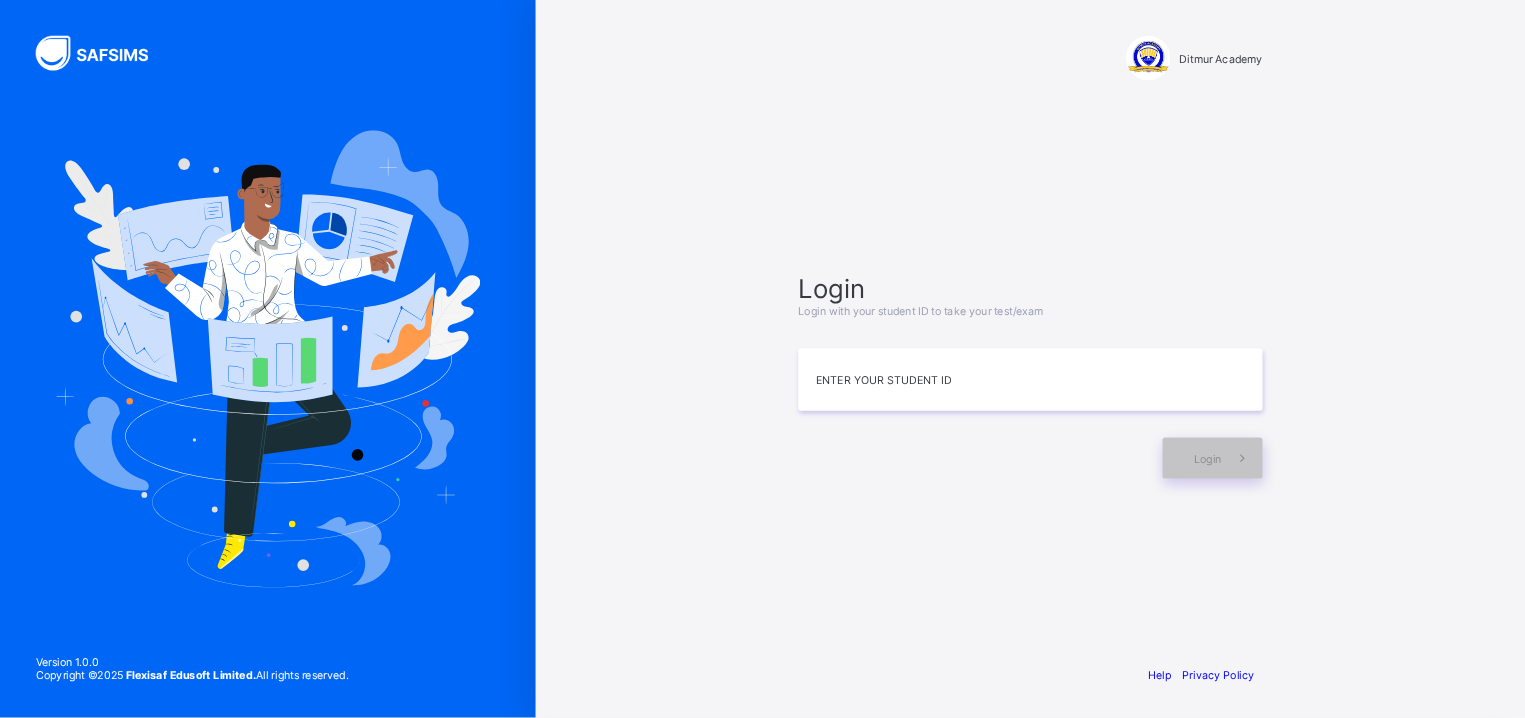 scroll, scrollTop: 0, scrollLeft: 0, axis: both 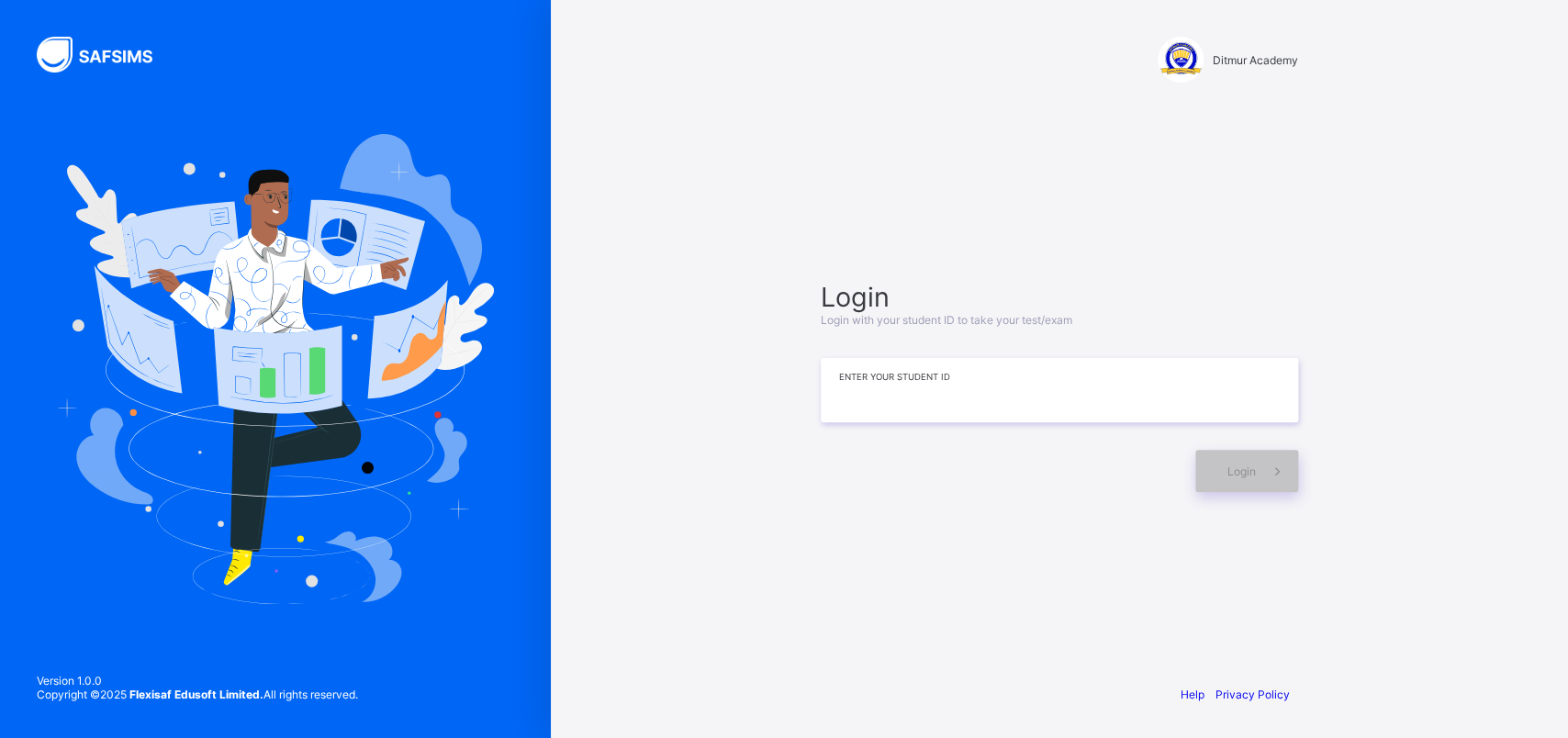 click at bounding box center [1059, 390] 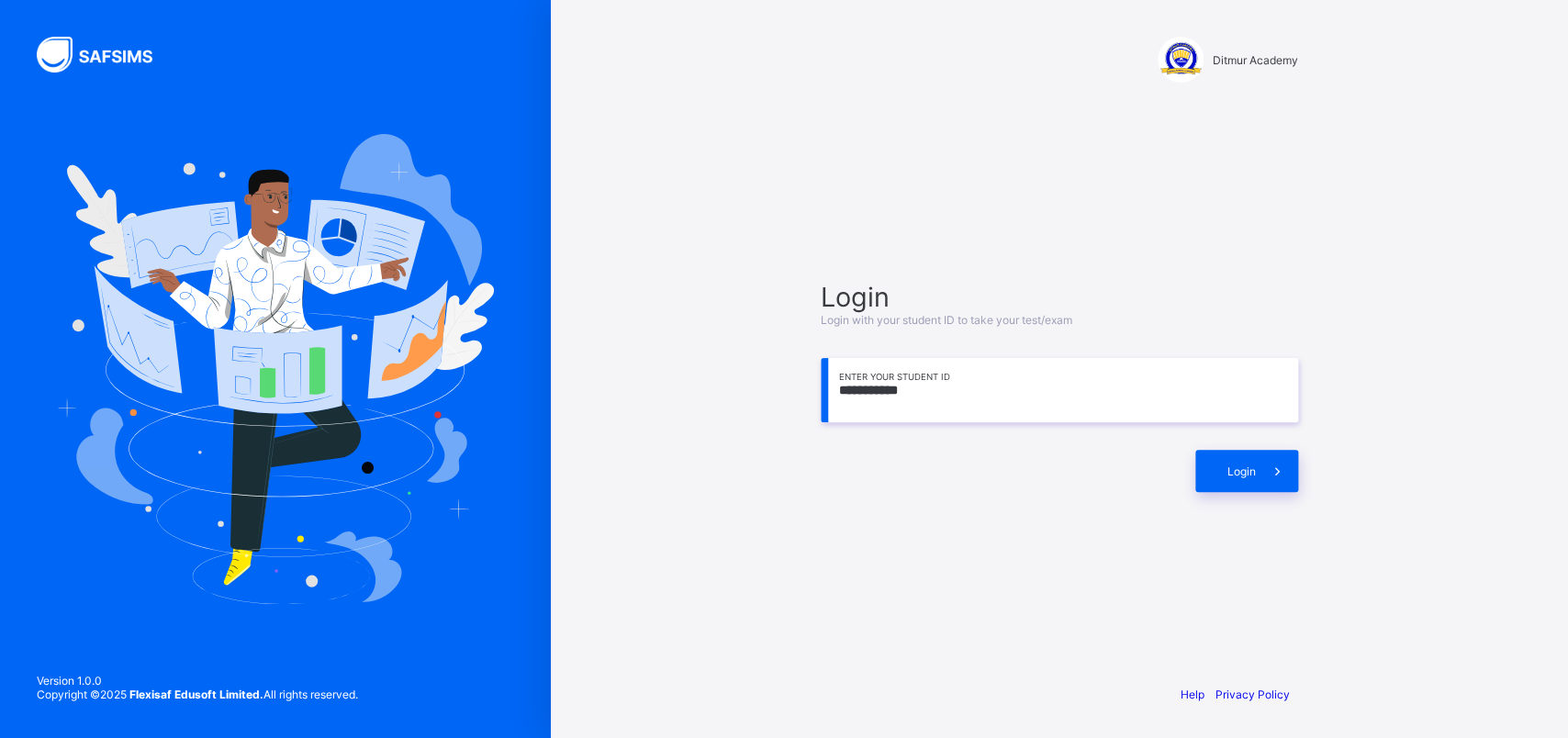 type on "**********" 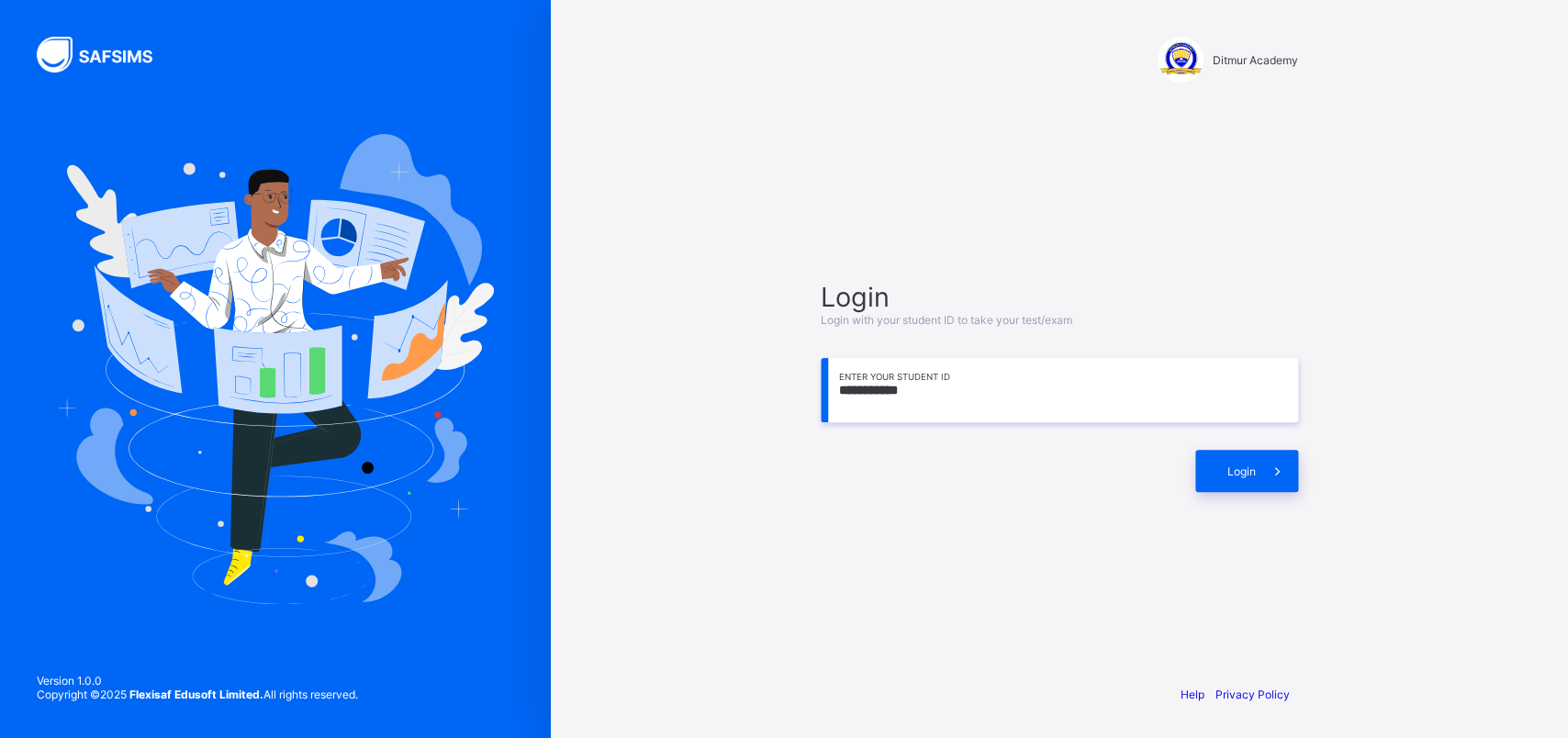 click on "Login" at bounding box center (1059, 462) 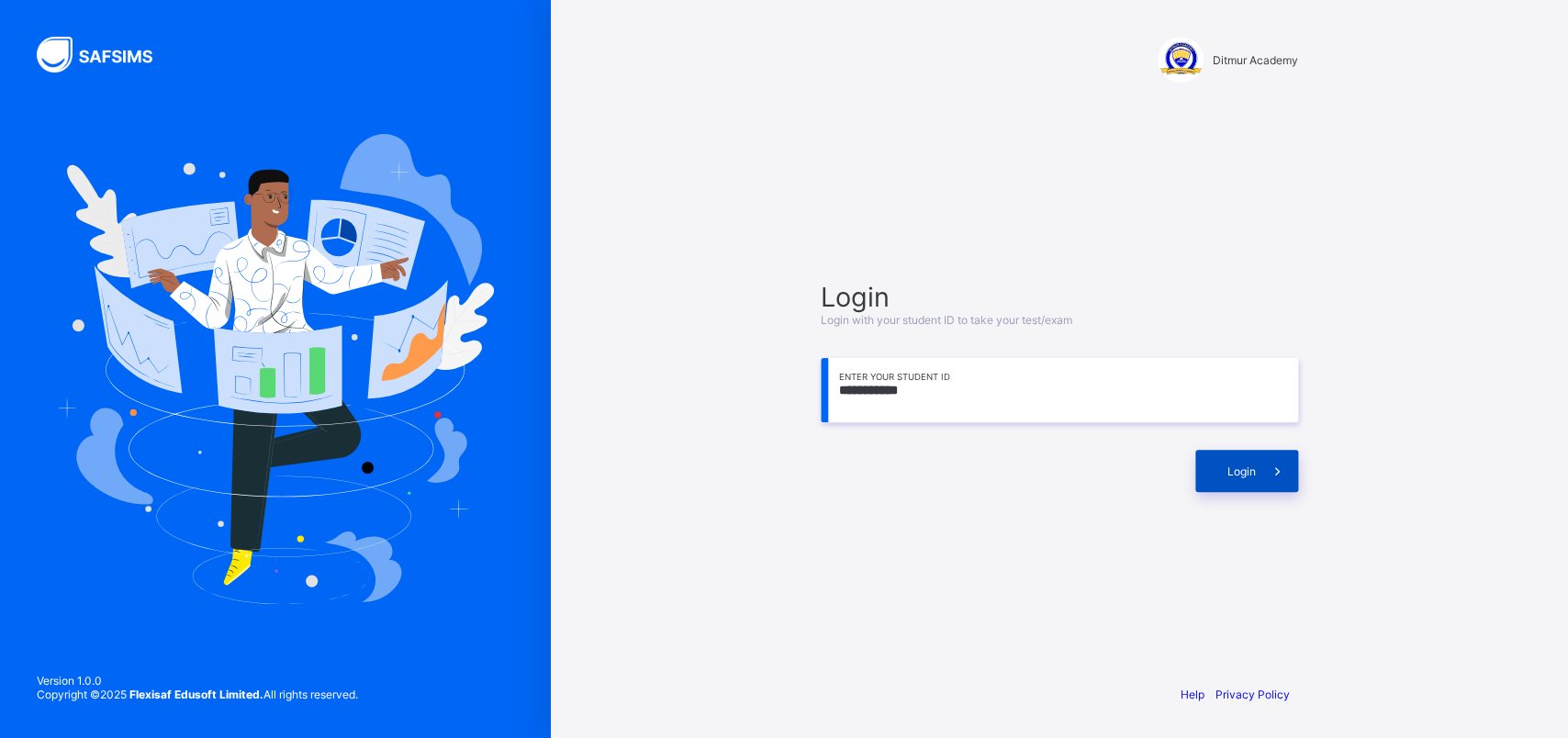 click on "Login" at bounding box center (1247, 471) 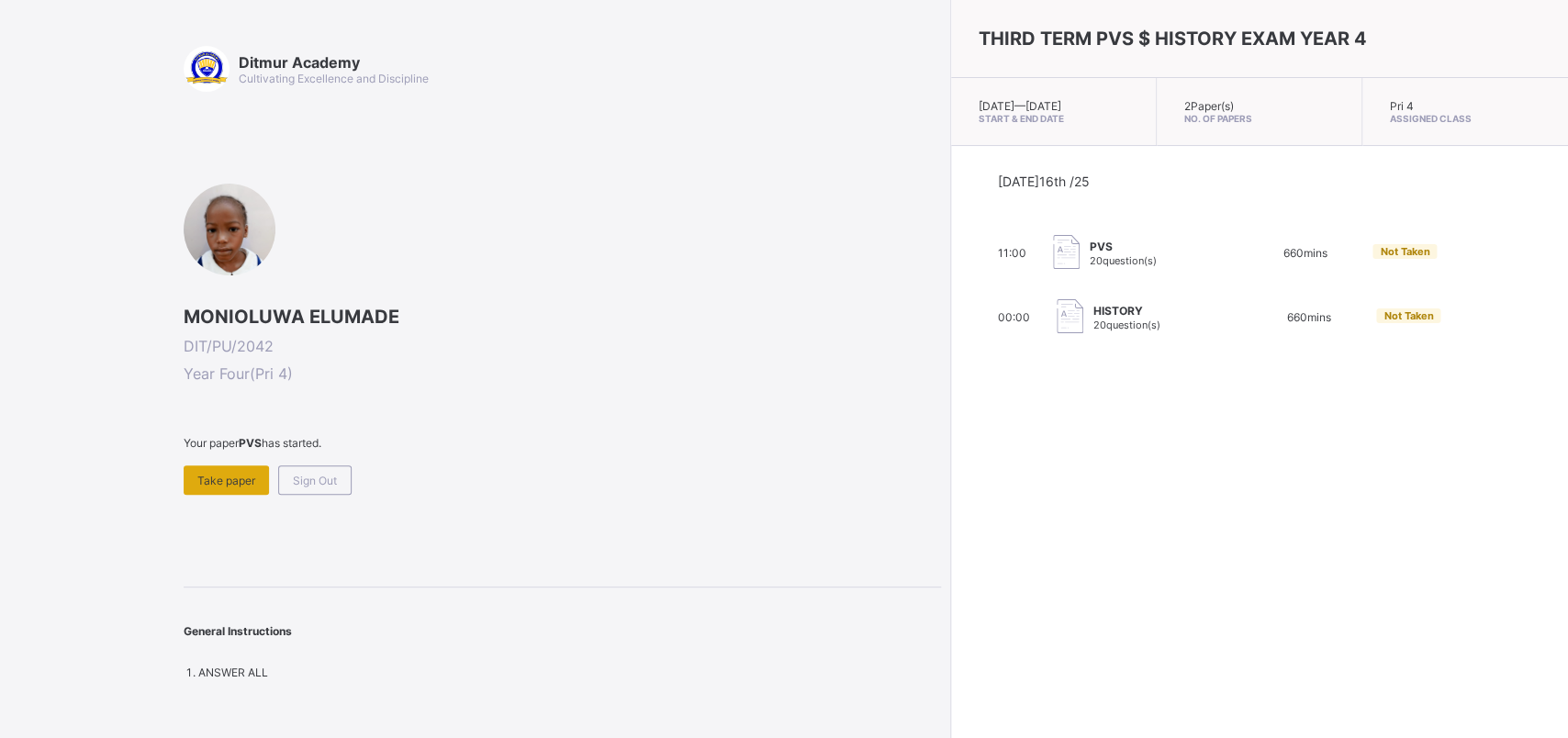 click on "Take paper" at bounding box center (226, 480) 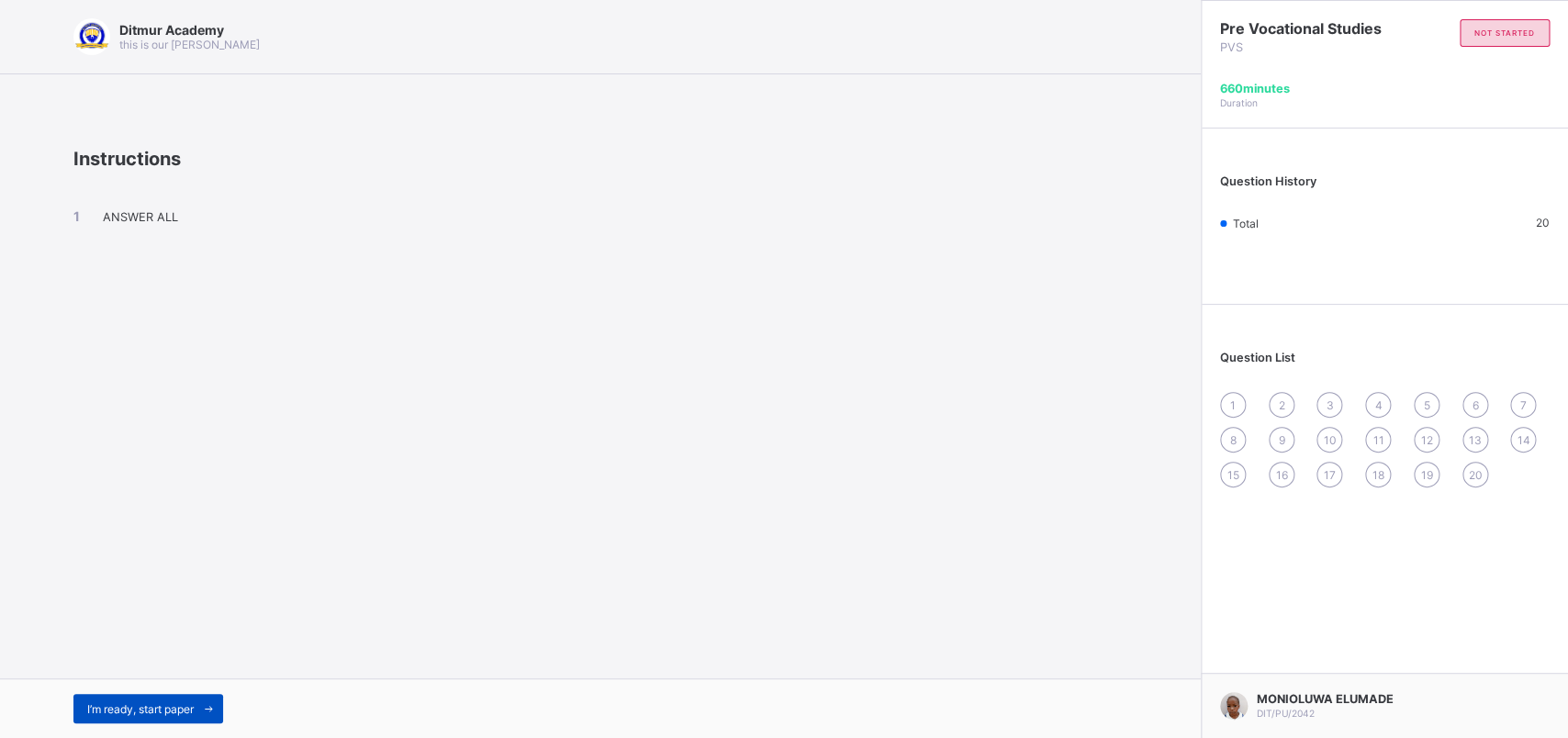 click on "I’m ready, start paper" at bounding box center (140, 709) 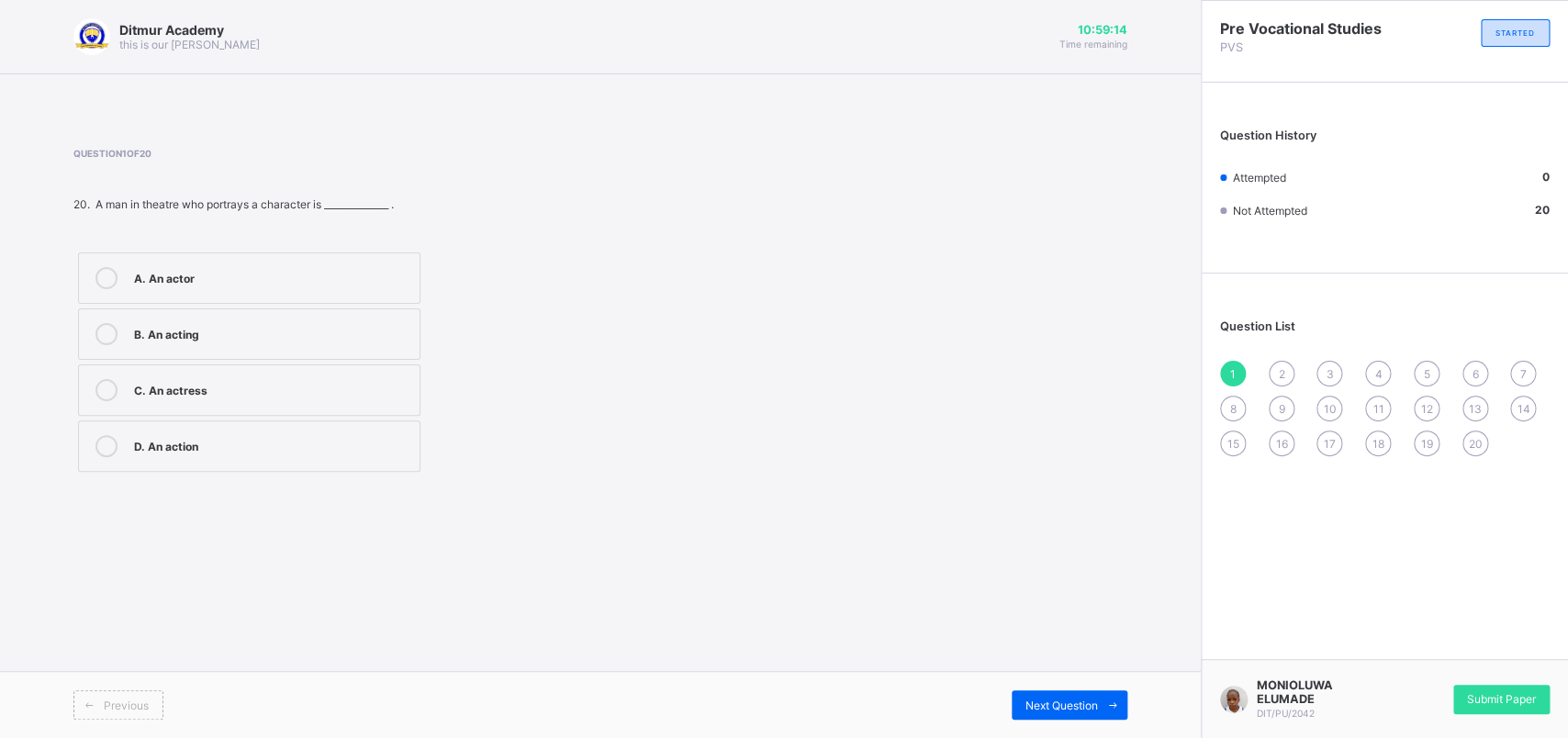click on "A.   An actor" at bounding box center [249, 278] 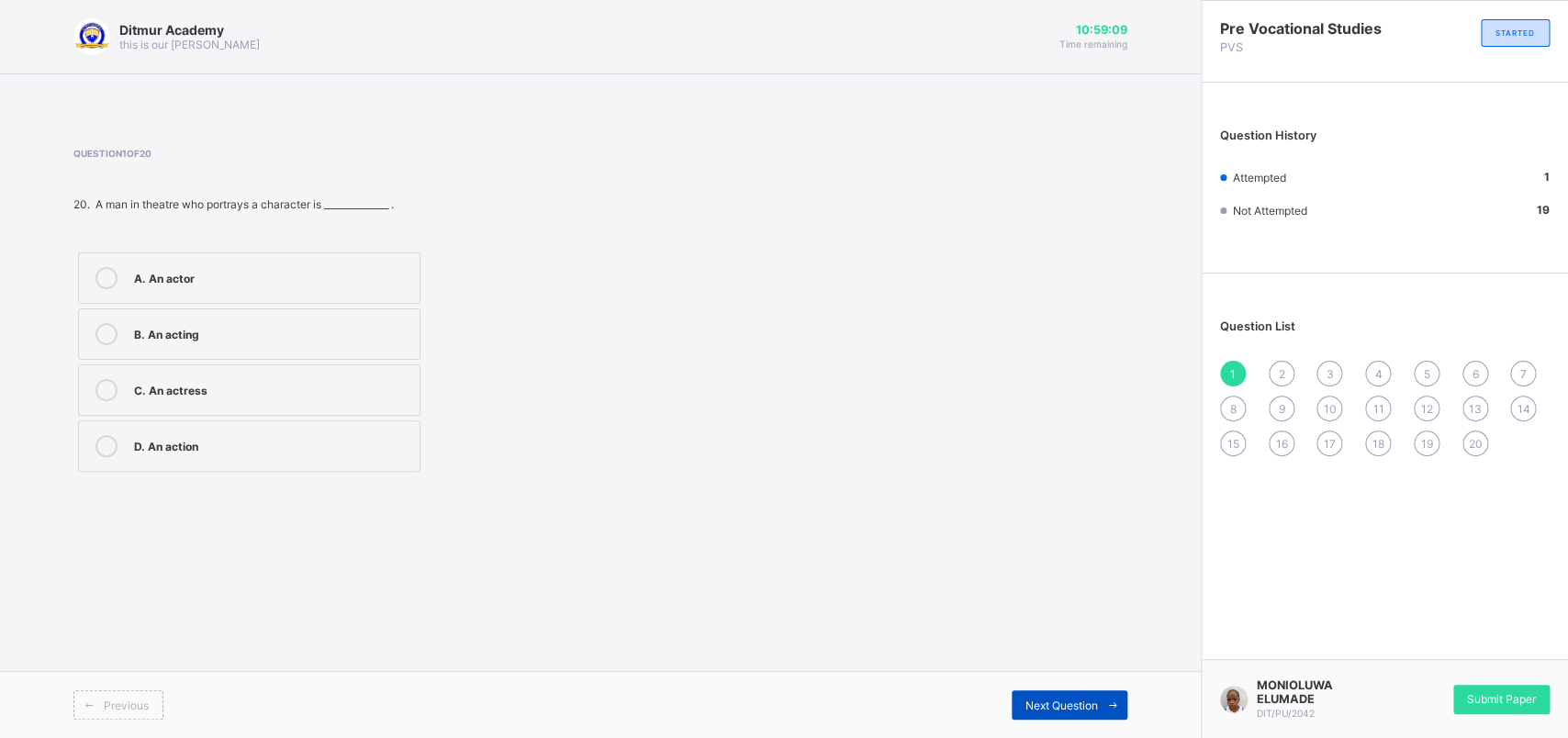 click on "Next Question" at bounding box center (1061, 705) 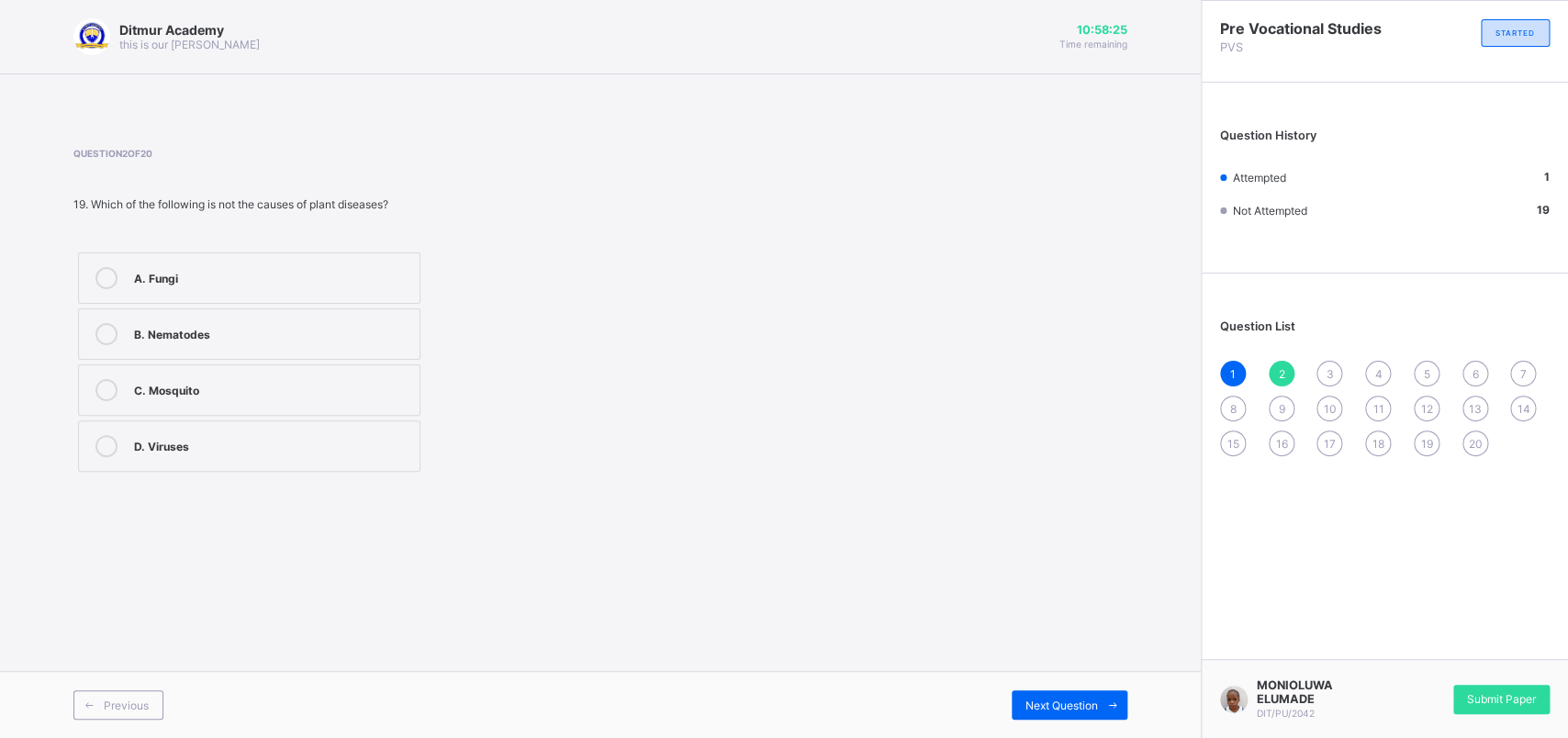 click on "C.  Mosquito" at bounding box center (249, 390) 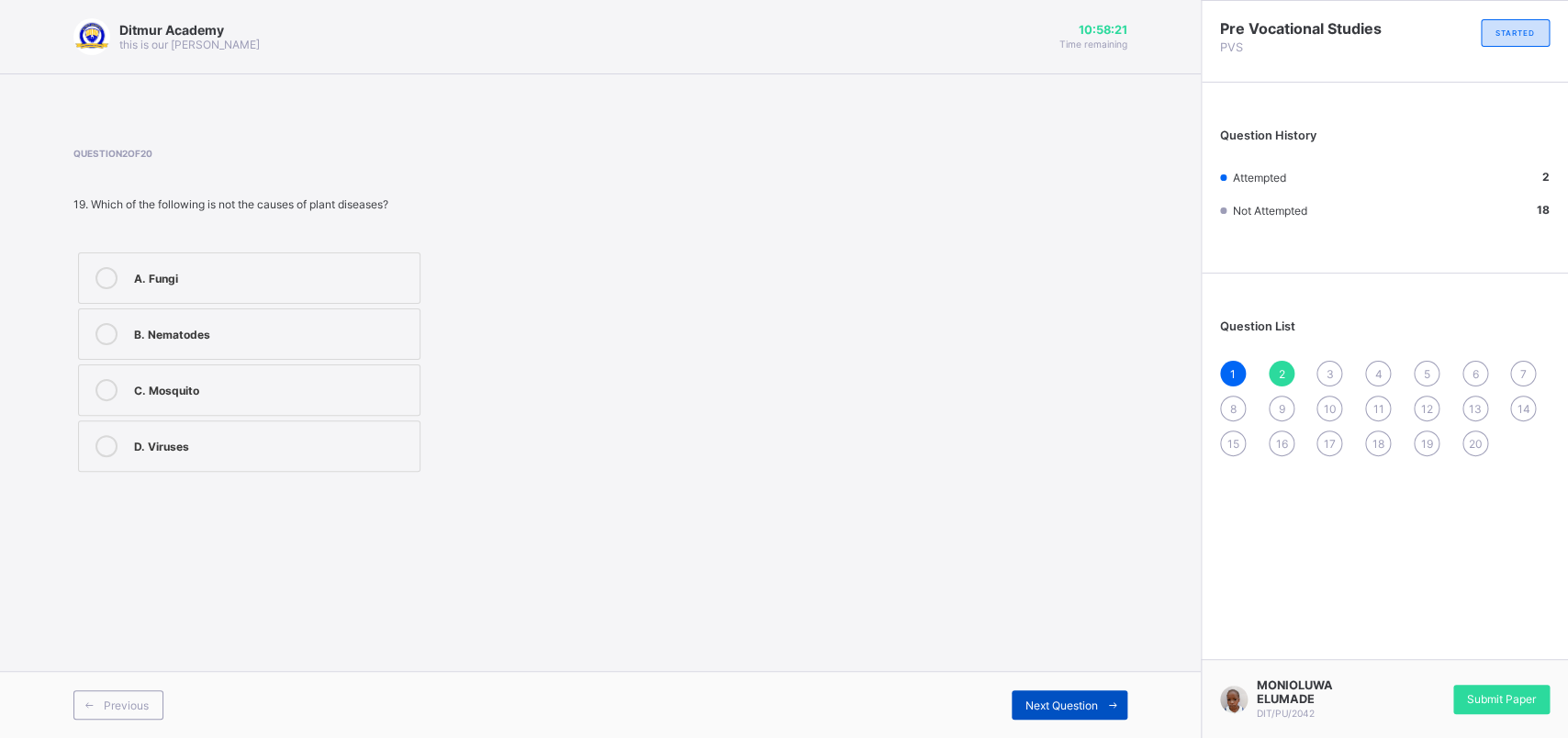 click on "Next Question" at bounding box center [1070, 705] 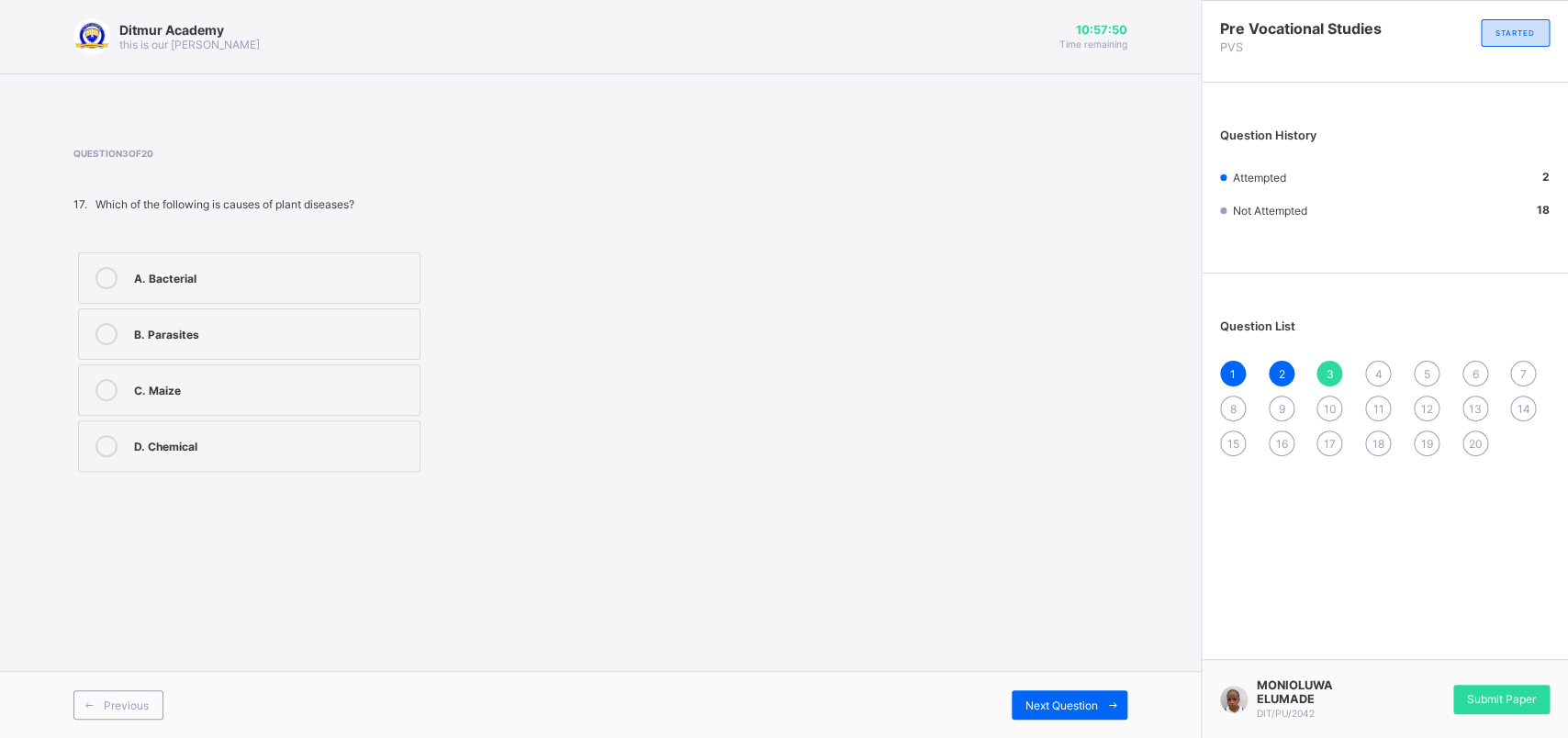 click on "A.  Bacterial" at bounding box center [272, 276] 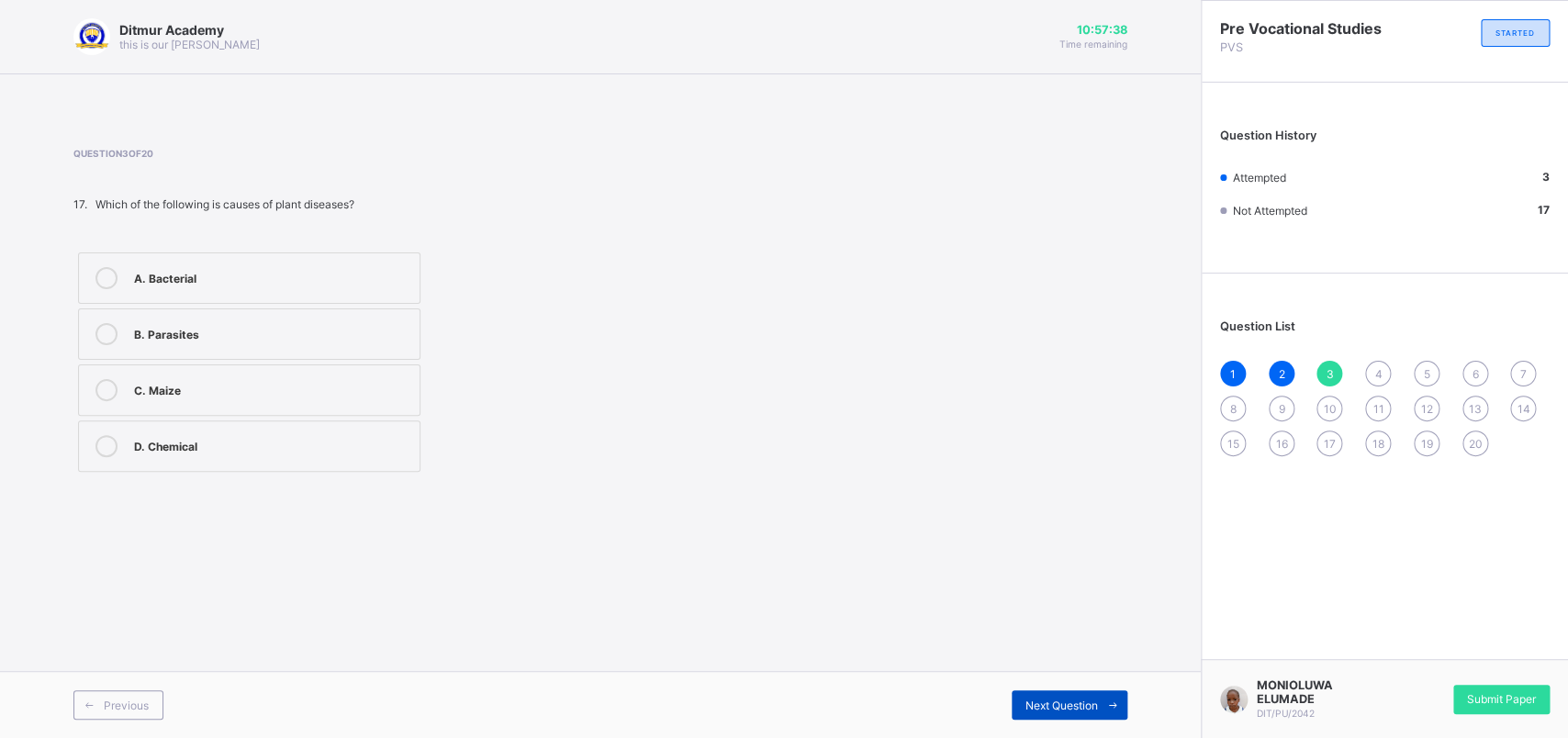 click on "Next Question" at bounding box center [1070, 705] 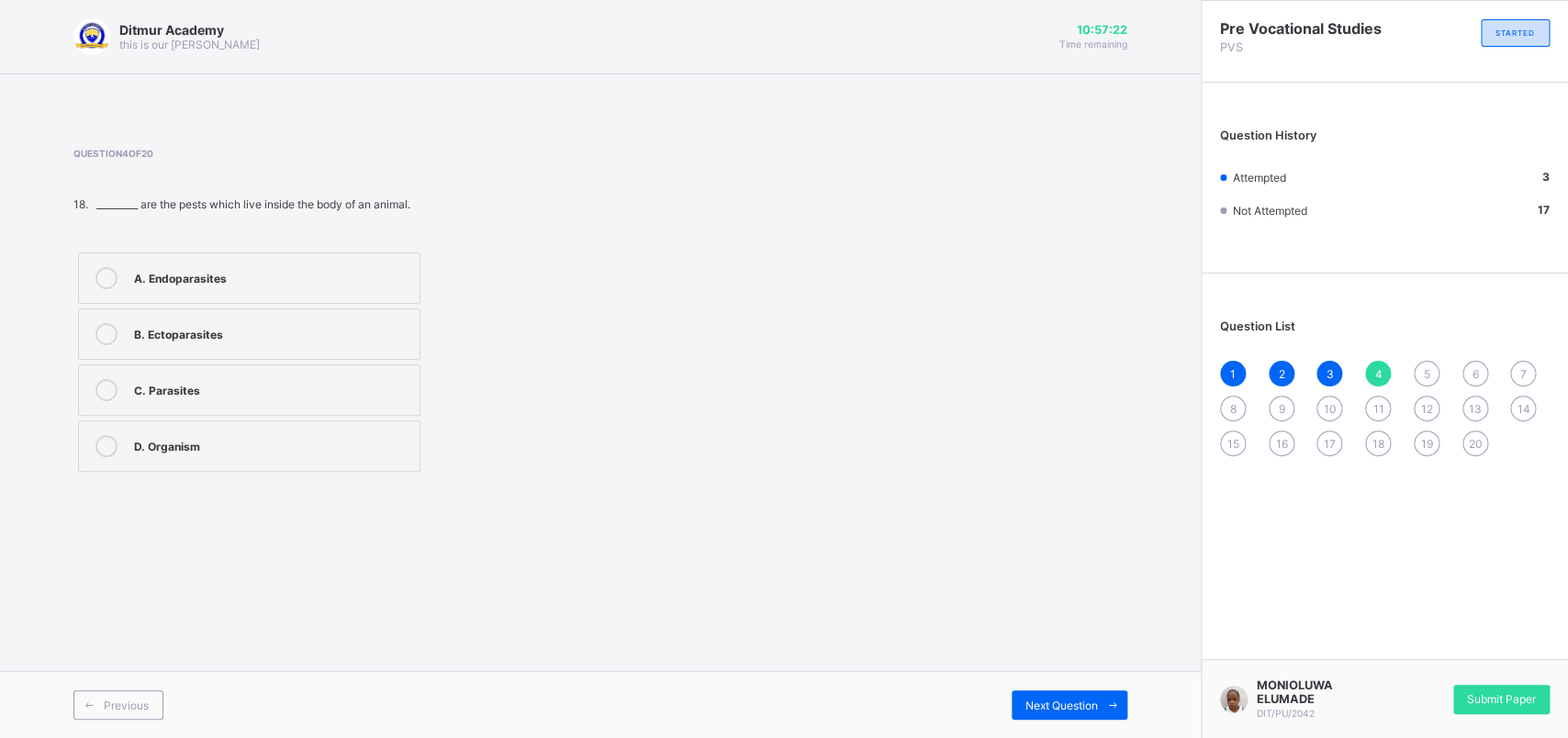 click on "A.  Endoparasites" at bounding box center [272, 276] 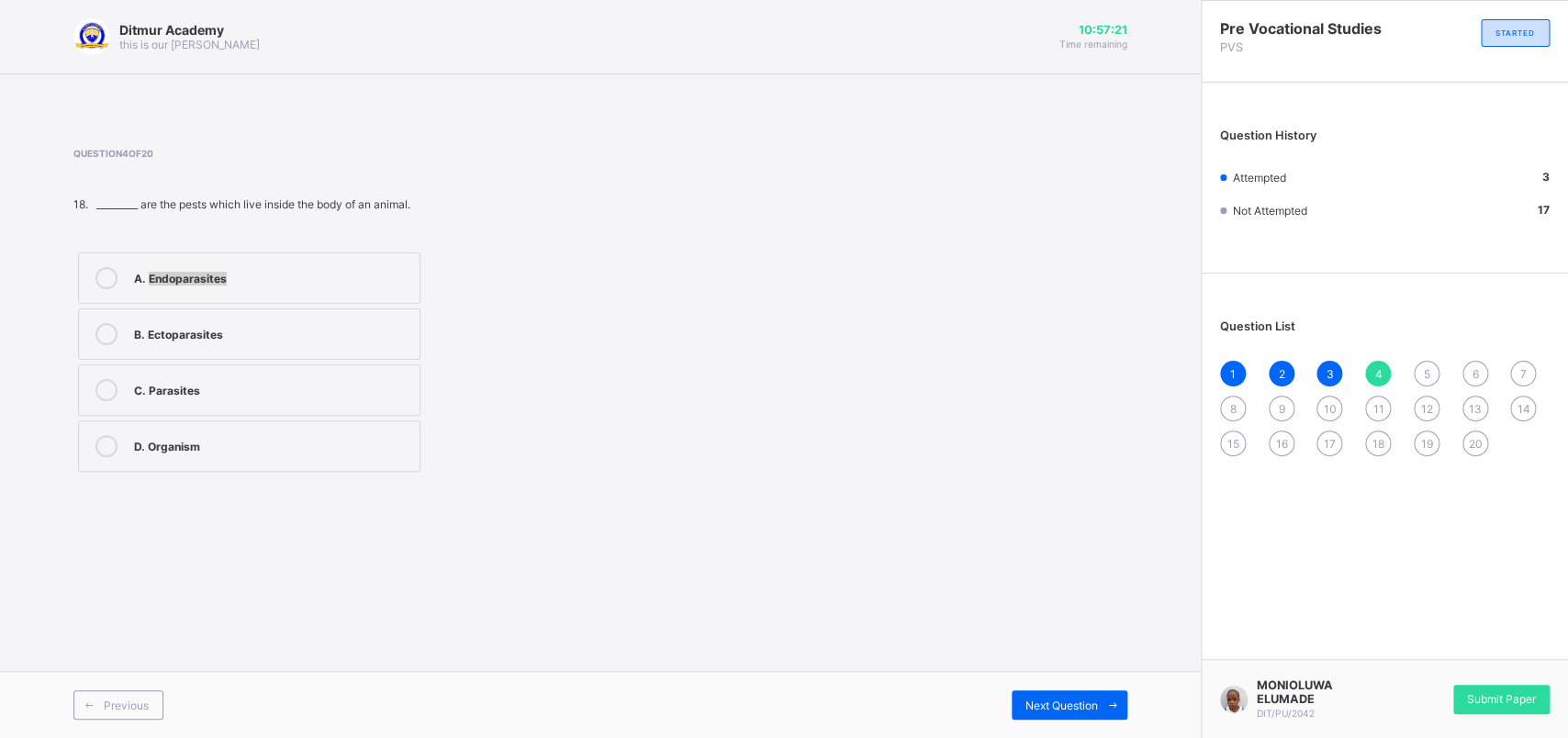 click on "A.  Endoparasites" at bounding box center (272, 276) 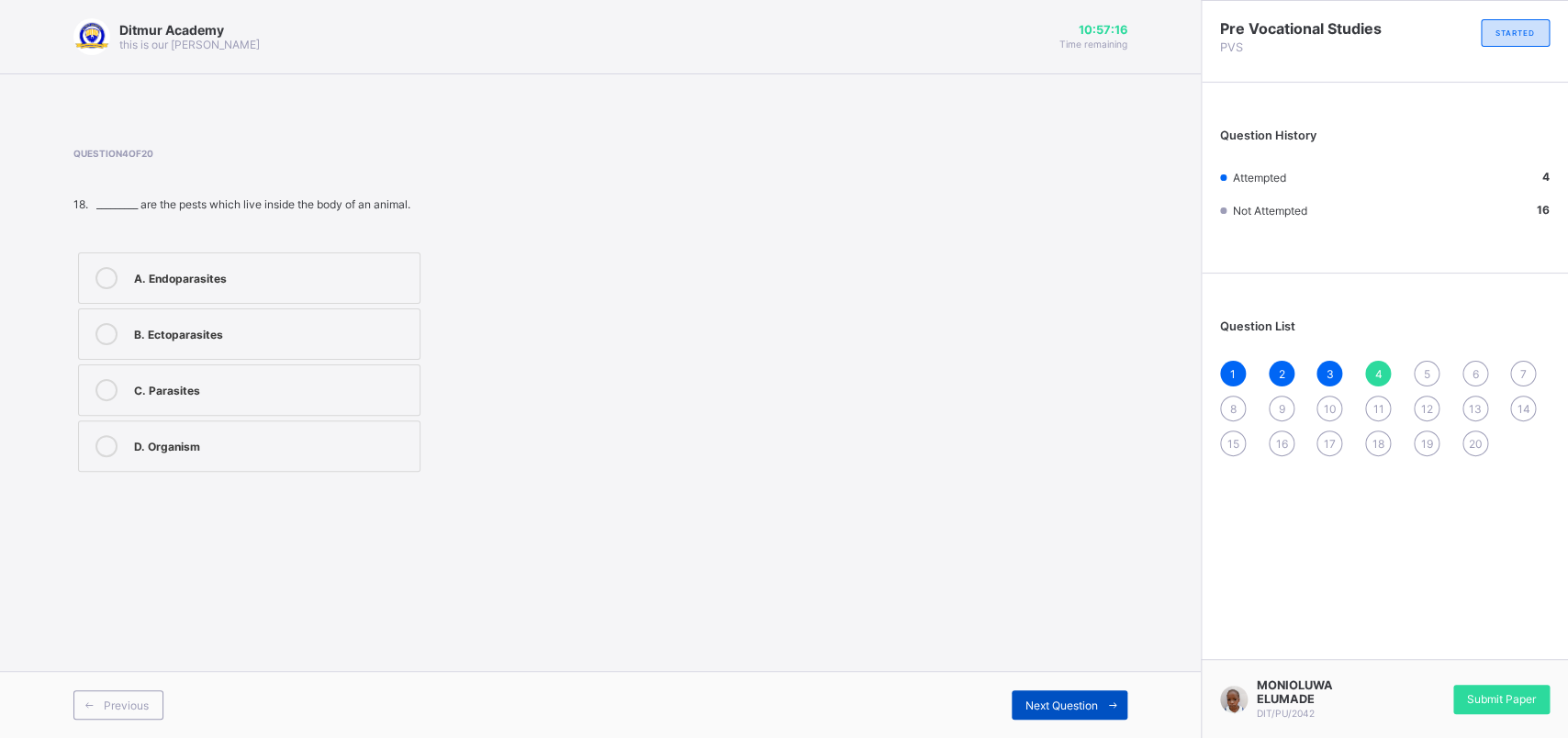 click on "Next Question" at bounding box center [1070, 705] 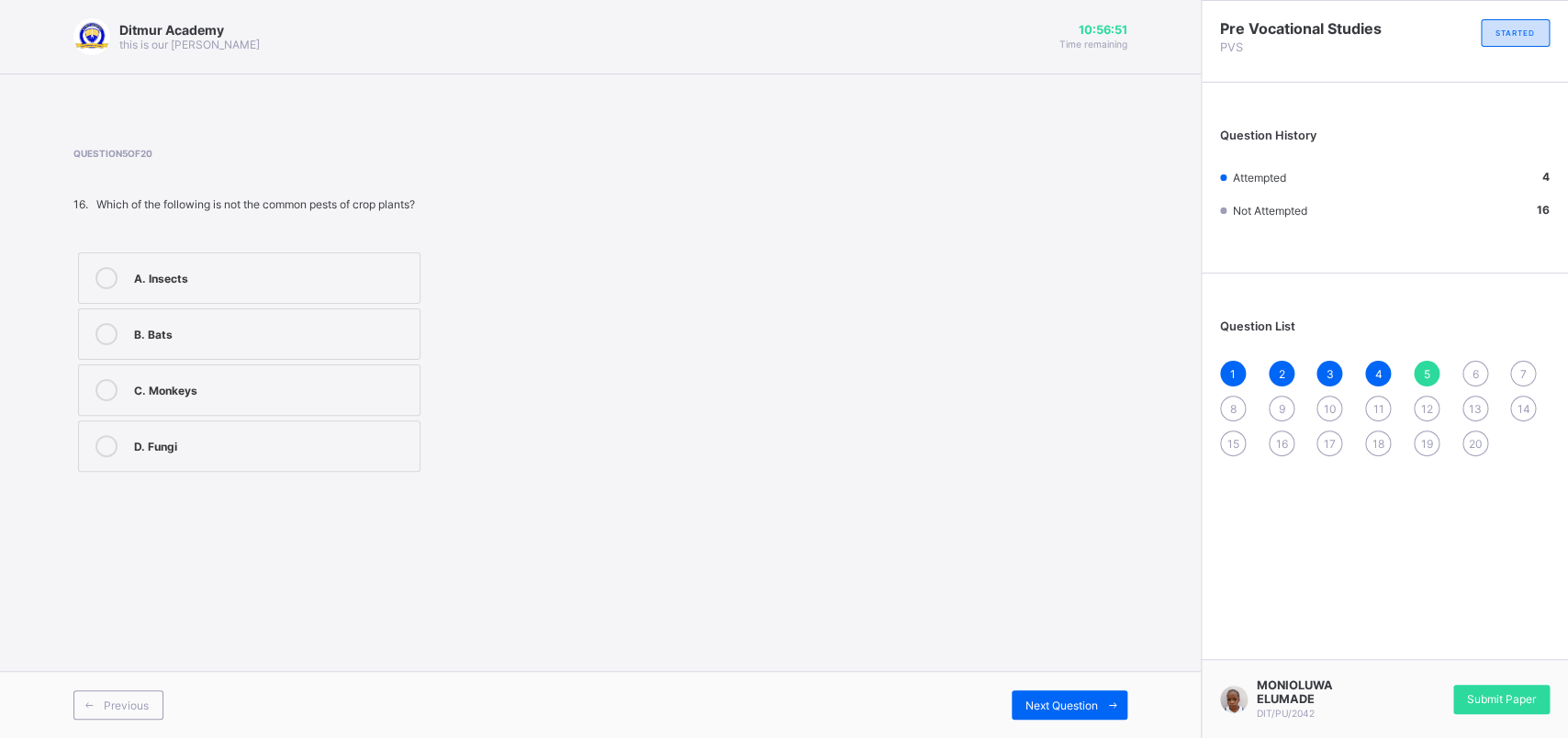click on "D.   Fungi" at bounding box center (272, 444) 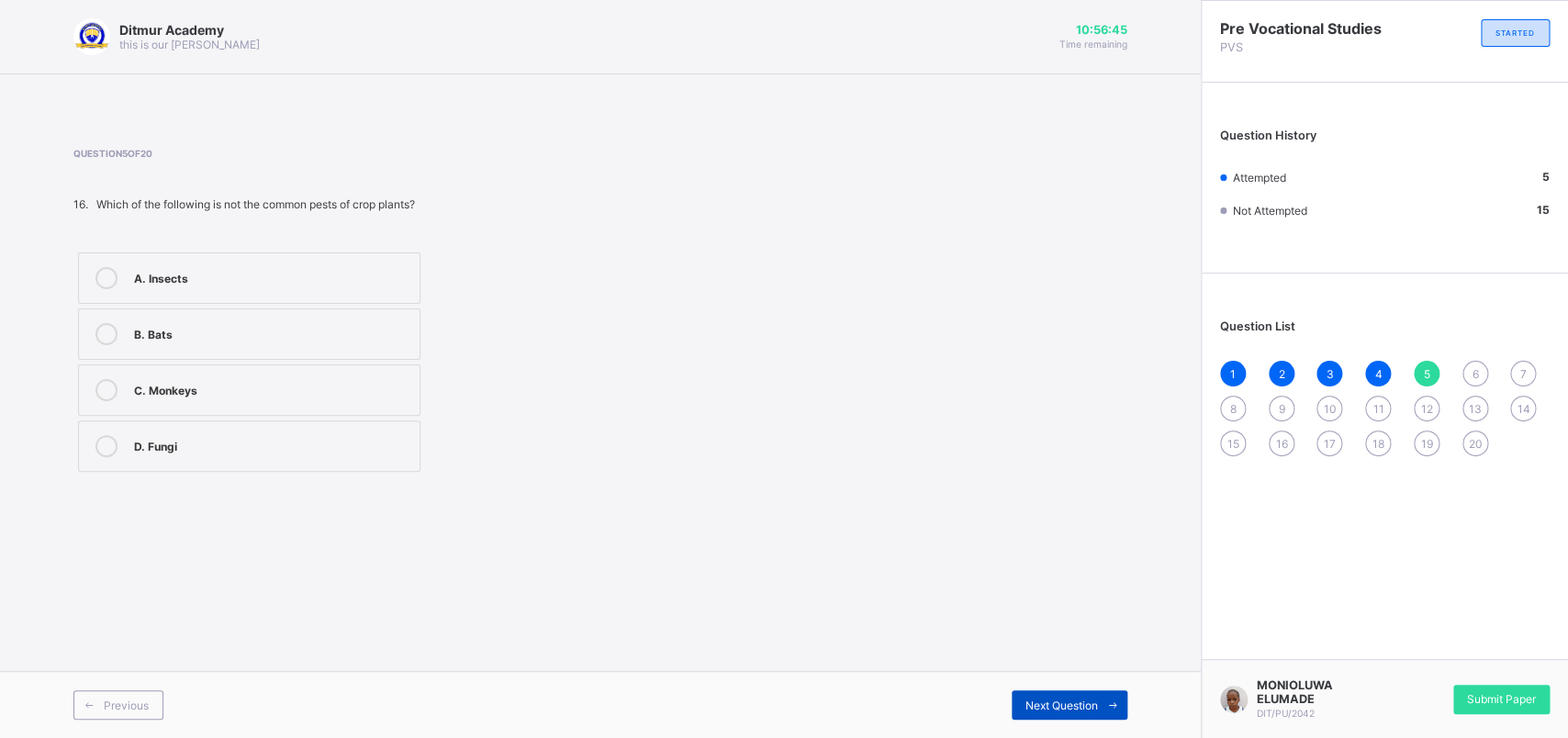 click on "Next Question" at bounding box center [1070, 705] 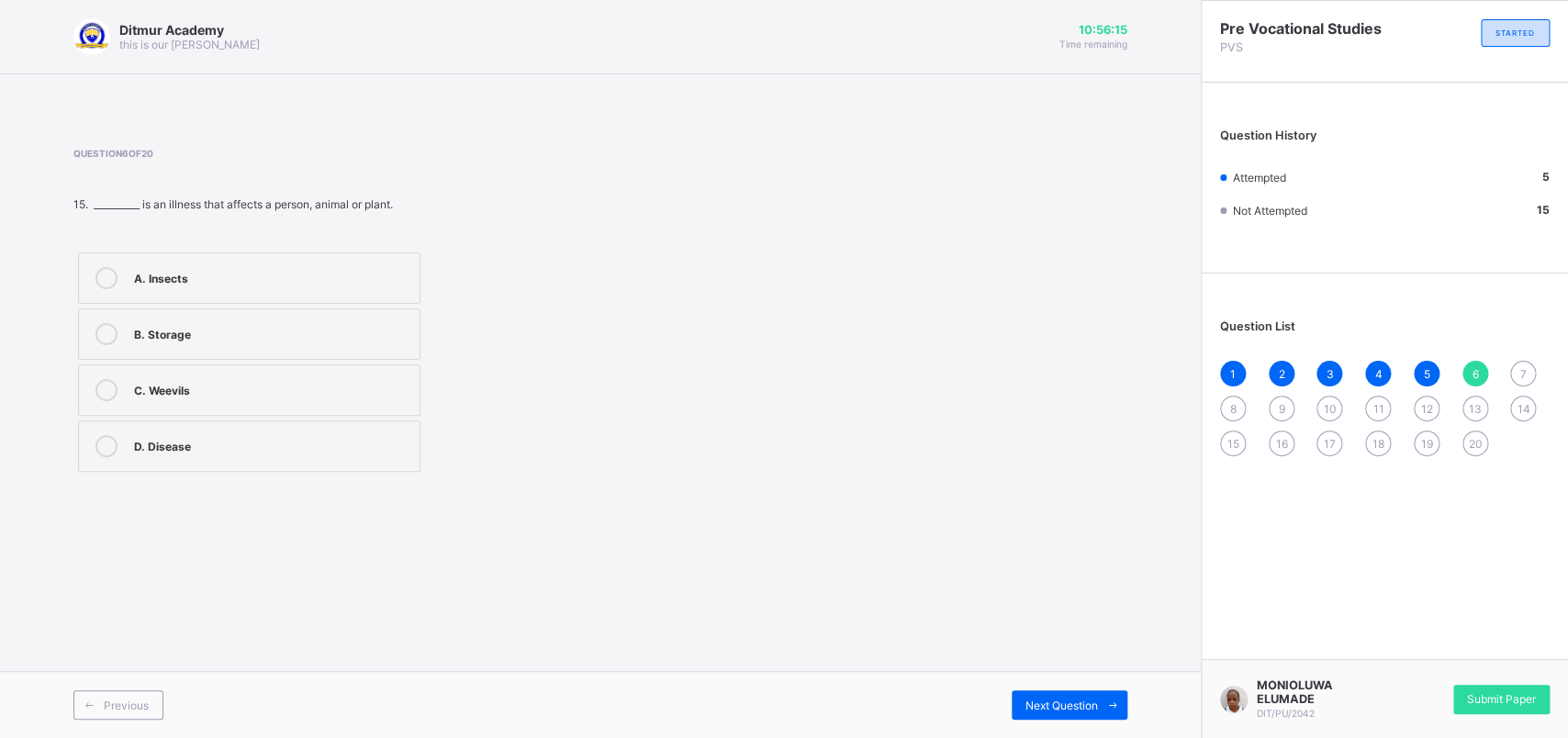 click at bounding box center (106, 446) 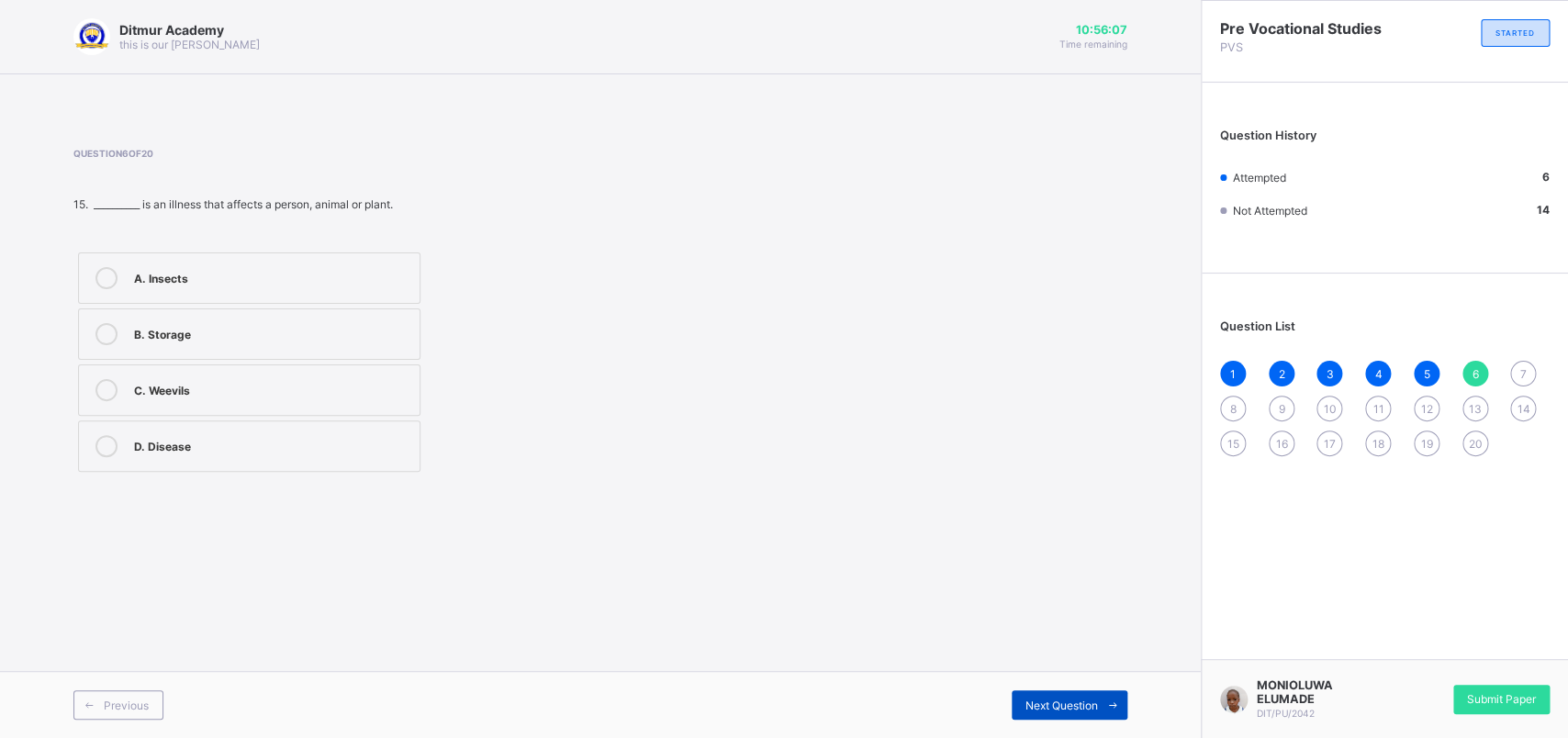 click on "Next Question" at bounding box center [1061, 705] 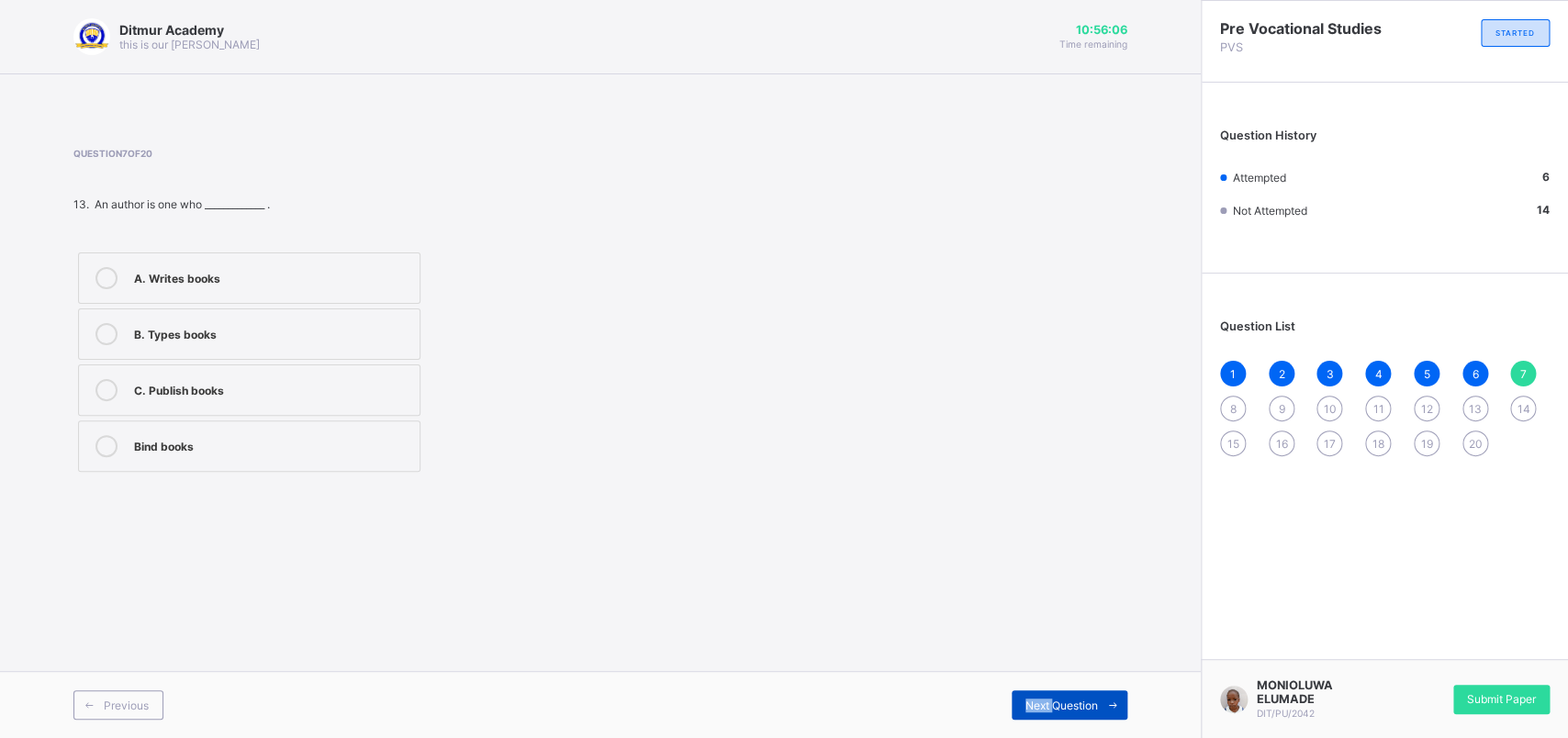 click on "Next Question" at bounding box center (1061, 705) 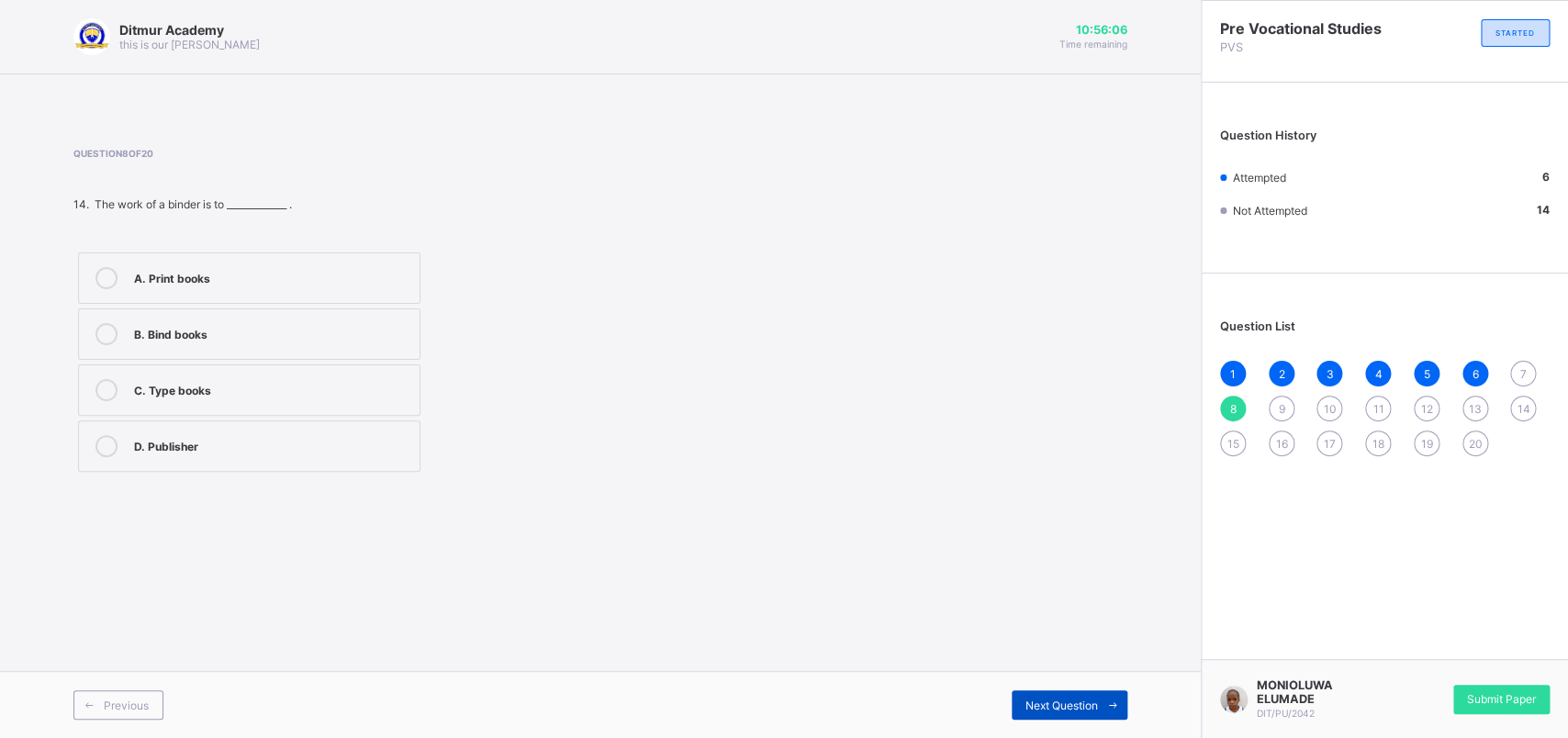 click on "Next Question" at bounding box center (1061, 705) 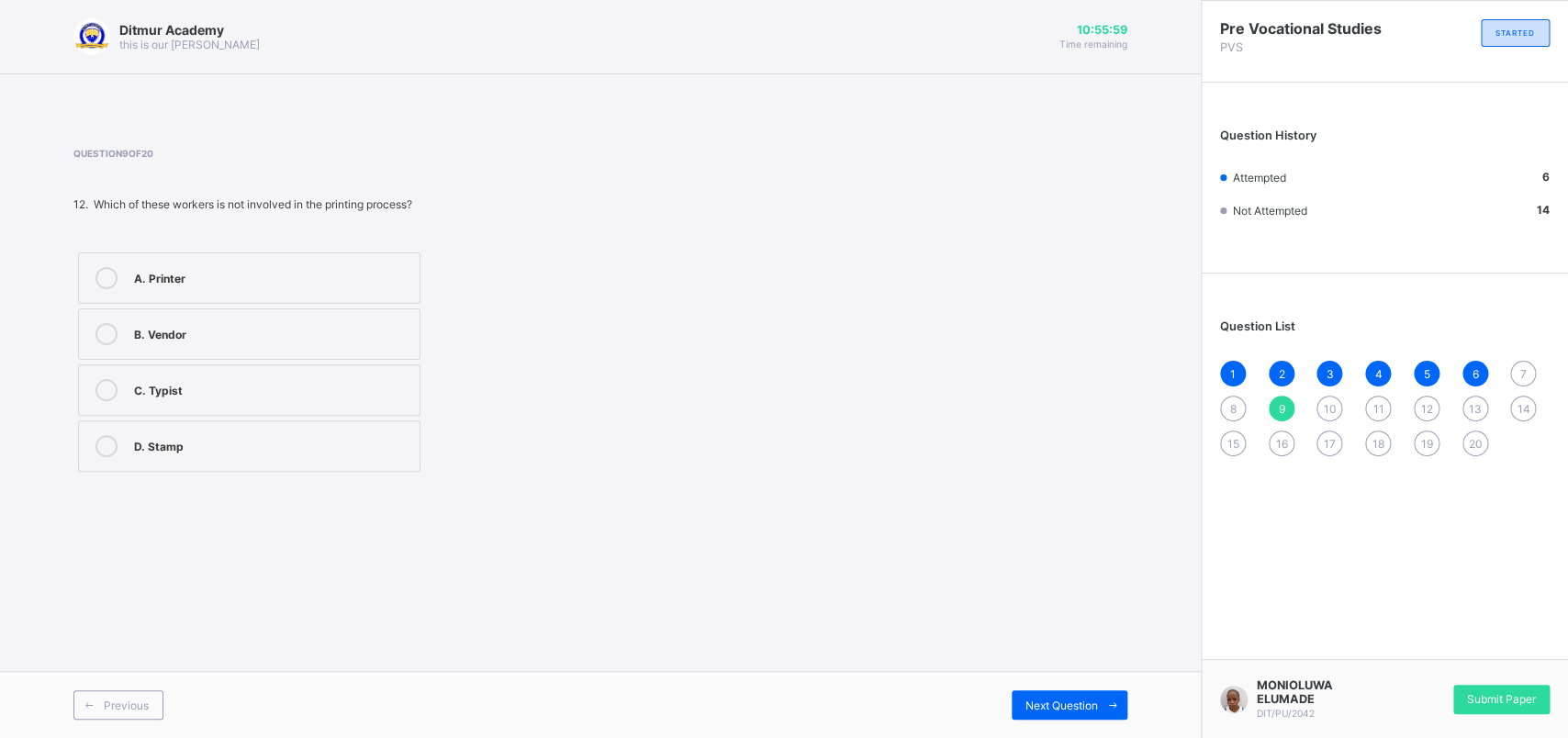 click on "7" at bounding box center (1523, 374) 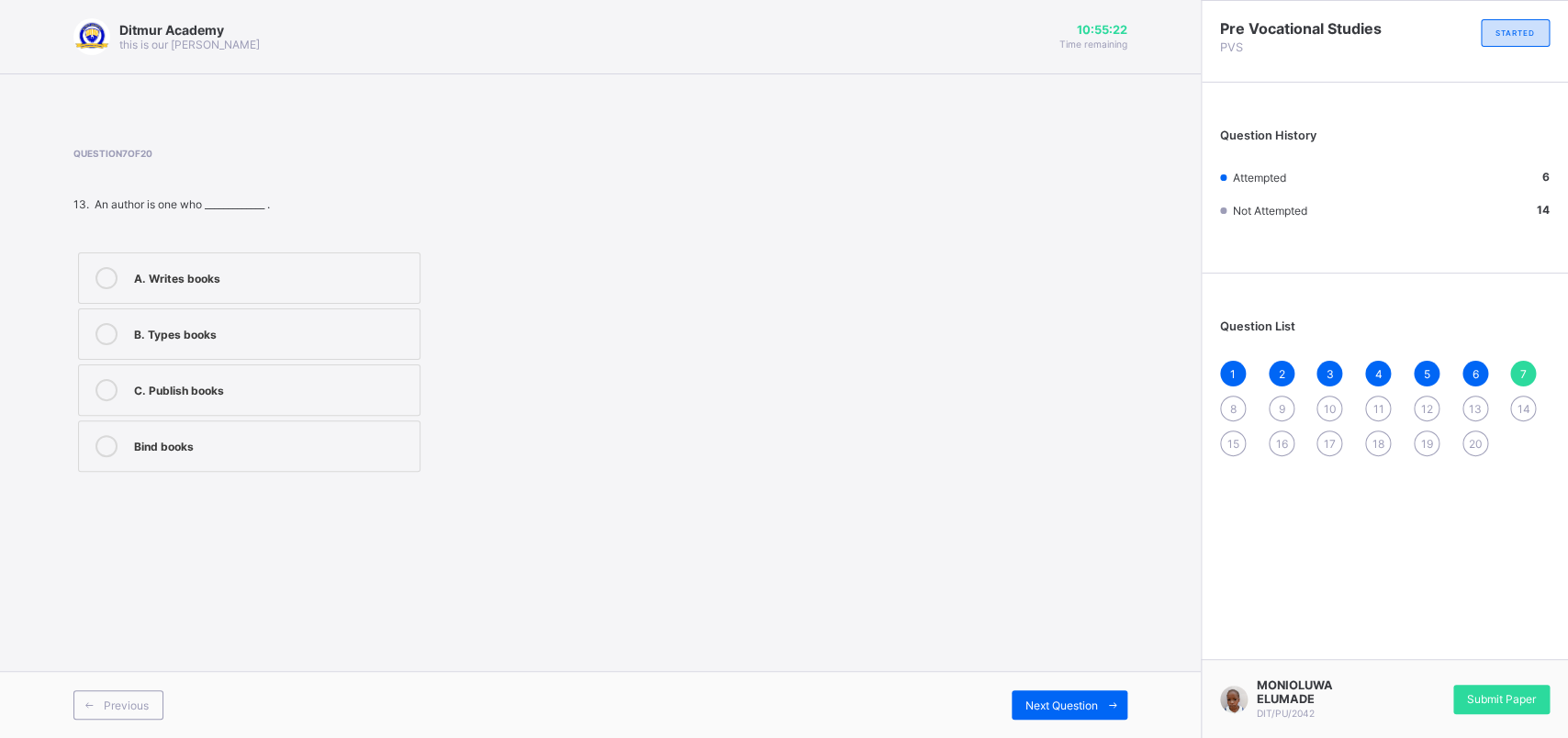 click on "A.  Writes books" at bounding box center (272, 276) 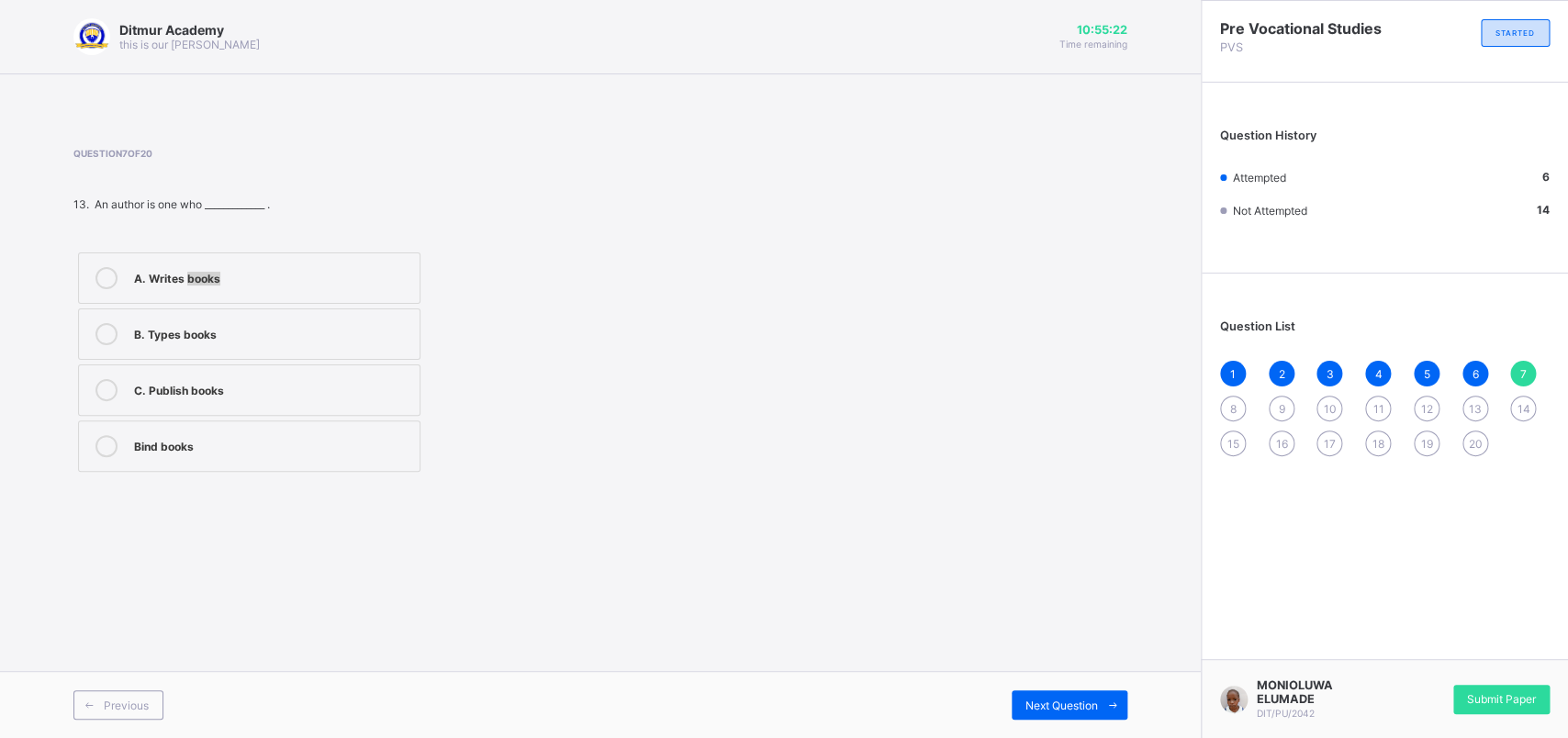 click on "A.  Writes books" at bounding box center [272, 276] 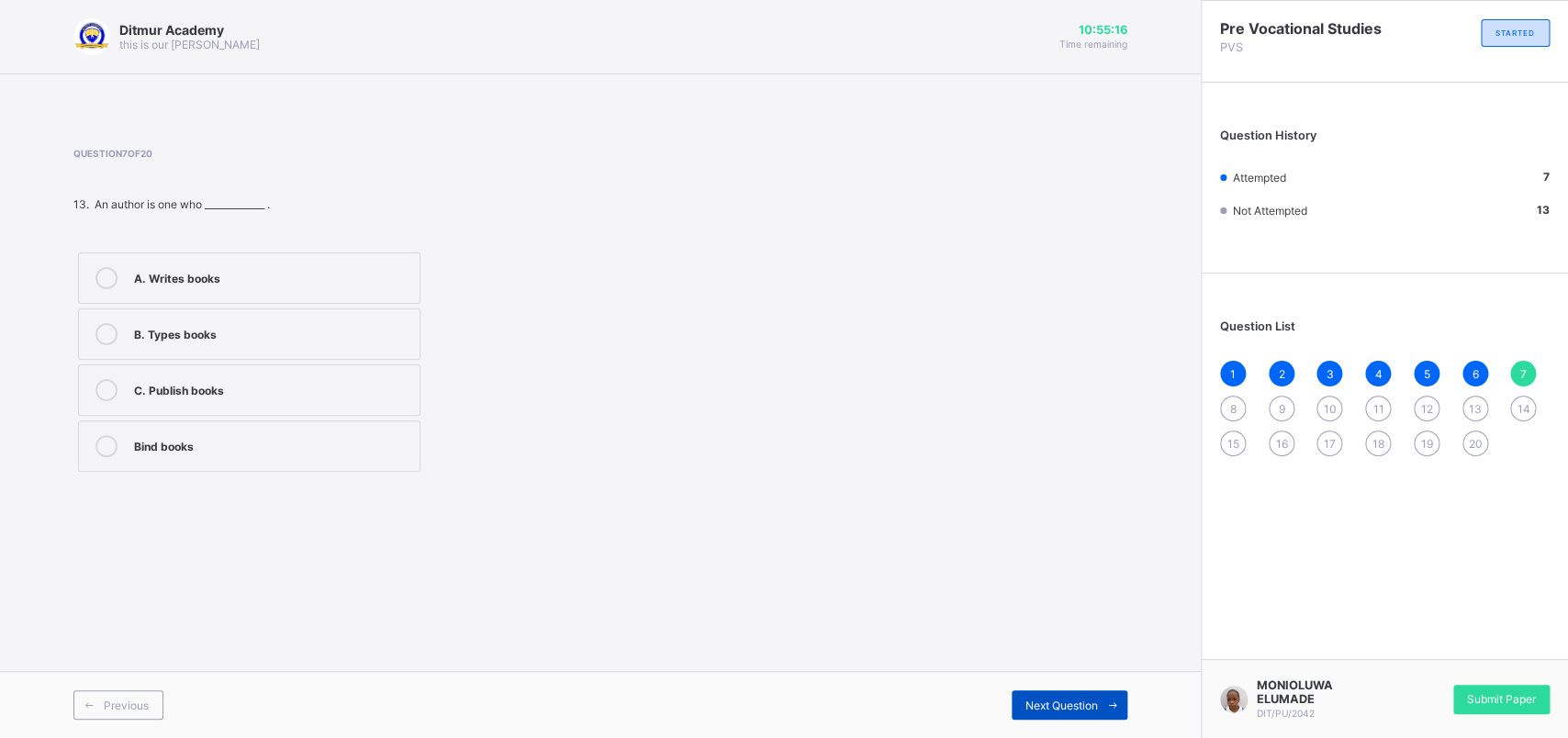 click on "Next Question" at bounding box center (1070, 705) 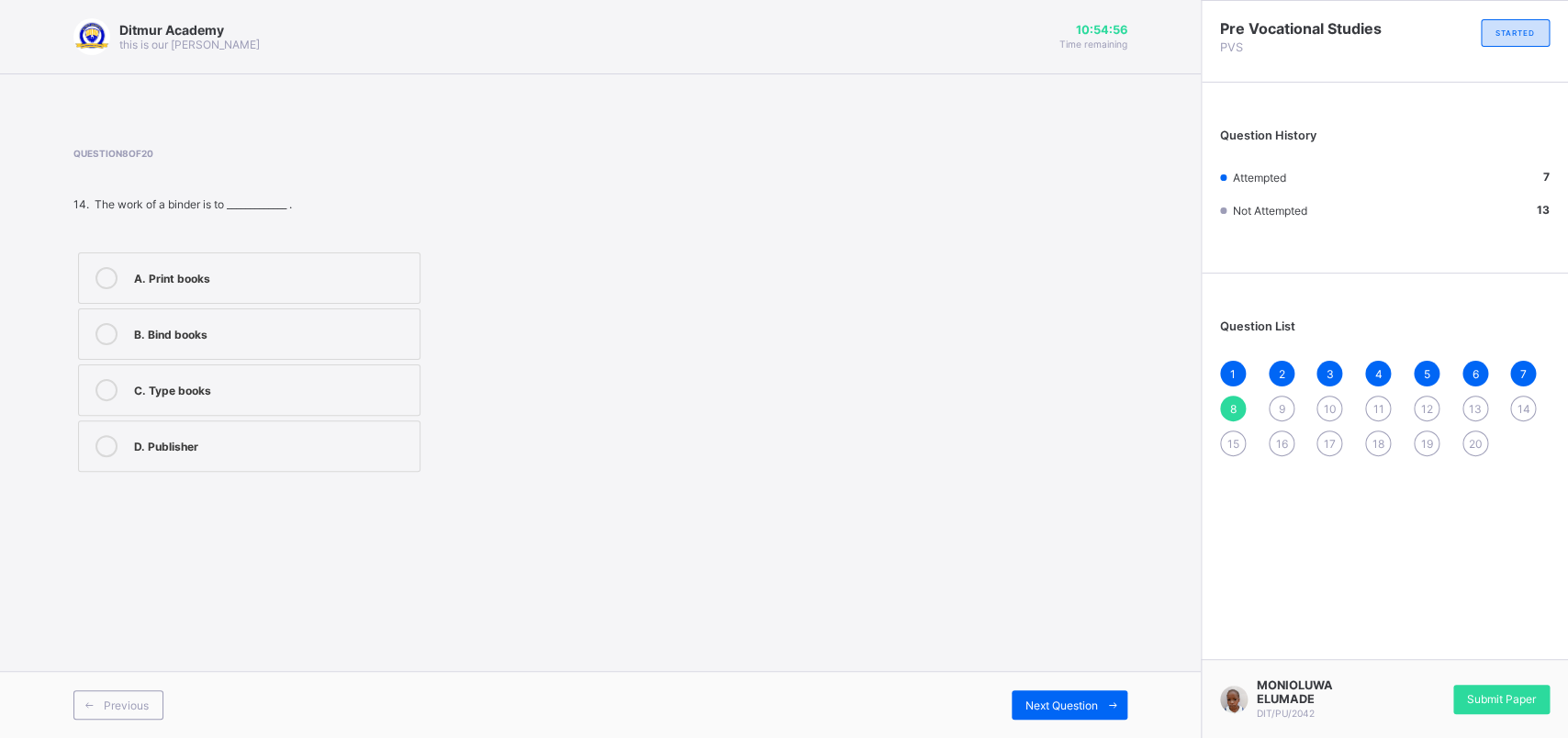 click on "Ditmur Academy this is our [PERSON_NAME] 10:54:56 Time remaining Question  8  of  20 14.  The work of a binder is to _____________ . A.  Print books  B.  Bind books  C.  Type books  D.  Publisher  Previous Next Question" at bounding box center (600, 369) 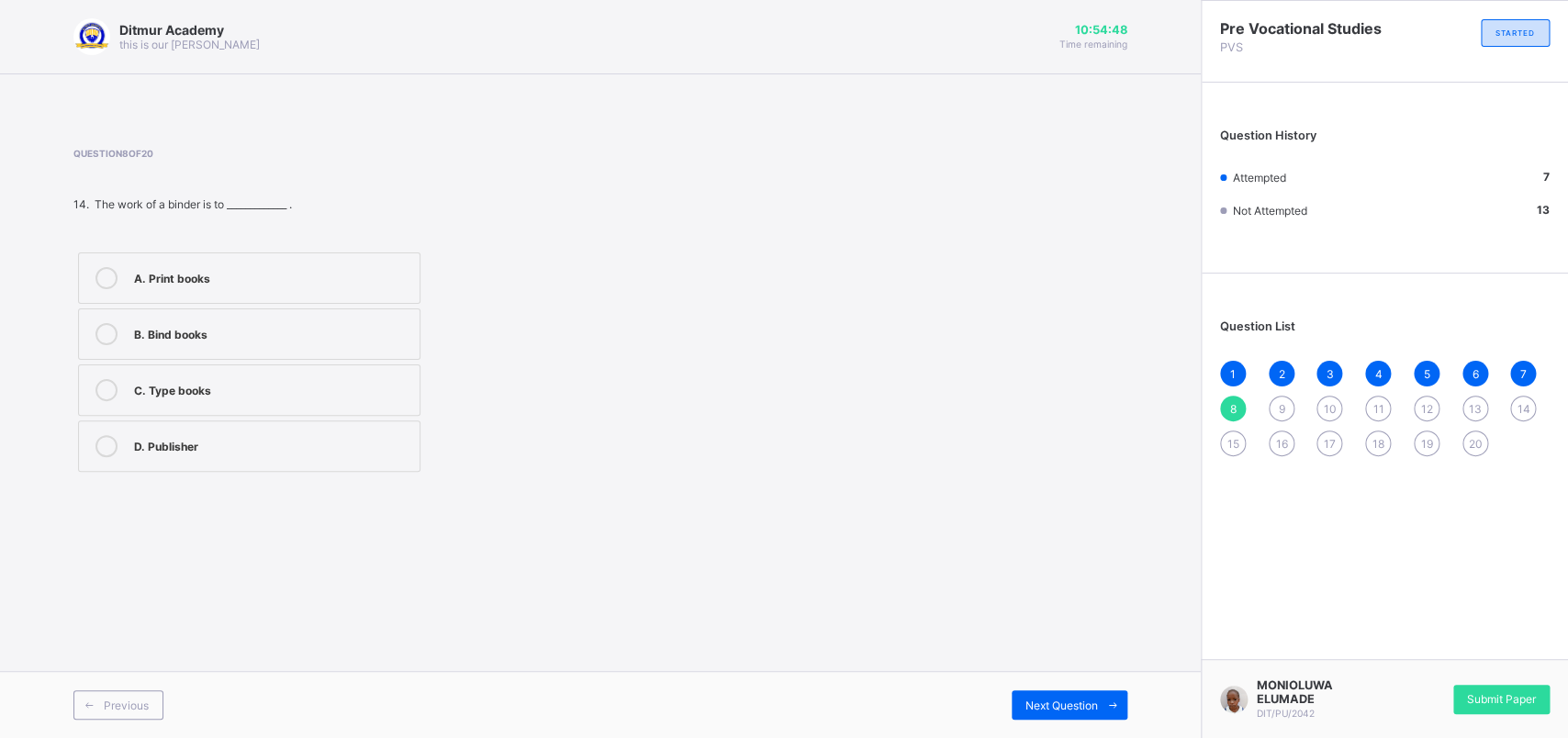 click on "B.  Bind books" at bounding box center [272, 332] 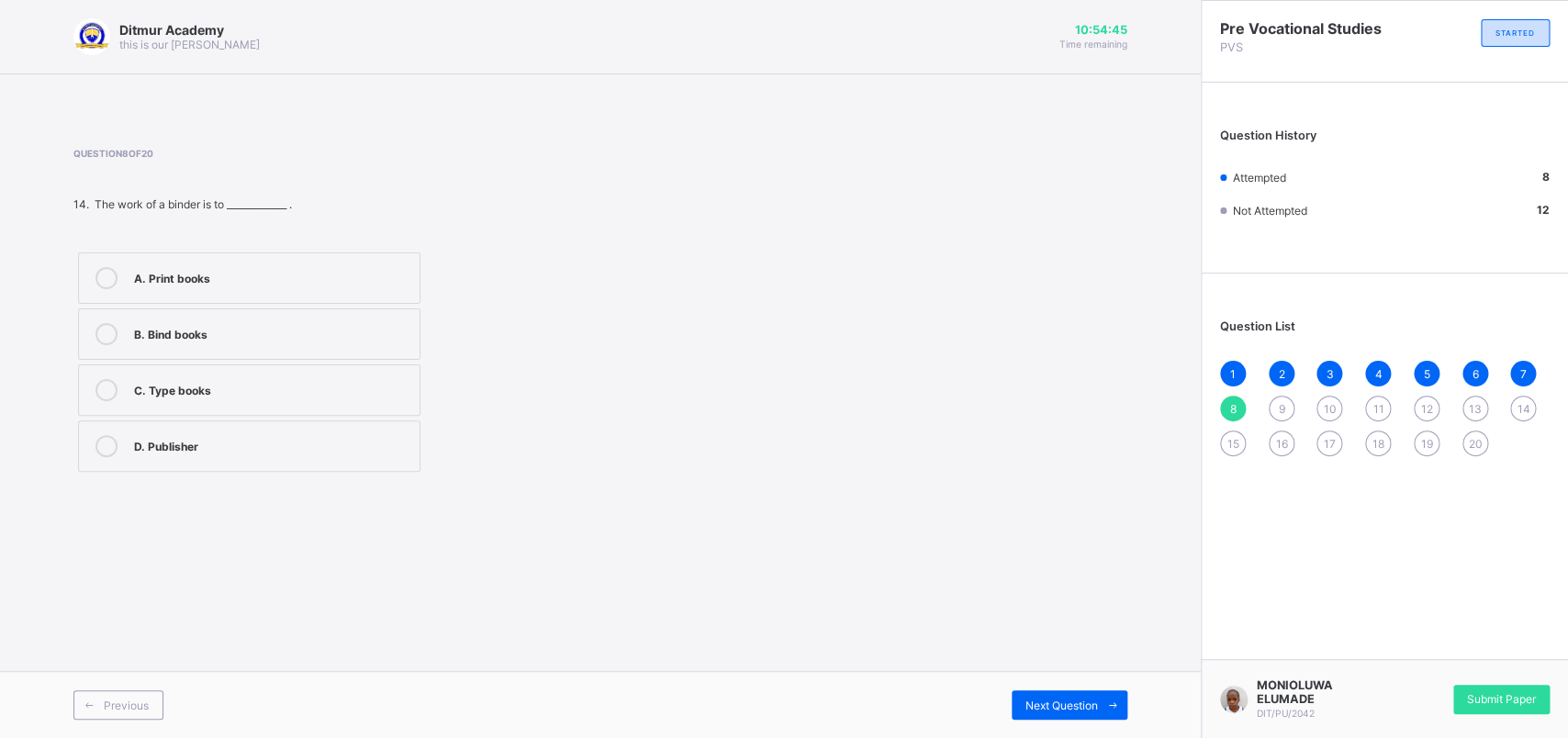 click on "Ditmur Academy this is our [PERSON_NAME] 10:54:45 Time remaining Question  8  of  20 14.  The work of a binder is to _____________ . A.  Print books  B.  Bind books  C.  Type books  D.  Publisher  Previous Next Question" at bounding box center [600, 369] 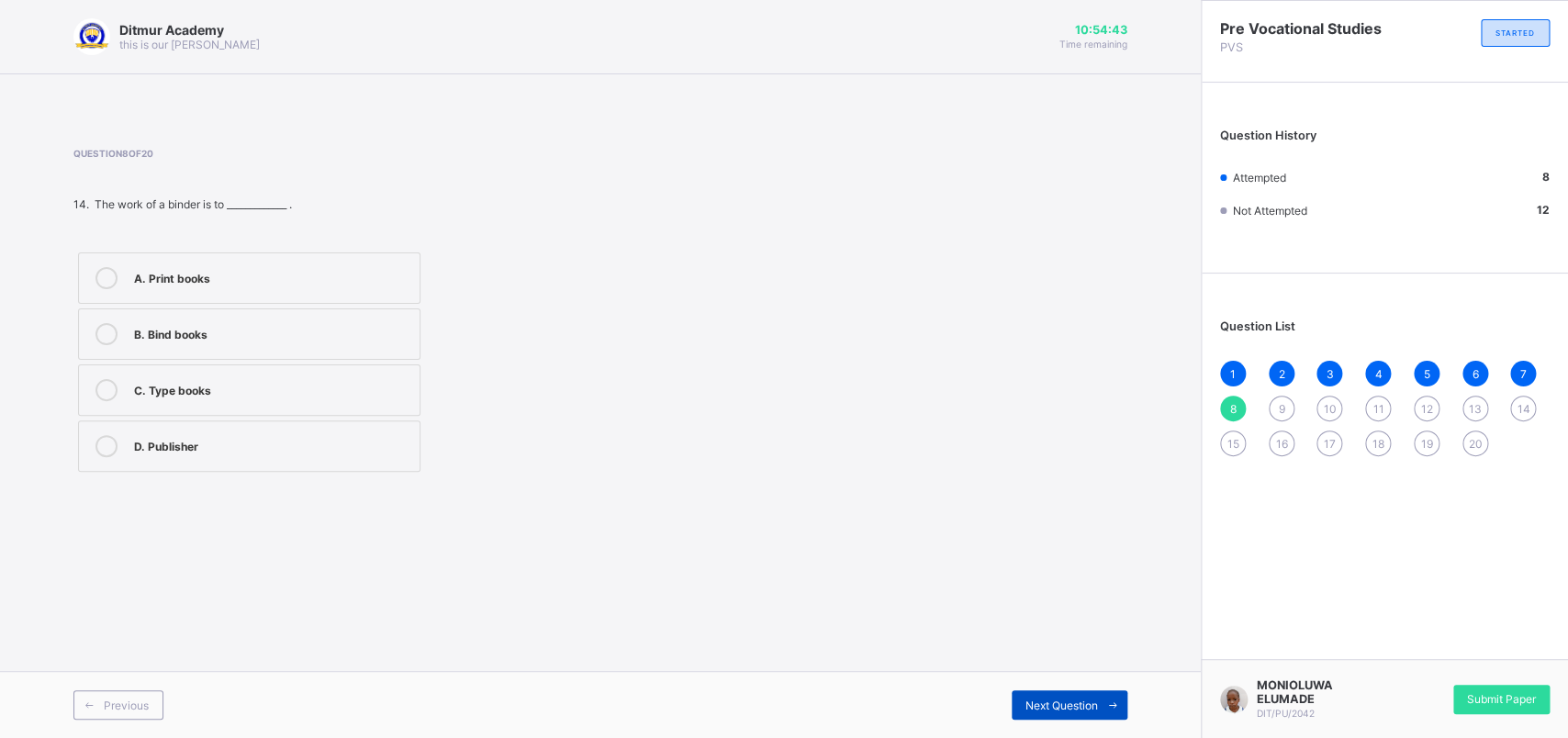 click on "Next Question" at bounding box center (1070, 705) 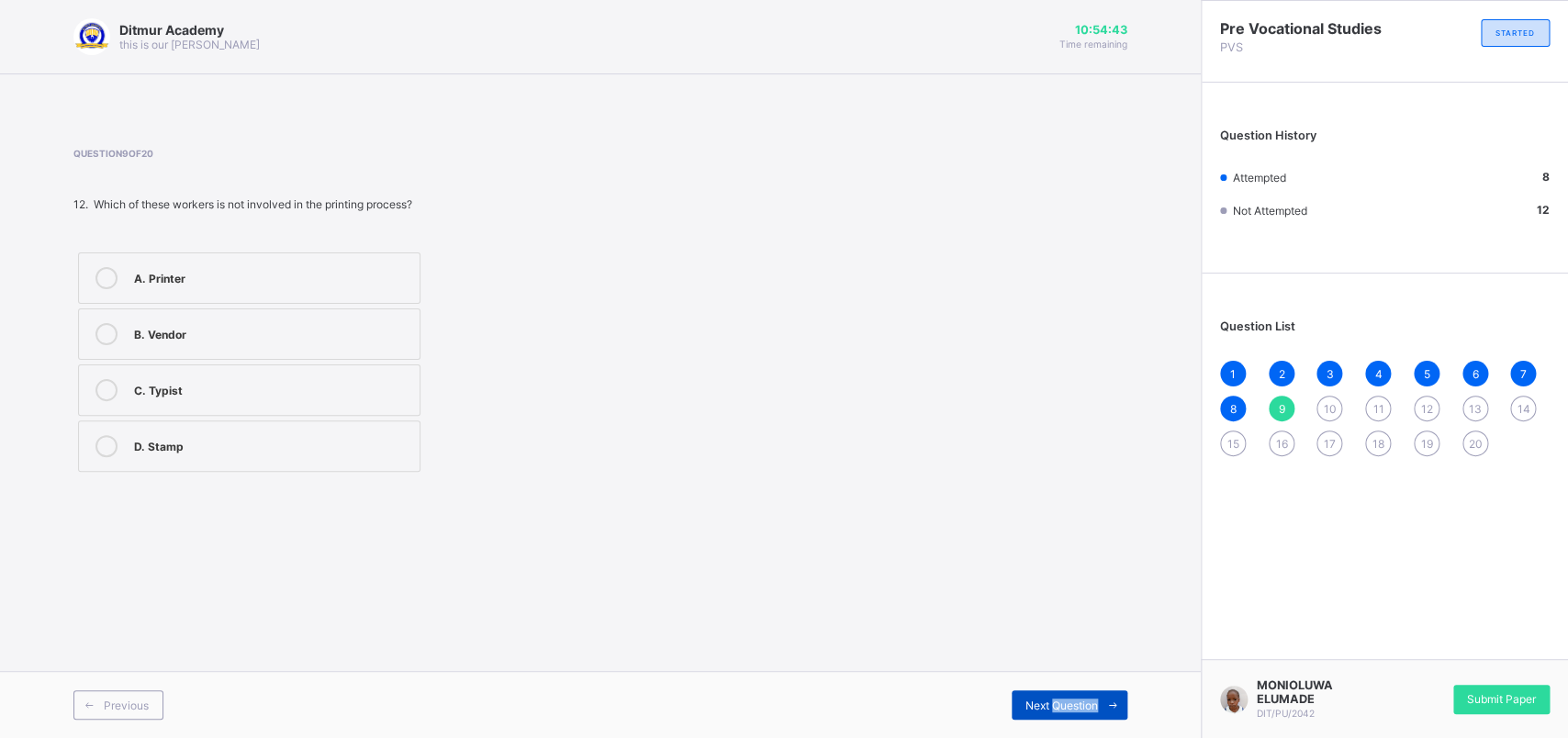 click on "Next Question" at bounding box center [1070, 705] 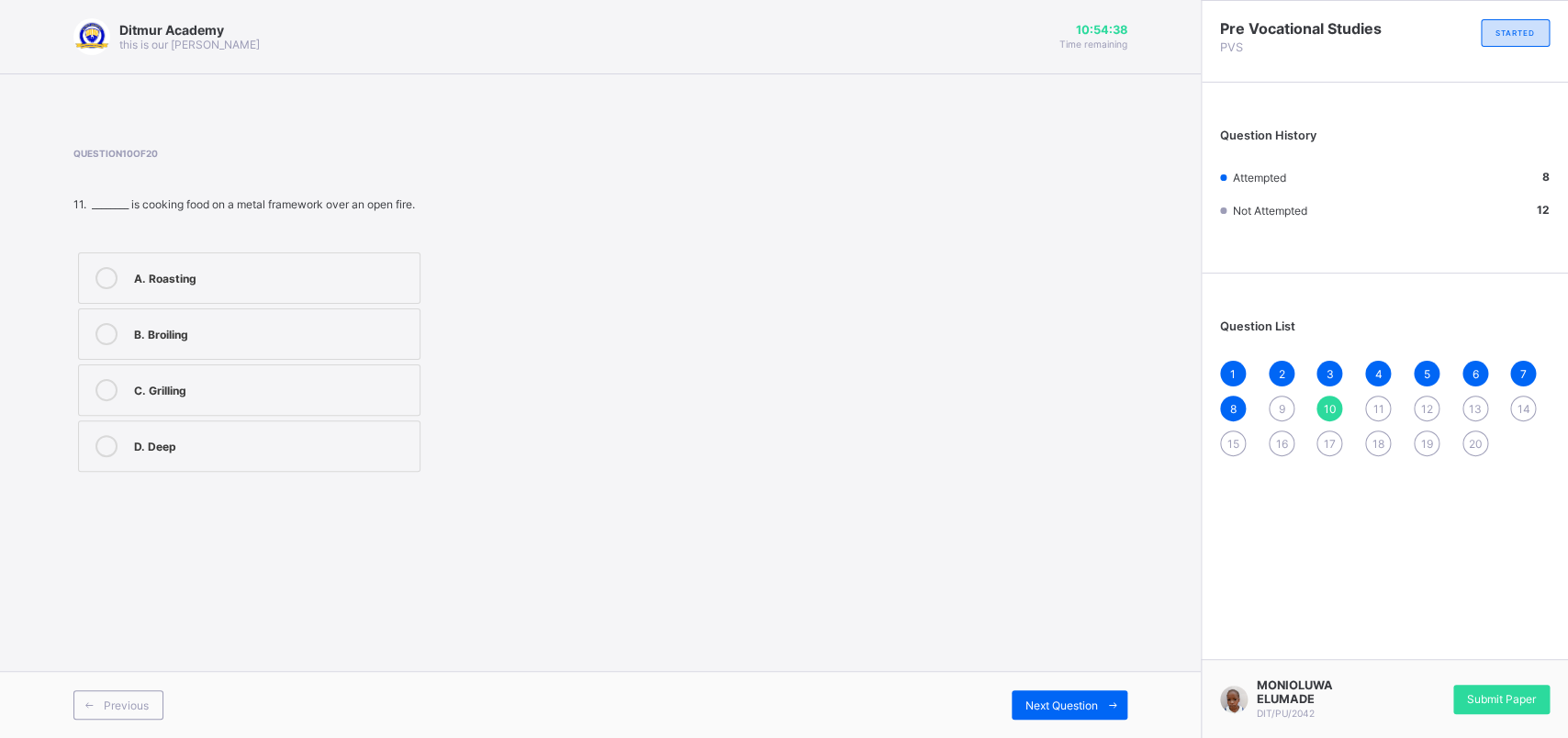 click on "9" at bounding box center [1281, 408] 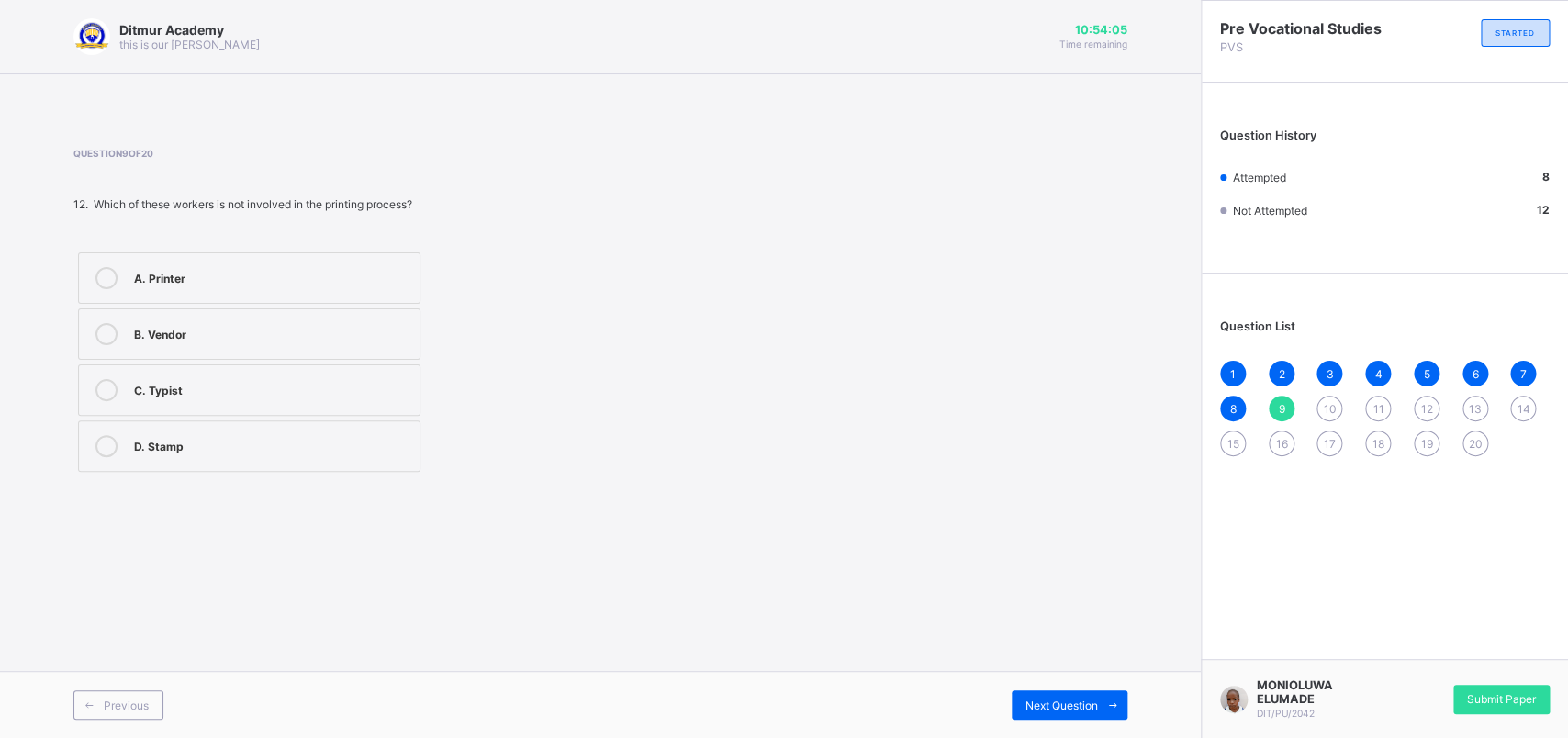 click at bounding box center (106, 446) 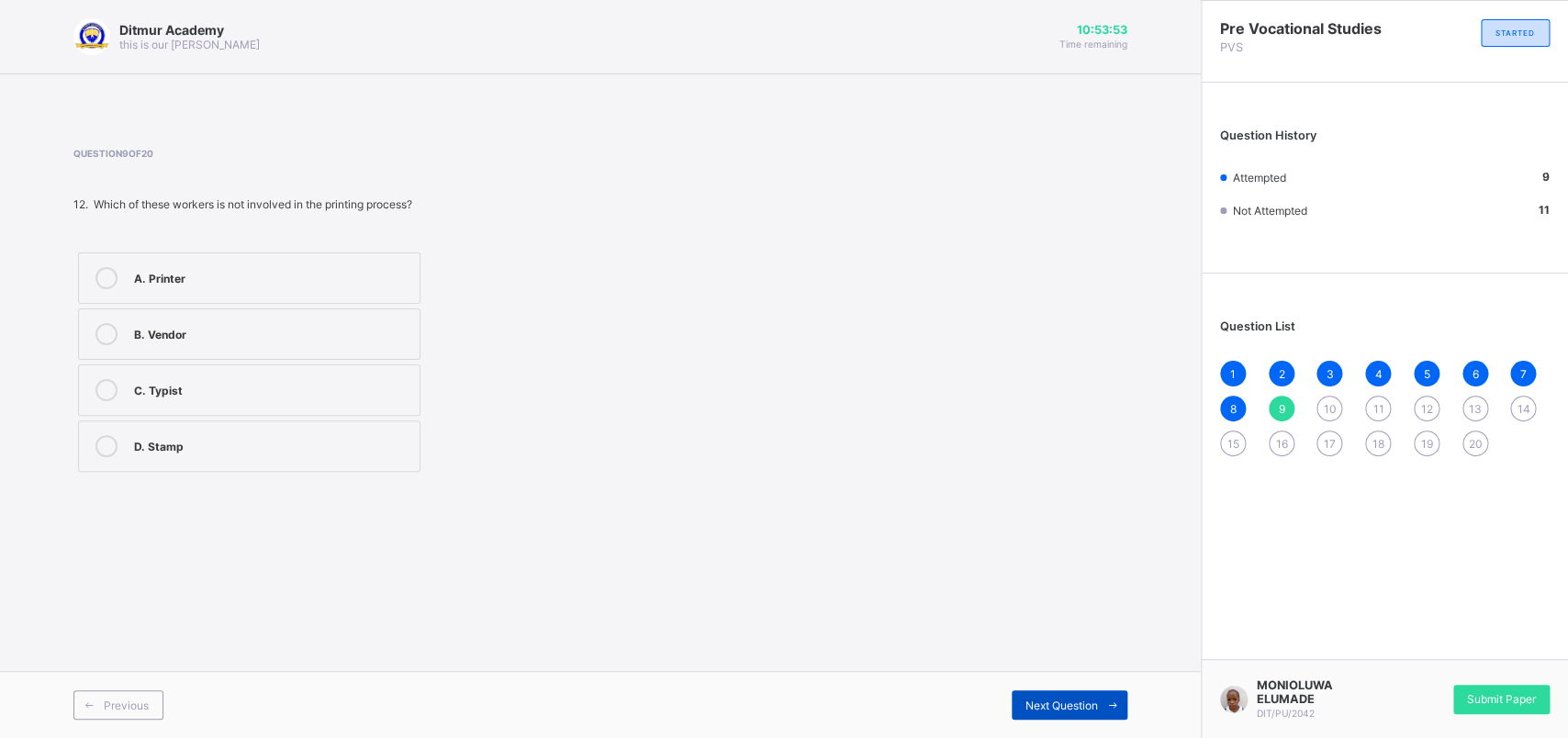 click on "Next Question" at bounding box center (1061, 705) 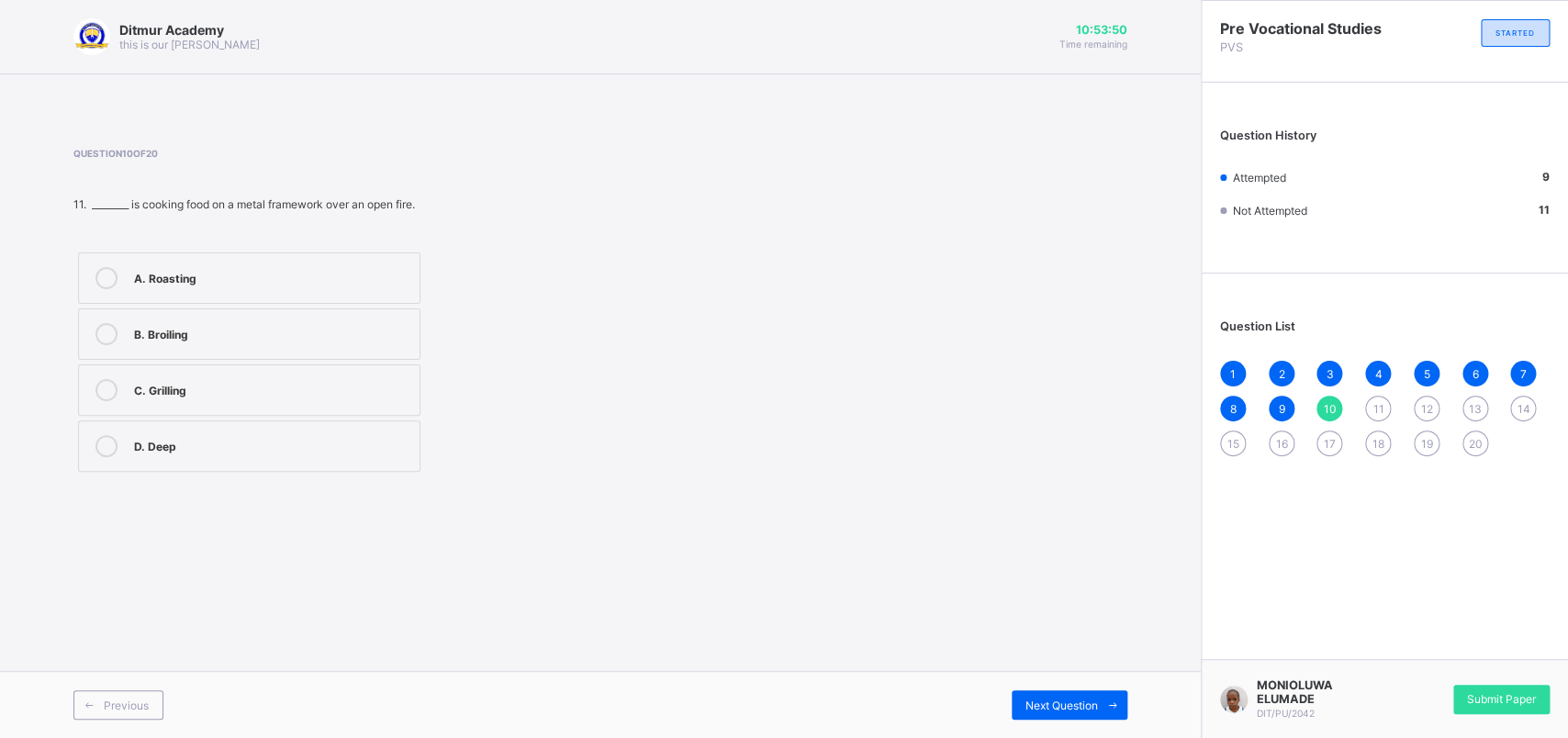click on "Previous Next Question" at bounding box center (600, 704) 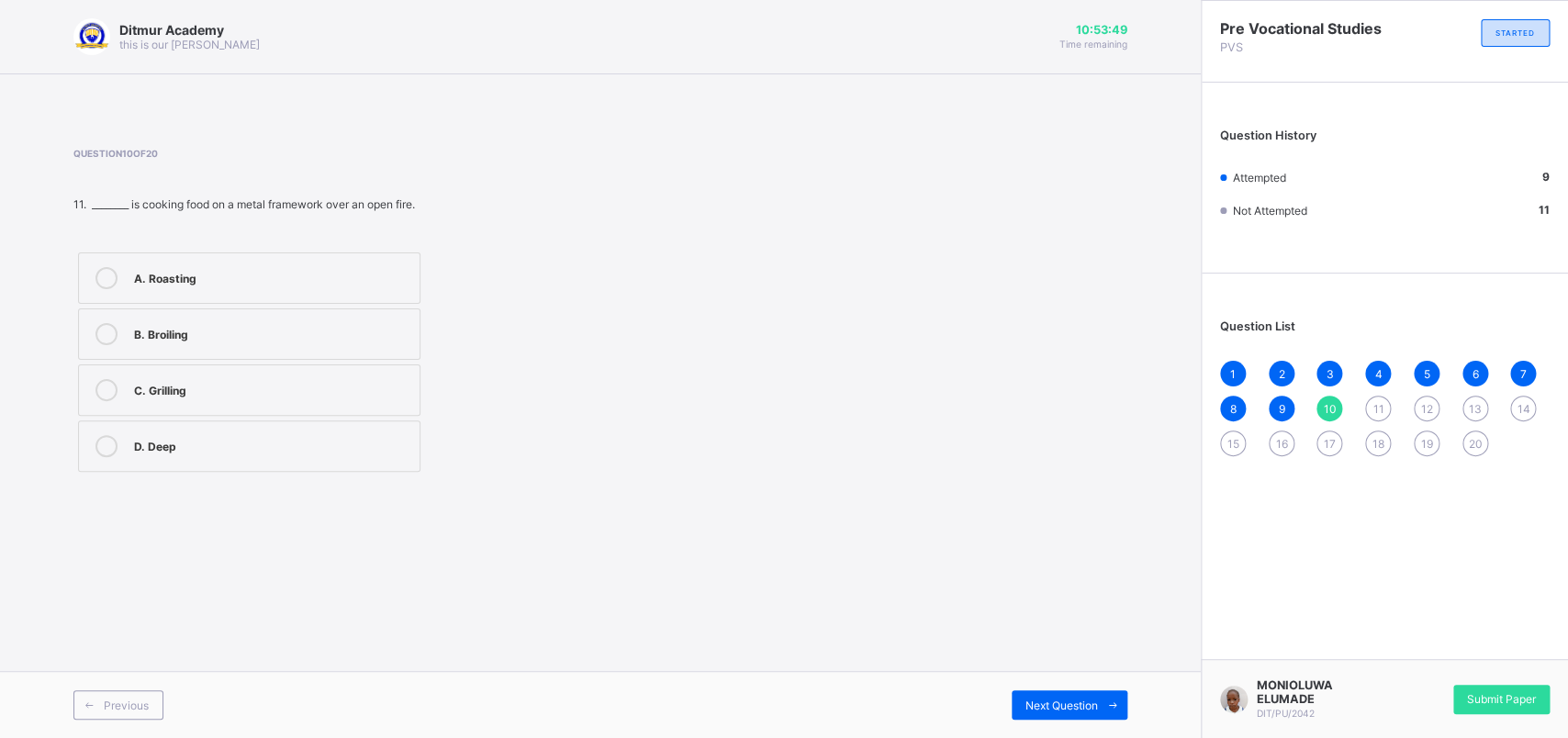 click on "Previous Next Question" at bounding box center (600, 704) 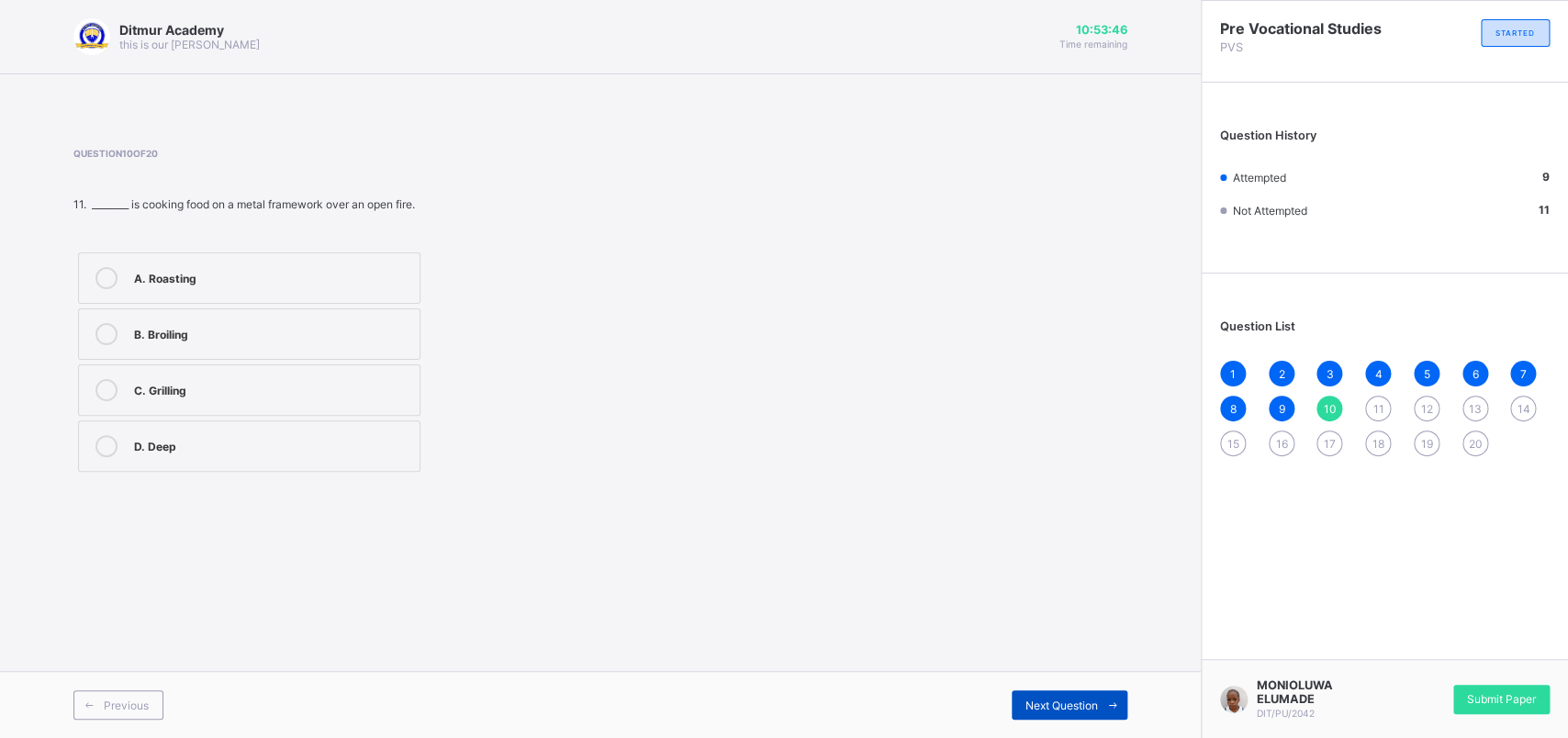 click on "Next Question" at bounding box center (1070, 705) 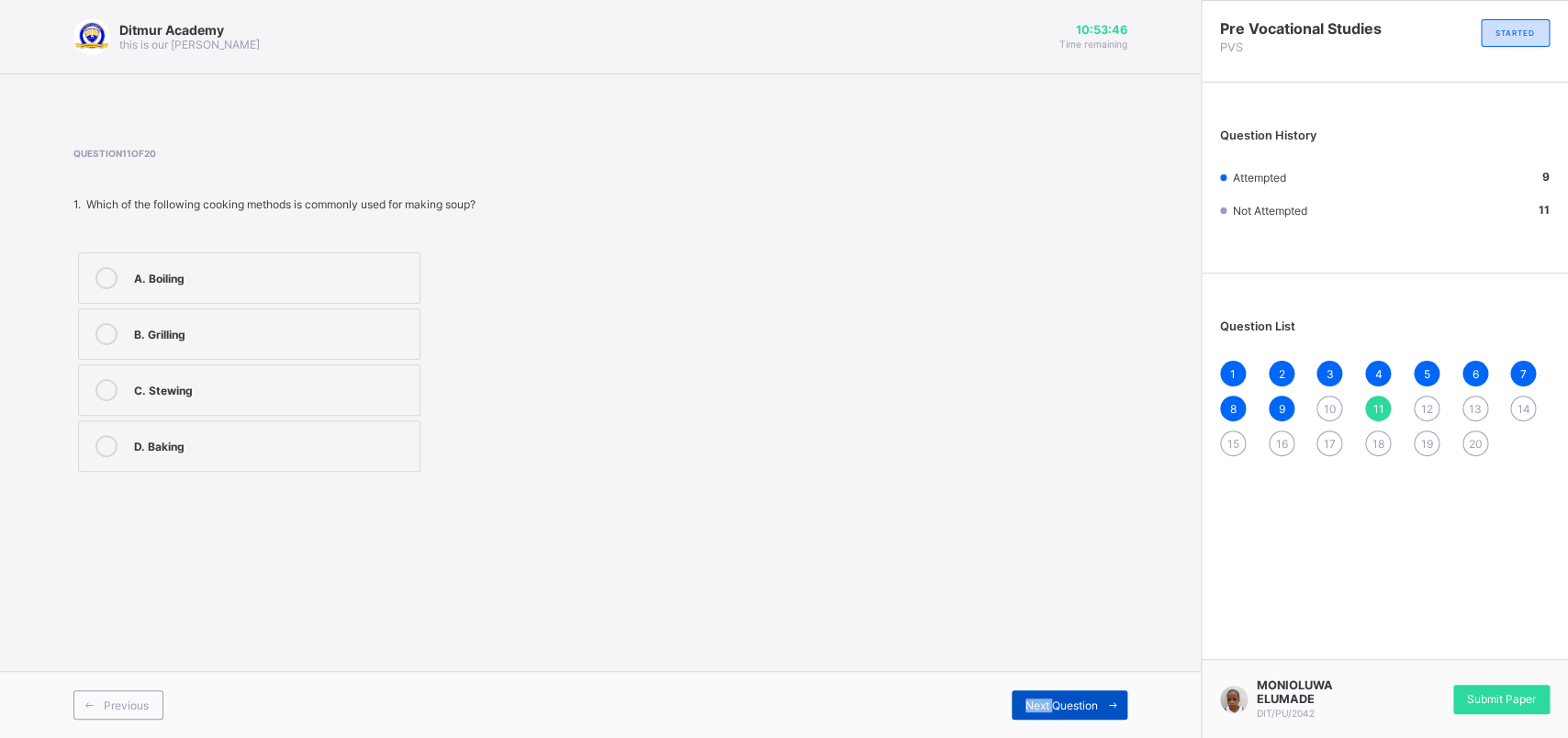 click on "Next Question" at bounding box center [1070, 705] 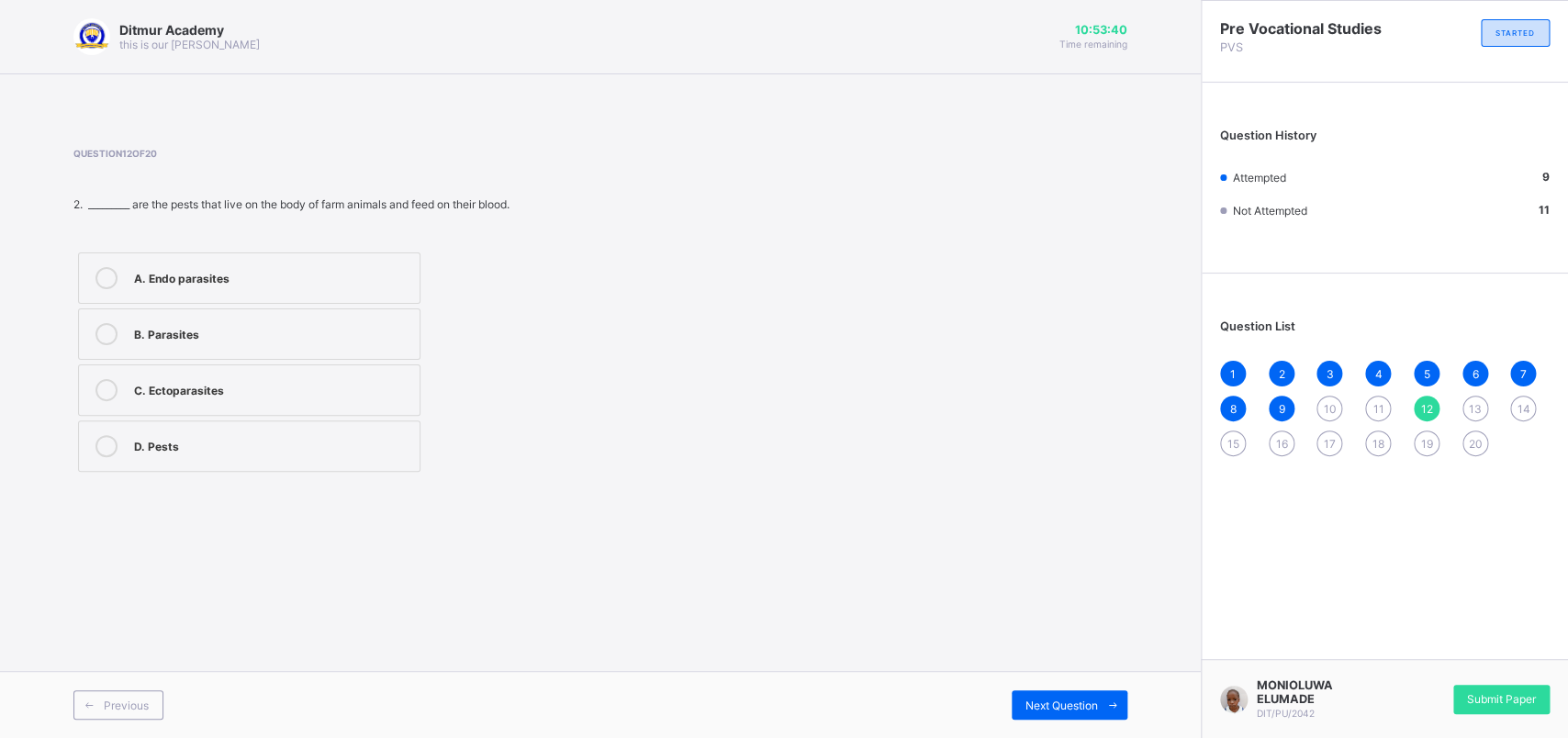 click on "10" at bounding box center [1329, 408] 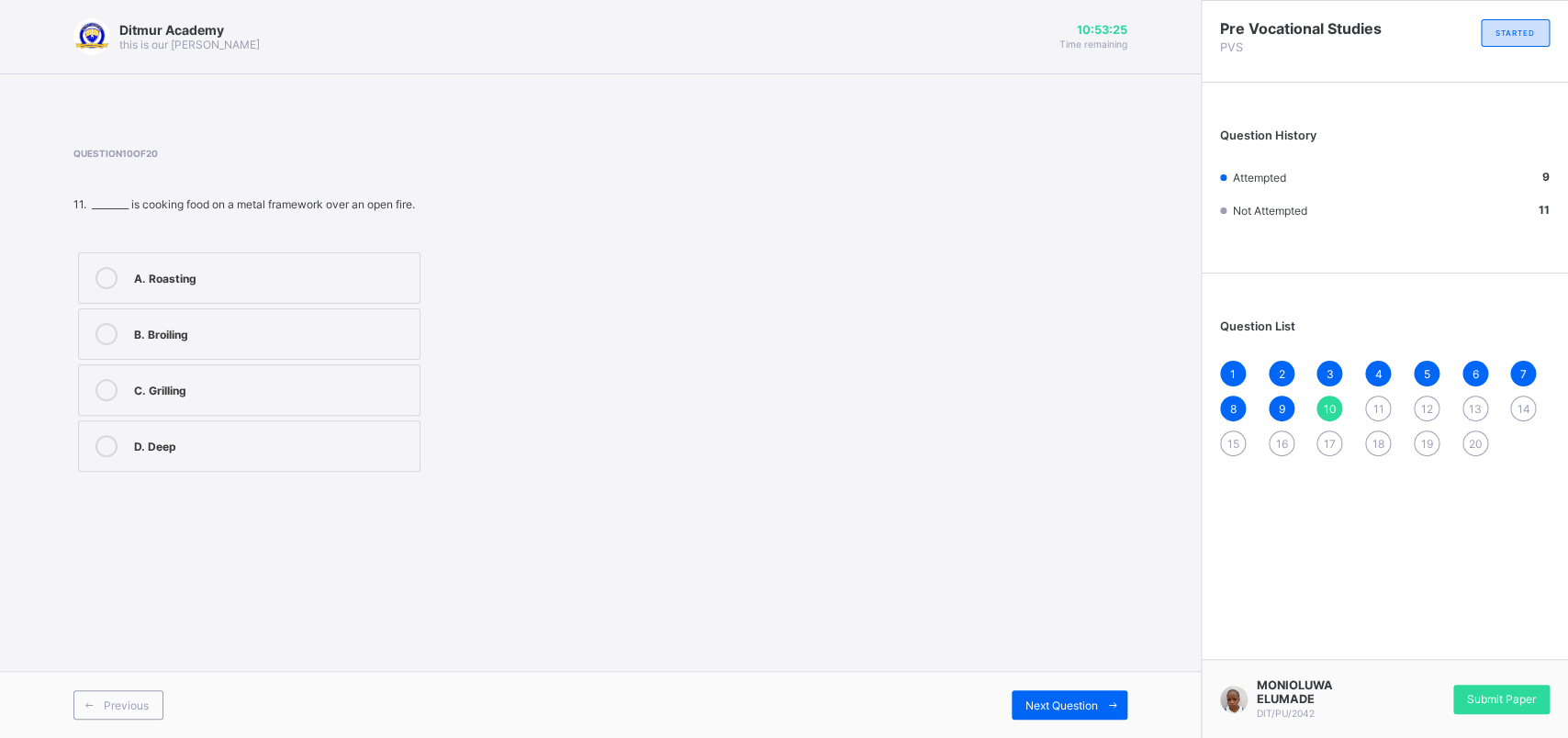 click on "C.   Grilling" at bounding box center [272, 388] 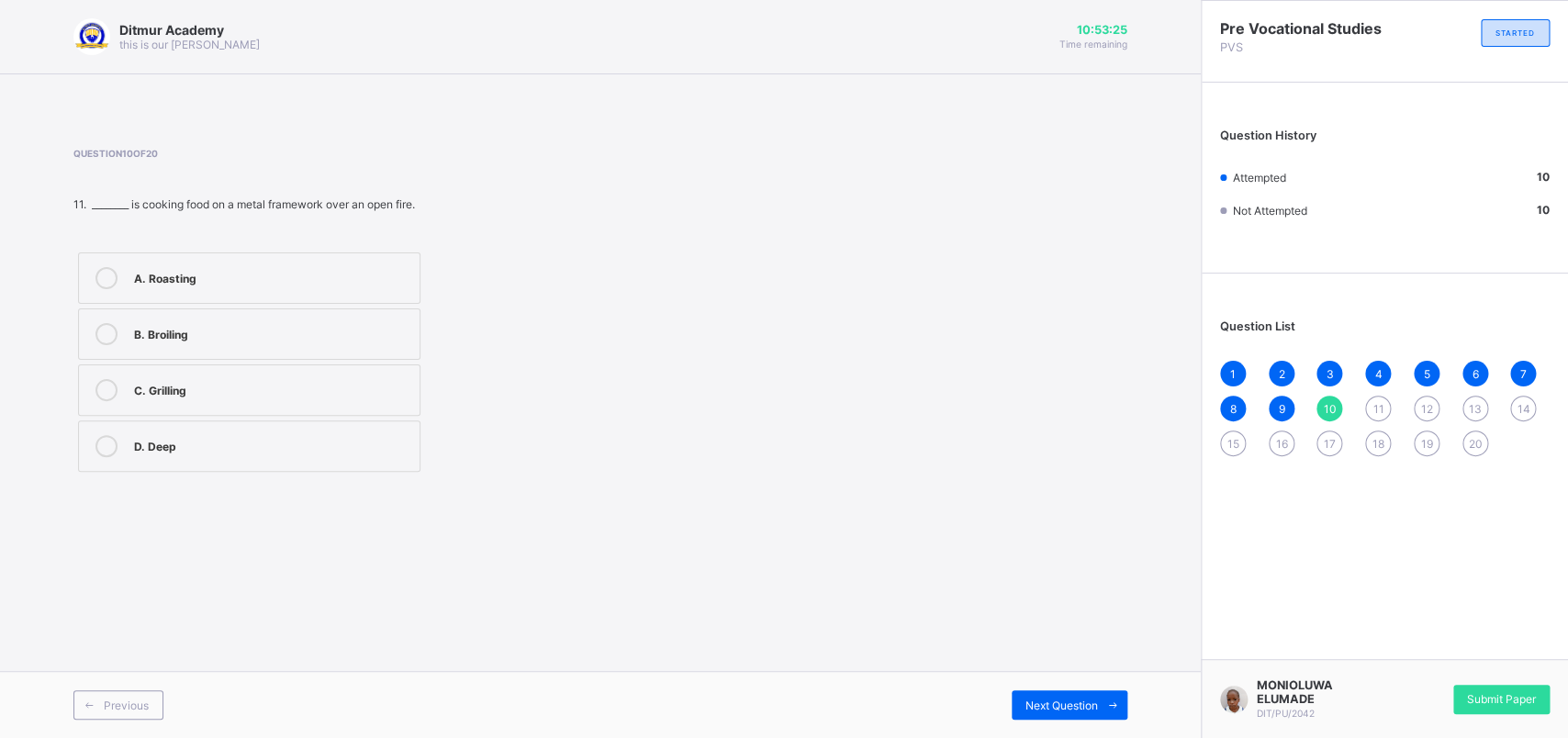 click on "C.   Grilling" at bounding box center (272, 388) 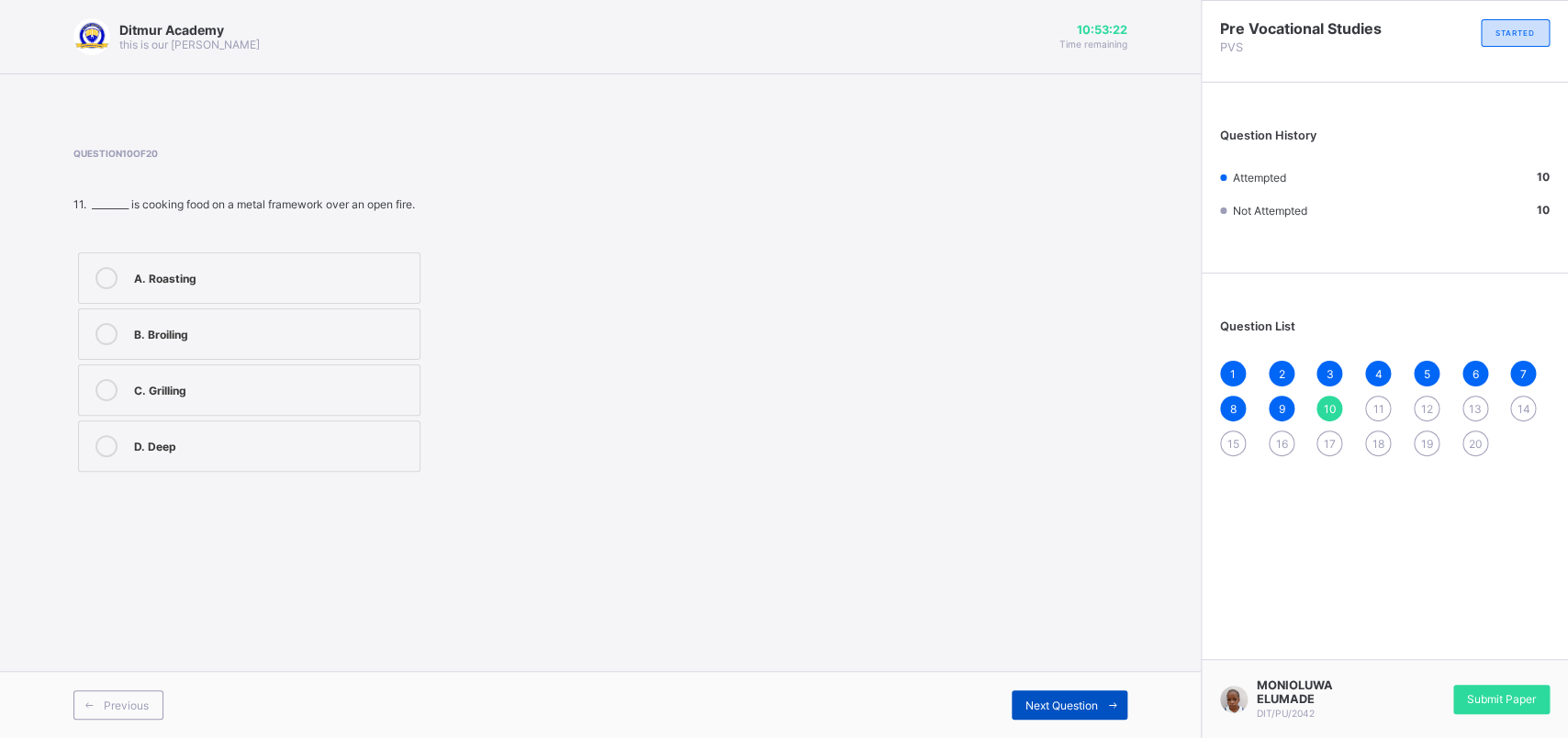 click on "Next Question" at bounding box center (1061, 705) 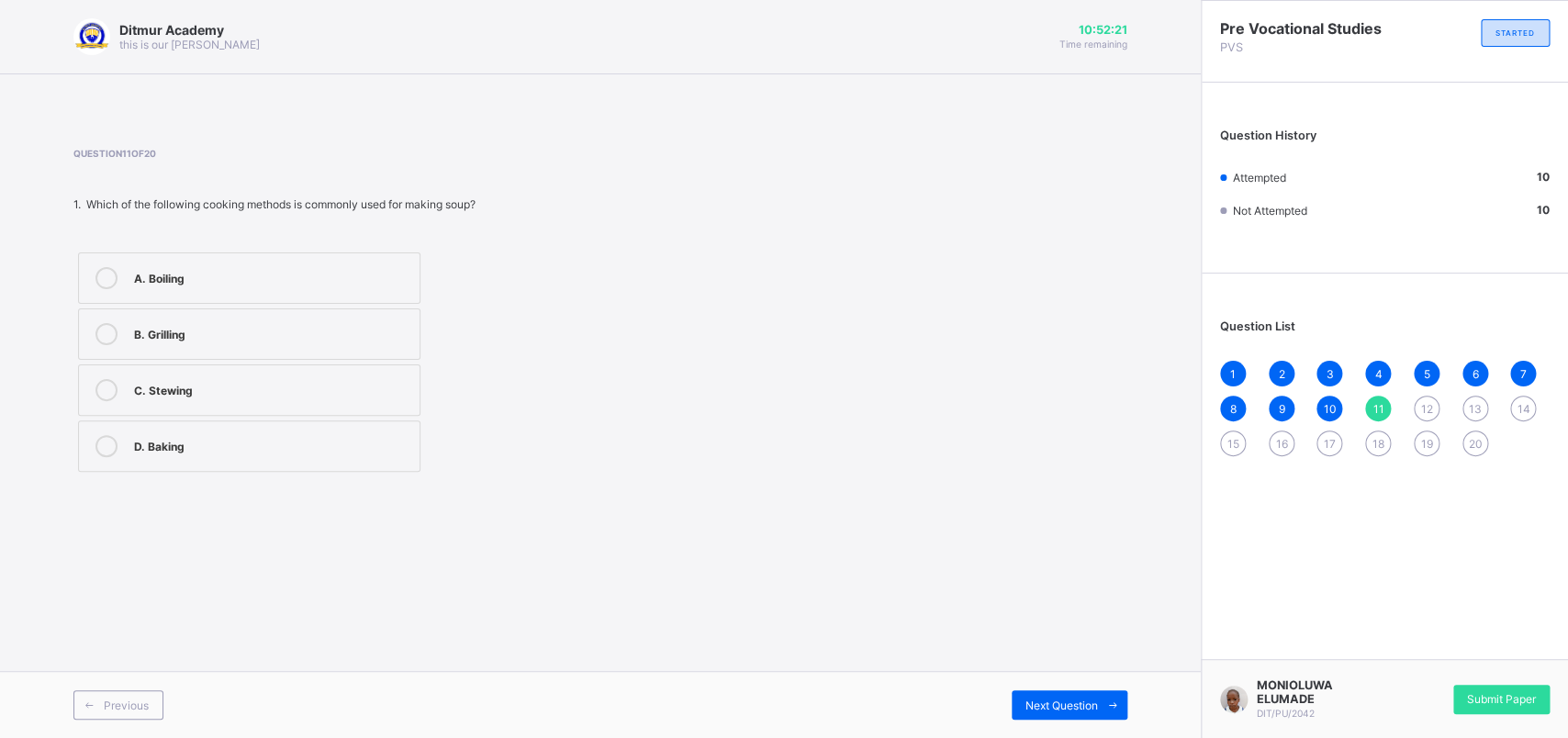 click on "B.  Grilling" at bounding box center (272, 332) 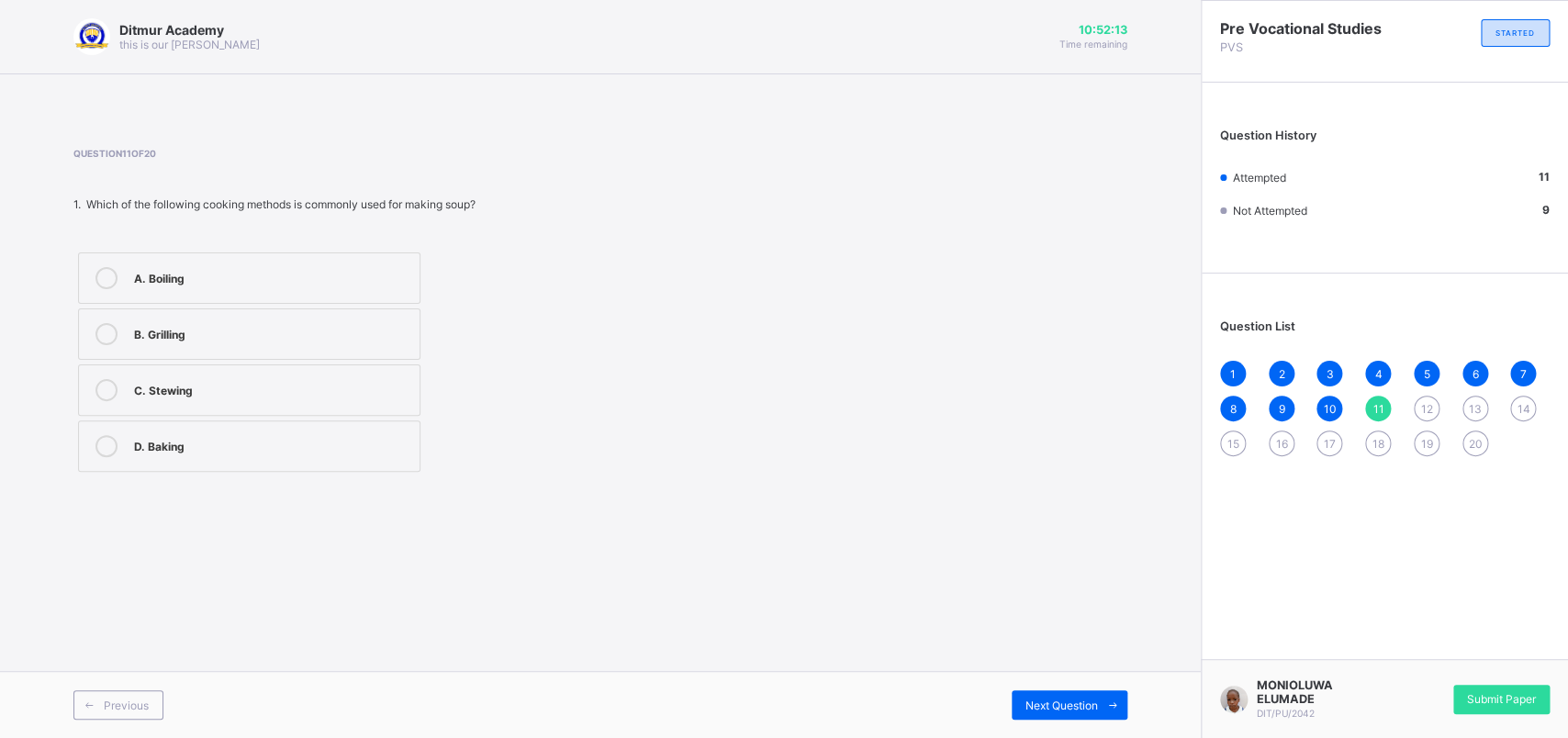 click on "A.  Boiling" at bounding box center (272, 276) 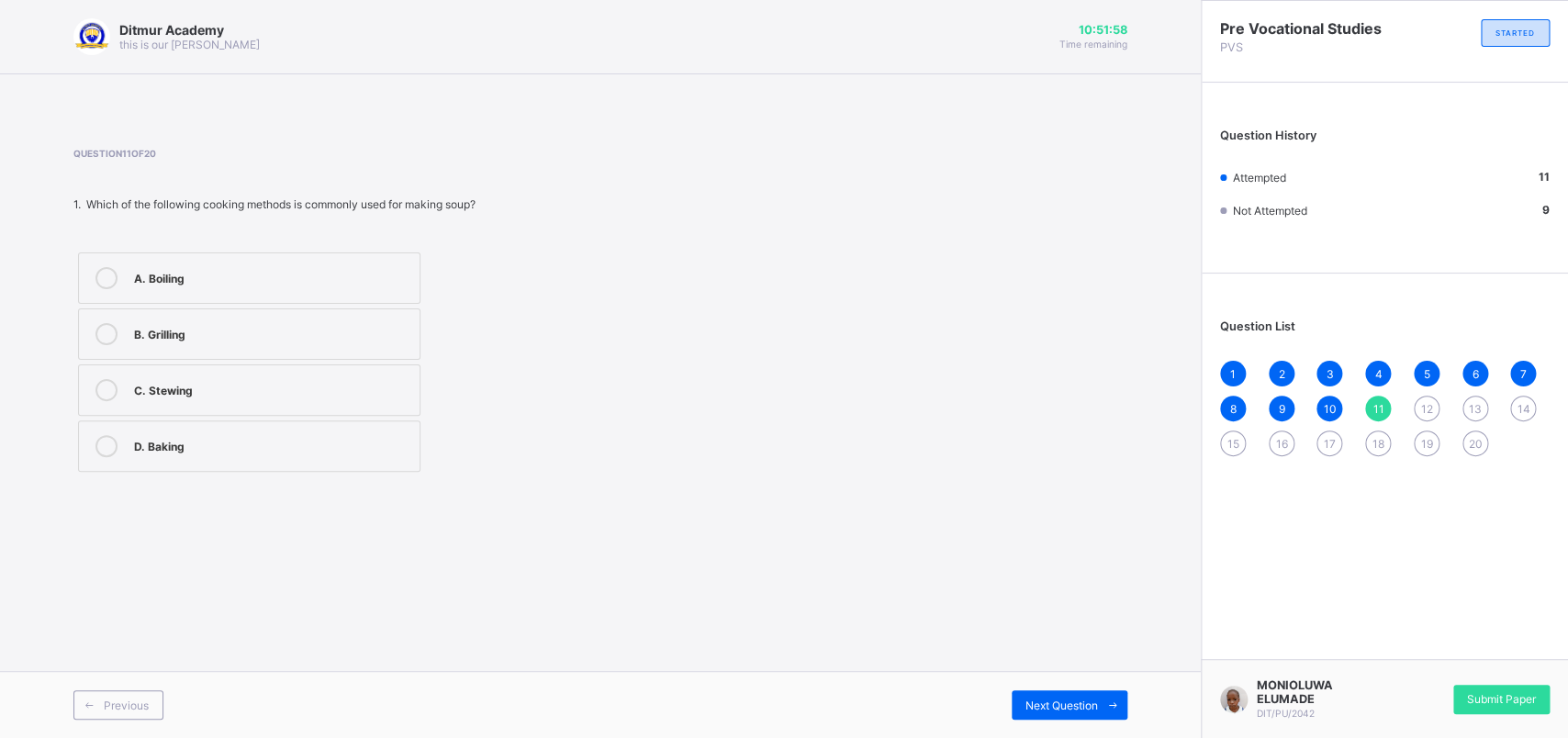 click on "Previous Next Question" at bounding box center [600, 704] 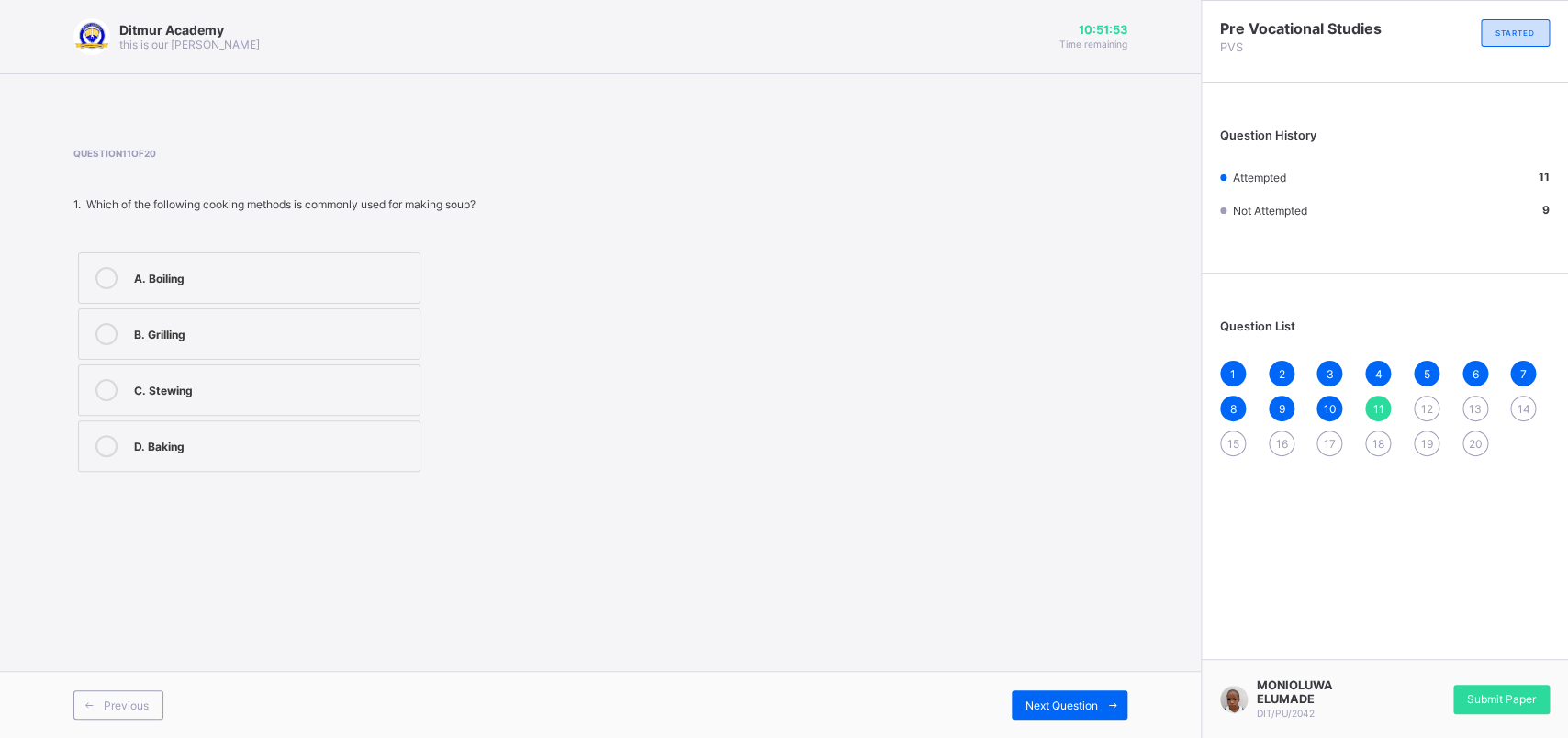 click on "12" at bounding box center [1426, 408] 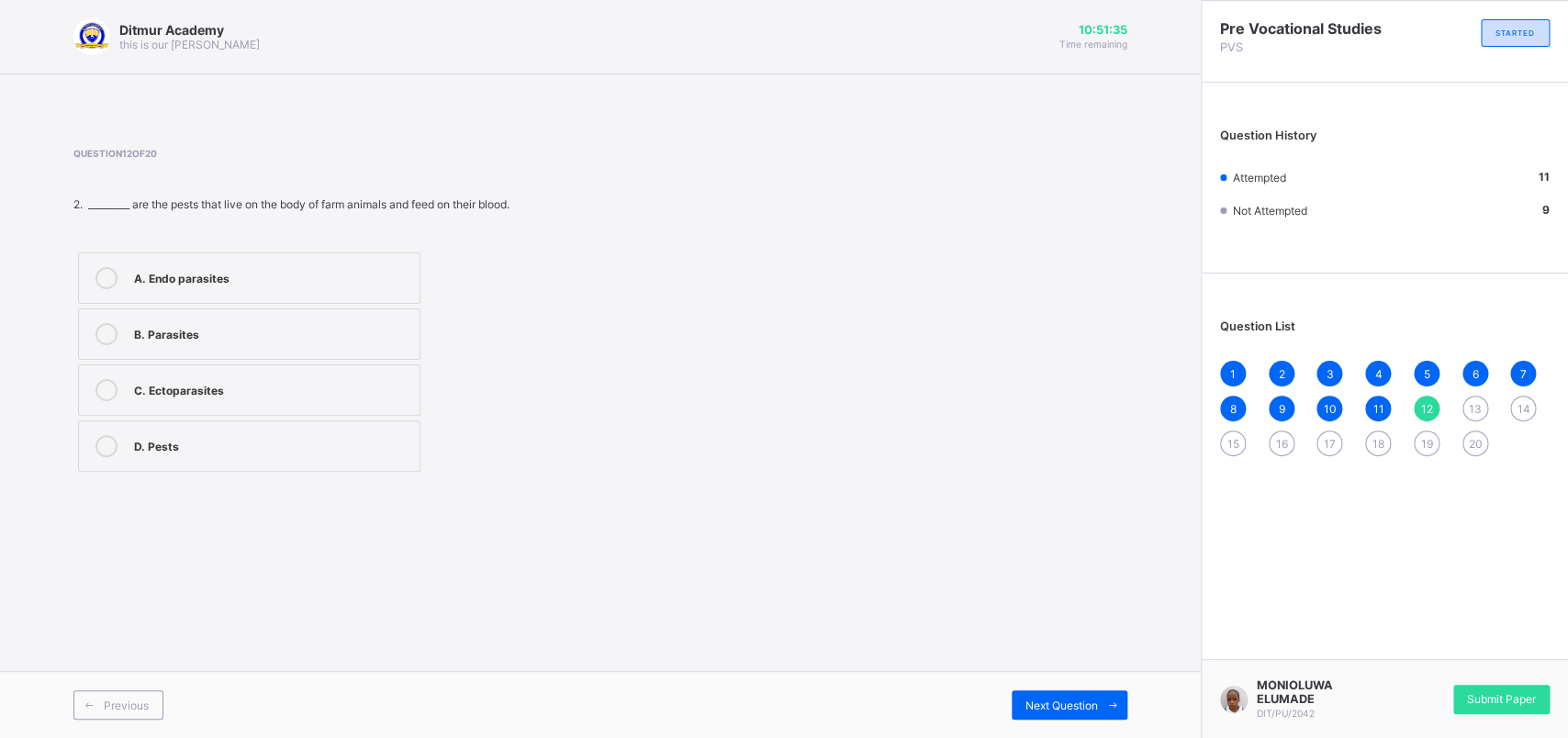 click on "A.  Endo parasites" at bounding box center (272, 276) 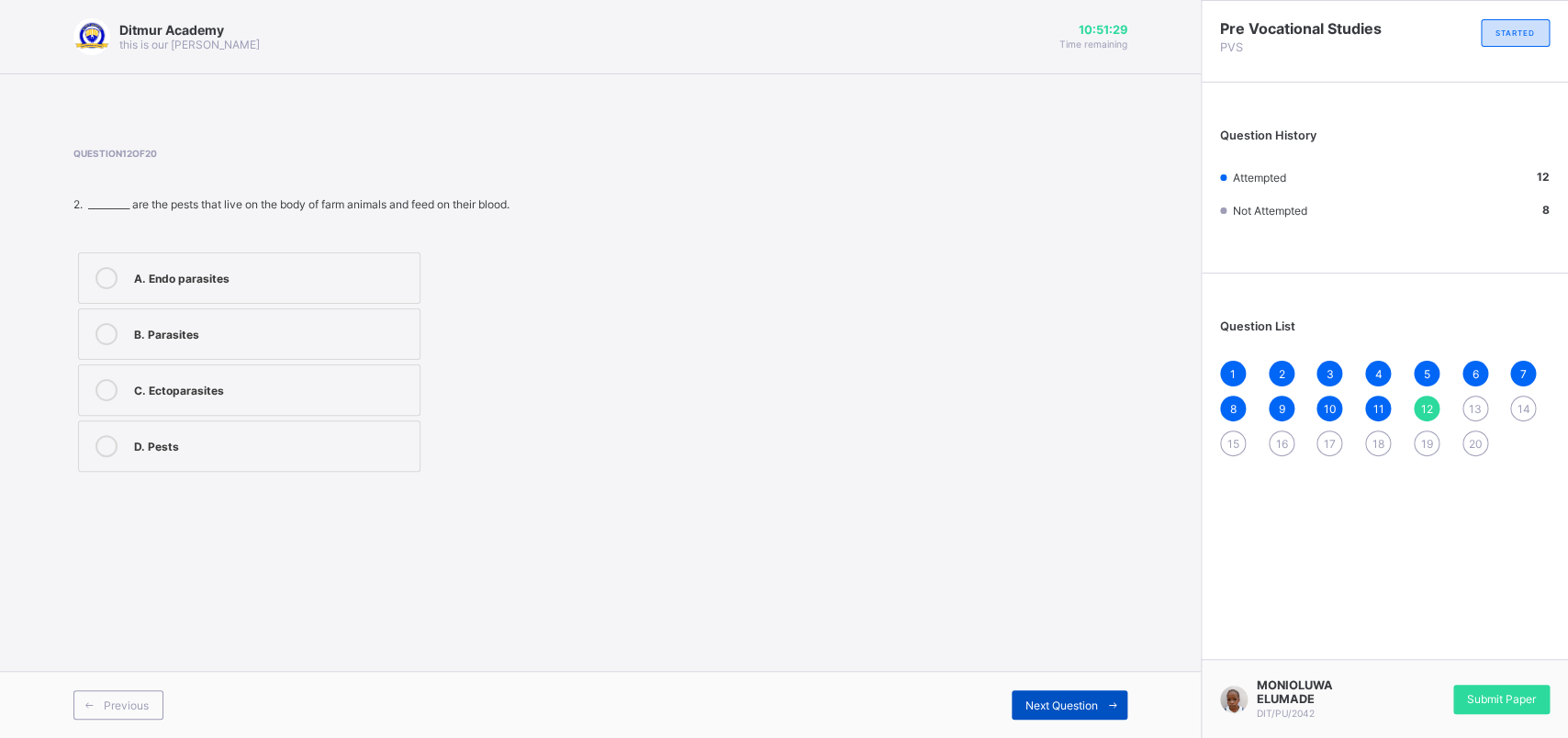 click on "Next Question" at bounding box center (1061, 705) 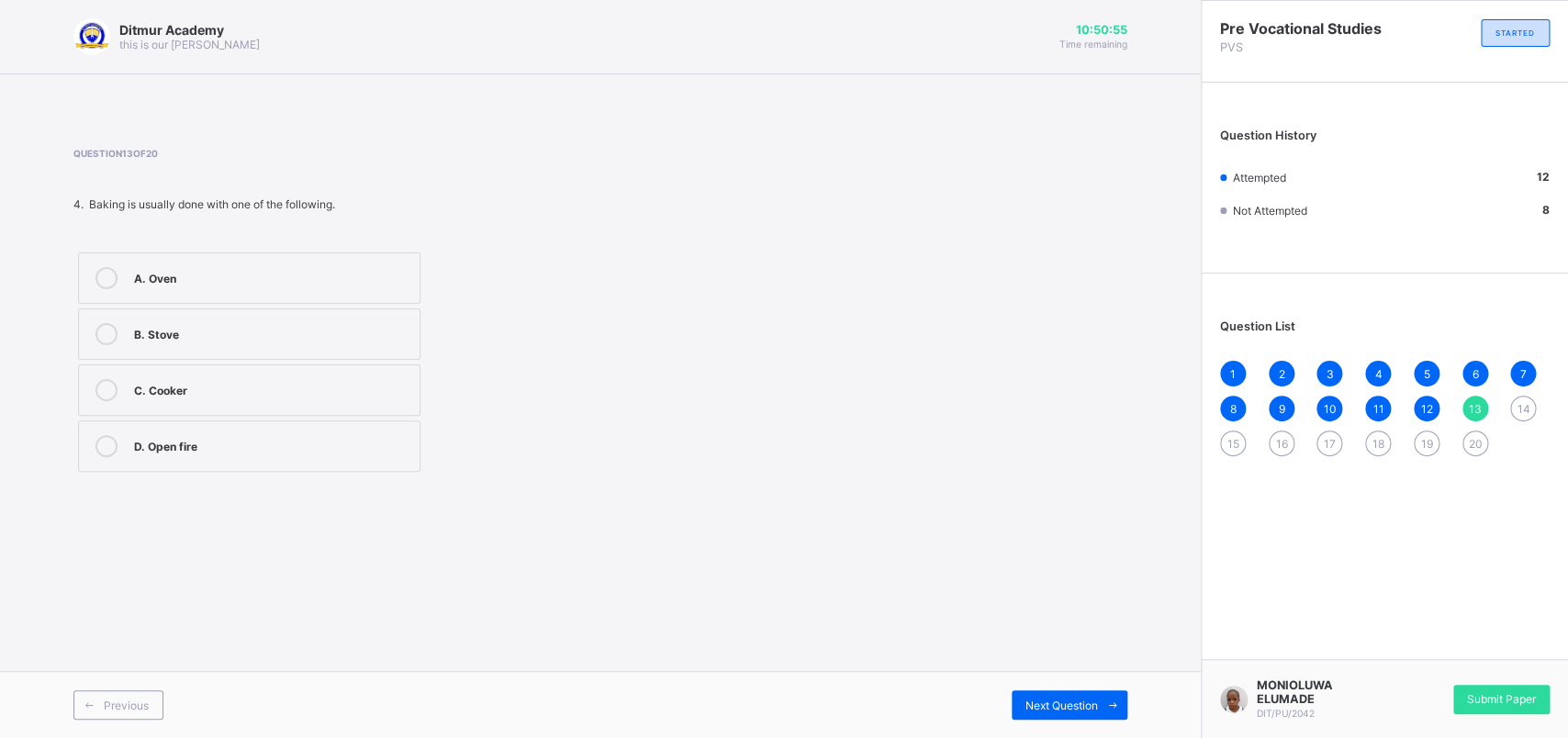 click at bounding box center [106, 446] 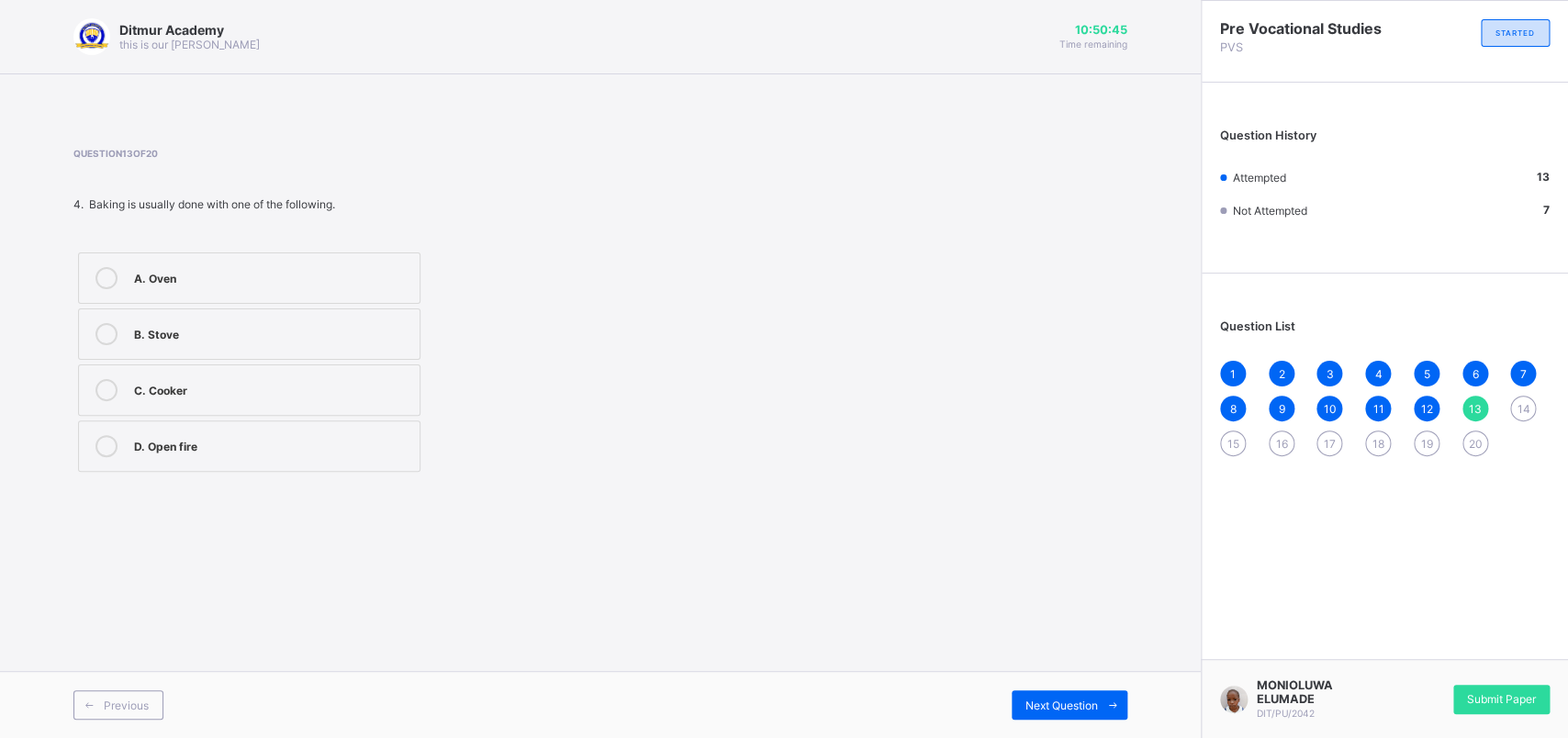 click on "Previous Next Question" at bounding box center (600, 704) 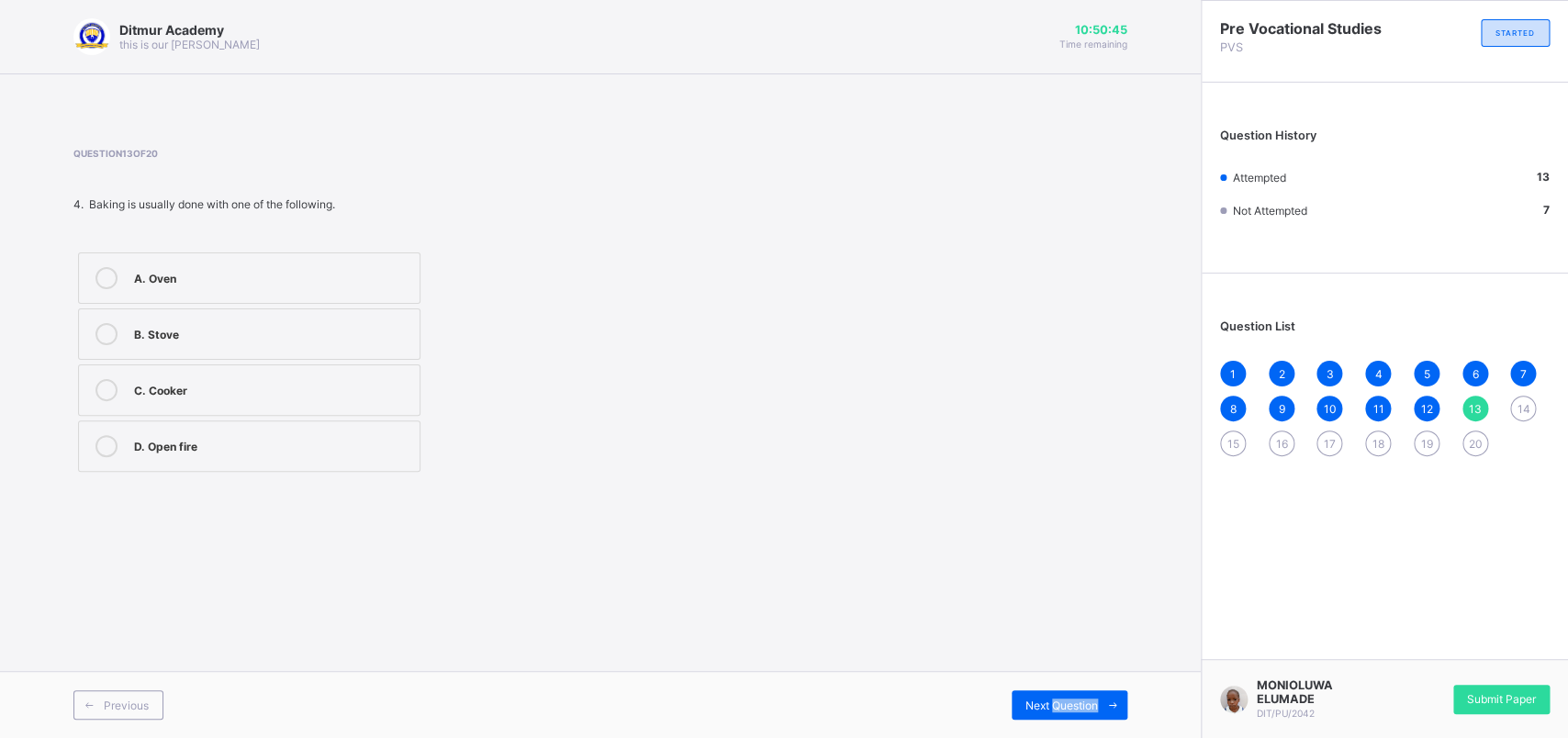 click on "Previous Next Question" at bounding box center (600, 704) 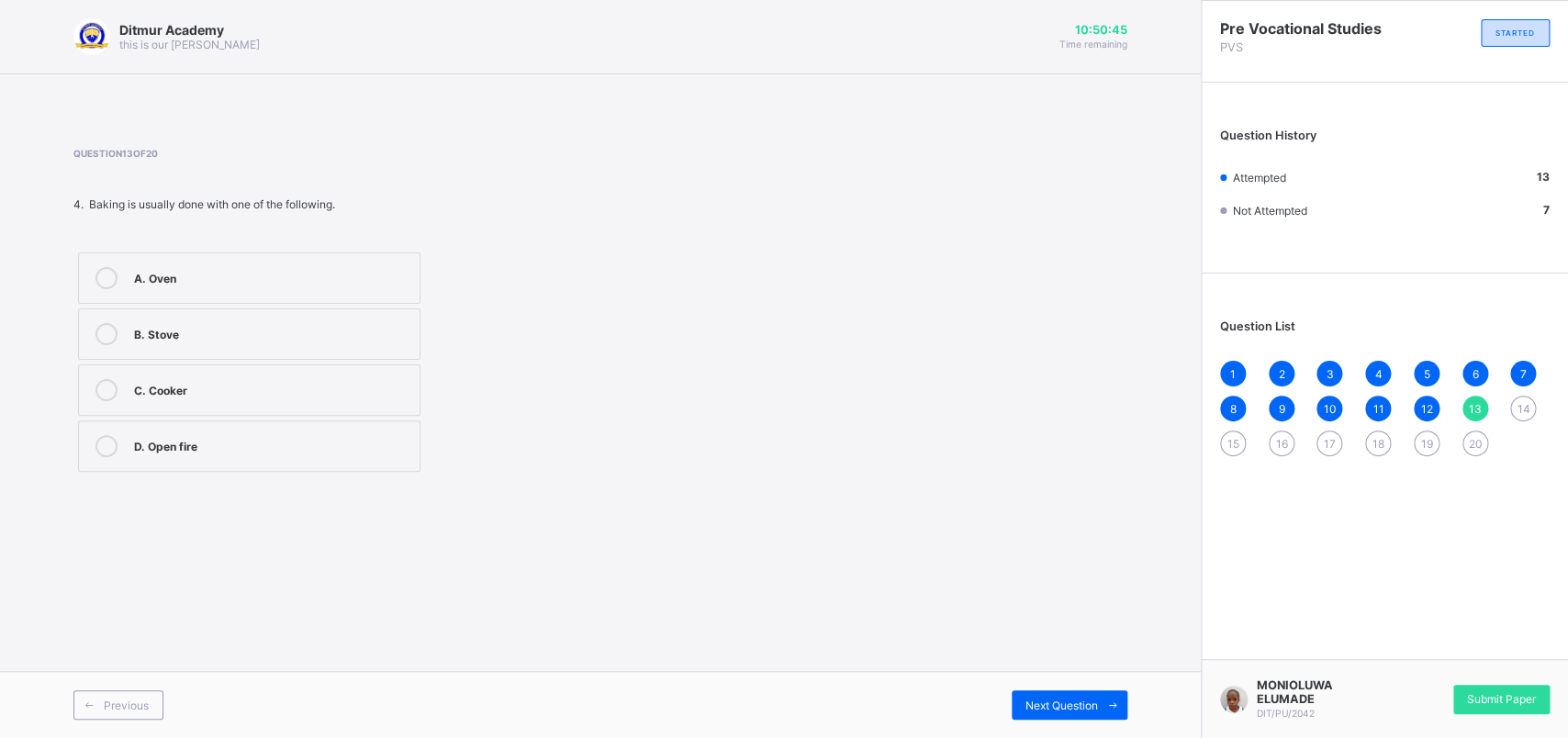 click on "Previous Next Question" at bounding box center (600, 704) 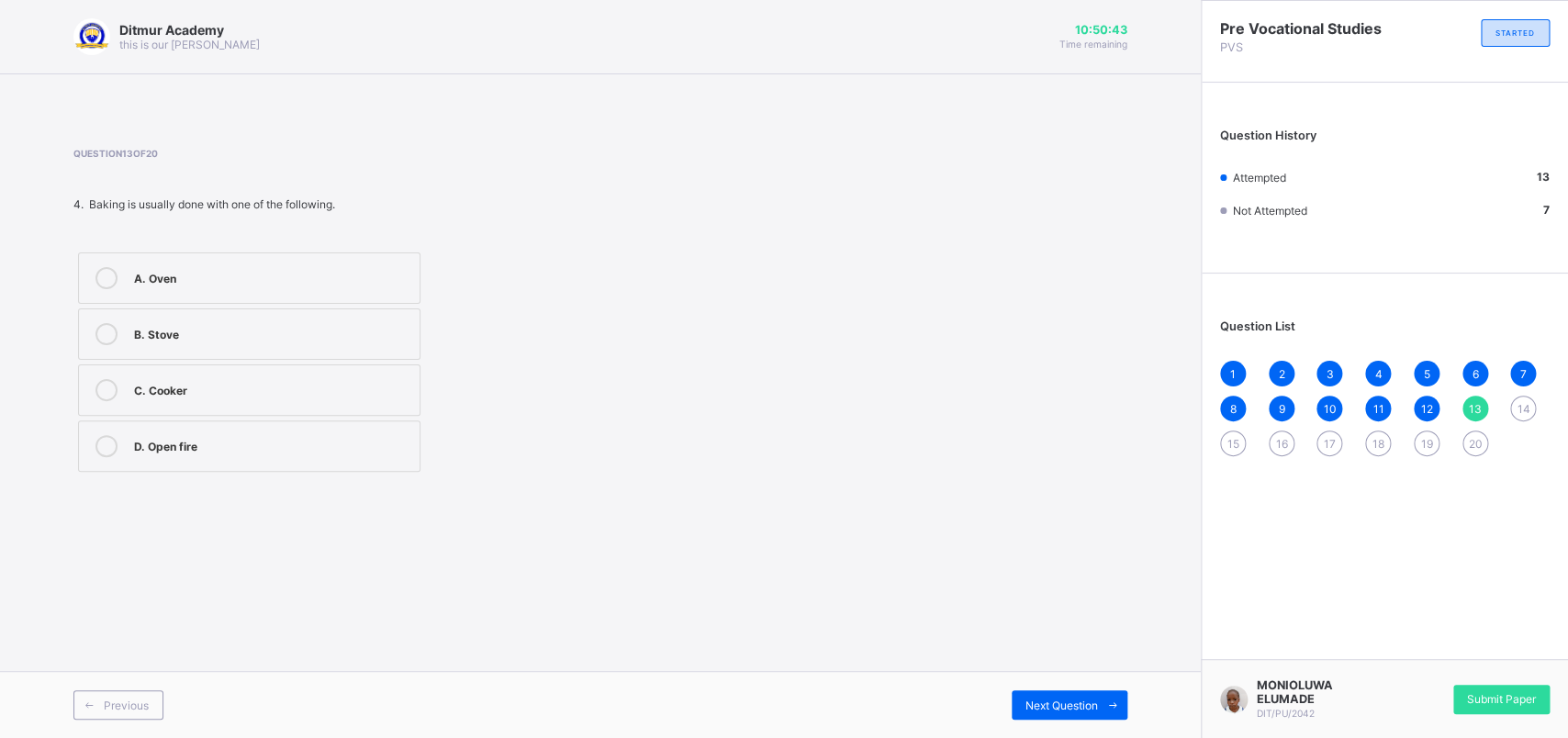 click on "Previous Next Question" at bounding box center (600, 704) 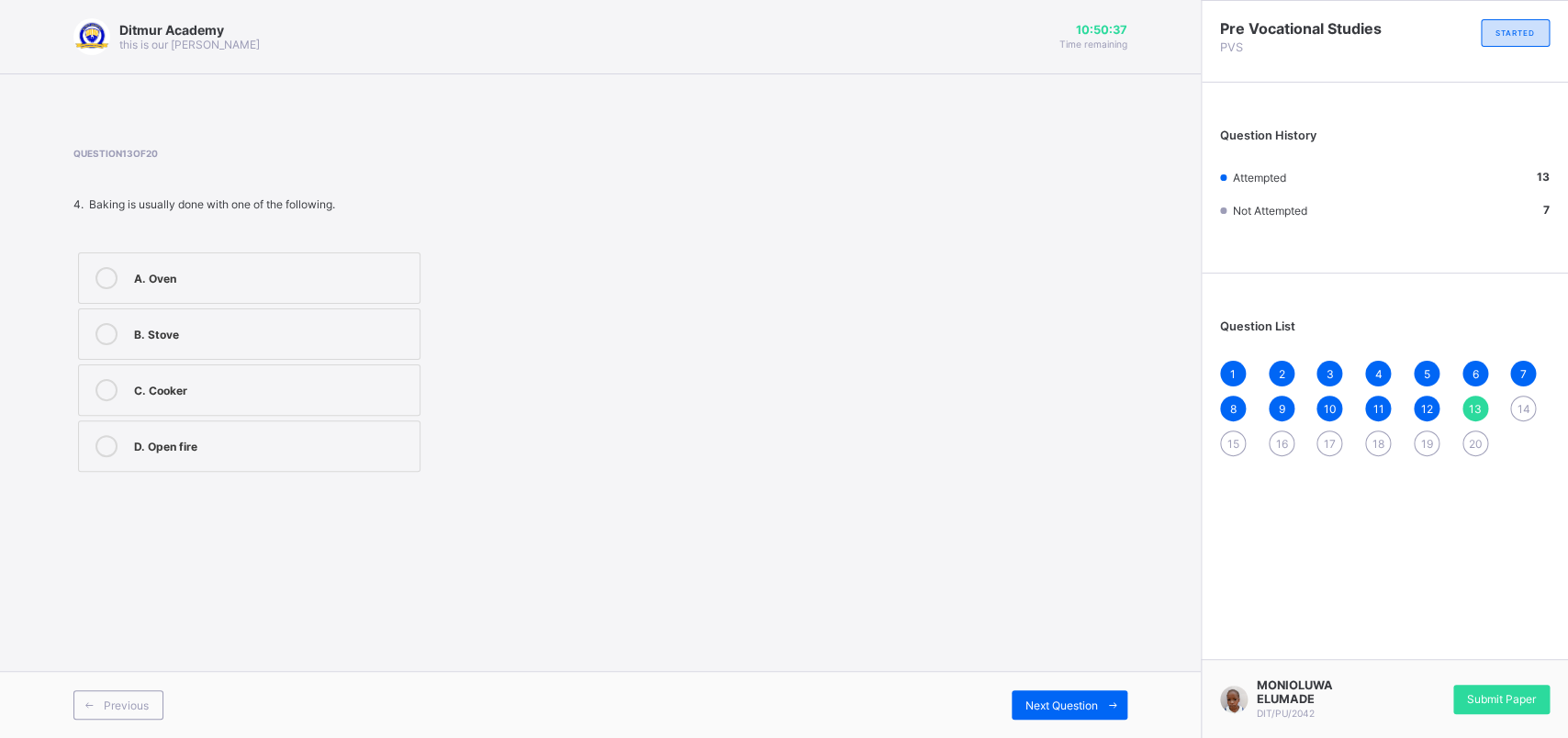click on "14" at bounding box center (1523, 408) 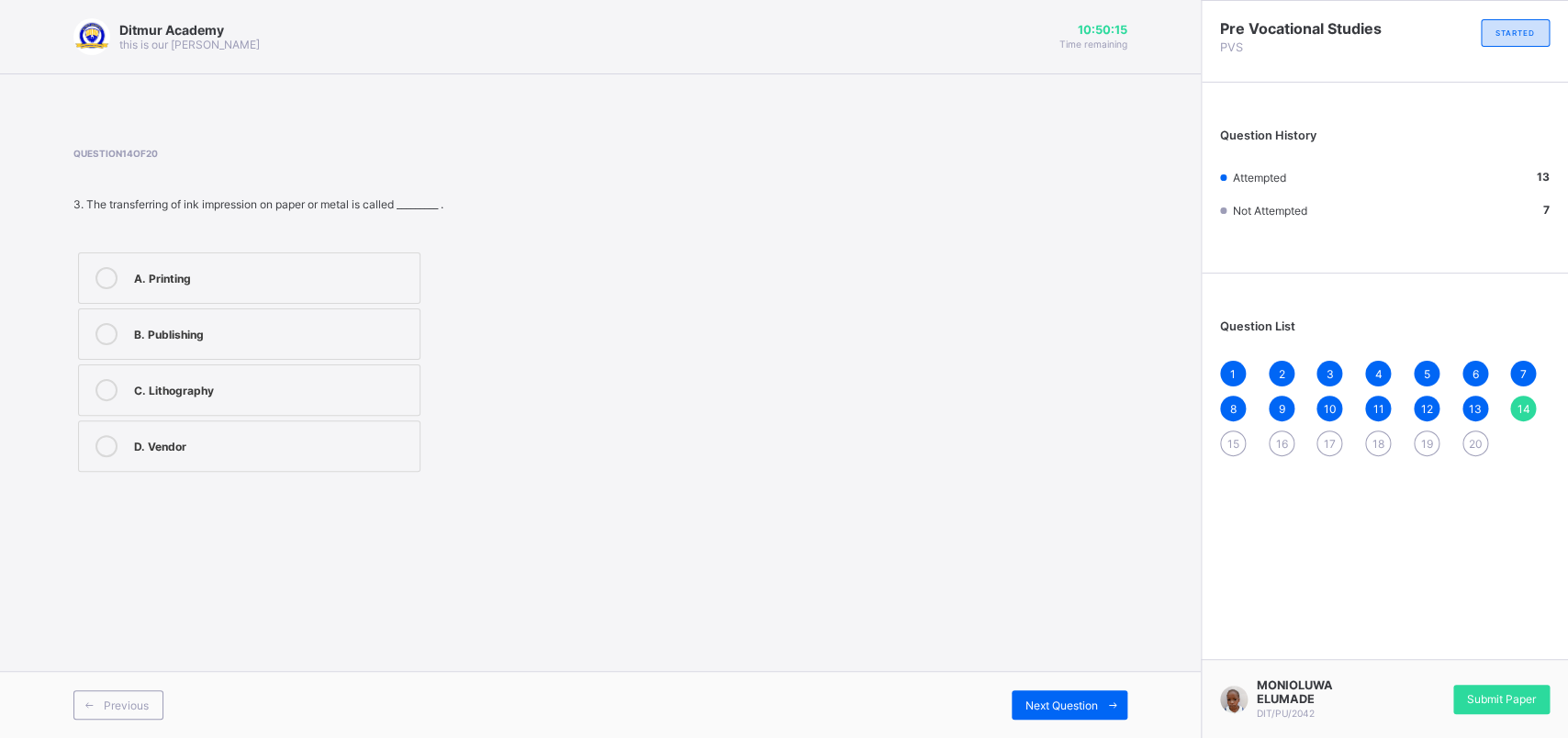 click on "A. Printing" at bounding box center (272, 276) 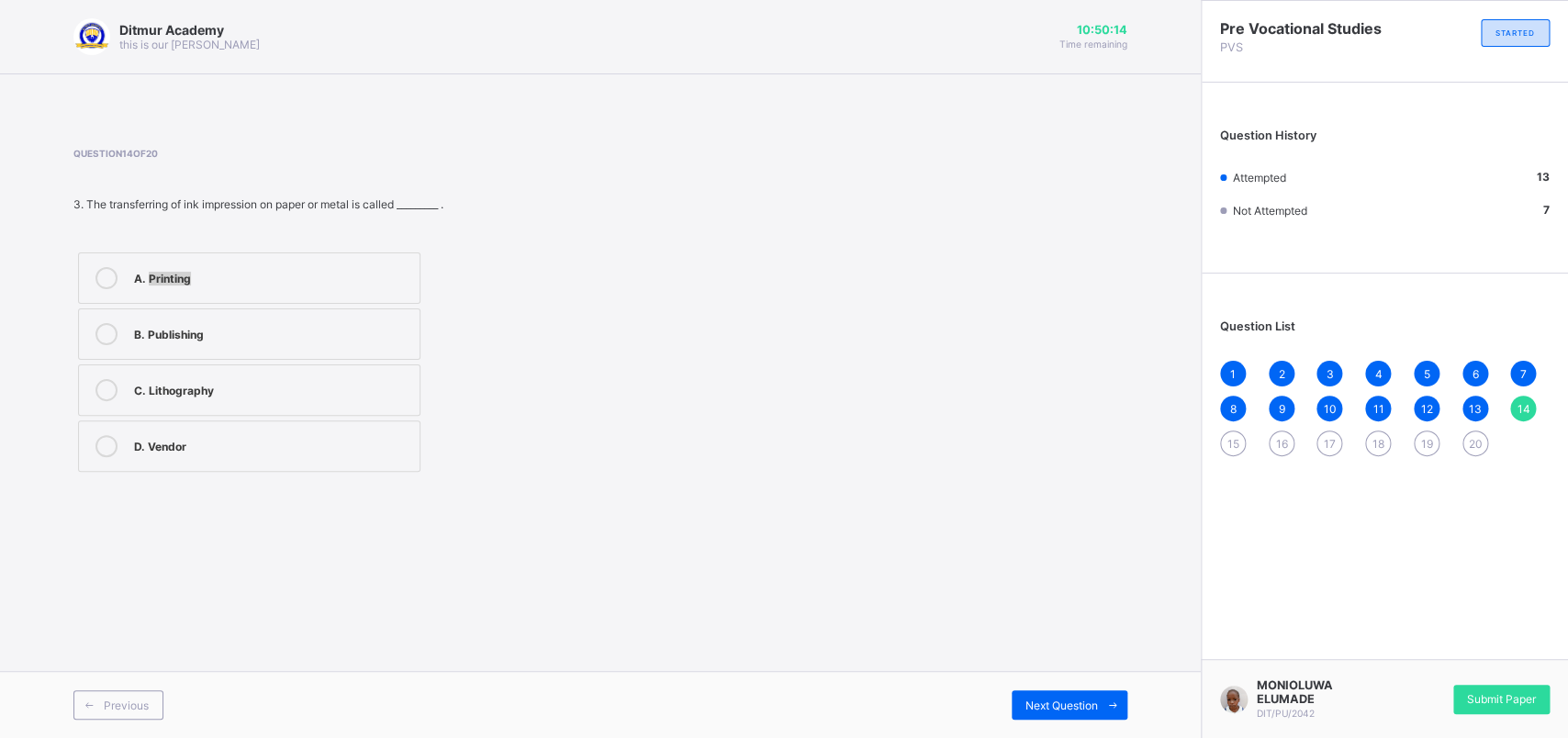 click on "A. Printing" at bounding box center [272, 276] 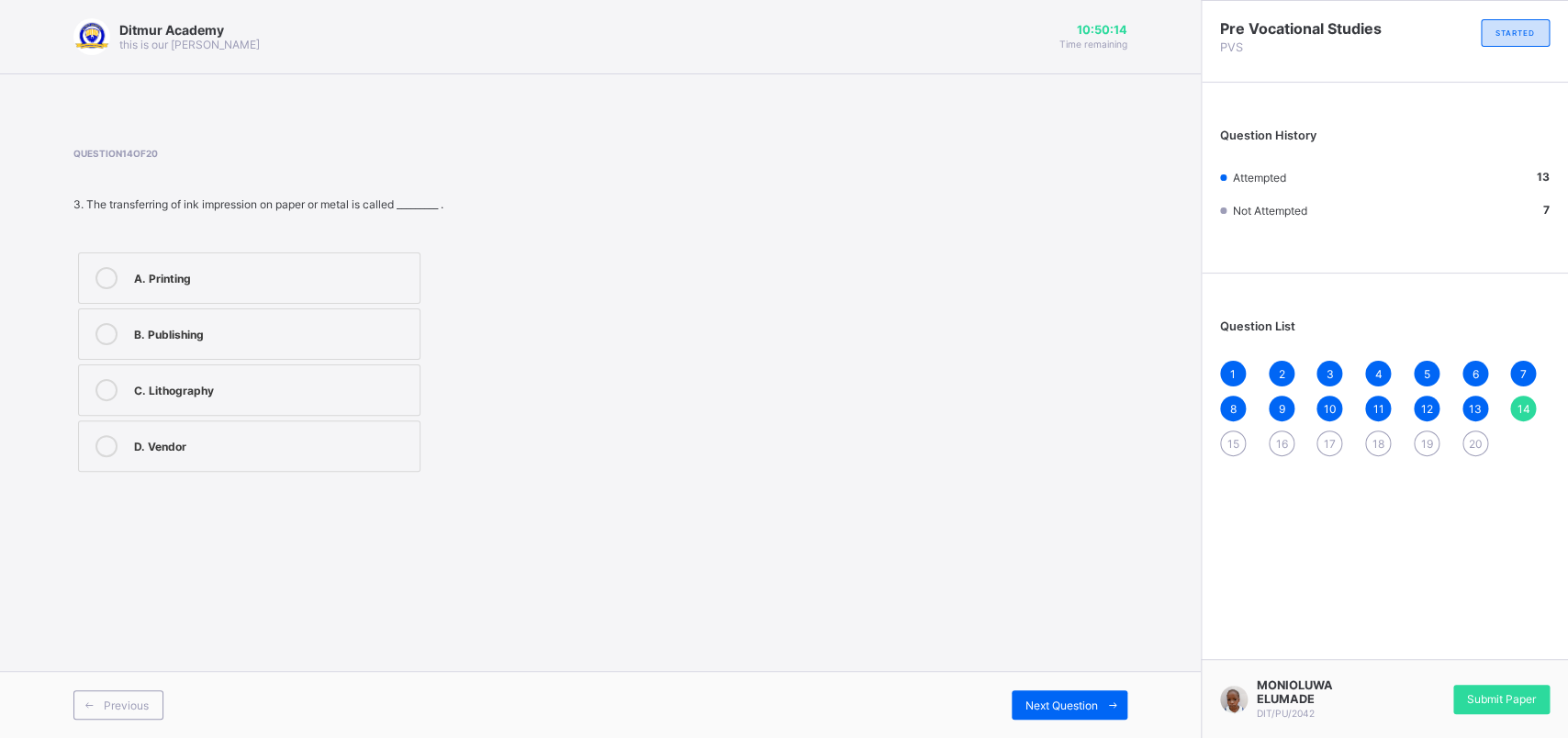 click on "A. Printing" at bounding box center [272, 276] 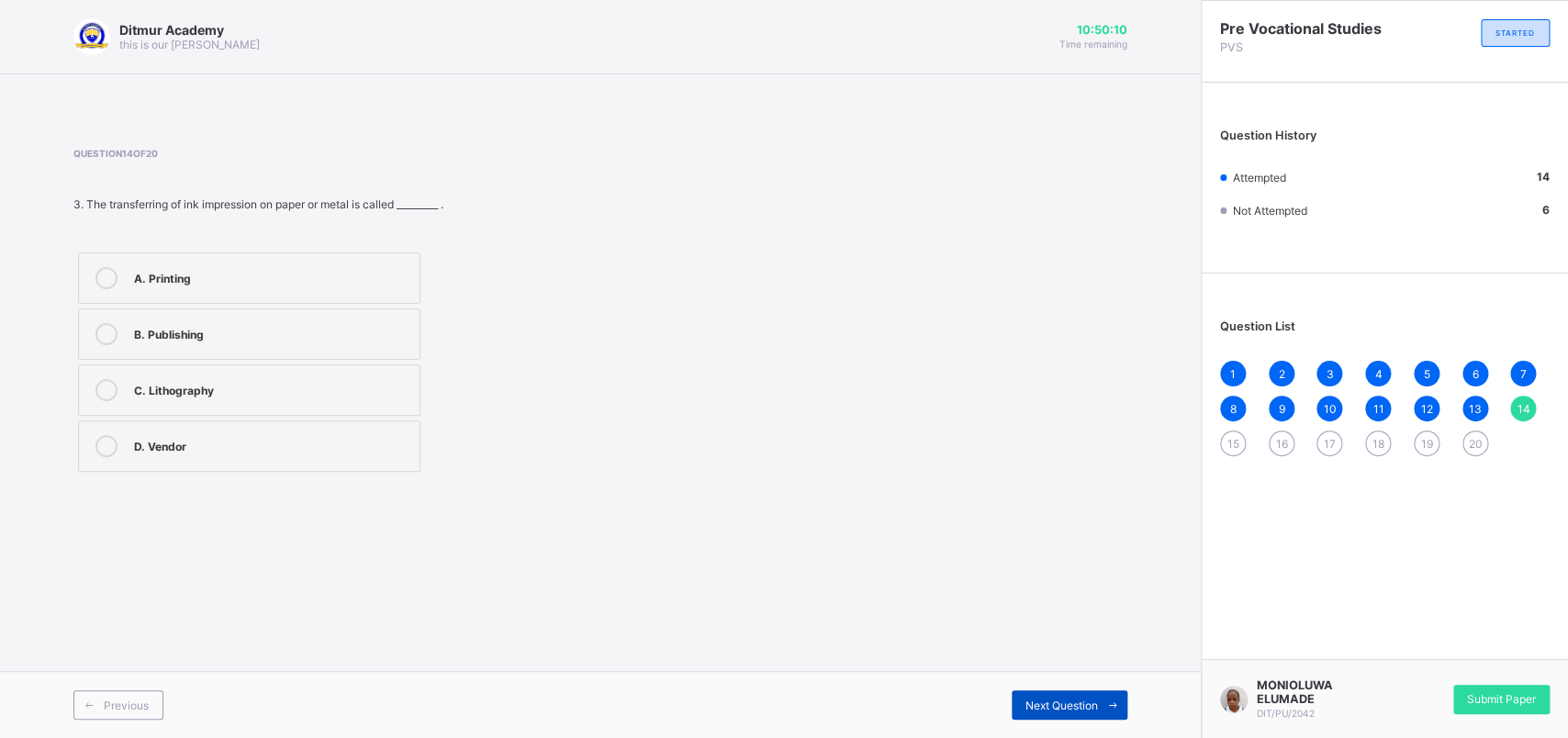 click on "Next Question" at bounding box center [1070, 705] 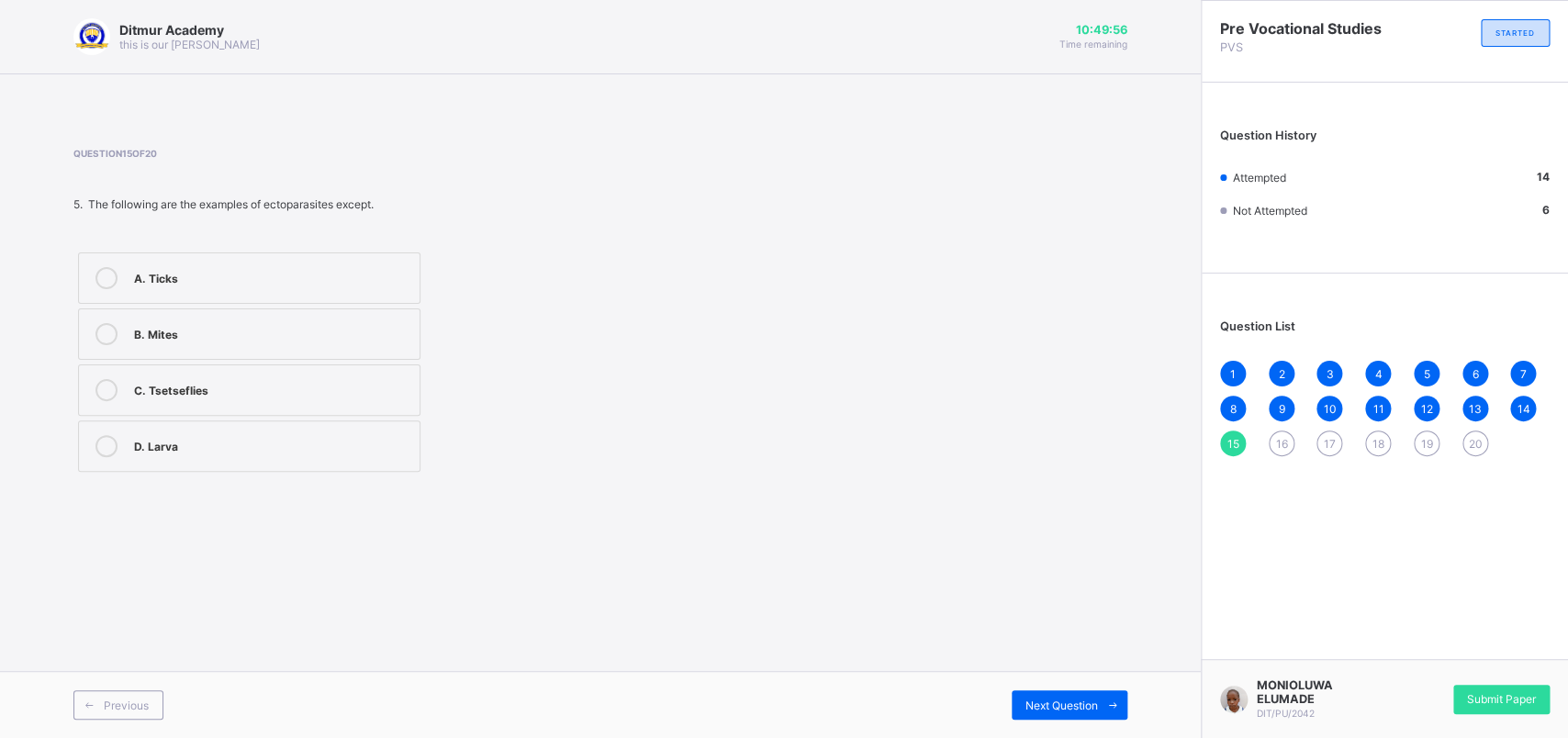 click on "Question  15  of  20 5.  The following are the examples of ectoparasites except. A.  Ticks  B.  Mites  C.  Tsetseflies  D.  Larva" at bounding box center [600, 312] 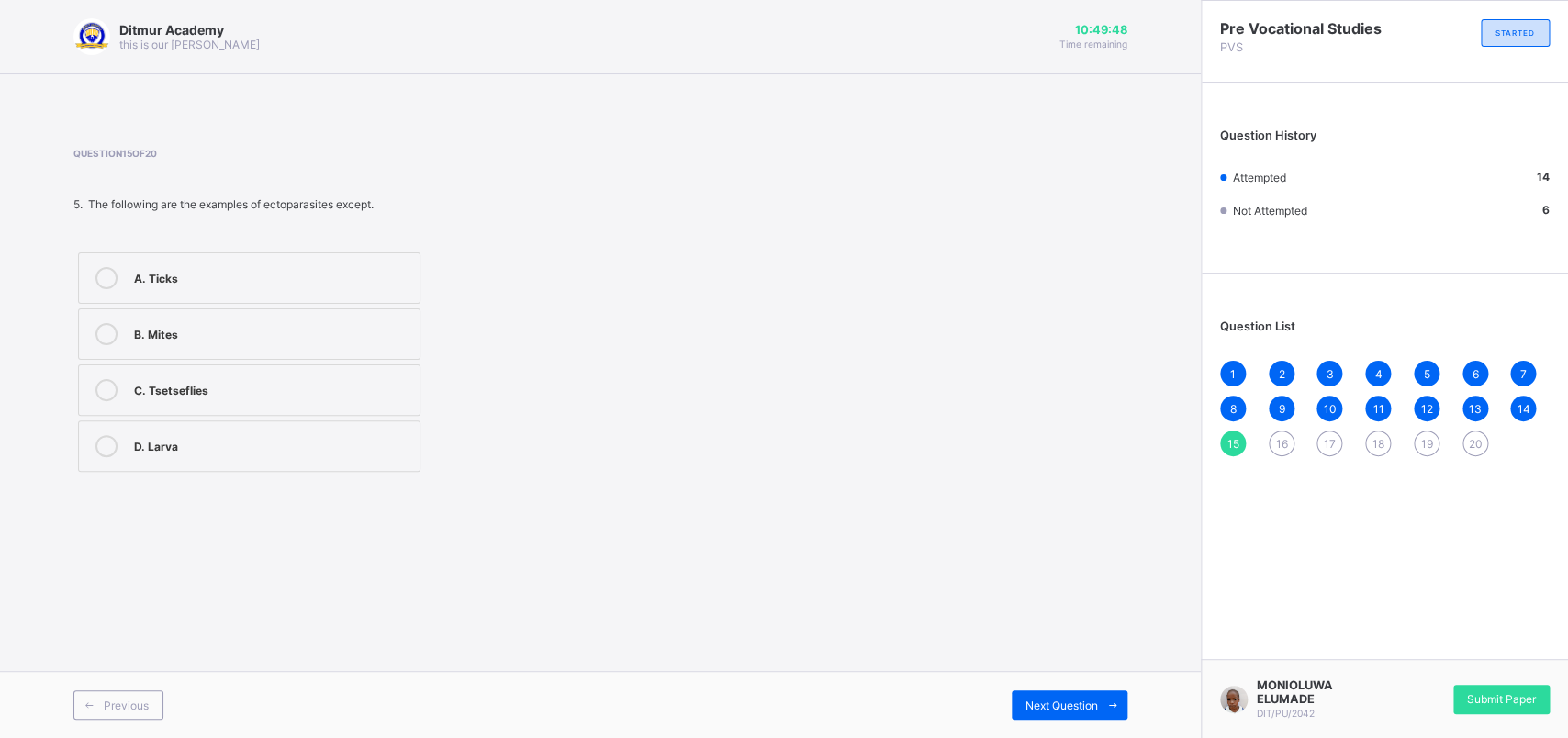 click on "C.  Tsetseflies" at bounding box center [249, 390] 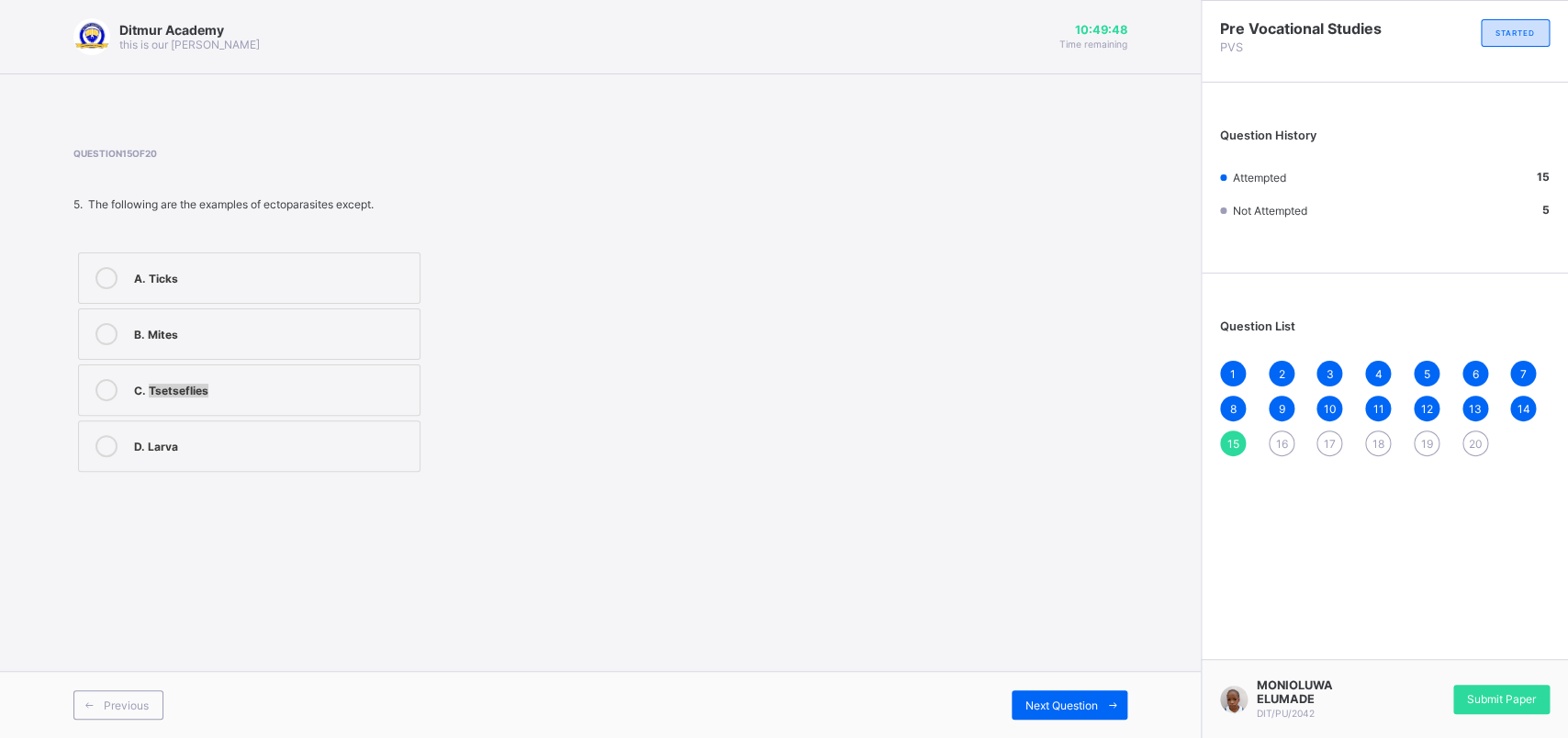 click on "C.  Tsetseflies" at bounding box center (249, 390) 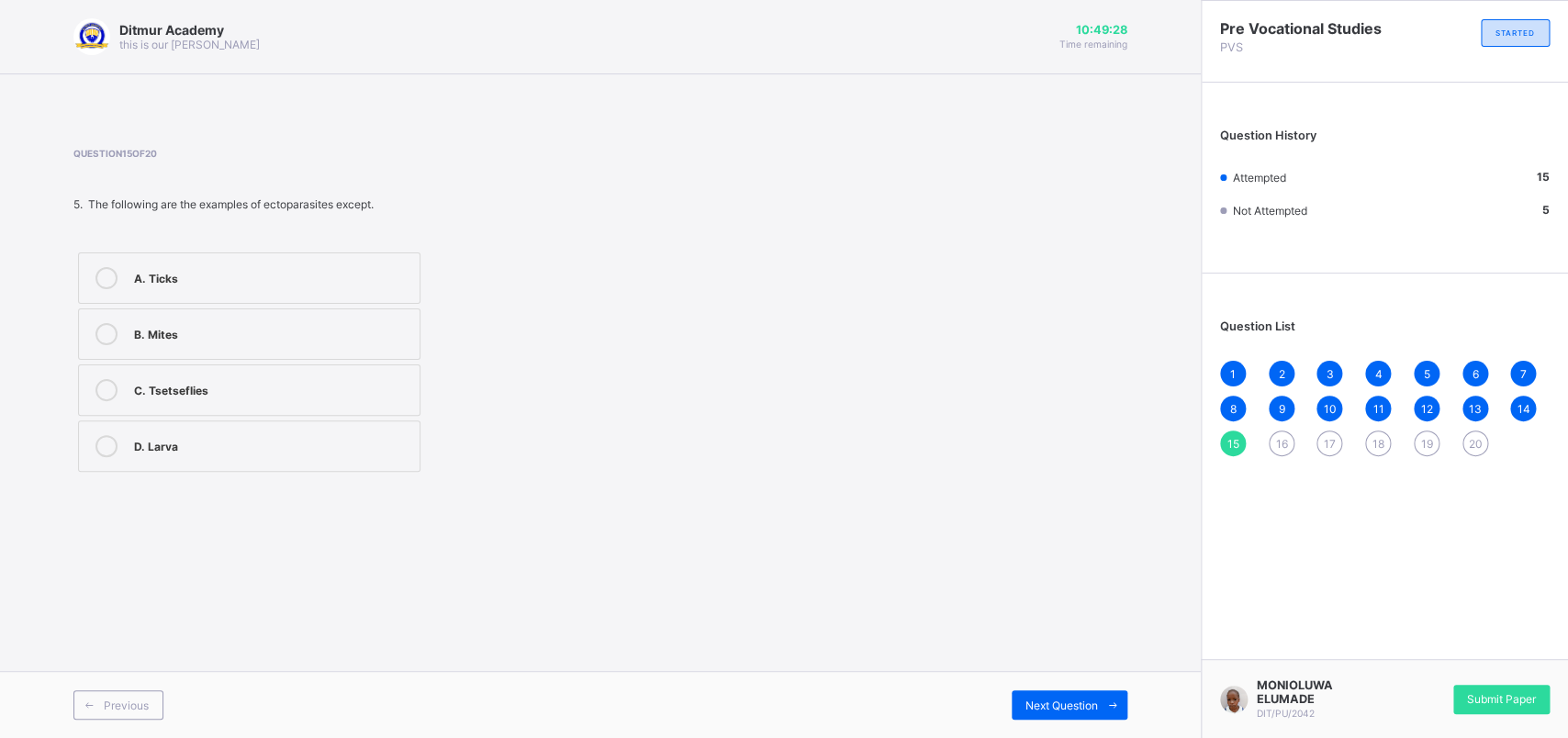 click on "1 2 3 4 5 6 7 8 9 10 11 12 13 14 15 16 17 18 19 20" at bounding box center (1384, 408) 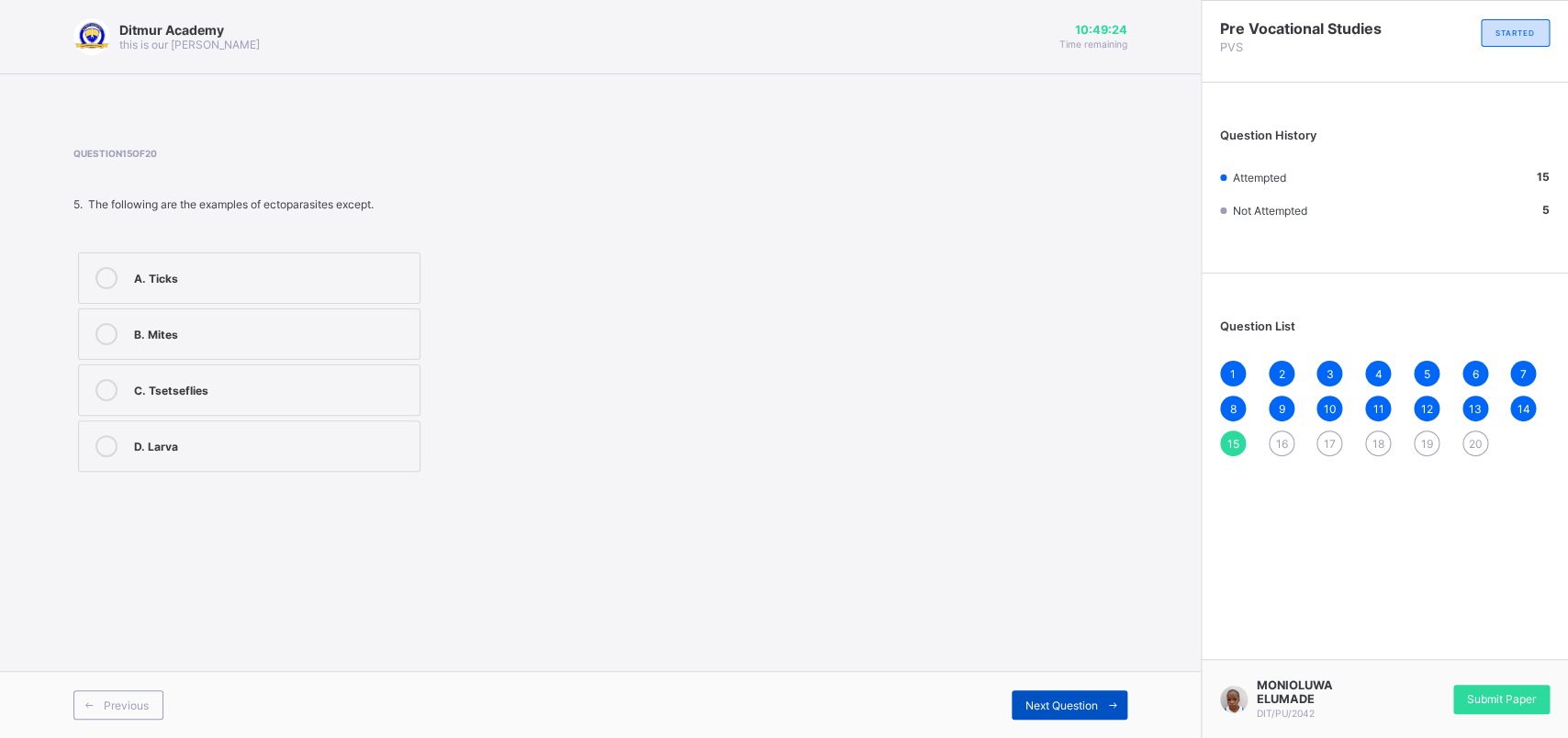 click on "Next Question" at bounding box center [1070, 705] 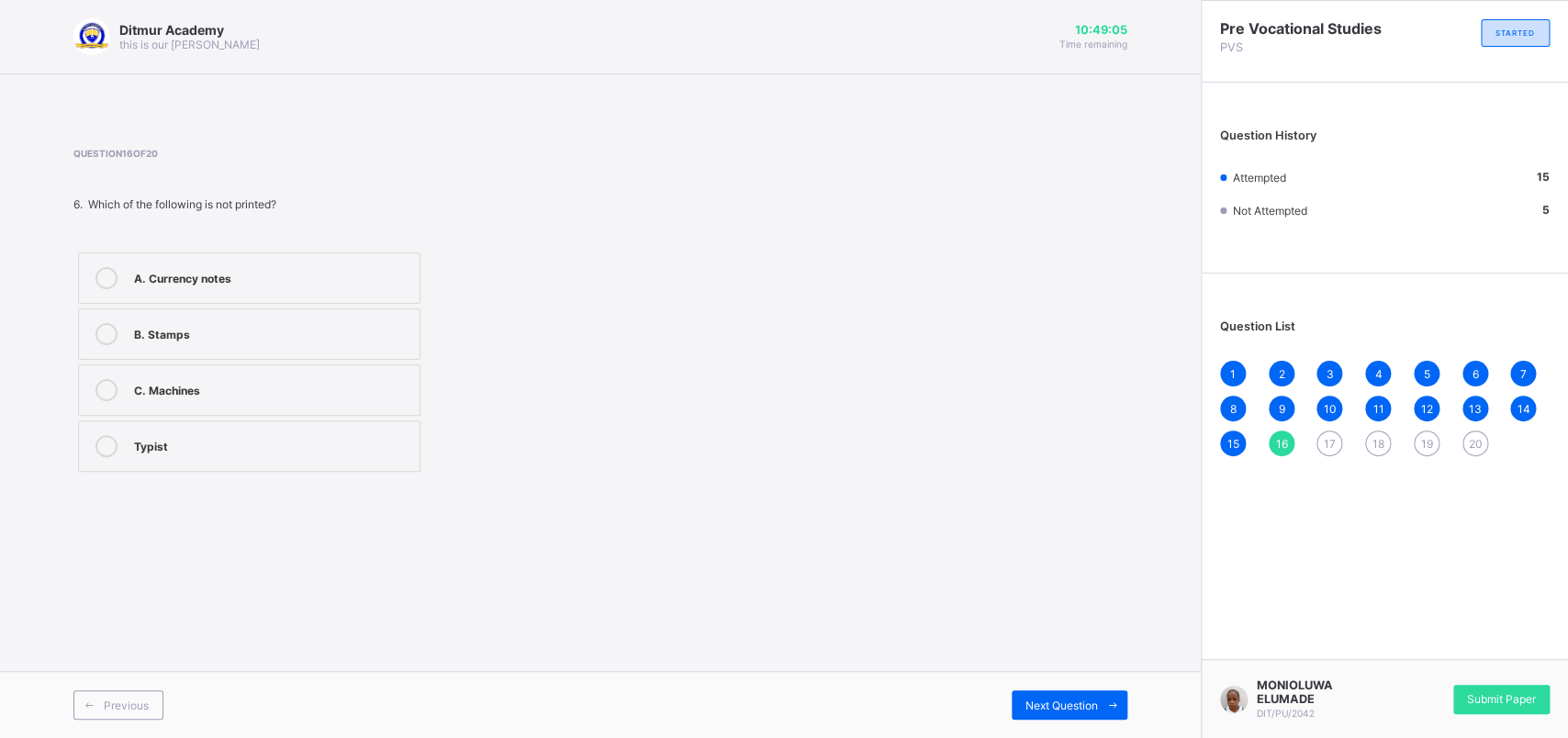 click on "C.  Machines" at bounding box center [272, 388] 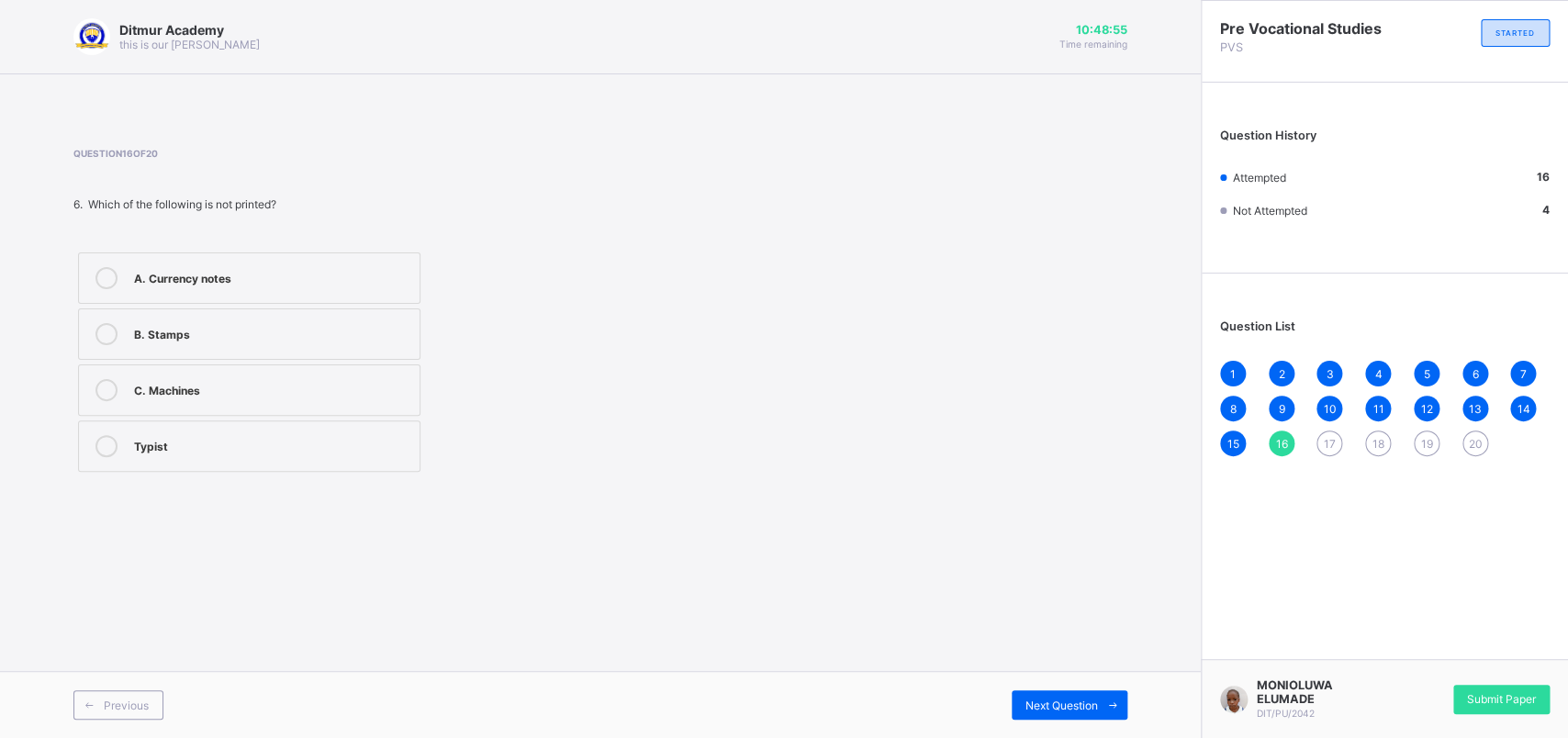 click on "Previous Next Question" at bounding box center (600, 704) 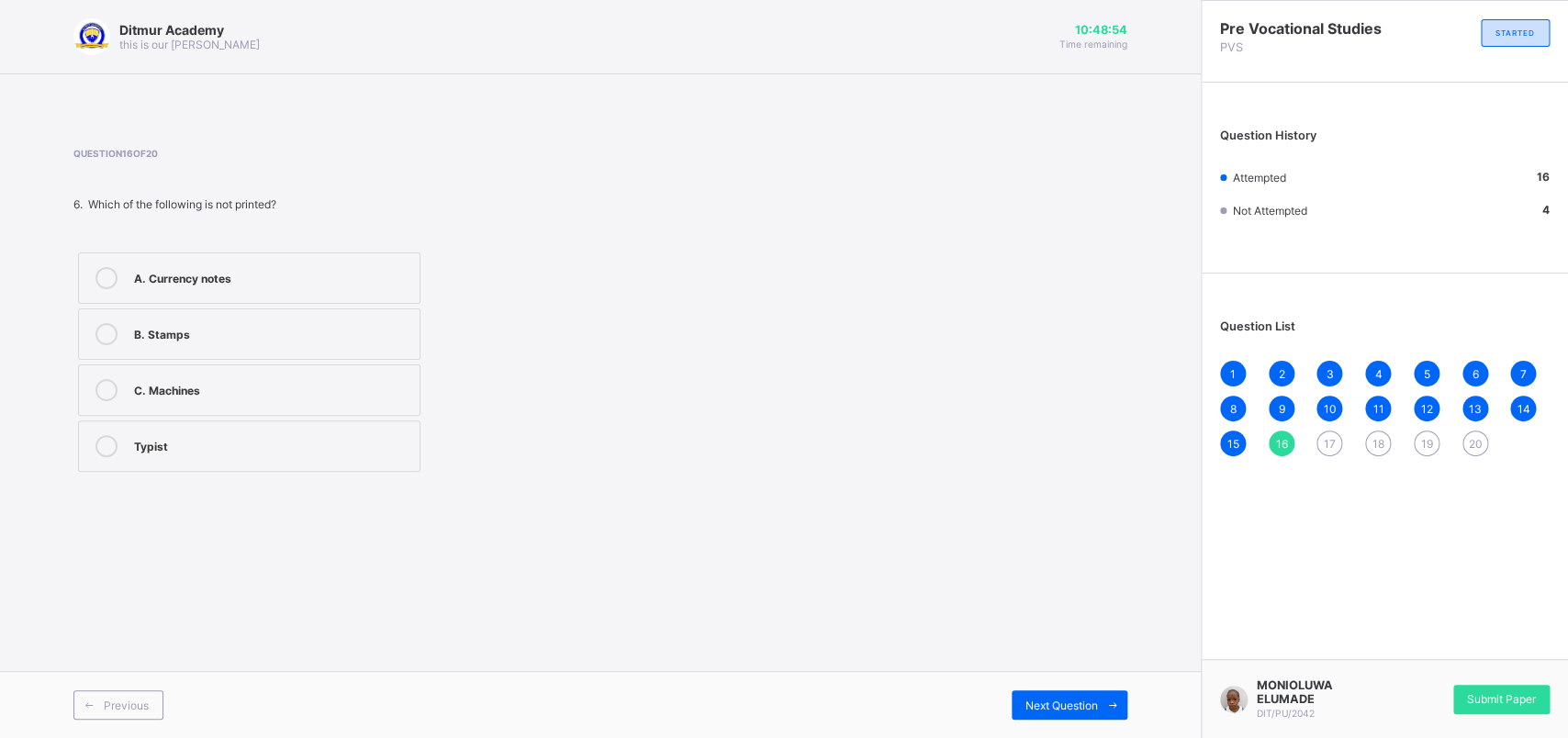 click on "Previous Next Question" at bounding box center (600, 704) 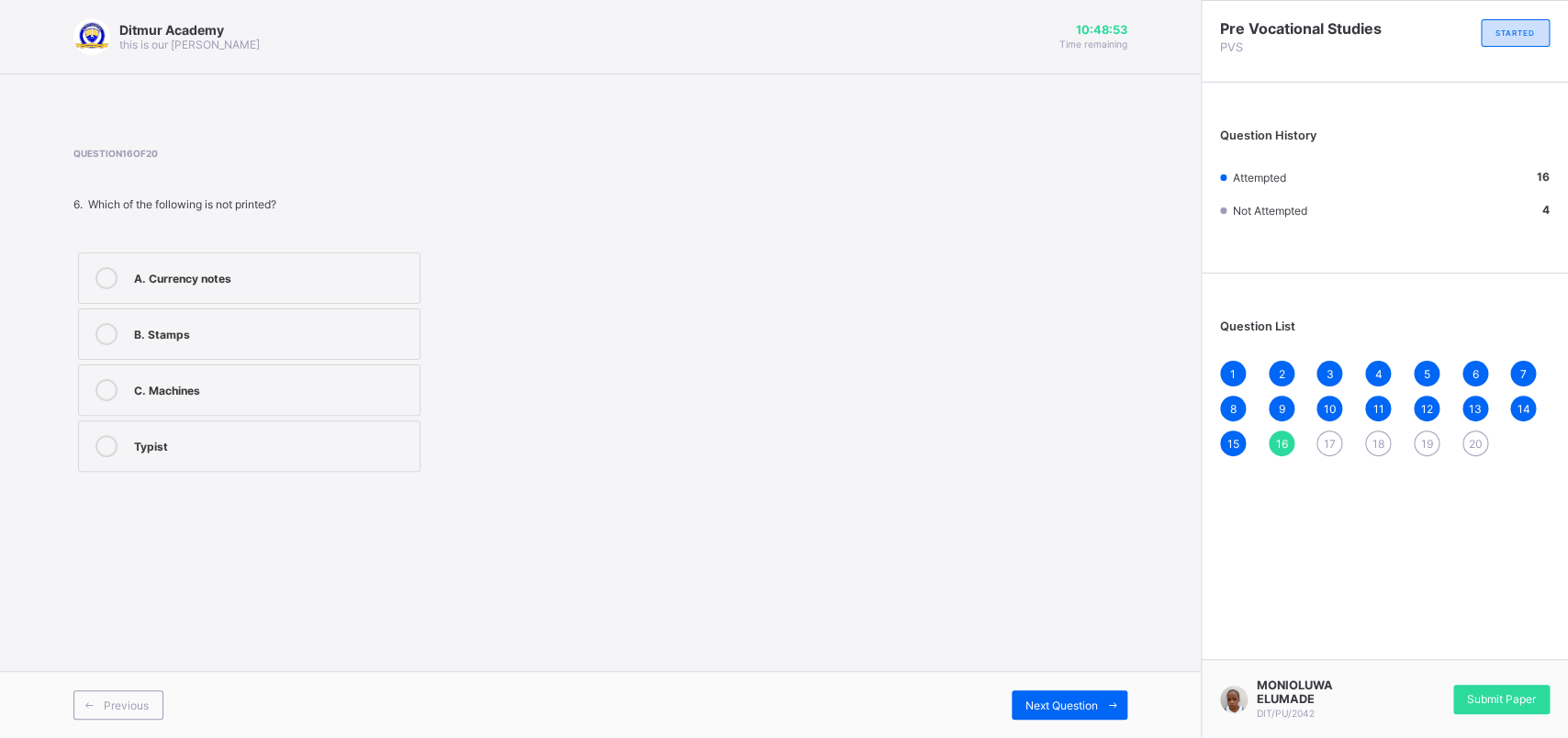 click on "Previous Next Question" at bounding box center (600, 704) 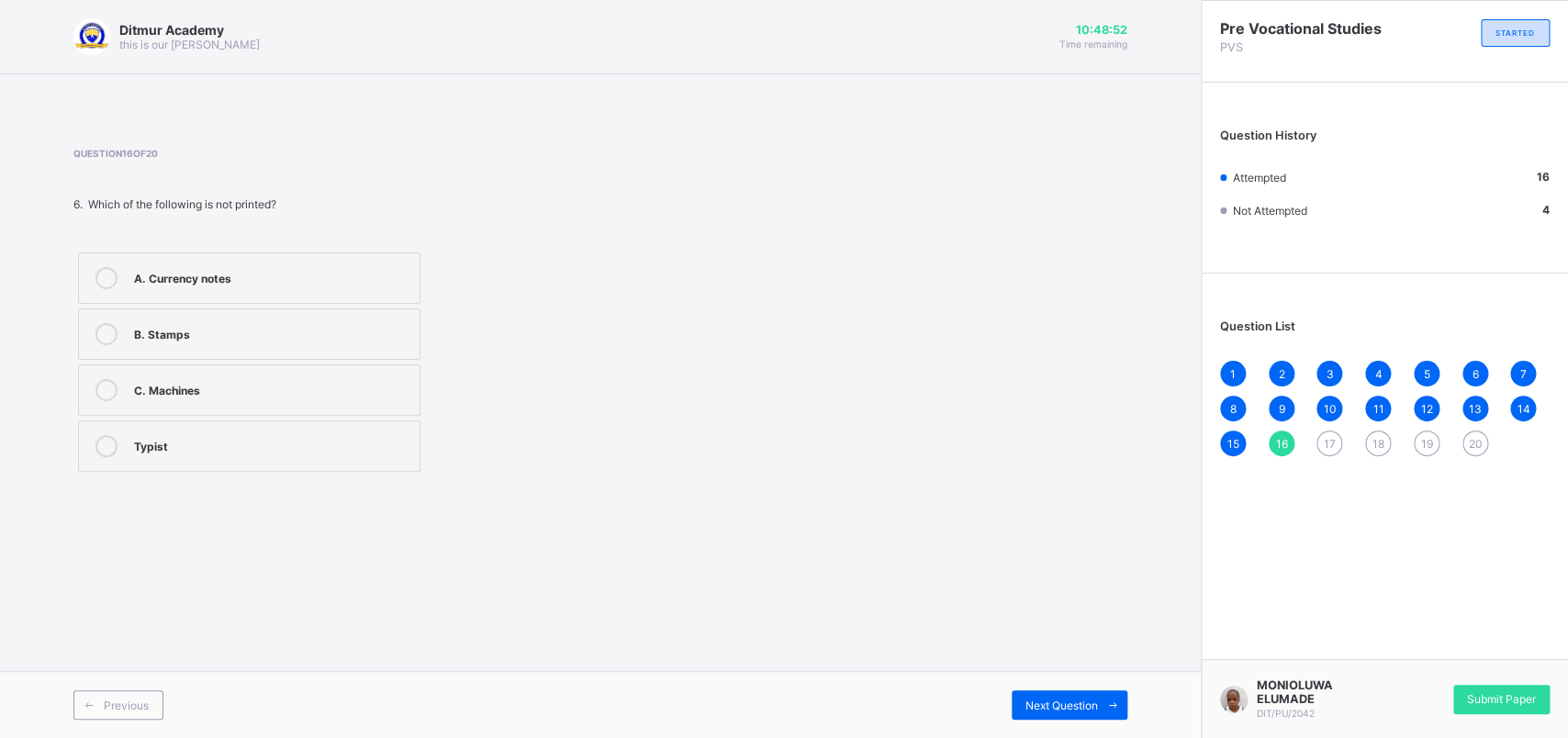 click on "Previous Next Question" at bounding box center [600, 704] 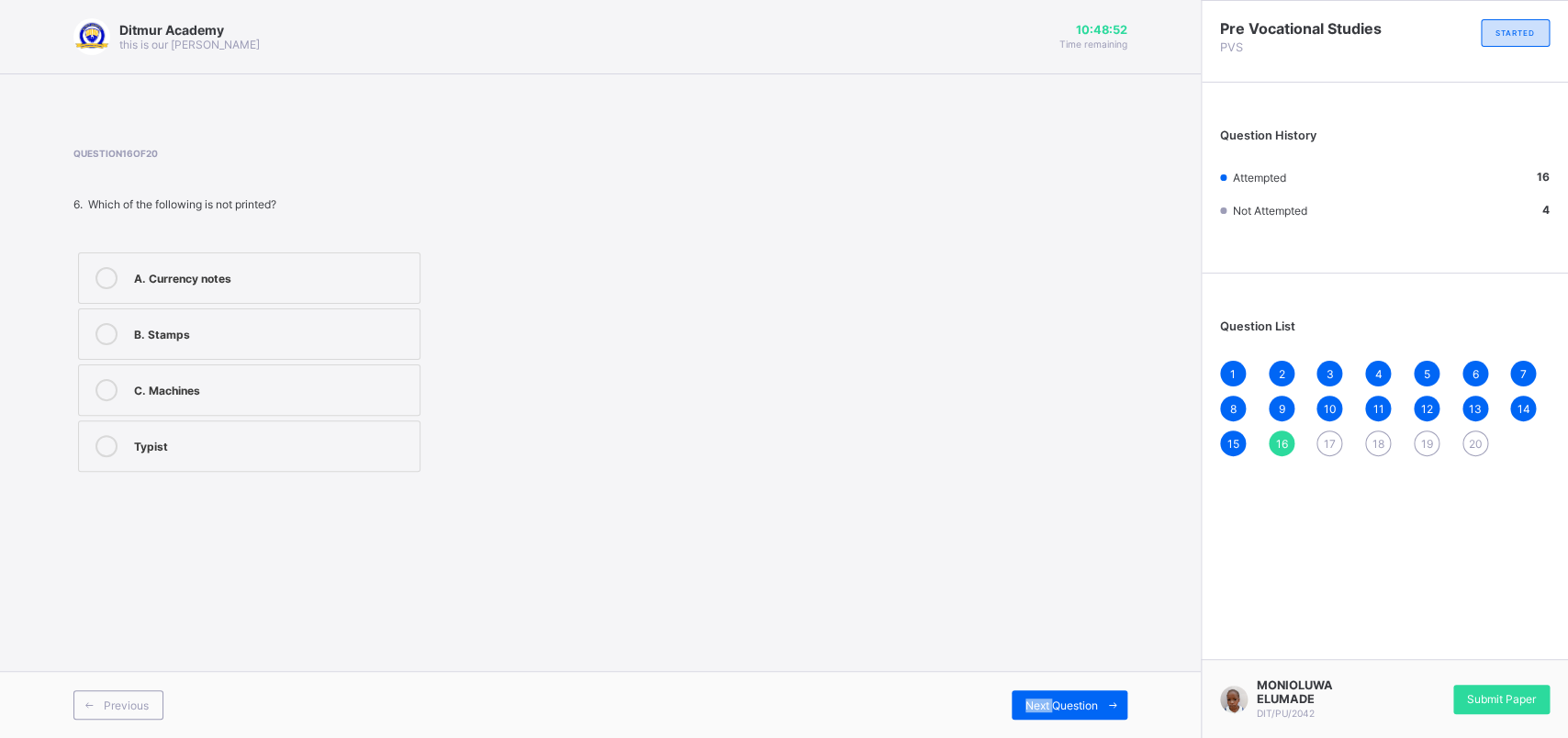 click on "Previous Next Question" at bounding box center (600, 704) 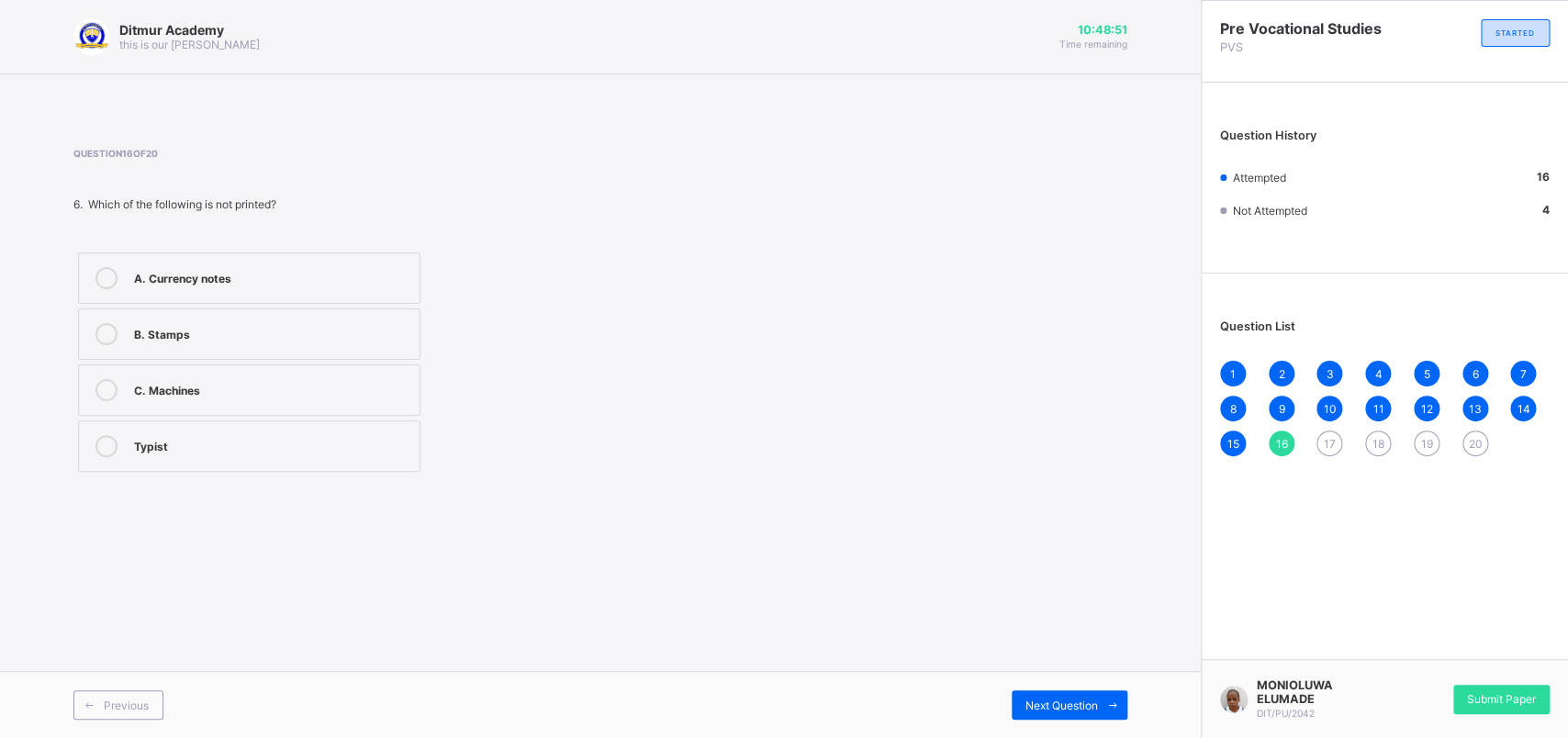 click on "Previous Next Question" at bounding box center [600, 704] 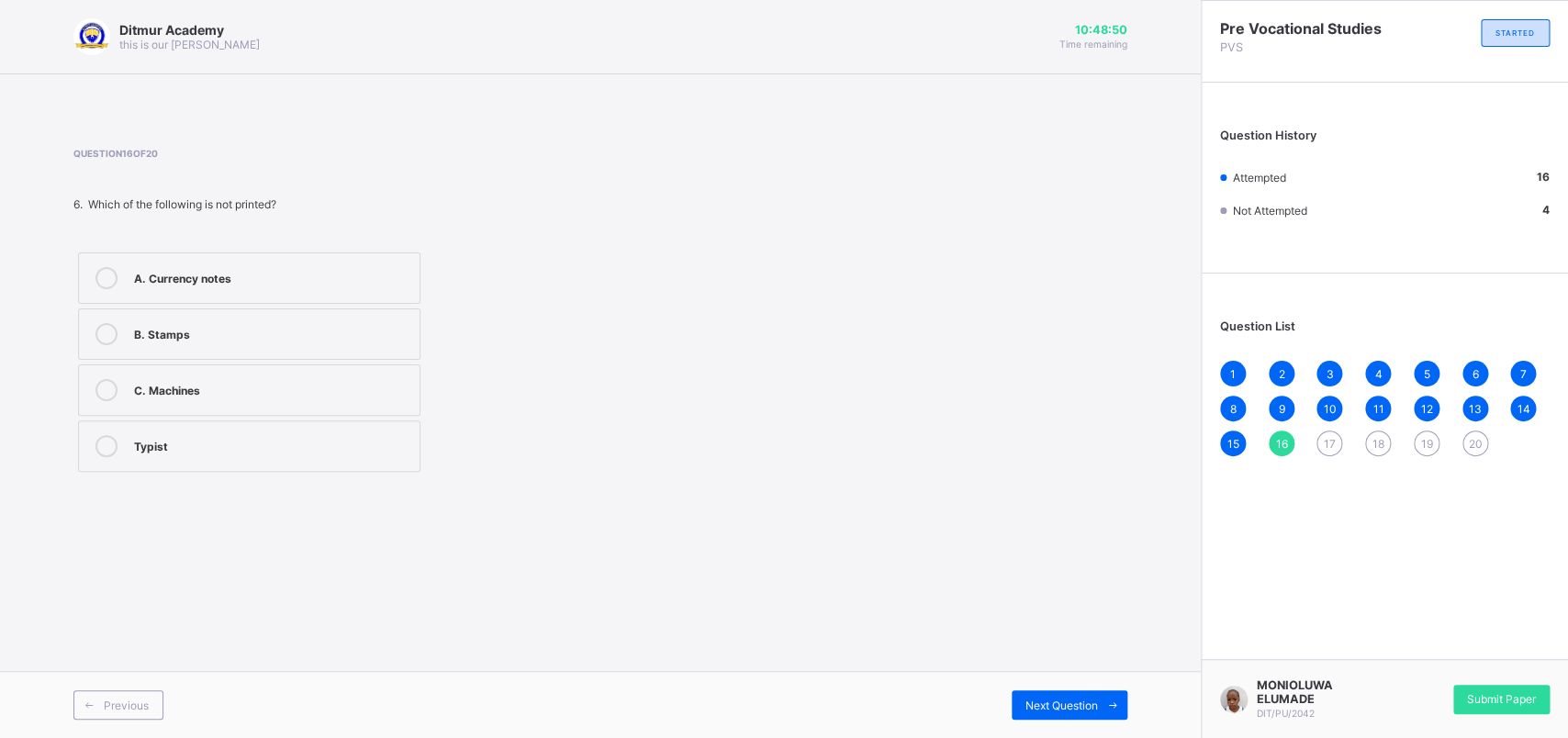 click on "Previous Next Question" at bounding box center (600, 704) 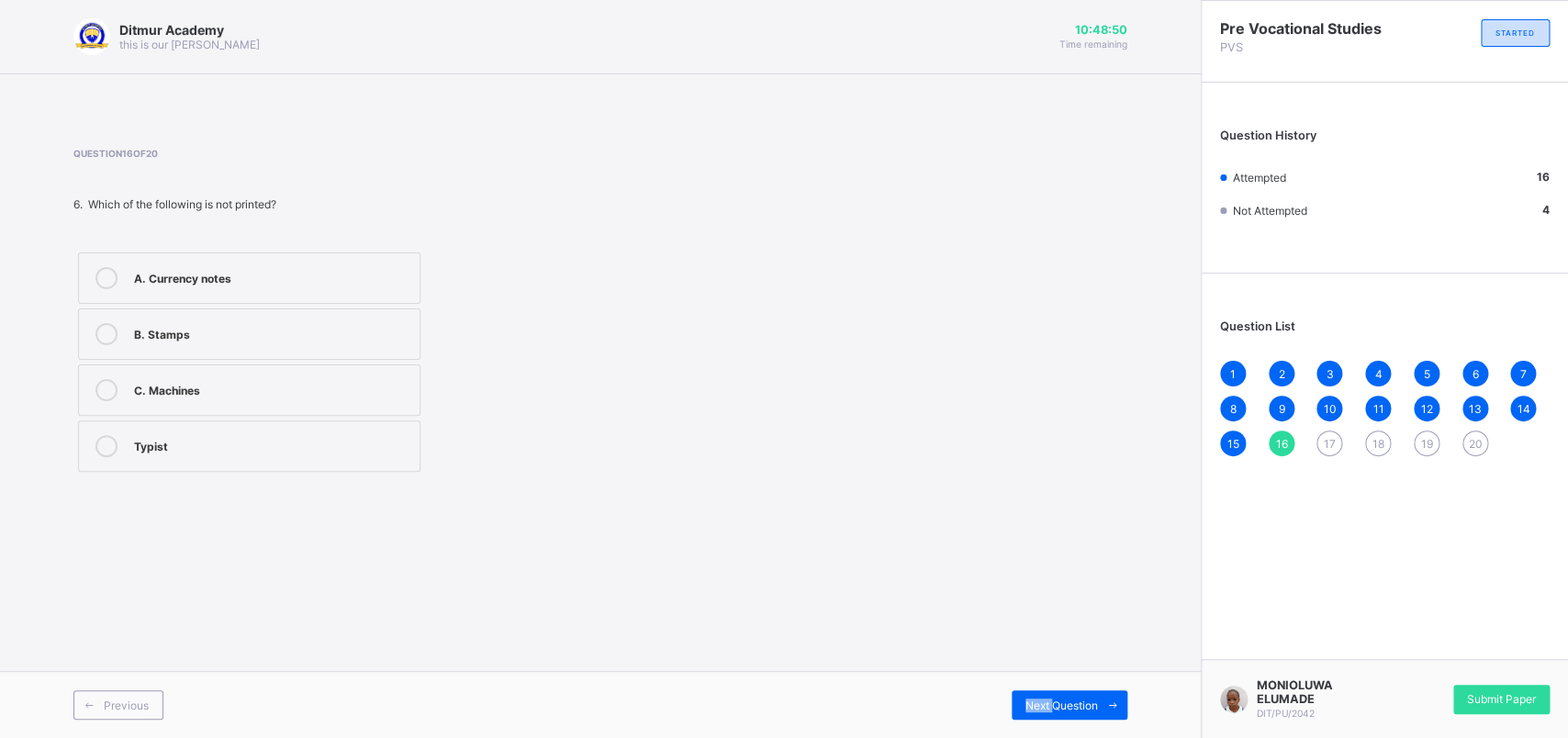 click on "Previous Next Question" at bounding box center (600, 704) 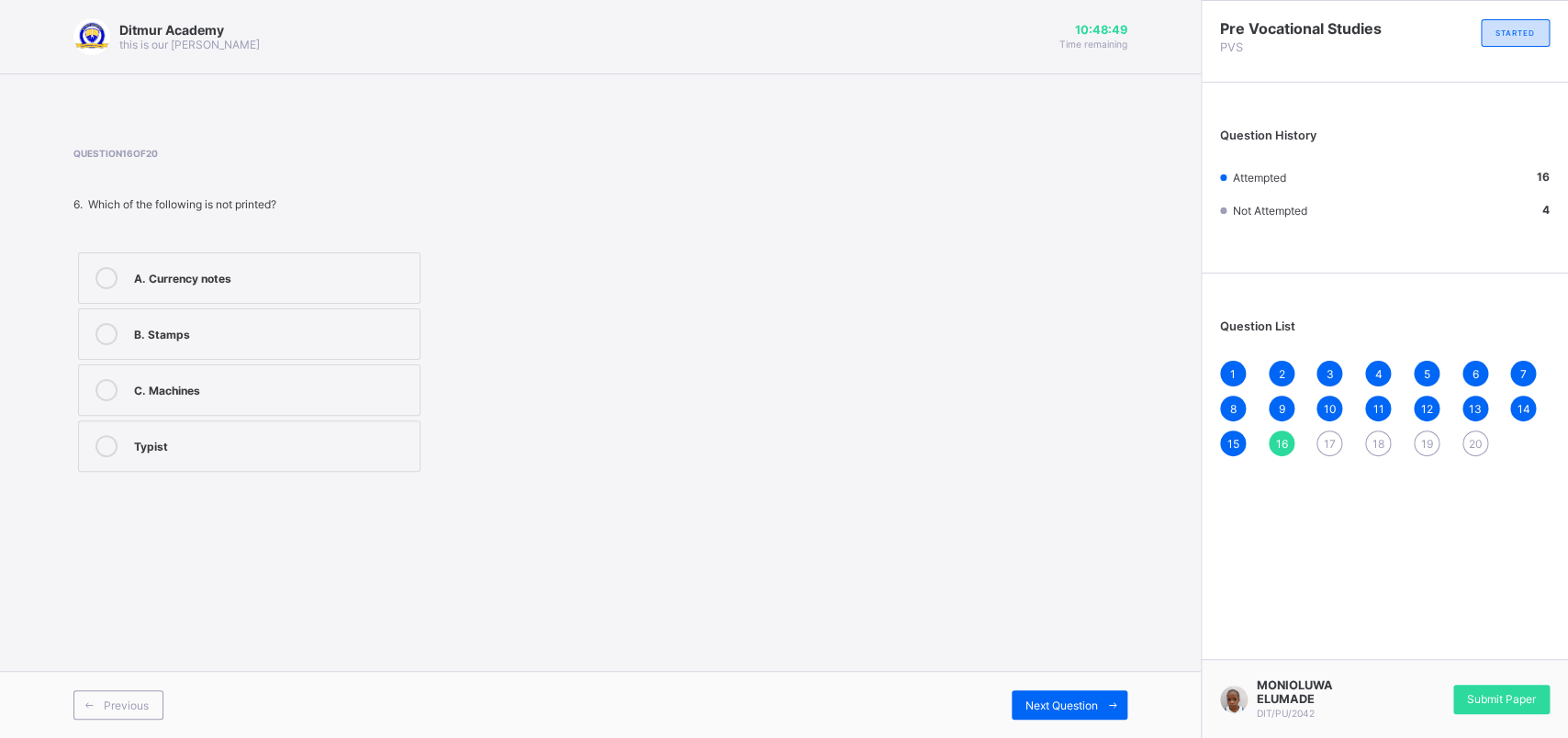 click on "Previous Next Question" at bounding box center (600, 704) 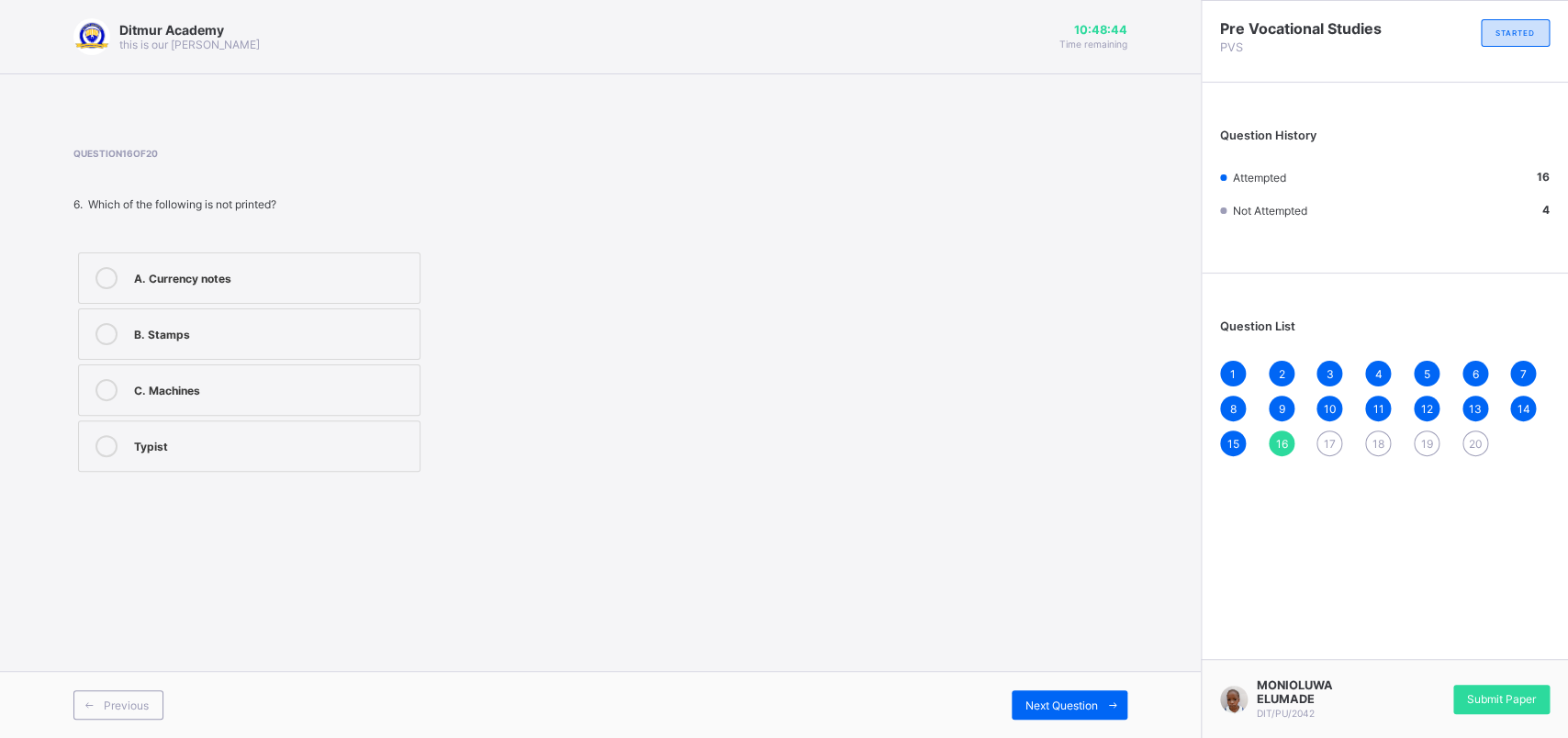 click on "17" at bounding box center (1329, 443) 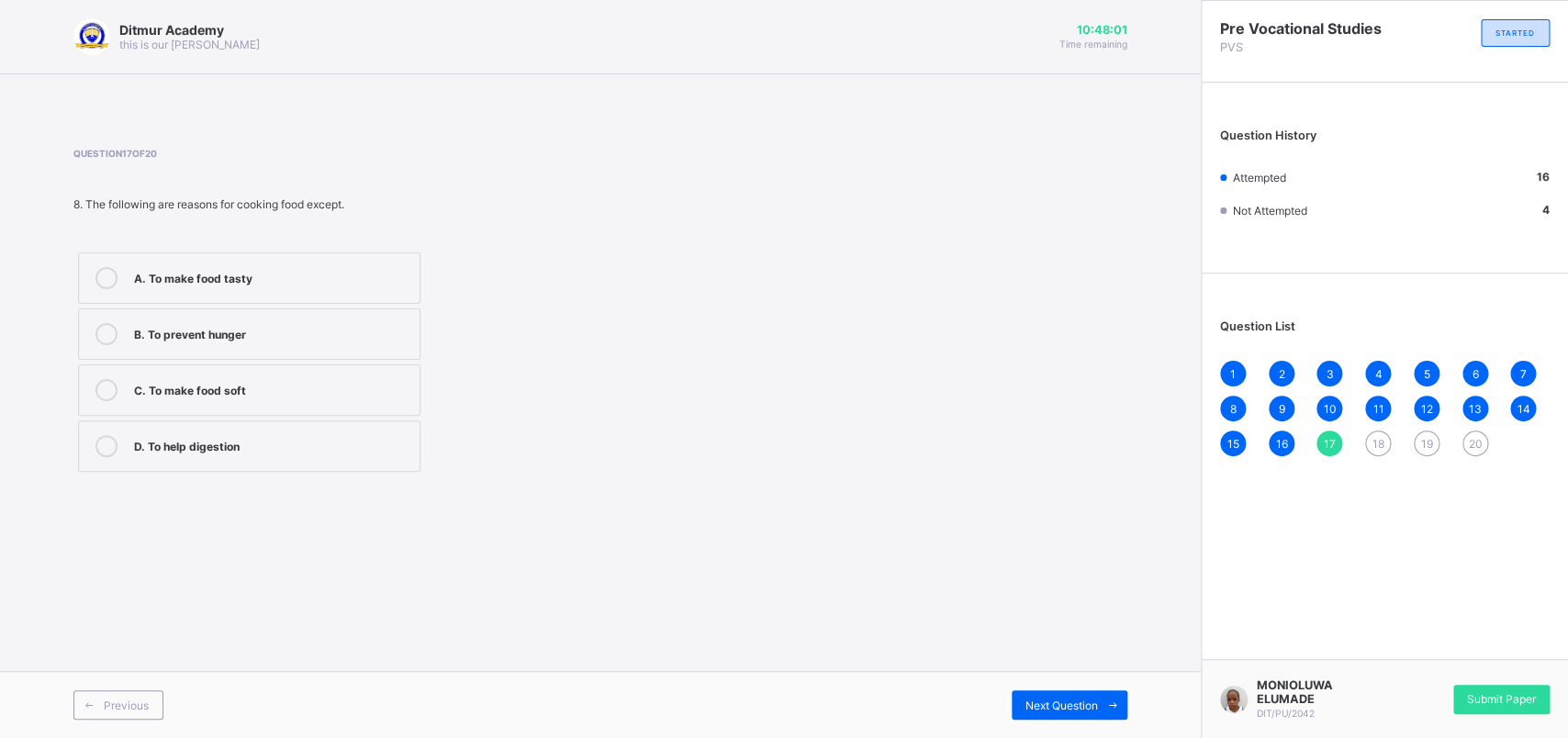 click on "D.  To help digestion" at bounding box center [249, 446] 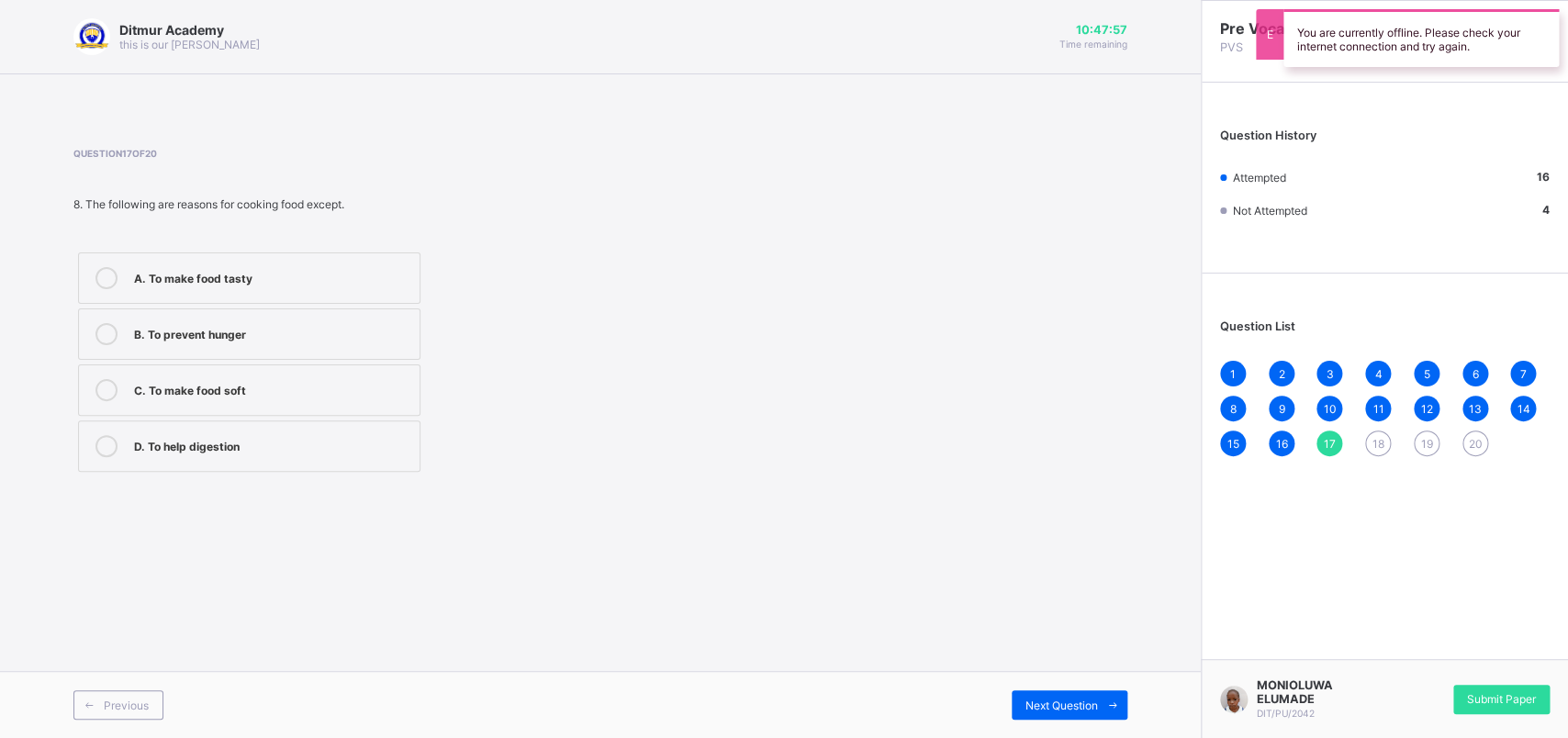 click on "Ditmur Academy this is our [PERSON_NAME] 10:47:57 Time remaining Question  17  of  20 8. The following are reasons for cooking food except. A.   To make food tasty  B.  To prevent hunger  C.  To make food soft  D.  To help digestion  Previous Next Question" at bounding box center [600, 369] 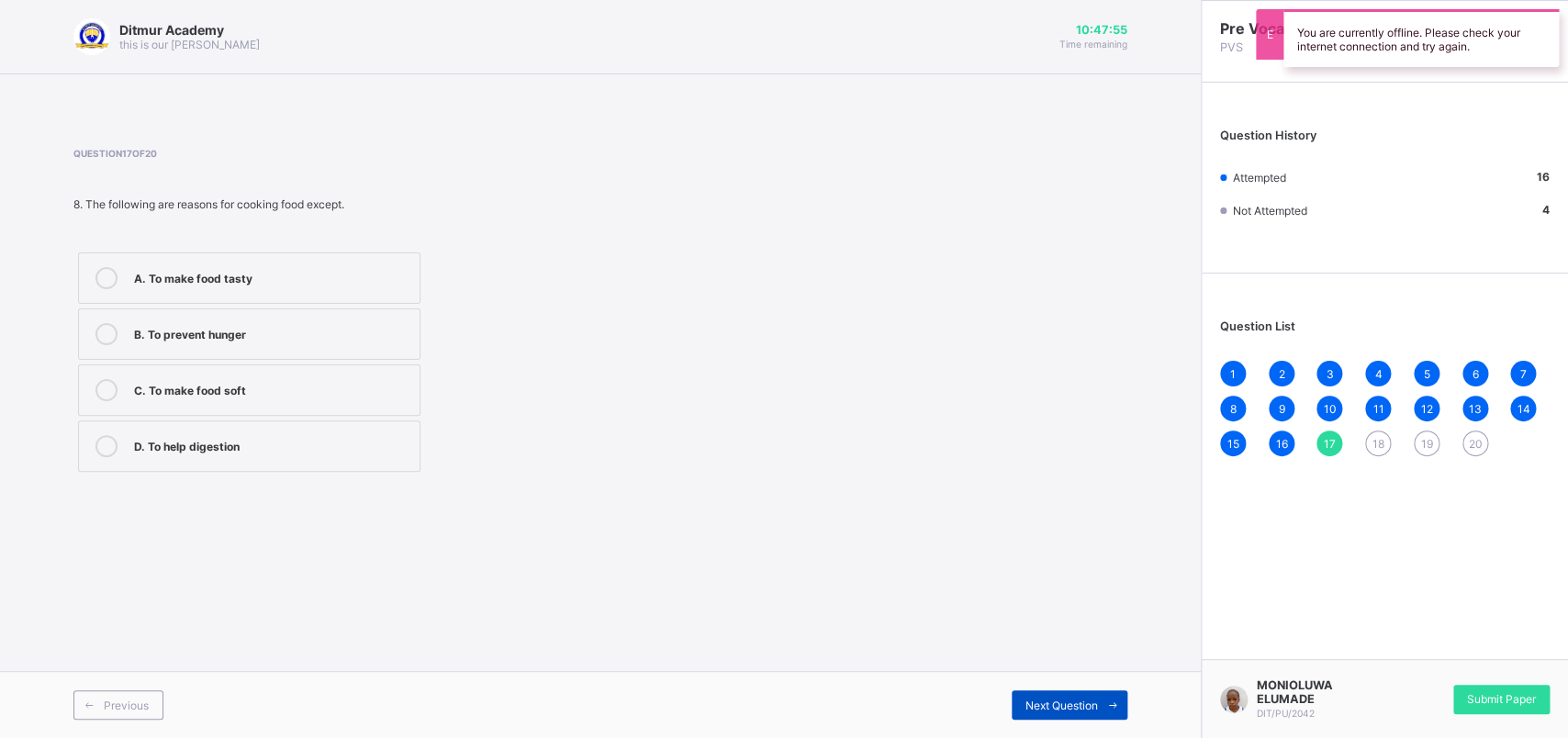 click on "Next Question" at bounding box center (1070, 705) 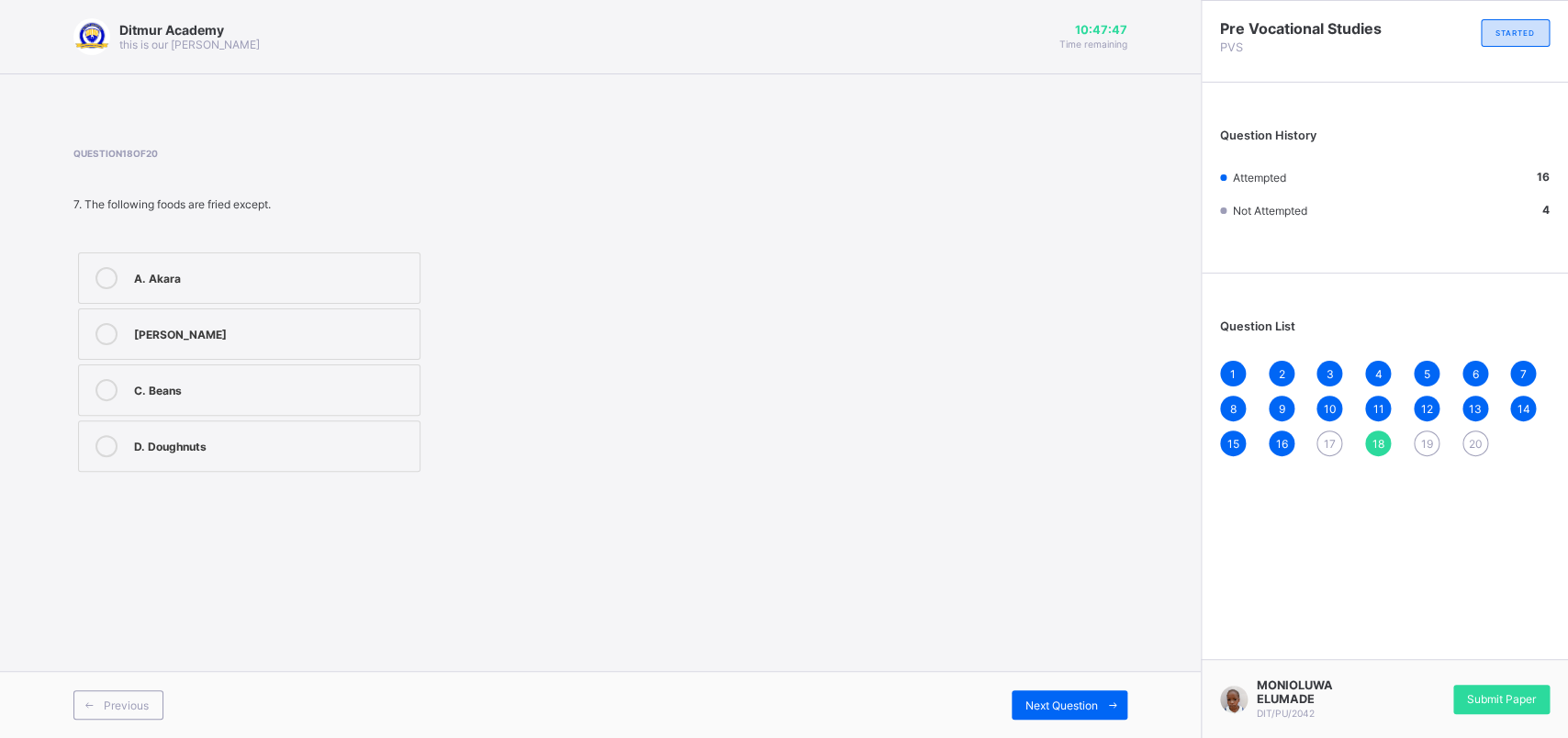 click on "1 2 3 4 5 6 7 8 9 10 11 12 13 14 15 16 17 18 19 20" at bounding box center [1384, 408] 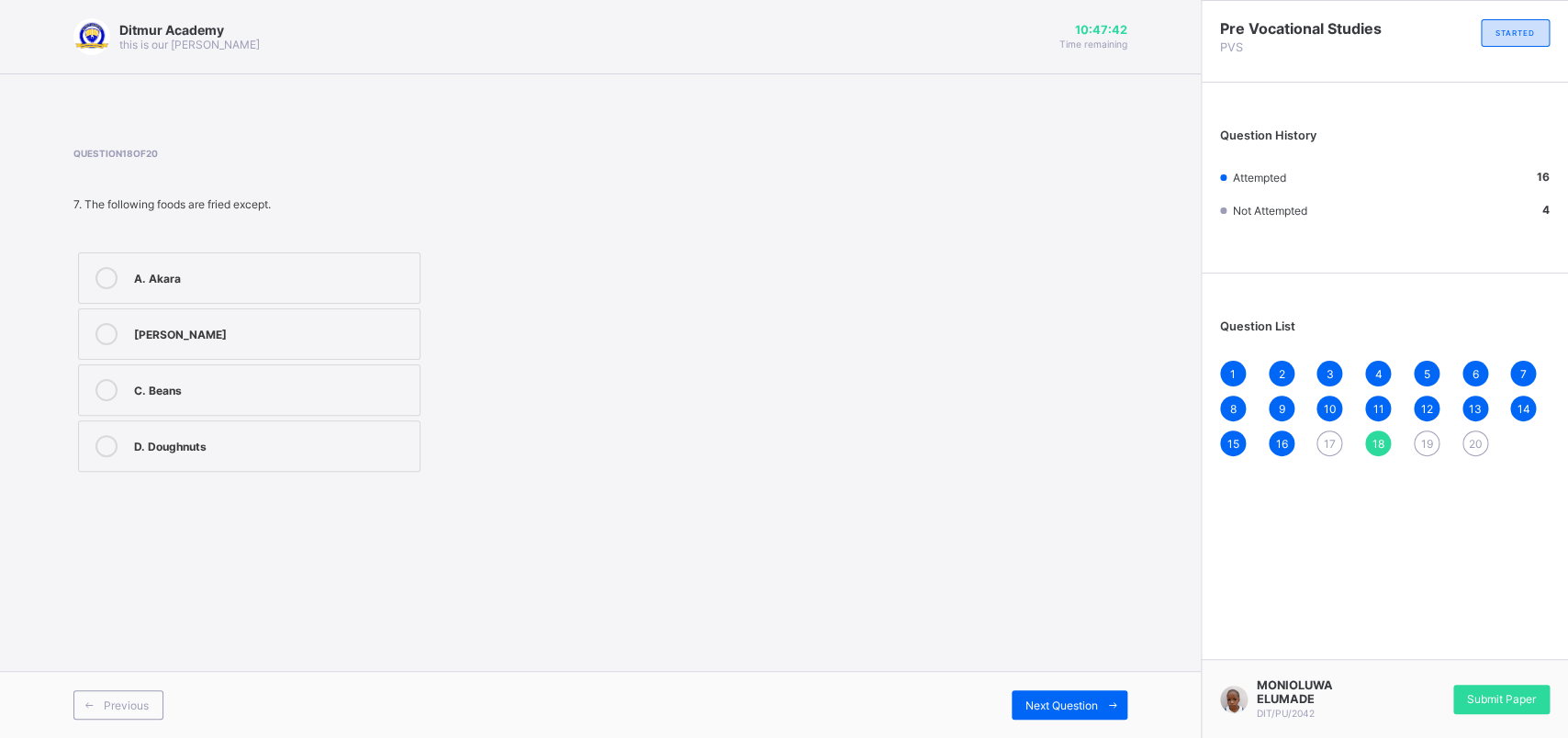 click on "17" at bounding box center [1329, 443] 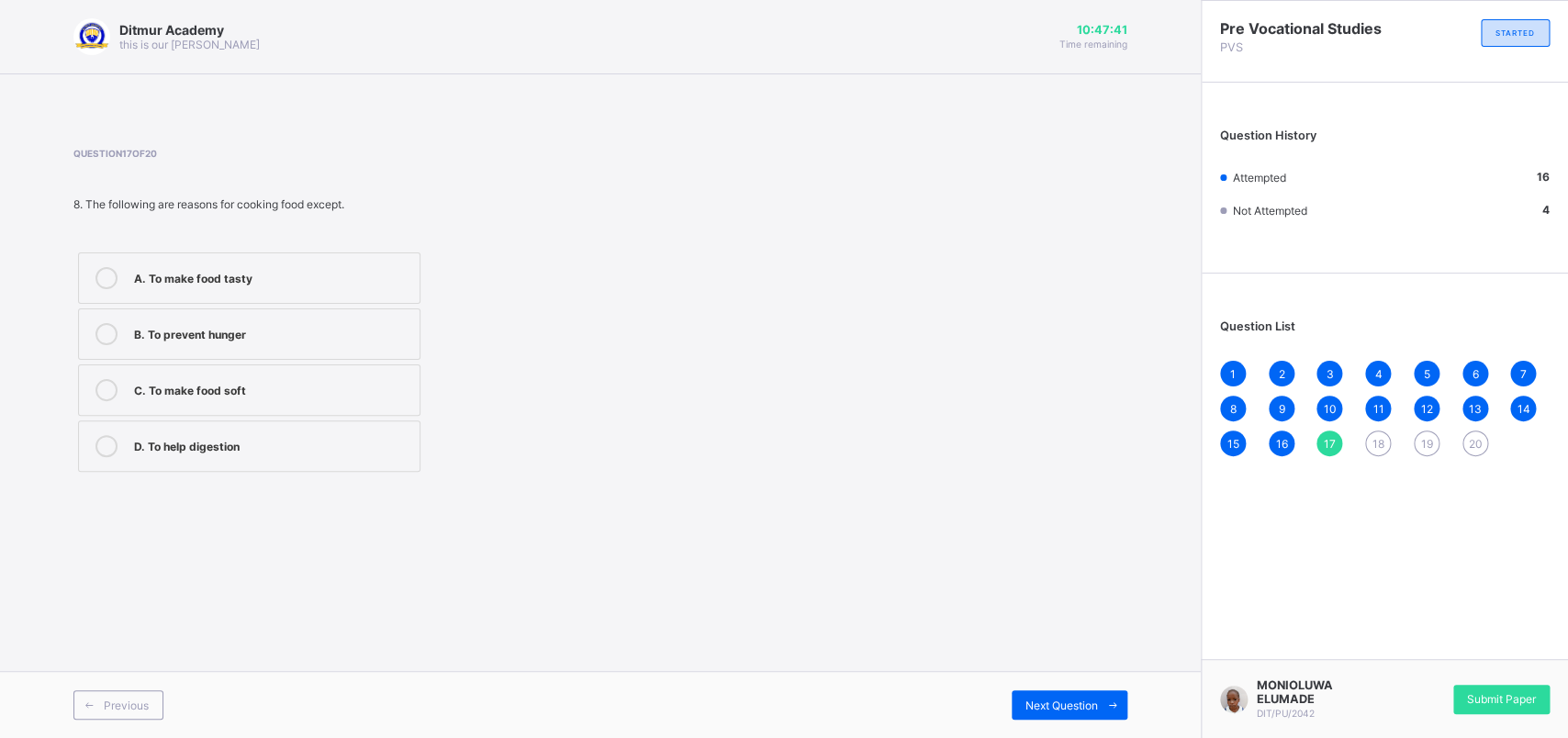 click on "17" at bounding box center [1329, 443] 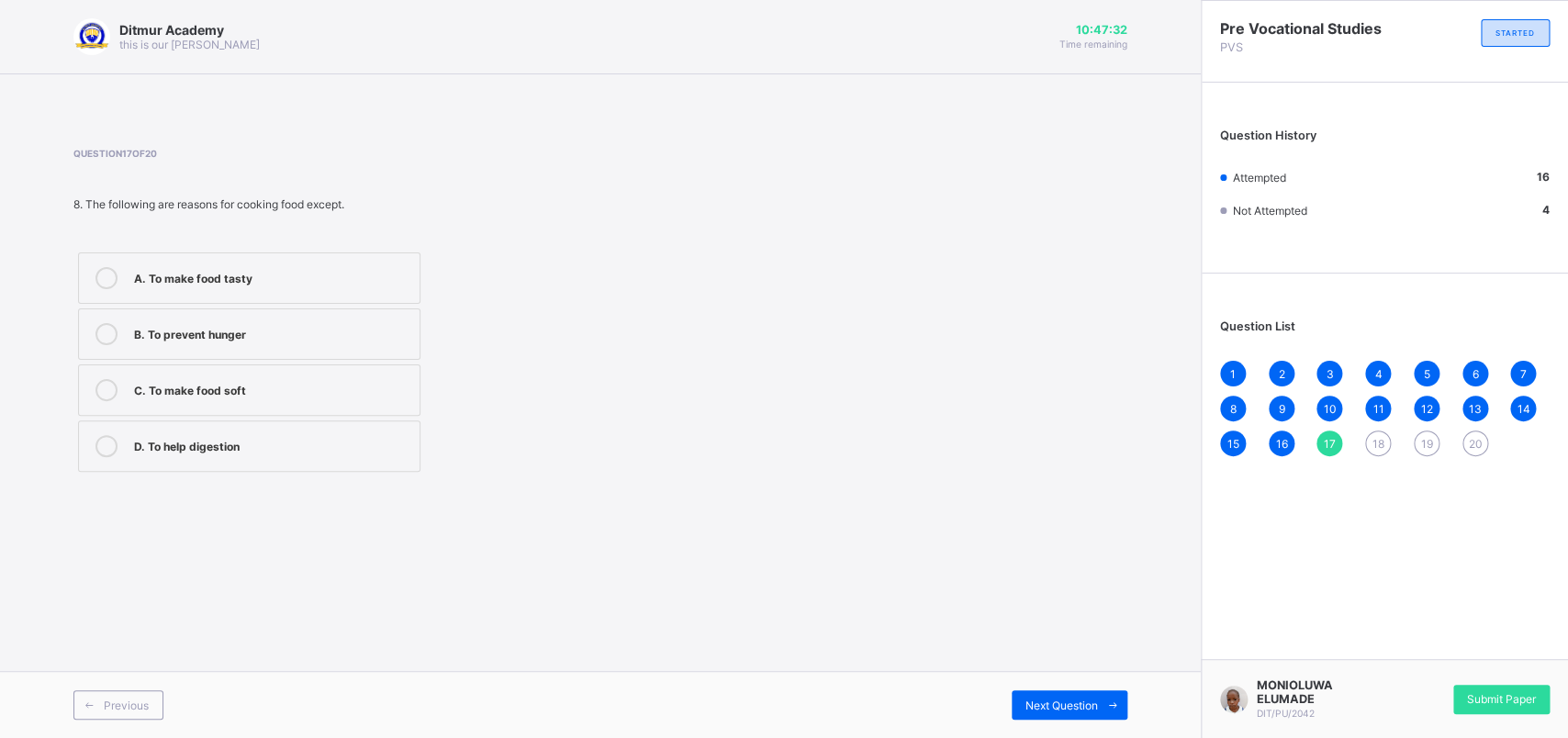 click on "D.  To help digestion" at bounding box center (272, 444) 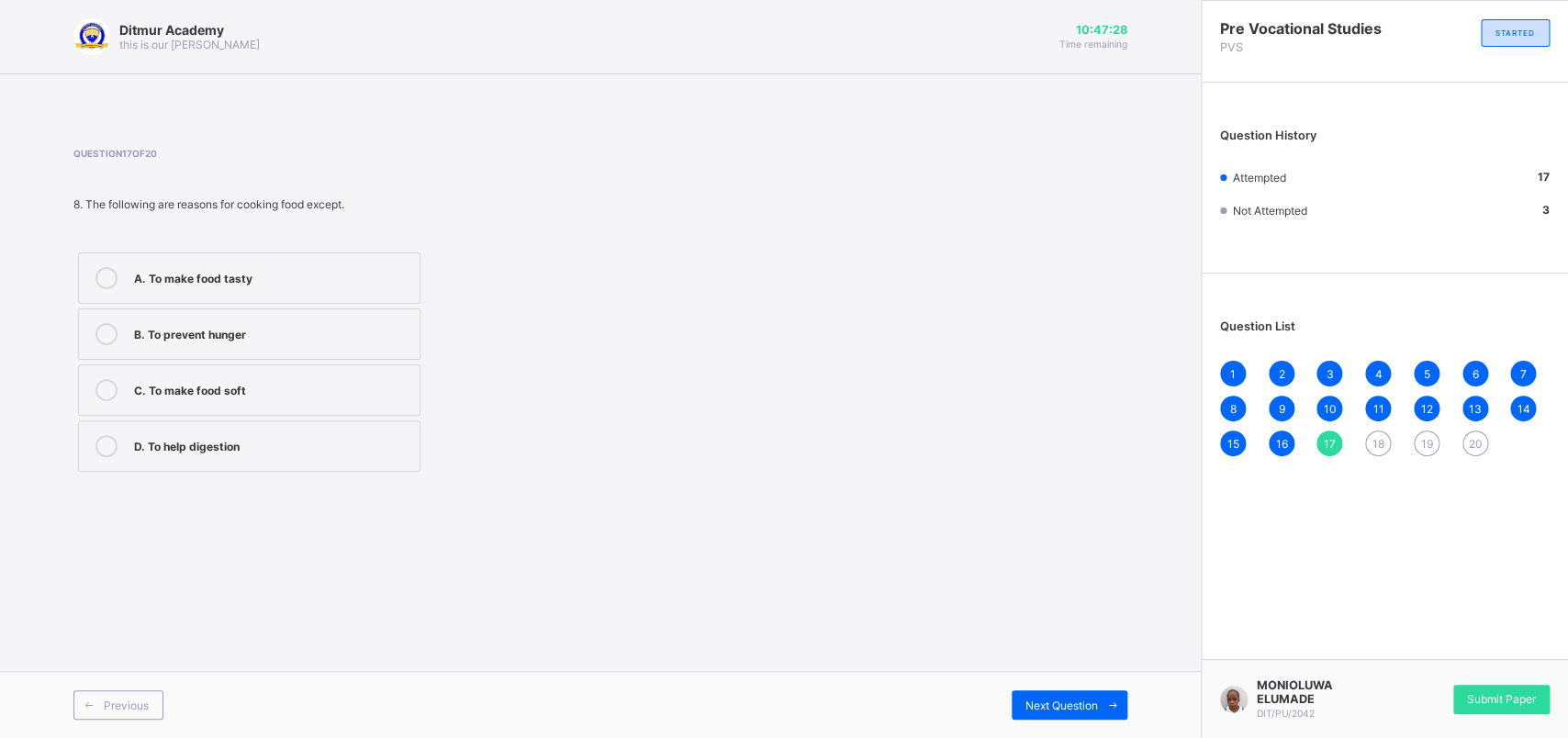 click on "Previous Next Question" at bounding box center (600, 704) 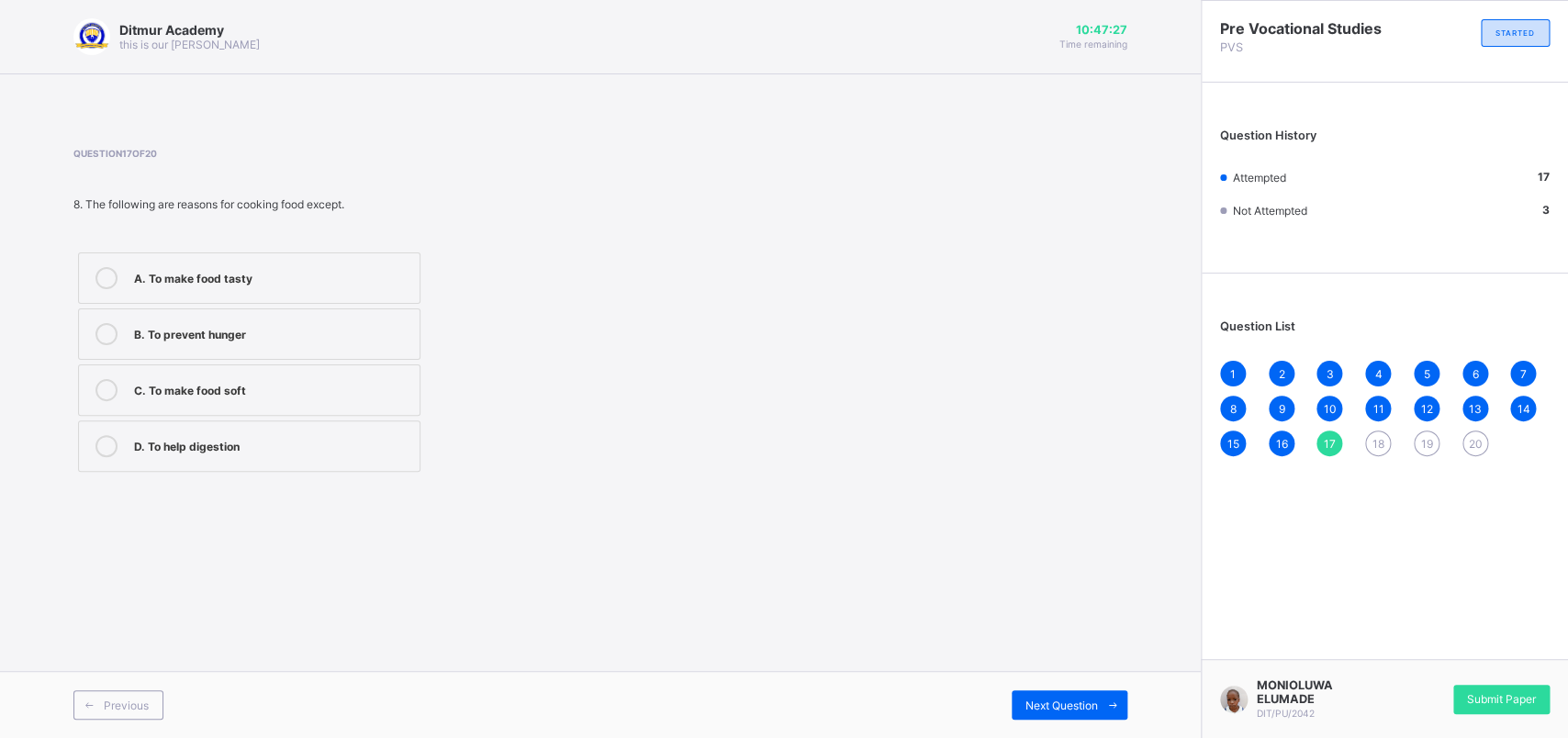 click on "Previous Next Question" at bounding box center (600, 704) 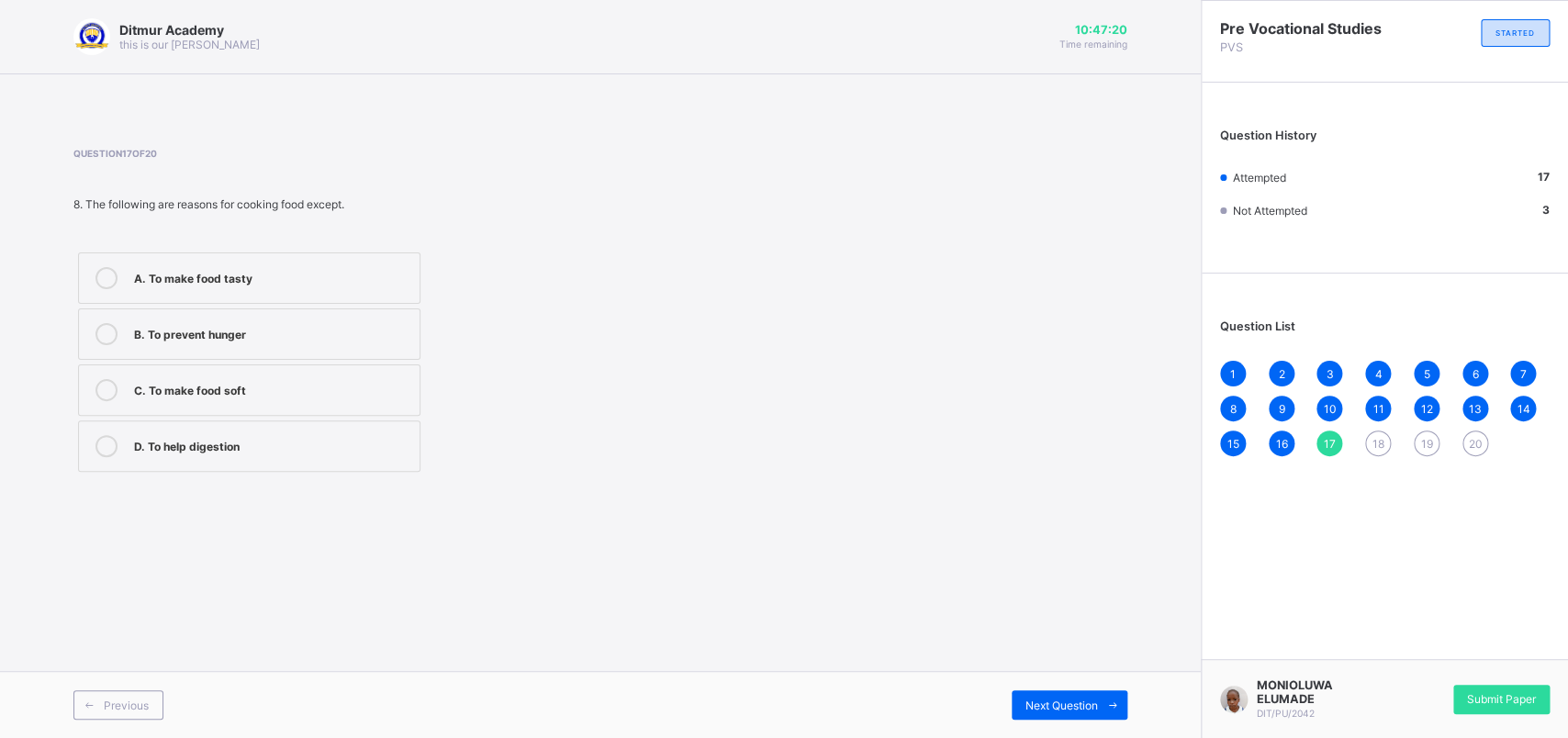 click on "1 2 3 4 5 6 7 8 9 10 11 12 13 14 15 16 17 18 19 20" at bounding box center [1384, 408] 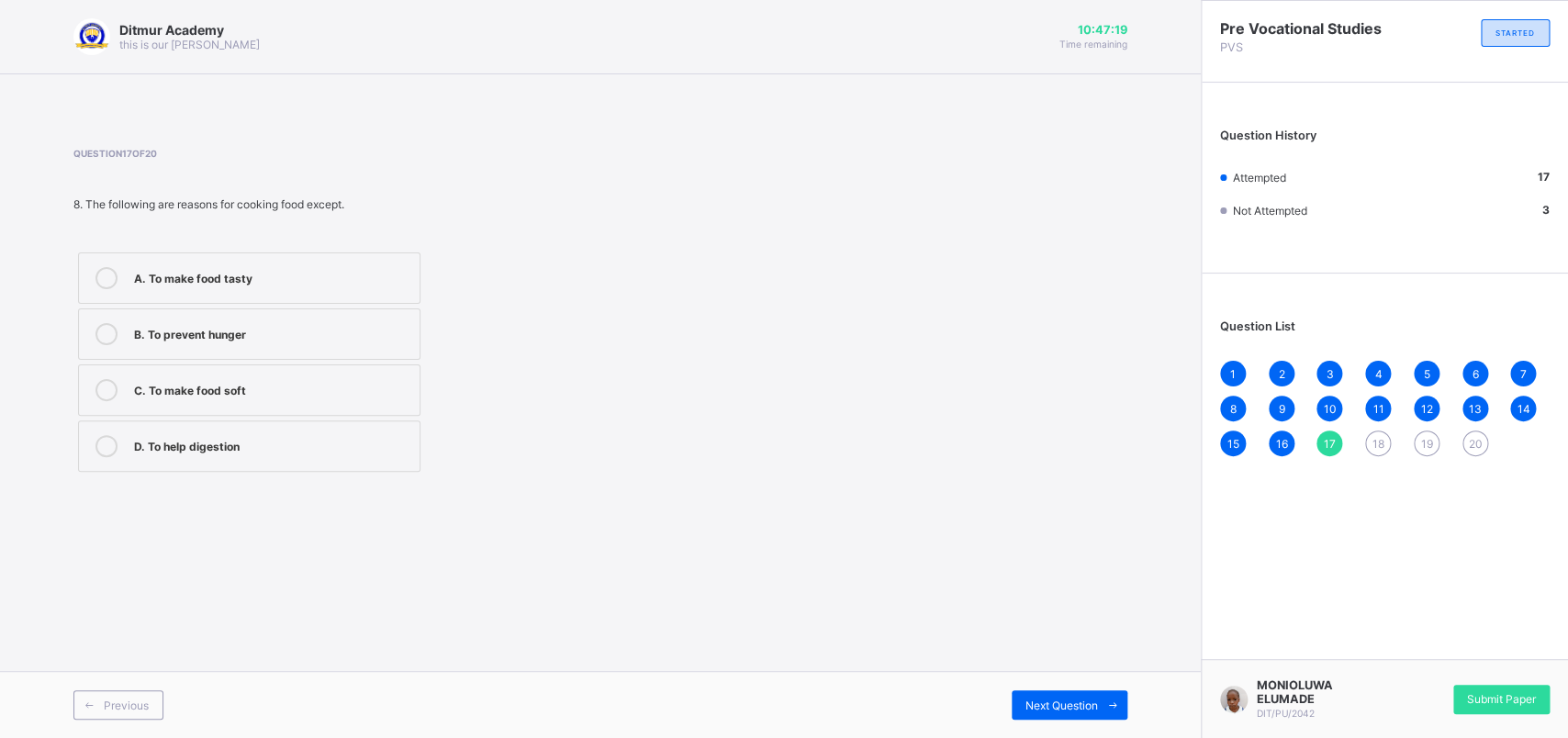 click on "1 2 3 4 5 6 7 8 9 10 11 12 13 14 15 16 17 18 19 20" at bounding box center (1384, 408) 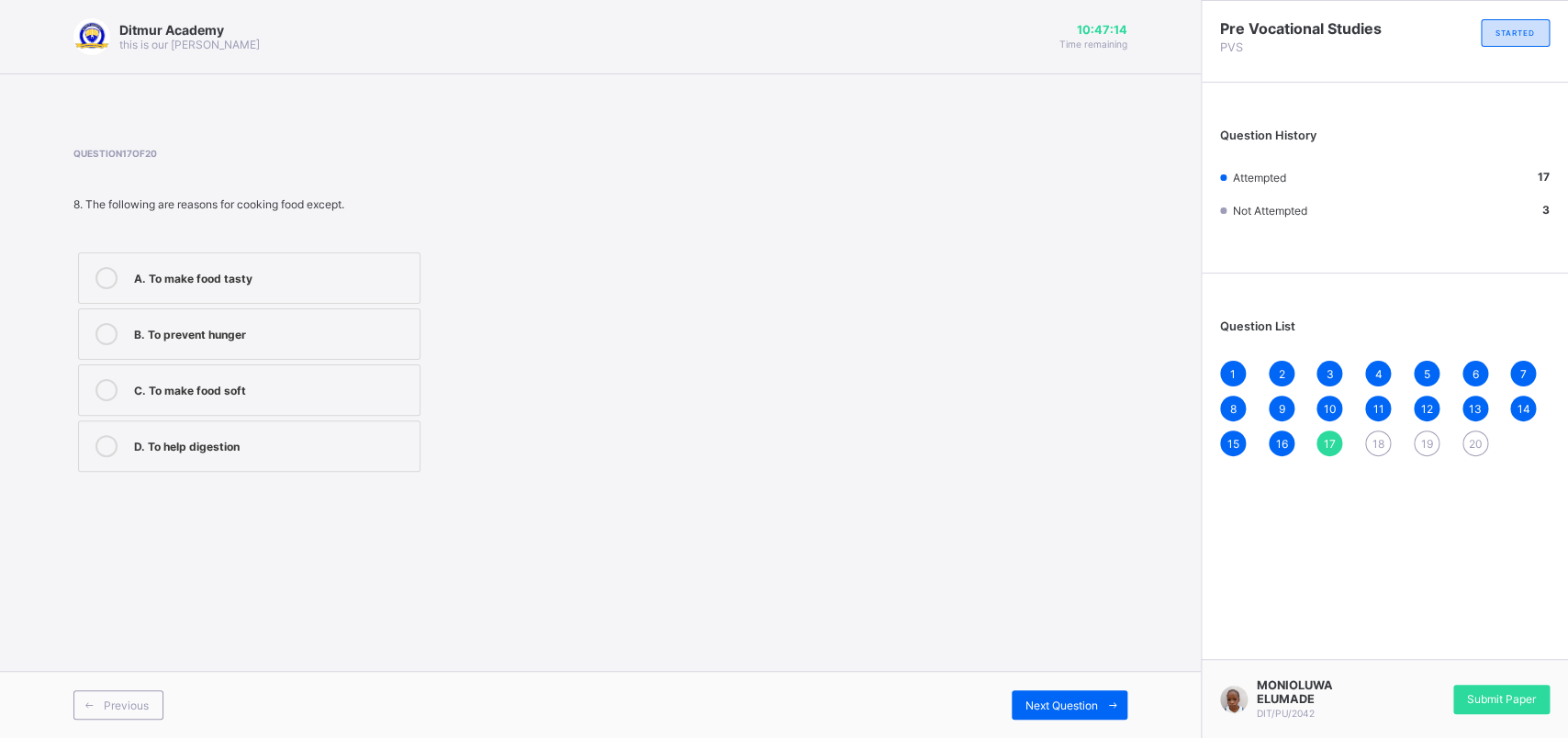 click on "1 2 3 4 5 6 7 8 9 10 11 12 13 14 15 16 17 18 19 20" at bounding box center [1384, 408] 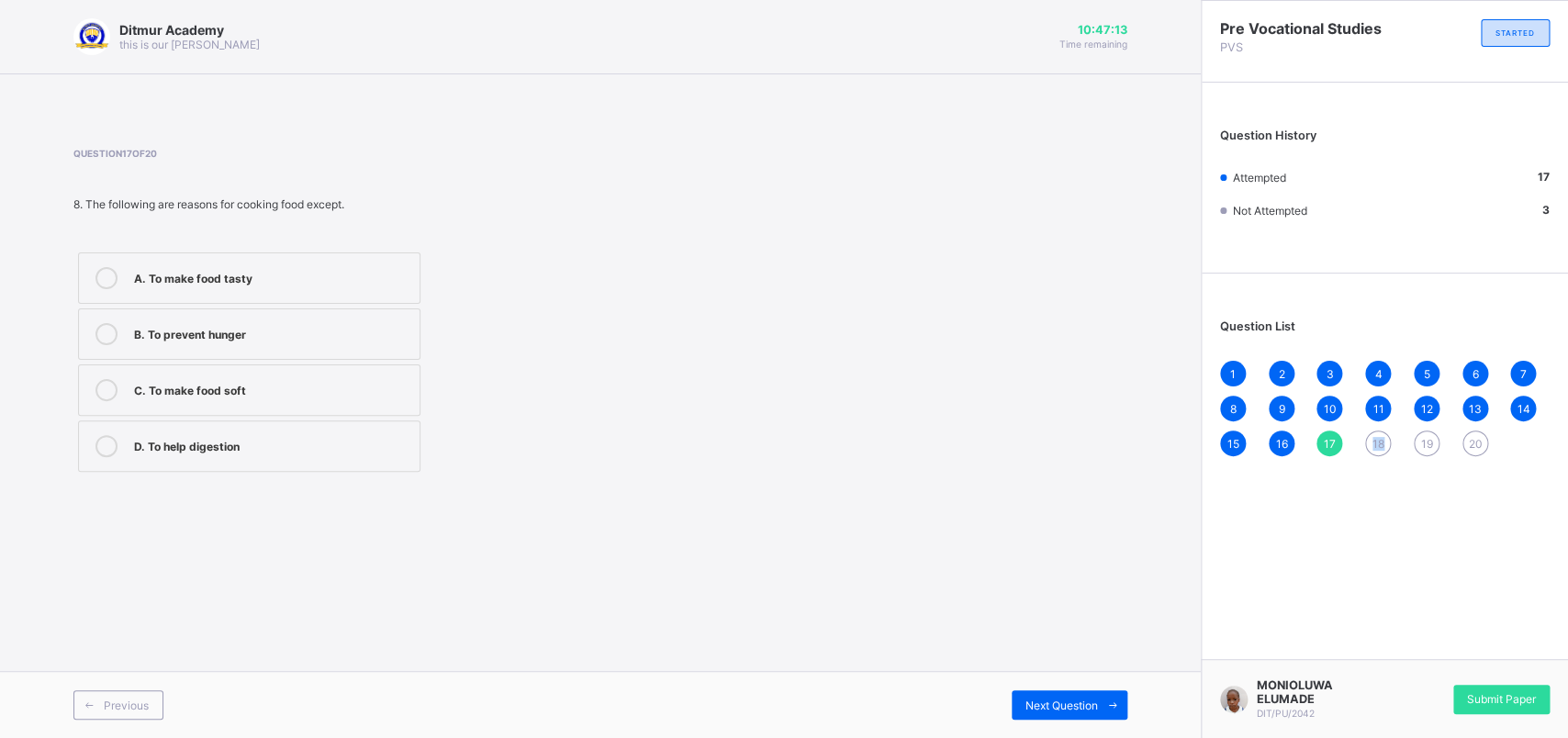 click on "1 2 3 4 5 6 7 8 9 10 11 12 13 14 15 16 17 18 19 20" at bounding box center [1384, 408] 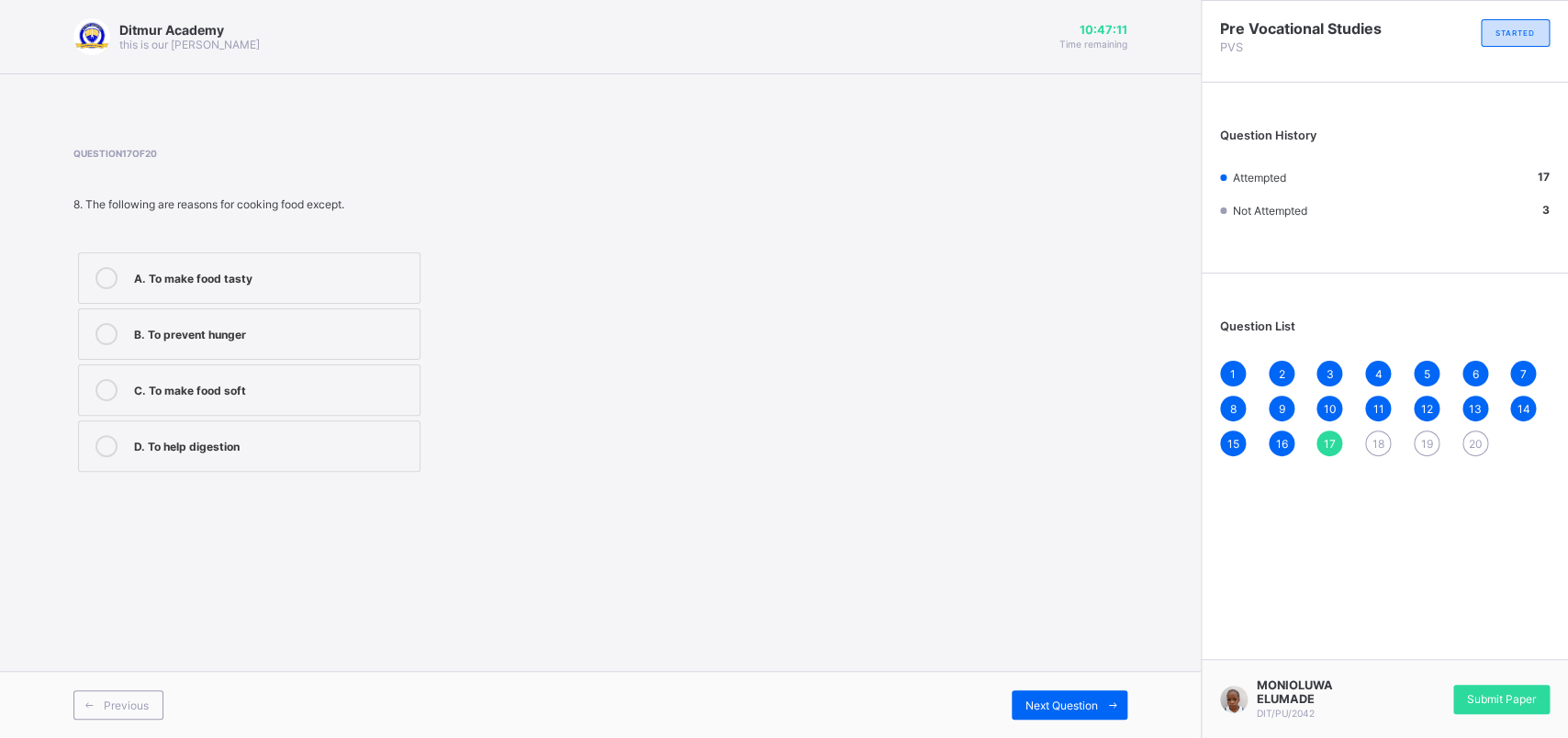 click on "1 2 3 4 5 6 7 8 9 10 11 12 13 14 15 16 17 18 19 20" at bounding box center (1384, 408) 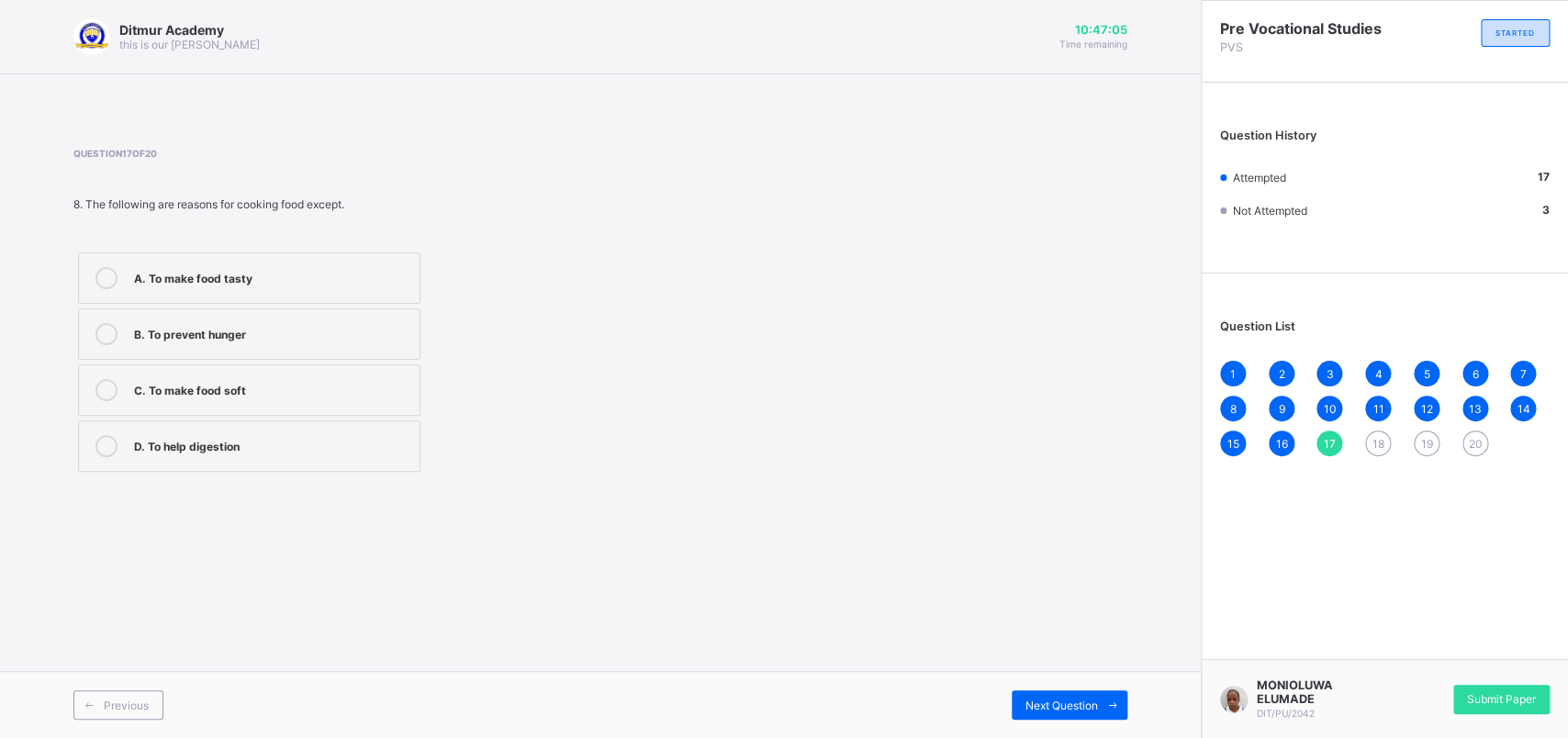 click on "1 2 3 4 5 6 7 8 9 10 11 12 13 14 15 16 17 18 19 20" at bounding box center (1384, 408) 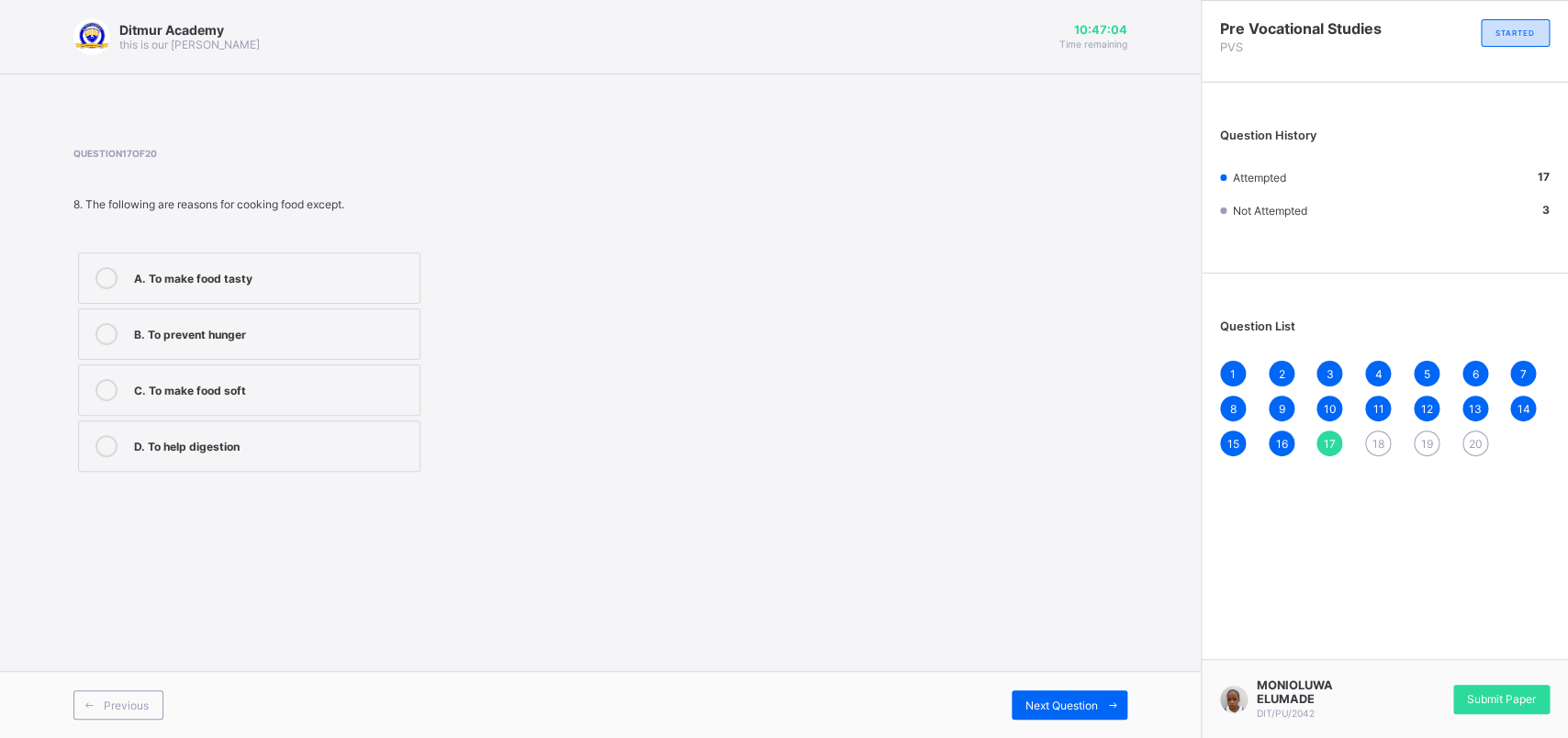 click on "1 2 3 4 5 6 7 8 9 10 11 12 13 14 15 16 17 18 19 20" at bounding box center [1384, 408] 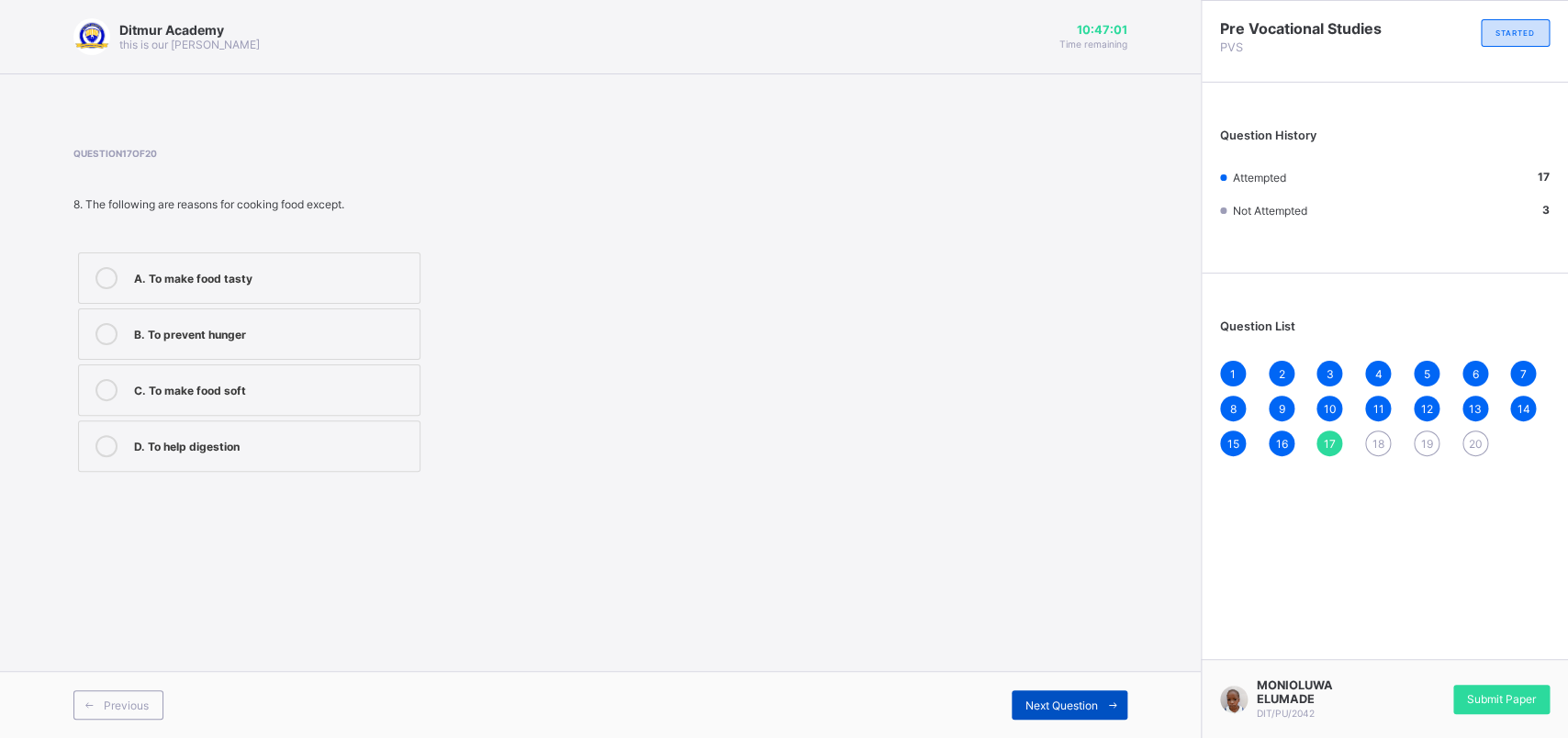 click on "Next Question" at bounding box center [1061, 705] 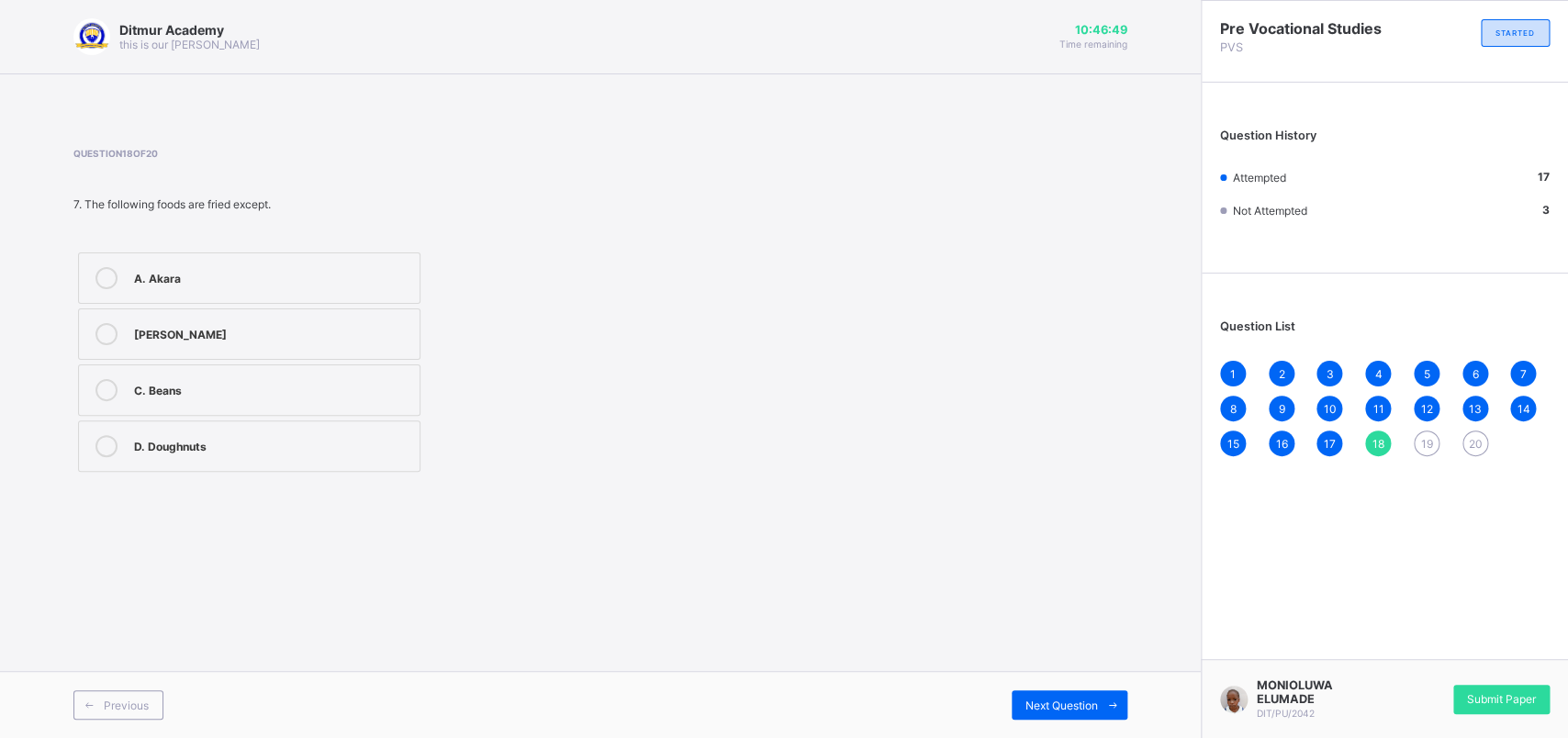 click on "C.   Beans" at bounding box center (272, 388) 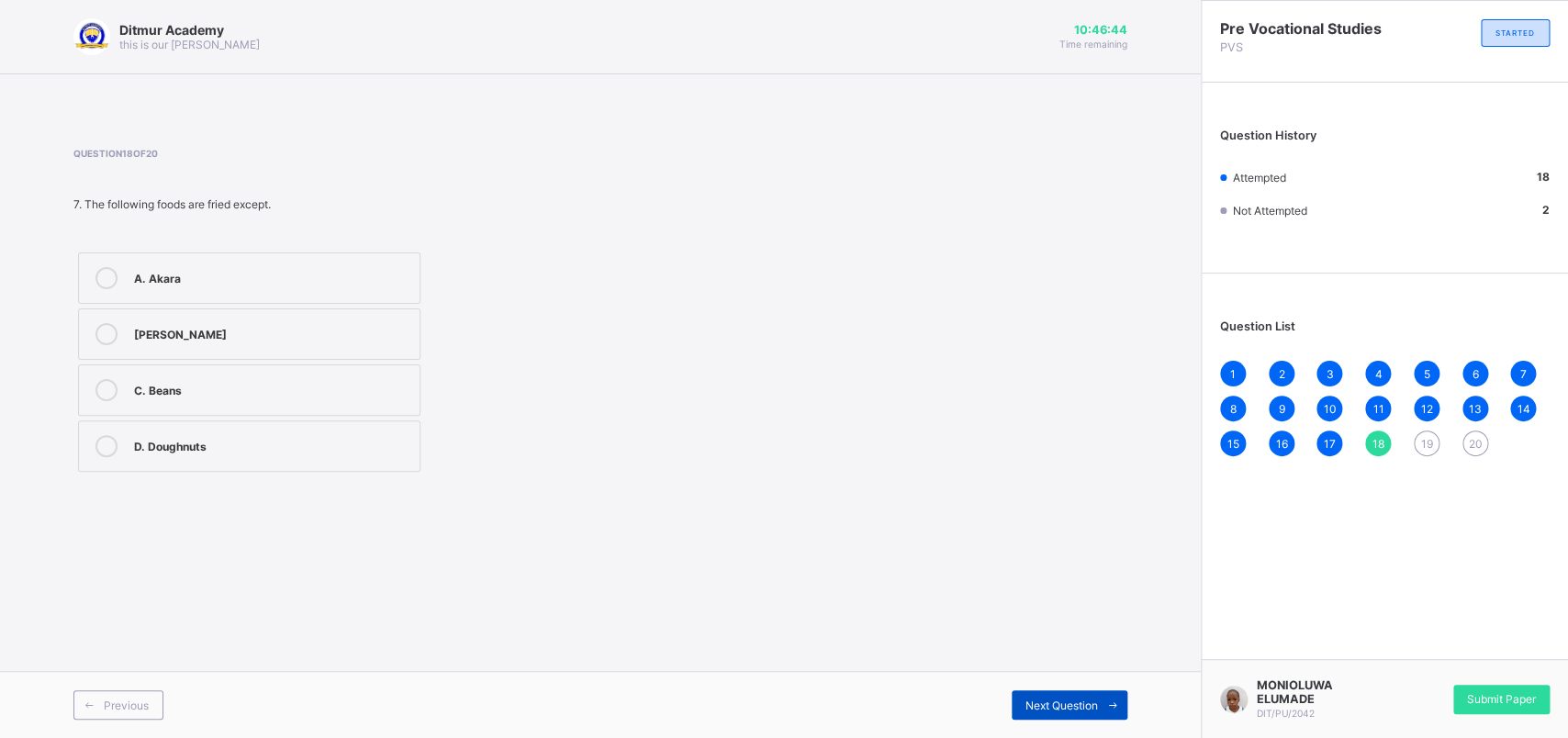 click on "Next Question" at bounding box center [1070, 705] 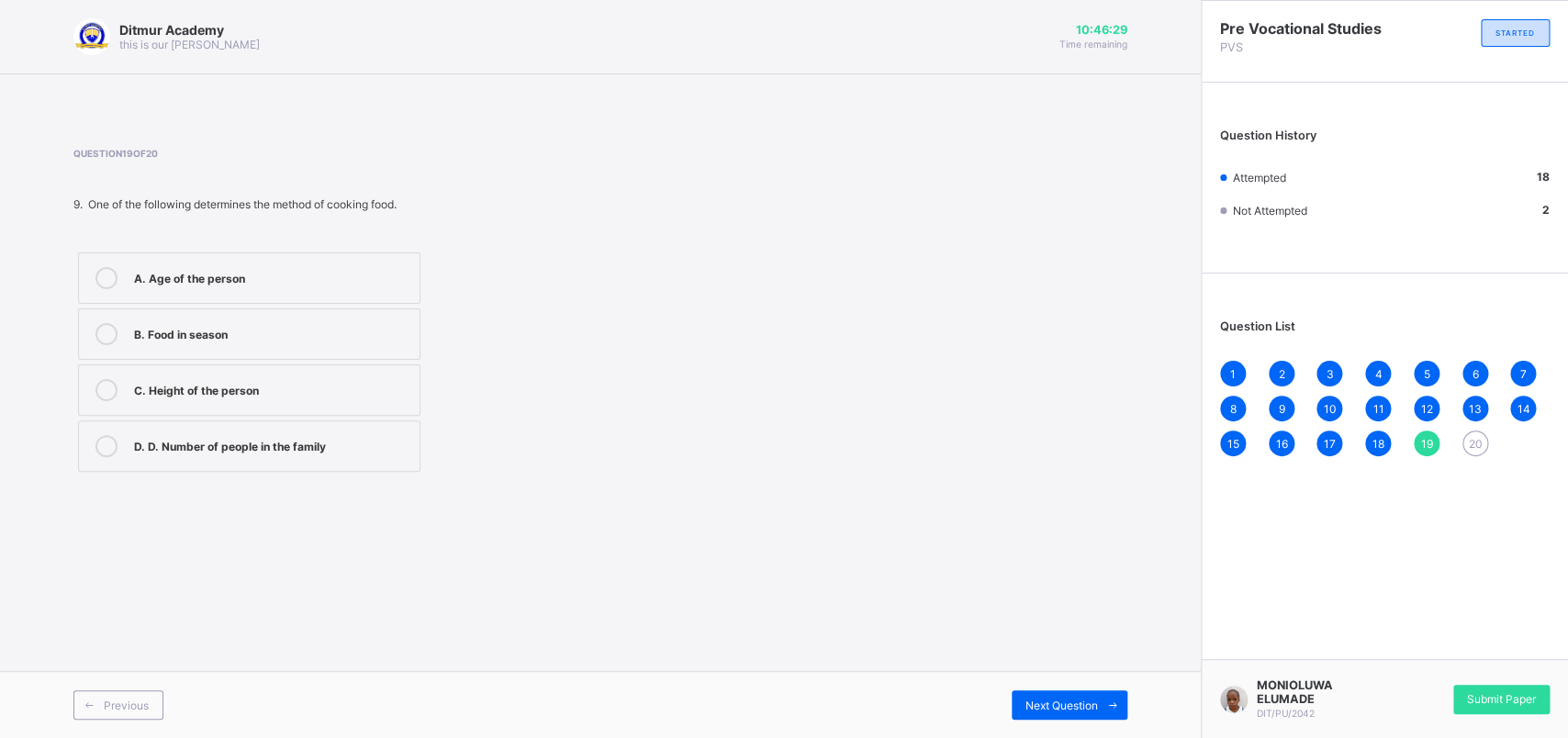 click on "C.  Height of the person" at bounding box center [249, 390] 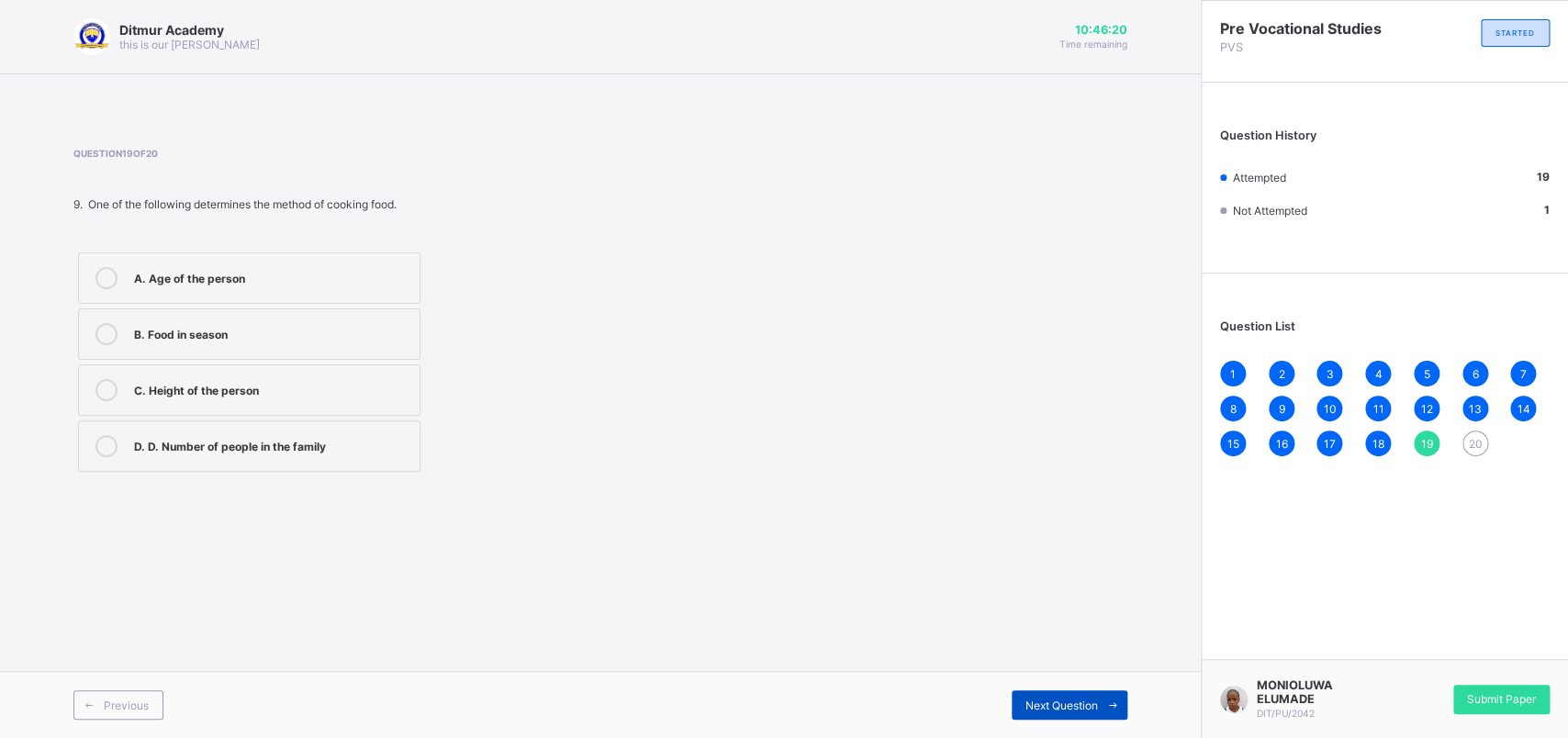 click on "Next Question" at bounding box center [1070, 705] 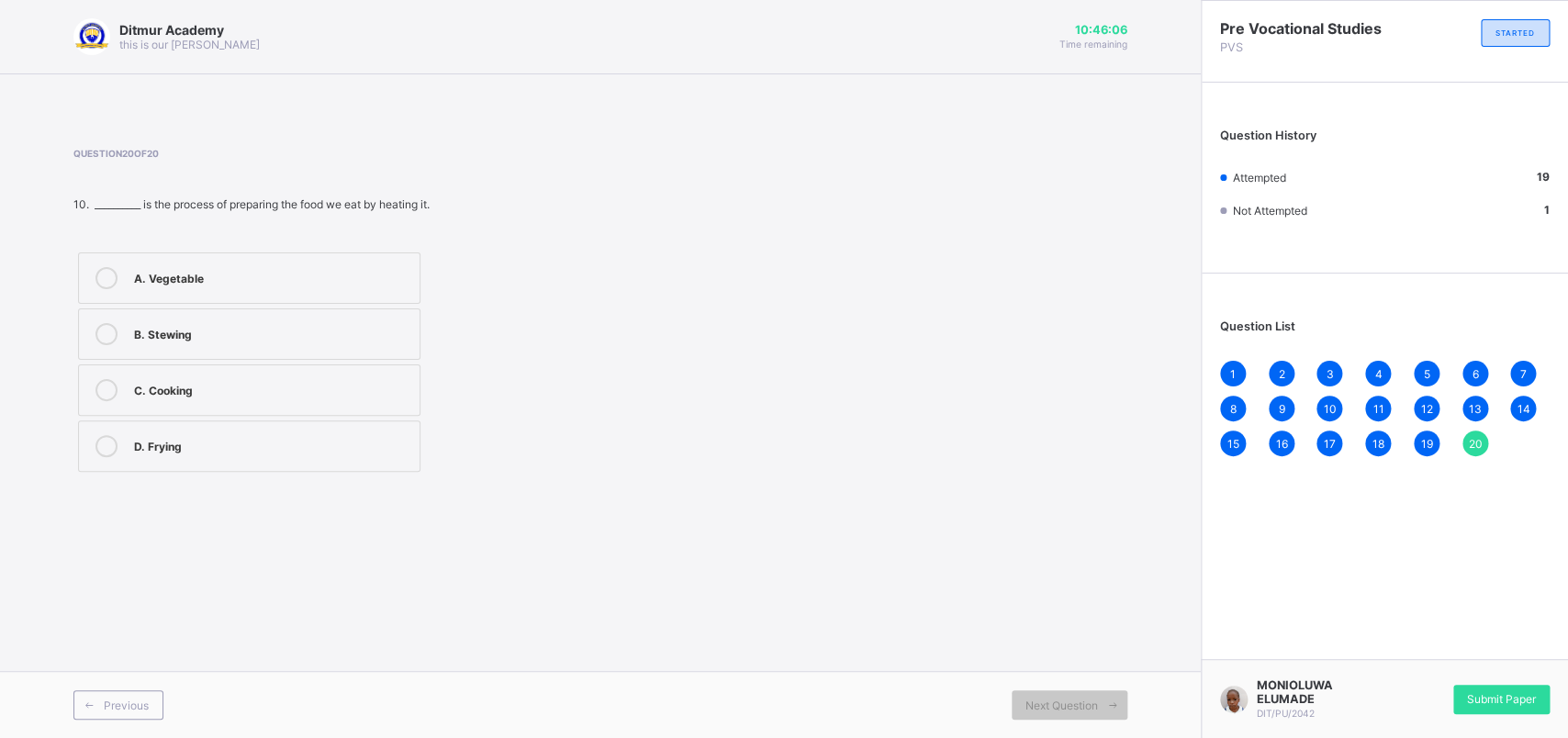 click on "C.   Cooking" at bounding box center [272, 388] 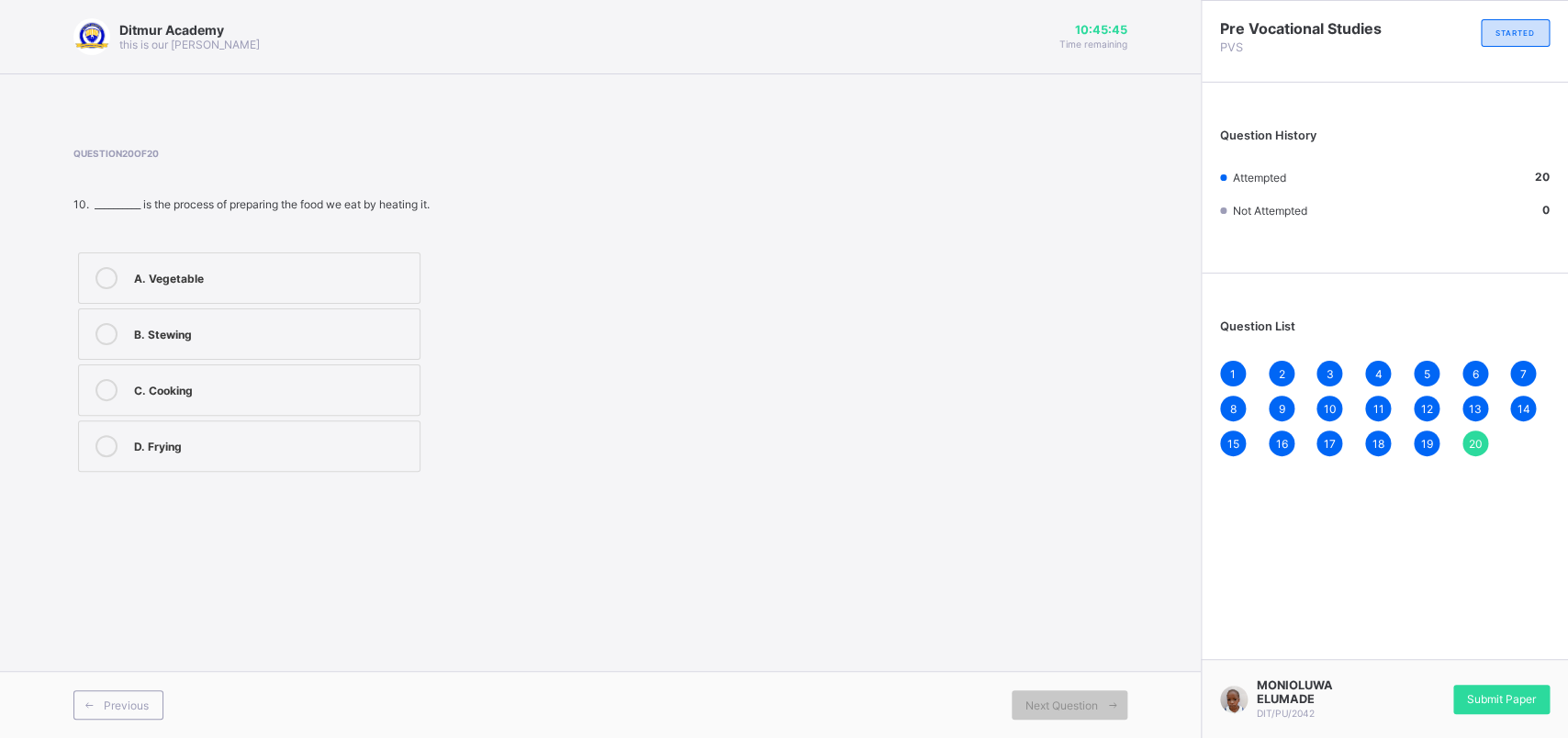 click on "1" at bounding box center (1233, 374) 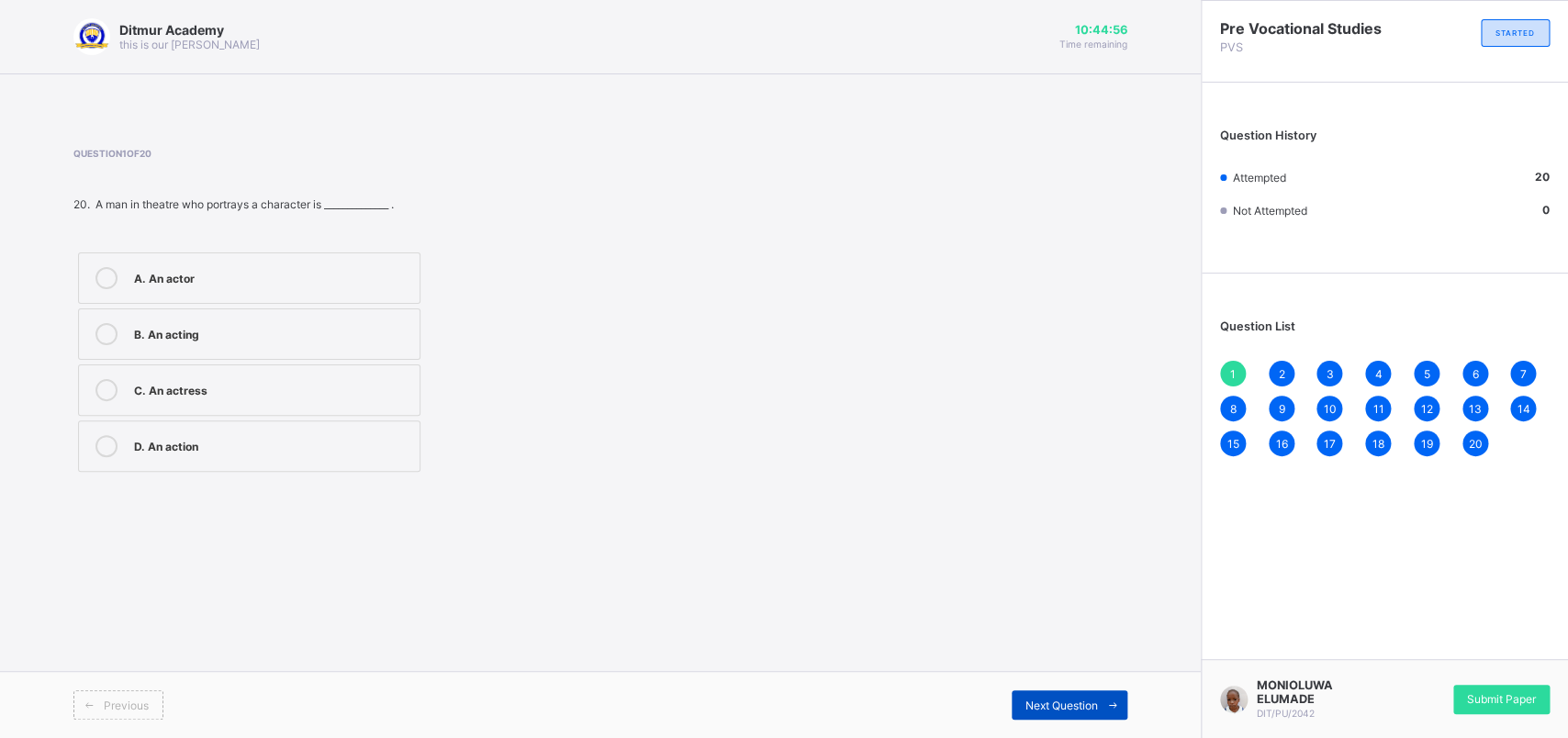 click on "Next Question" at bounding box center (1070, 705) 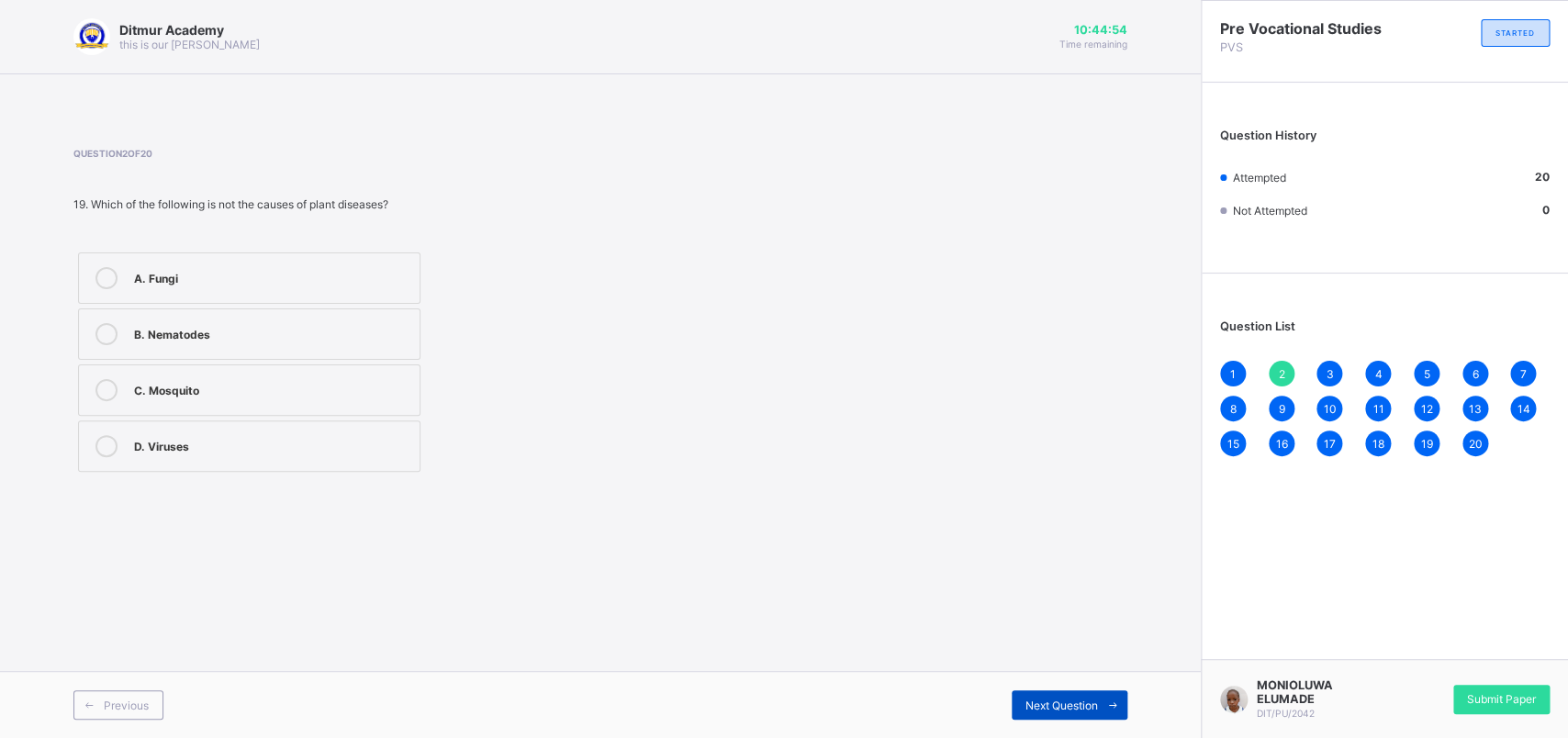 click on "Next Question" at bounding box center (1070, 705) 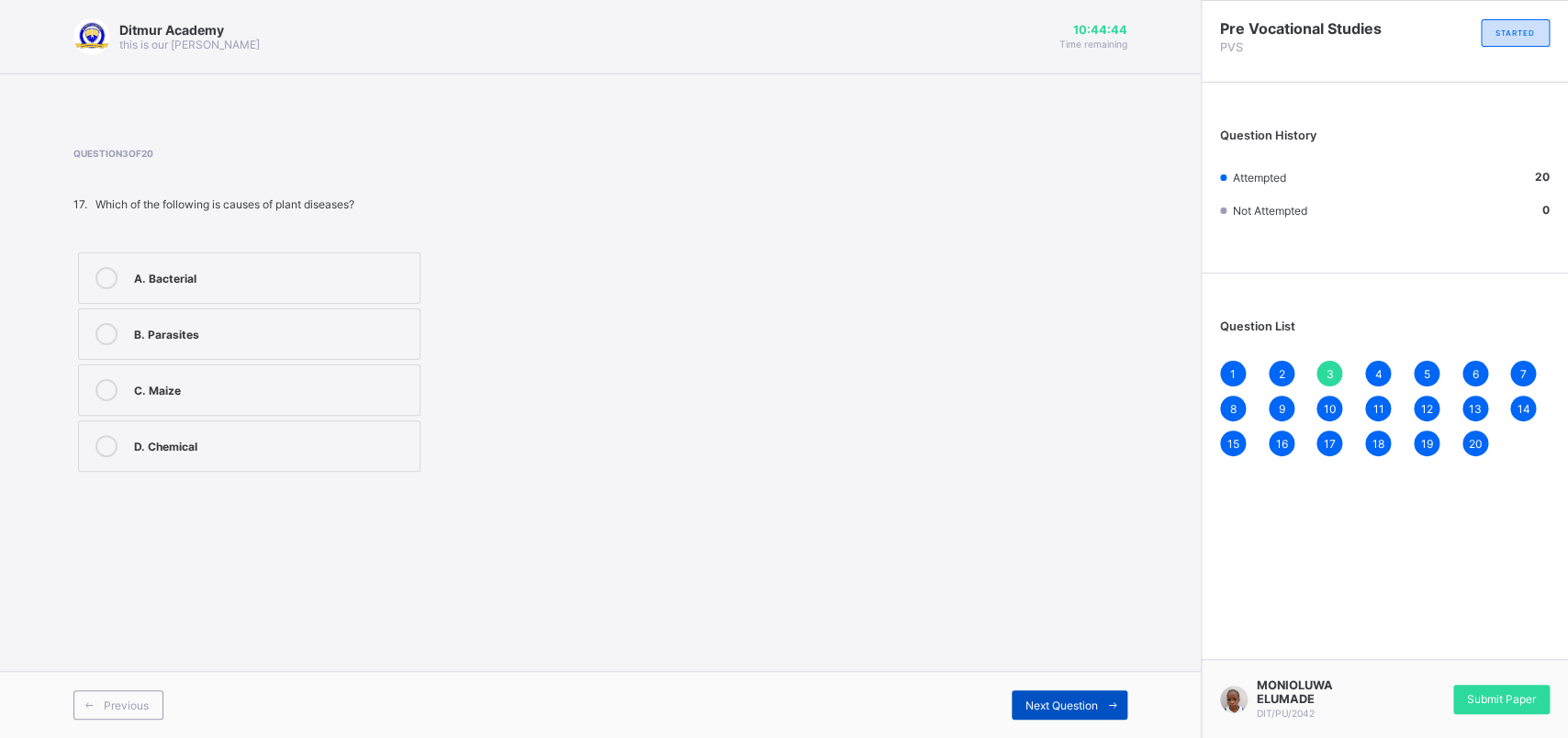 click on "Next Question" at bounding box center (1070, 705) 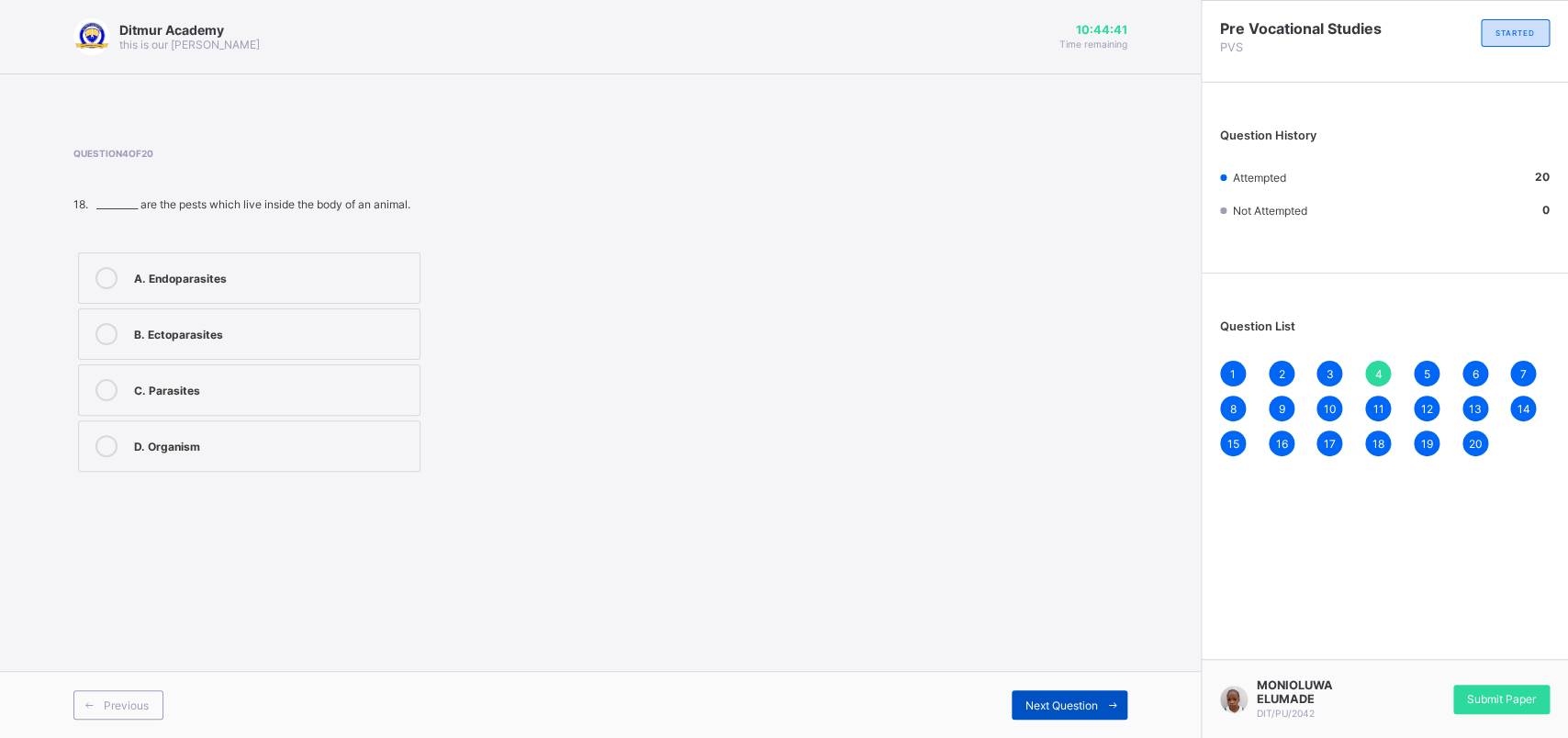 click on "Next Question" at bounding box center (1070, 705) 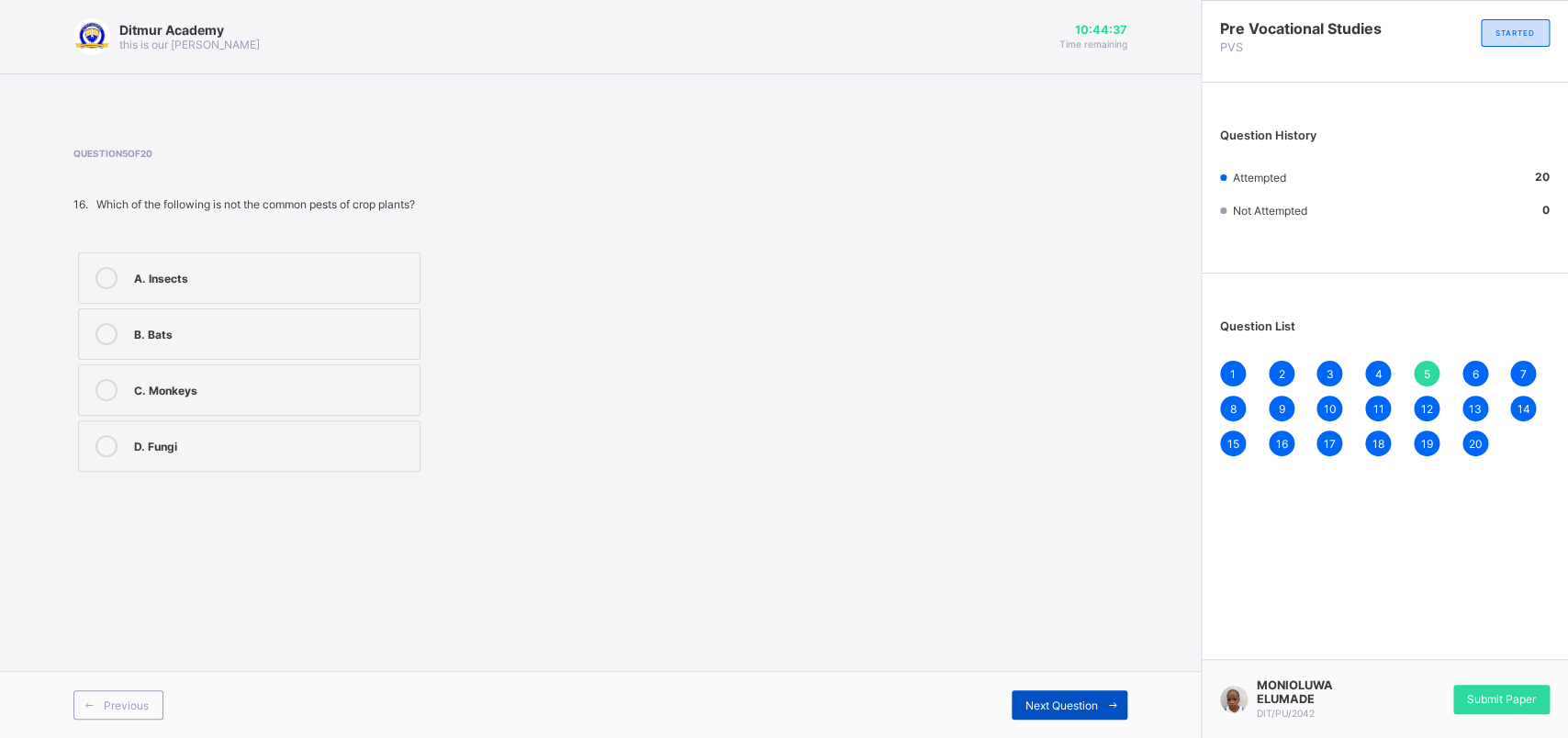 click on "Next Question" at bounding box center [1070, 705] 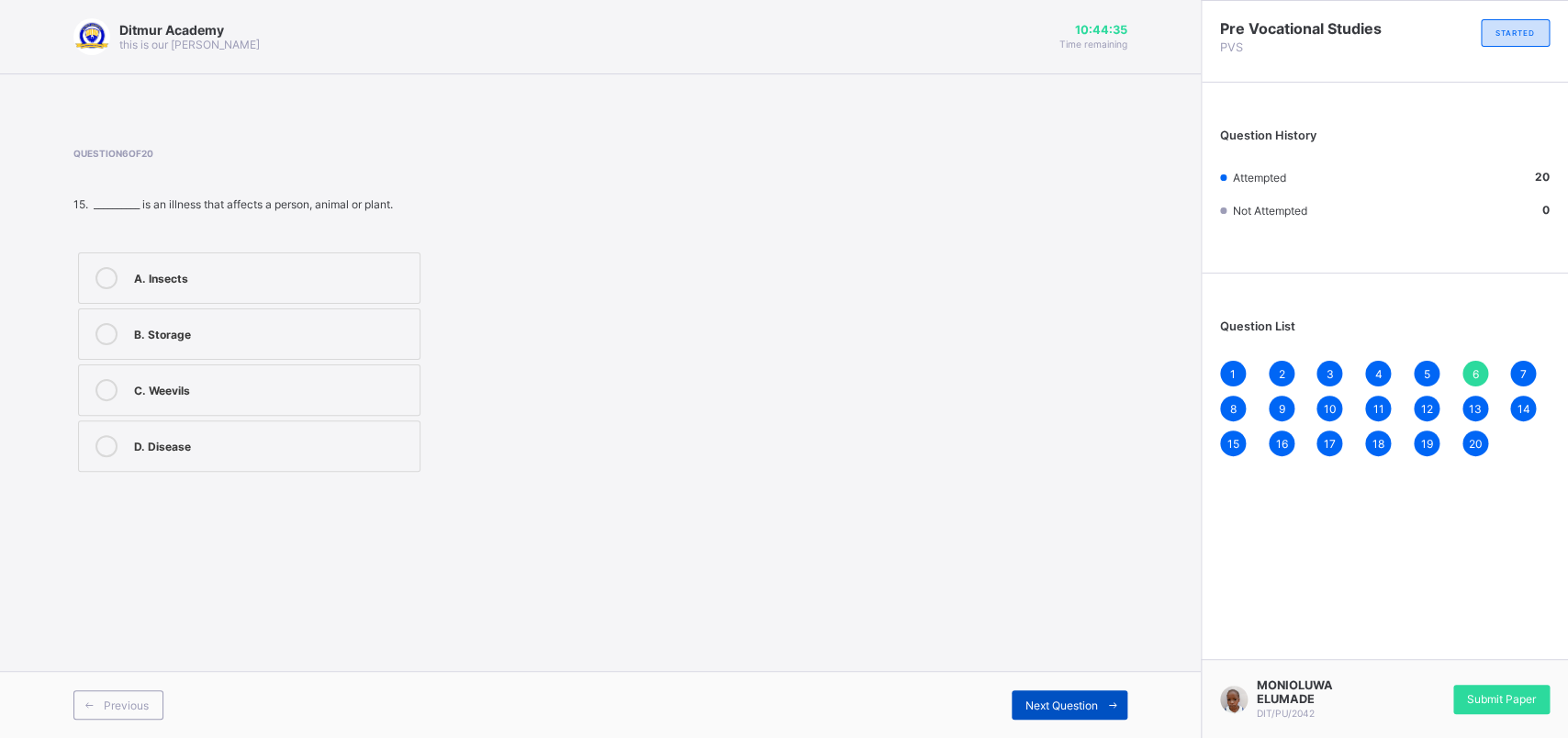 click on "Next Question" at bounding box center (1070, 705) 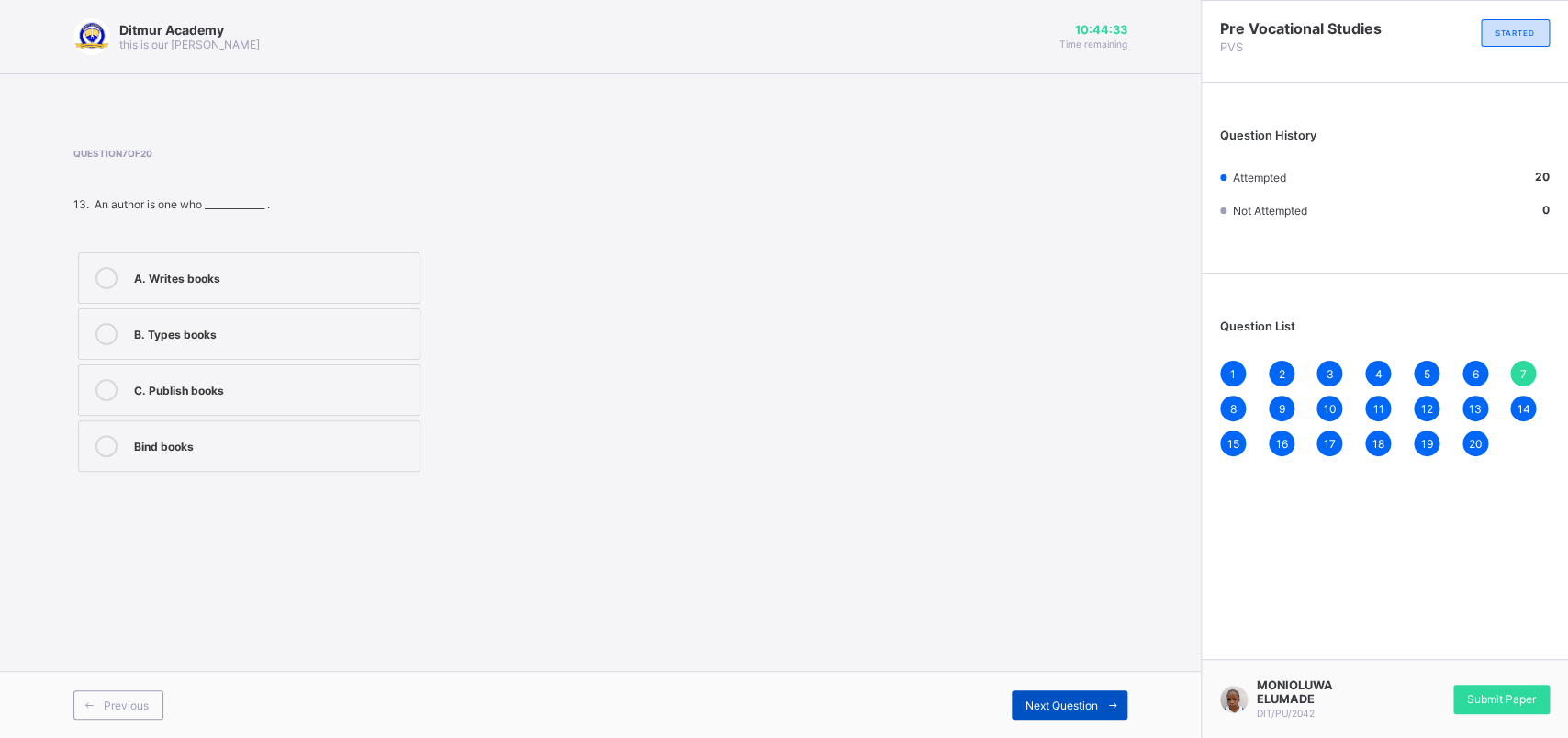 click on "Next Question" at bounding box center (1070, 705) 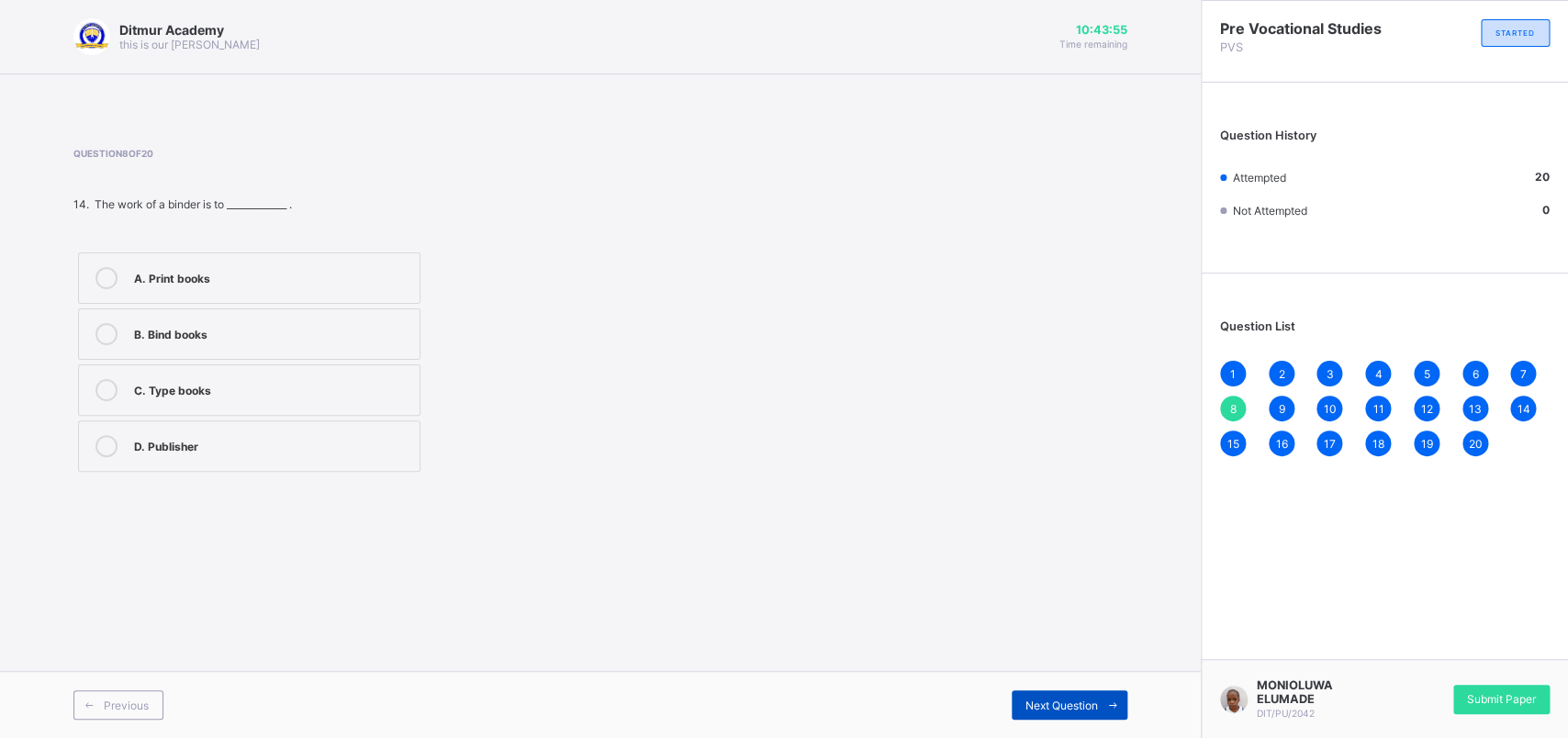 click on "Next Question" at bounding box center (1070, 705) 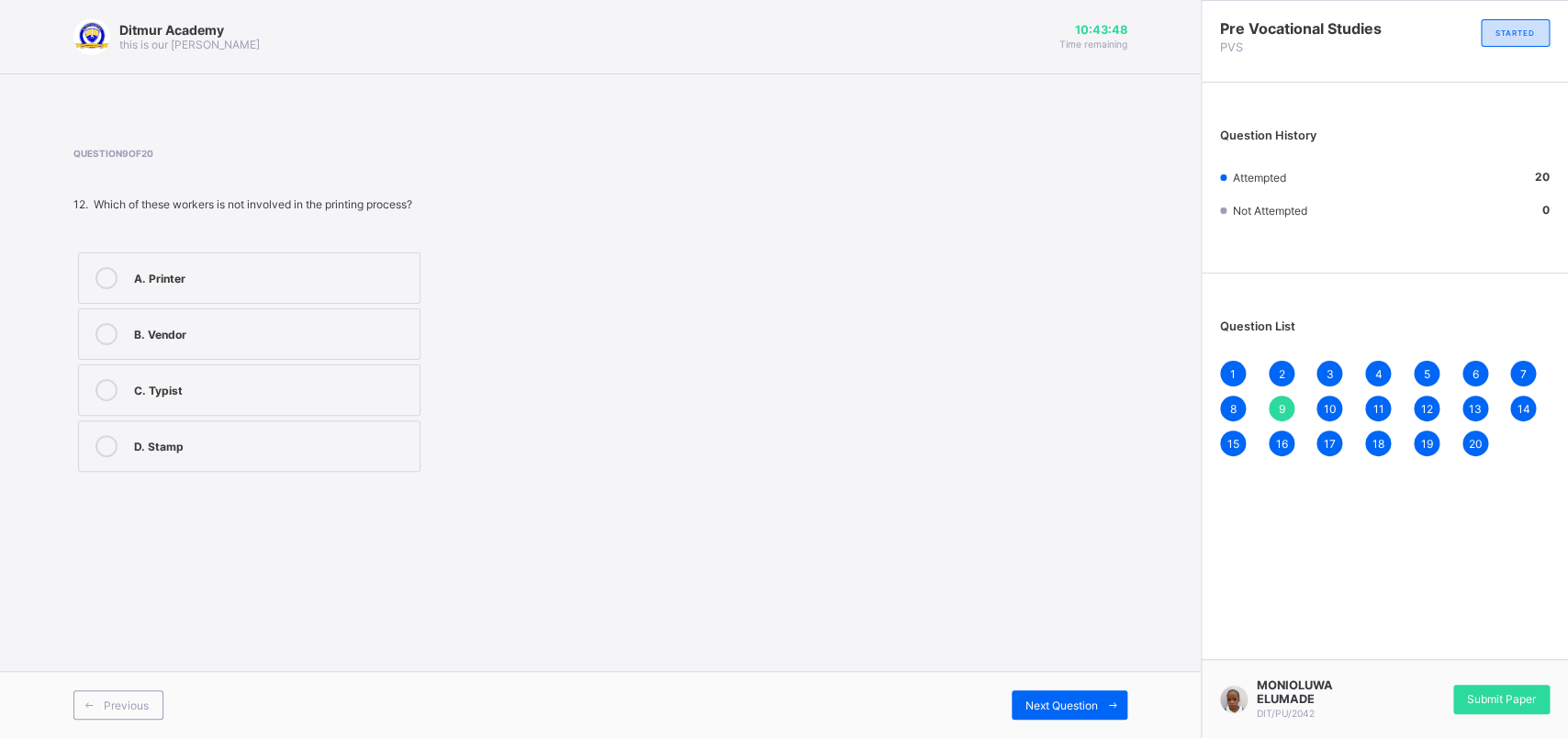 click on "C.  Typist" at bounding box center (249, 390) 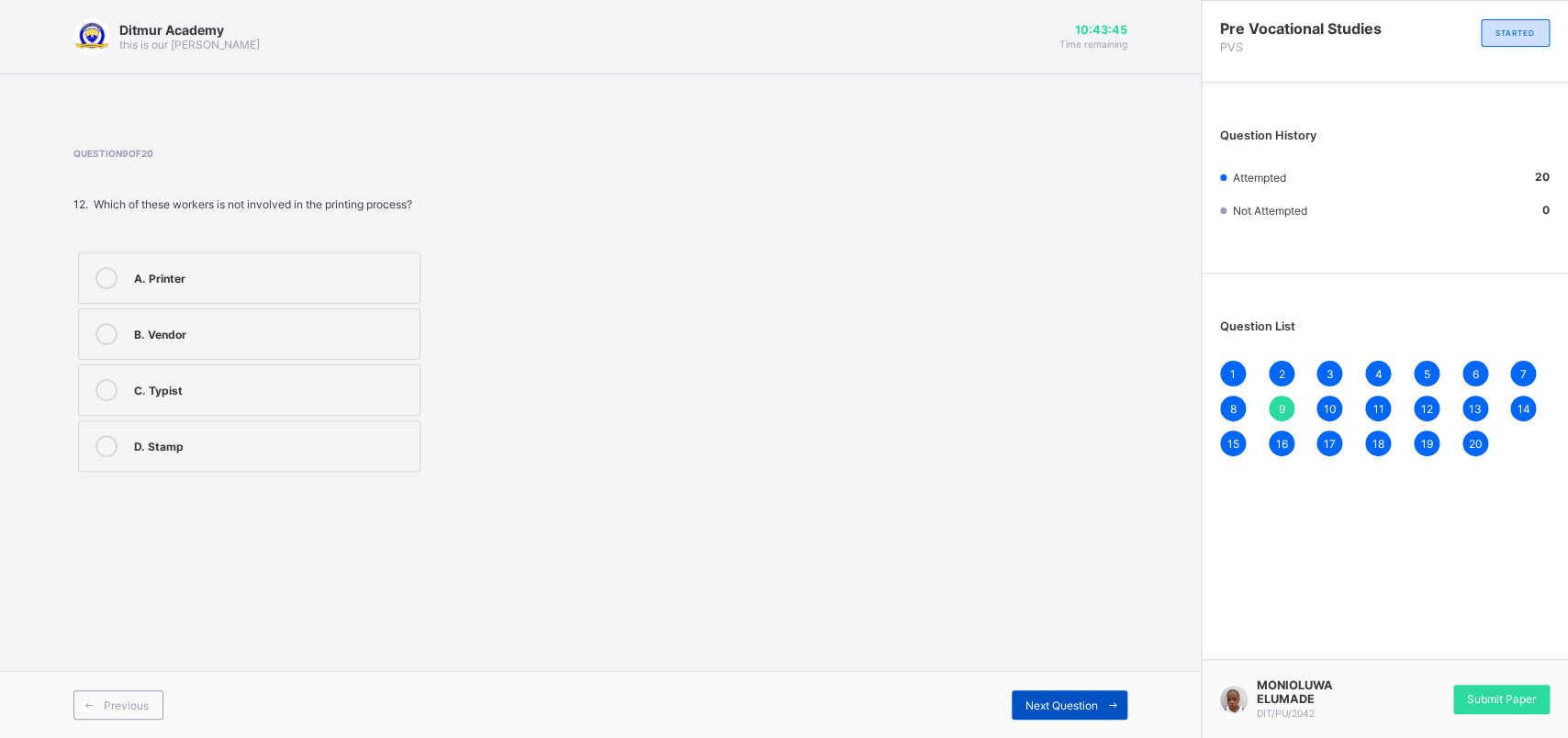 click on "Next Question" at bounding box center [1061, 705] 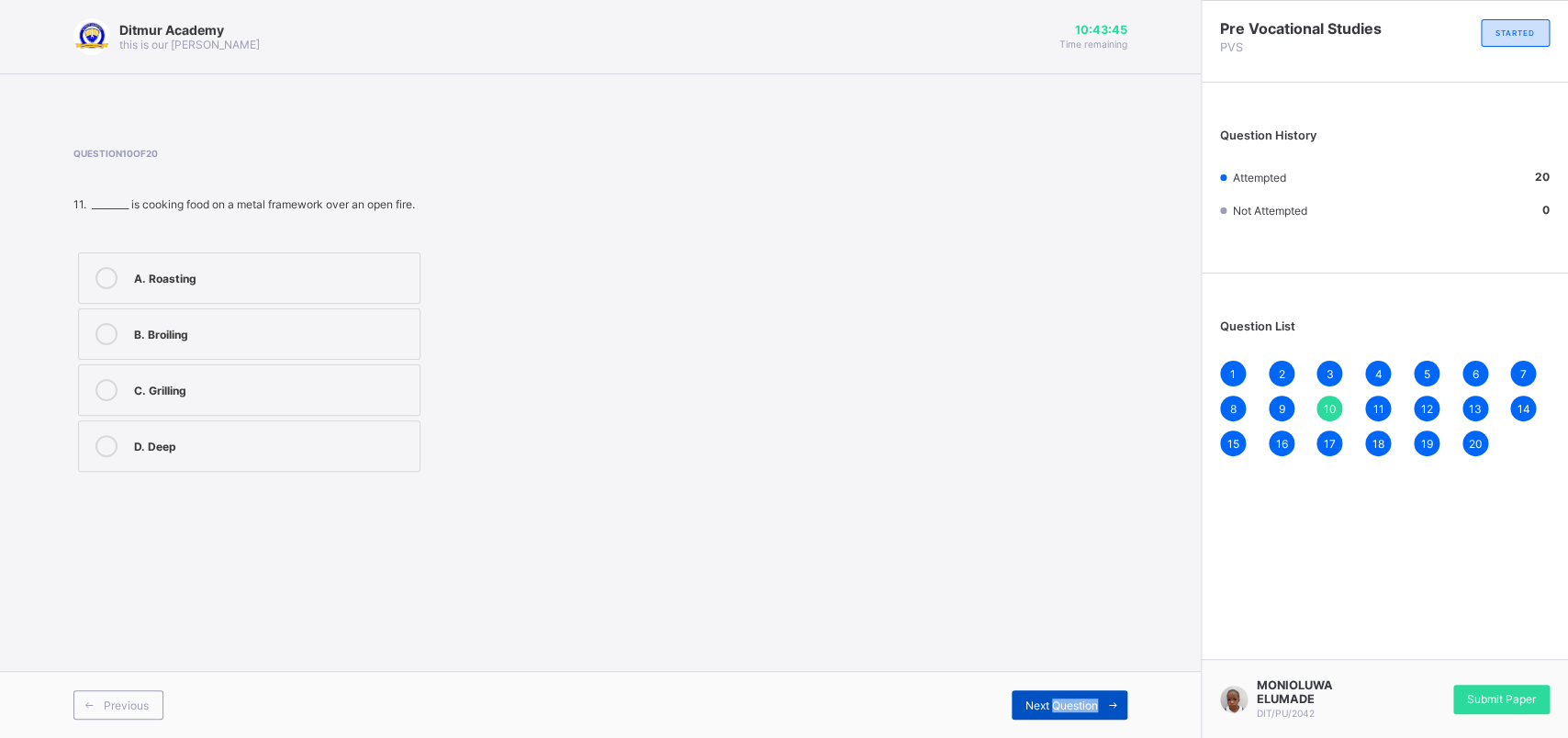 click on "Next Question" at bounding box center [1061, 705] 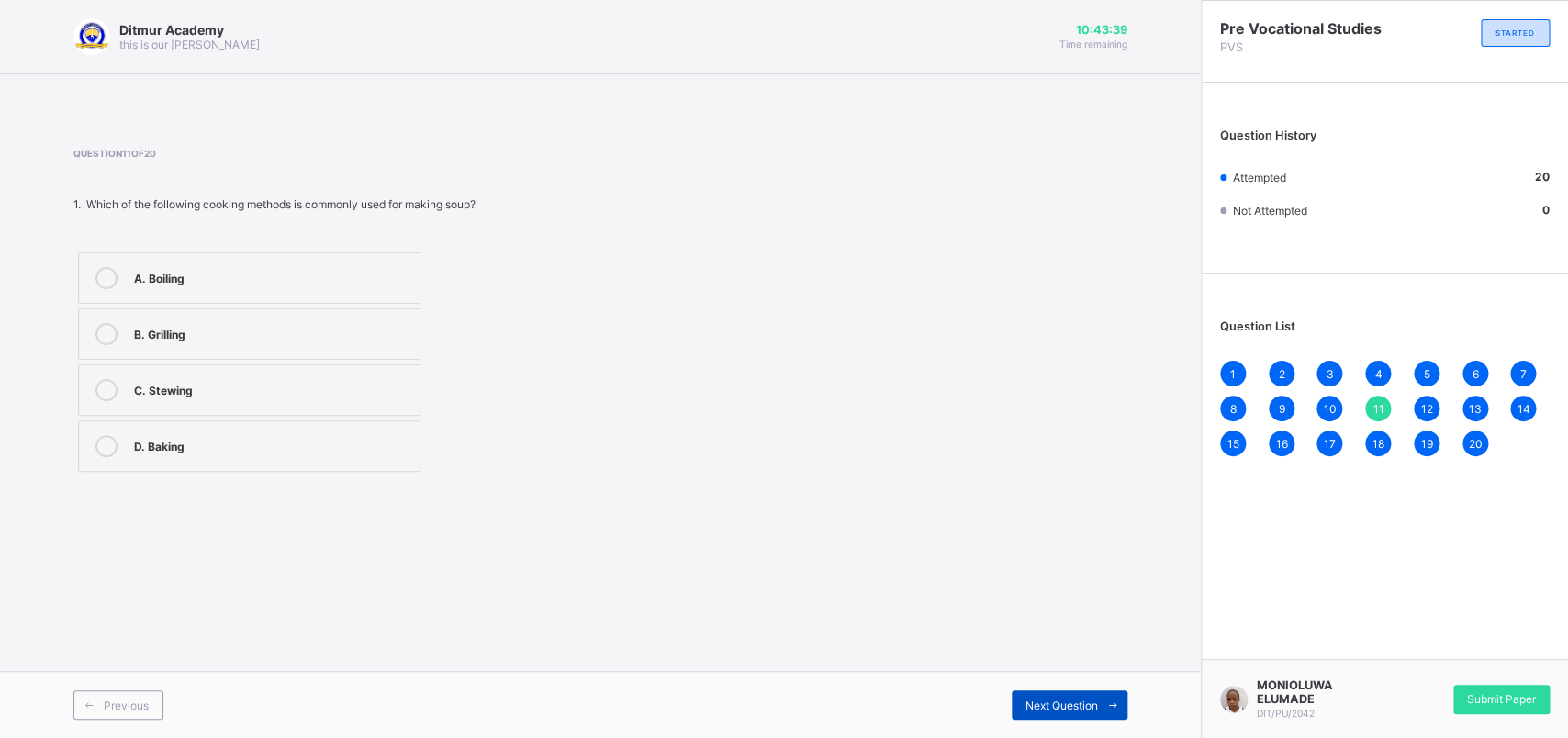 click on "Next Question" at bounding box center (1061, 705) 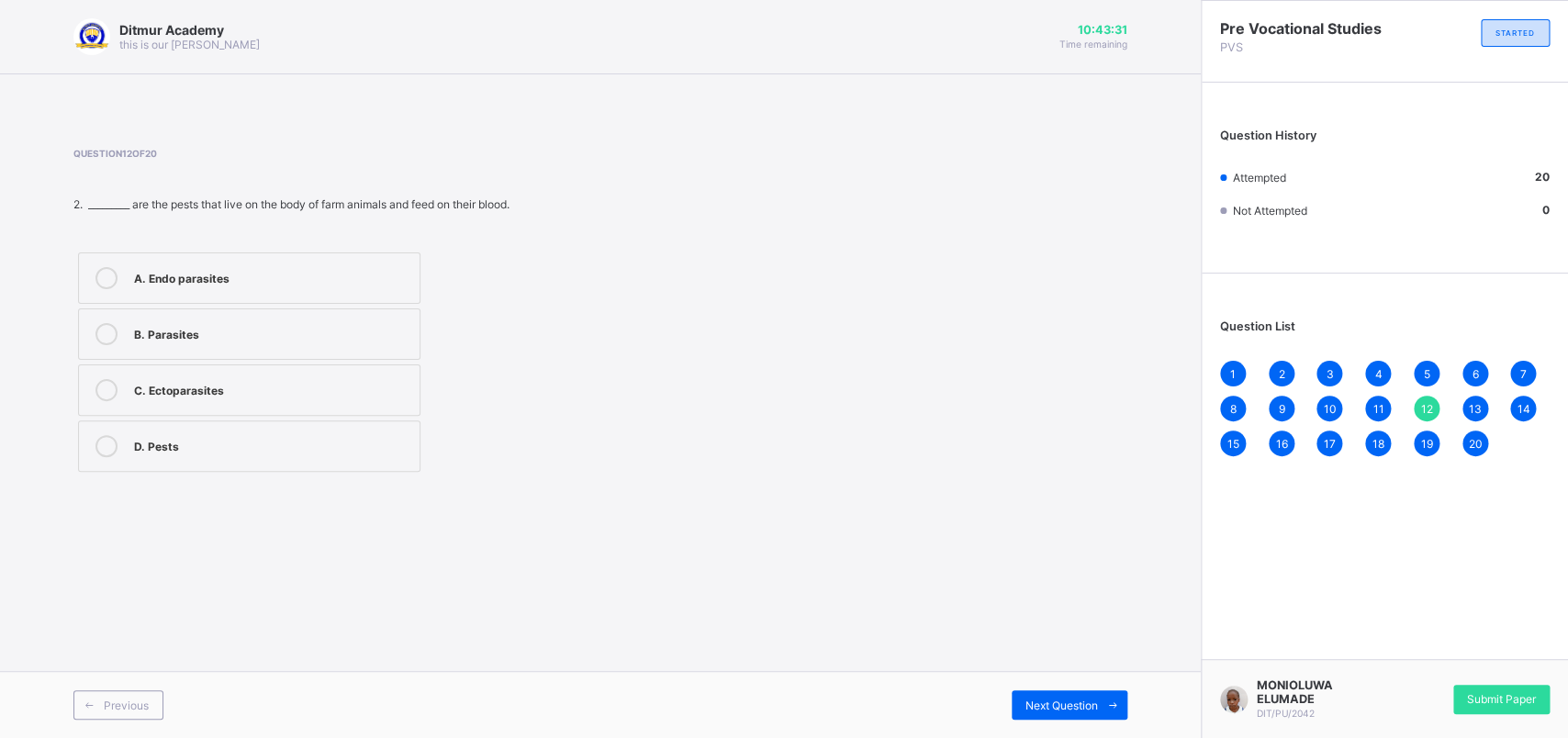 click on "C.  Ectoparasites" at bounding box center (272, 388) 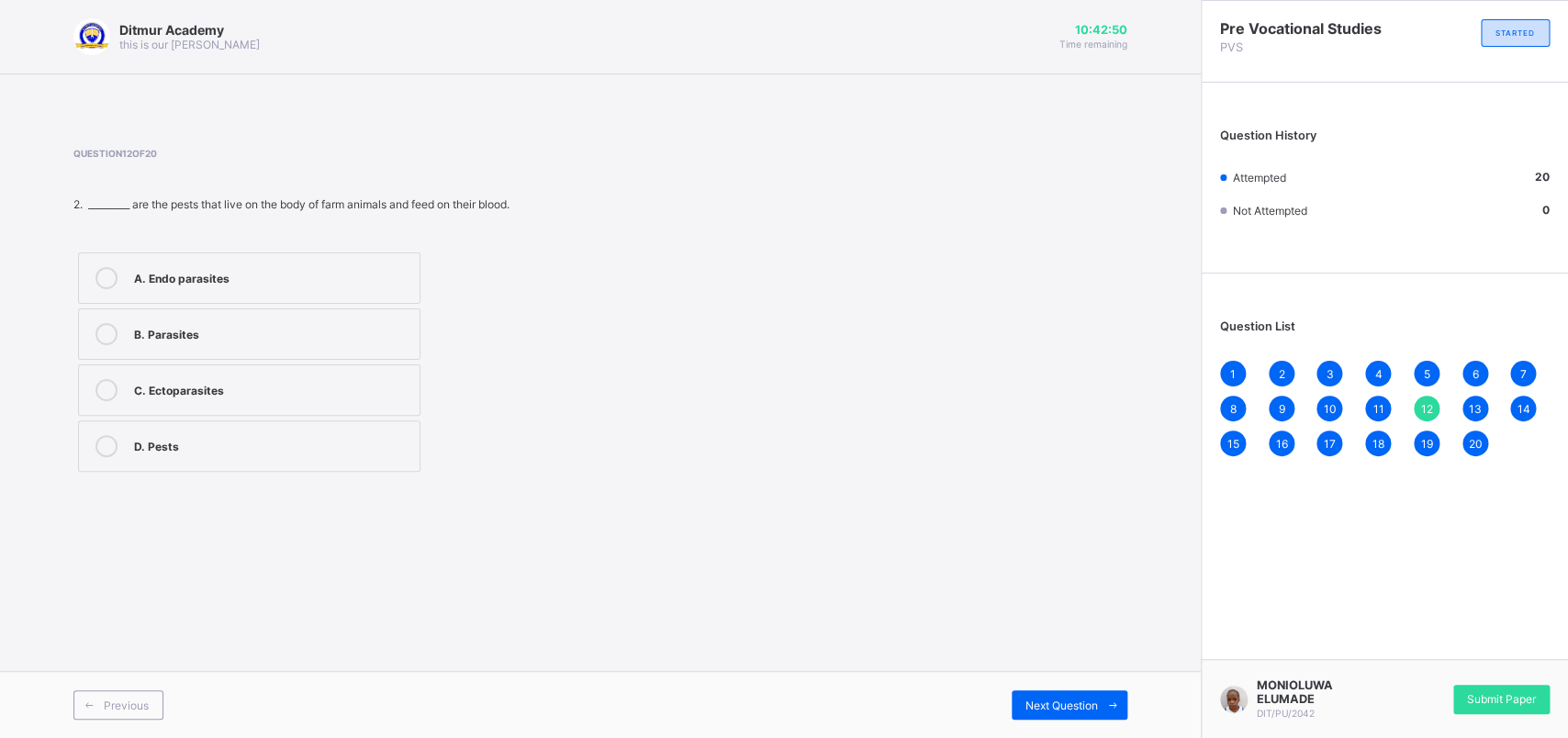 click on "C.  Ectoparasites" at bounding box center (272, 388) 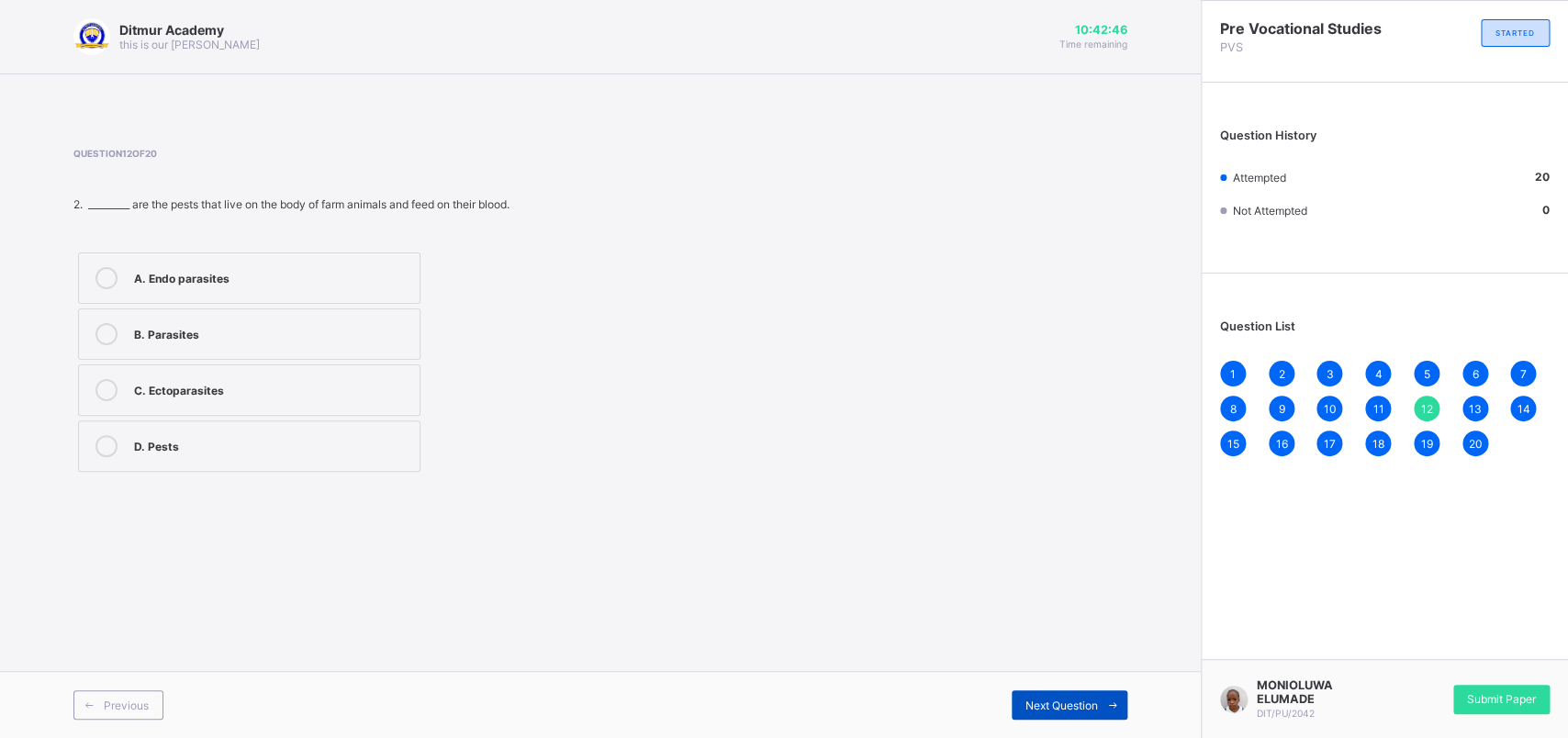 click on "Next Question" at bounding box center [1061, 705] 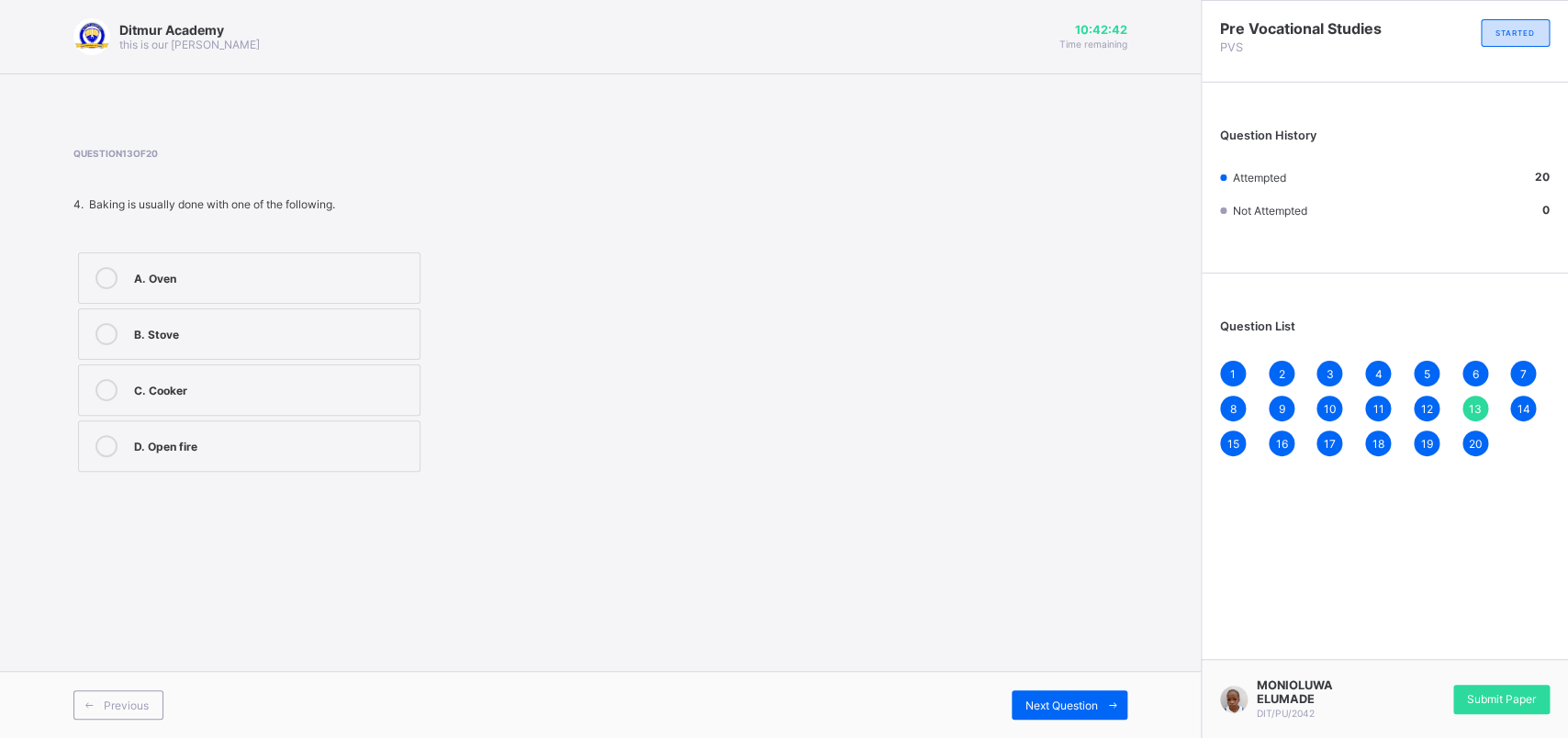 click on "A.  Oven" at bounding box center (249, 278) 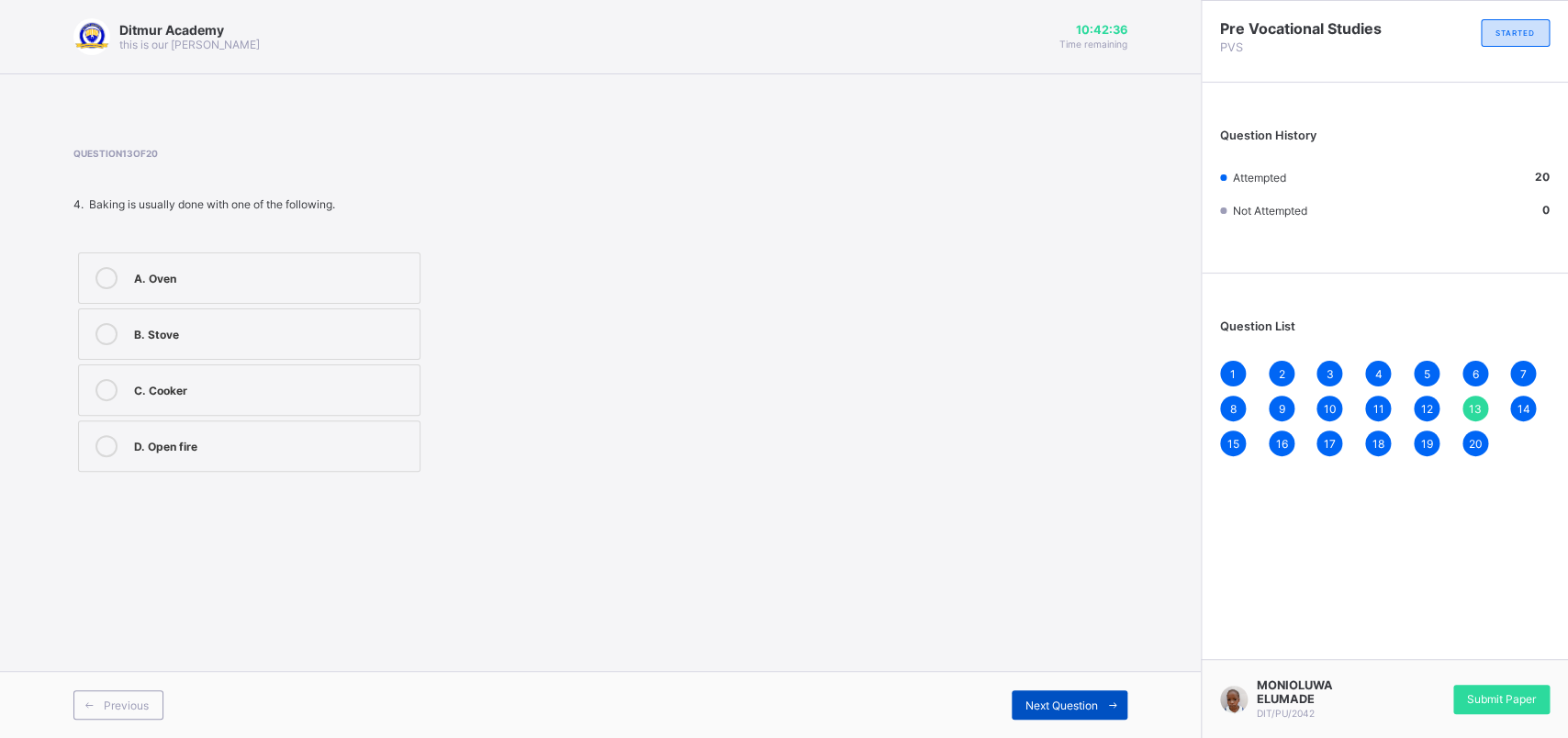 click on "Next Question" at bounding box center [1061, 705] 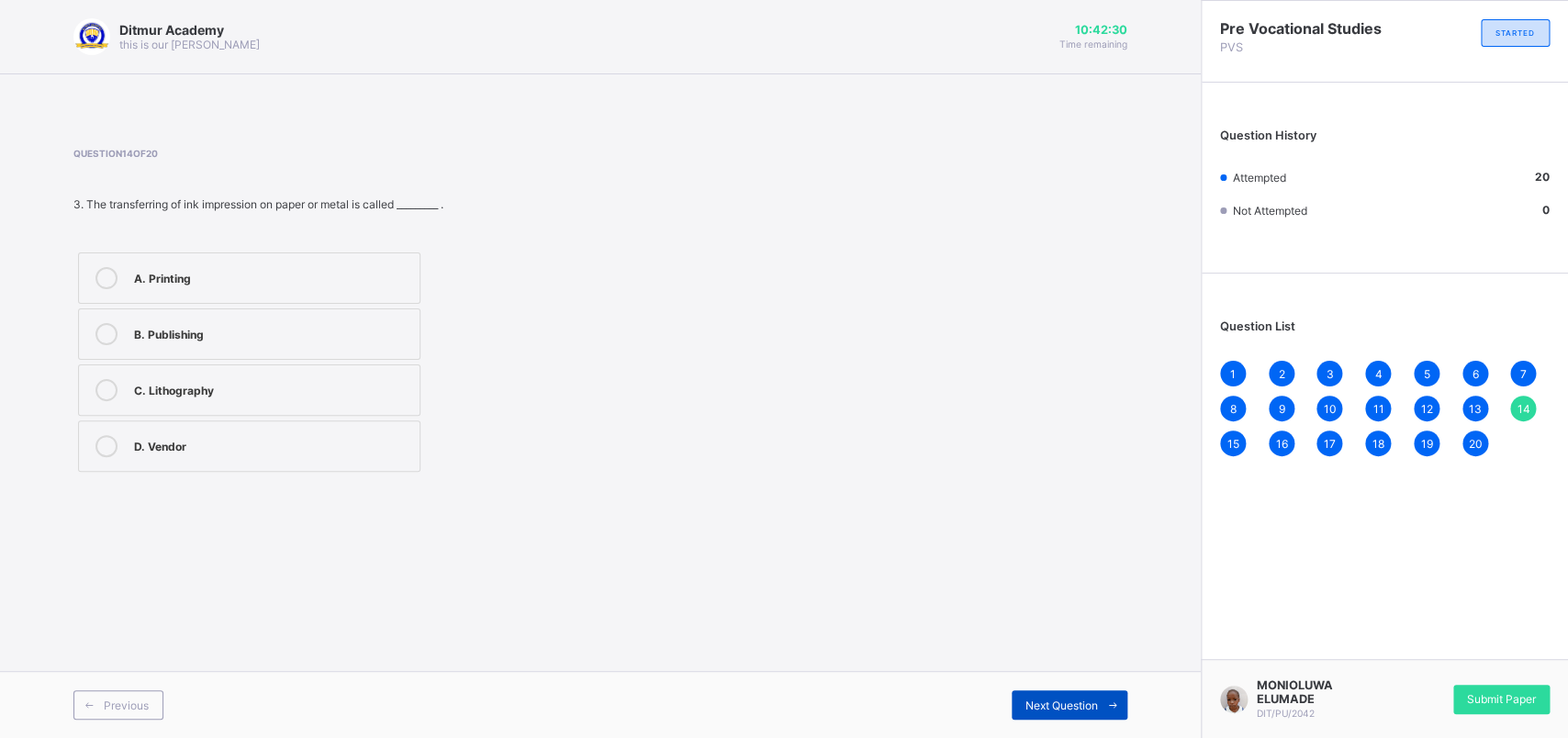 click on "Next Question" at bounding box center (1061, 705) 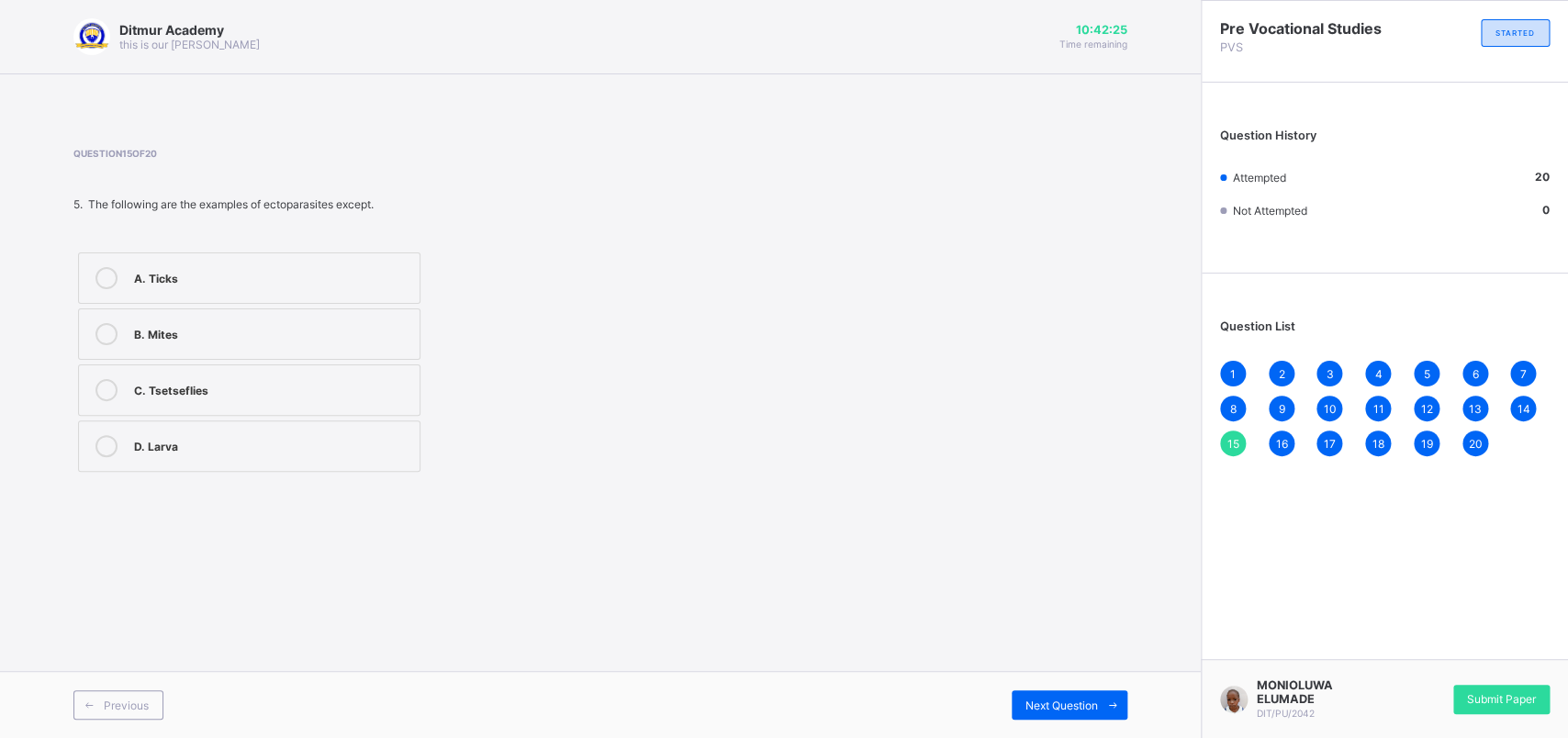 click on "D.  Larva" at bounding box center (272, 446) 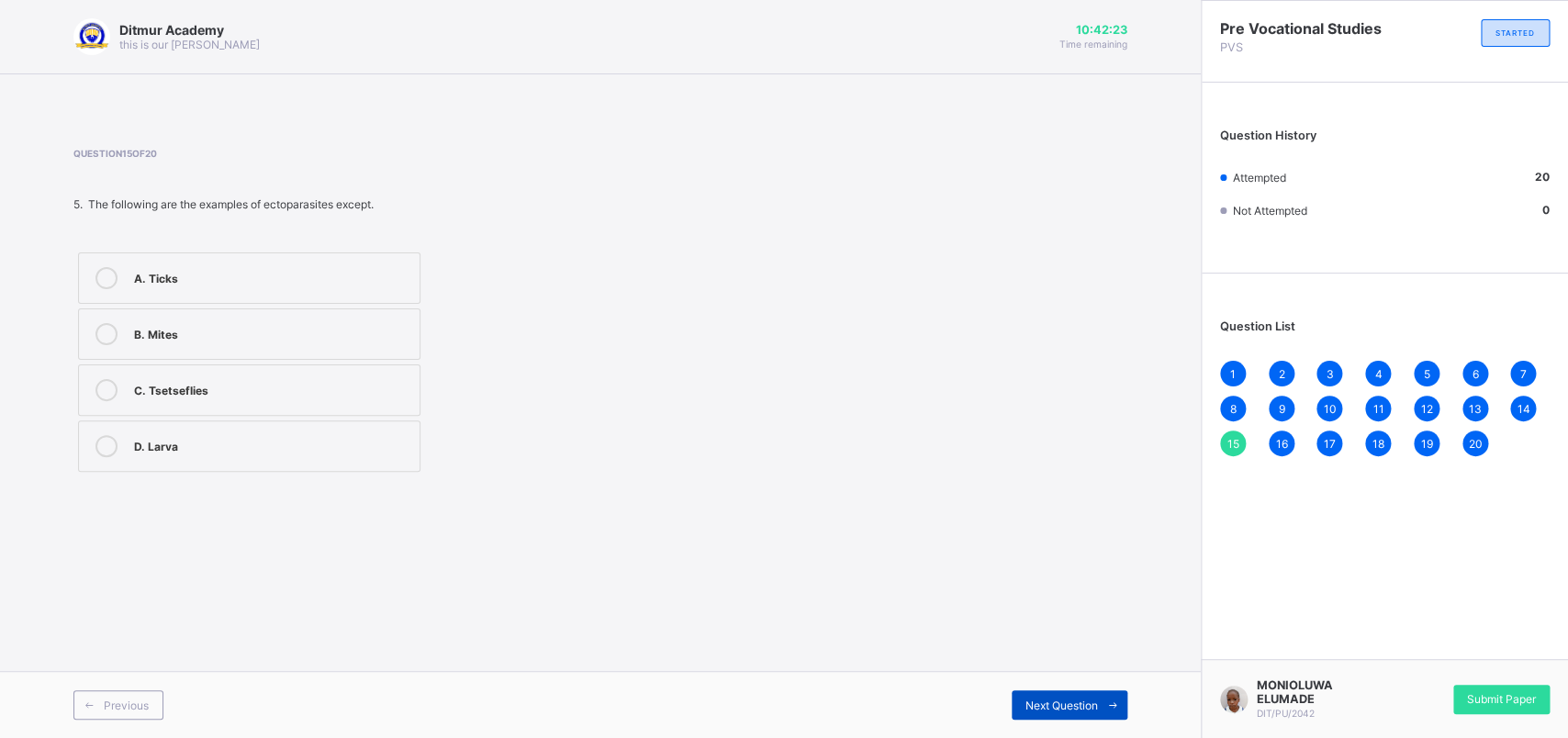 click on "Next Question" at bounding box center [1061, 705] 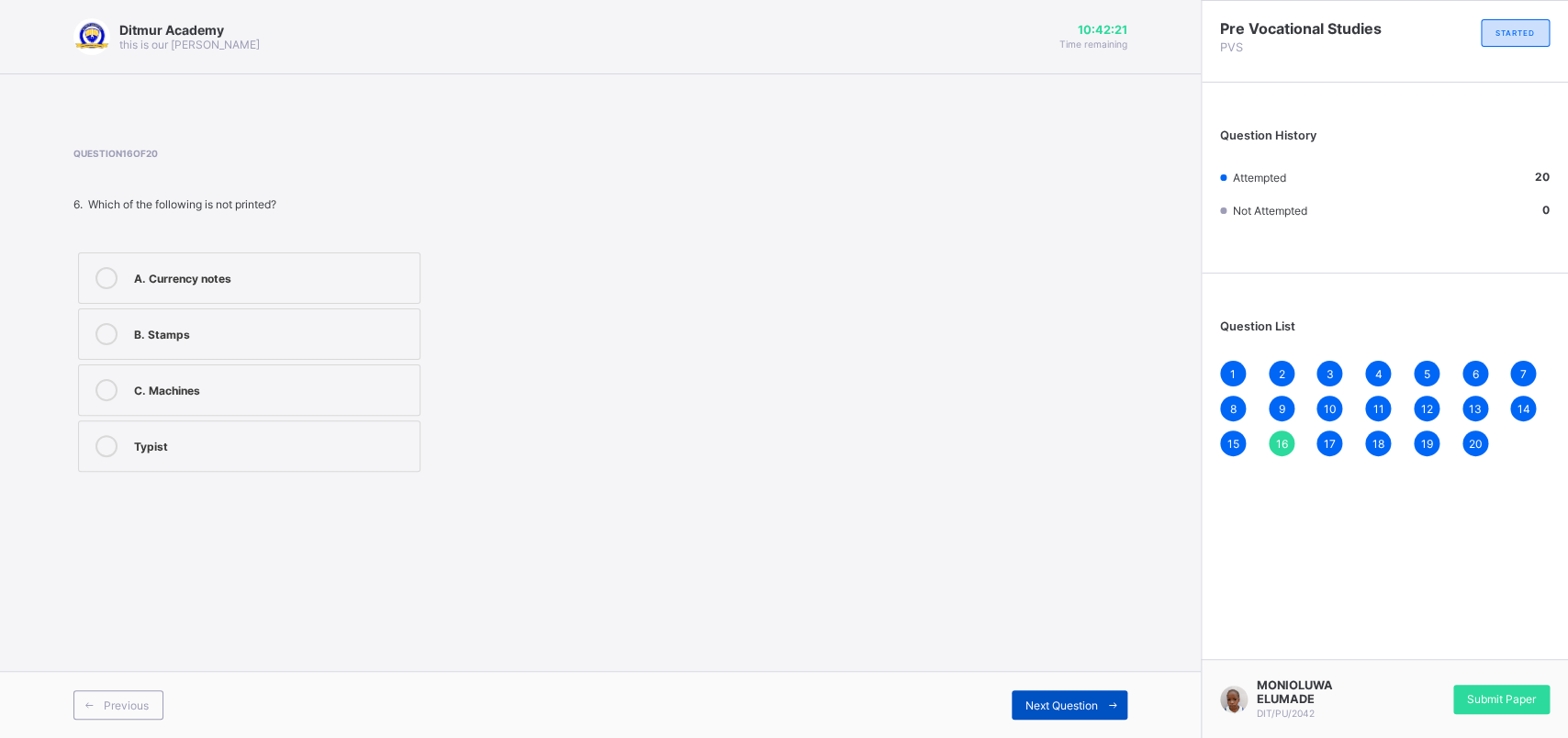 click on "Next Question" at bounding box center (1061, 705) 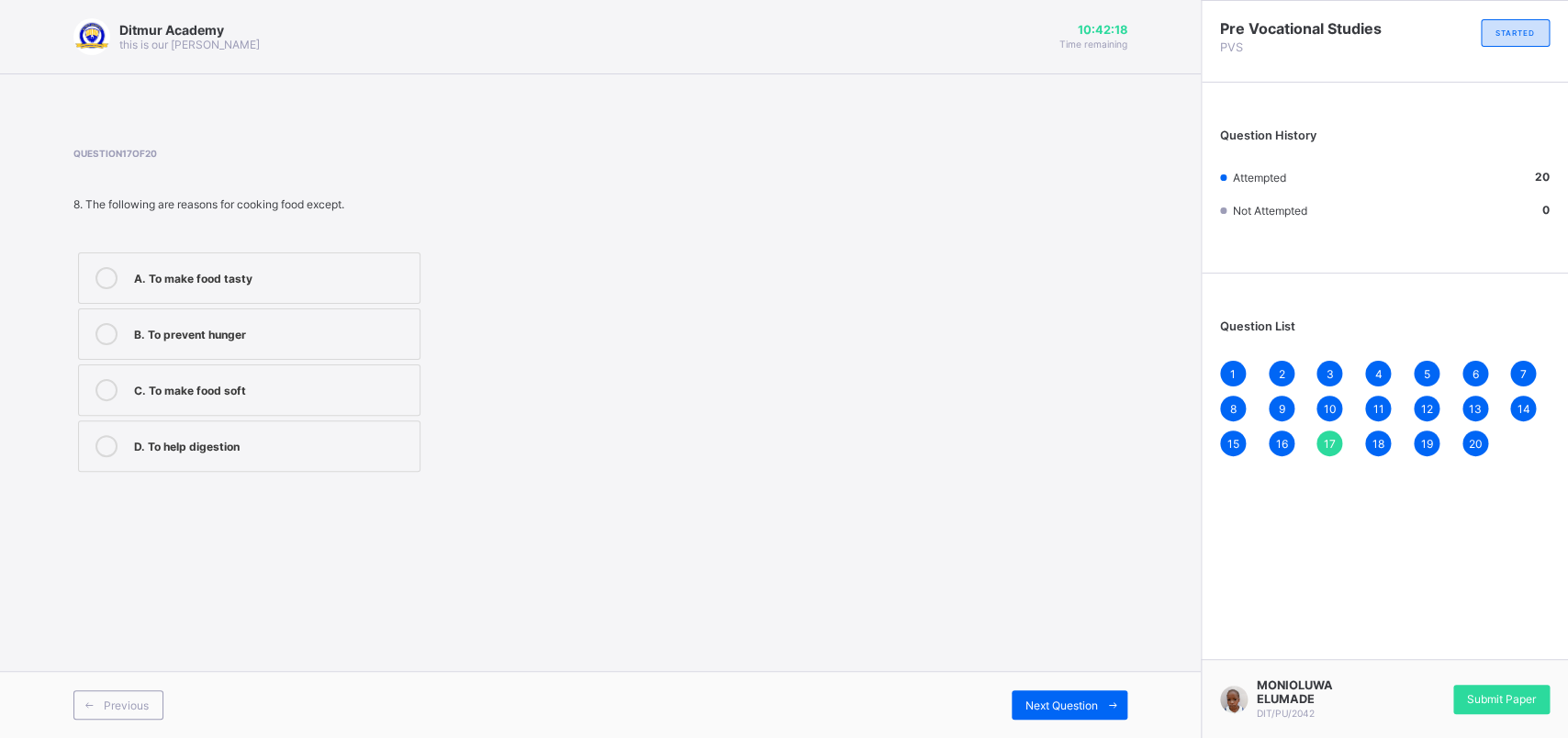 click on "B.  To prevent hunger" at bounding box center [272, 332] 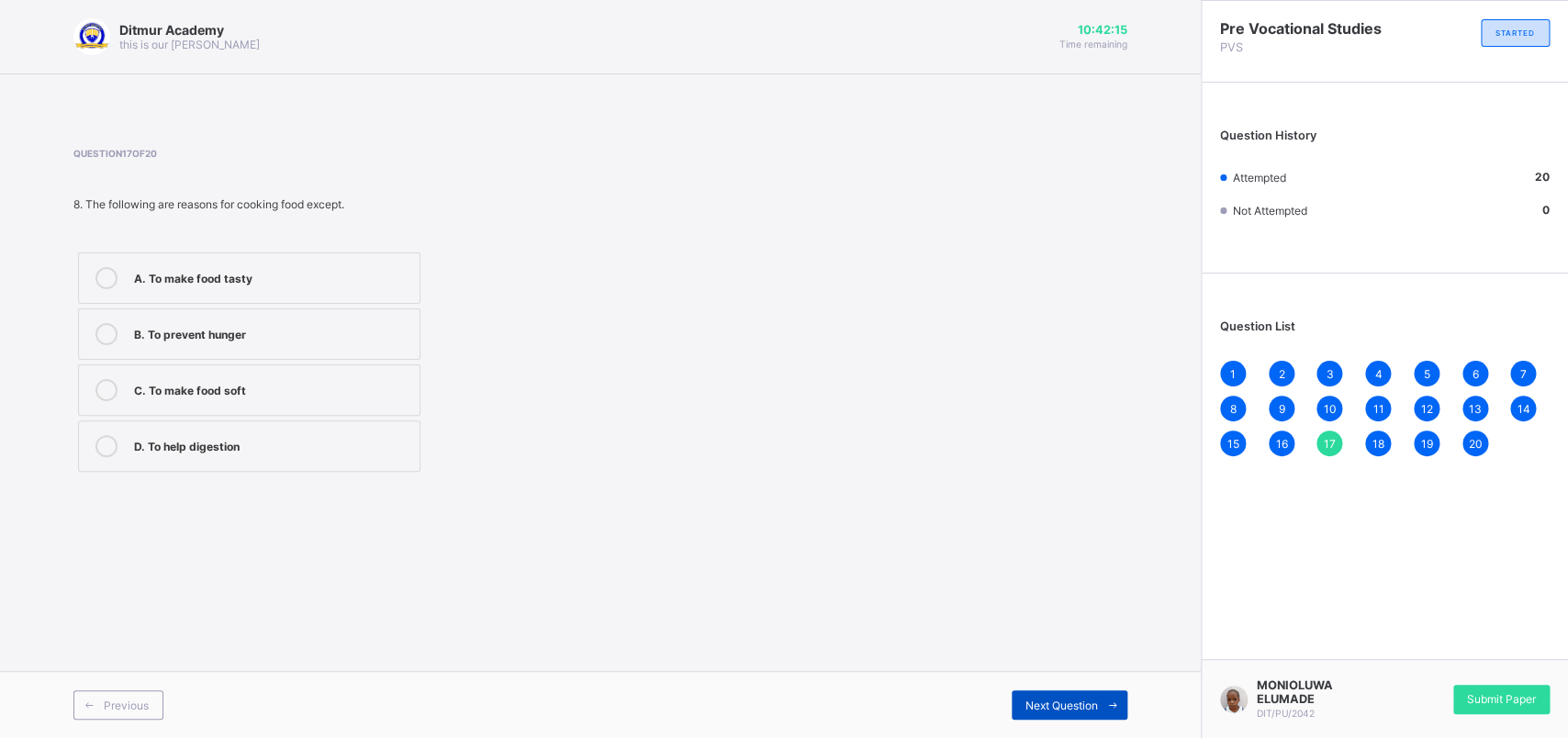 click on "Next Question" at bounding box center [1070, 705] 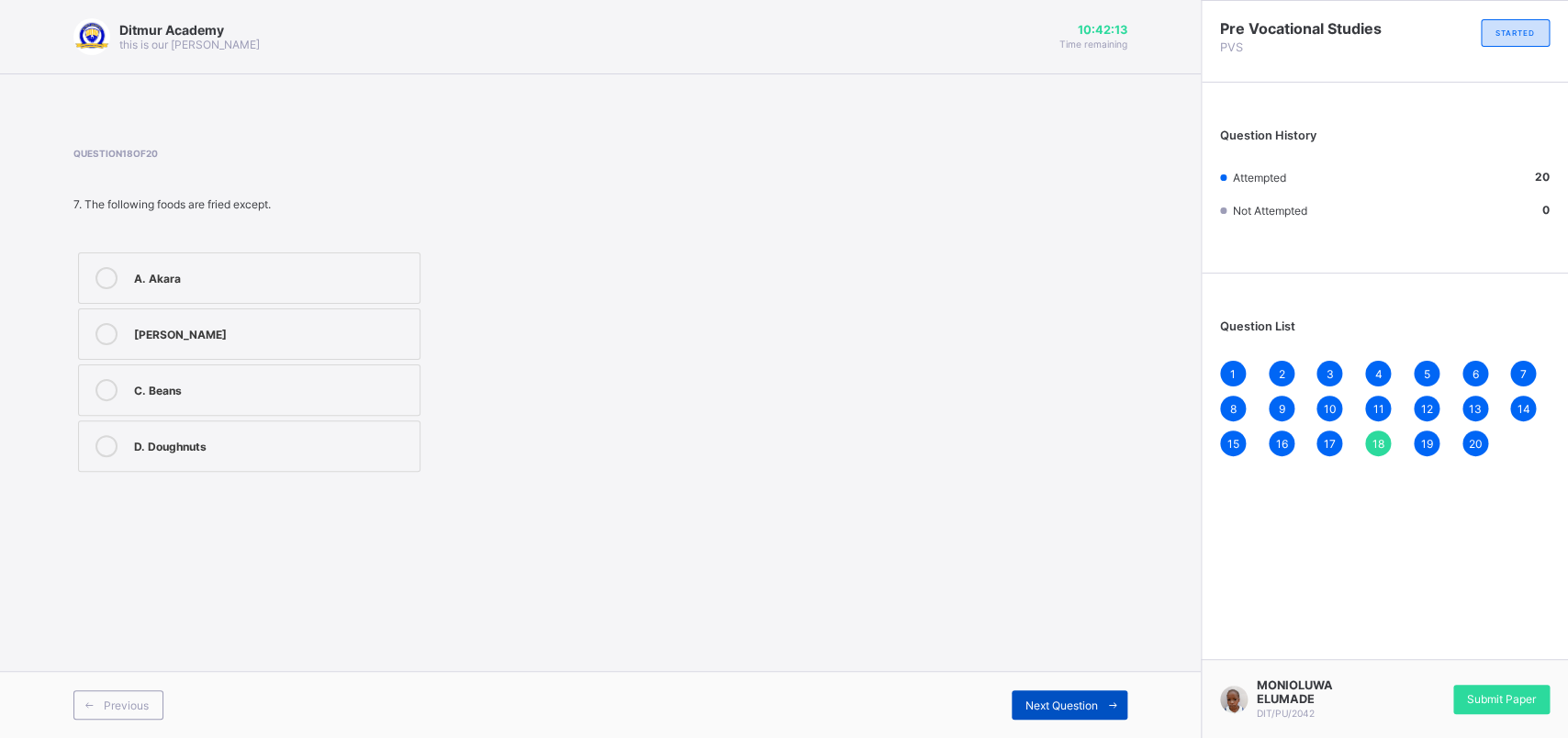 click on "Next Question" at bounding box center [1070, 705] 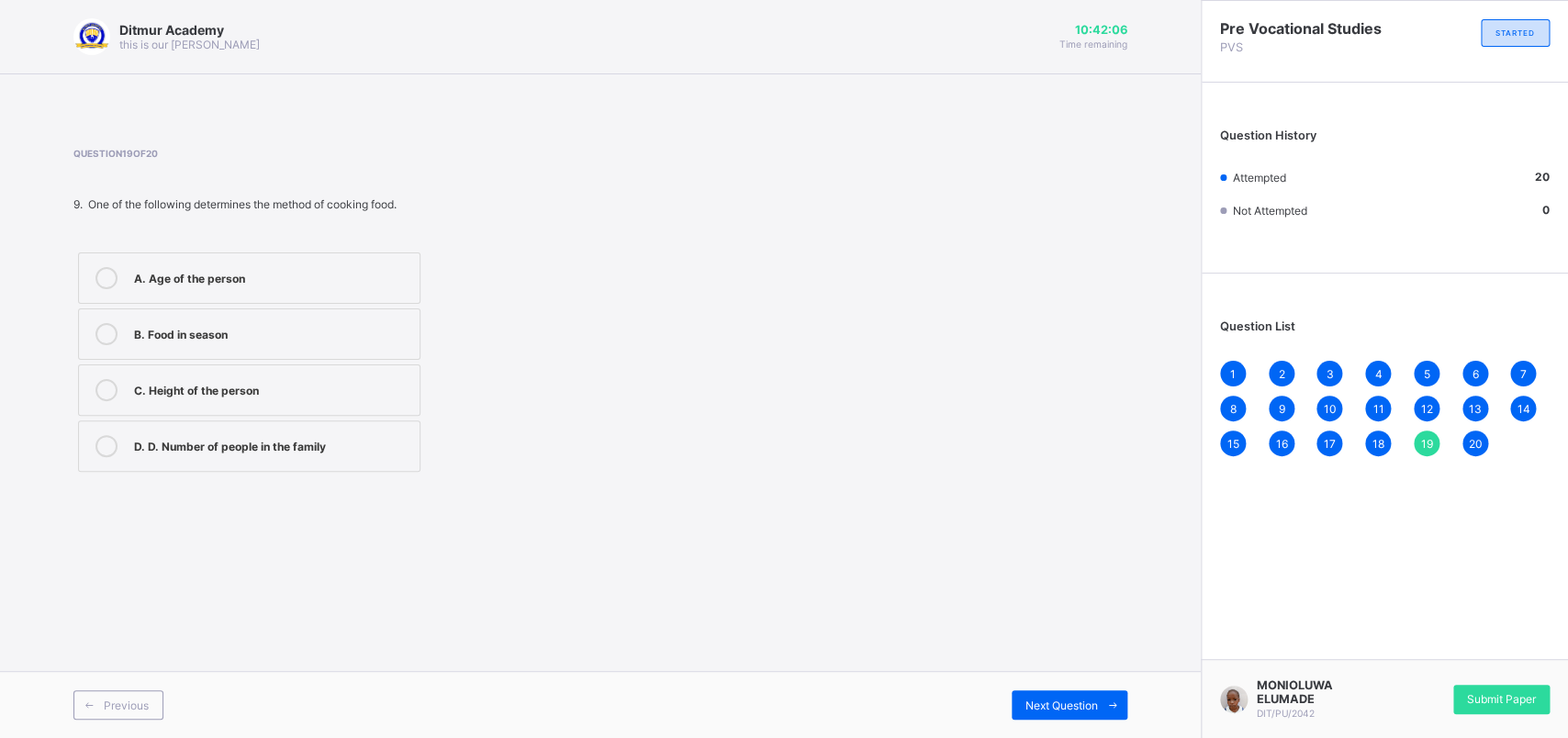 click on "B.  Food in season" at bounding box center (272, 332) 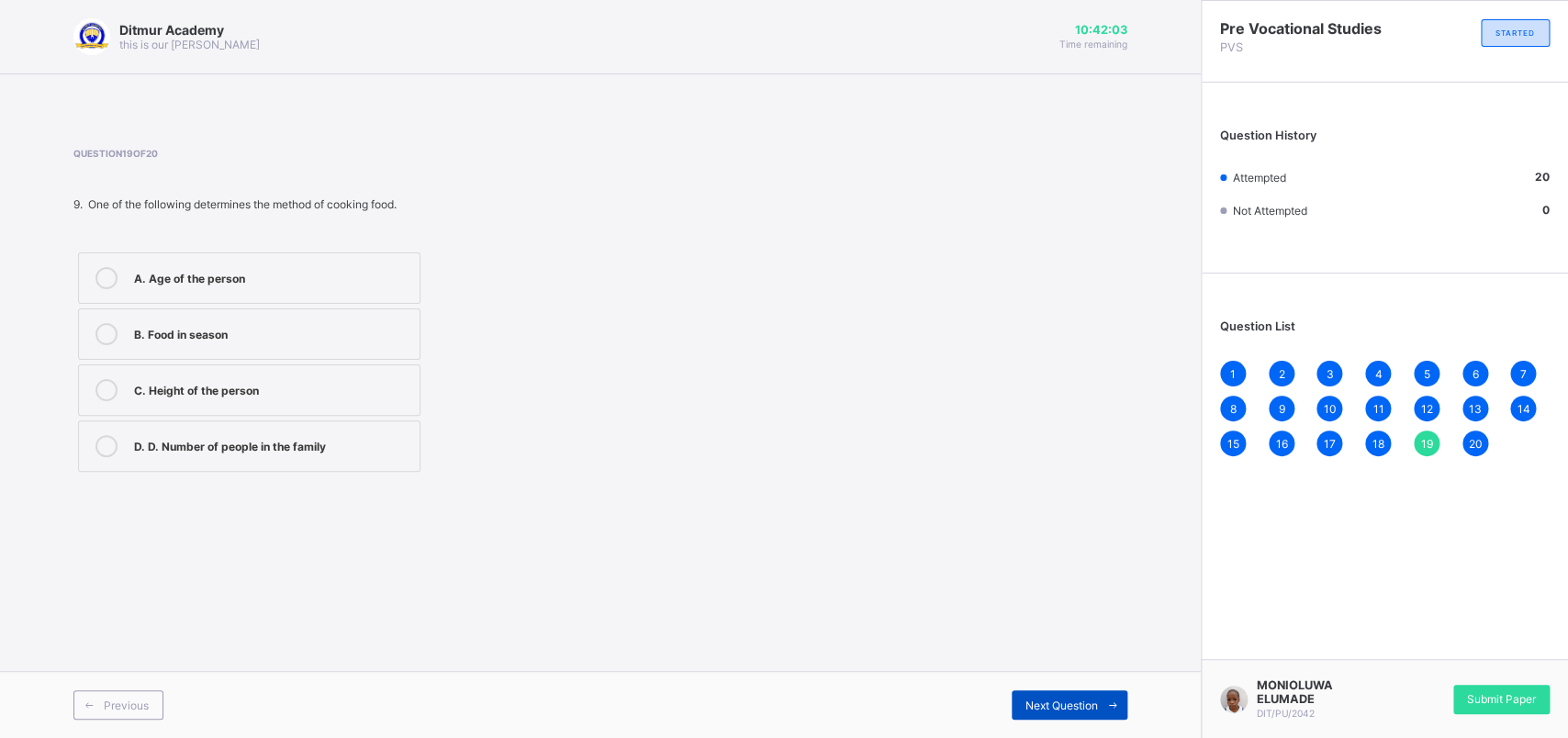 click on "Next Question" at bounding box center [1070, 705] 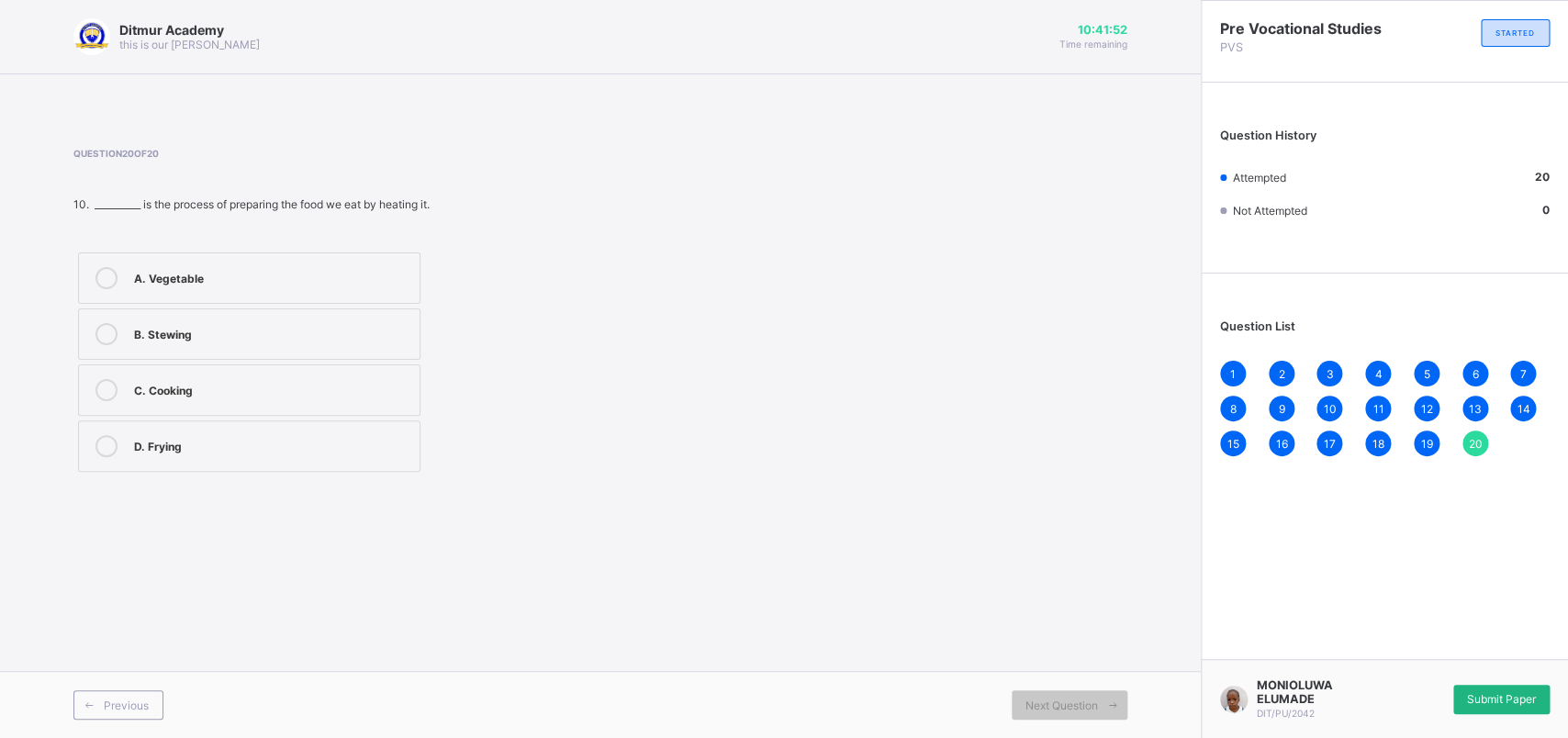 click on "Submit Paper" at bounding box center (1501, 699) 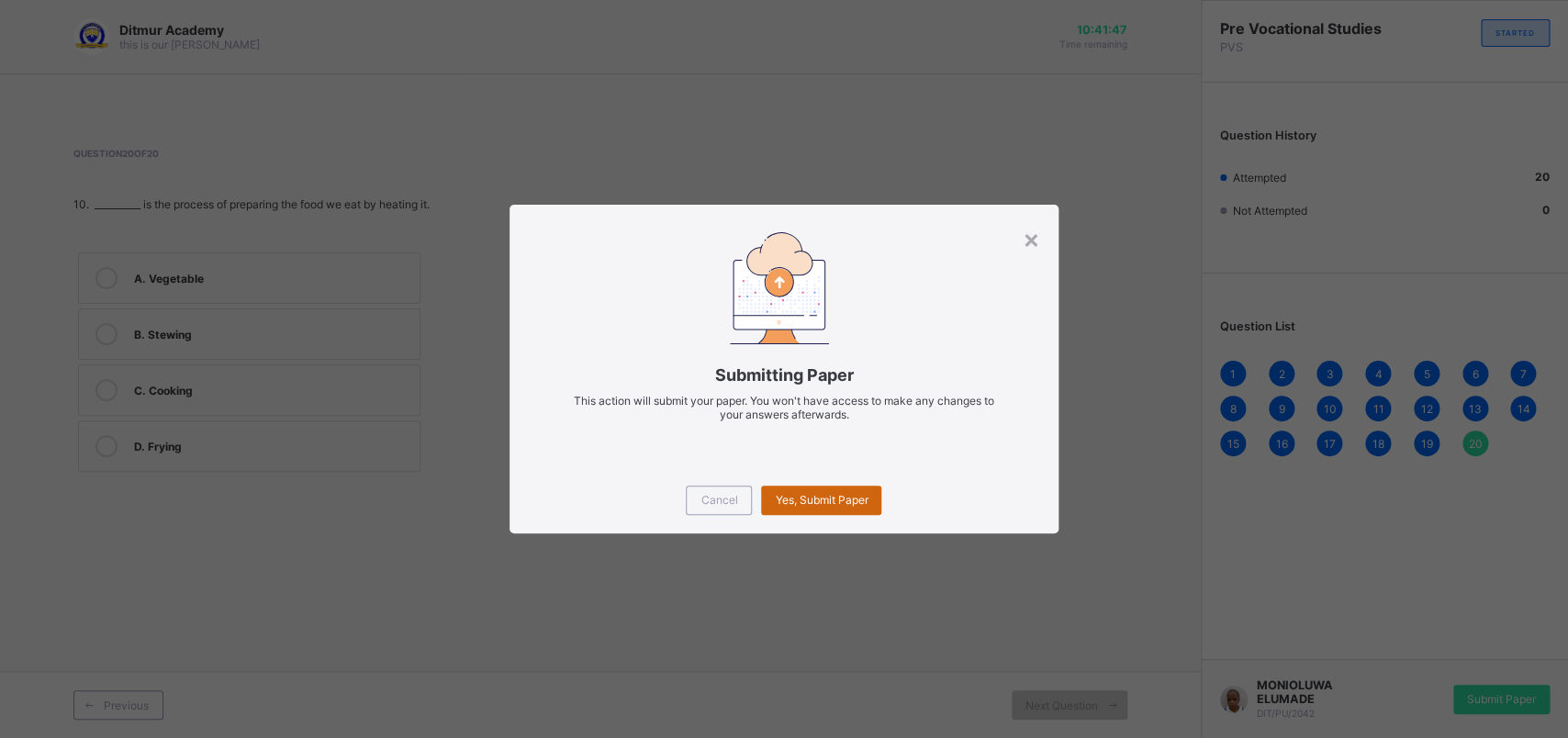 click on "Yes, Submit Paper" at bounding box center (821, 499) 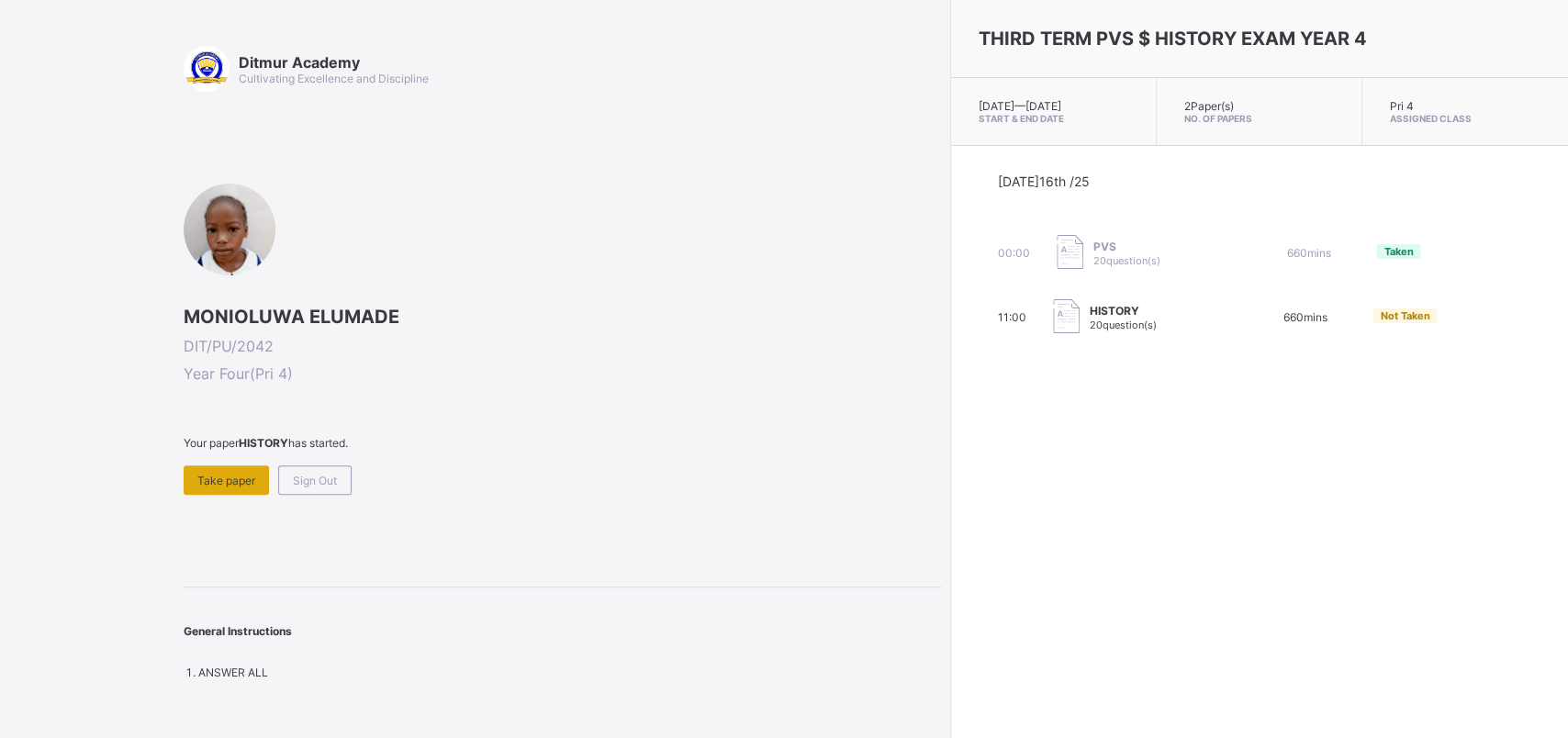 click on "Take paper" at bounding box center (226, 480) 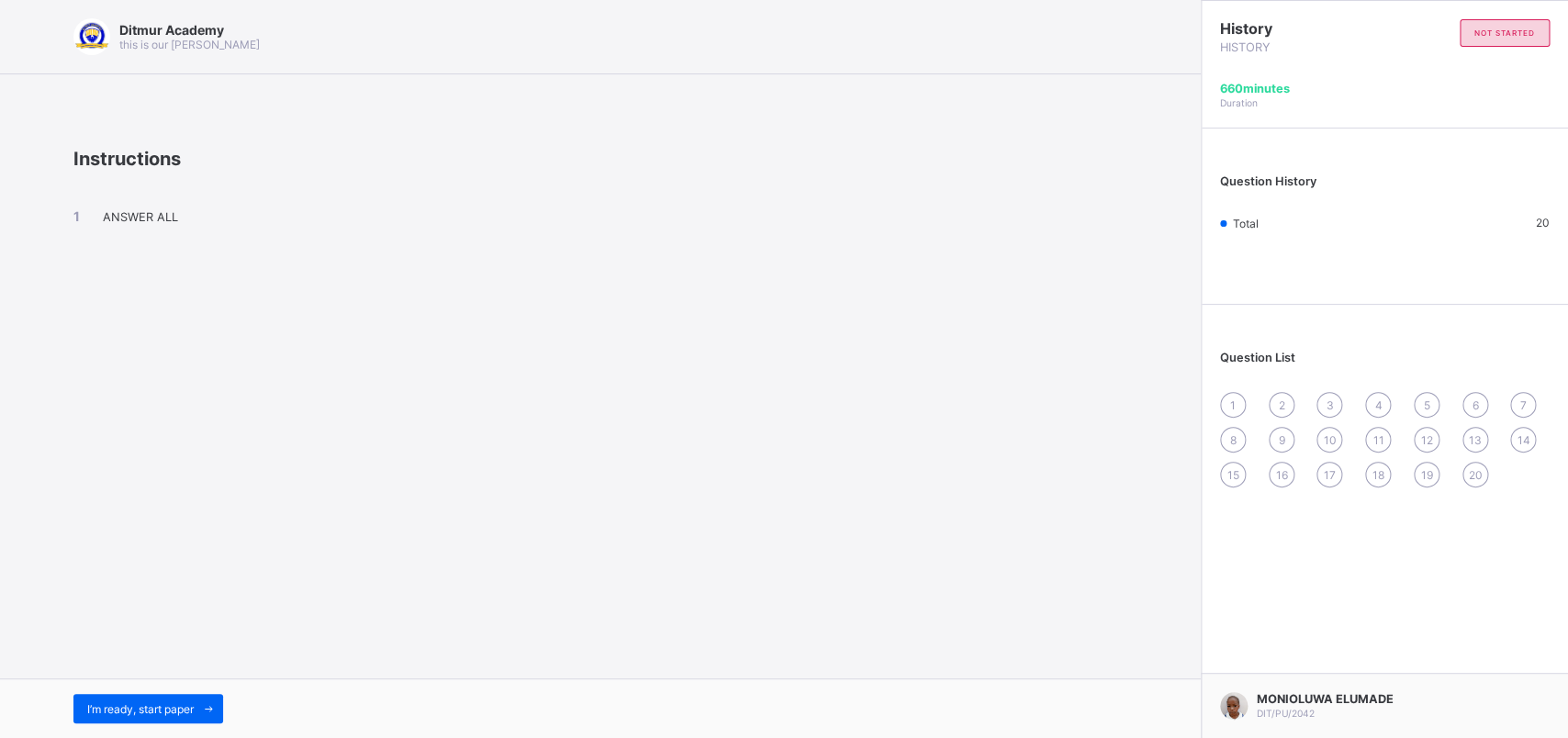 click on "Ditmur Academy this is our [PERSON_NAME] Instructions ANSWER ALL I’m ready, start paper" at bounding box center [600, 369] 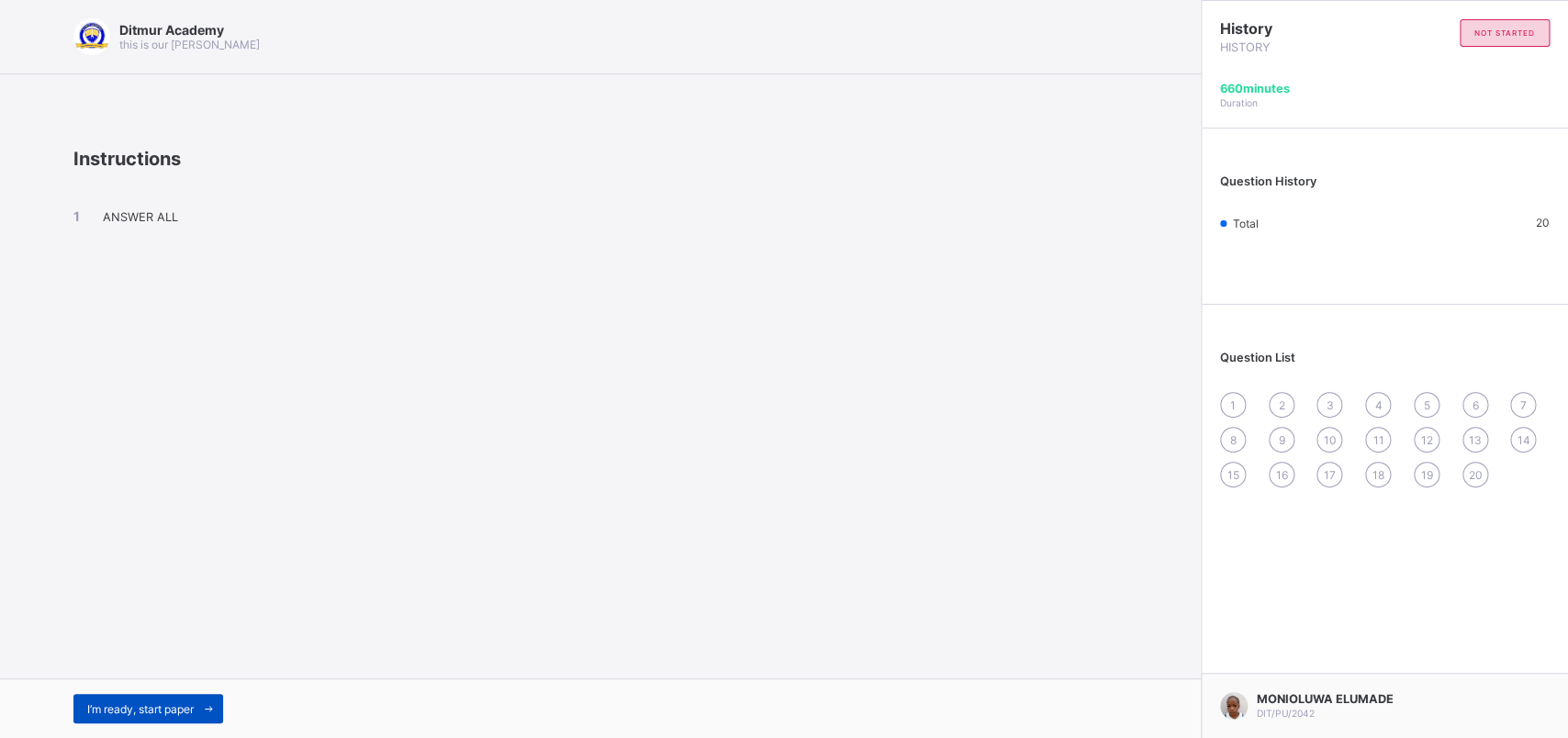click on "I’m ready, start paper" at bounding box center (148, 709) 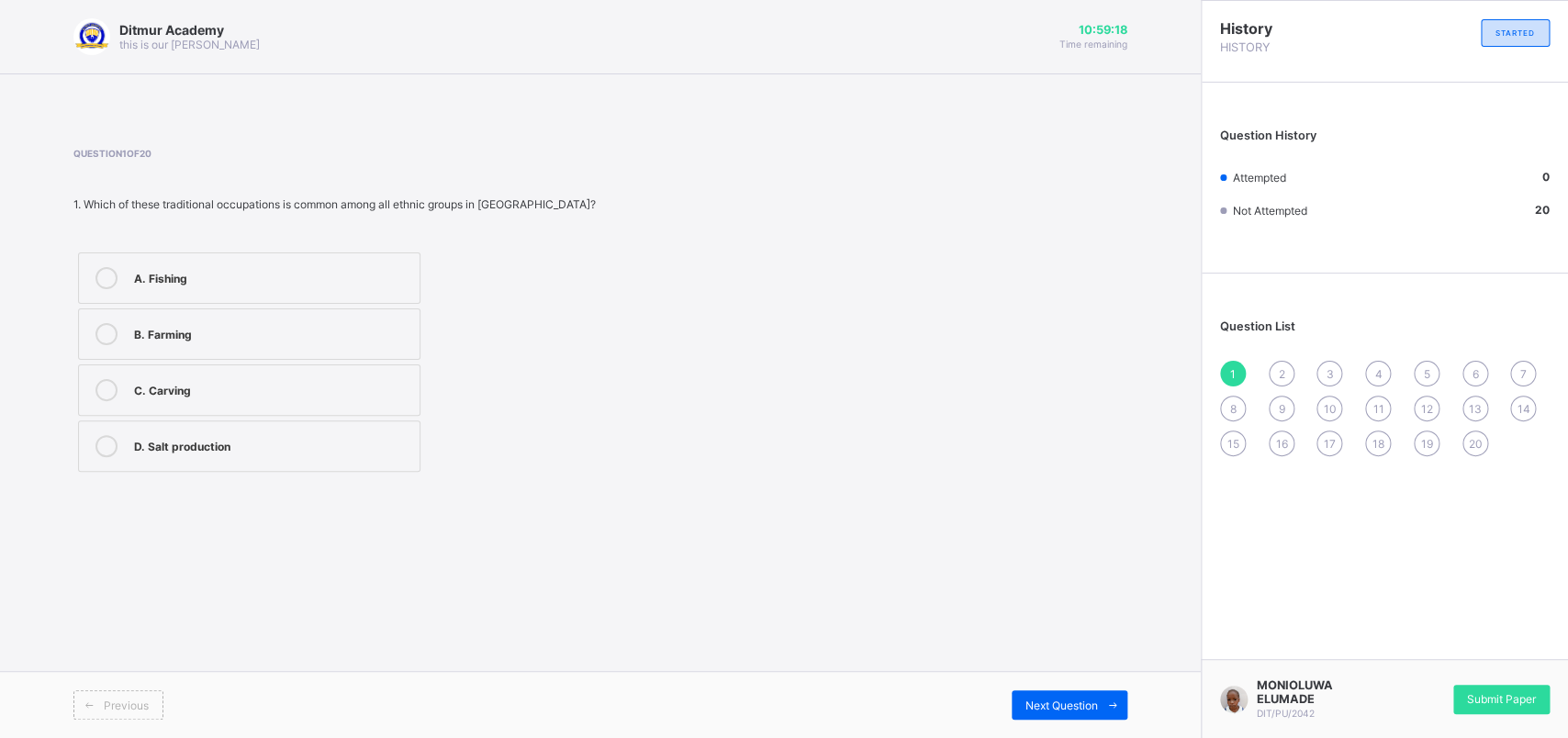 click at bounding box center (106, 390) 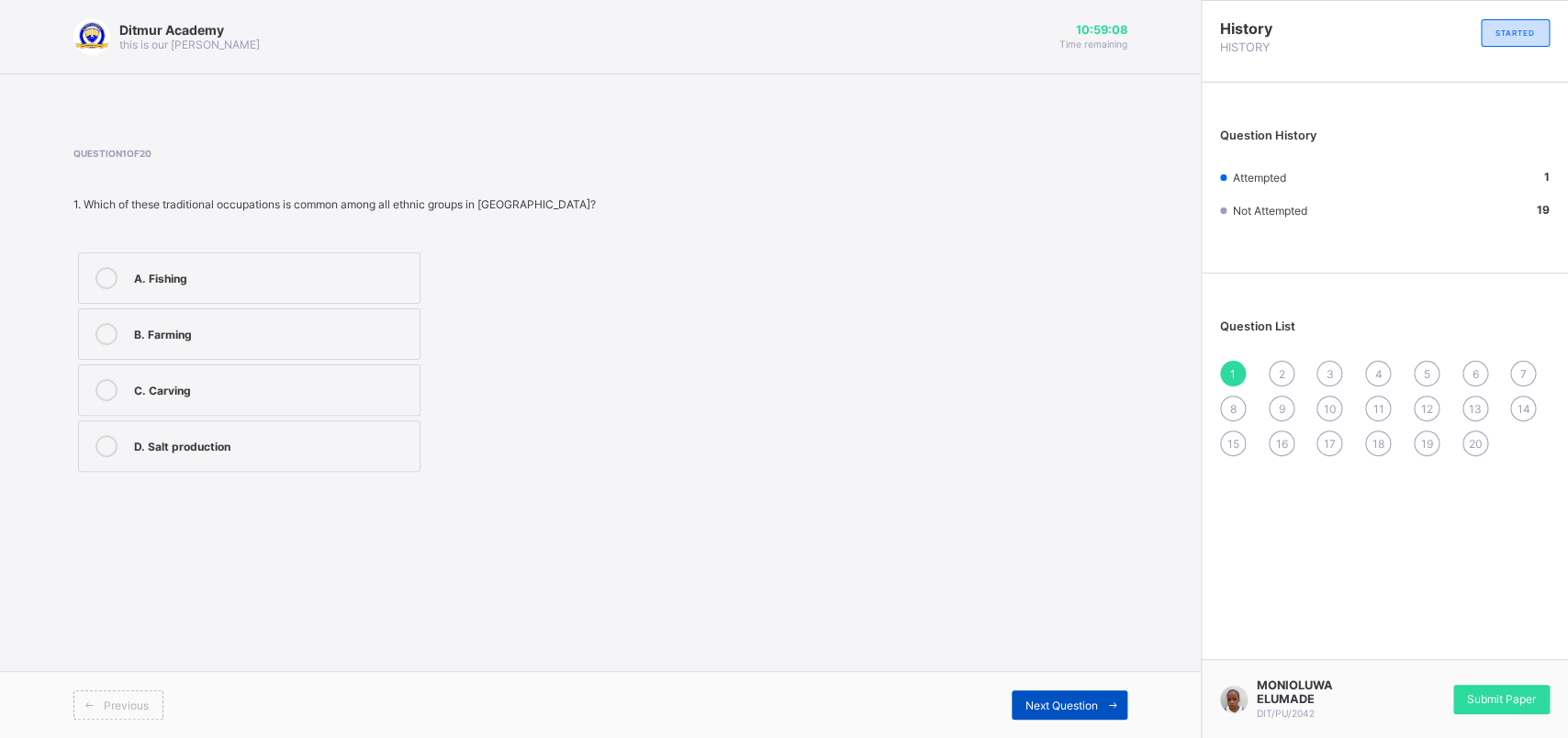 click on "Next Question" at bounding box center [1070, 705] 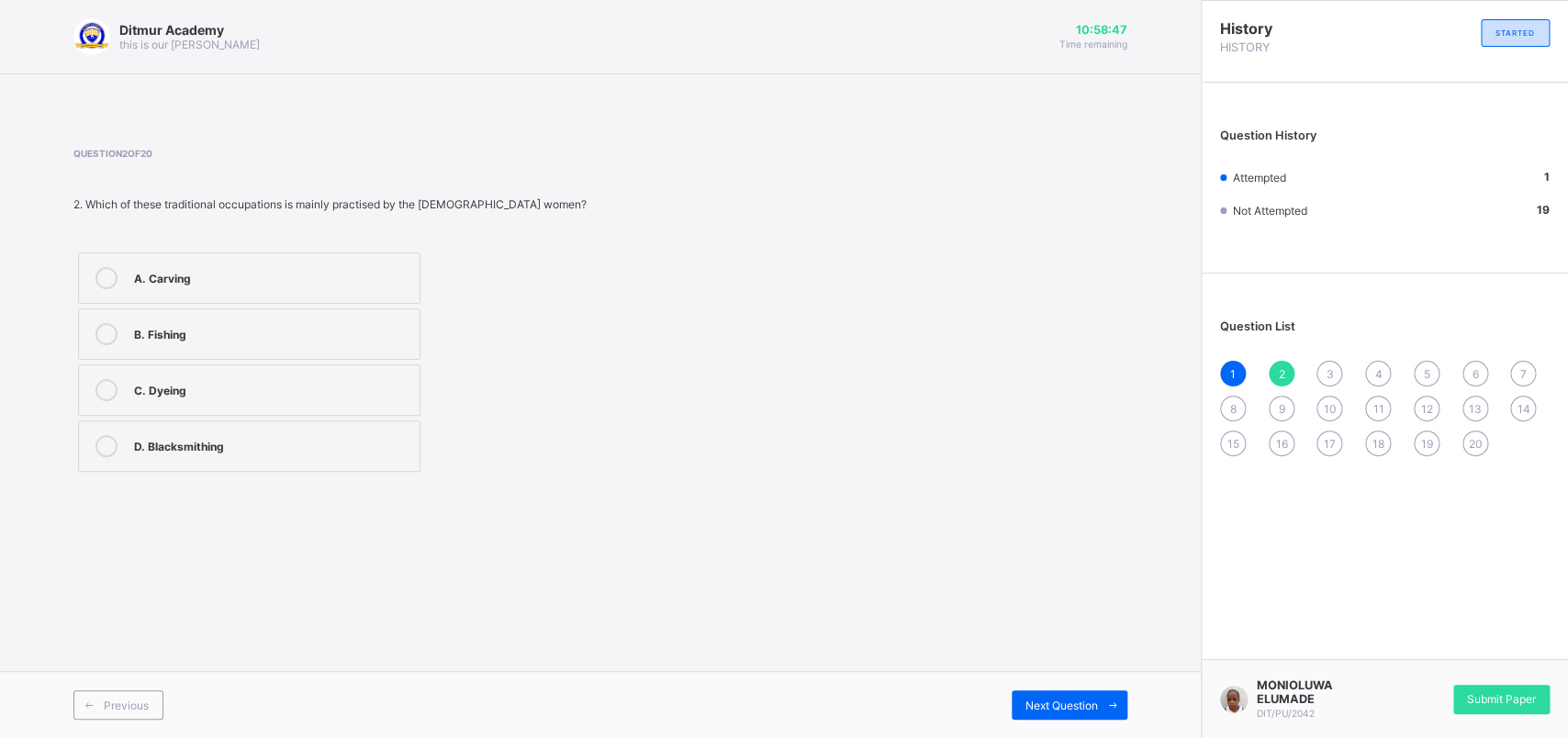 click on "B. Fishing" at bounding box center [272, 332] 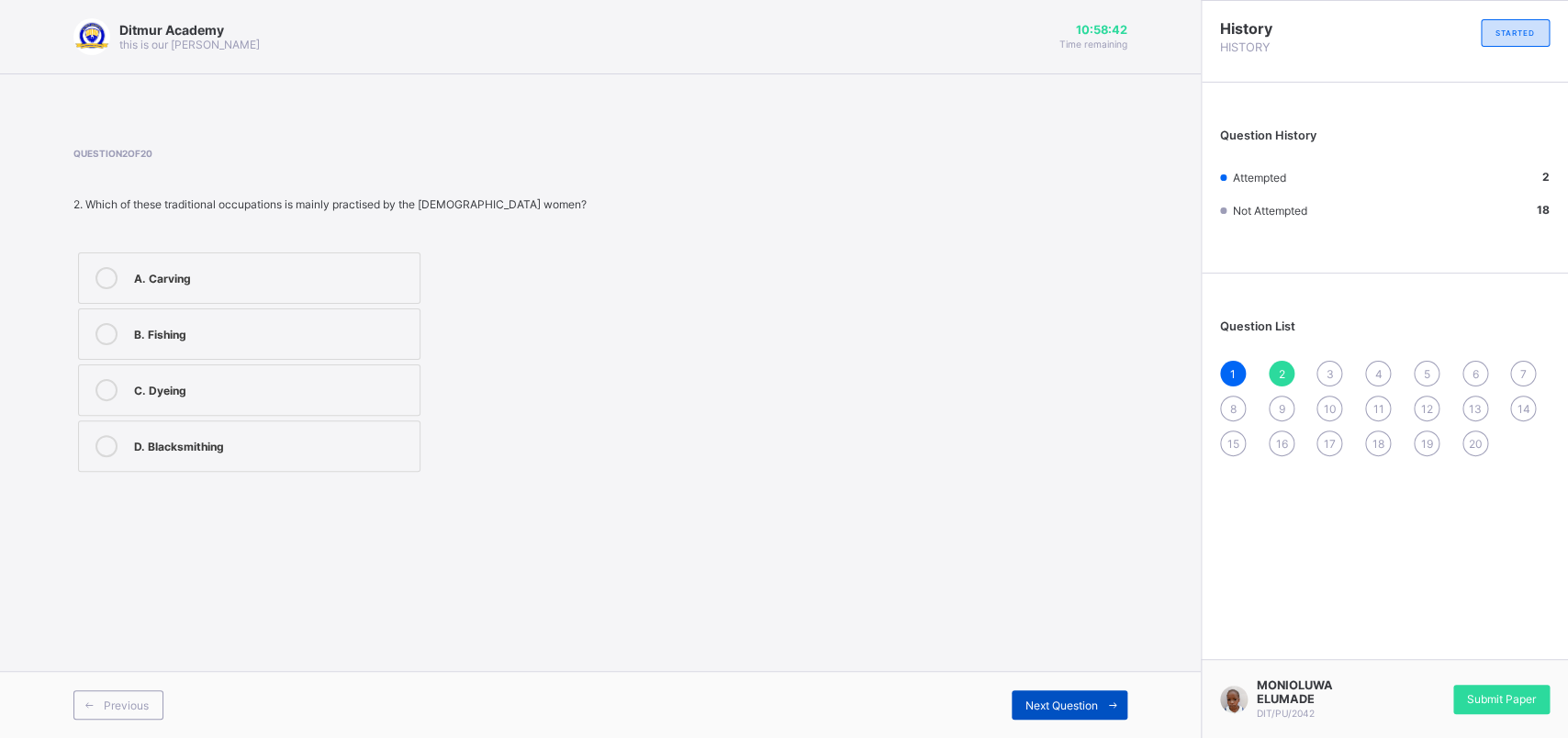 click on "Next Question" at bounding box center (1070, 705) 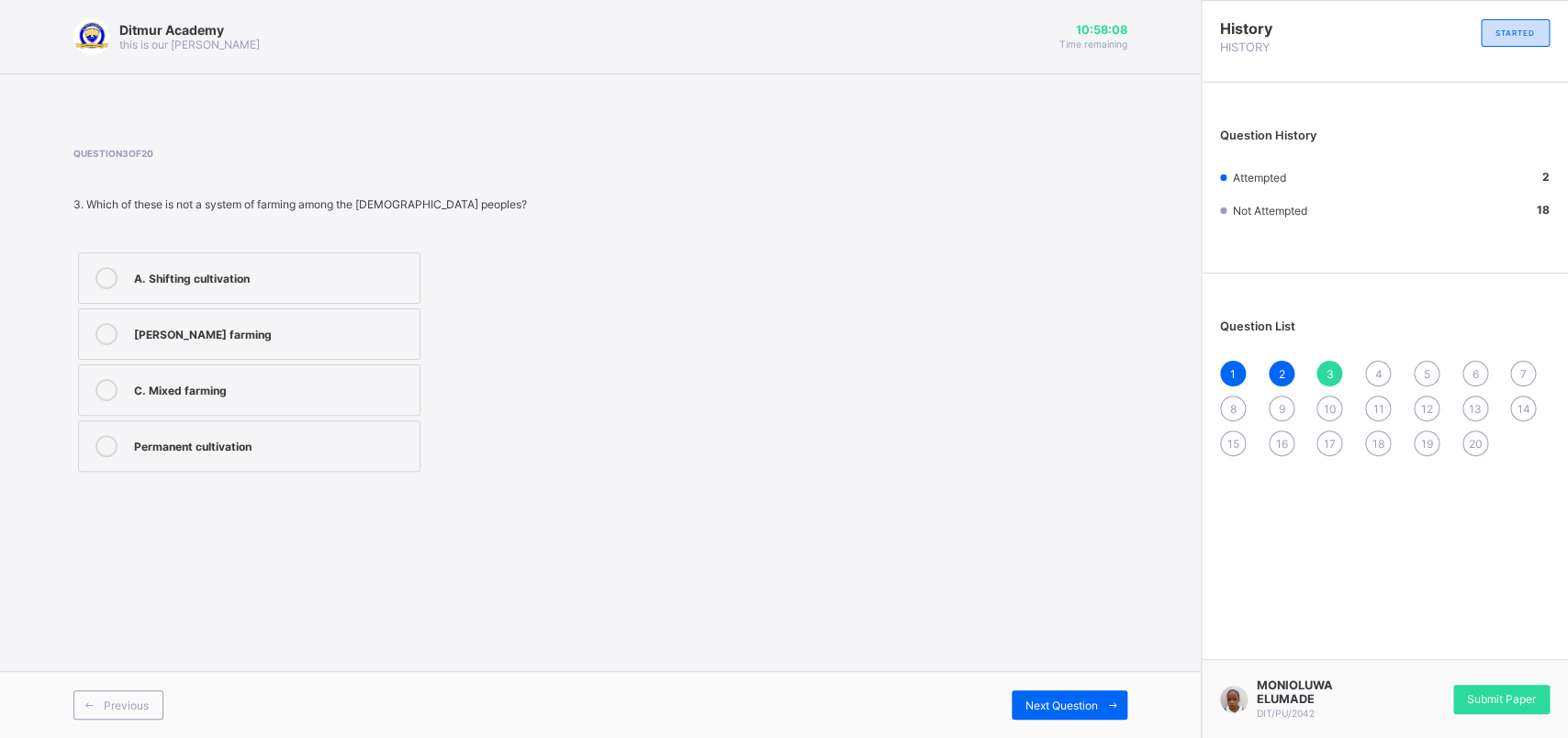 click on "[PERSON_NAME] farming" at bounding box center (249, 334) 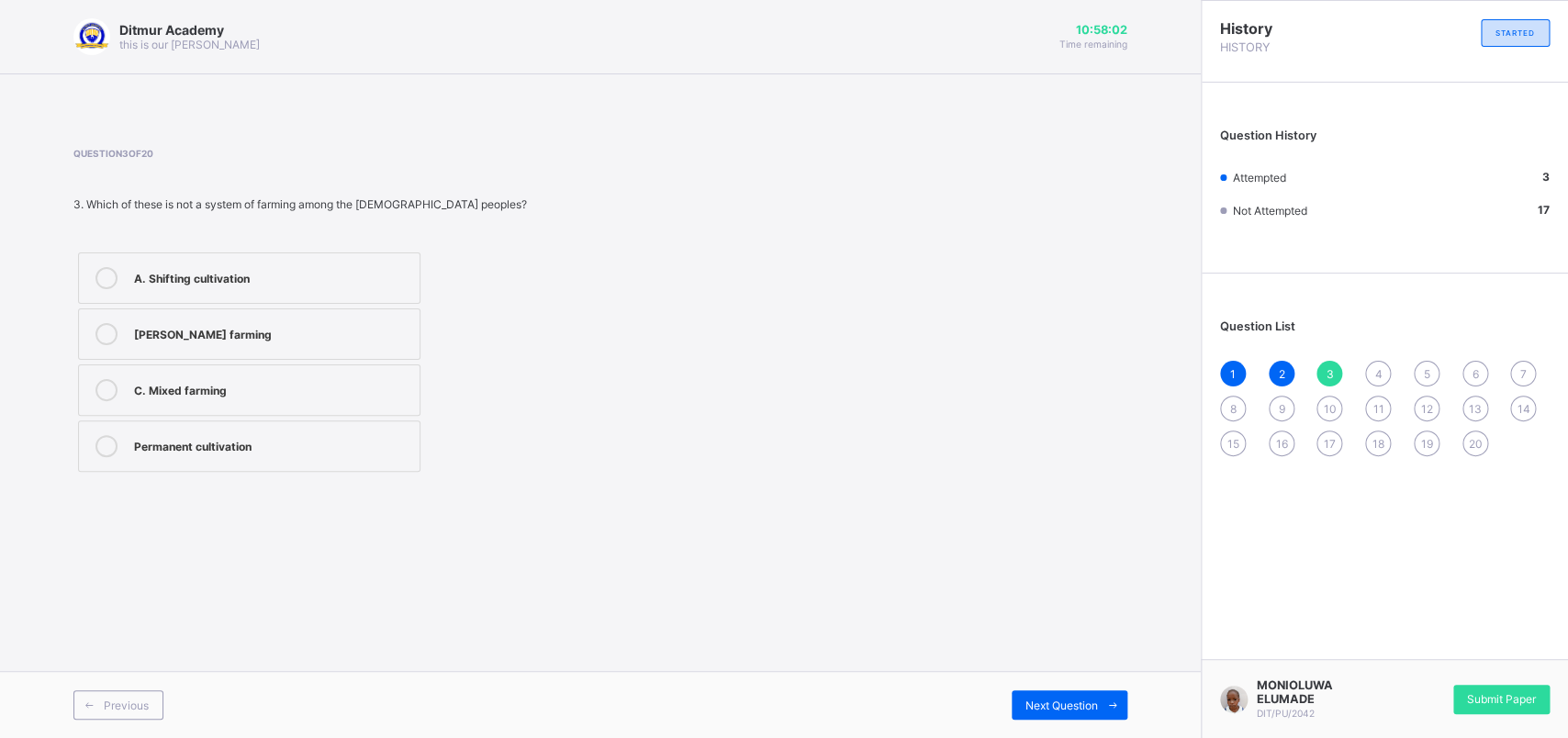 click on "Previous Next Question" at bounding box center [600, 704] 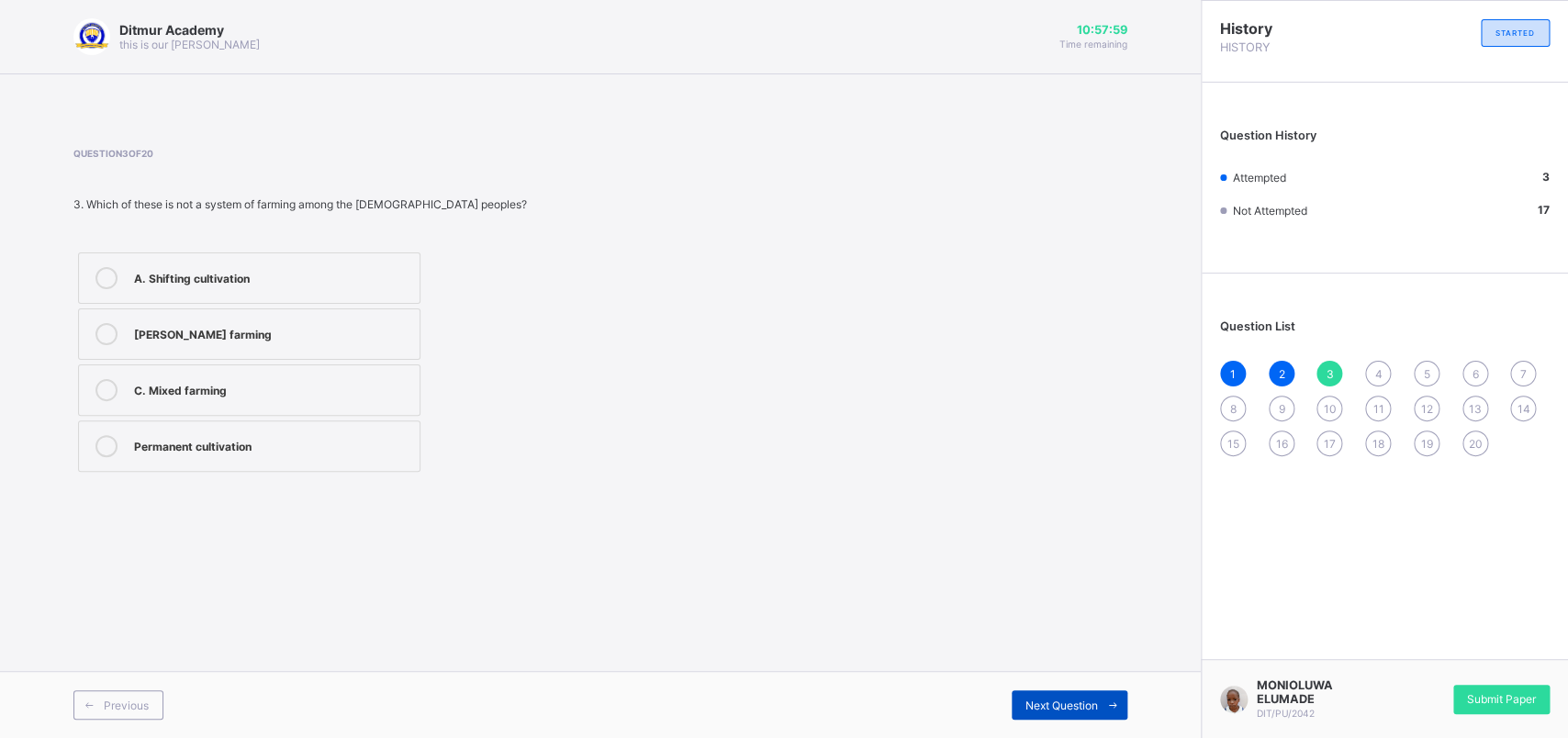 click on "Next Question" at bounding box center [1061, 705] 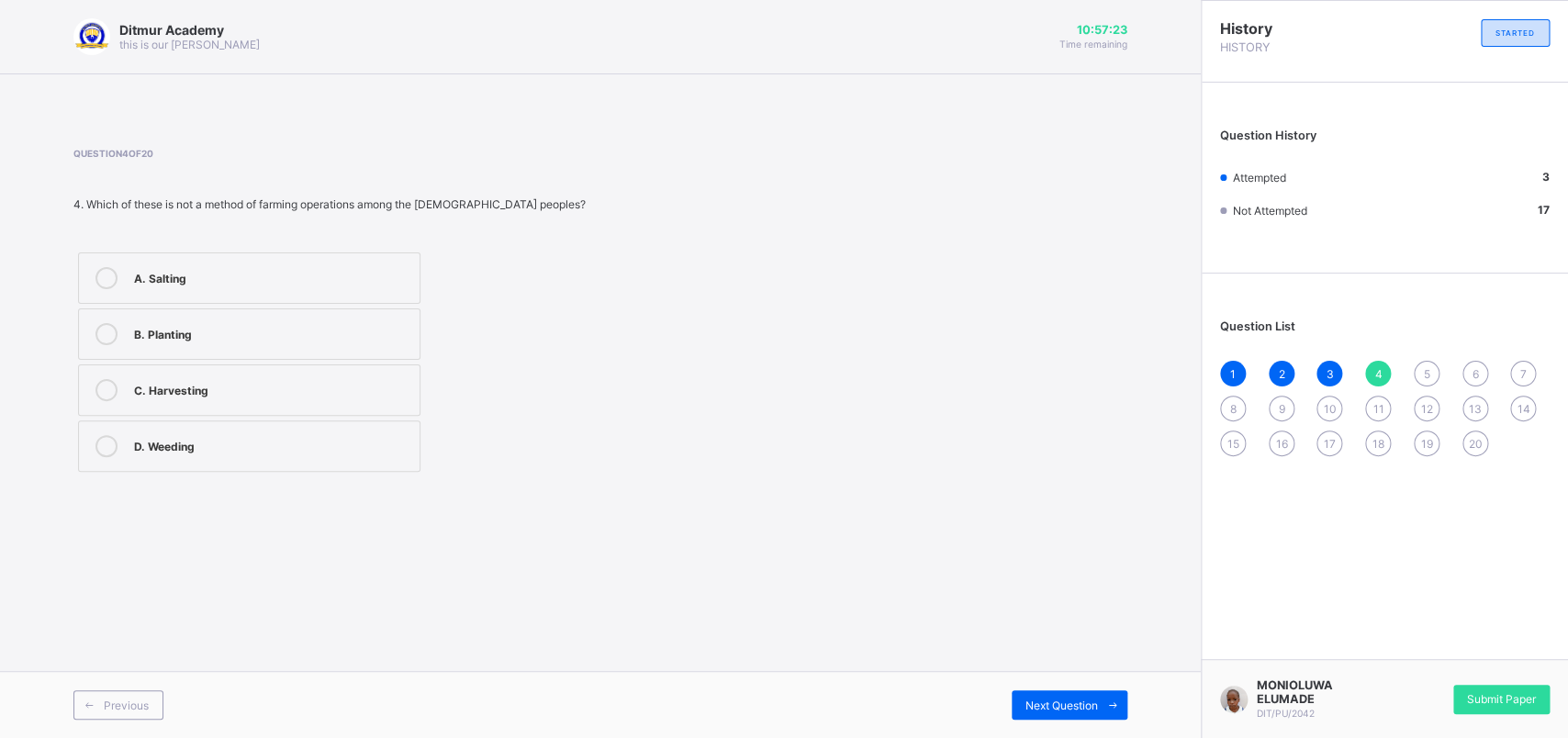 click on "A. Salting" at bounding box center (272, 276) 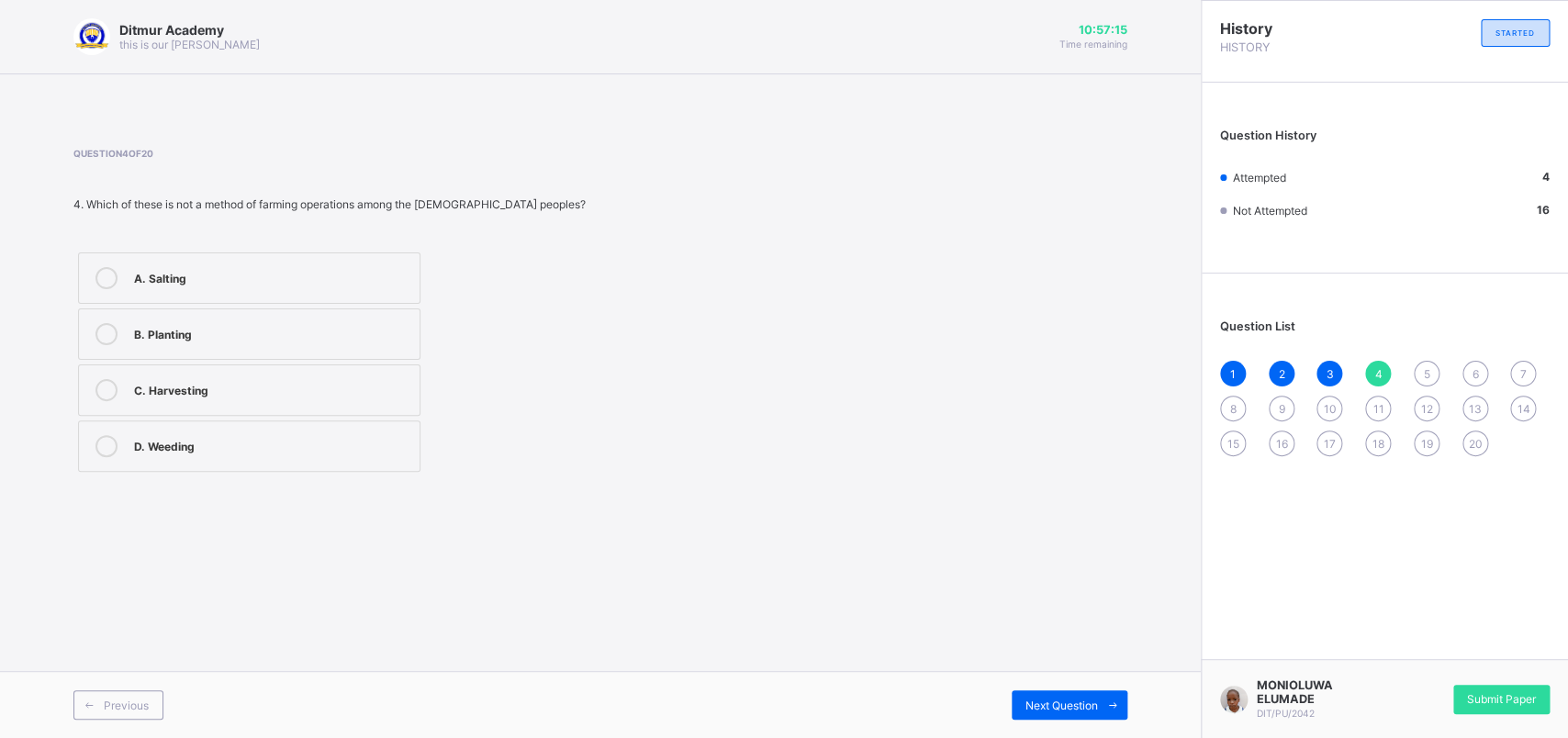 click on "Previous Next Question" at bounding box center [600, 704] 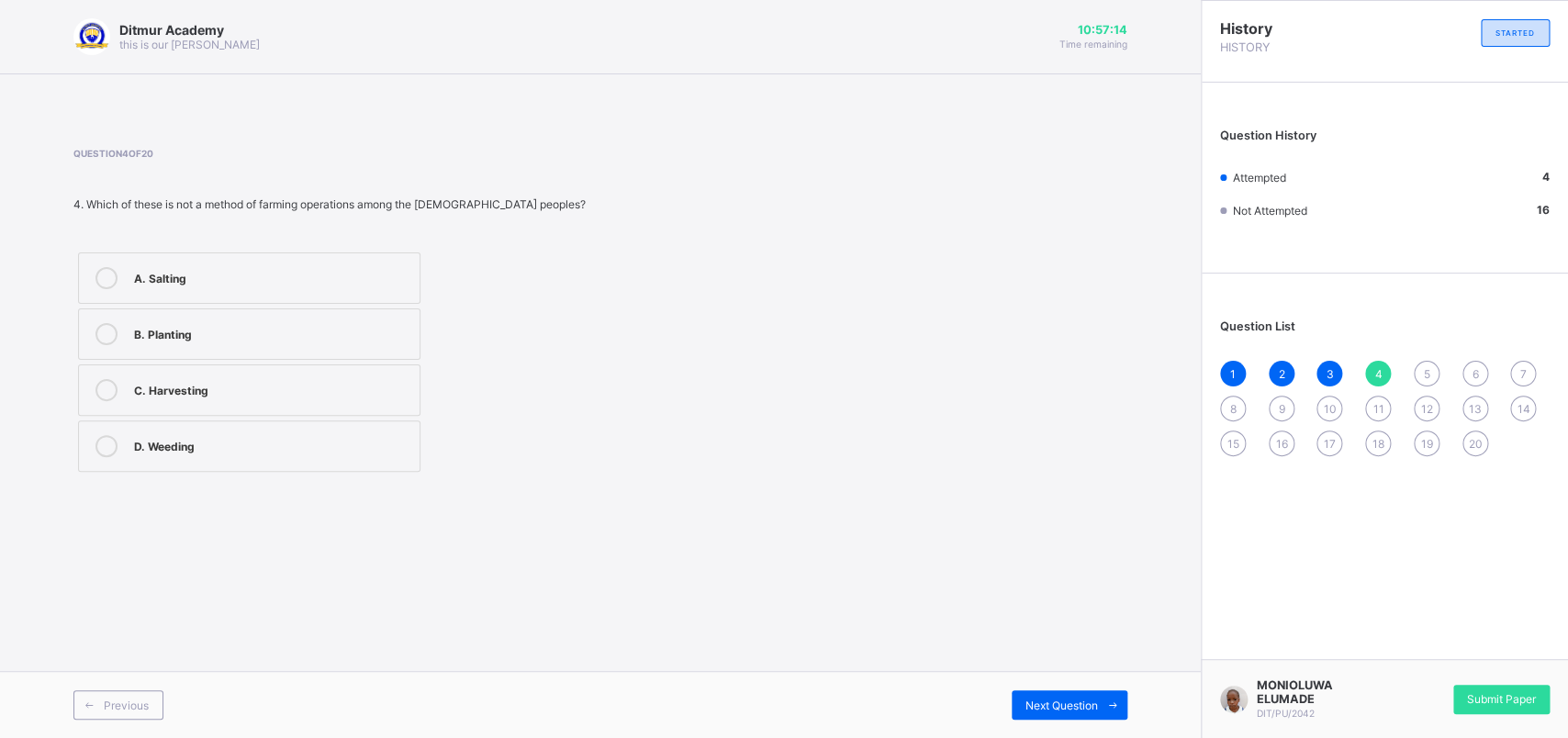click on "Previous Next Question" at bounding box center (600, 704) 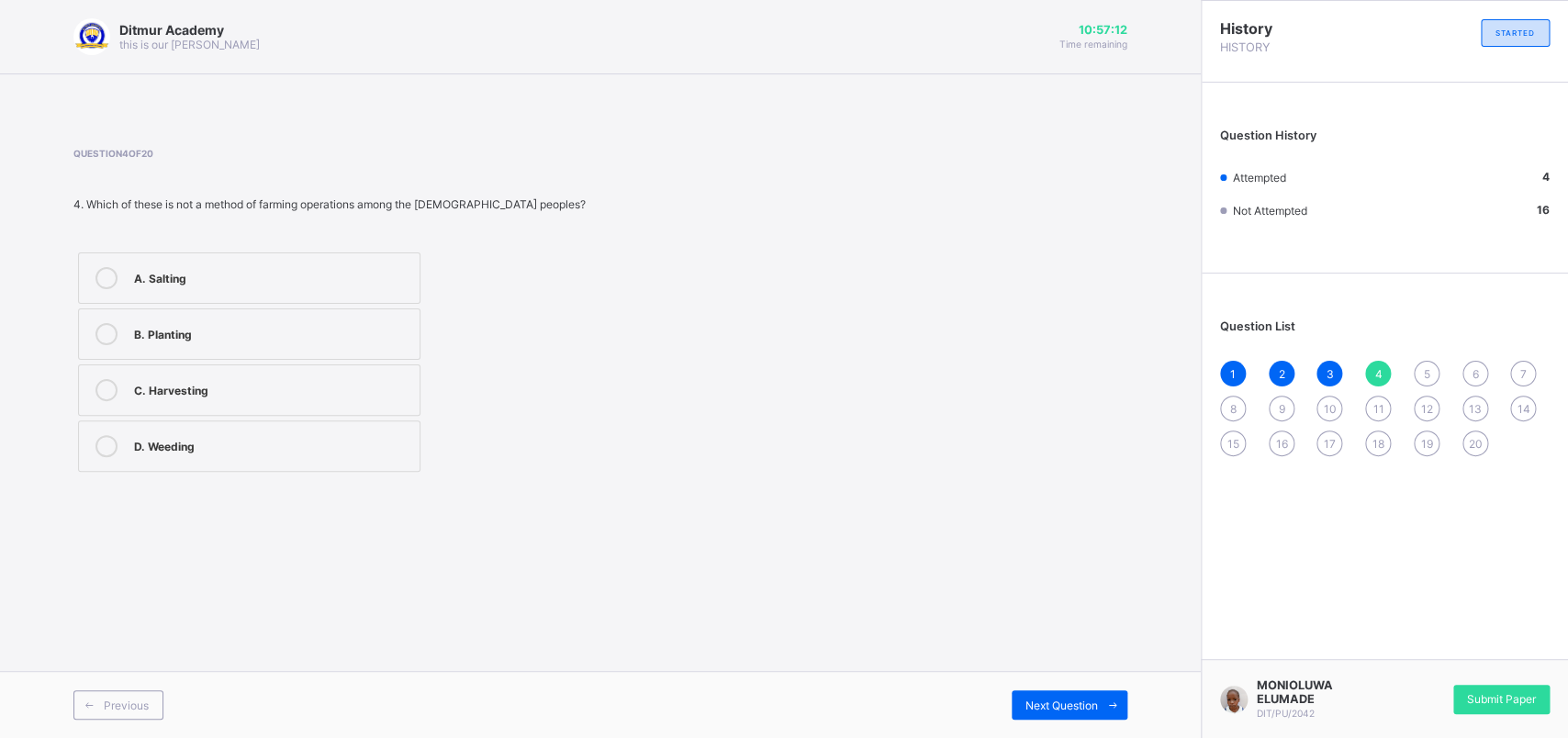 click on "Previous Next Question" at bounding box center (600, 704) 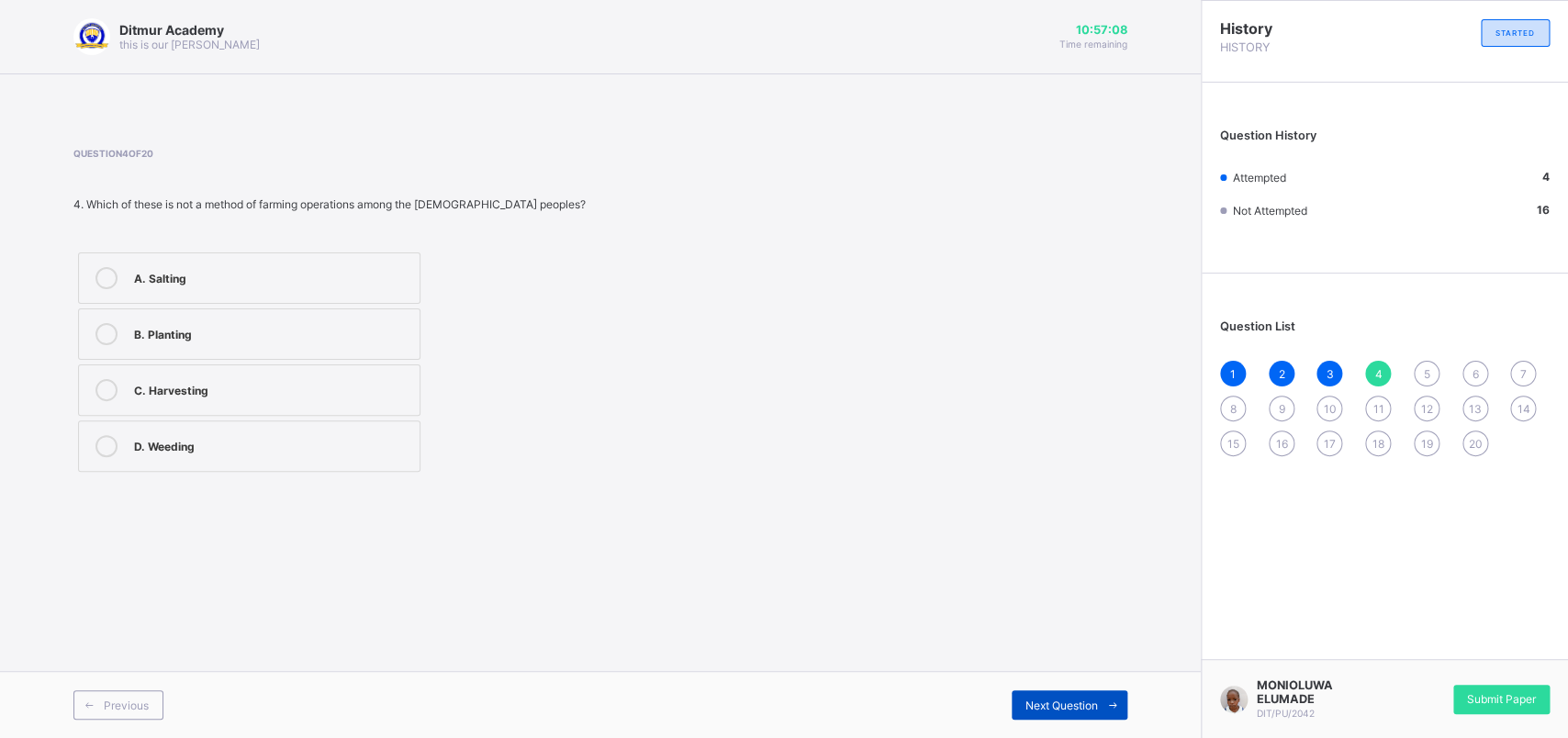click on "Next Question" at bounding box center (1061, 705) 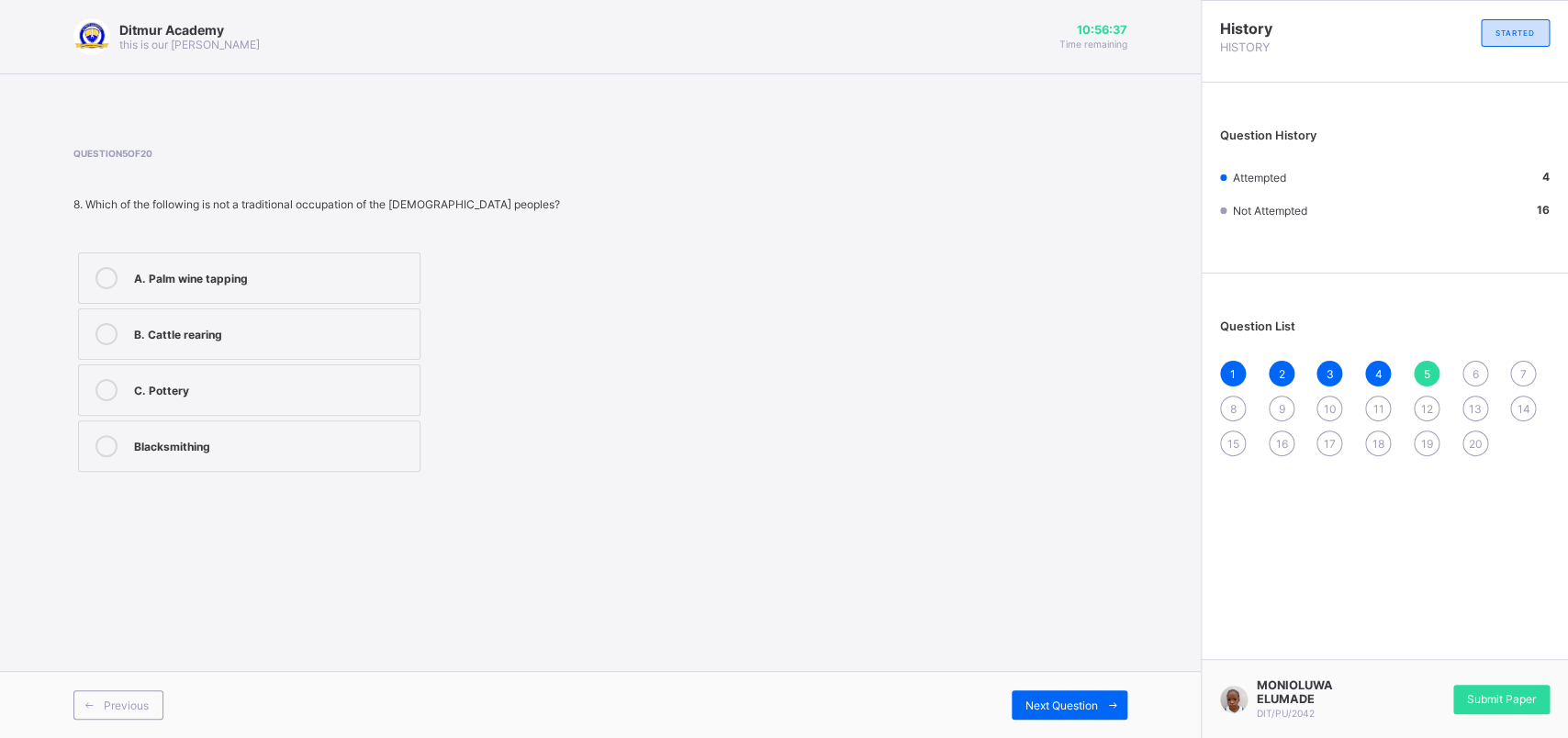 click on "B. Cattle rearing" at bounding box center (272, 334) 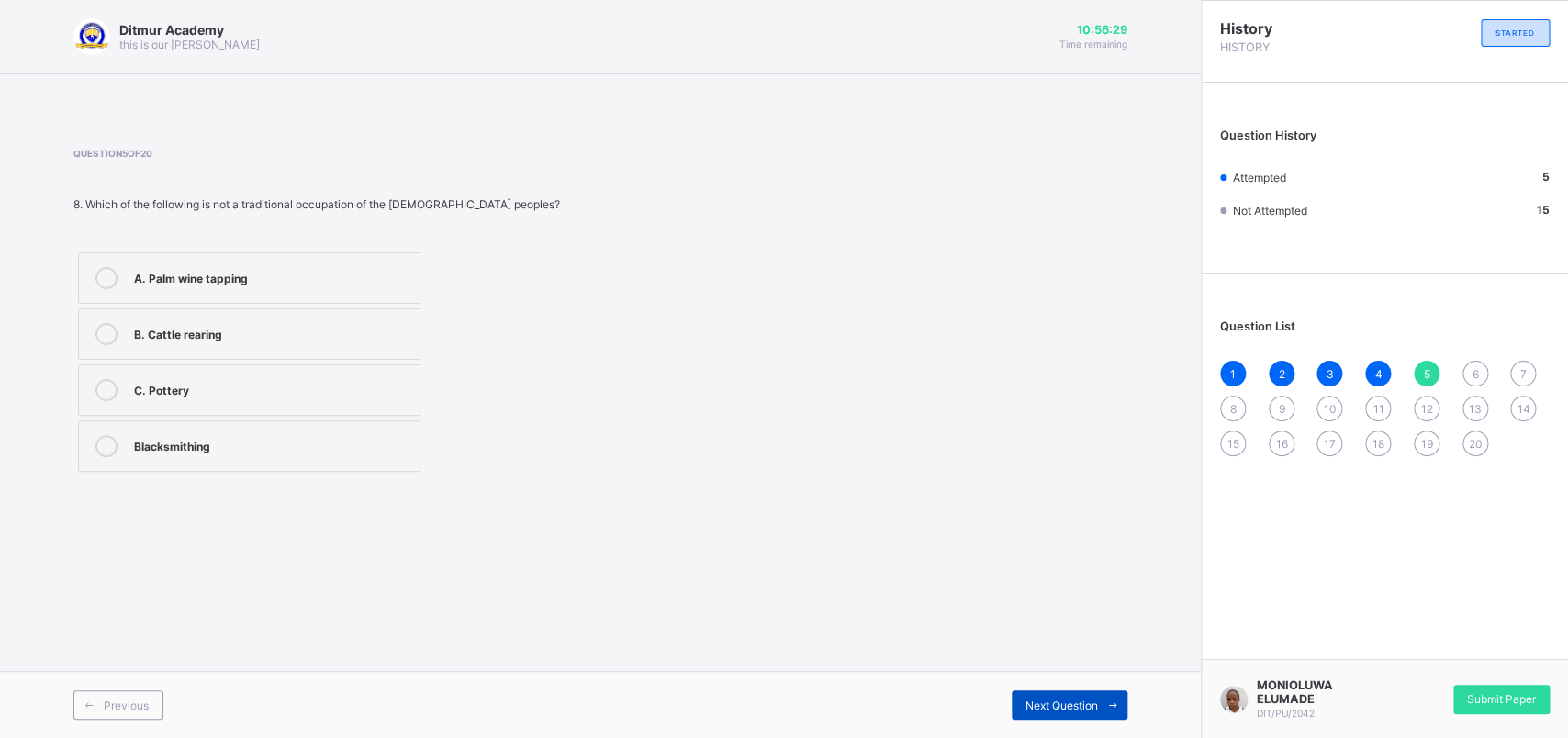 click on "Next Question" at bounding box center [1061, 705] 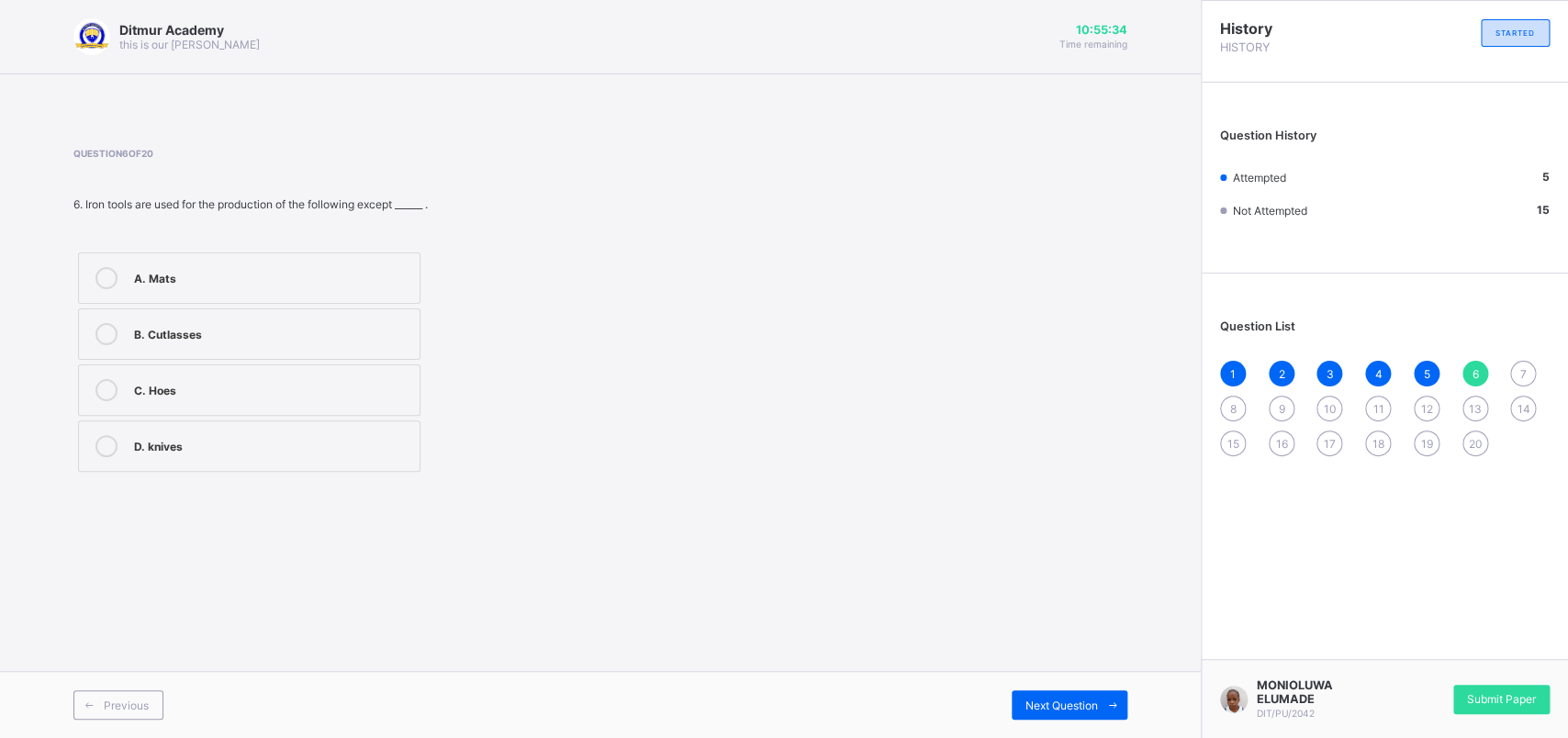 click on "A. Mats" at bounding box center [249, 278] 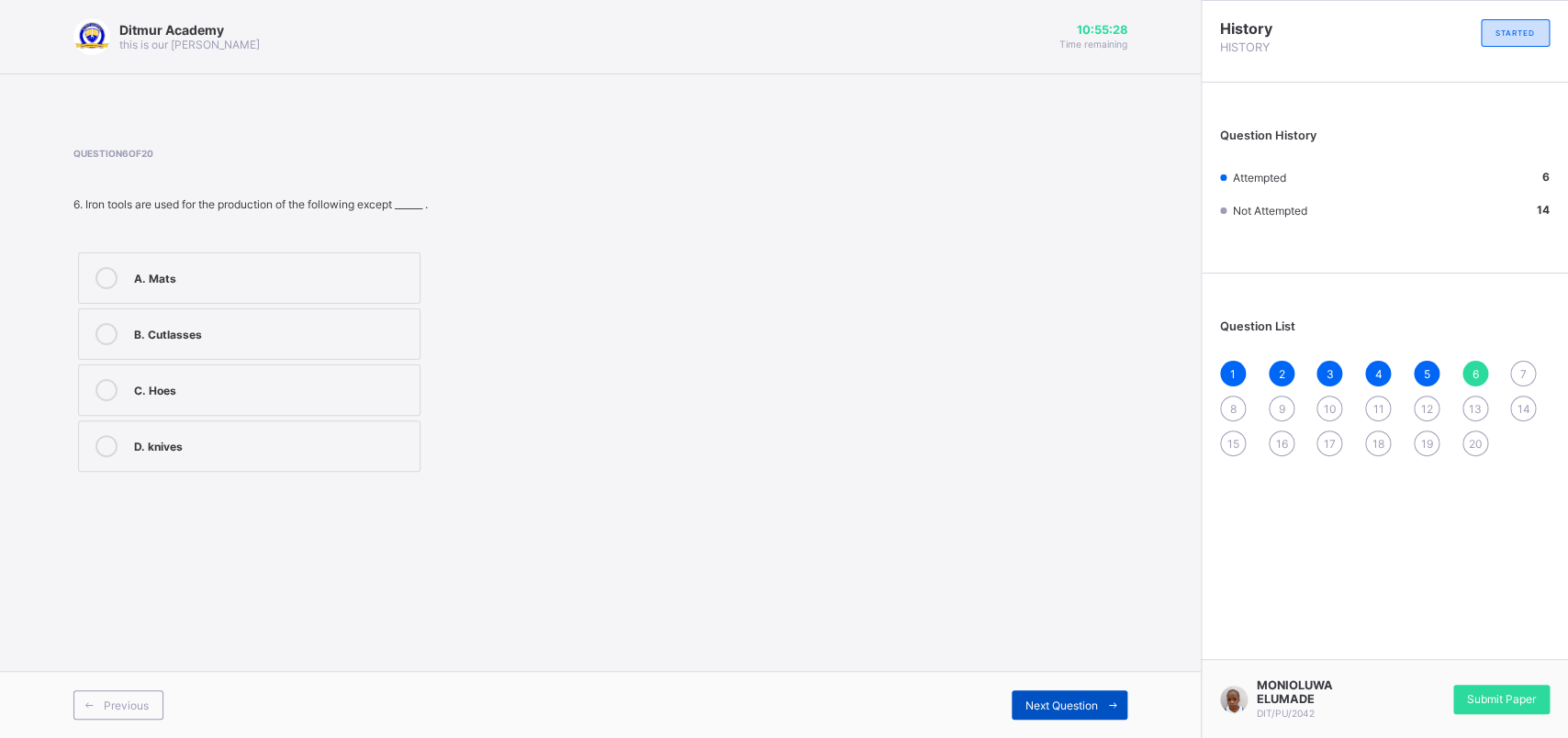 click on "Next Question" at bounding box center (1070, 705) 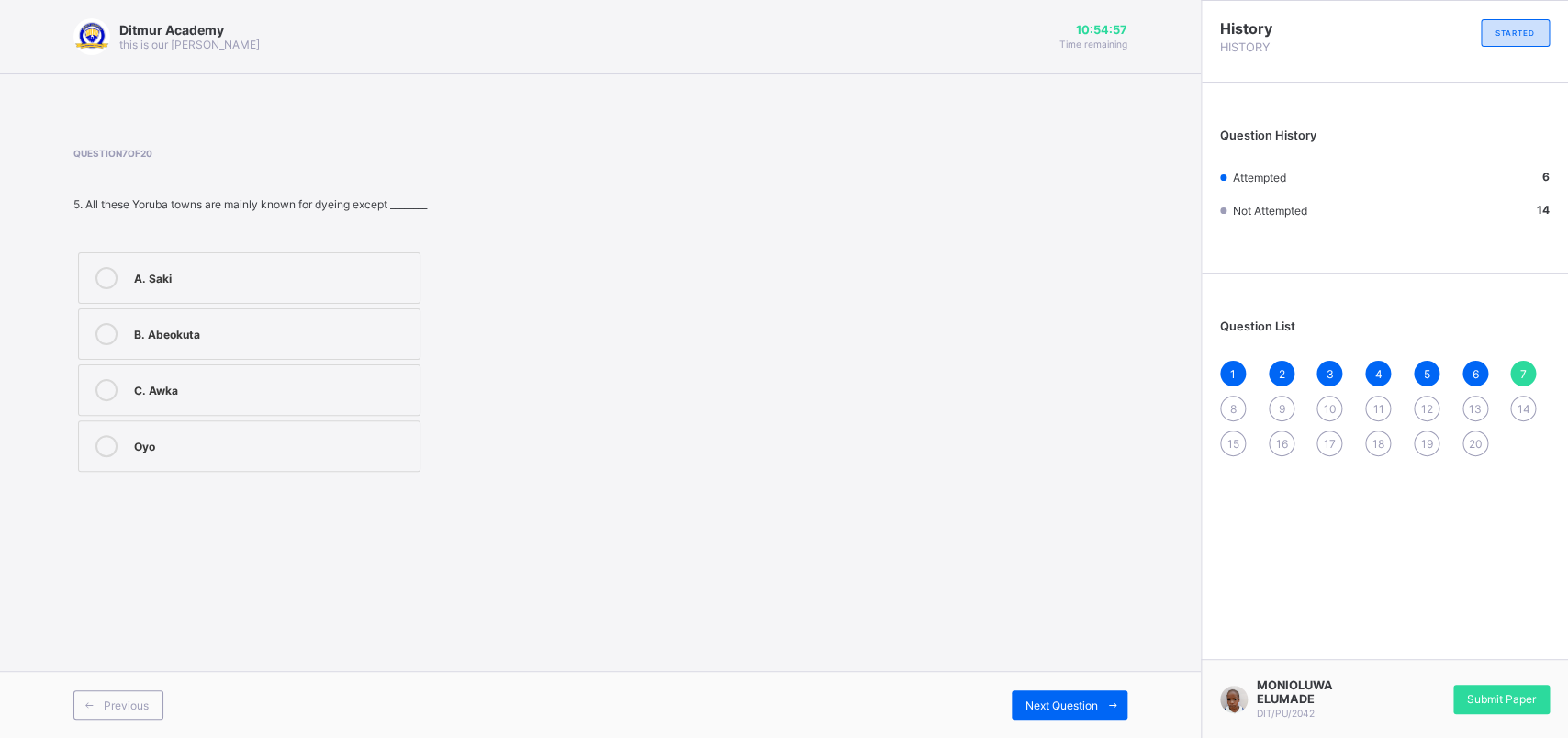 click on "C. Awka" at bounding box center [249, 390] 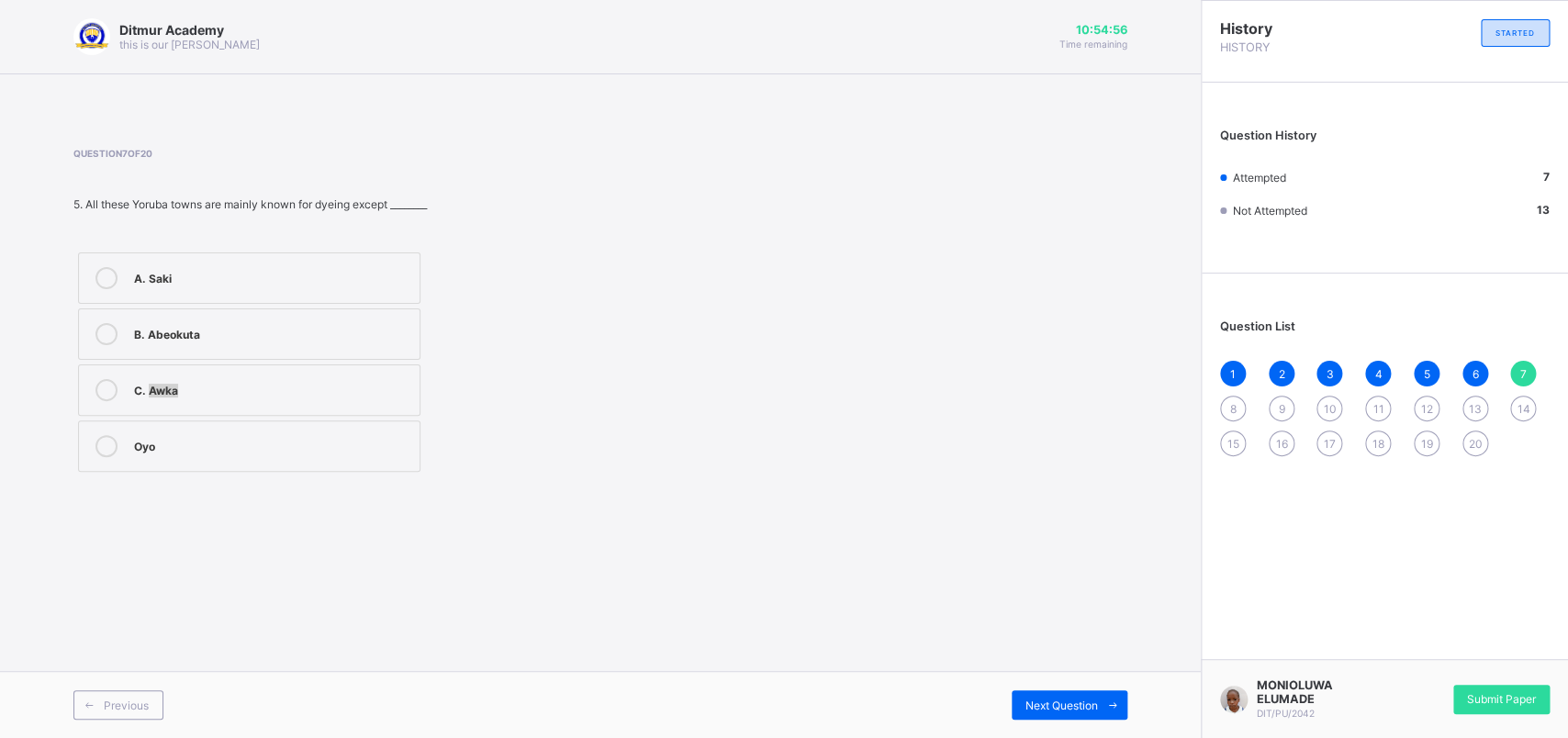 click on "C. Awka" at bounding box center [249, 390] 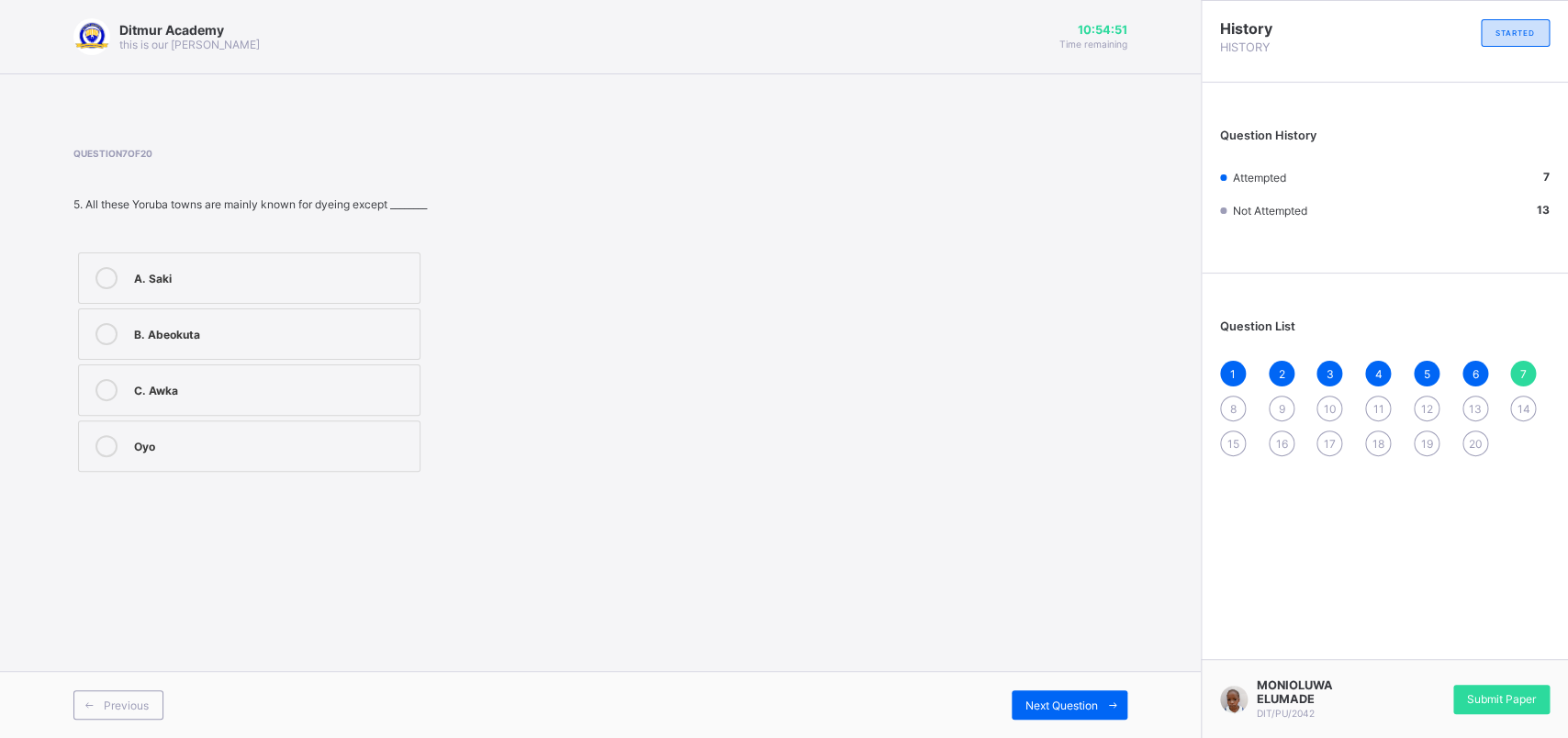 click on "Previous Next Question" at bounding box center [600, 704] 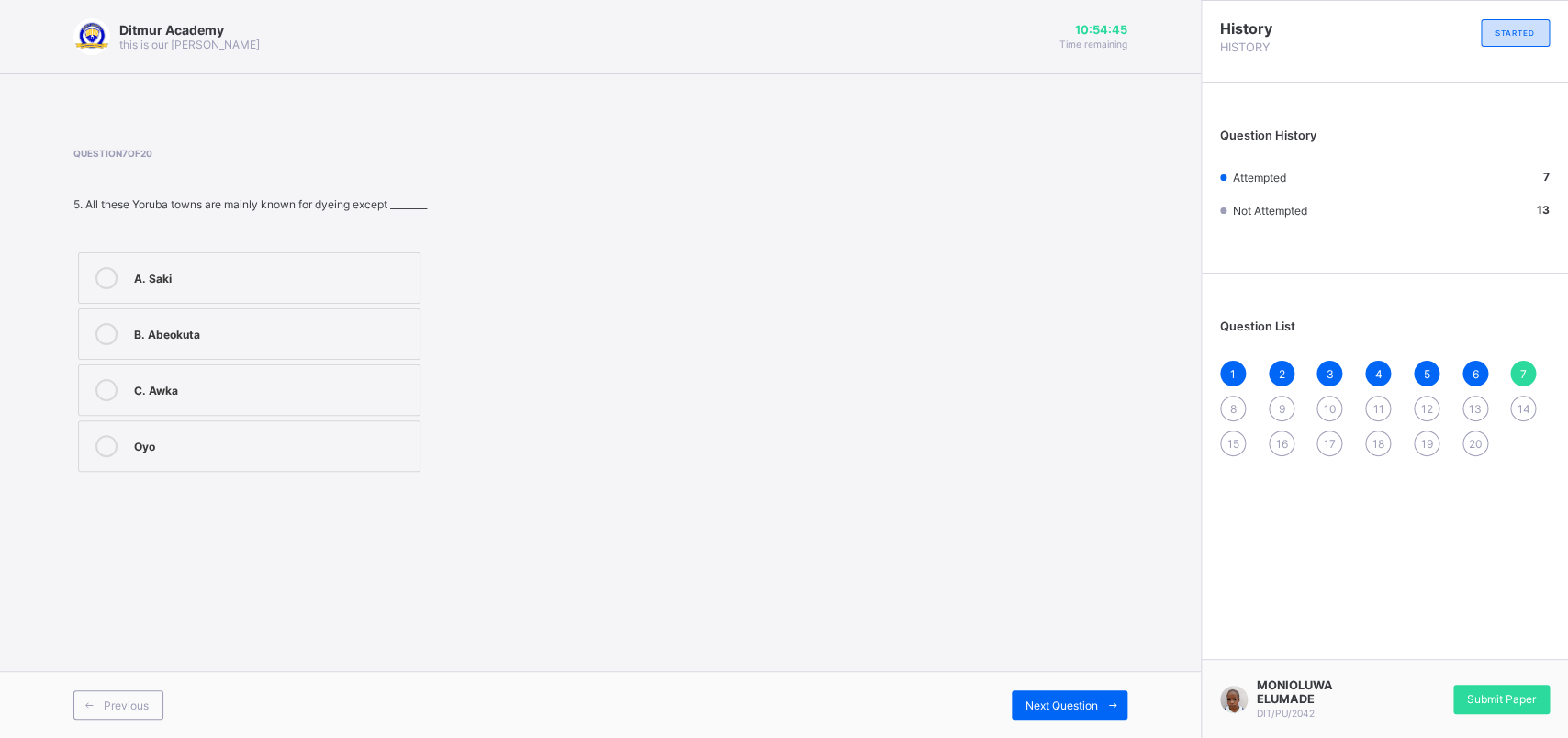 click on "Previous Next Question" at bounding box center [600, 704] 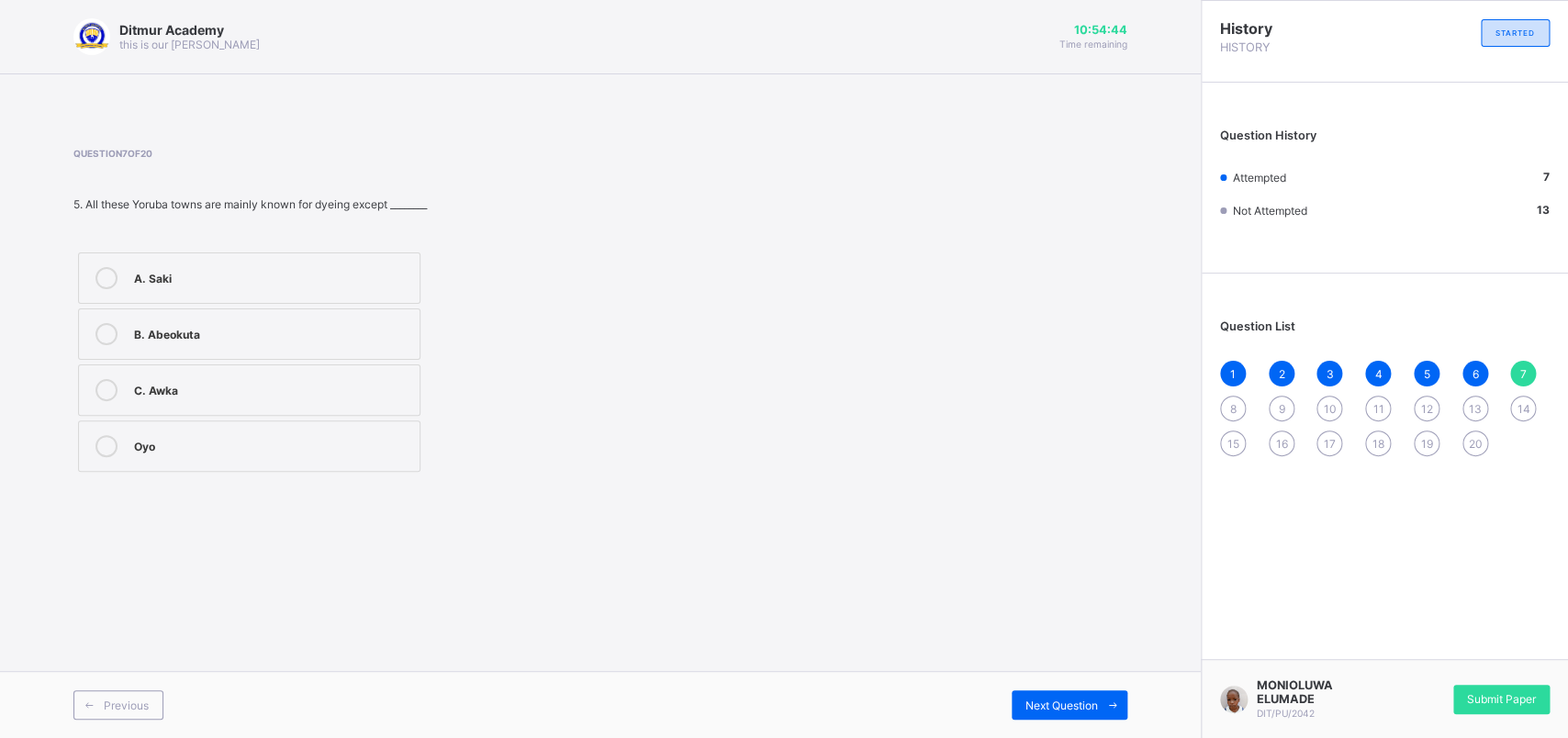 click on "Previous Next Question" at bounding box center (600, 704) 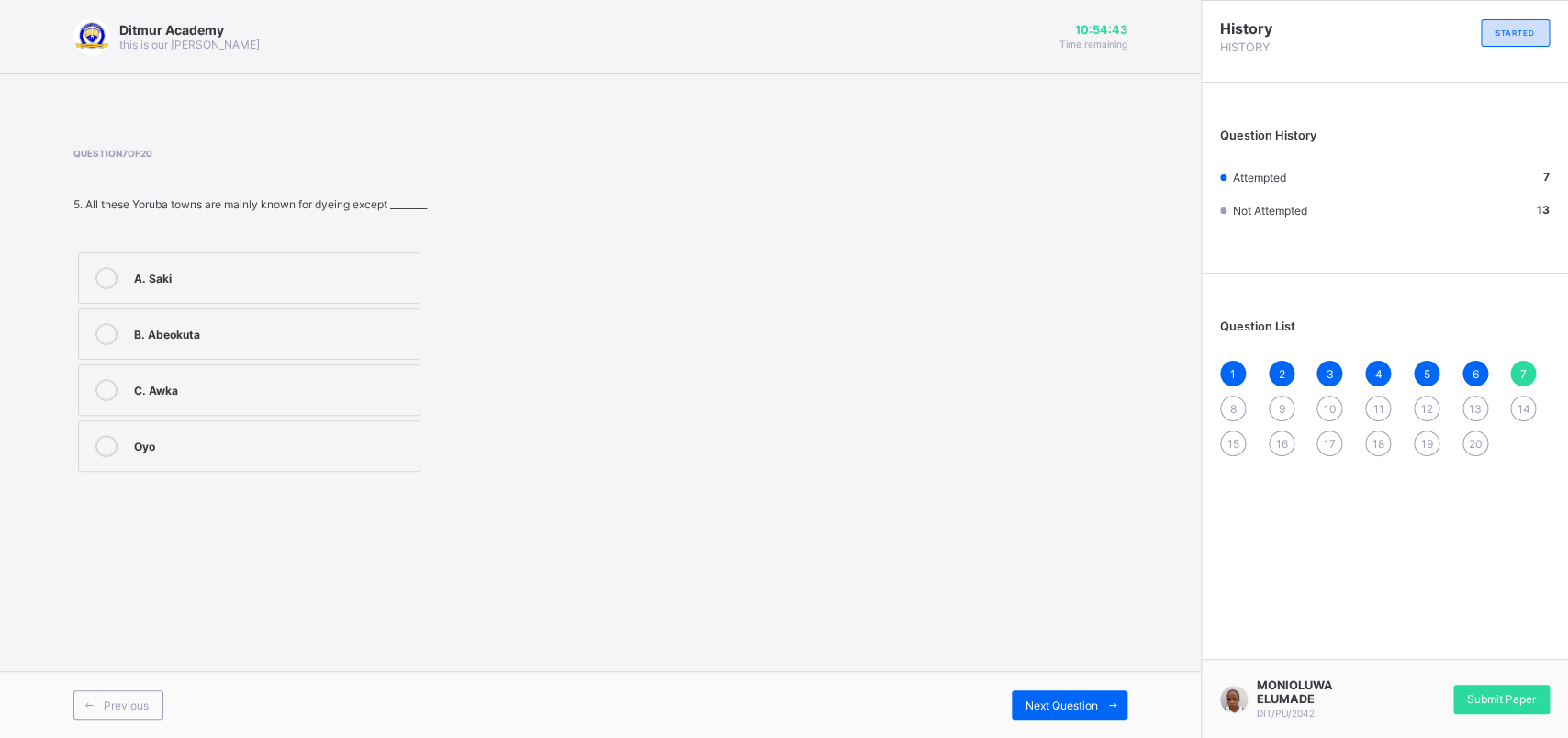 click on "Previous Next Question" at bounding box center (600, 704) 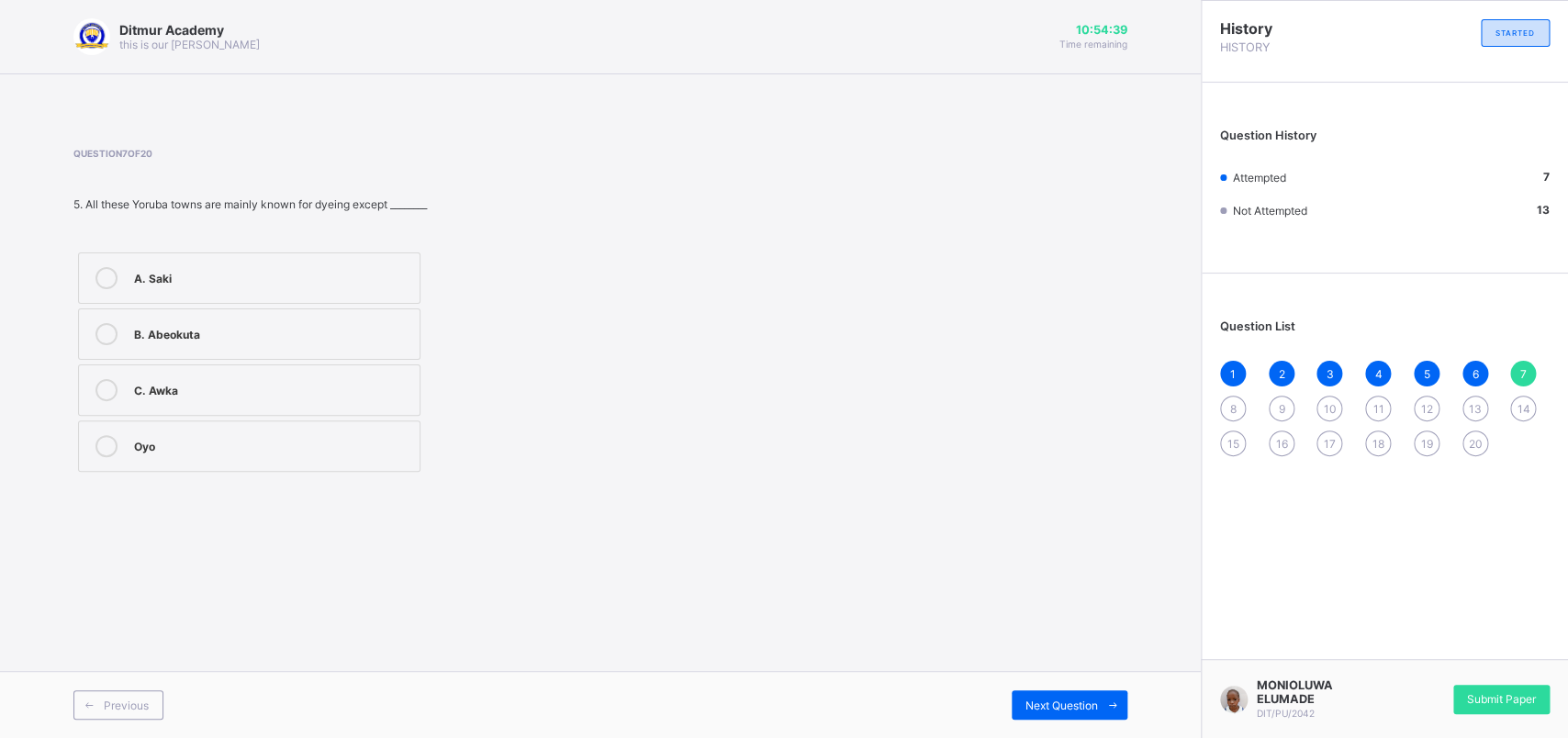 click on "8" at bounding box center [1233, 408] 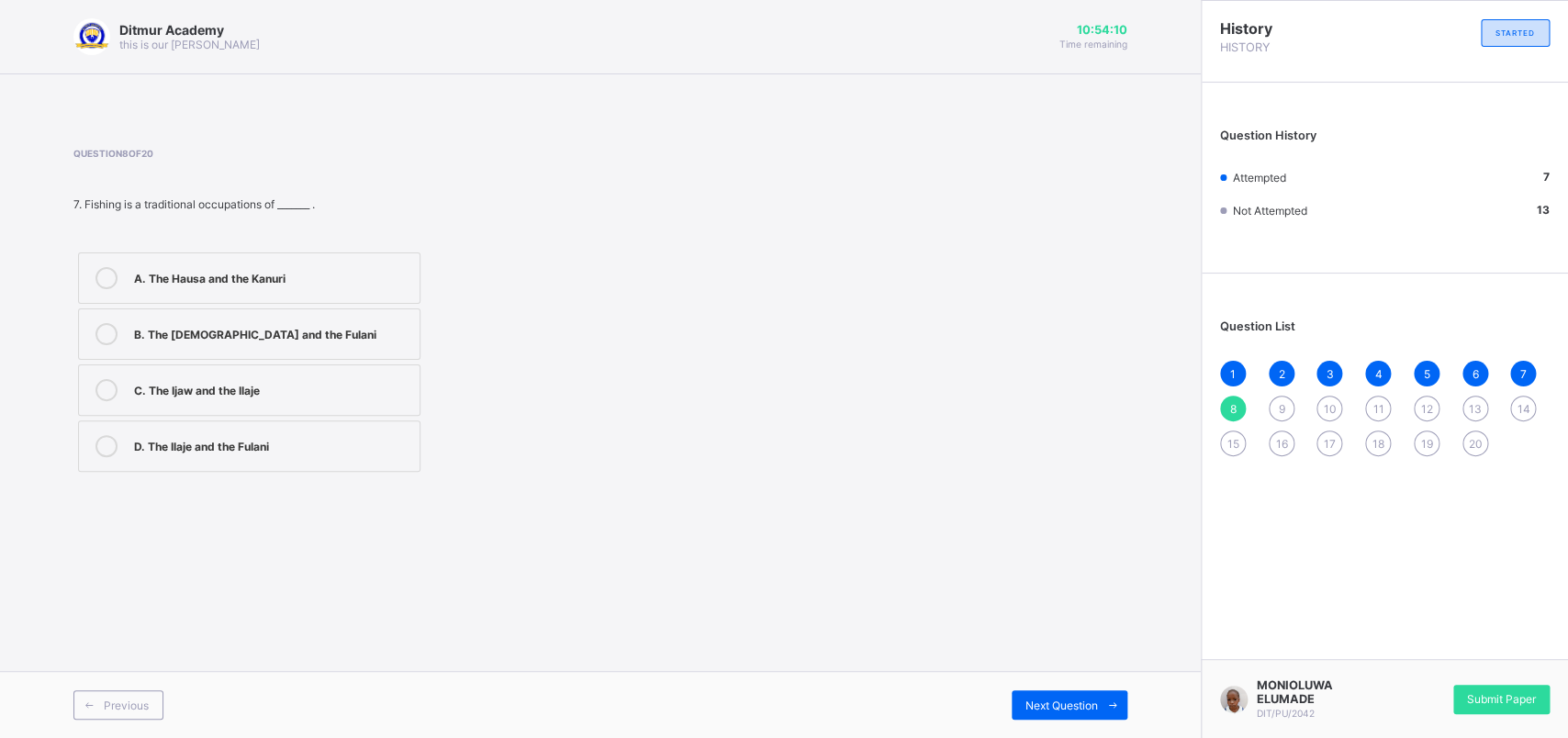click on "C. The Ijaw and the Ilaje" at bounding box center (272, 388) 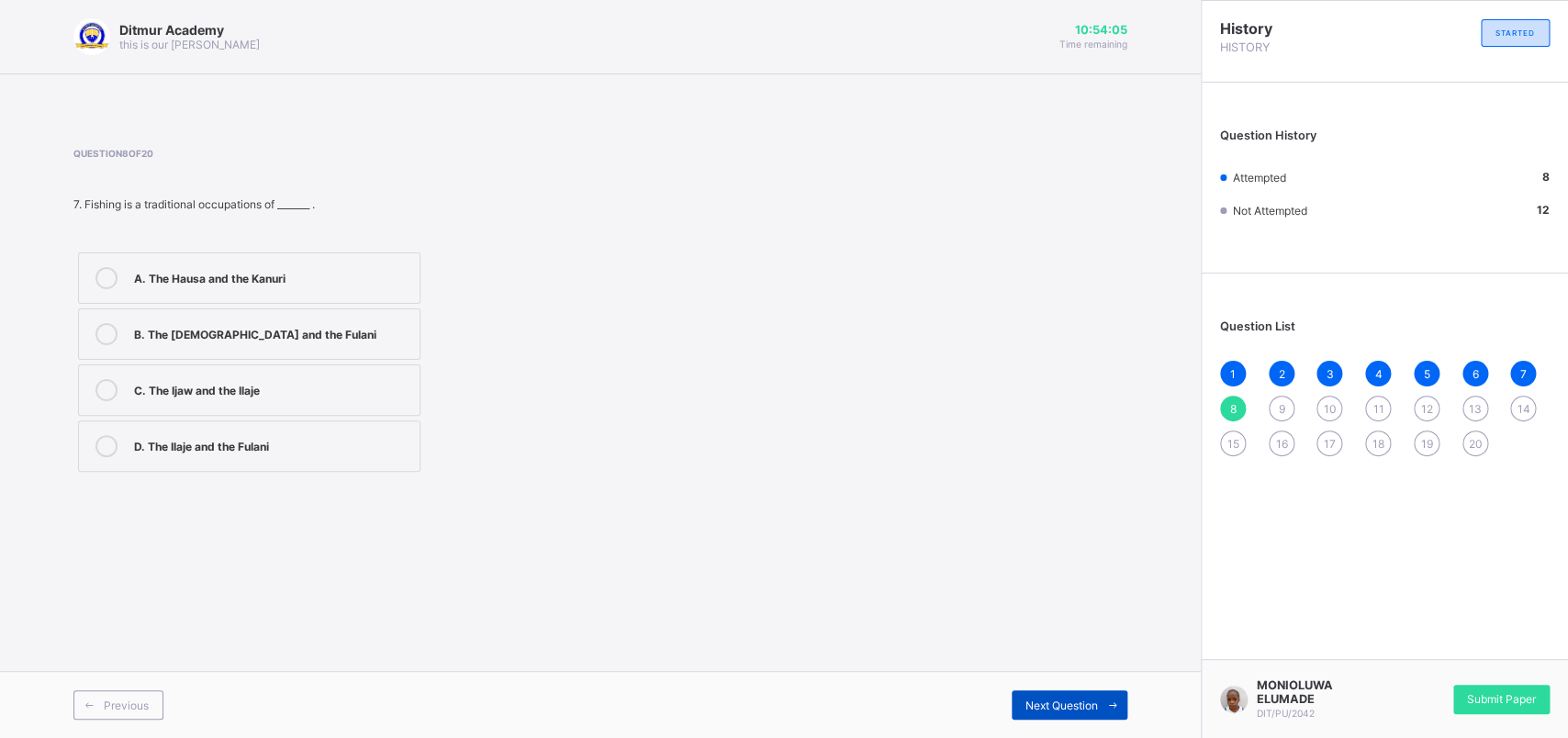 click on "Next Question" at bounding box center [1070, 705] 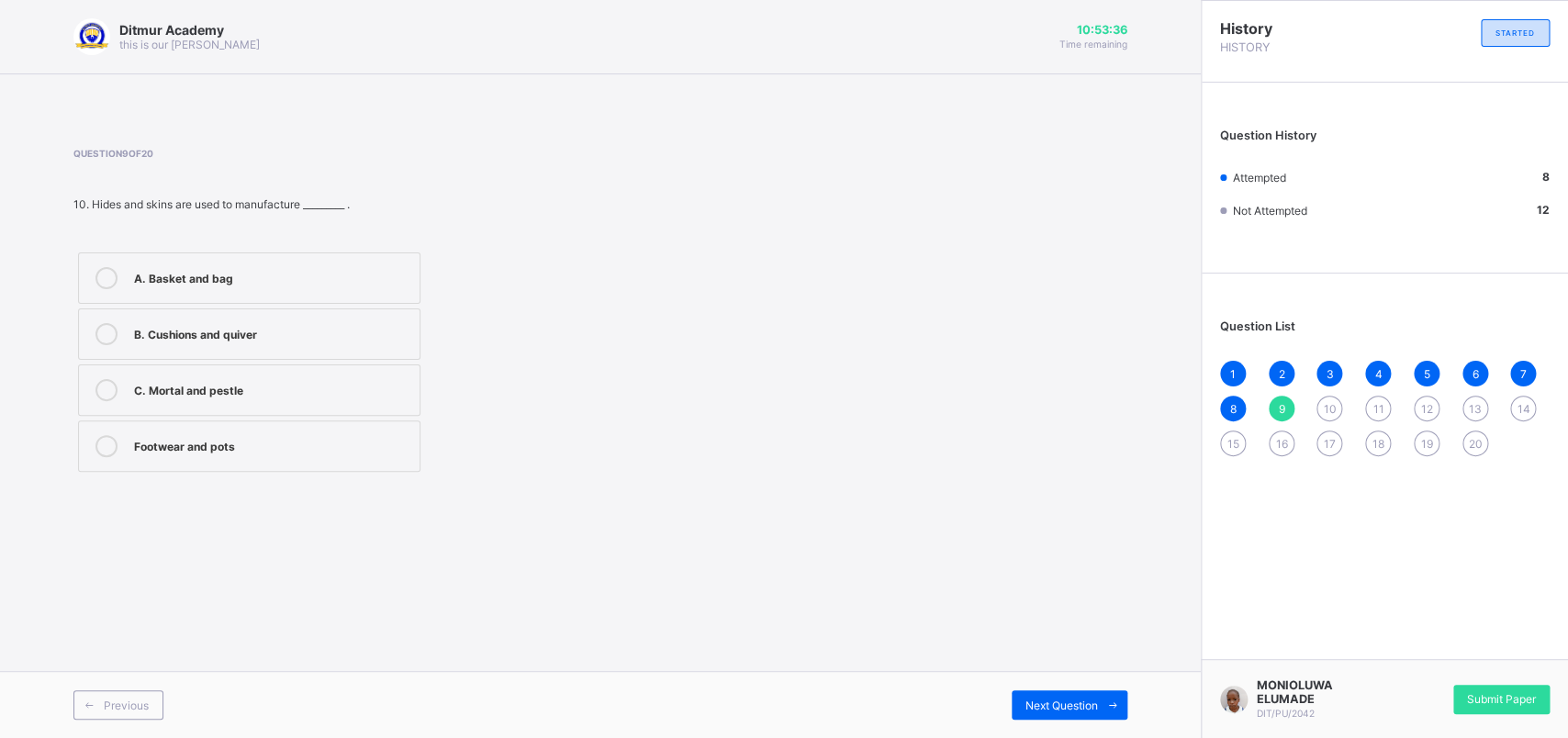 click on "A. Basket and bag B.  Cushions and quiver  C. Mortal and pestle  Footwear and pots" at bounding box center (249, 362) 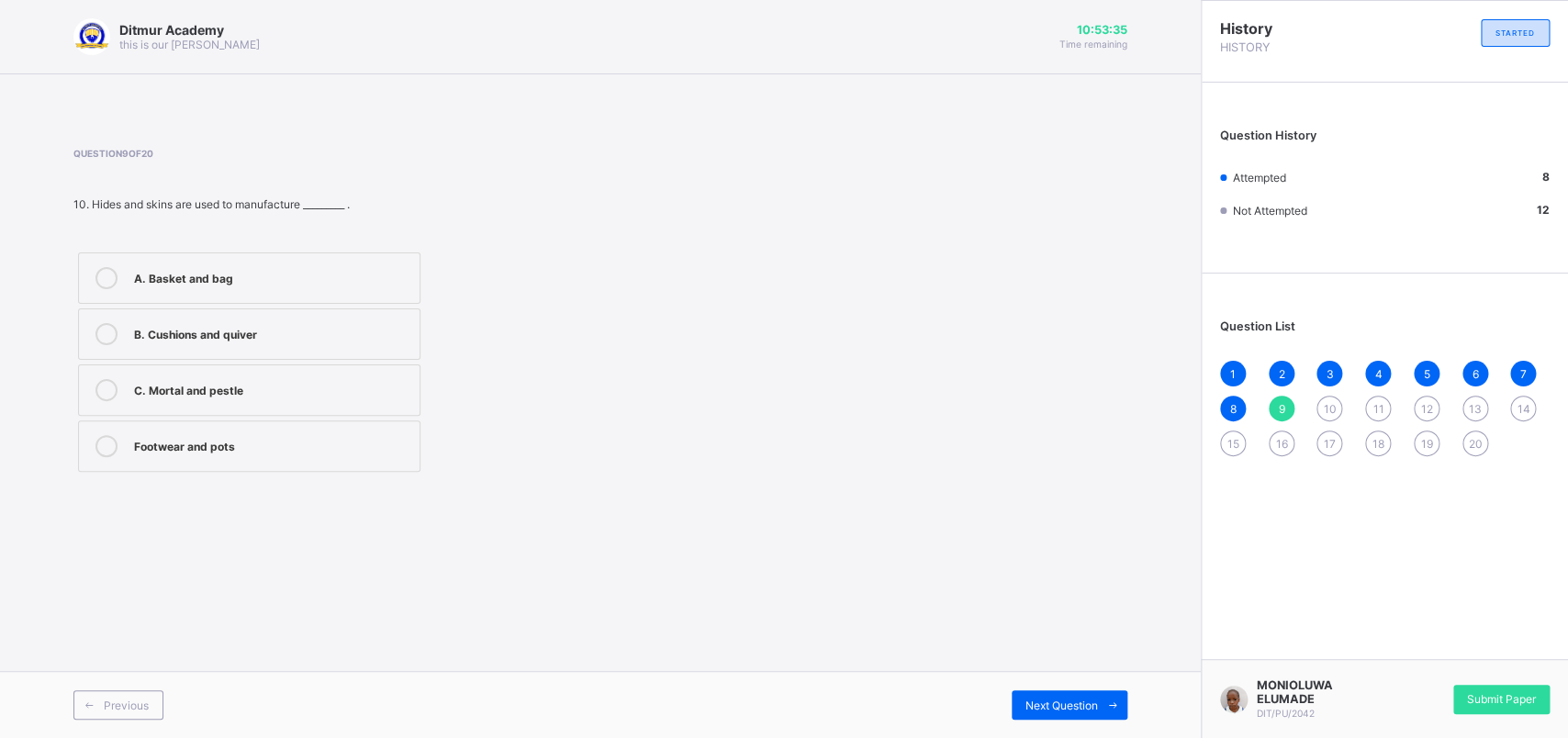 click on "A. Basket and bag B.  Cushions and quiver  C. Mortal and pestle  Footwear and pots" at bounding box center (249, 362) 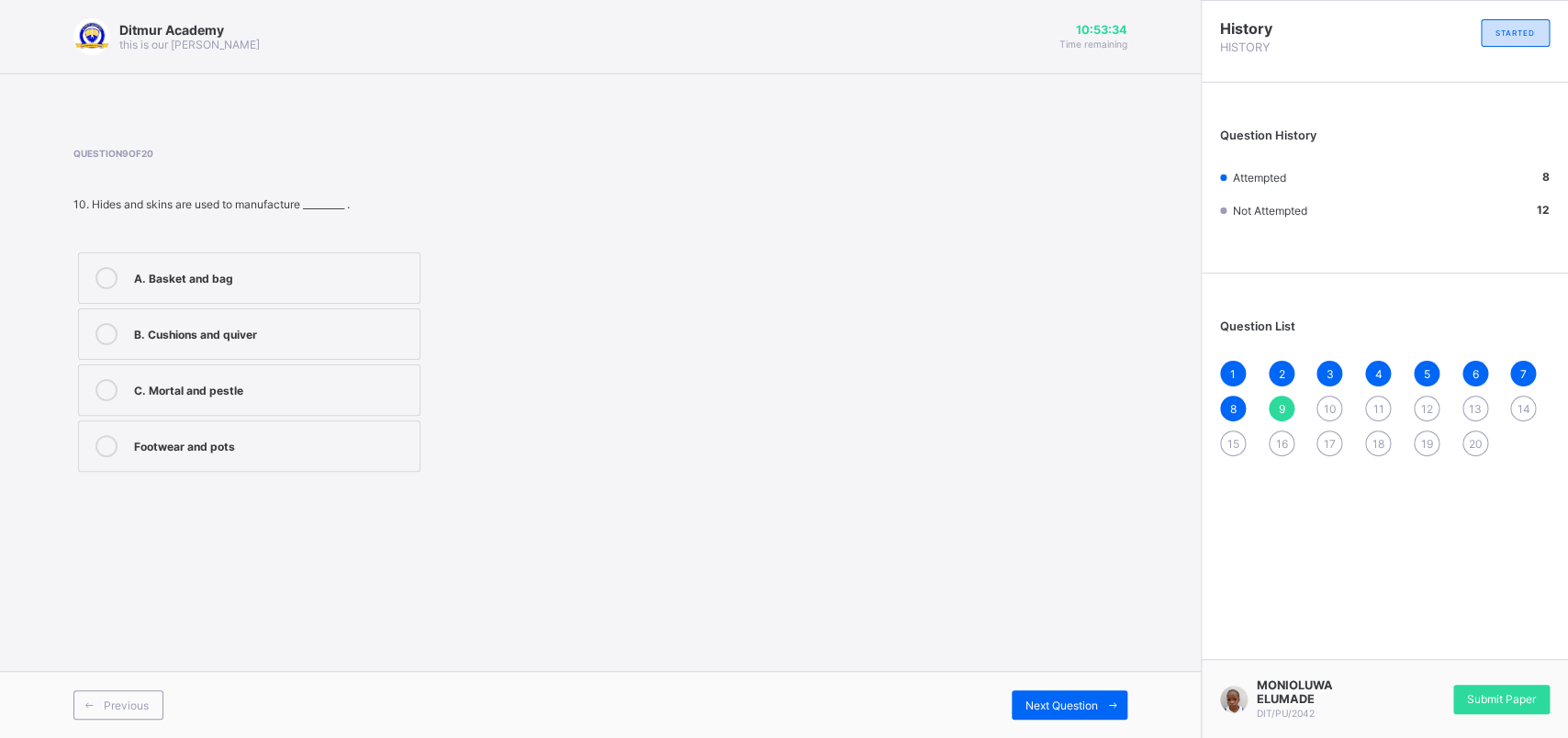 click on "A. Basket and bag B.  Cushions and quiver  C. Mortal and pestle  Footwear and pots" at bounding box center [249, 362] 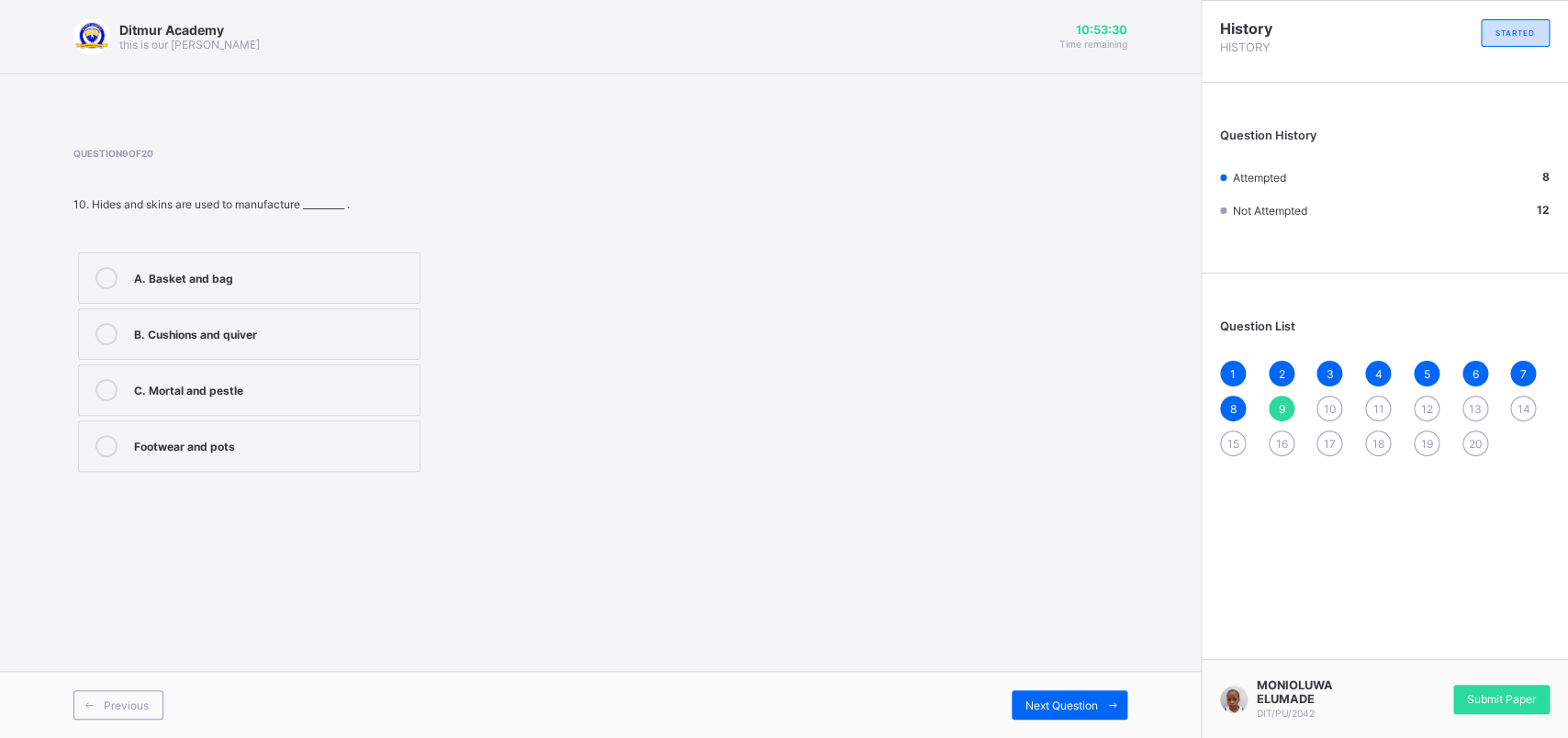 click on "A. Basket and bag" at bounding box center [272, 276] 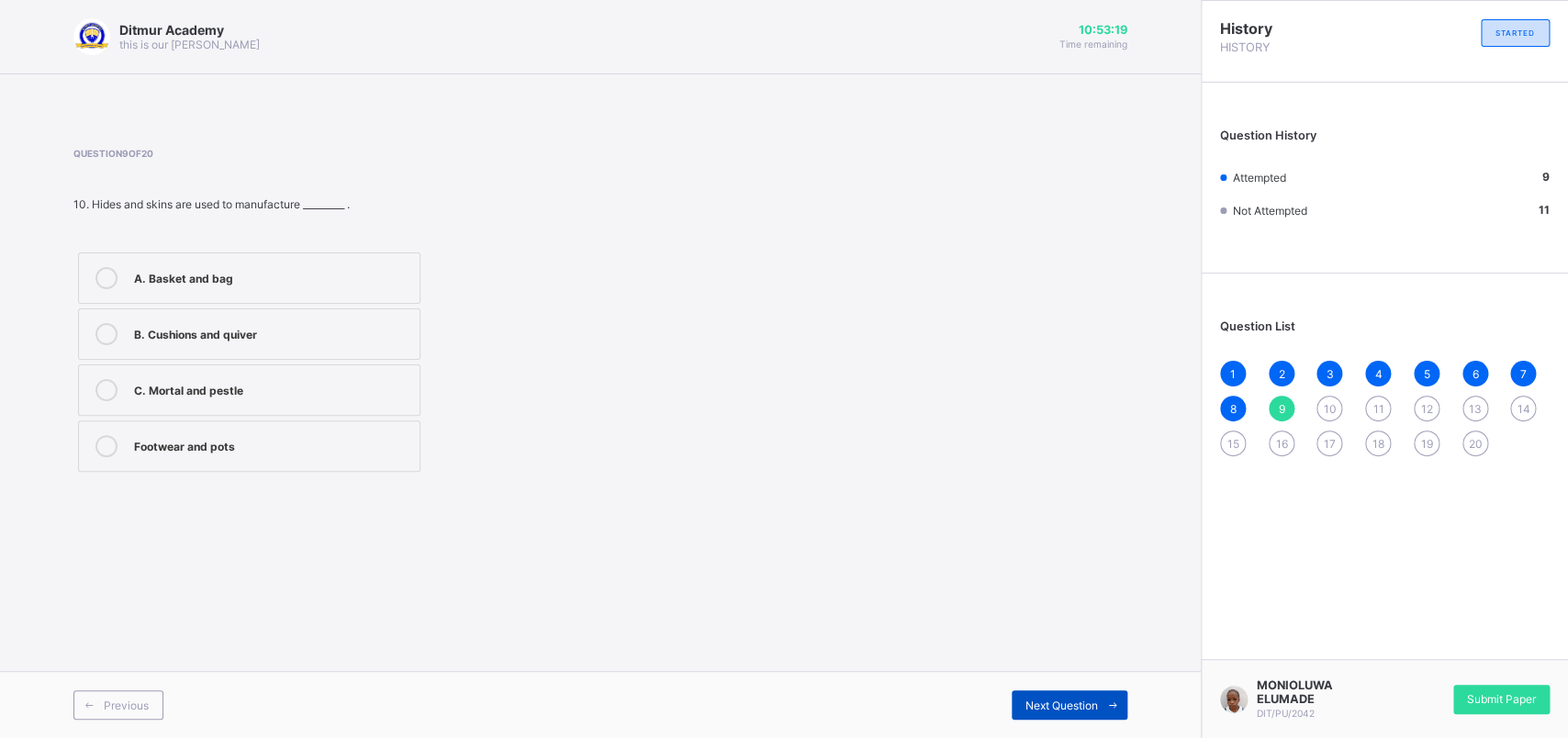 click on "Next Question" at bounding box center (1061, 705) 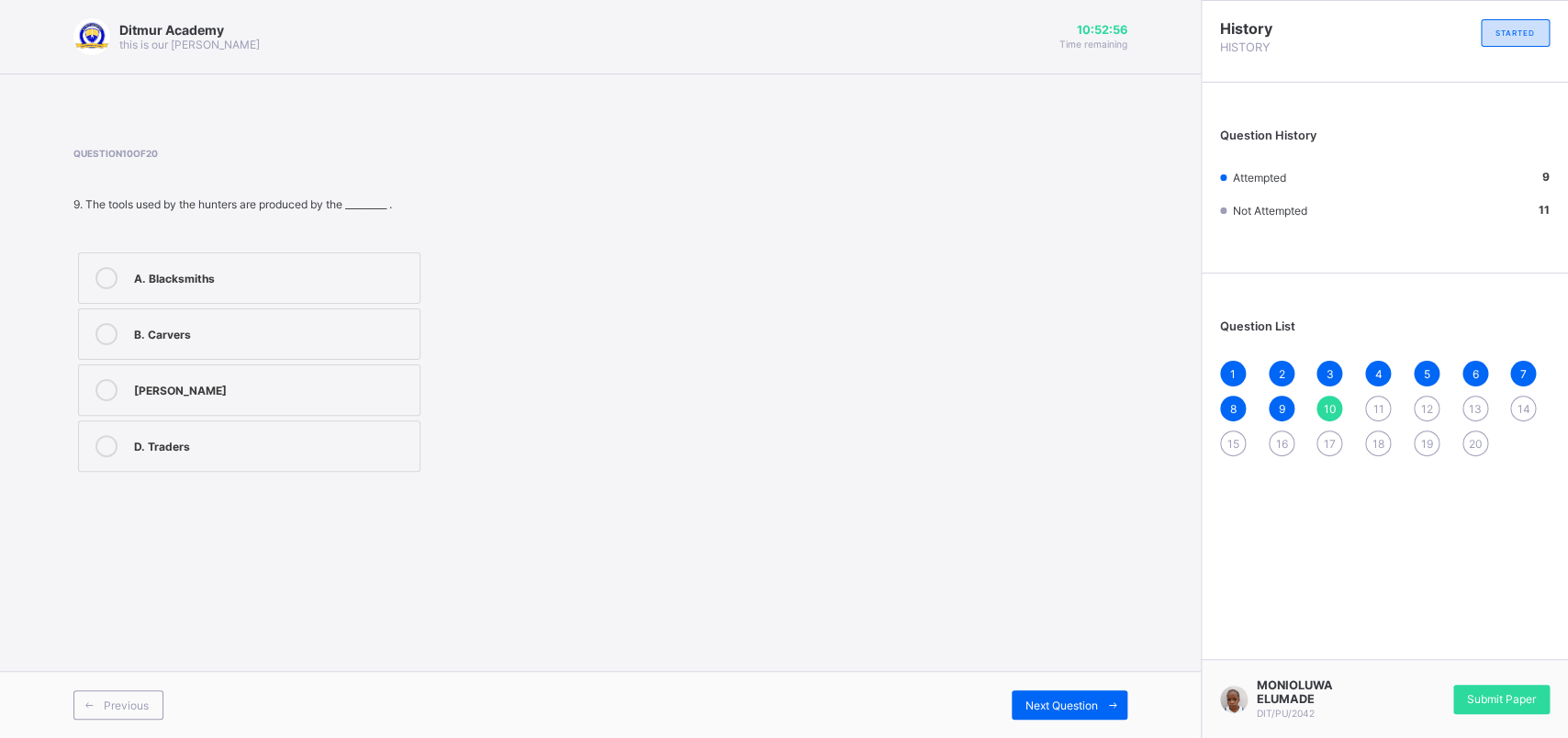 click on "A.  Blacksmiths" at bounding box center (249, 278) 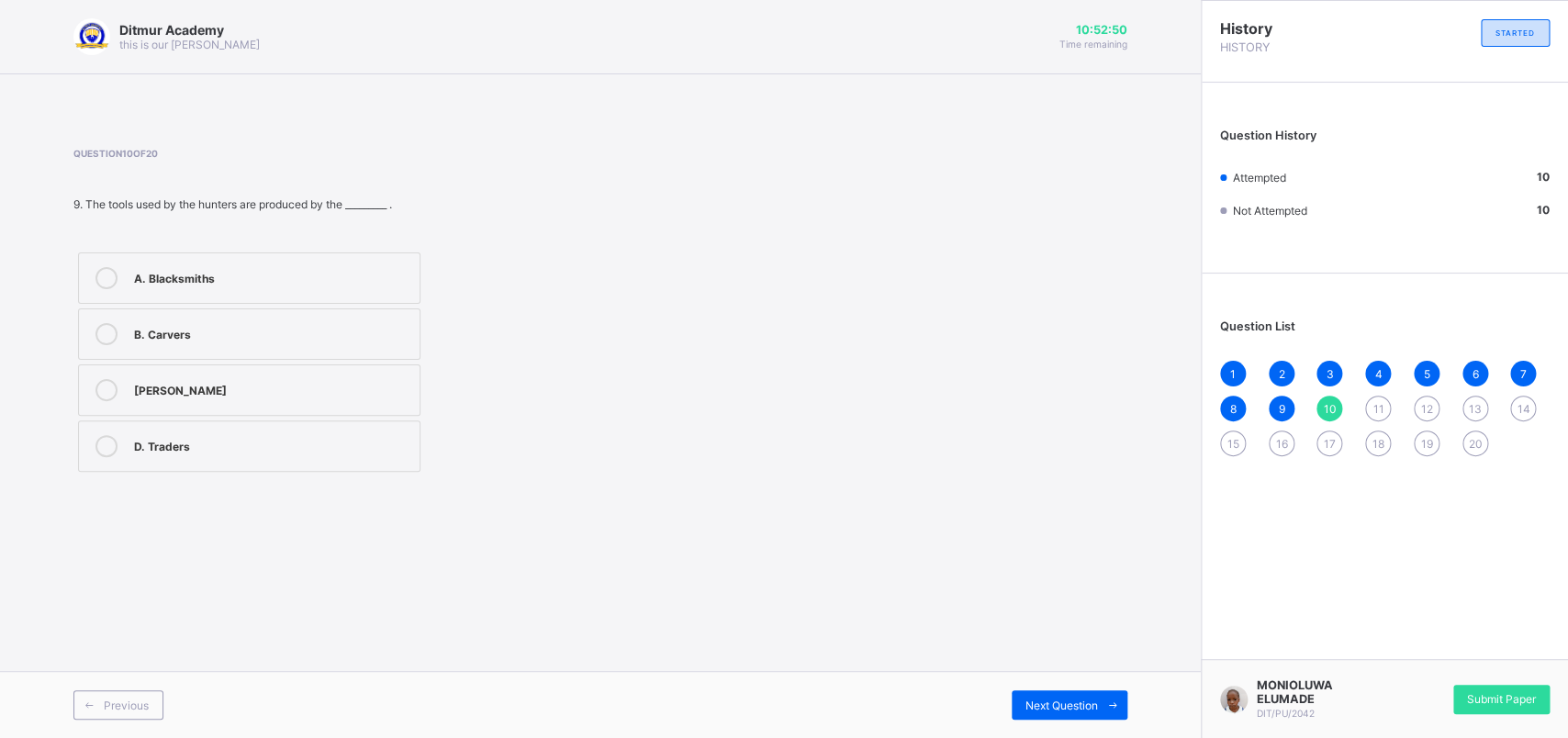 click on "Previous Next Question" at bounding box center [600, 704] 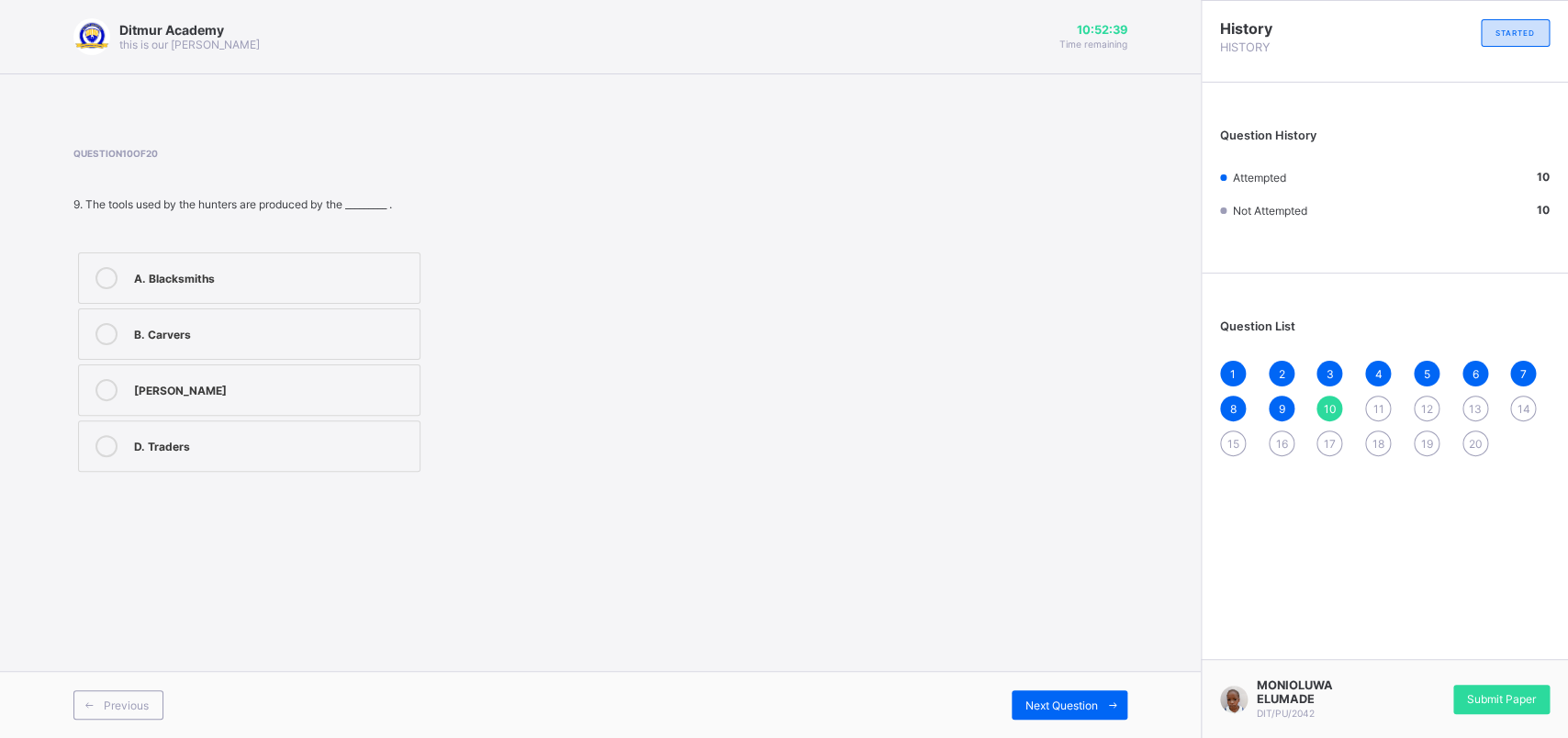 click on "11" at bounding box center (1378, 408) 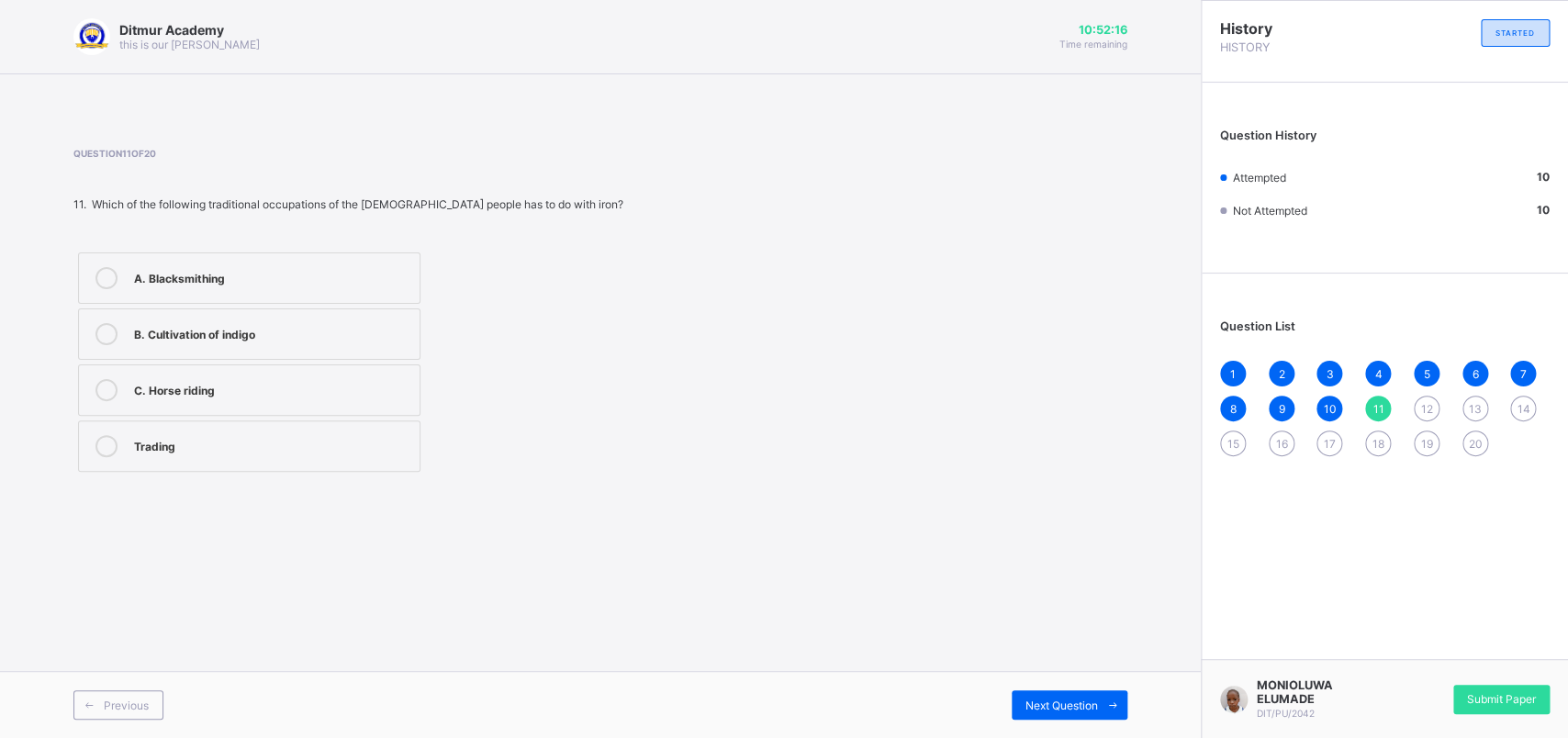 click on "A.  Blacksmithing" at bounding box center [272, 276] 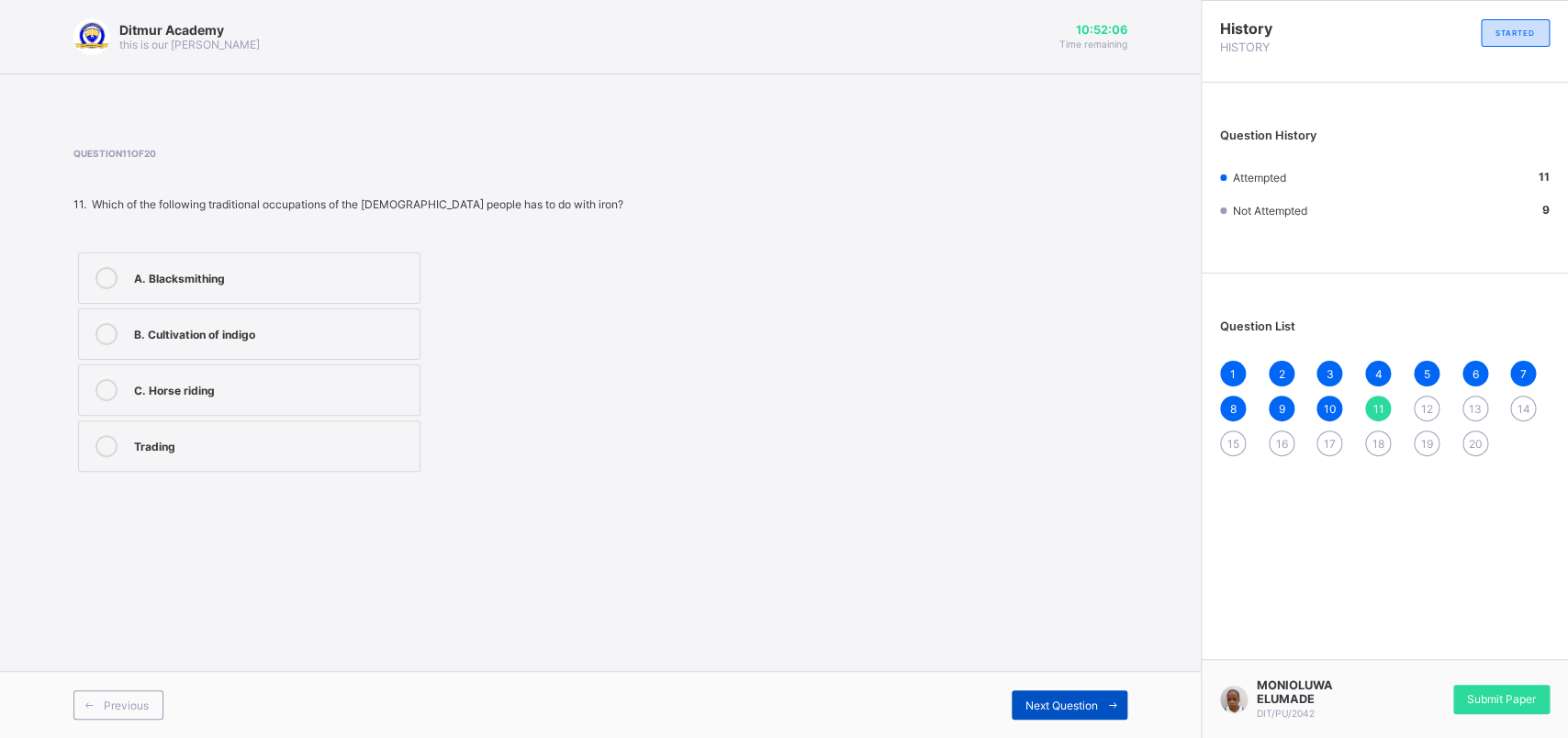 click on "Next Question" at bounding box center (1061, 705) 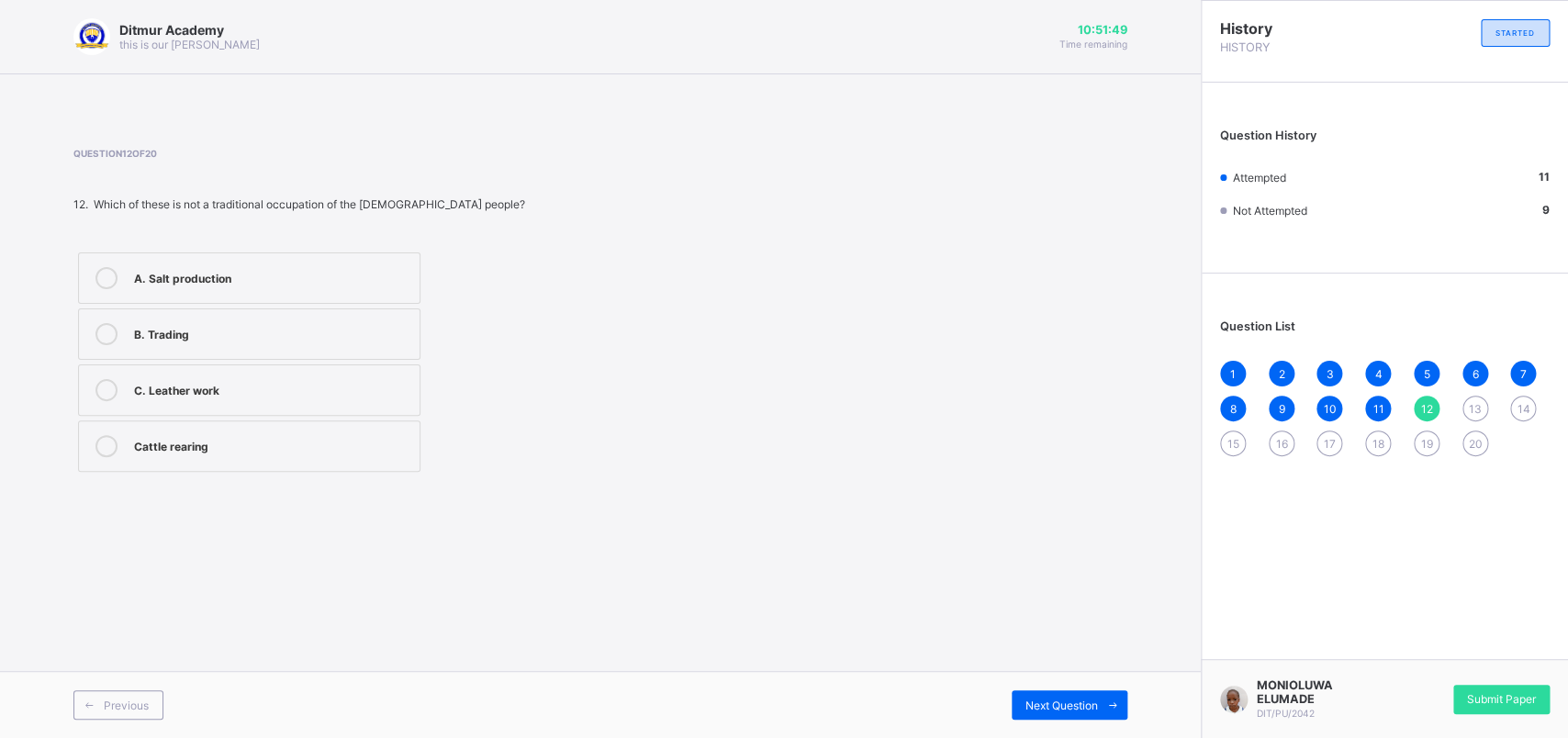 click on "C.  Leather work" at bounding box center (272, 388) 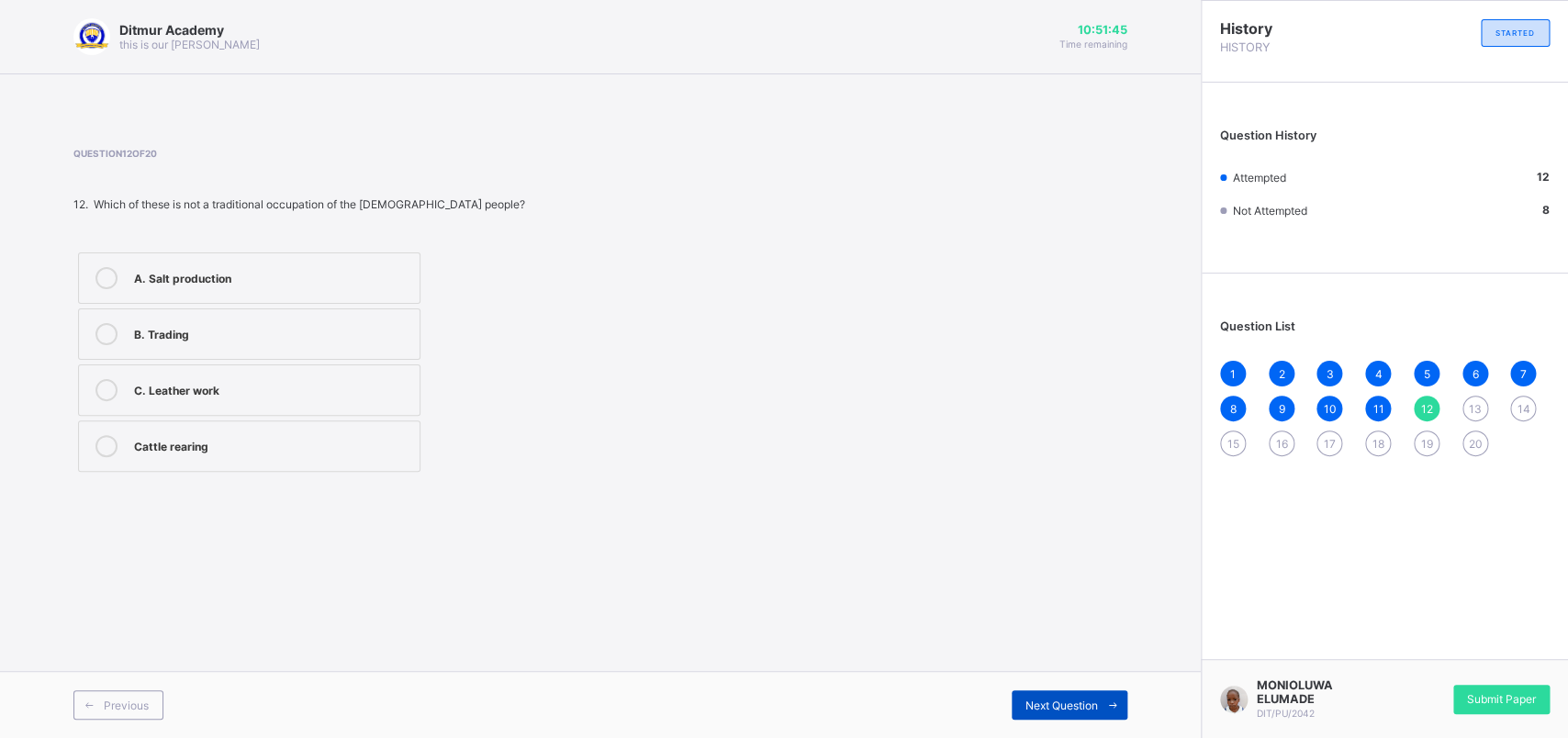 click on "Next Question" at bounding box center [1061, 705] 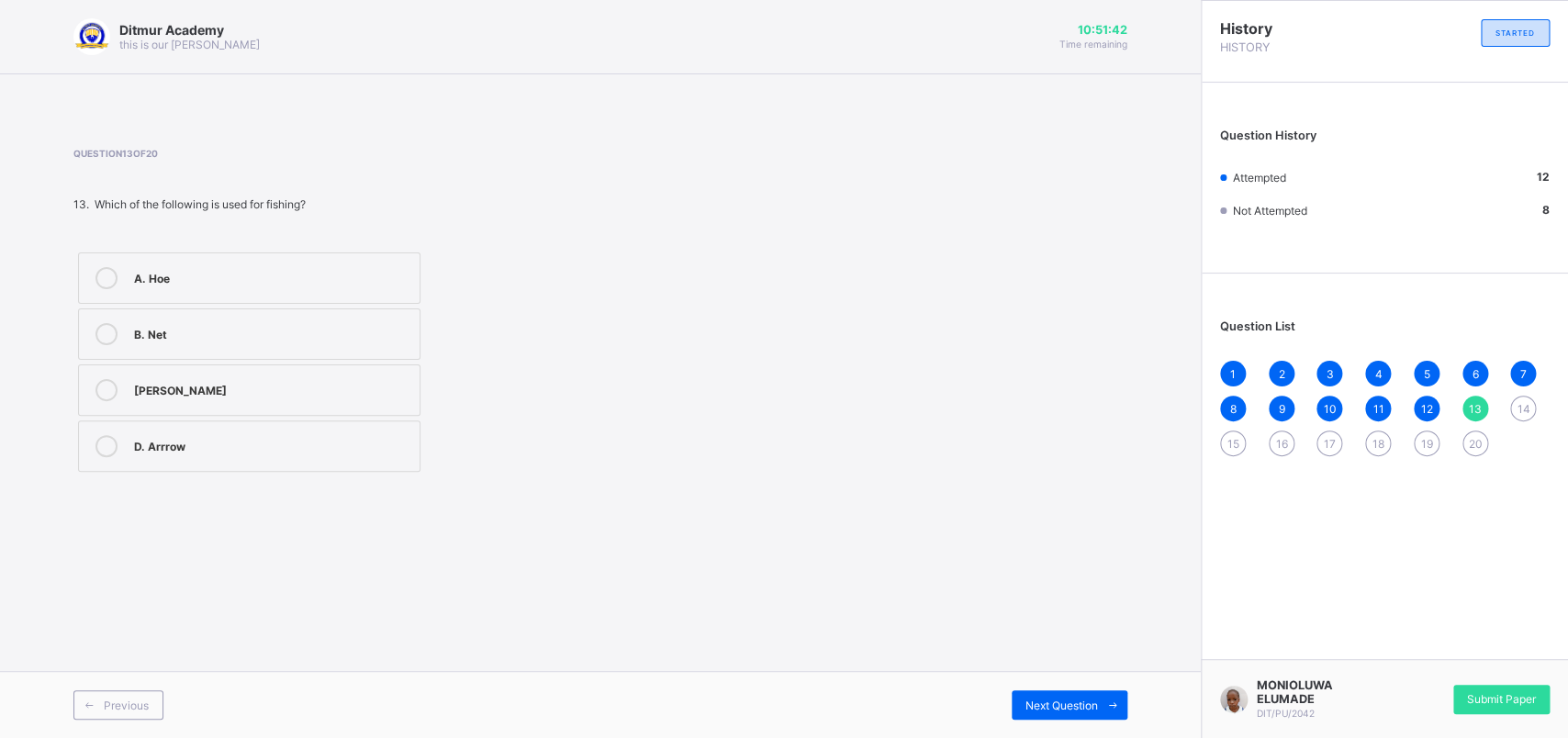 click on "Previous Next Question" at bounding box center [600, 704] 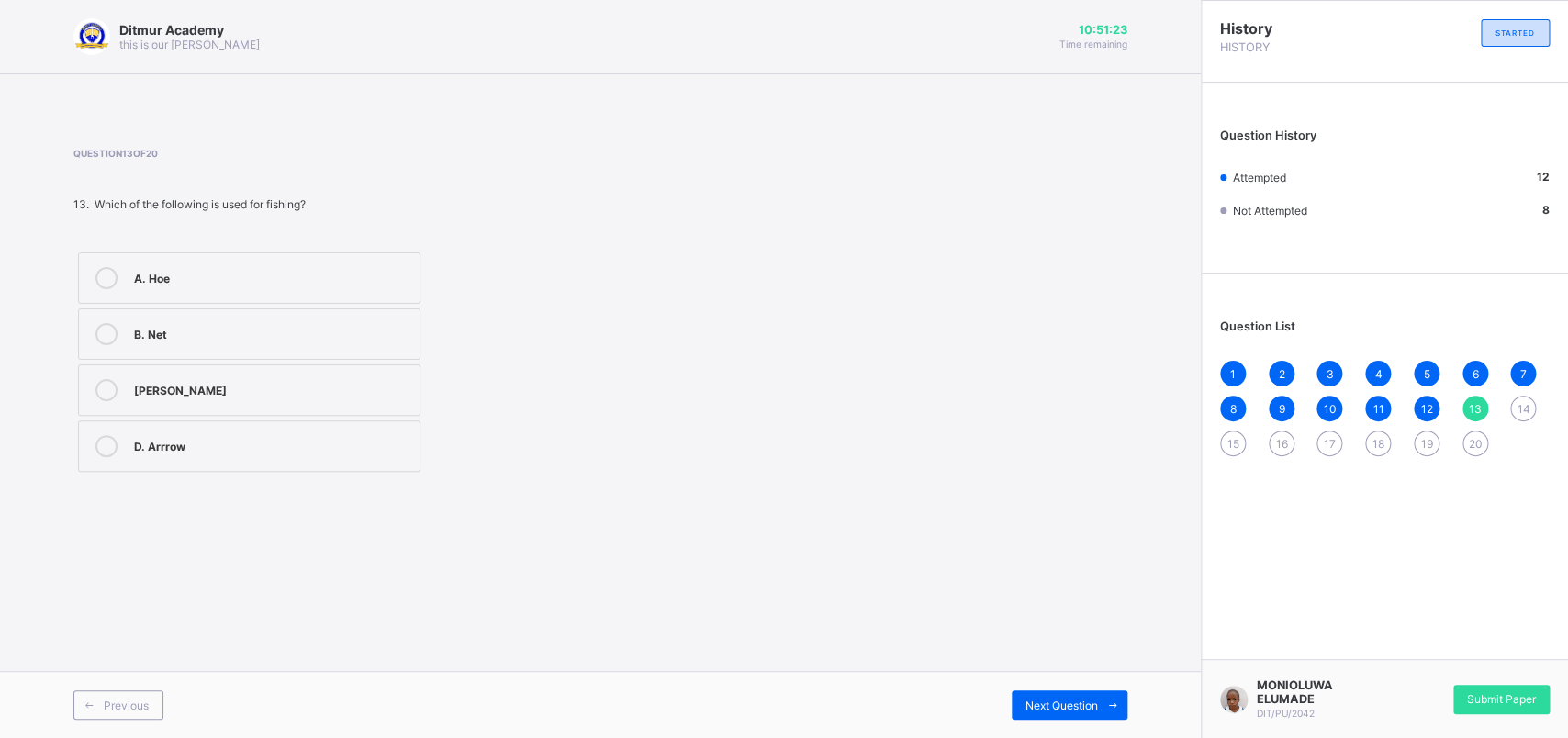 click on "B.  Net" at bounding box center [249, 334] 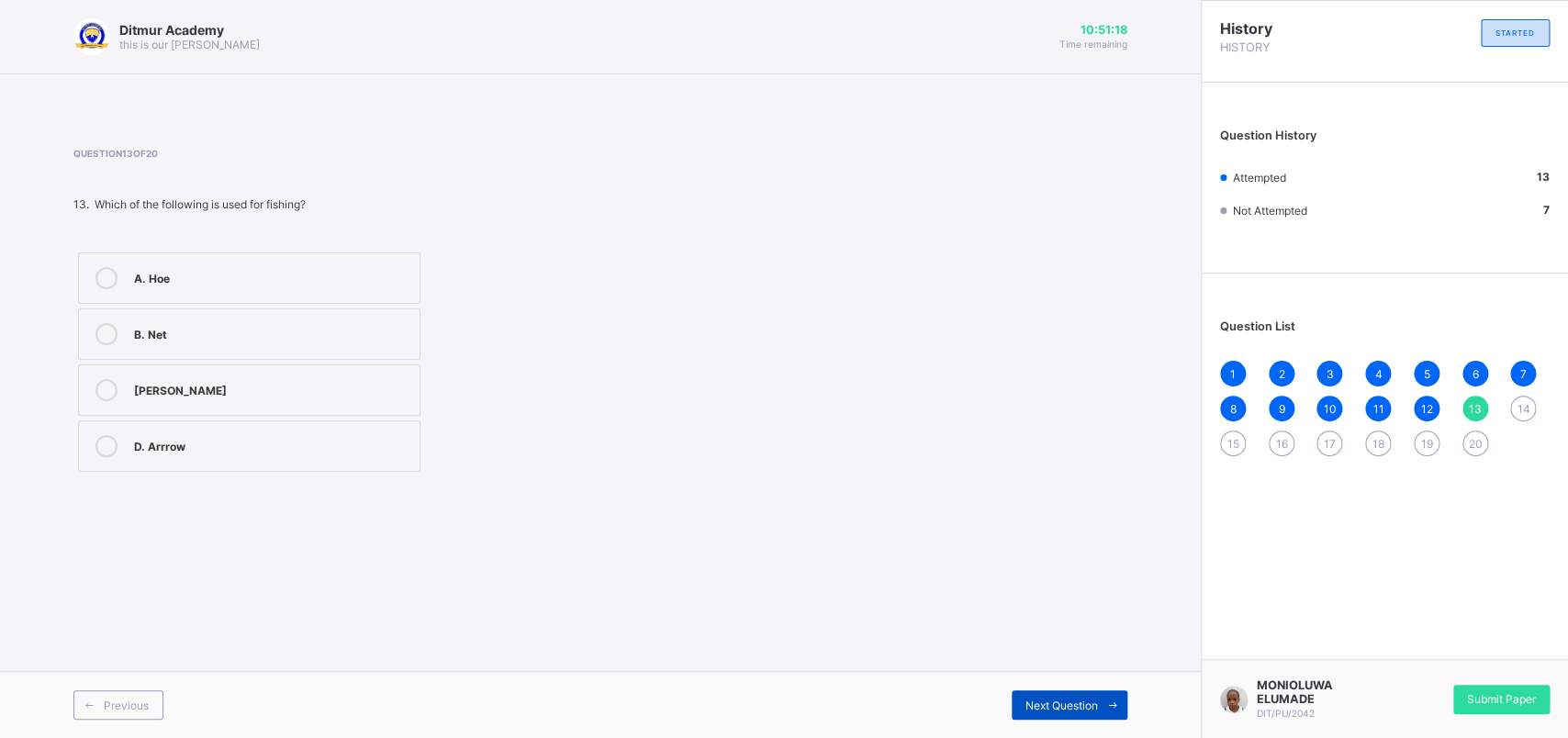 click on "Next Question" at bounding box center (1070, 705) 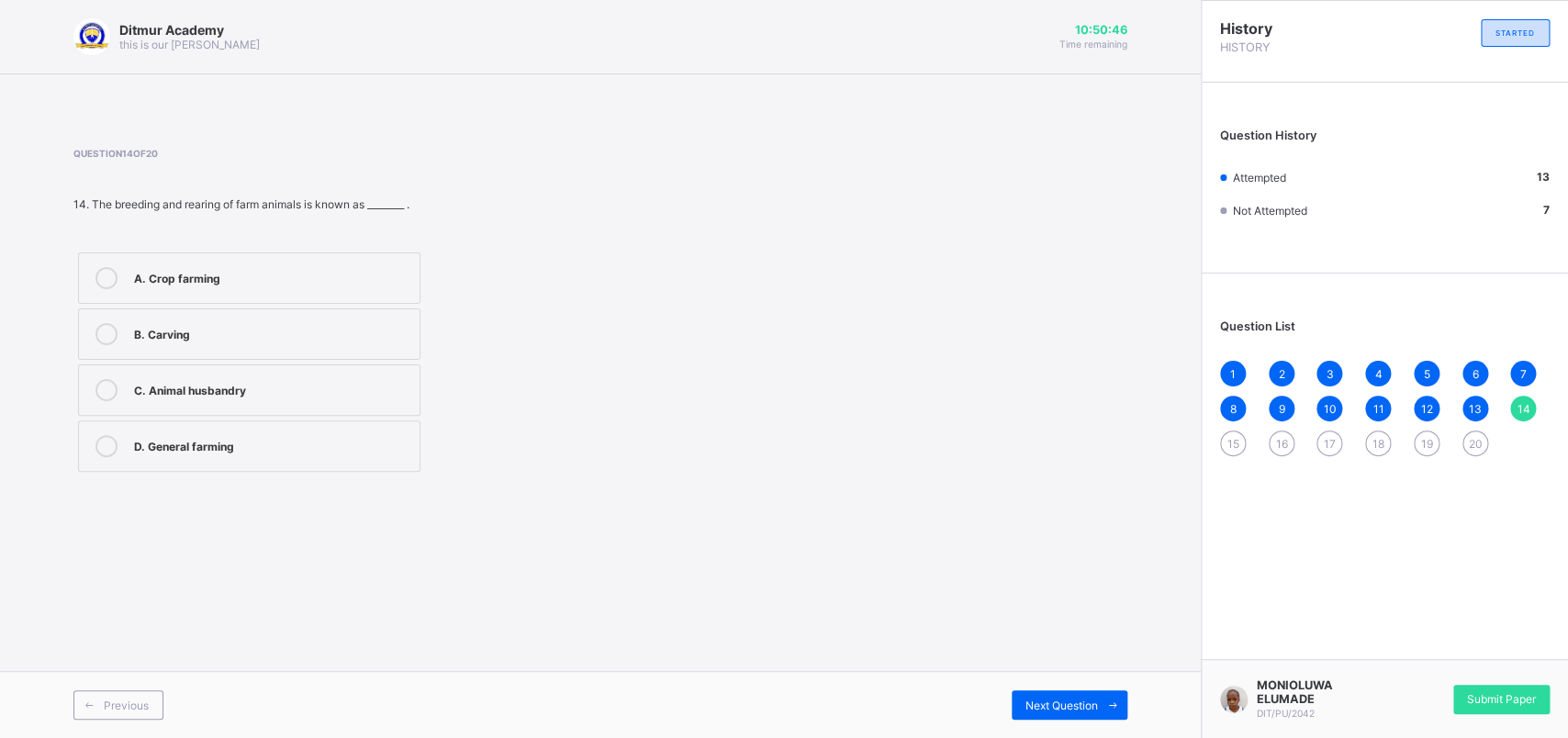click on "A.  Crop farming" at bounding box center [249, 278] 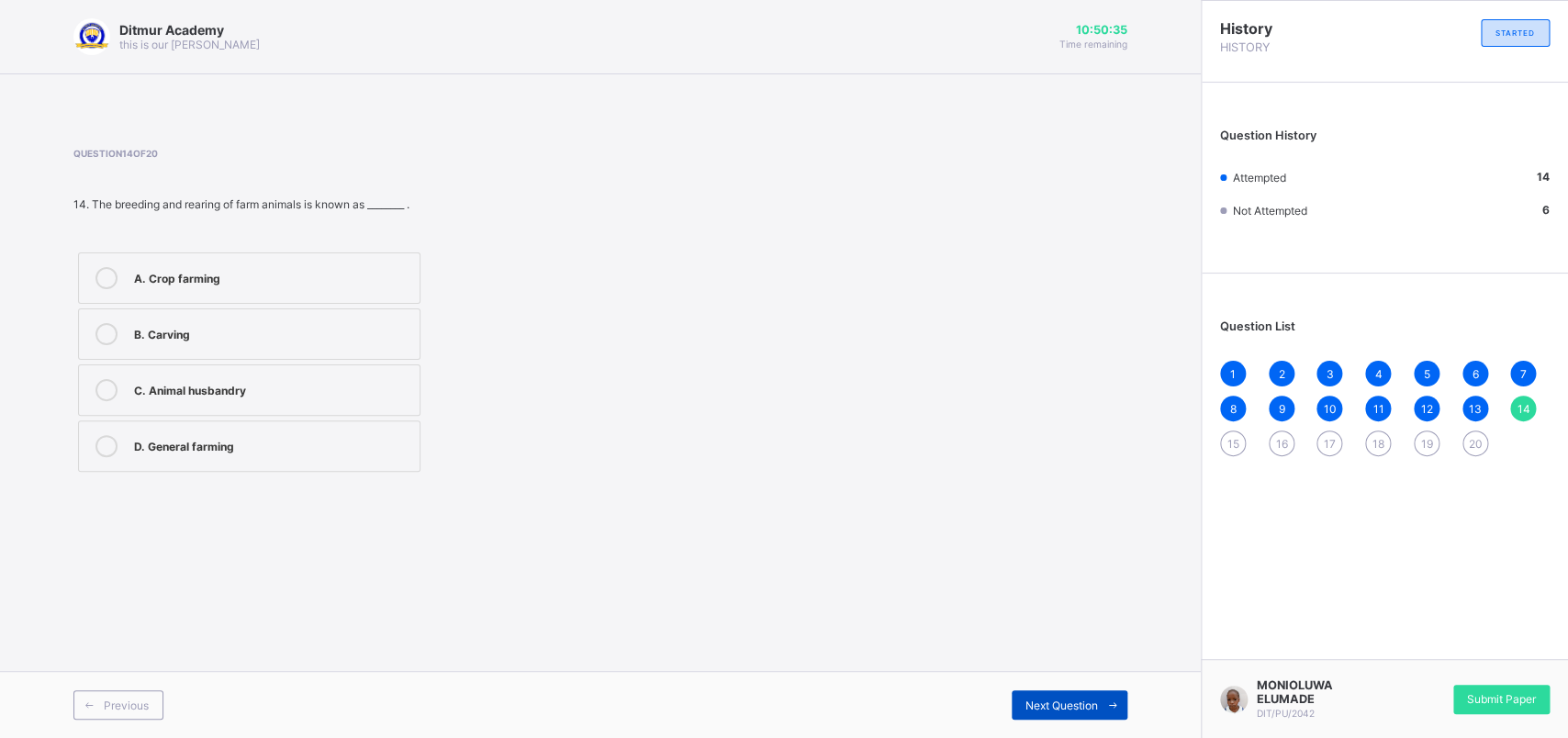 click on "Next Question" at bounding box center (1070, 705) 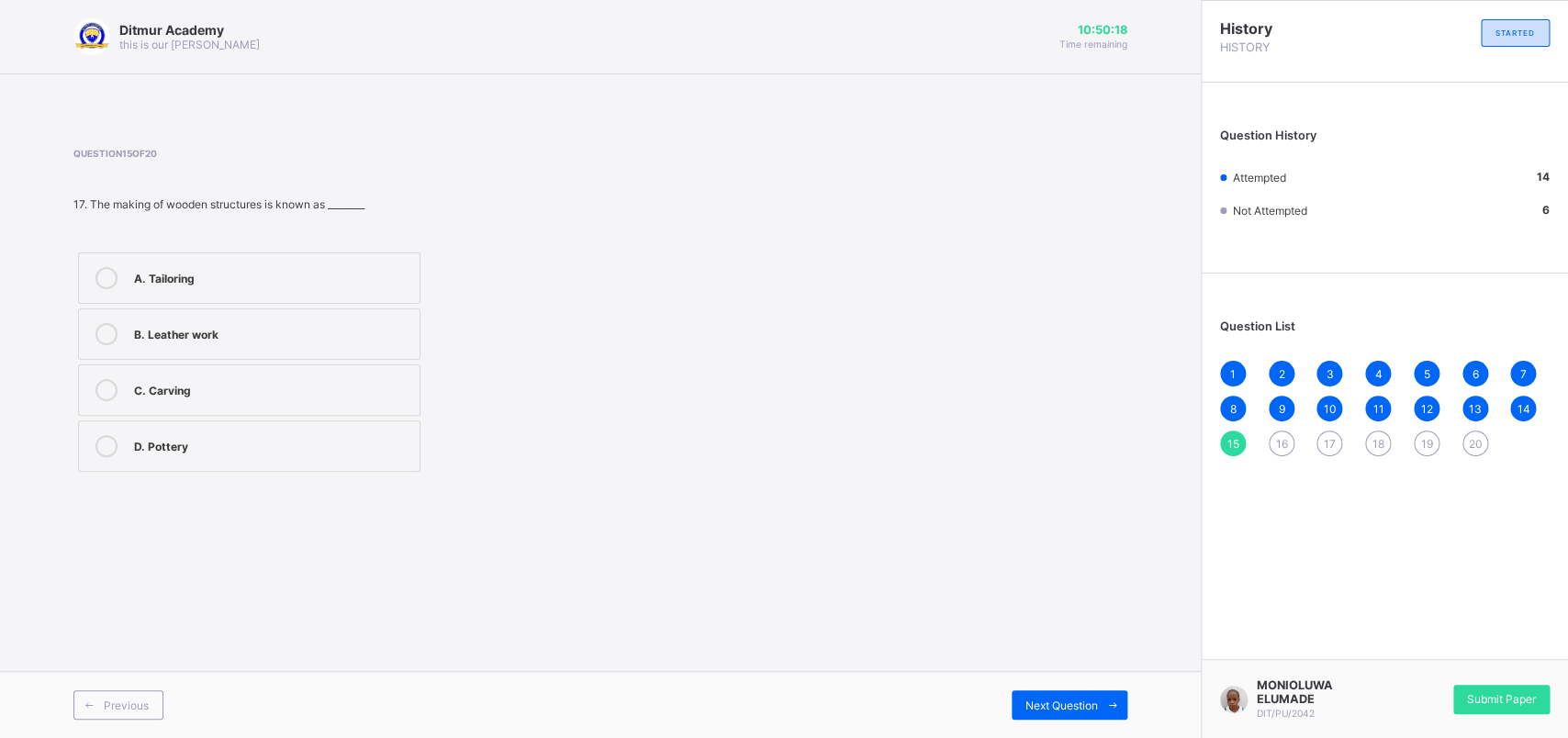 click on "B.  Leather work" at bounding box center [272, 332] 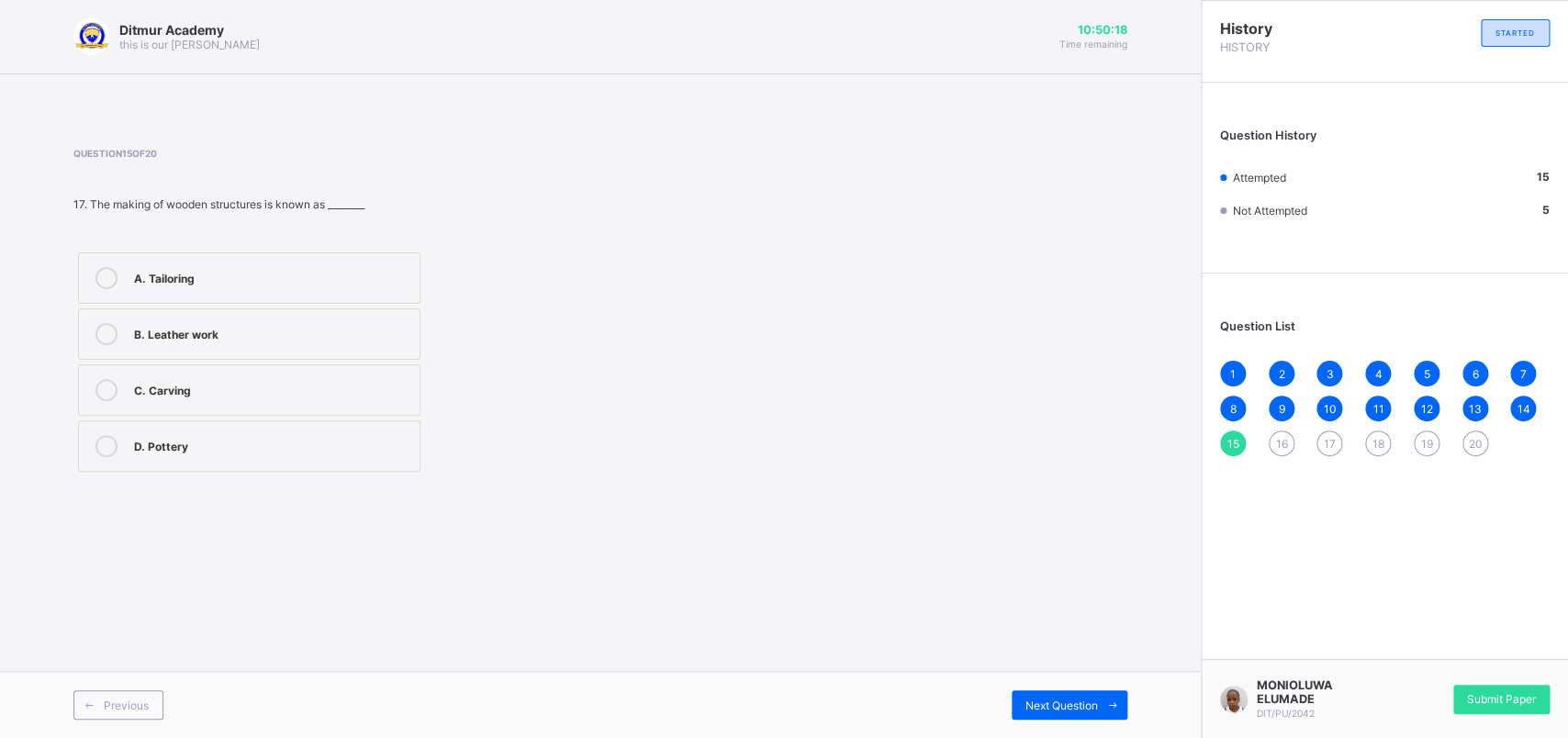 click on "B.  Leather work" at bounding box center (272, 332) 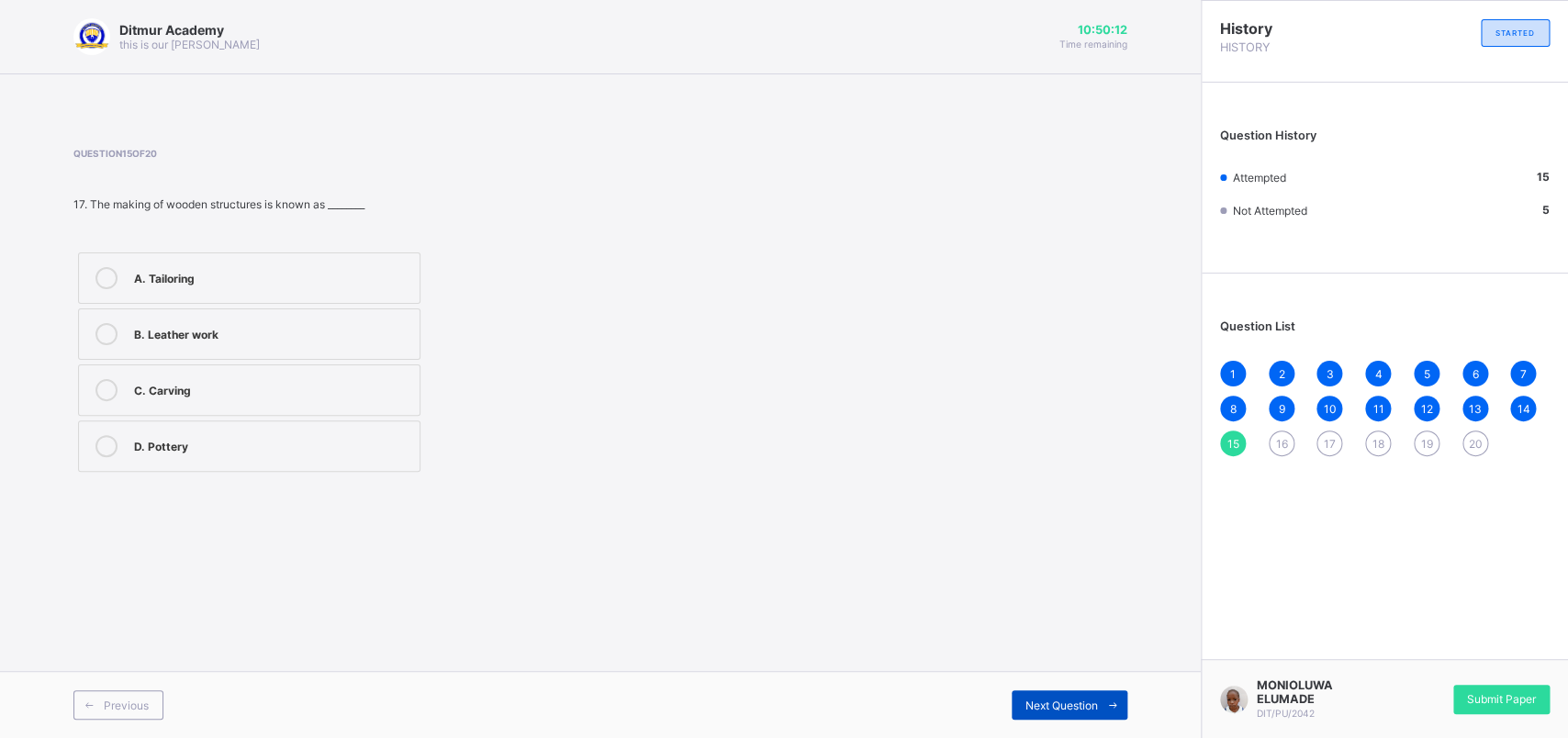 click on "Next Question" at bounding box center [1070, 705] 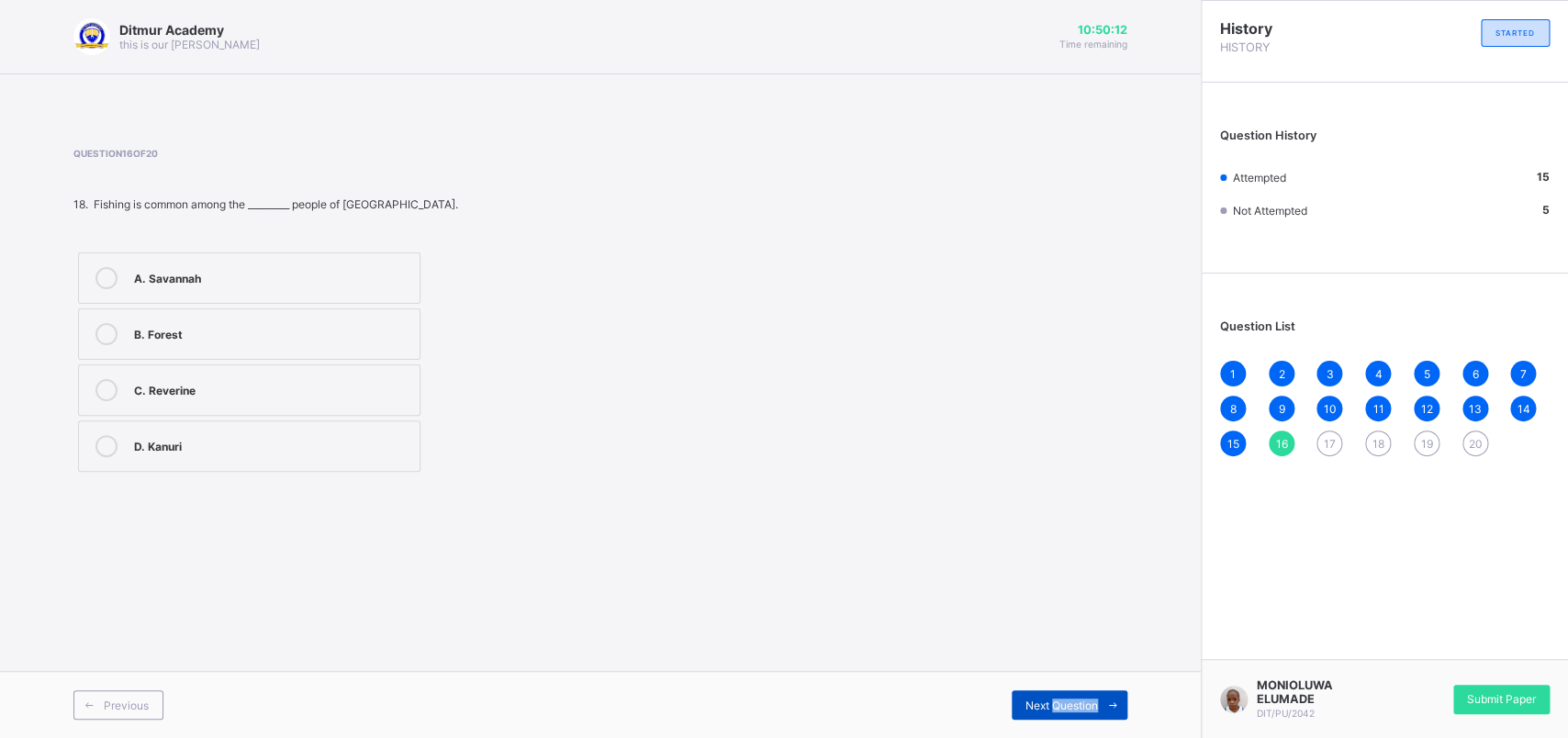 click on "Next Question" at bounding box center (1070, 705) 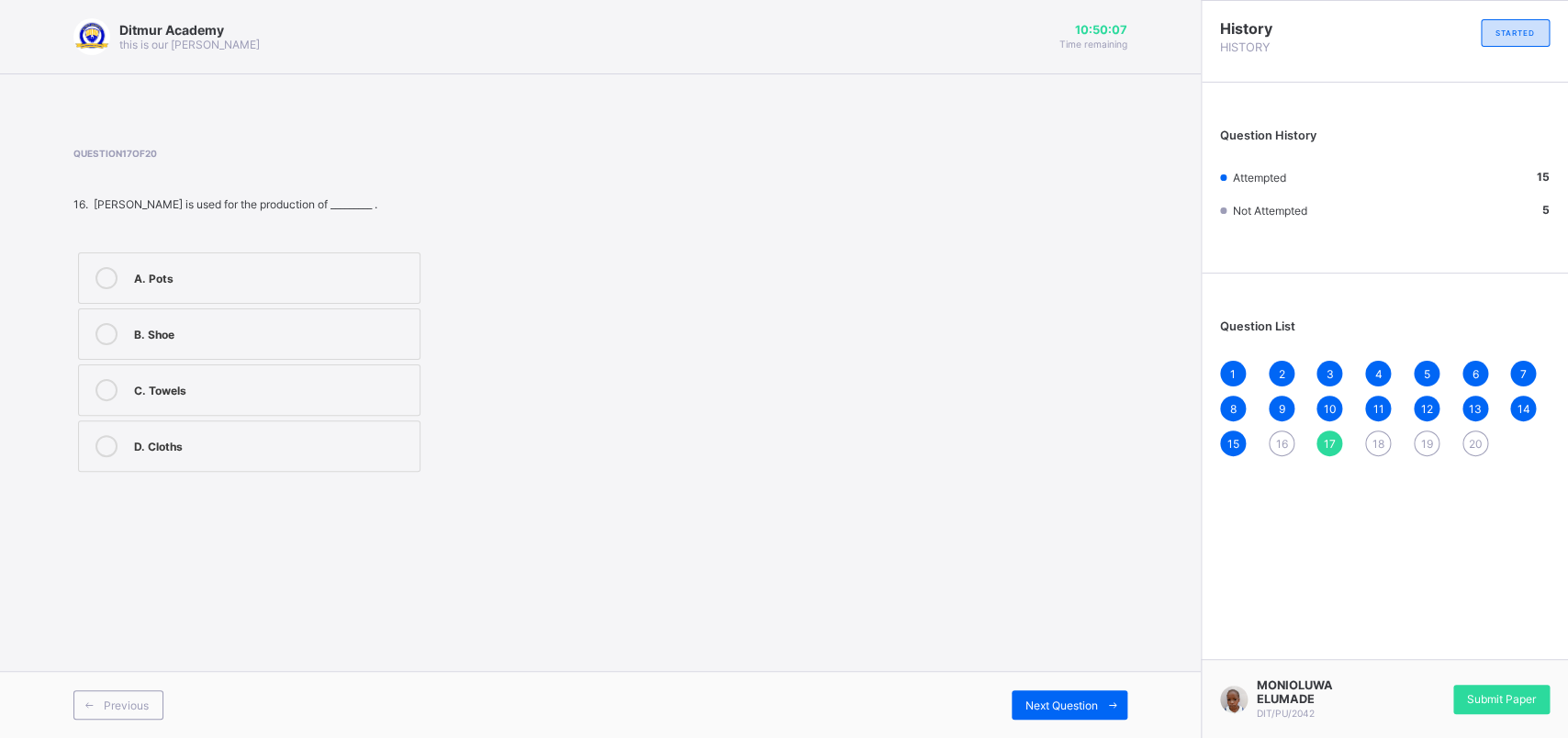 click on "16" at bounding box center [1282, 443] 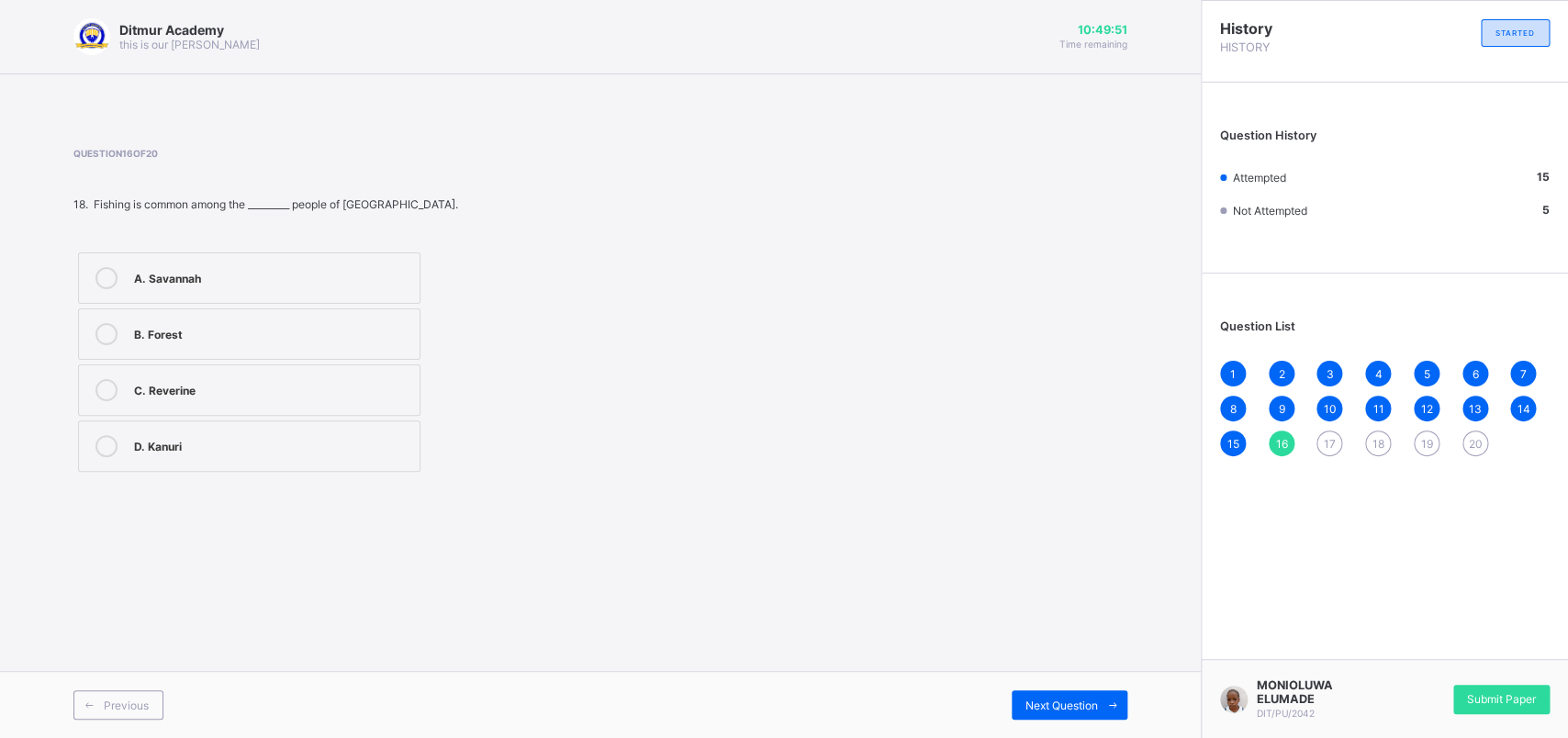 click on "D.  Kanuri" at bounding box center (272, 444) 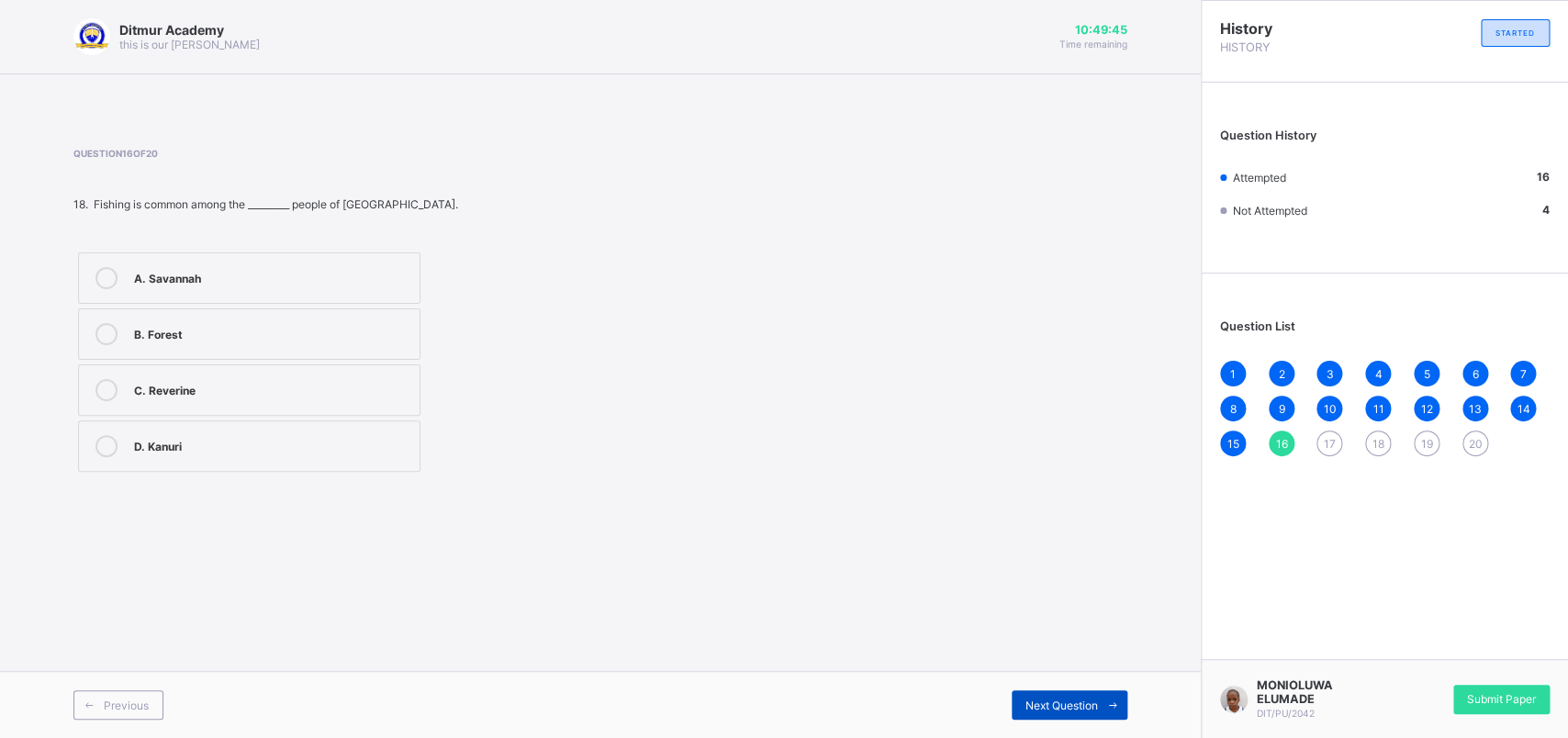 click on "Next Question" at bounding box center (1070, 705) 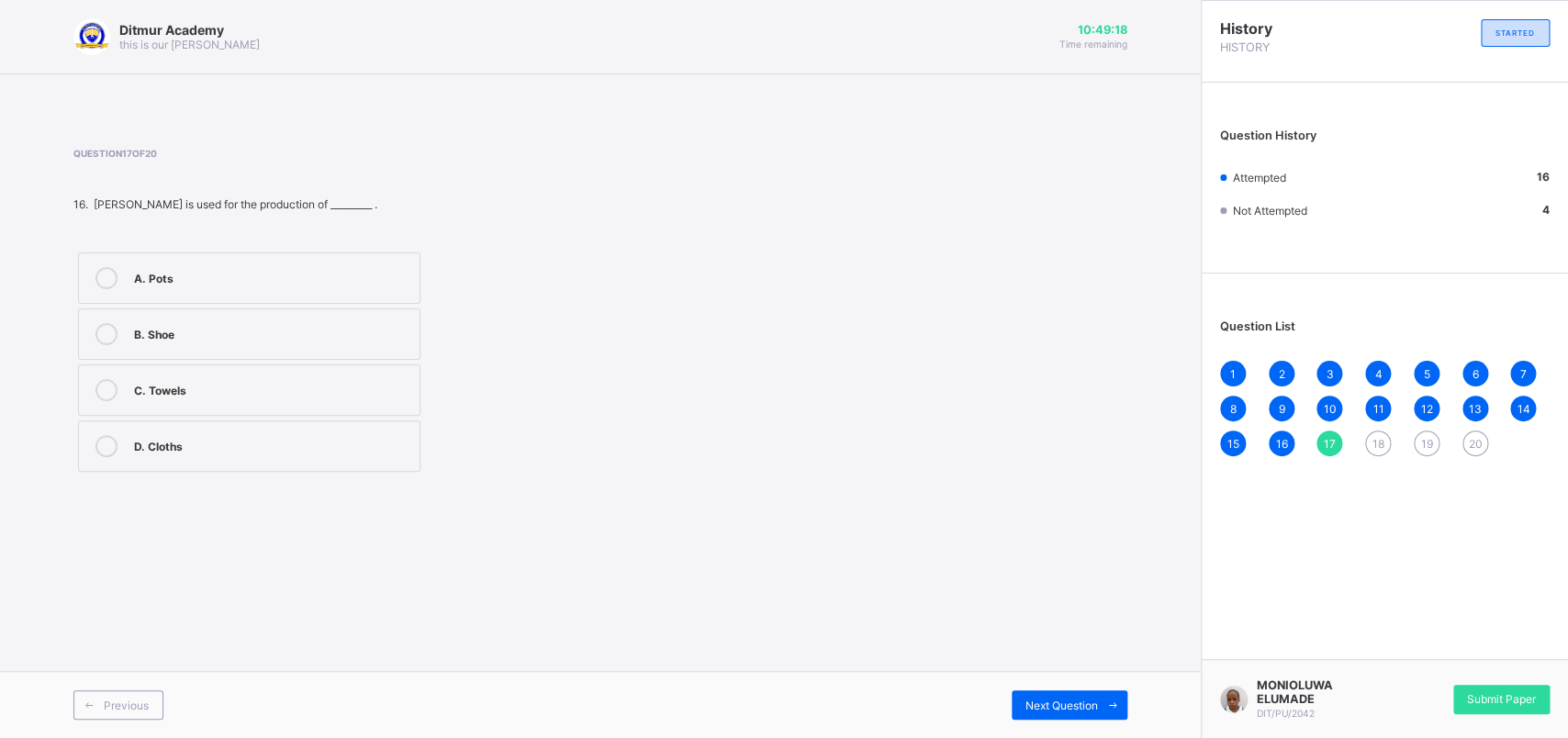 click on "D.  Cloths" at bounding box center [249, 446] 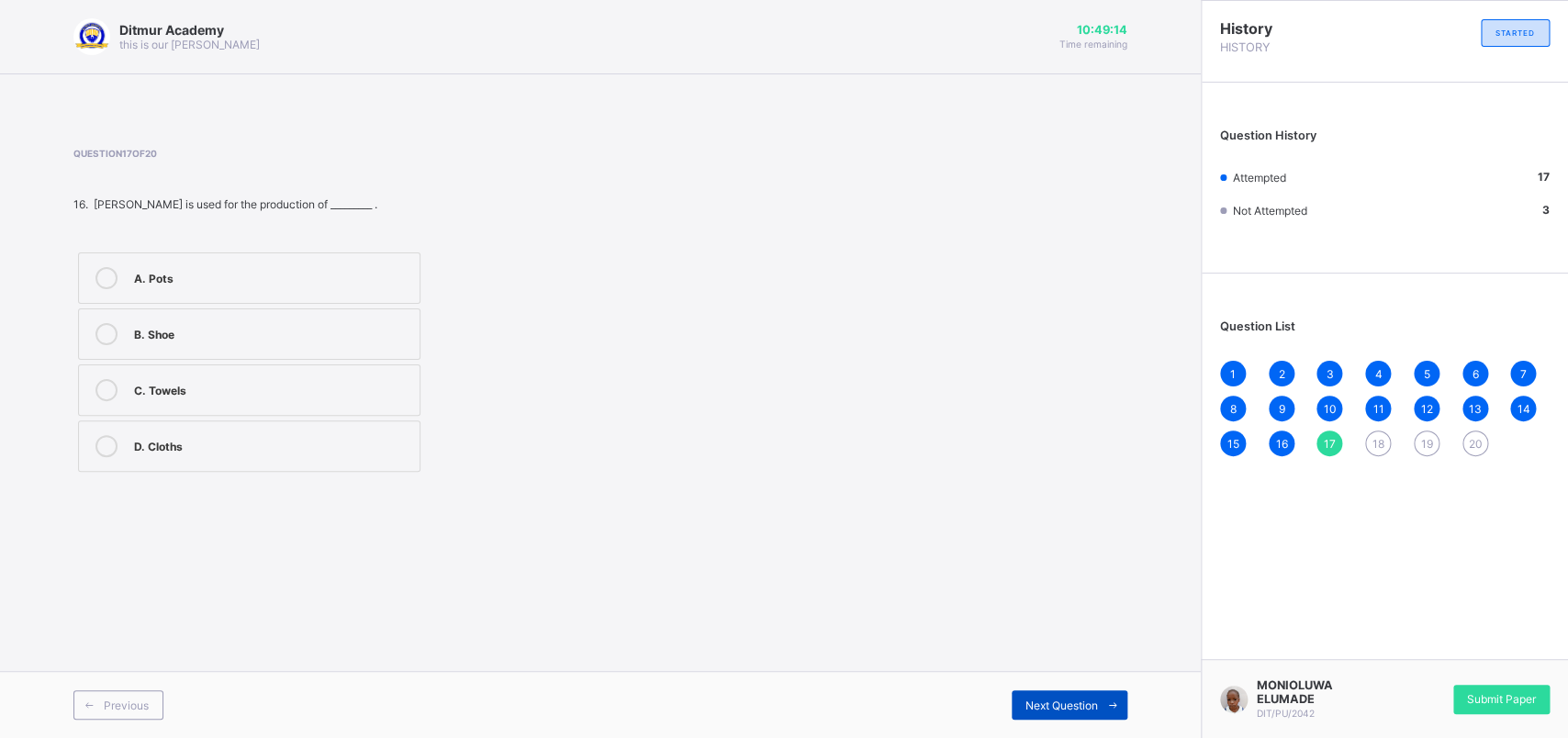 click on "Next Question" at bounding box center (1061, 705) 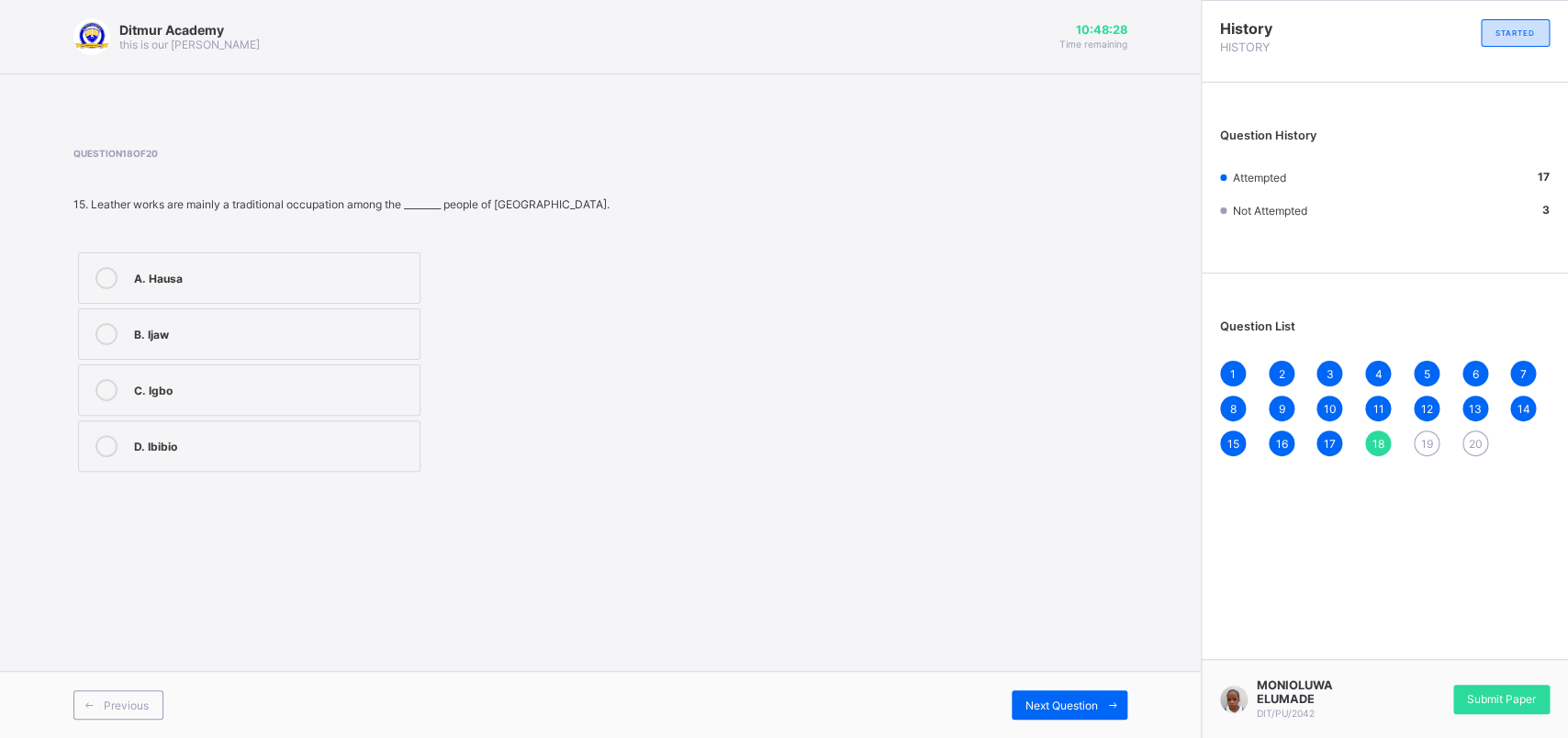 click on "B.  Ijaw" at bounding box center [272, 332] 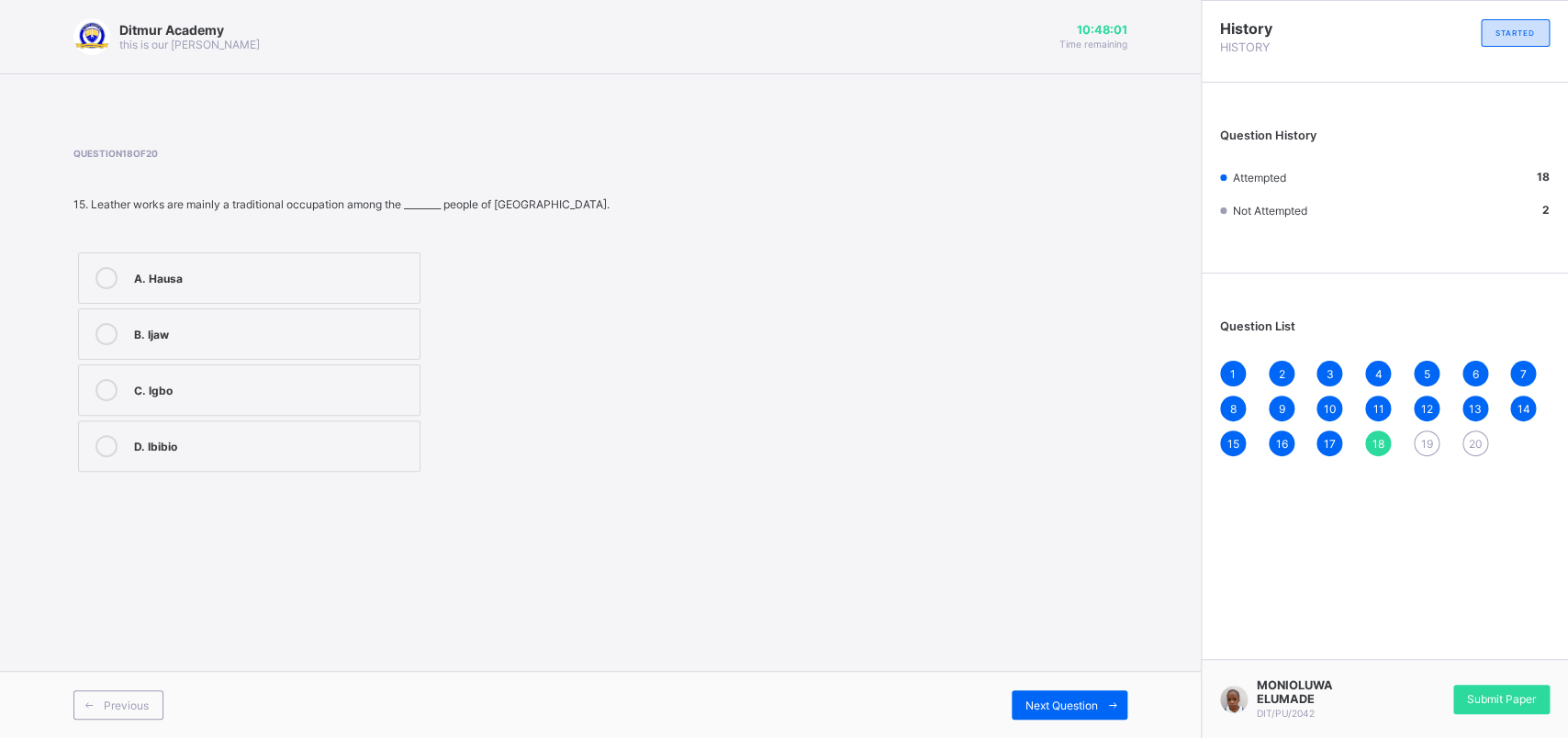 click on "Previous Next Question" at bounding box center [600, 704] 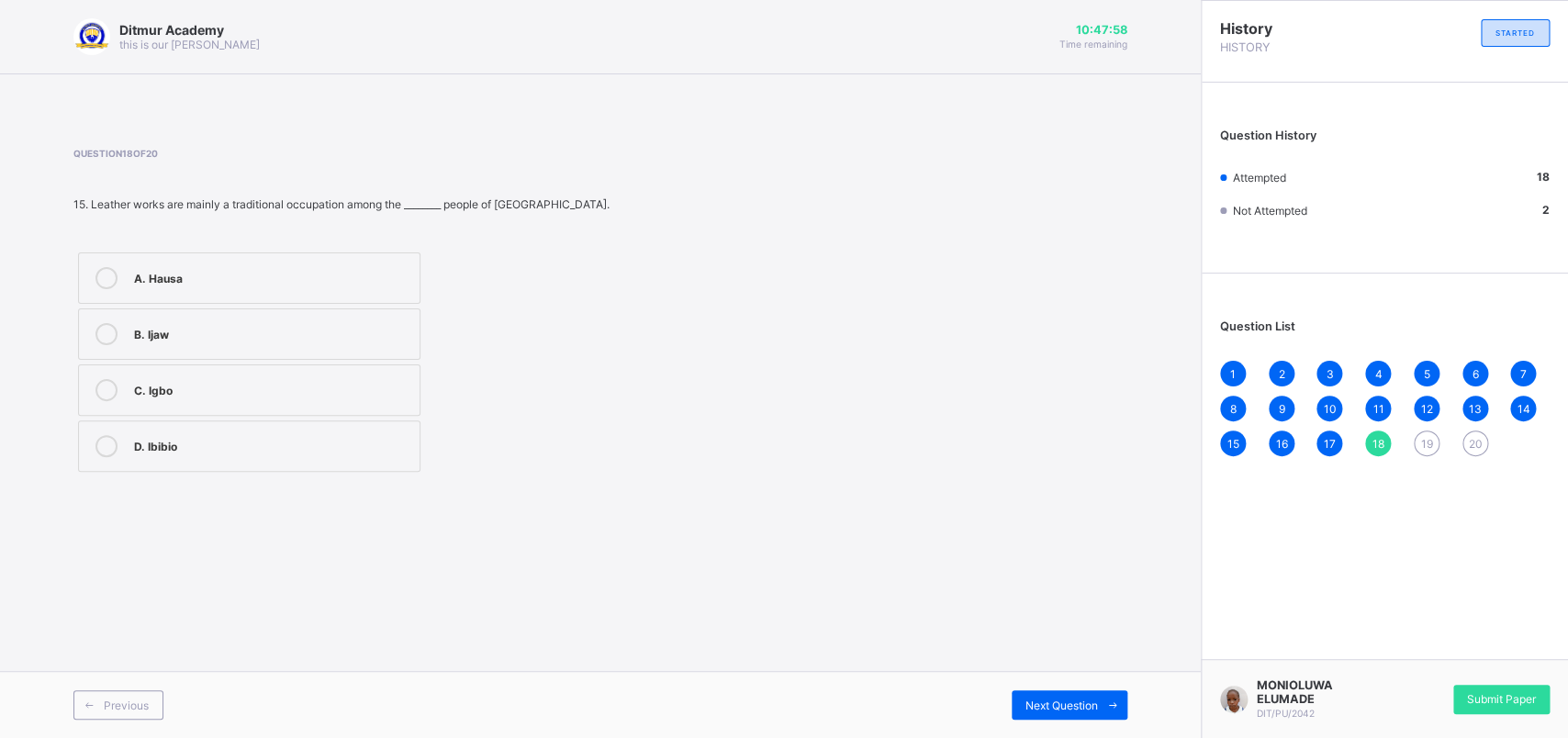 click on "Previous Next Question" at bounding box center (600, 704) 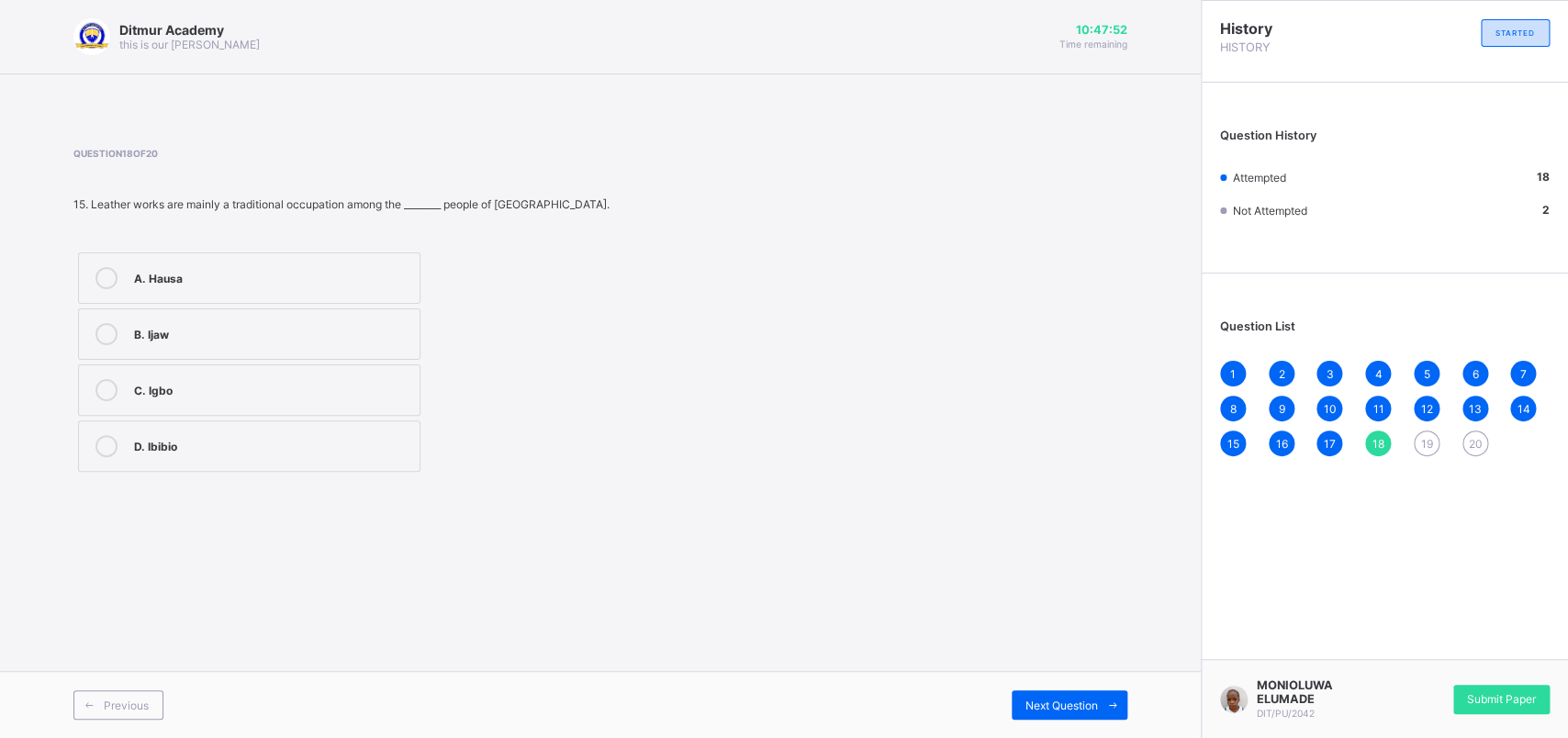 click on "19" at bounding box center (1427, 443) 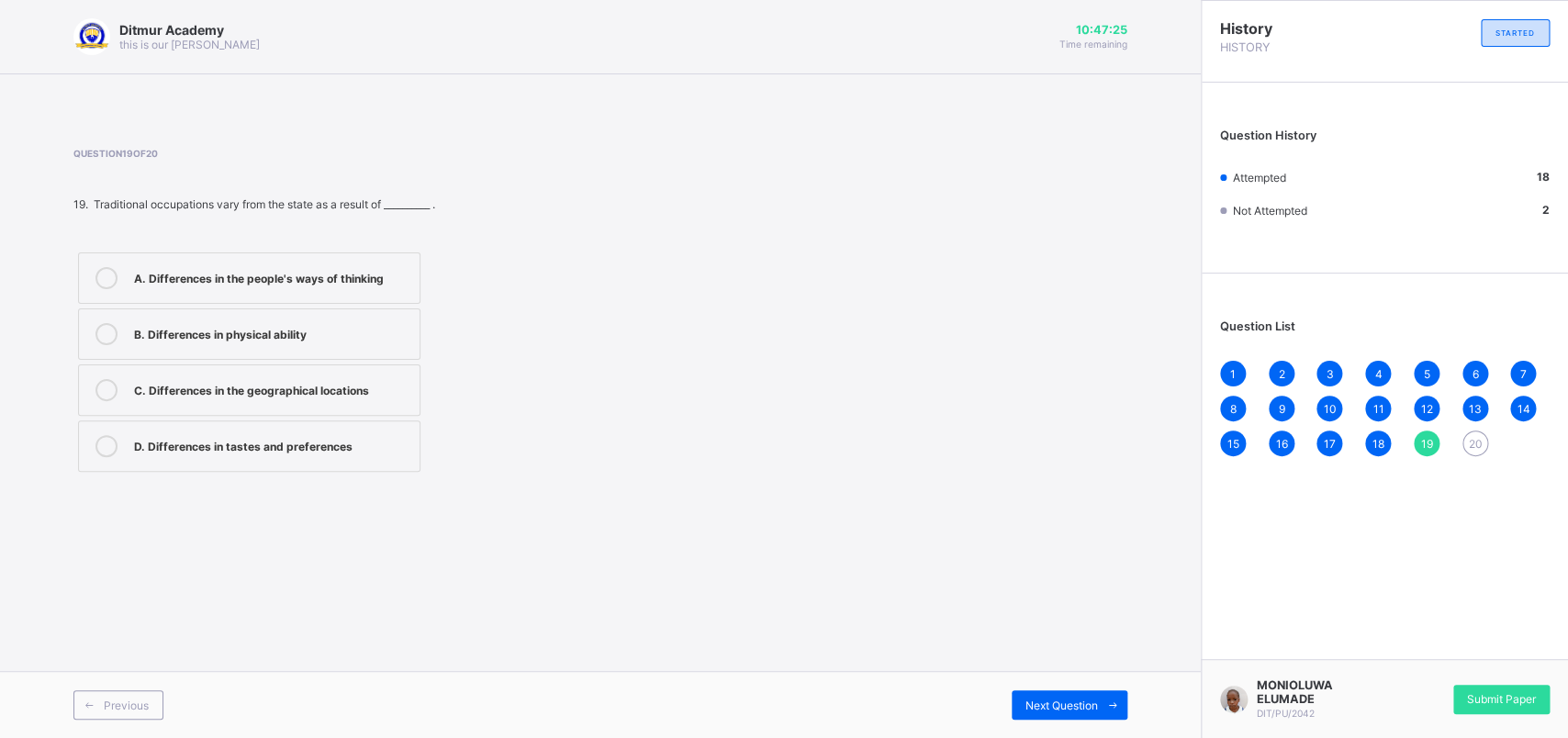 click on "B.  Differences in physical ability" at bounding box center [249, 334] 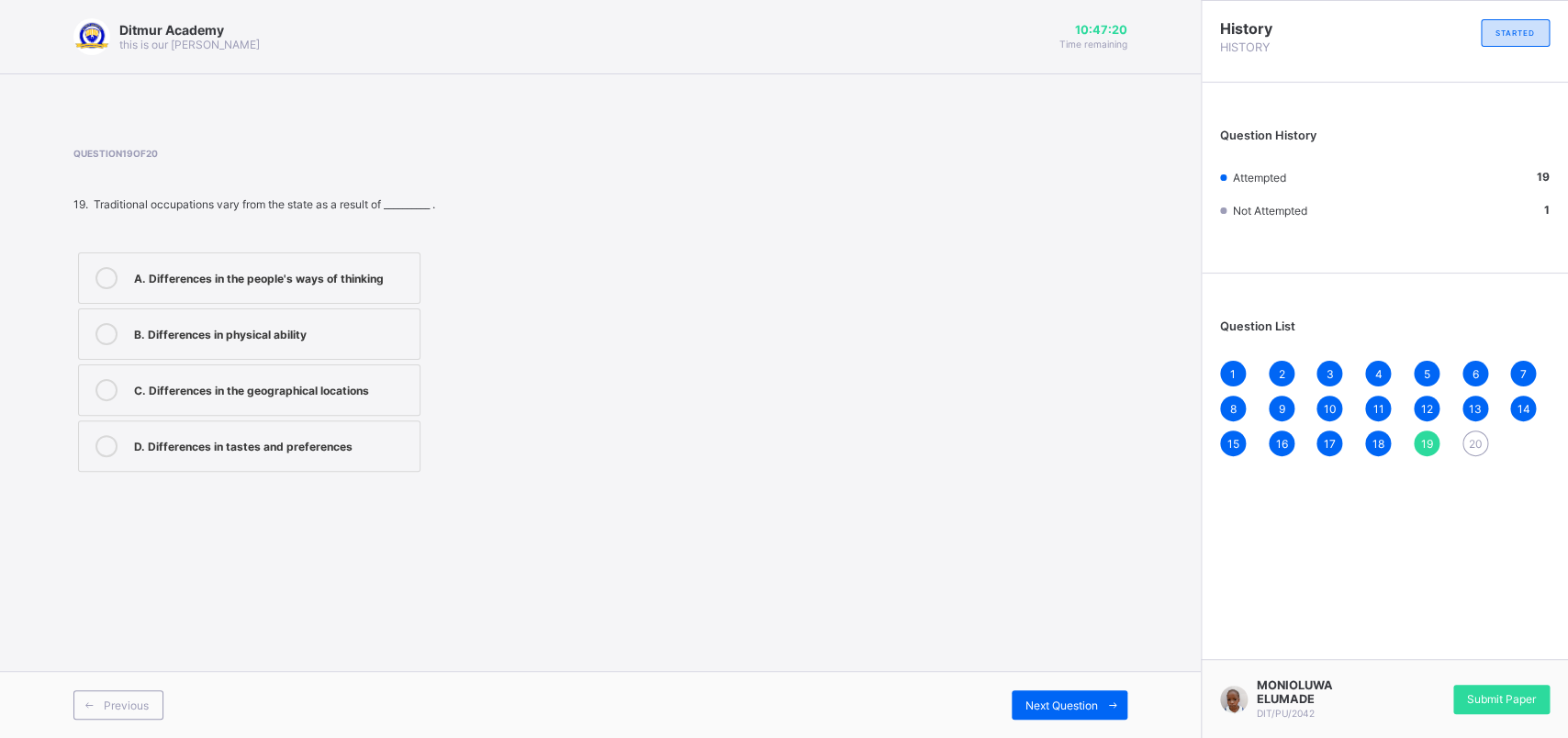 click on "Previous Next Question" at bounding box center [600, 704] 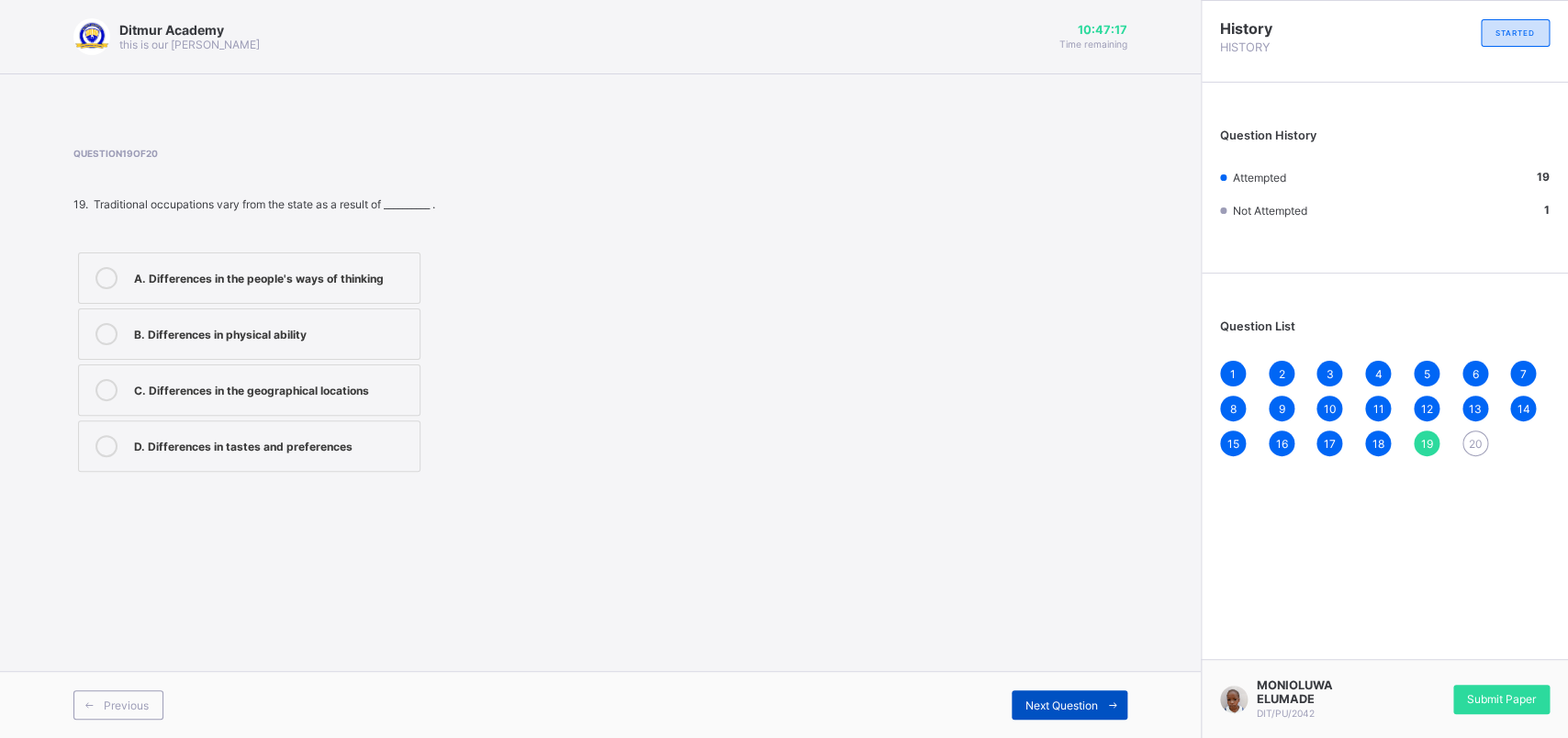 click on "Next Question" at bounding box center [1070, 705] 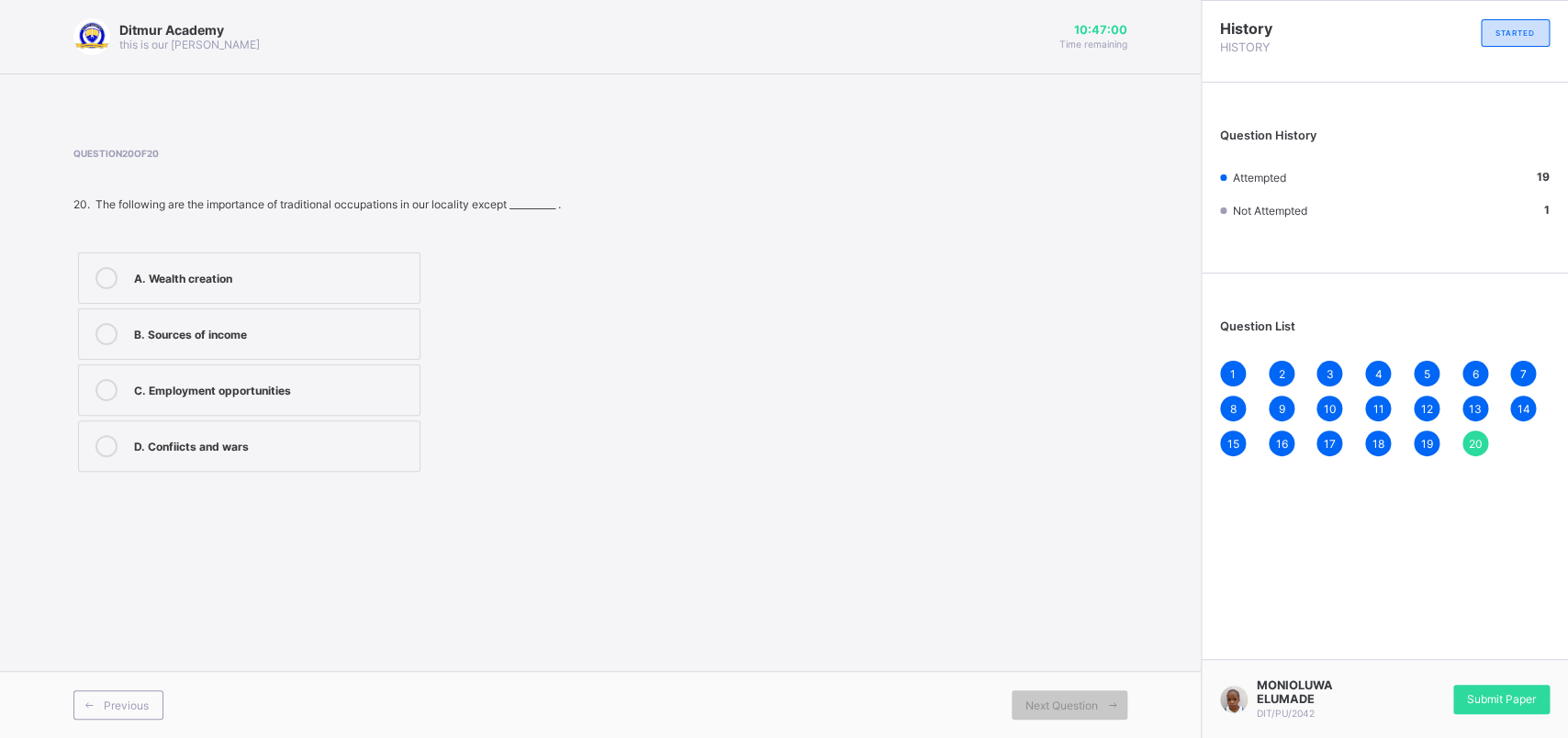 click on "C.  Employment opportunities" at bounding box center (249, 390) 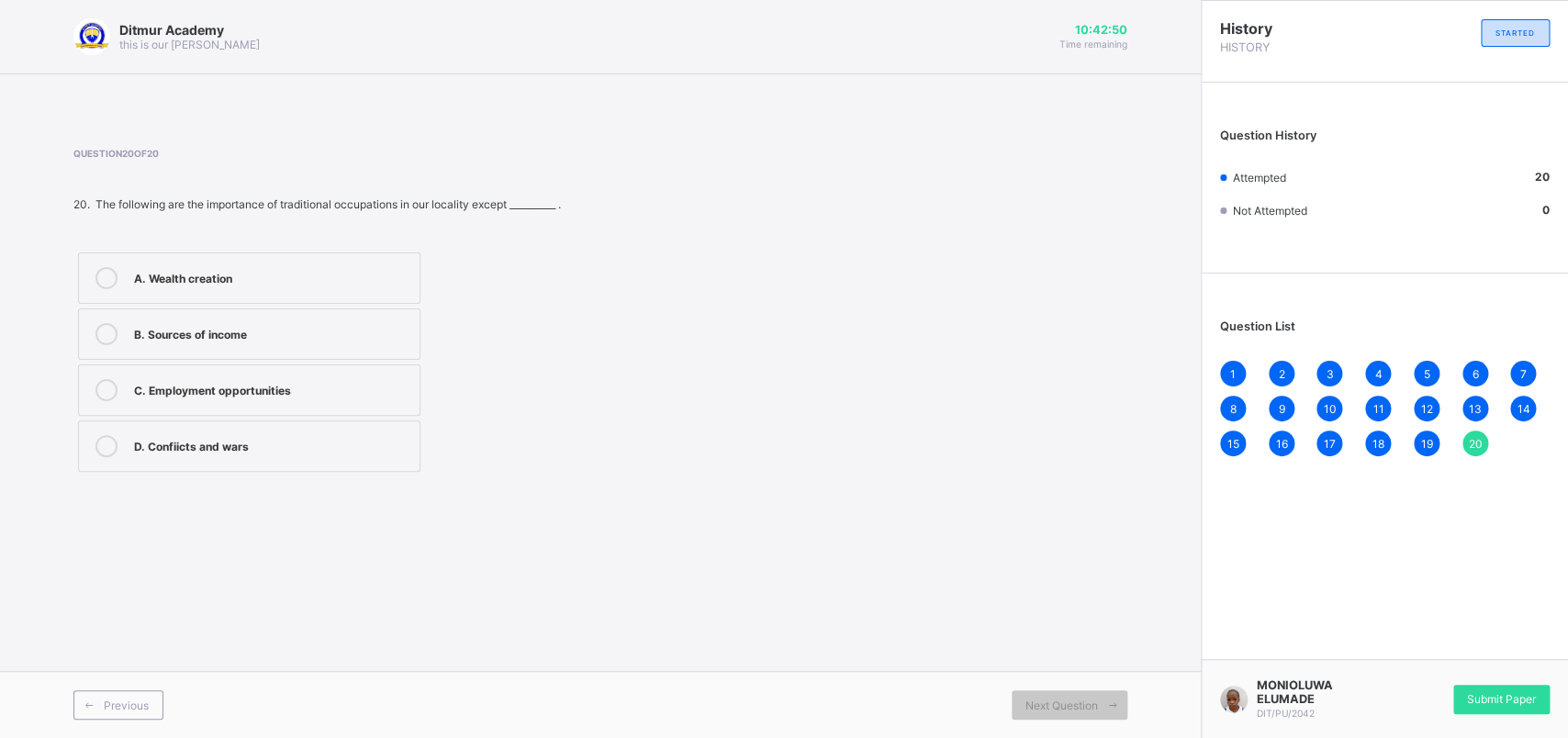 click on "D.  Confiicts and wars" at bounding box center (249, 446) 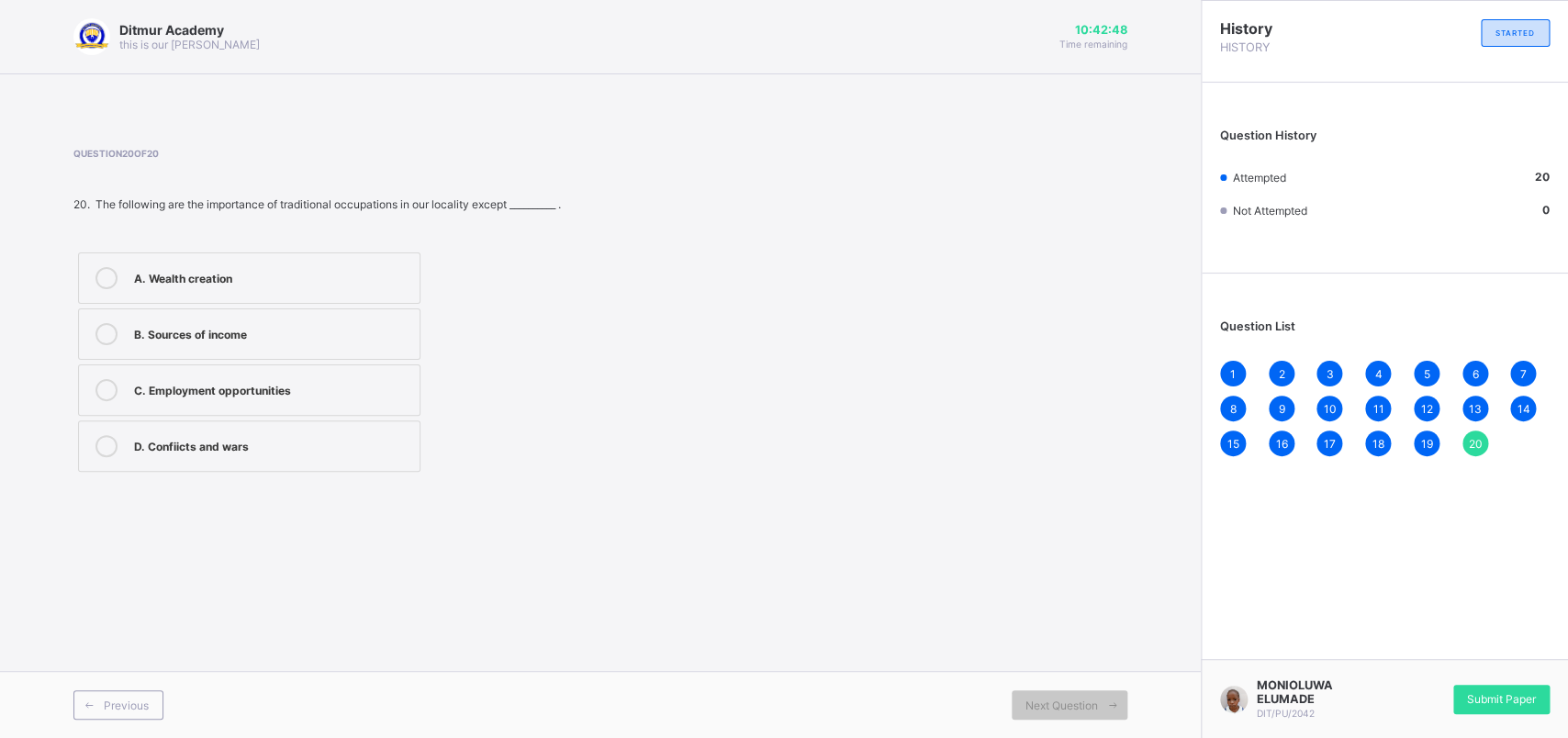 click on "Question  20  of  20 20.  The following are the importance of traditional occupations in our locality except __________ . A.  Wealth creation  B.  Sources of income  C.  Employment opportunities  D.  Confiicts and wars" at bounding box center (600, 312) 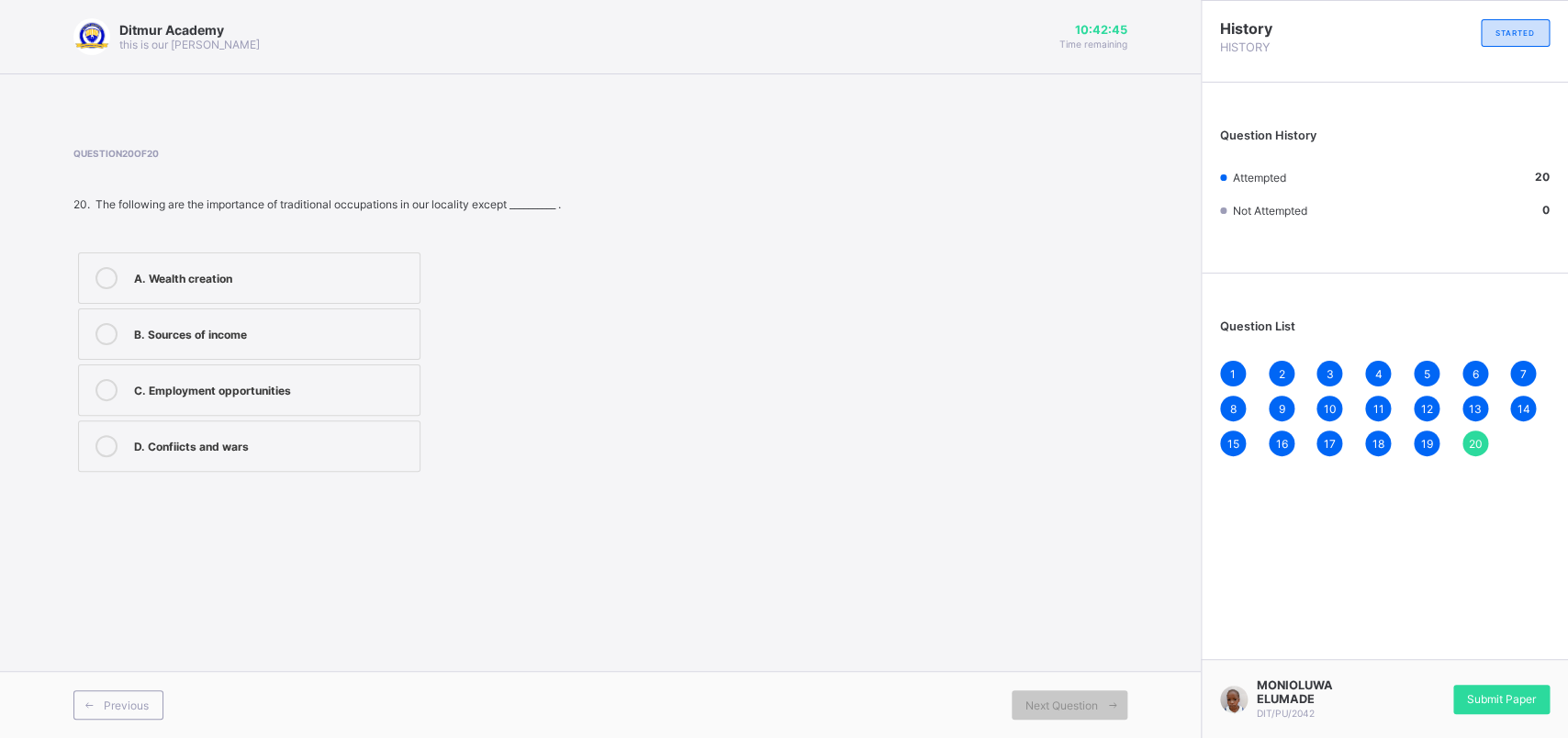 click on "8" at bounding box center [1233, 408] 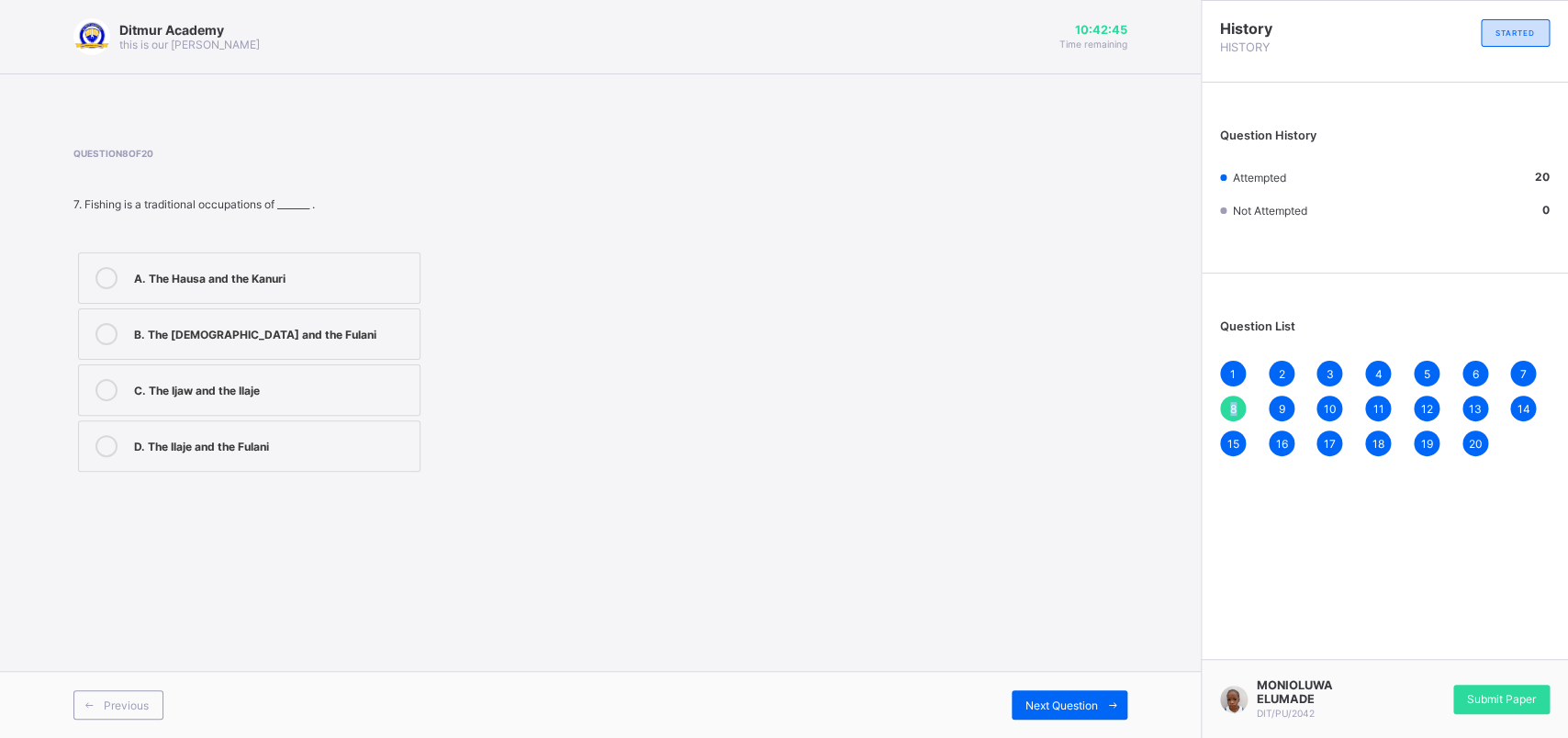 click on "8" at bounding box center [1233, 408] 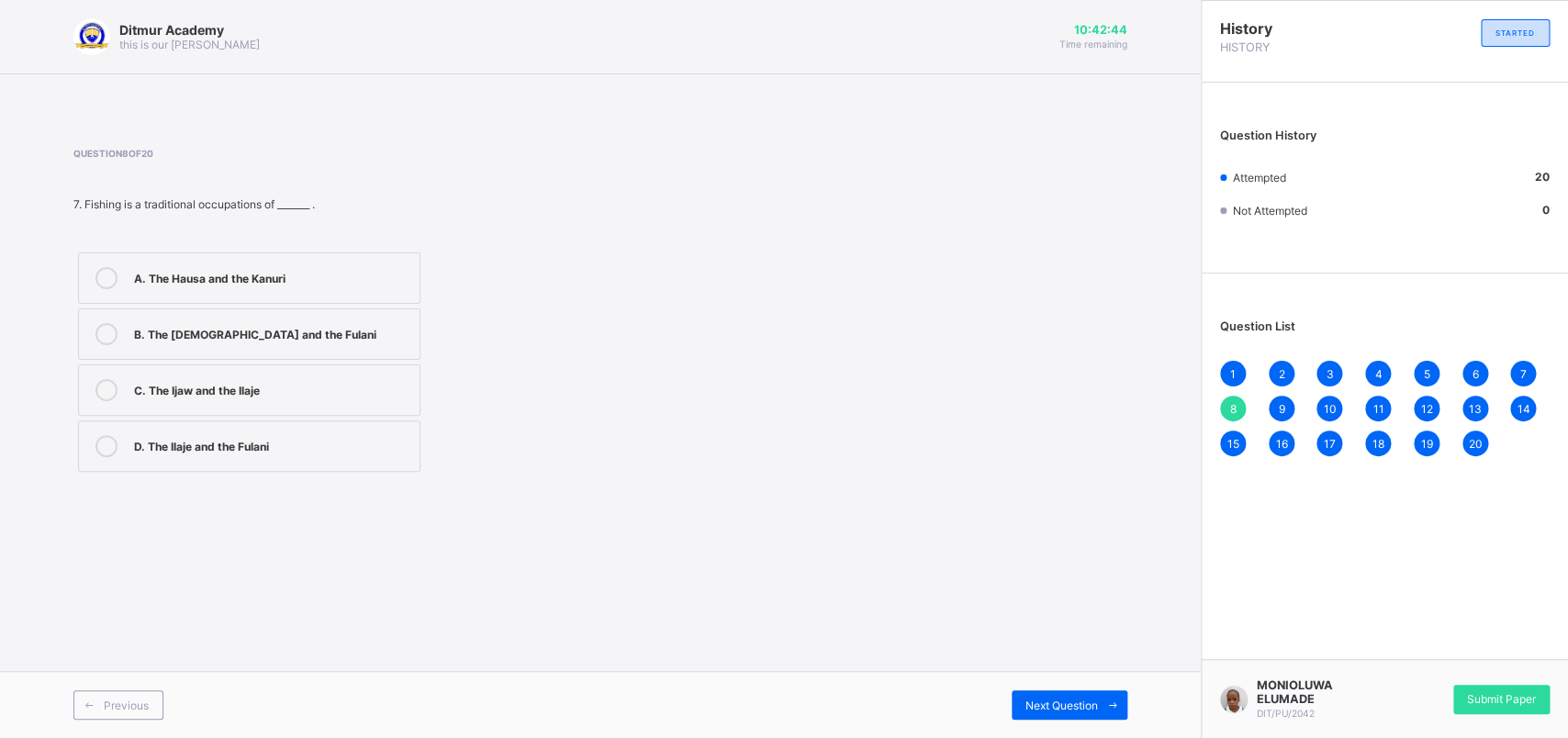 click on "1" at bounding box center [1233, 374] 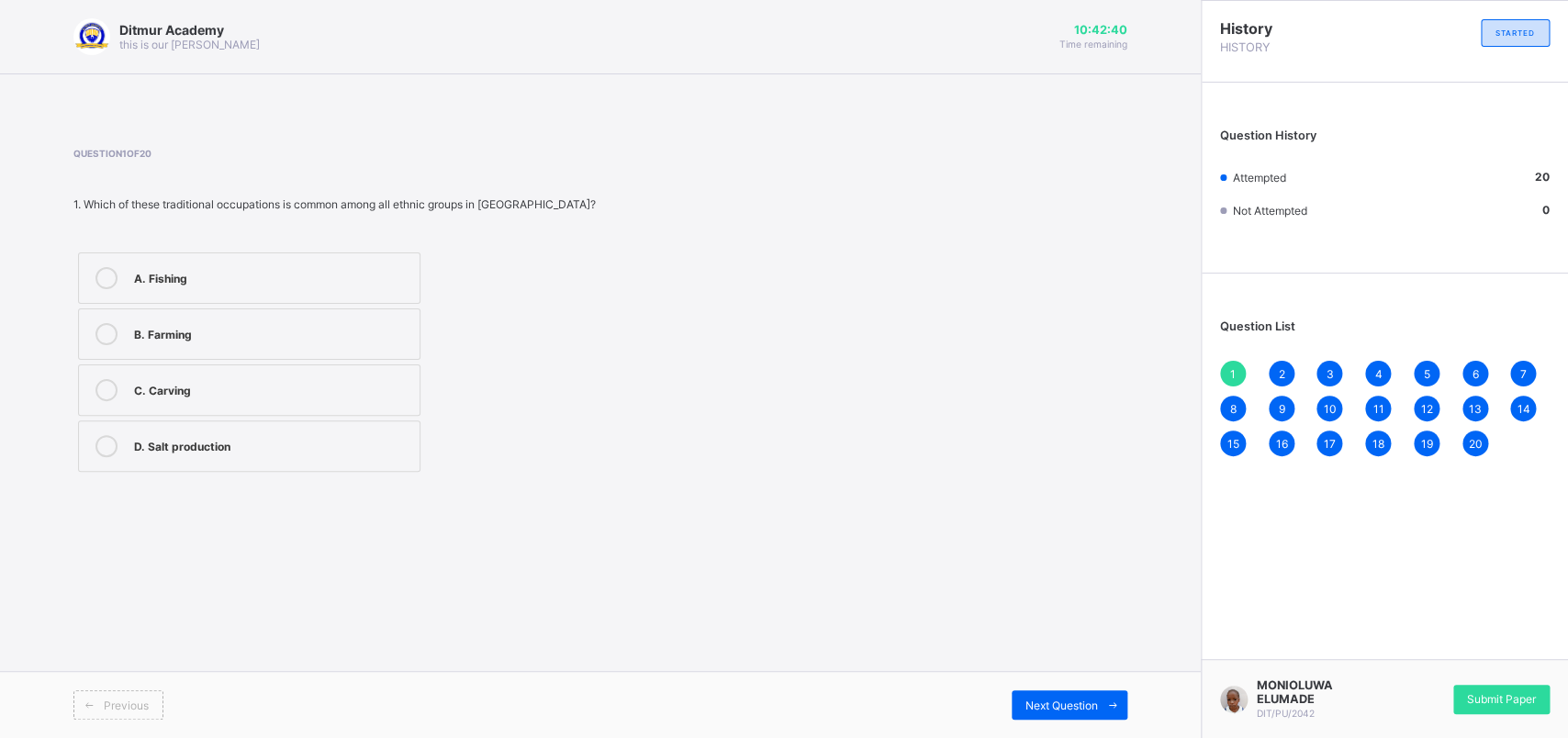 click on "C. Carving" at bounding box center [272, 388] 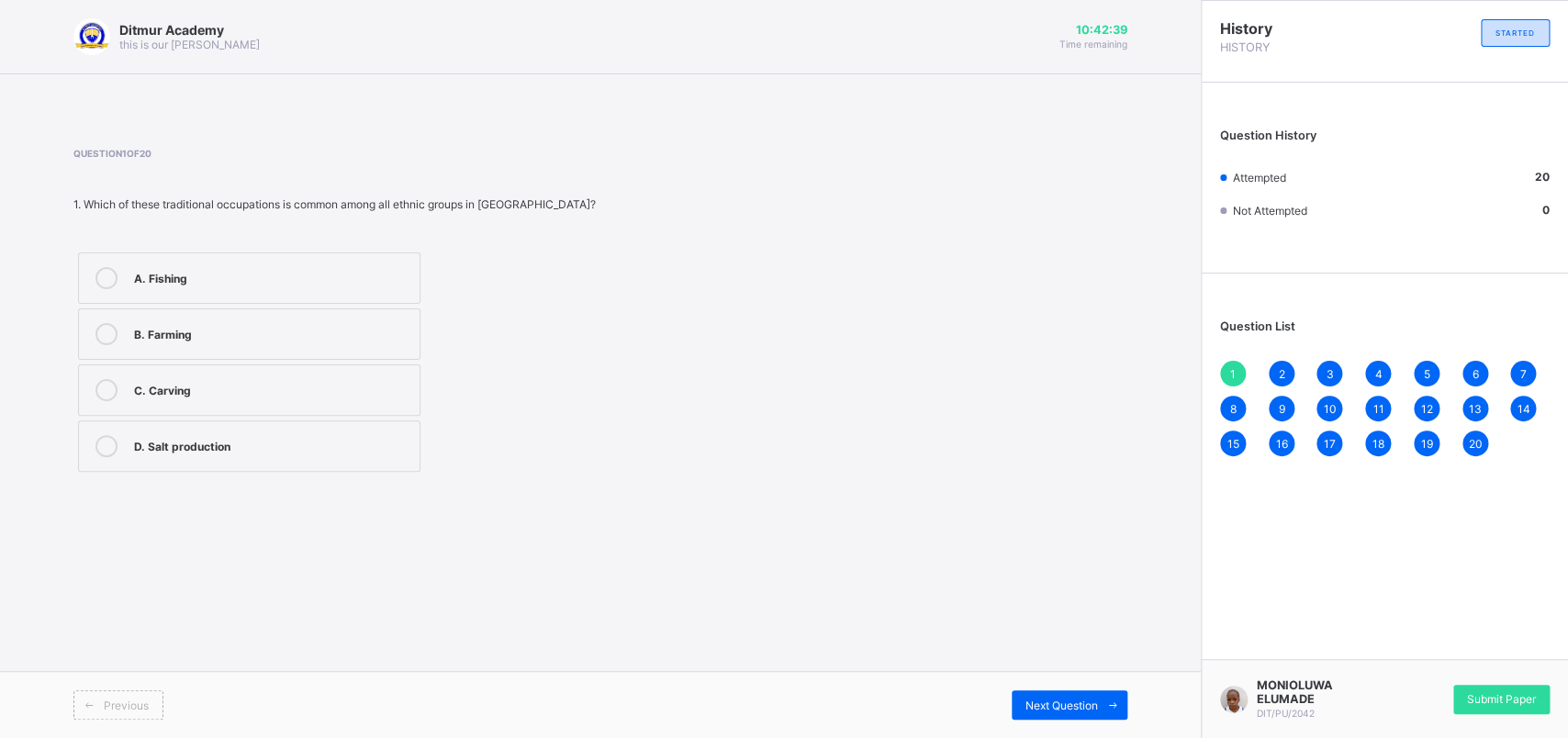 click on "B. Farming" at bounding box center (272, 334) 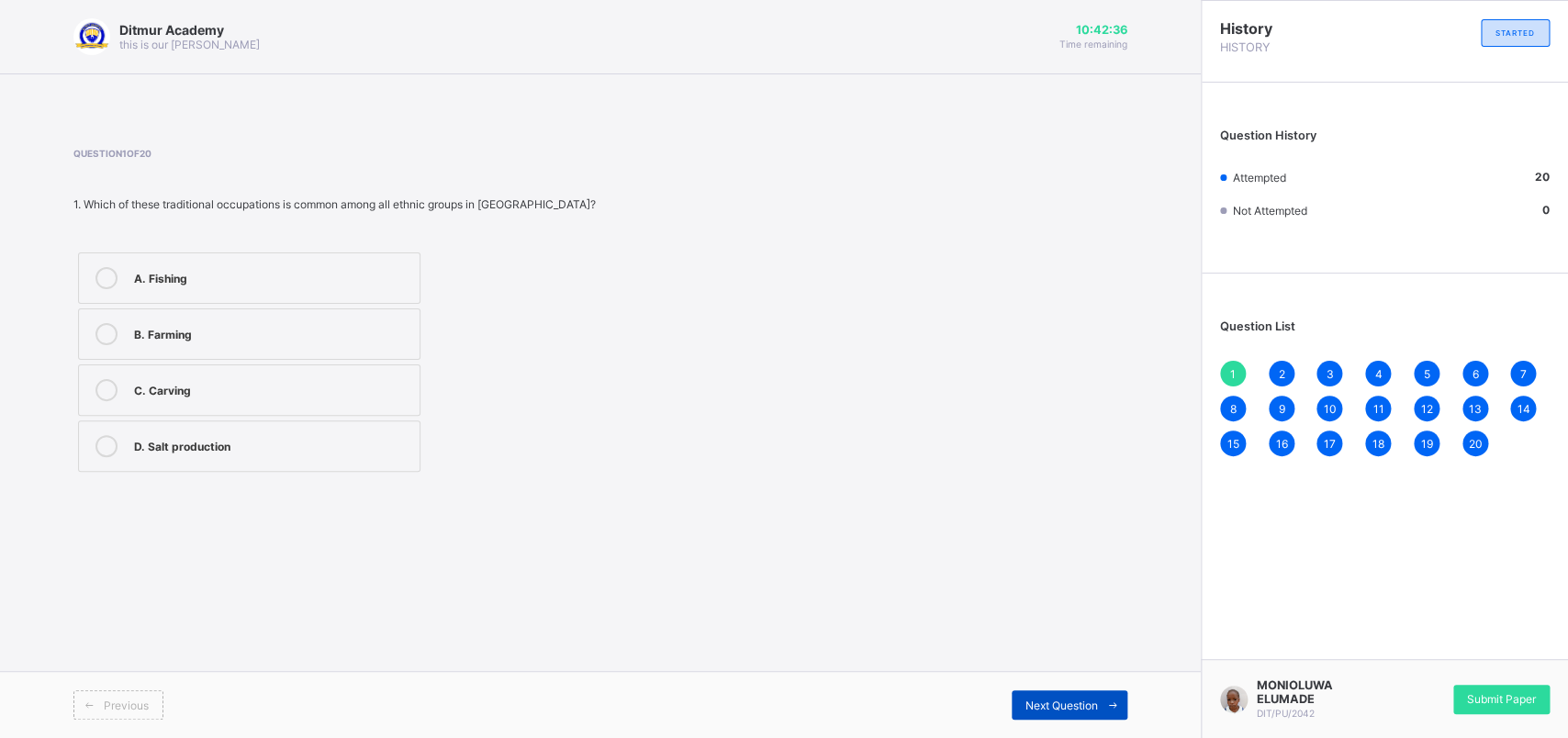 click on "Next Question" at bounding box center [1070, 705] 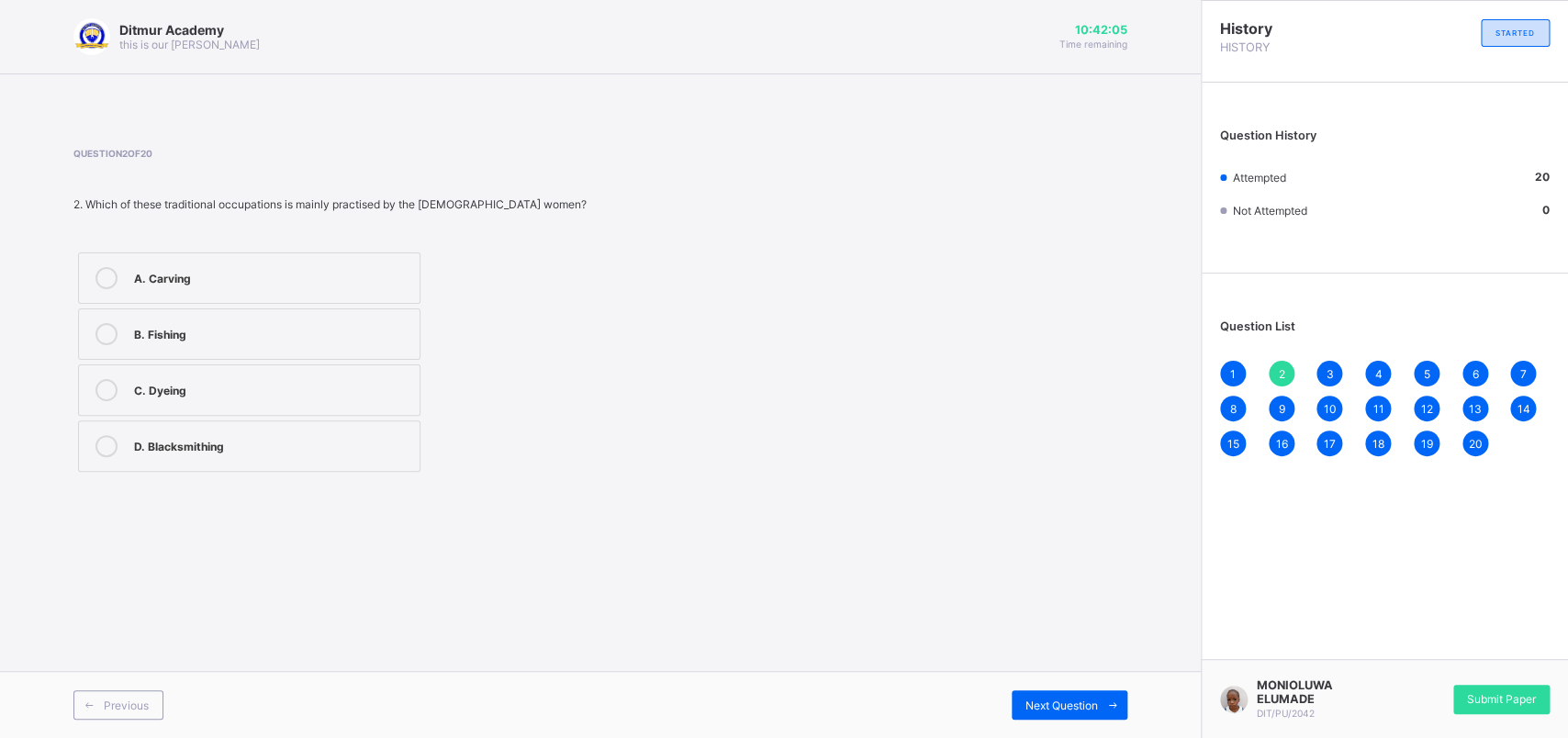 click on "C. Dyeing" at bounding box center (272, 388) 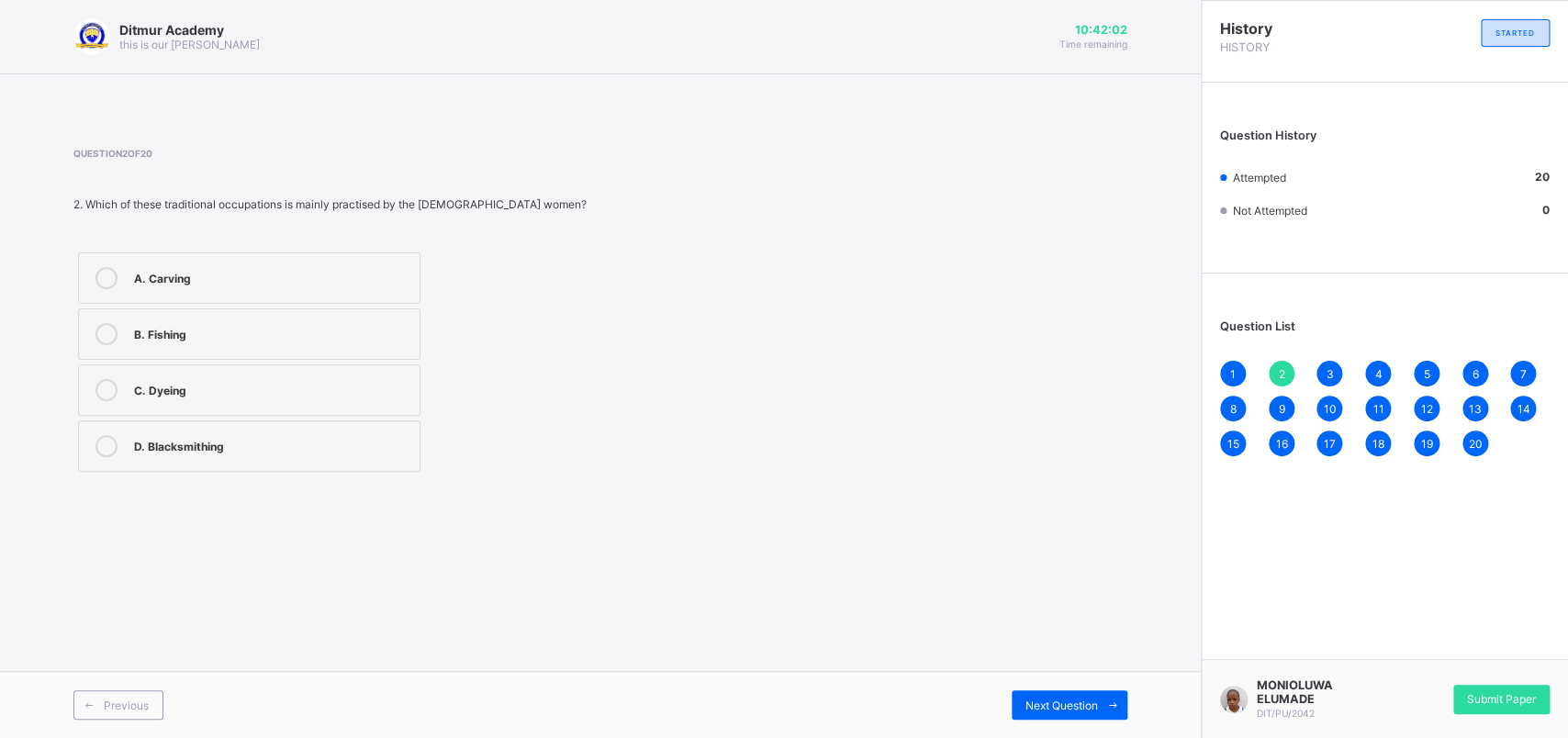 click on "Previous Next Question" at bounding box center [600, 704] 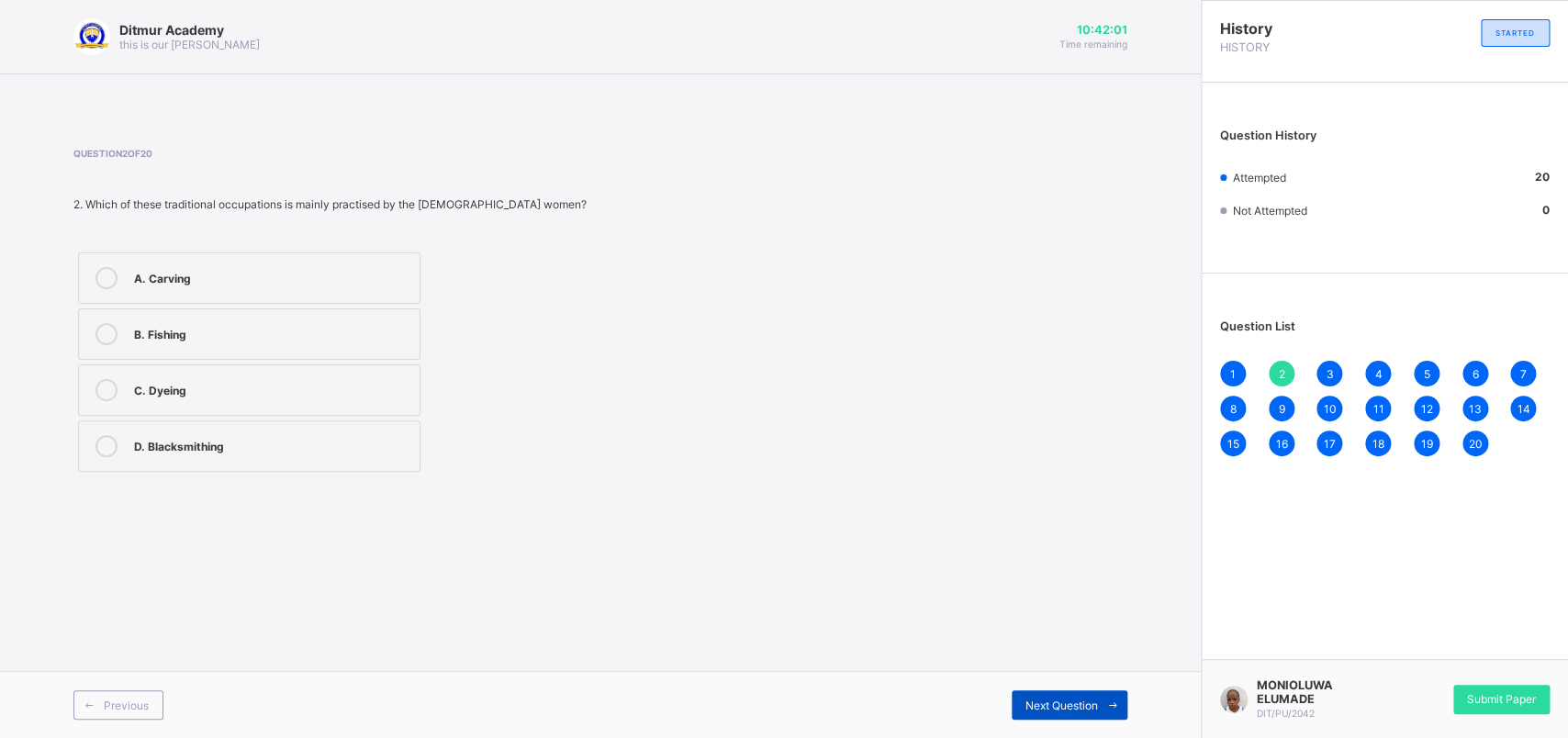 click on "Next Question" at bounding box center (1061, 705) 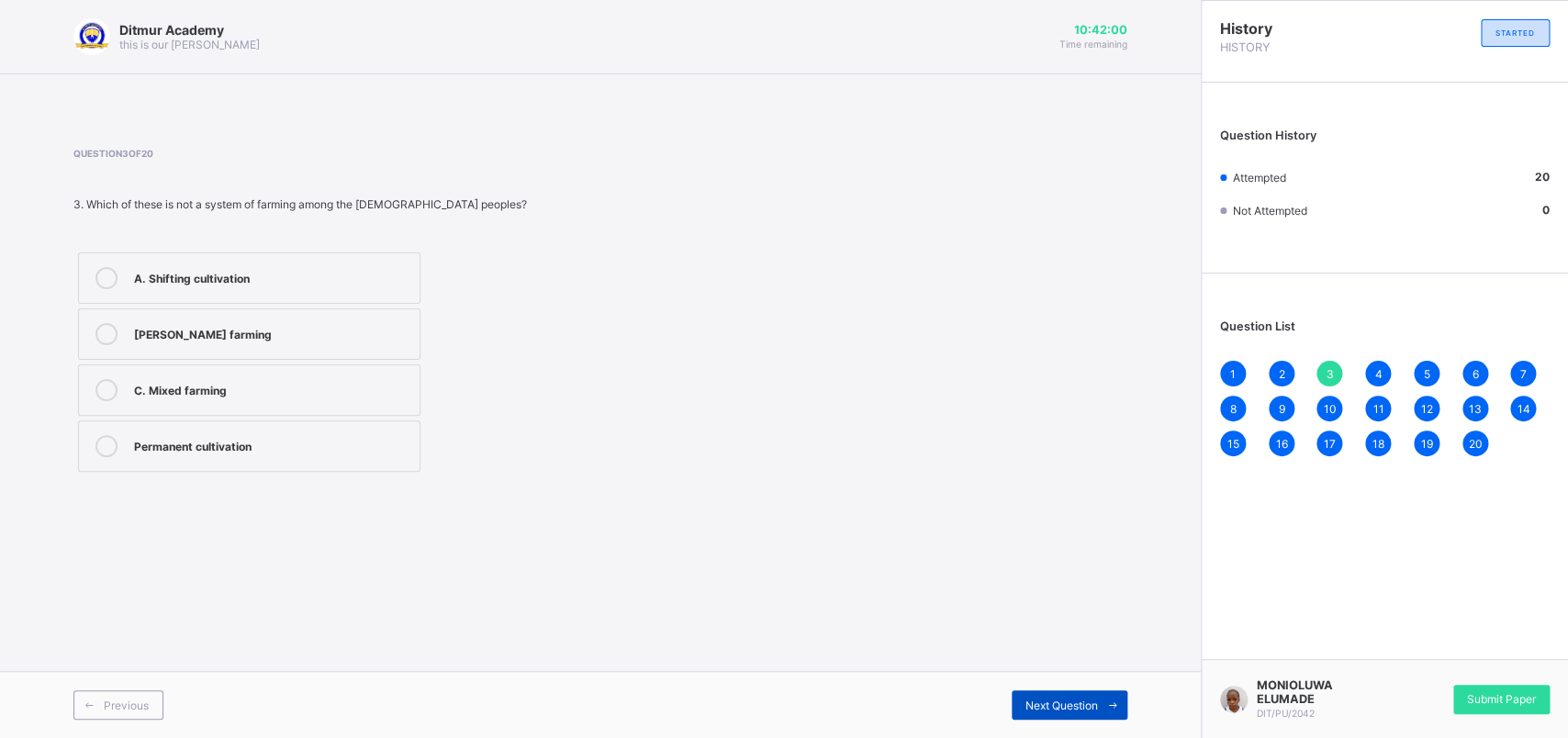 click on "Next Question" at bounding box center [1061, 705] 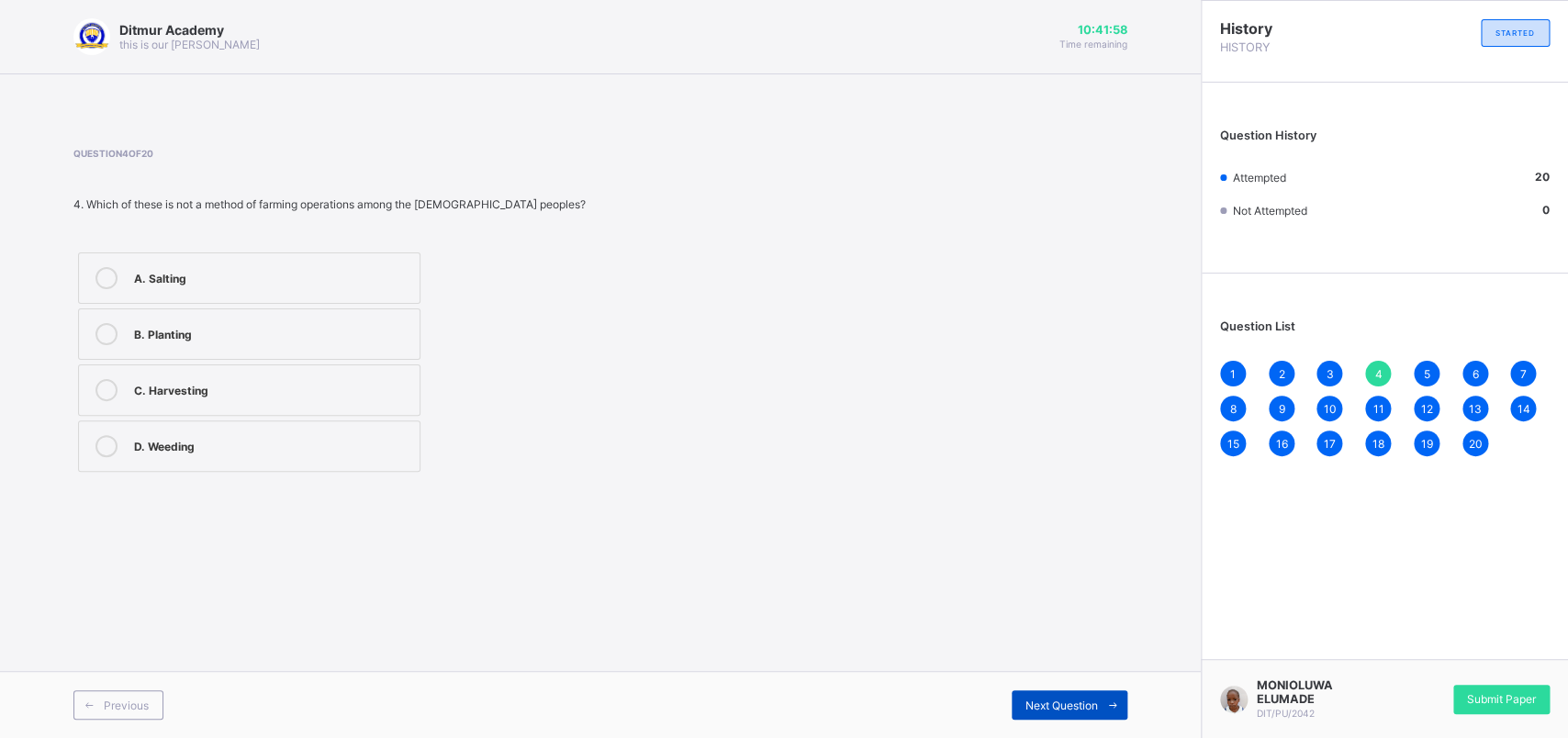 click on "Next Question" at bounding box center (1061, 705) 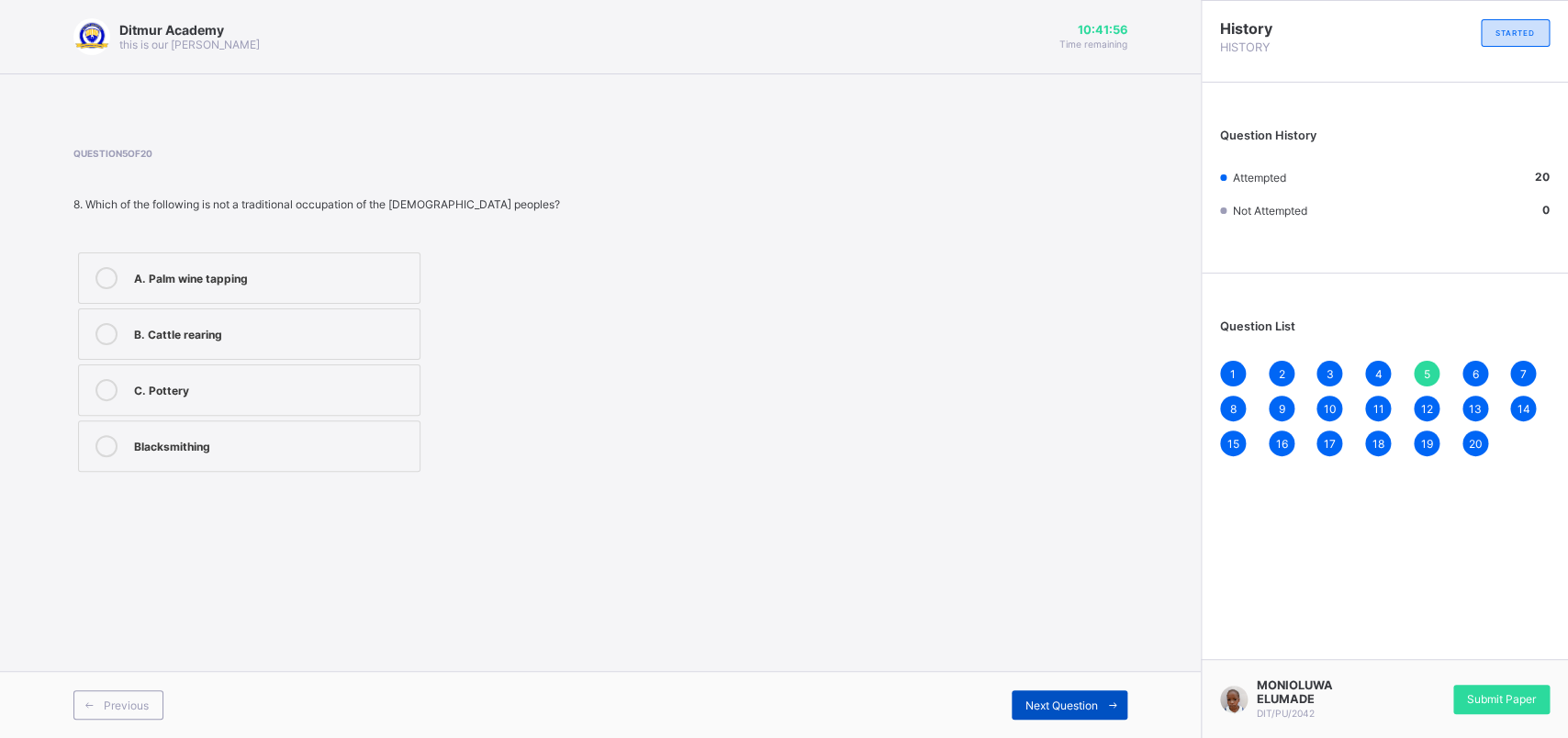 click on "Next Question" at bounding box center (1061, 705) 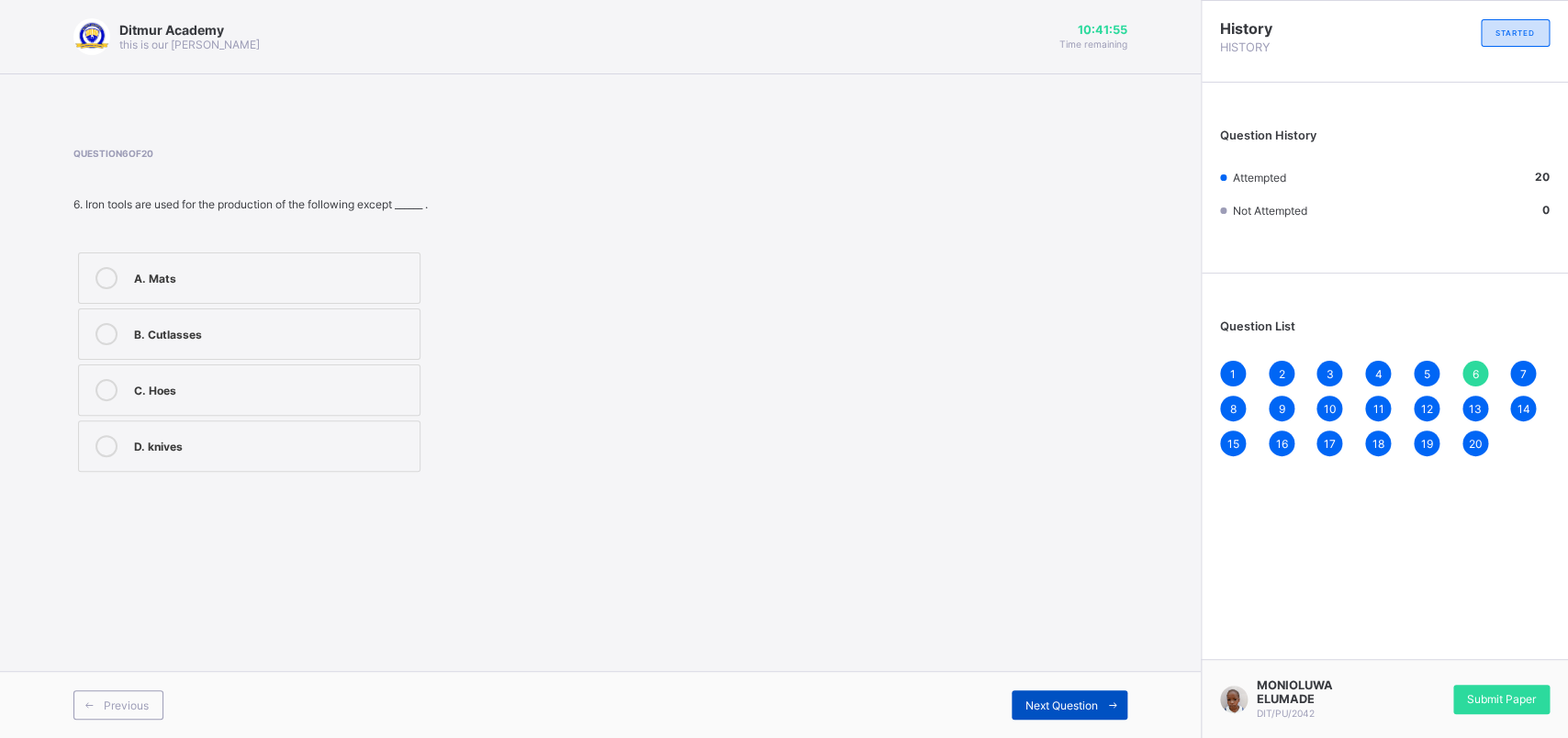 click on "Next Question" at bounding box center [1061, 705] 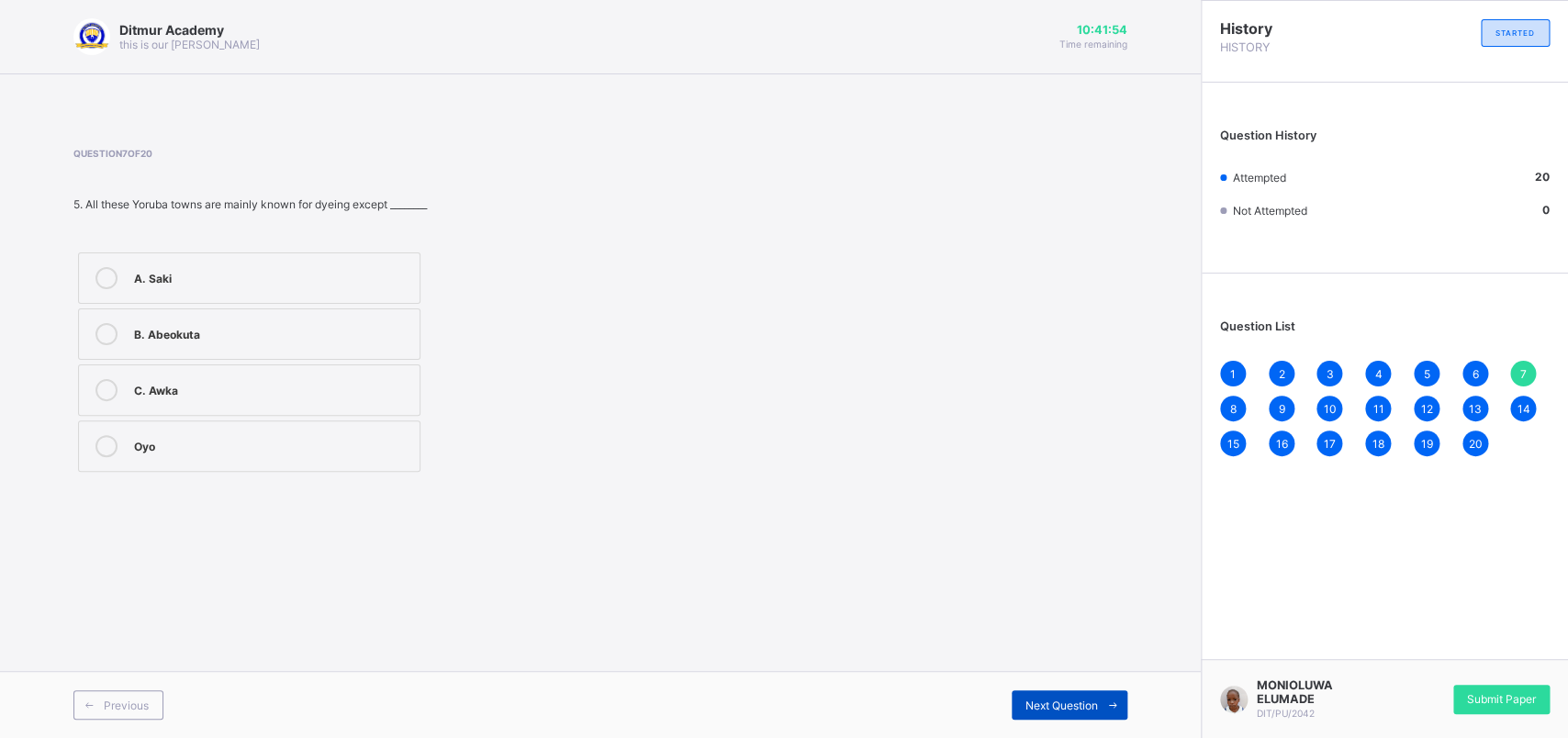 click on "Next Question" at bounding box center [1061, 705] 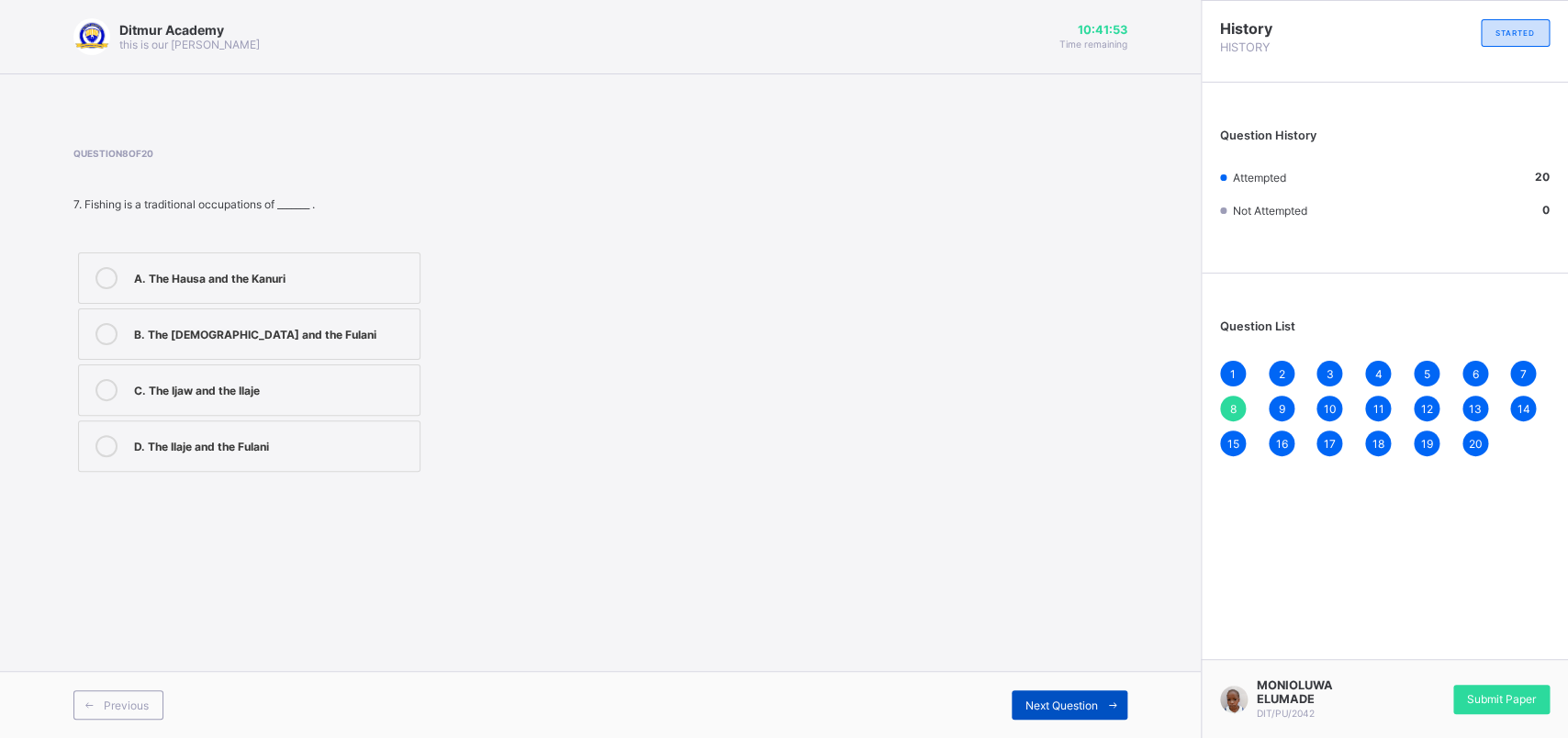 click on "Next Question" at bounding box center (1061, 705) 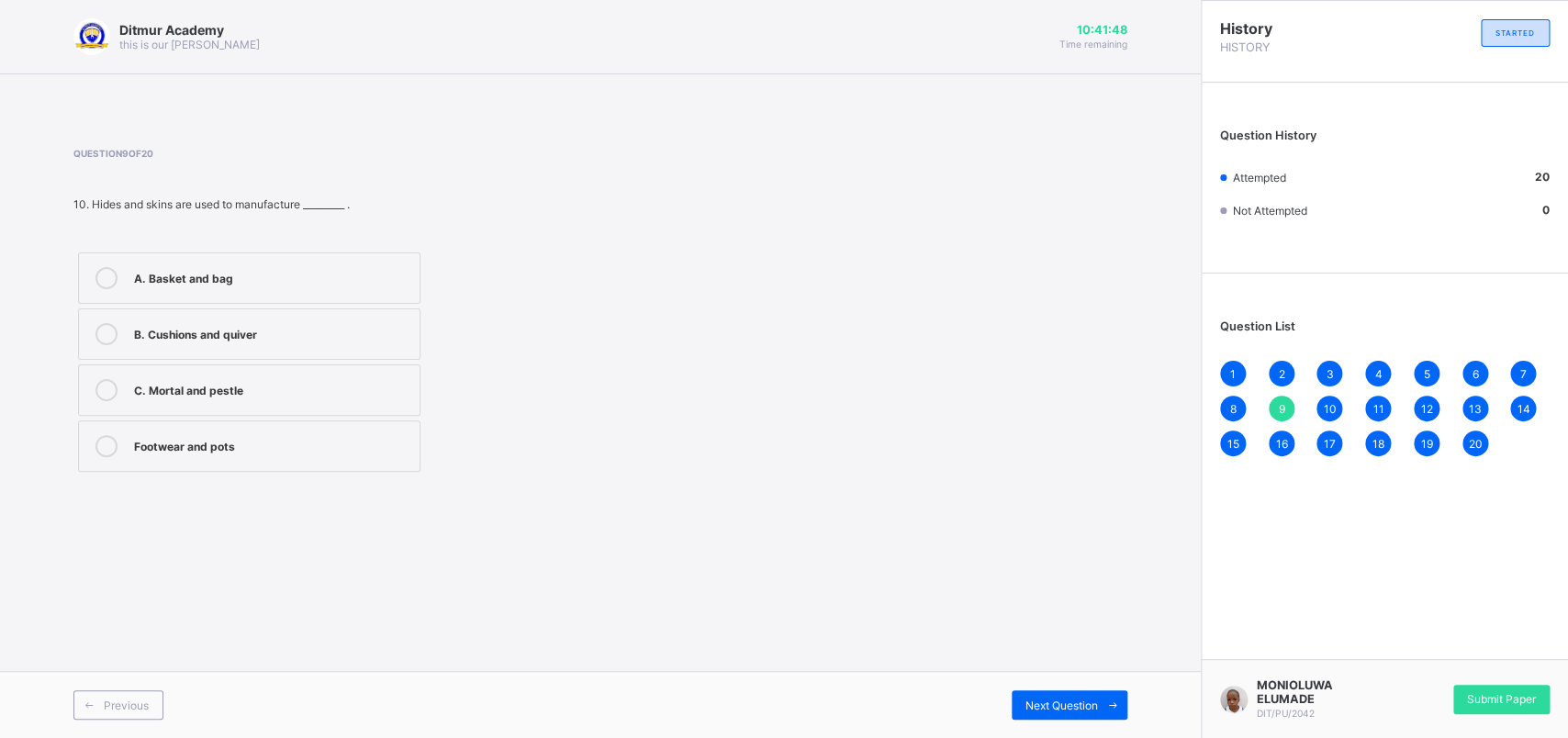click on "Ditmur Academy this is our [PERSON_NAME] 10:41:48 Time remaining Question  9  of  20 10. Hides and skins are used to manufacture _________ . A. Basket and bag B.  Cushions and quiver  C. Mortal and pestle  Footwear and pots  Previous Next Question" at bounding box center [600, 369] 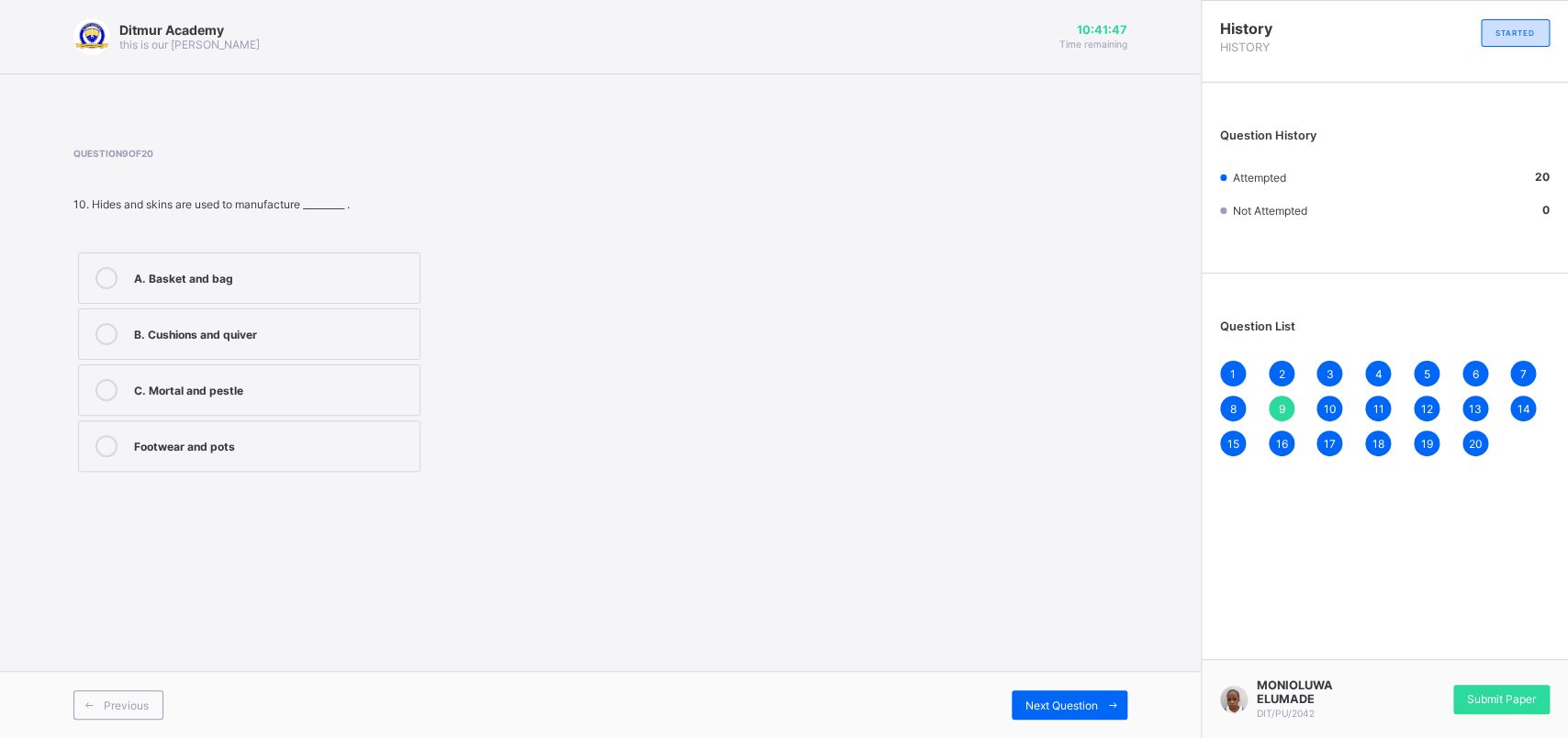 click on "Ditmur Academy this is our [PERSON_NAME] 10:41:47 Time remaining Question  9  of  20 10. Hides and skins are used to manufacture _________ . A. Basket and bag B.  Cushions and quiver  C. Mortal and pestle  Footwear and pots  Previous Next Question" at bounding box center [600, 369] 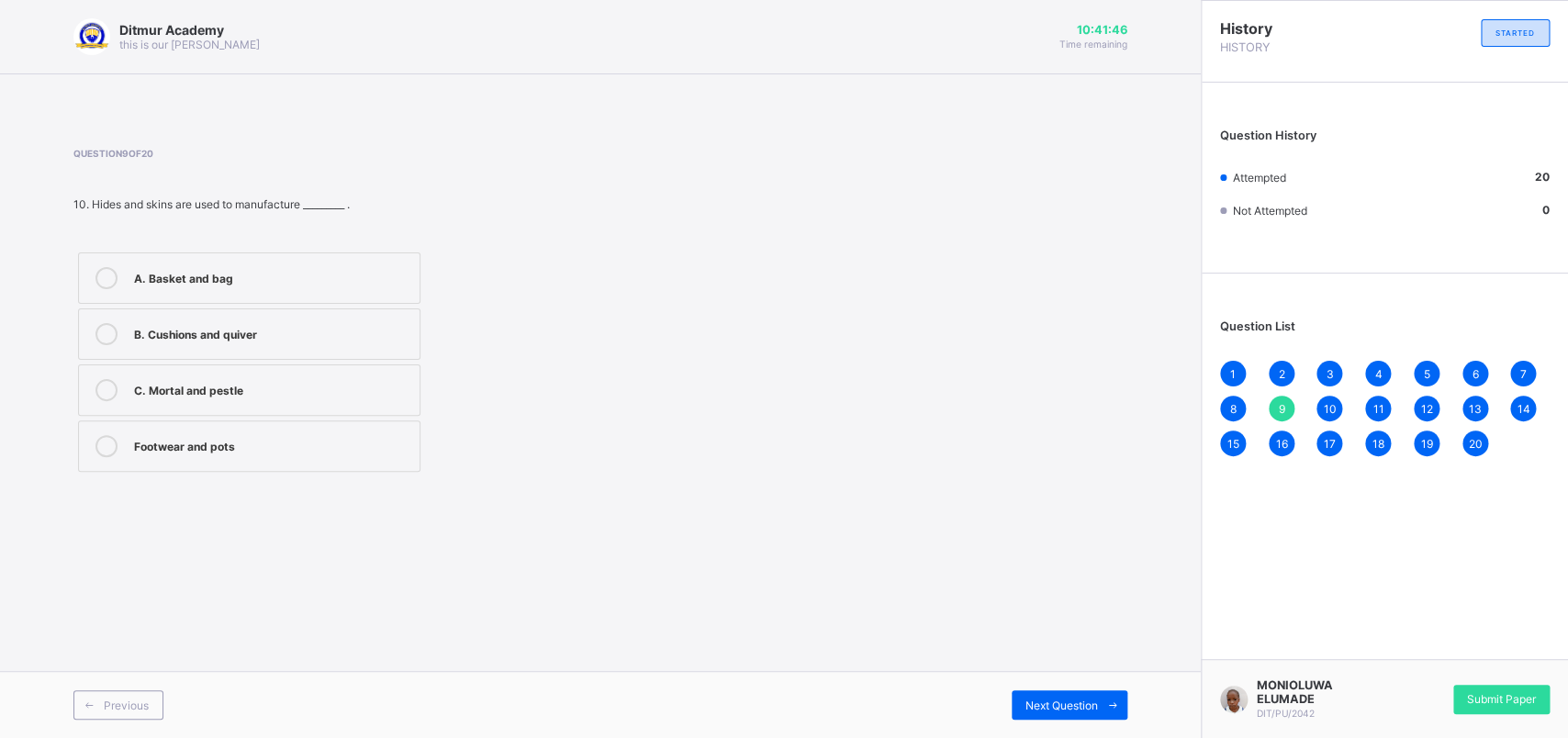 click on "Footwear and pots" at bounding box center [272, 444] 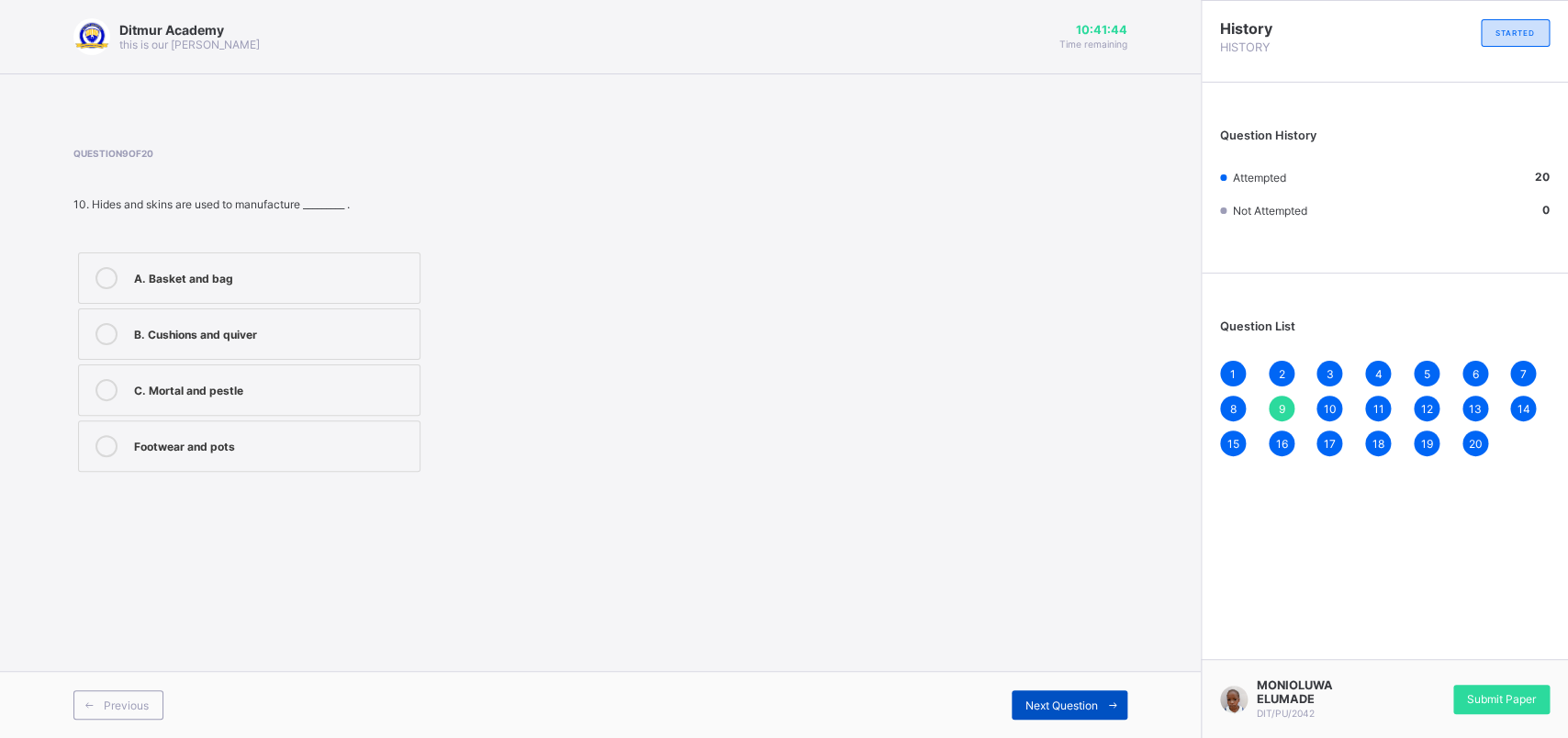 click on "Next Question" at bounding box center (1070, 705) 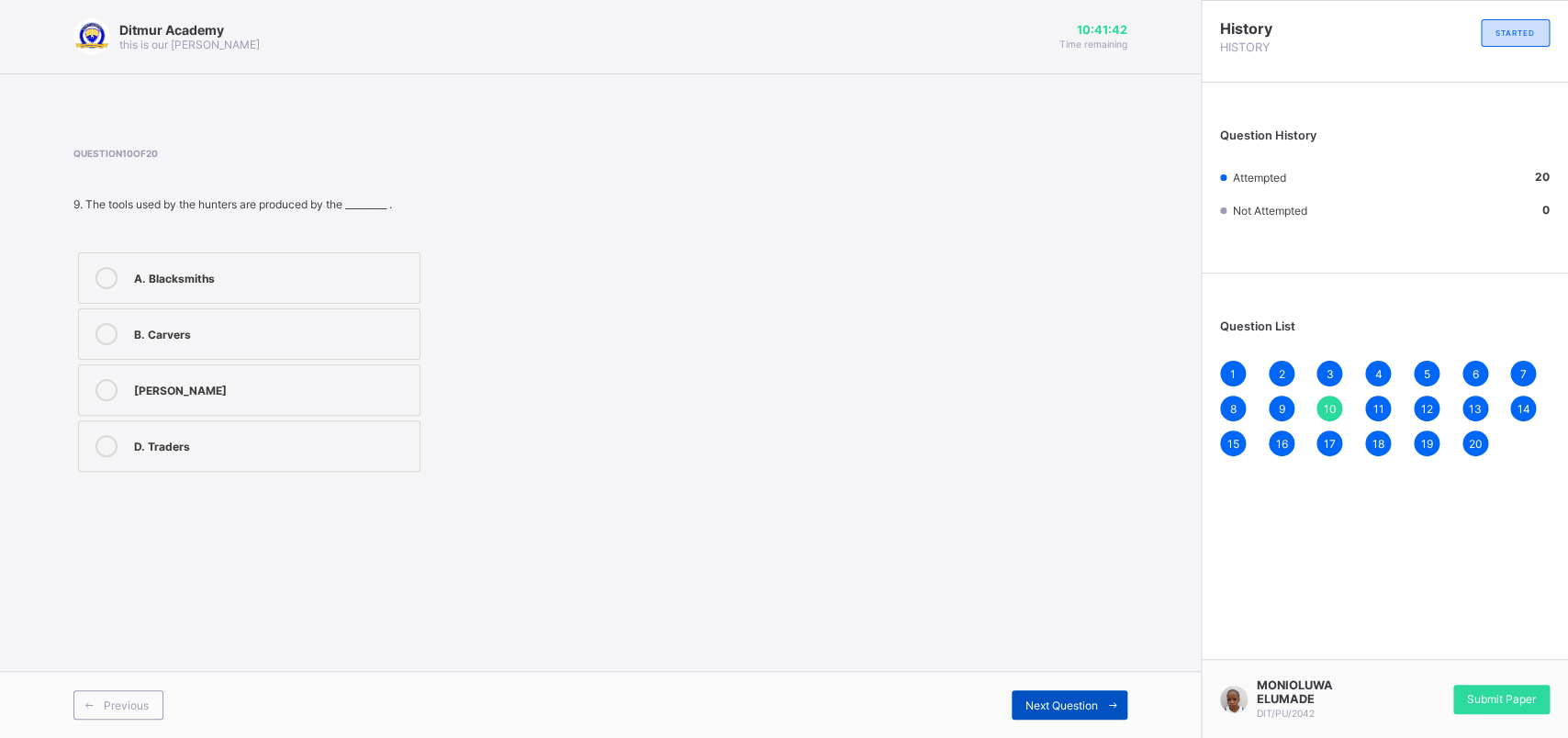 click on "Next Question" at bounding box center [1070, 705] 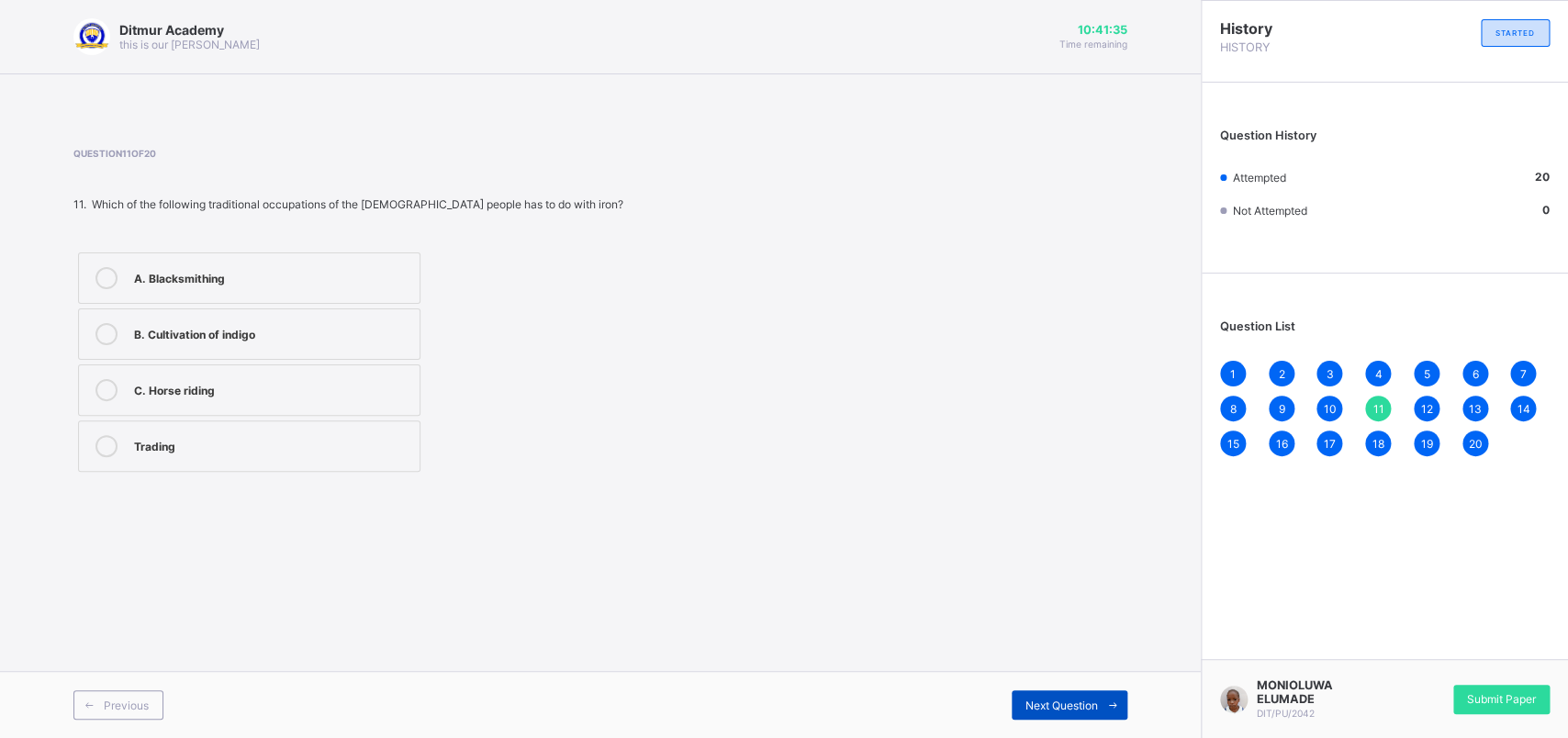 click on "Next Question" at bounding box center [1070, 705] 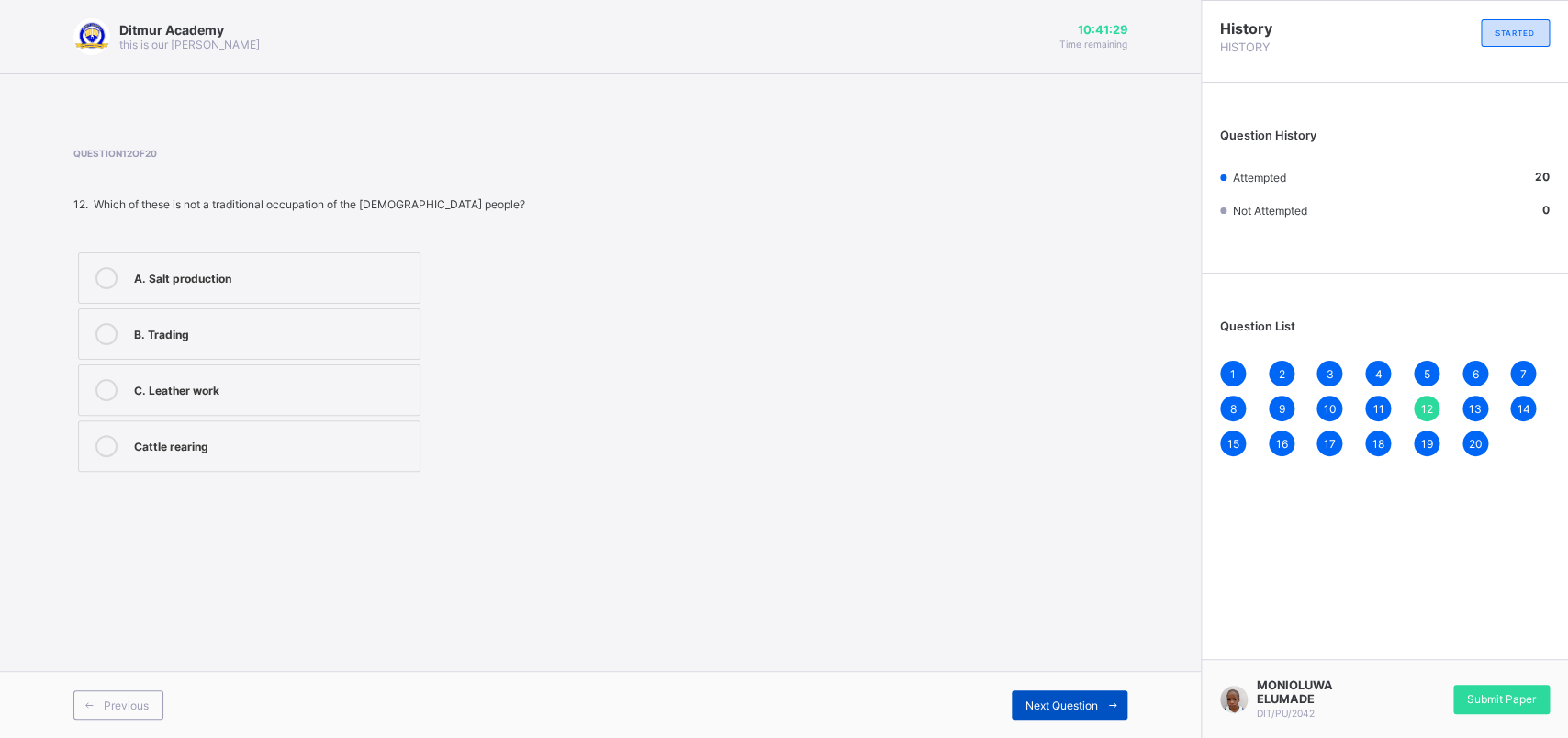 click on "Next Question" at bounding box center (1070, 705) 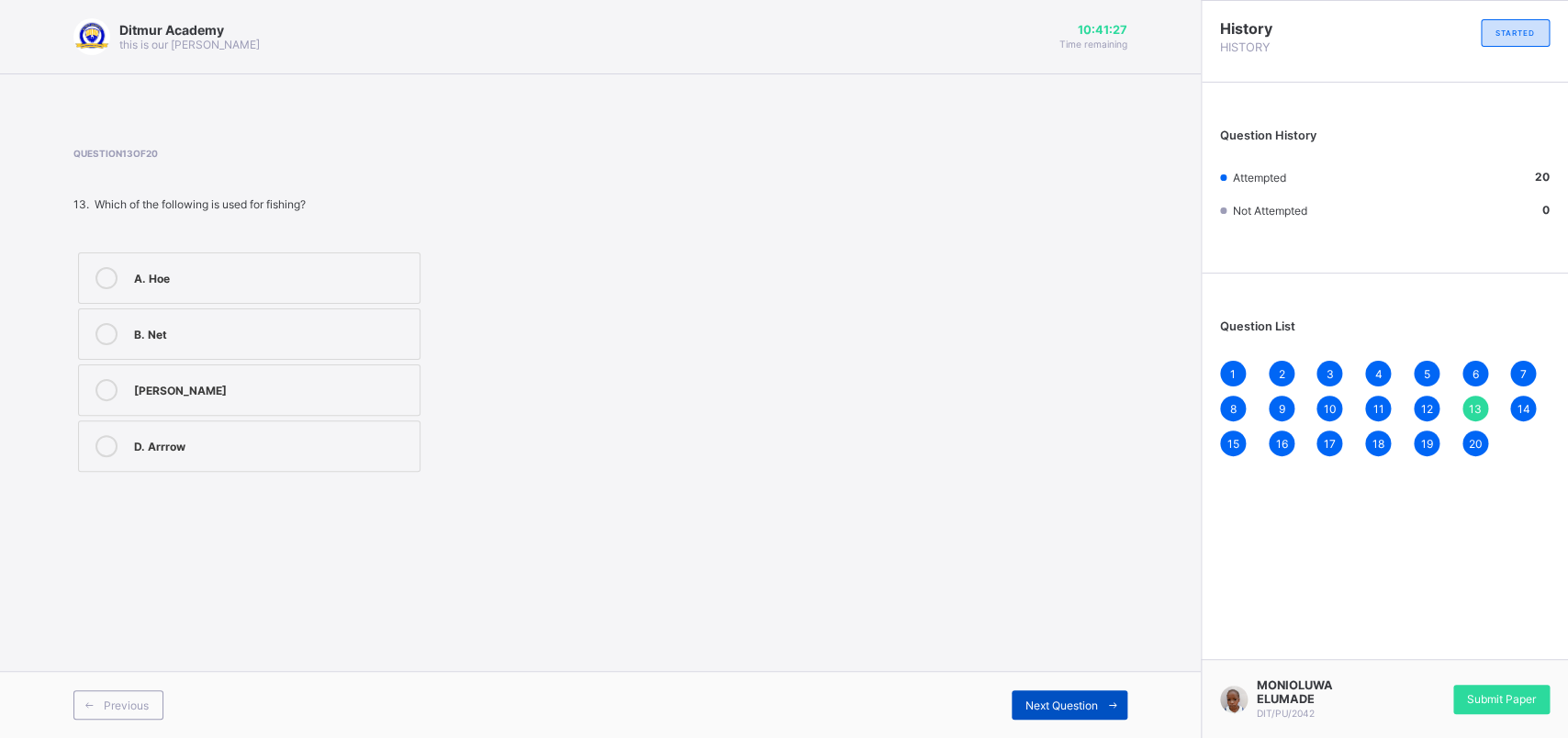 click on "Next Question" at bounding box center [1070, 705] 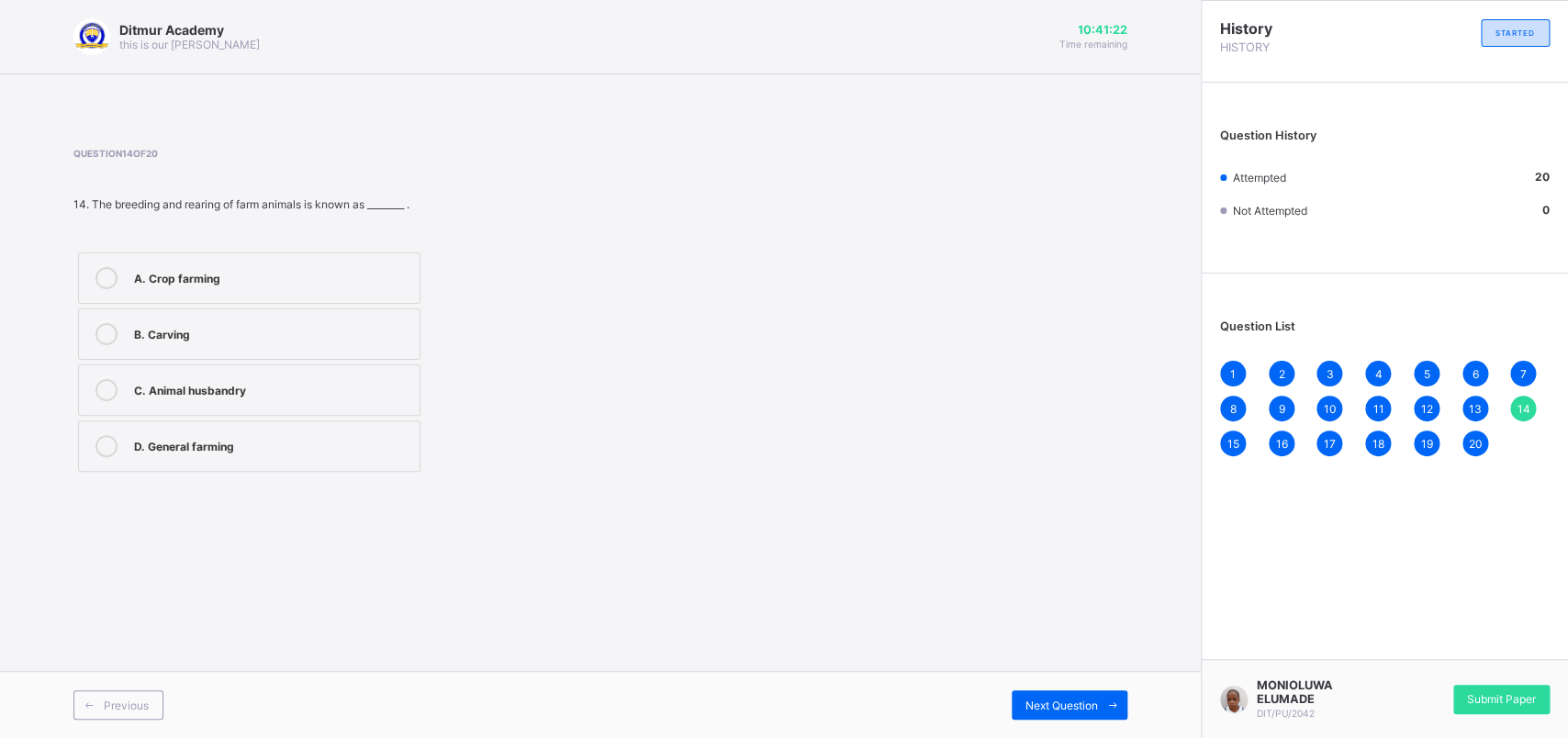 click on "C.  Animal husbandry" at bounding box center [249, 390] 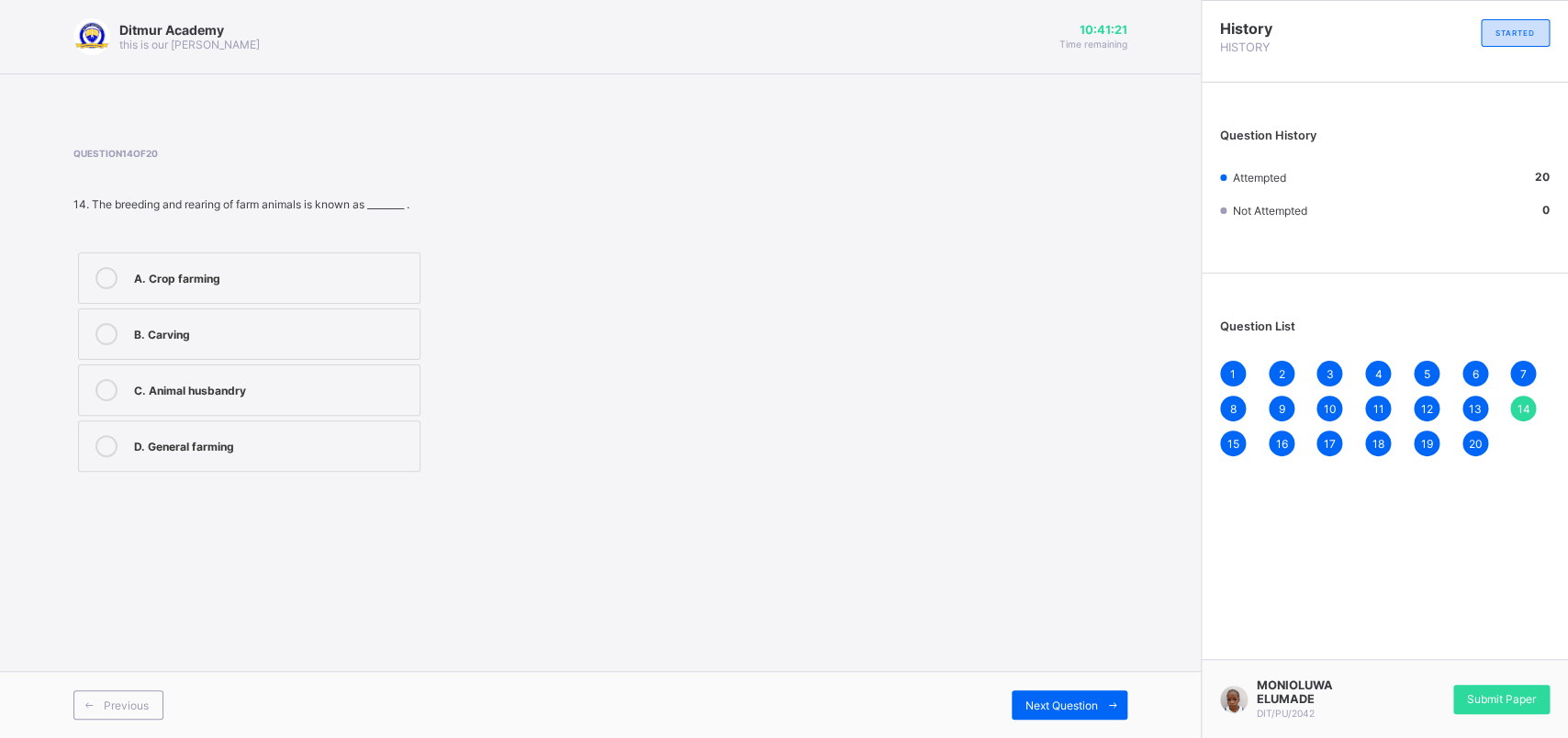 click on "C.  Animal husbandry" at bounding box center [249, 390] 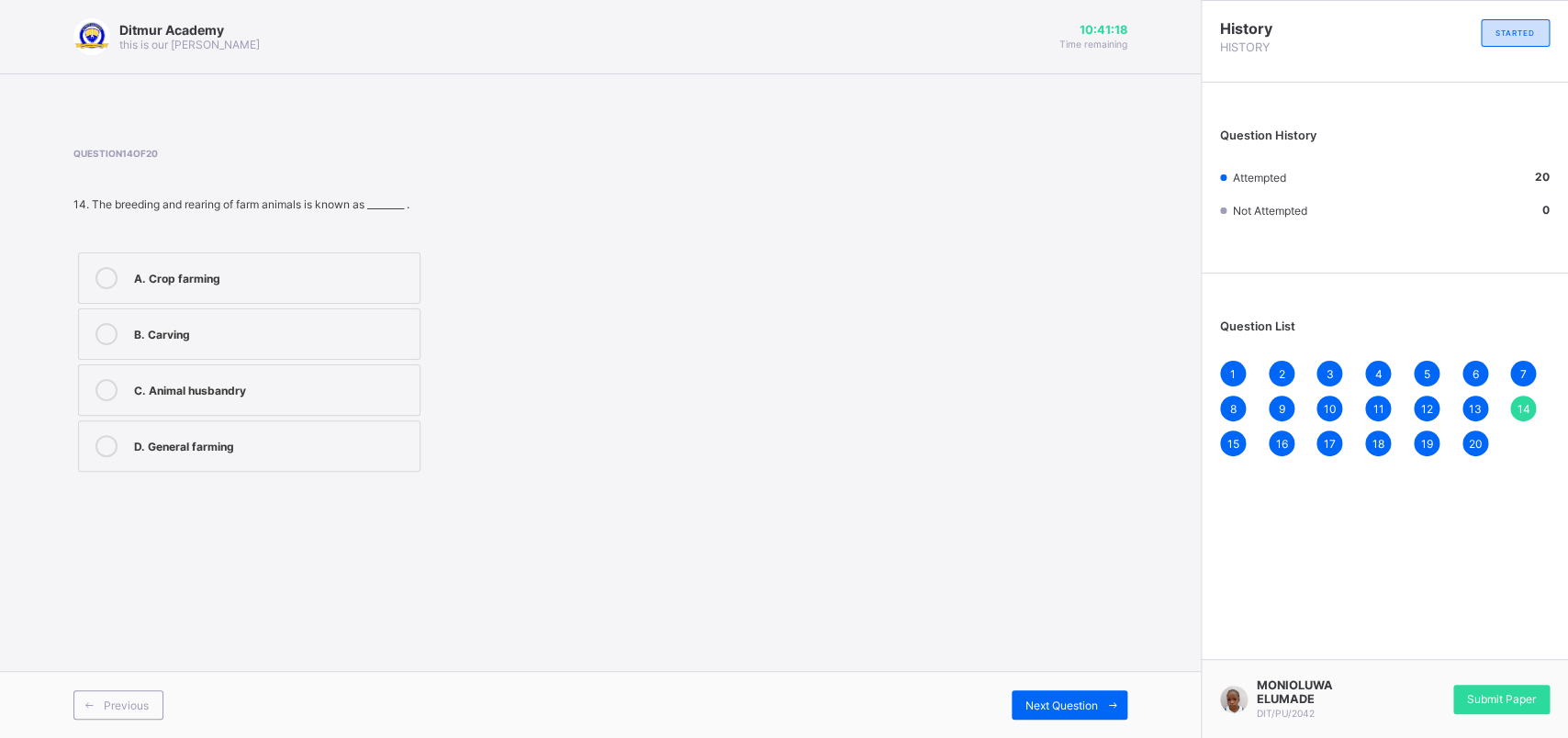 click on "Previous Next Question" at bounding box center (600, 704) 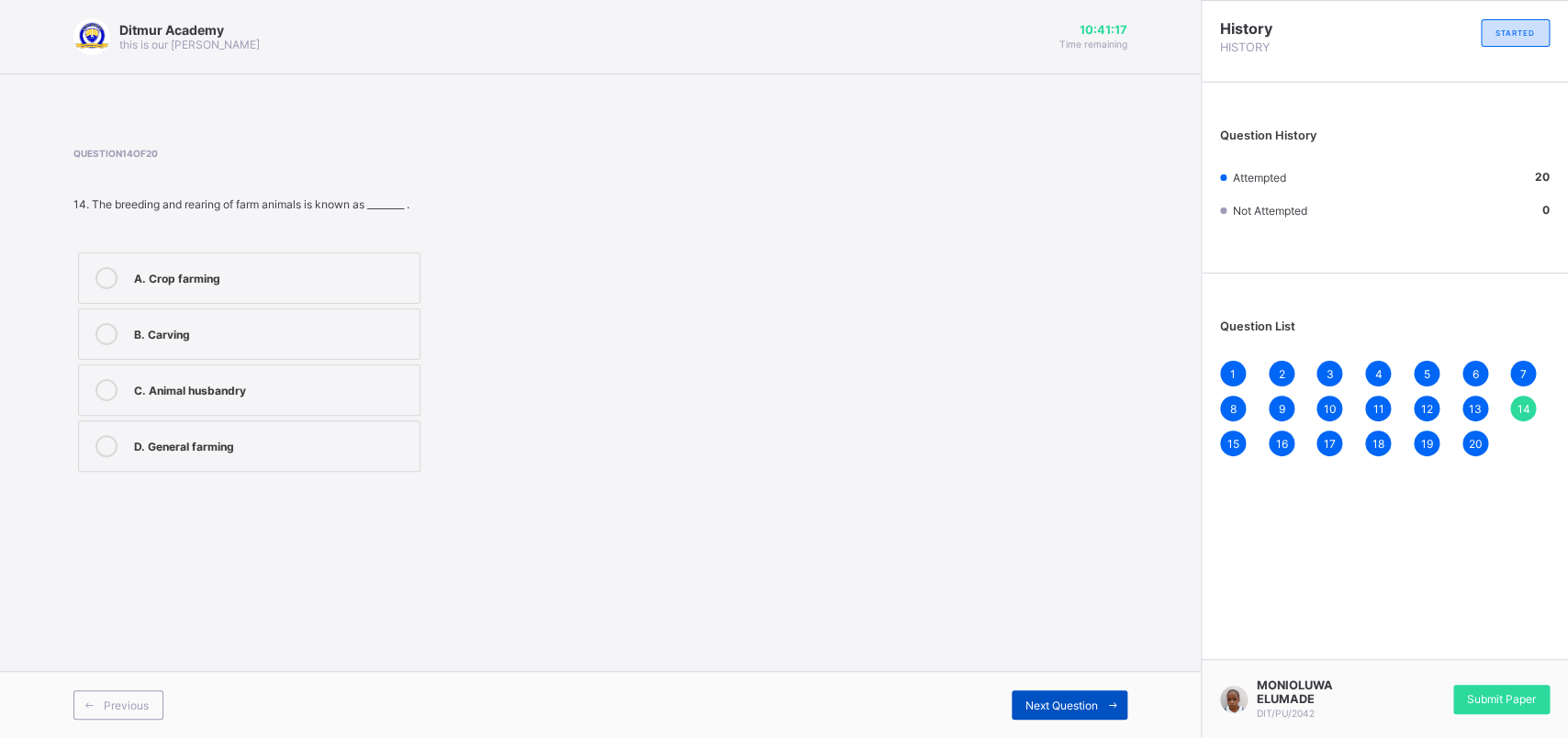 click on "Next Question" at bounding box center [1070, 705] 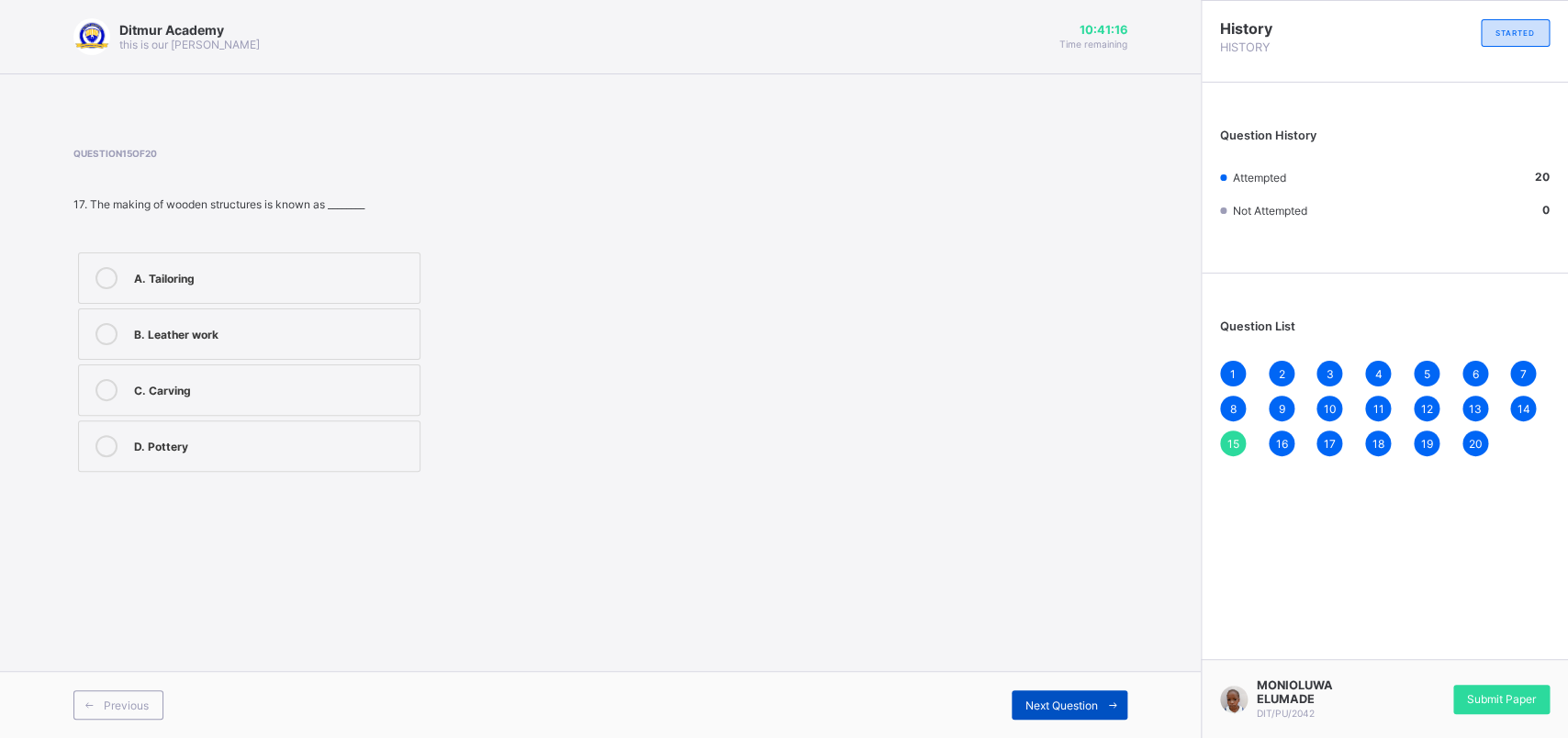 click on "Next Question" at bounding box center (1070, 705) 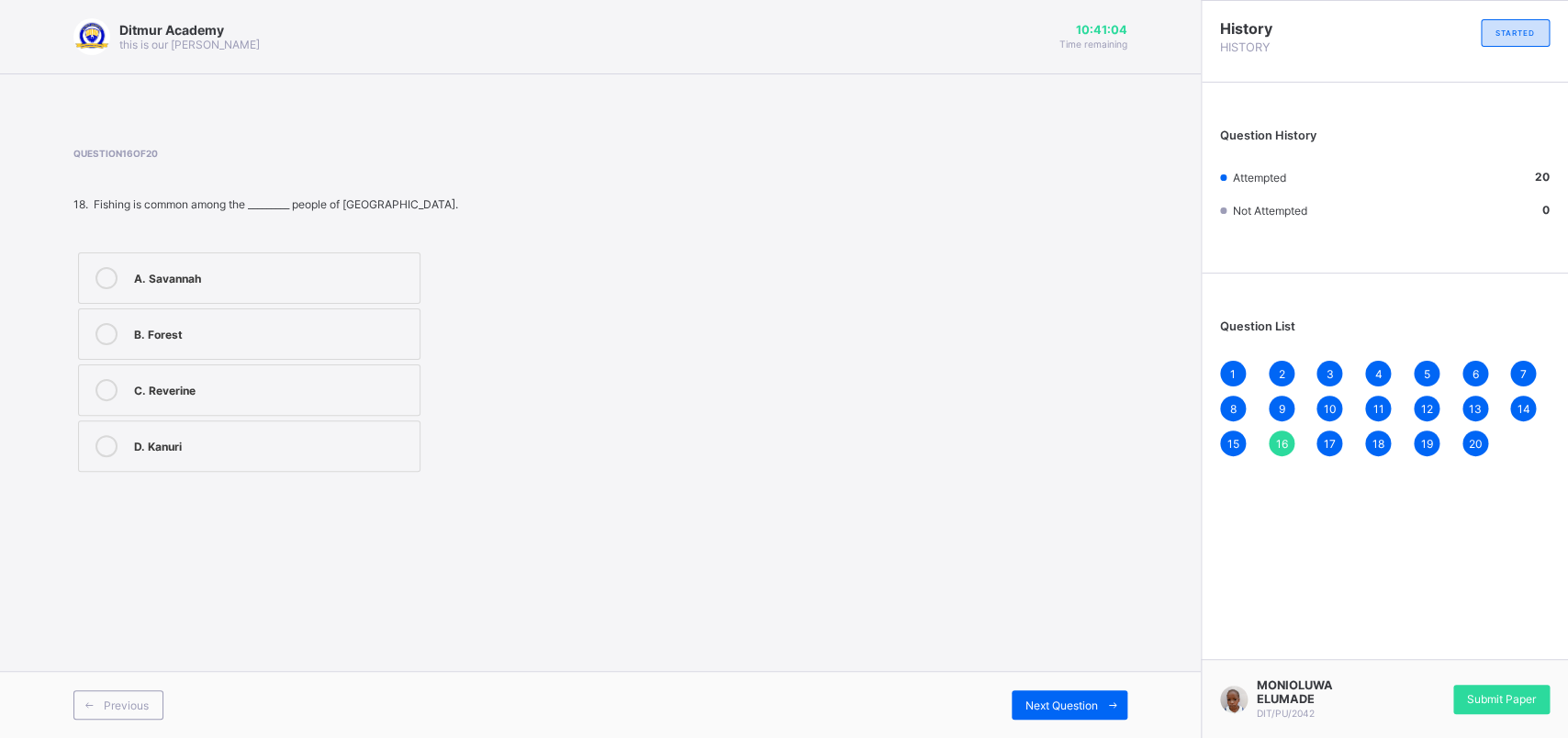 click on "C.  Reverine" at bounding box center (272, 388) 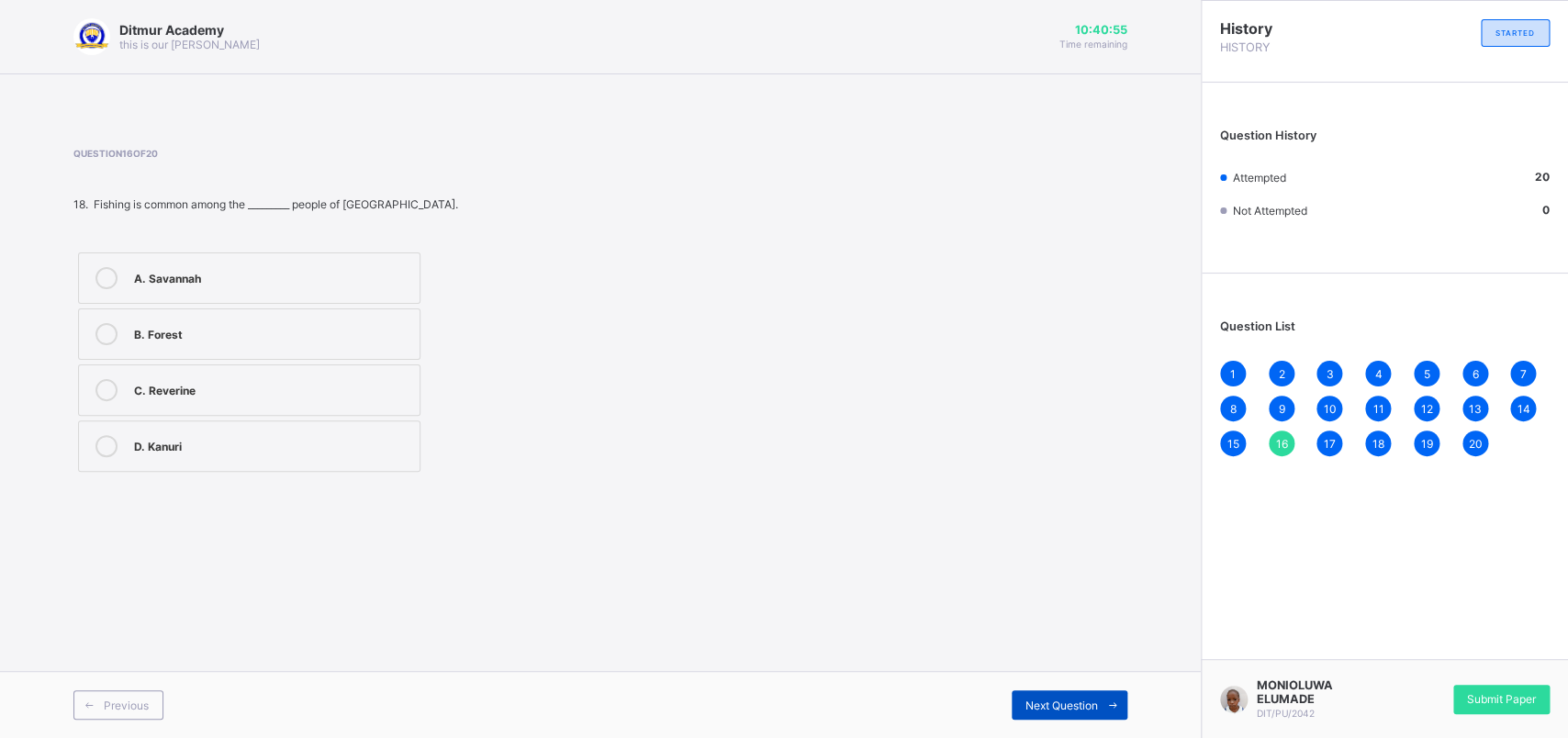 click on "Next Question" at bounding box center (1070, 705) 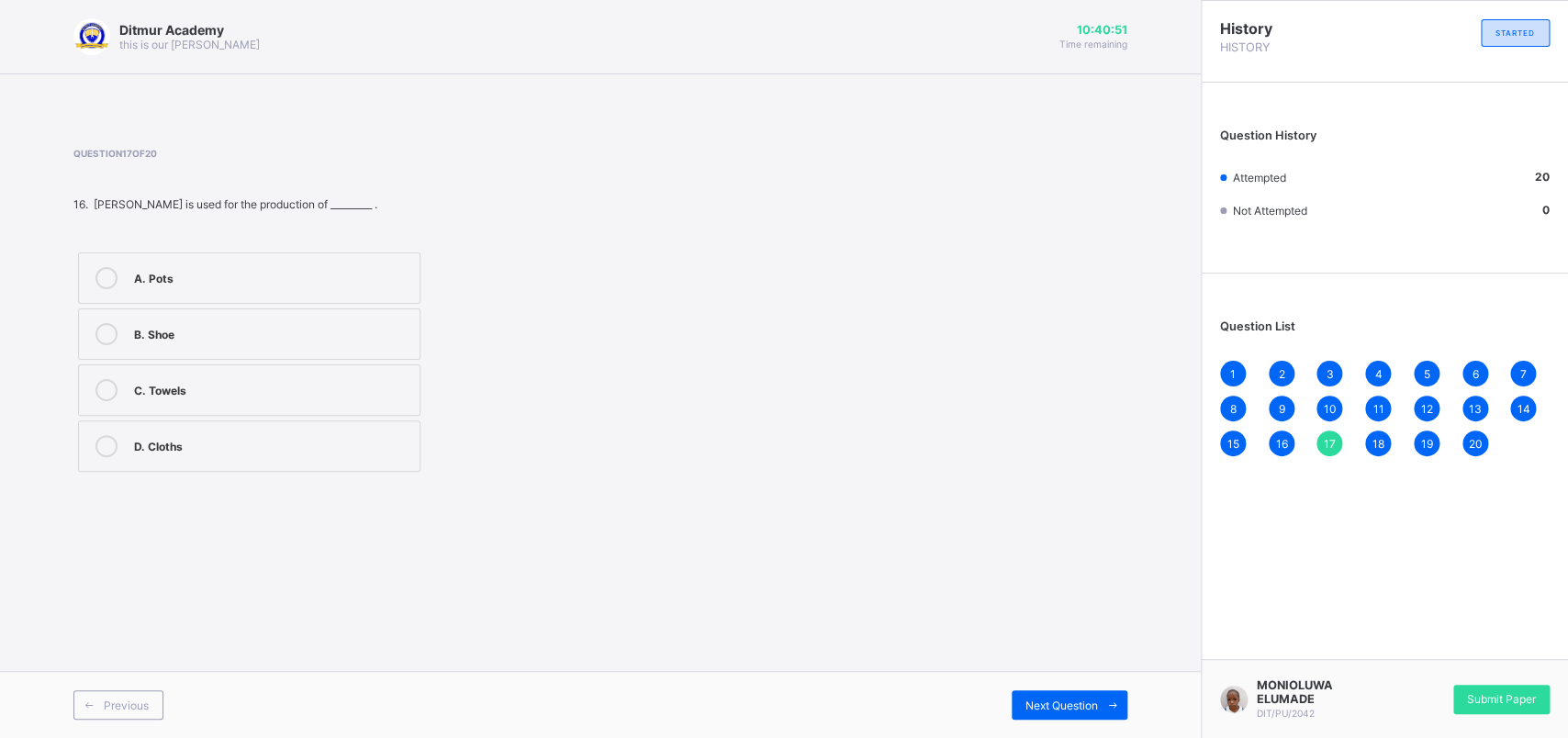 click on "A.  Pots" at bounding box center [272, 276] 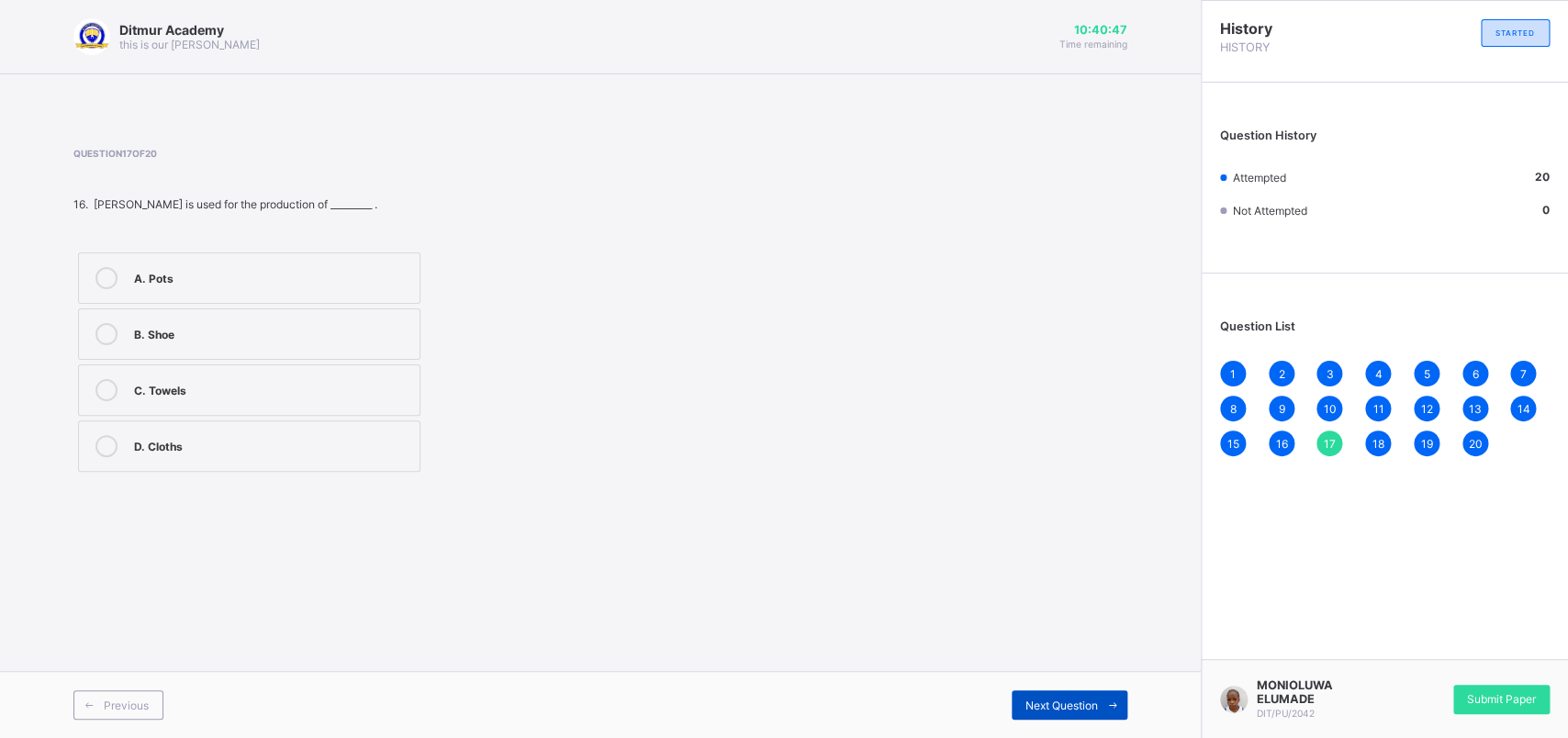 click on "Next Question" at bounding box center [1061, 705] 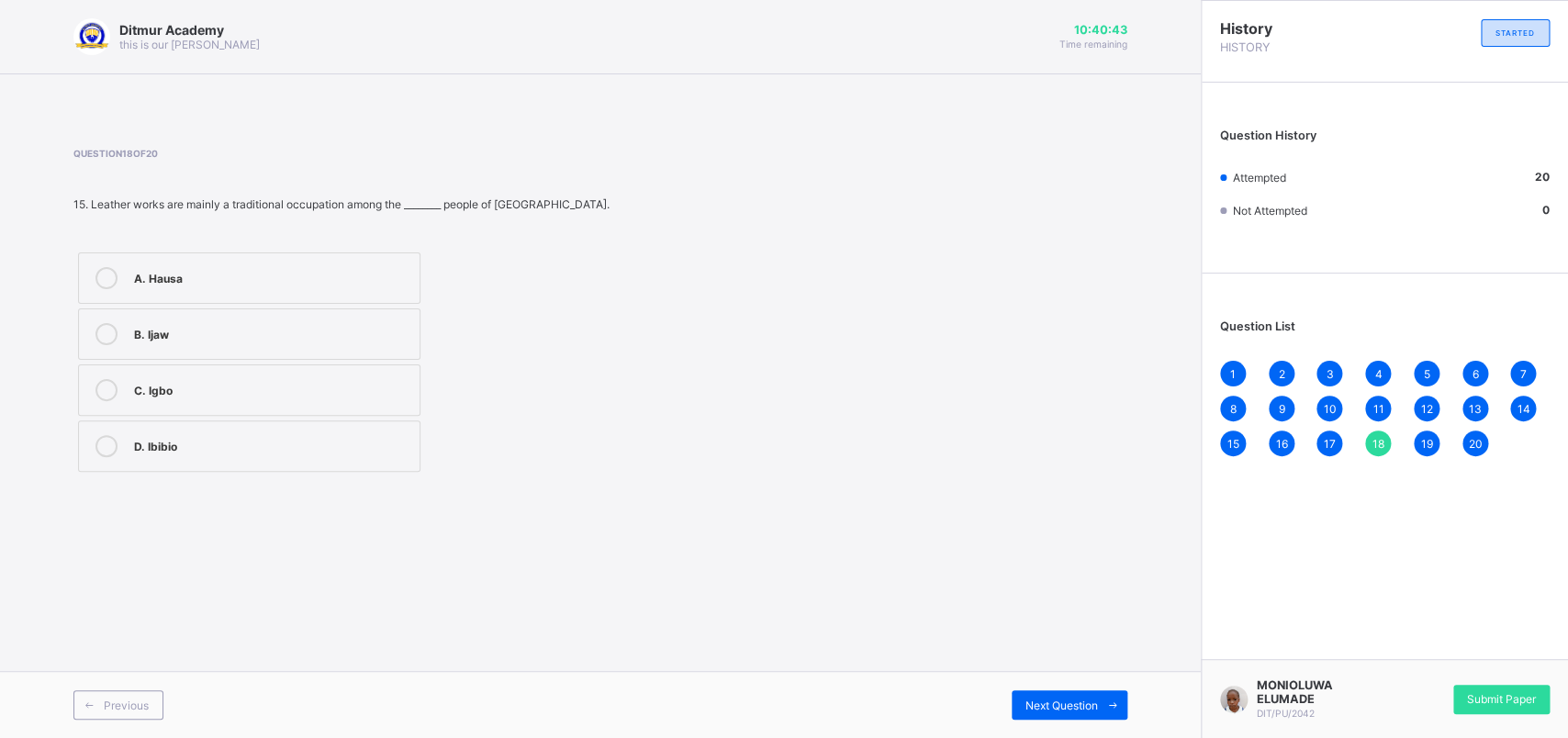 click on "A.  Hausa" at bounding box center (249, 278) 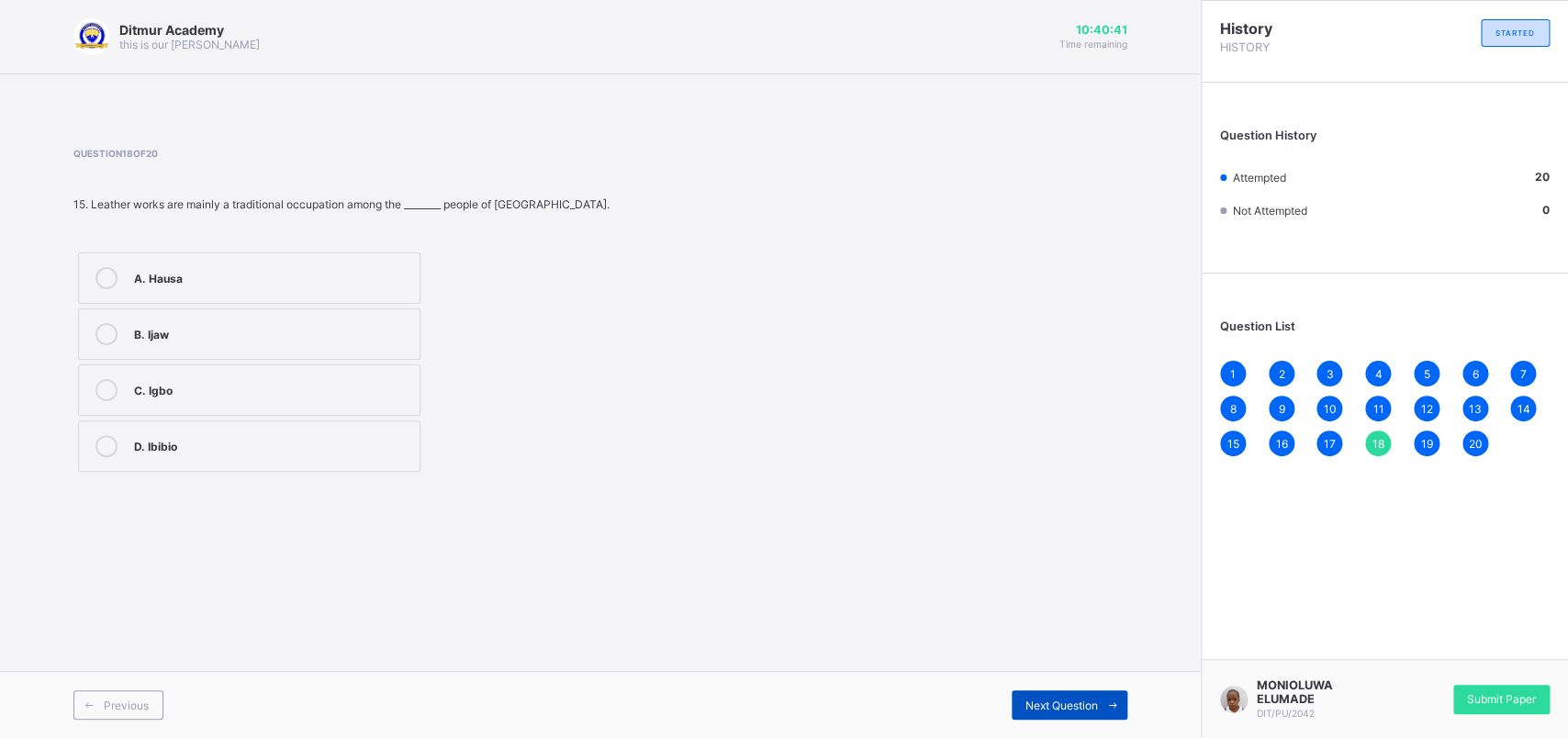 click on "Next Question" at bounding box center [1070, 705] 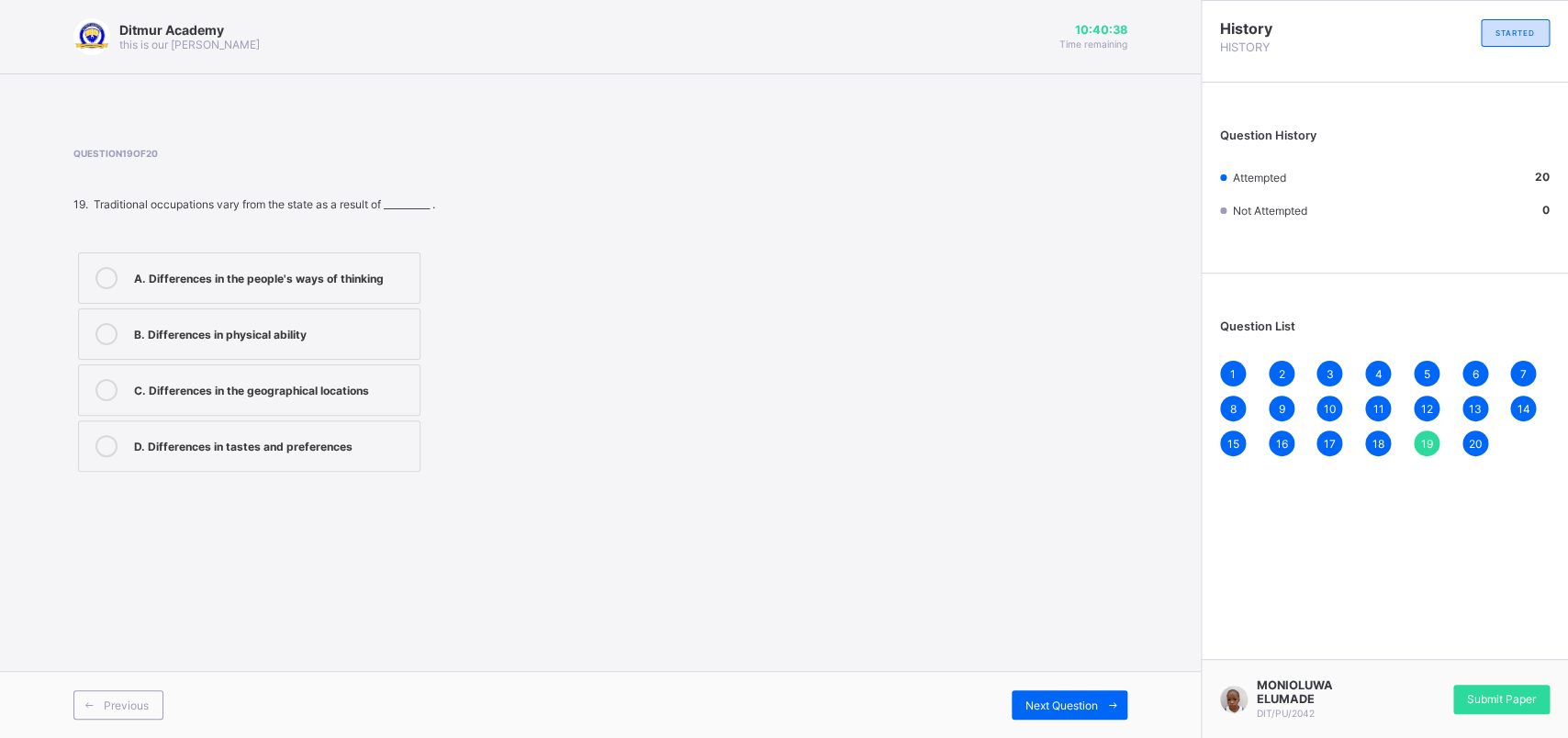 click on "C.  Differences in the geographical locations" at bounding box center [272, 388] 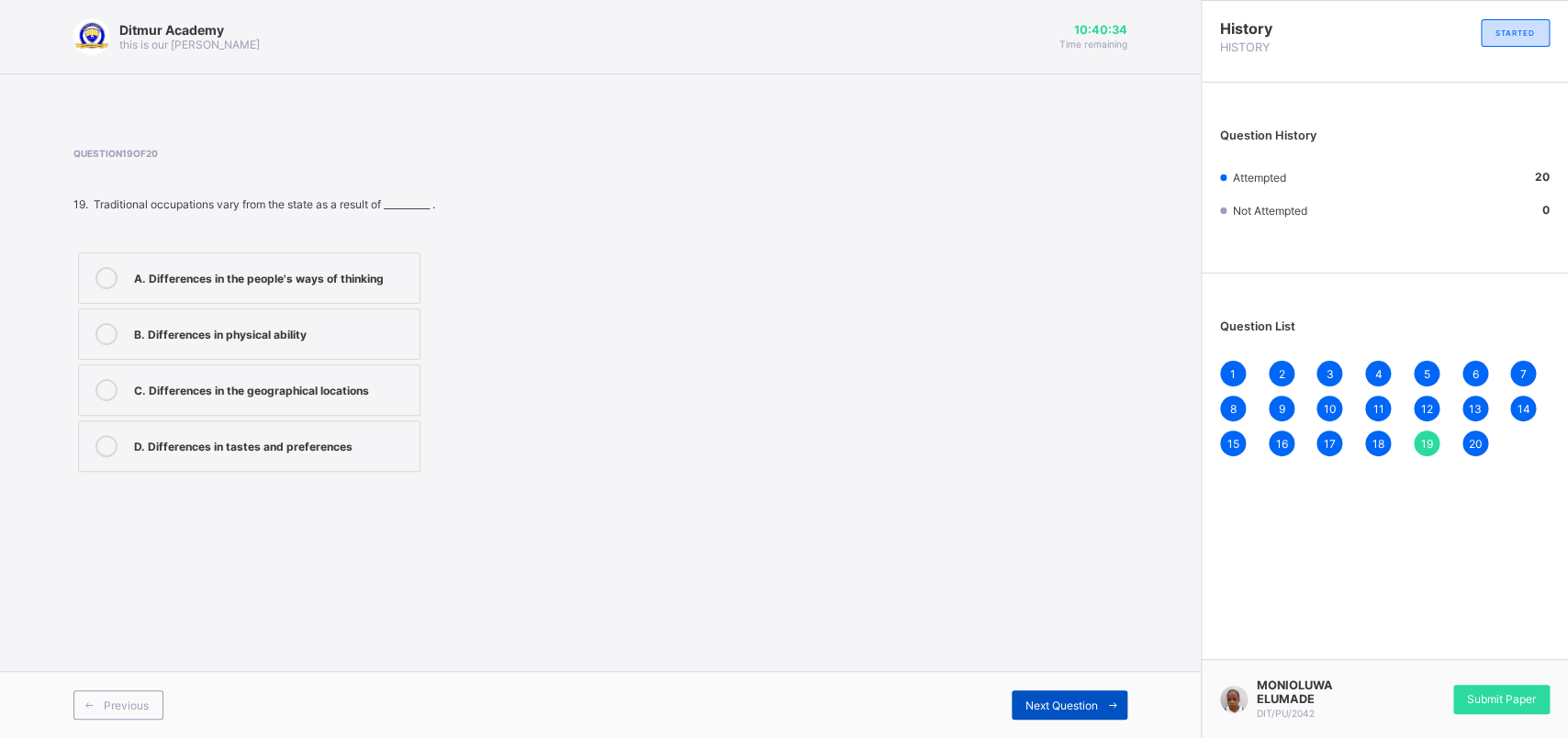 click on "Next Question" at bounding box center [1070, 705] 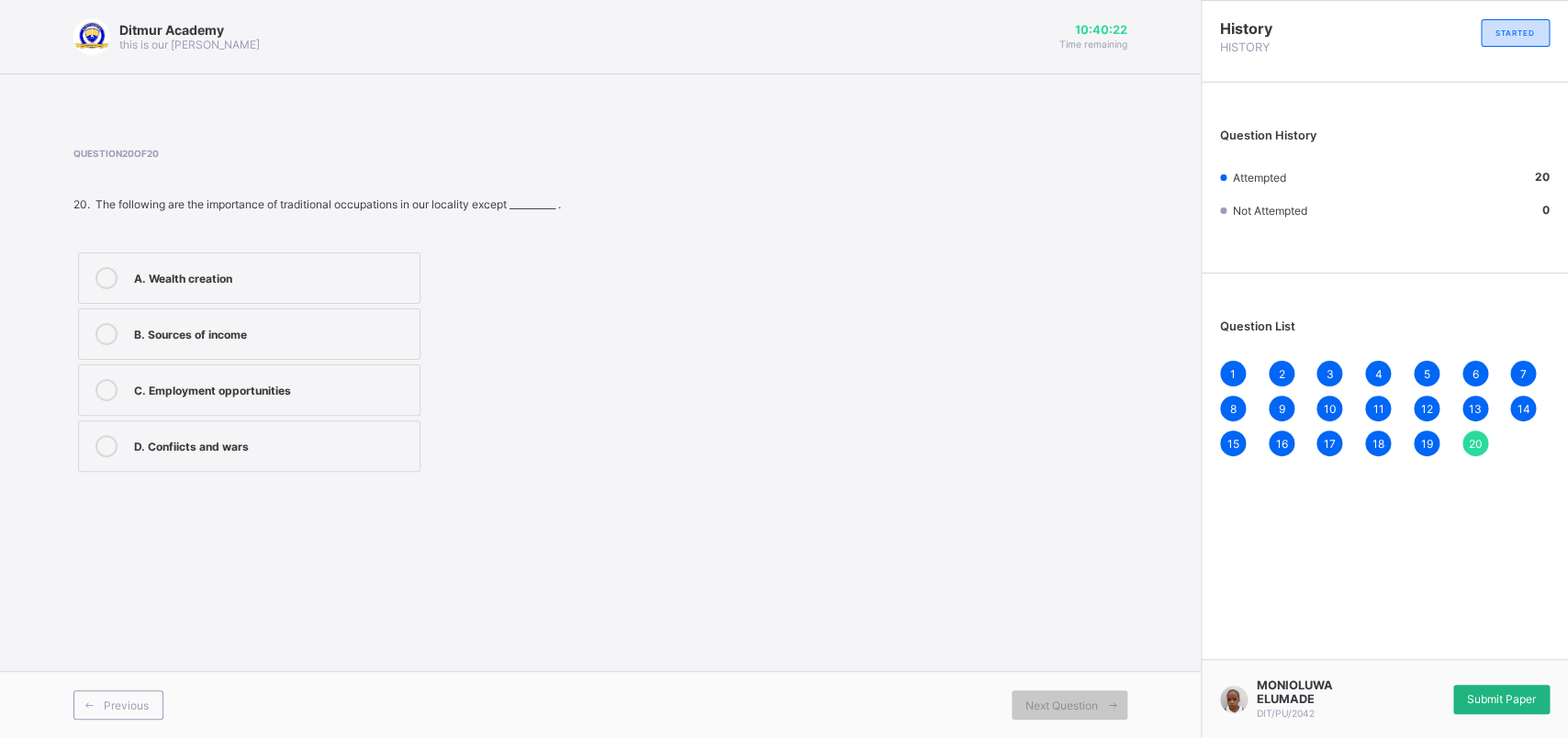 click on "Submit Paper" at bounding box center (1501, 699) 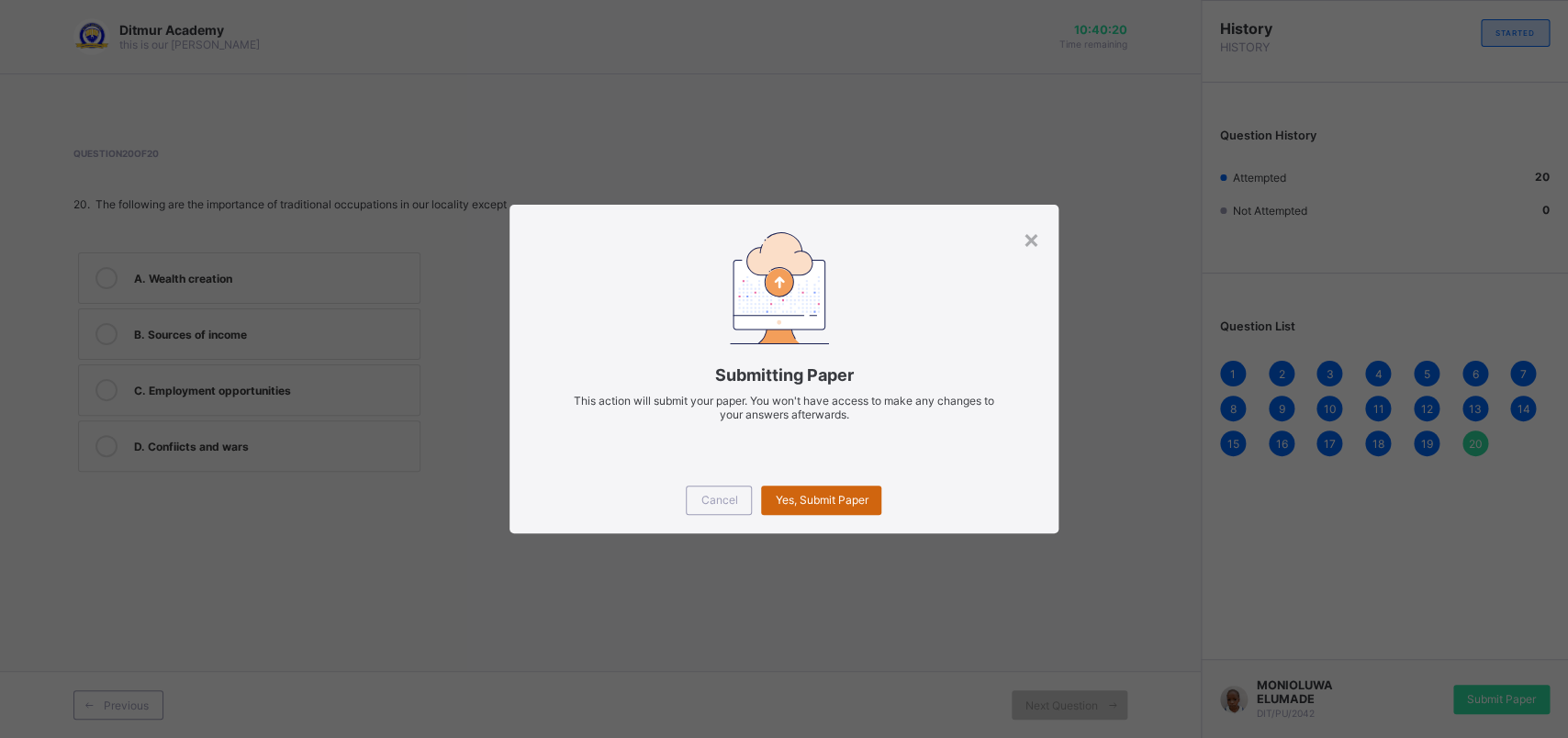 click on "Yes, Submit Paper" at bounding box center [821, 499] 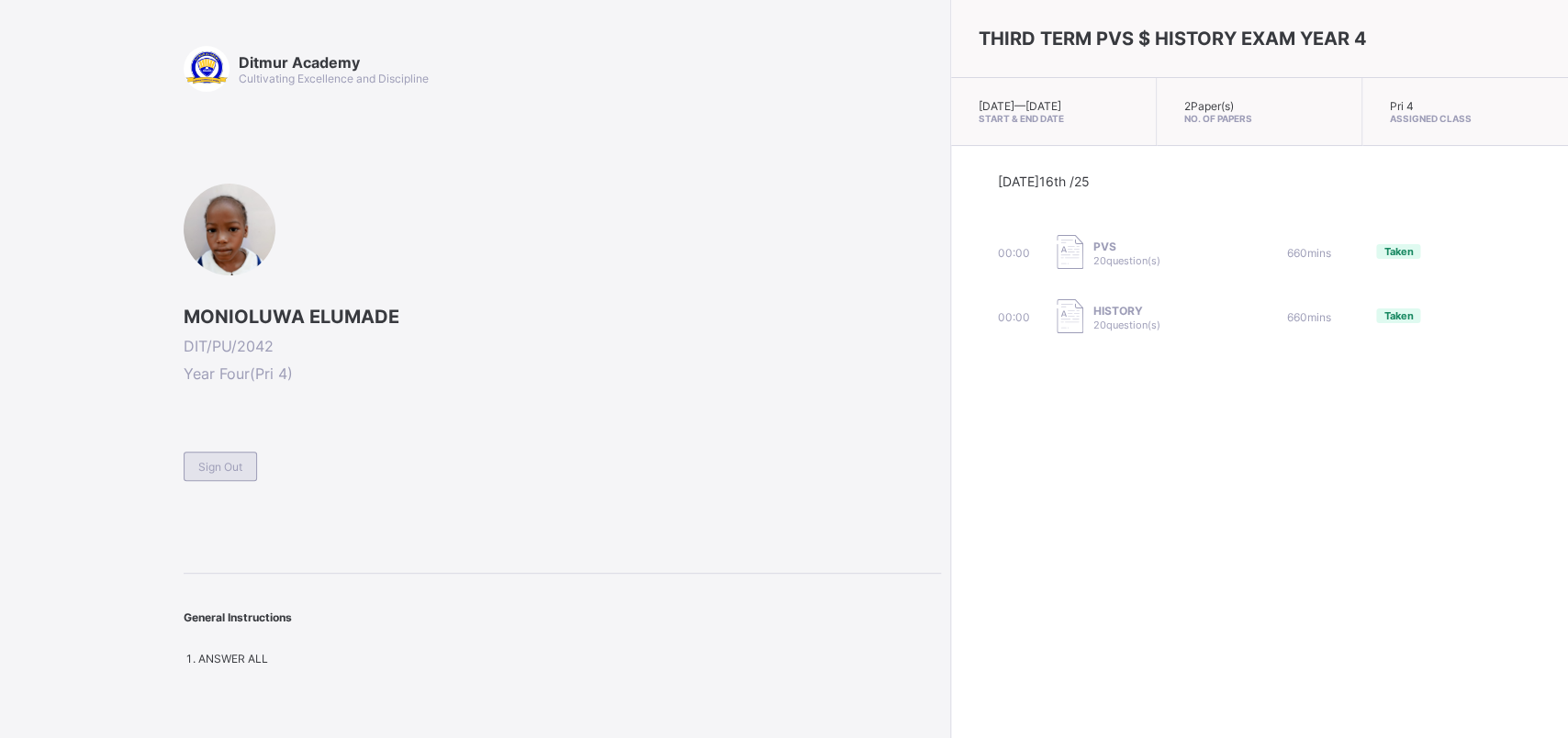 click on "Sign Out" at bounding box center [220, 466] 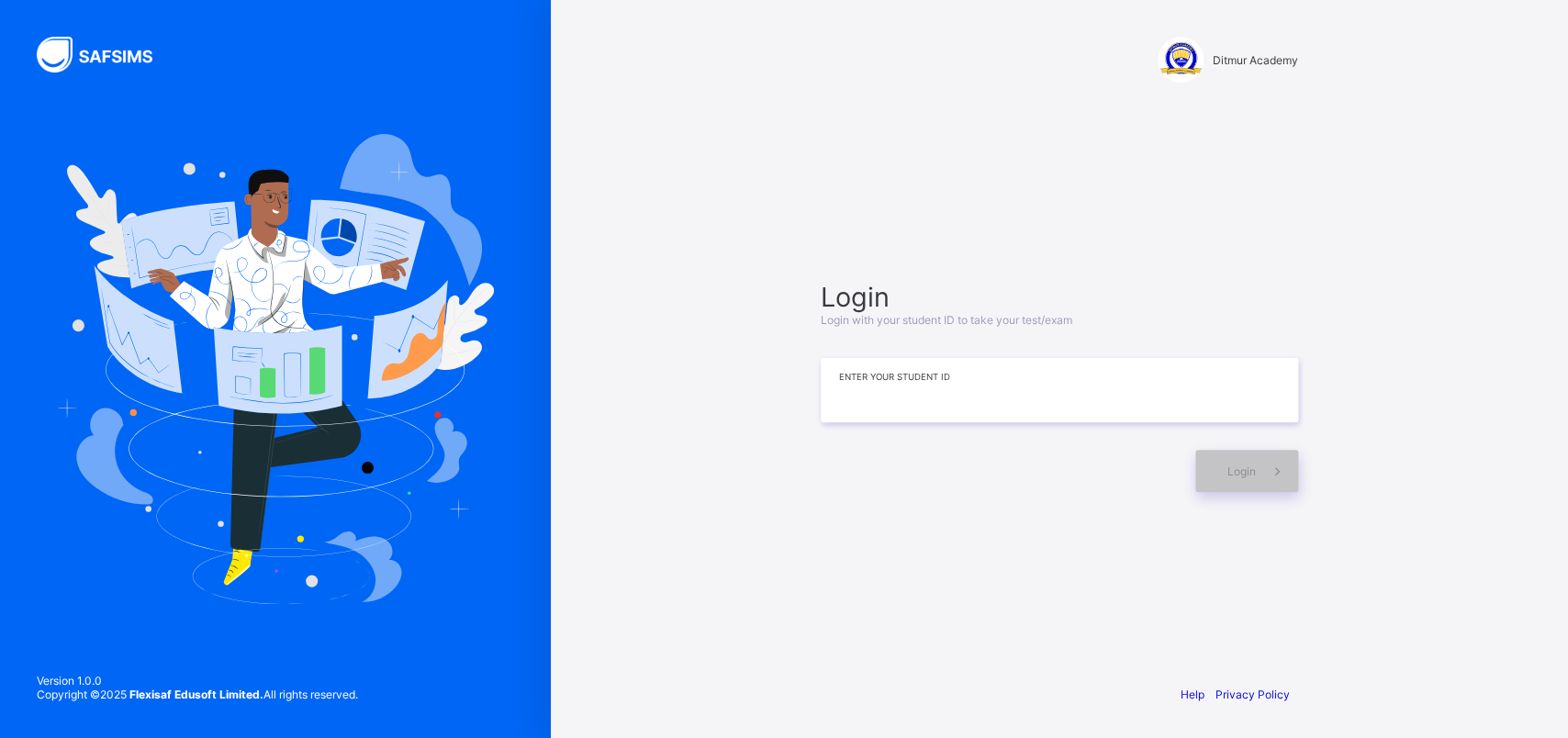 click at bounding box center (1059, 390) 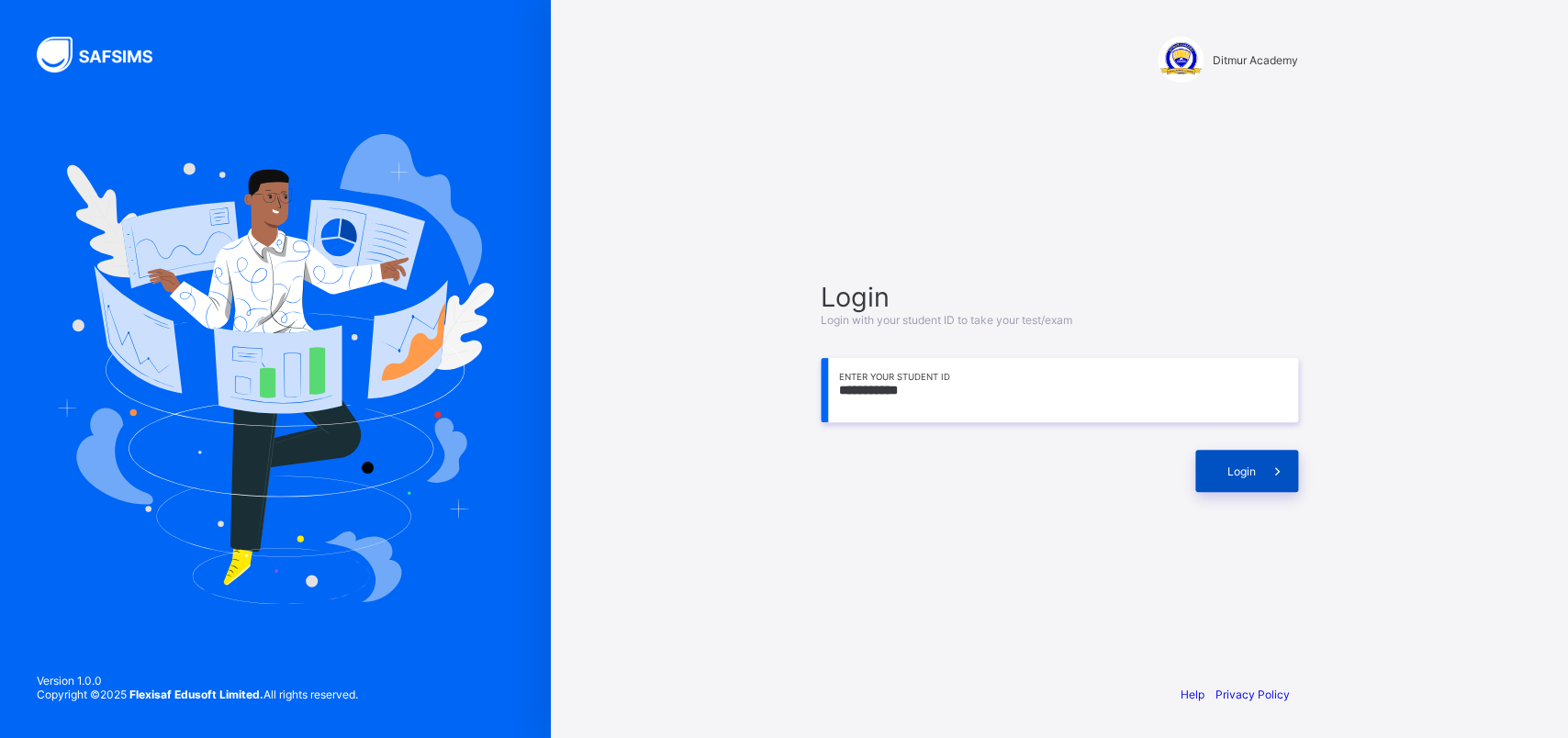 type on "**********" 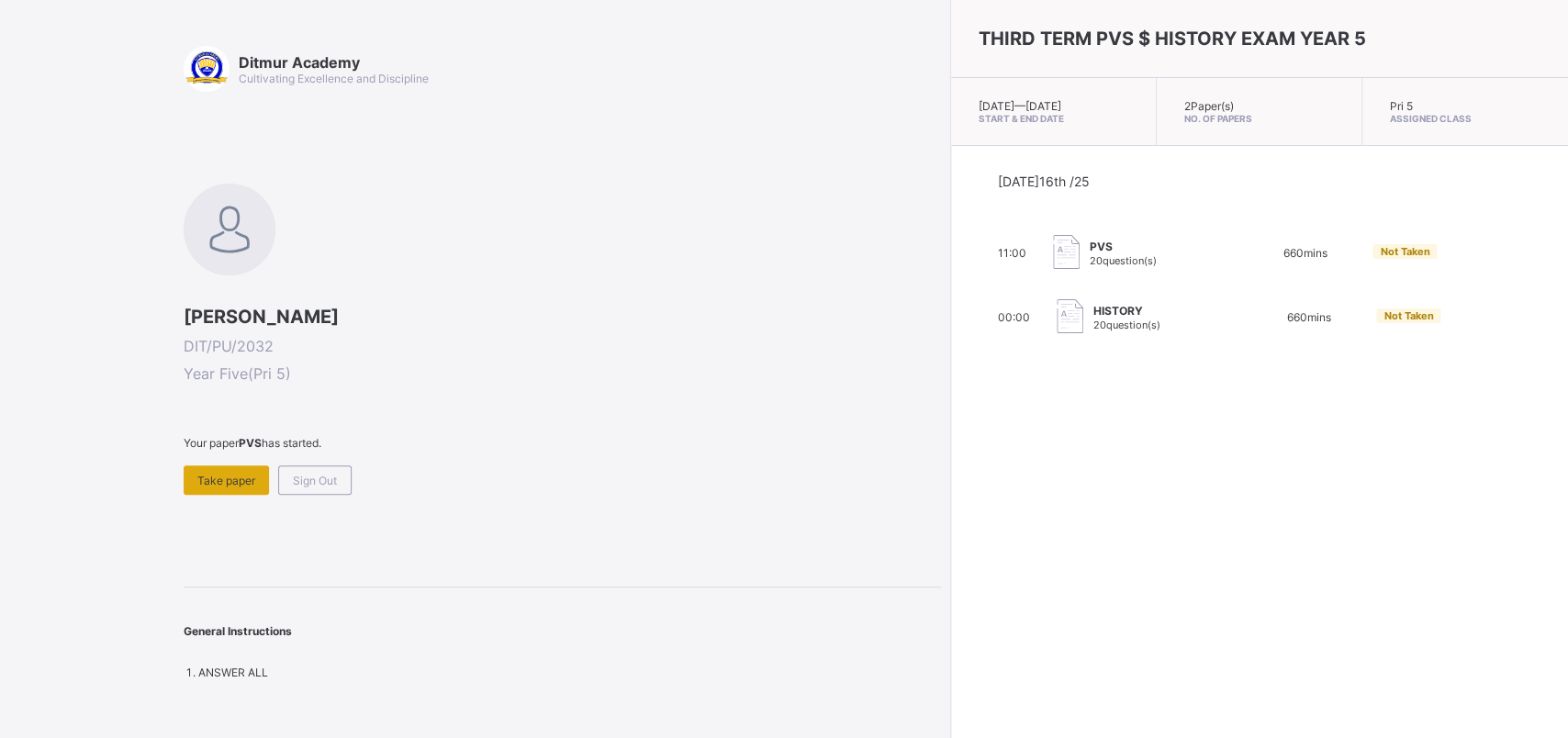 click on "Take paper" at bounding box center (226, 480) 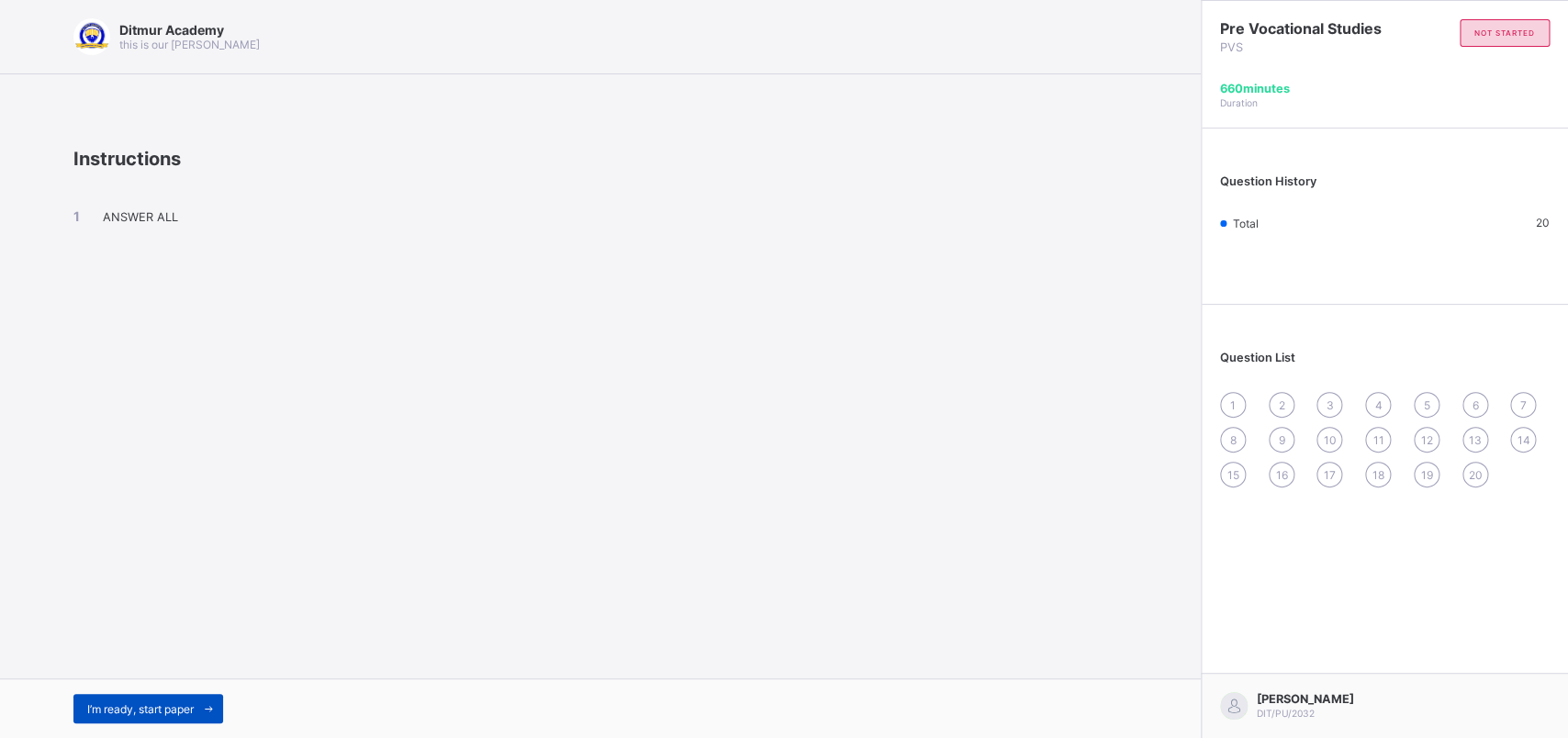 click on "I’m ready, start paper" at bounding box center (140, 709) 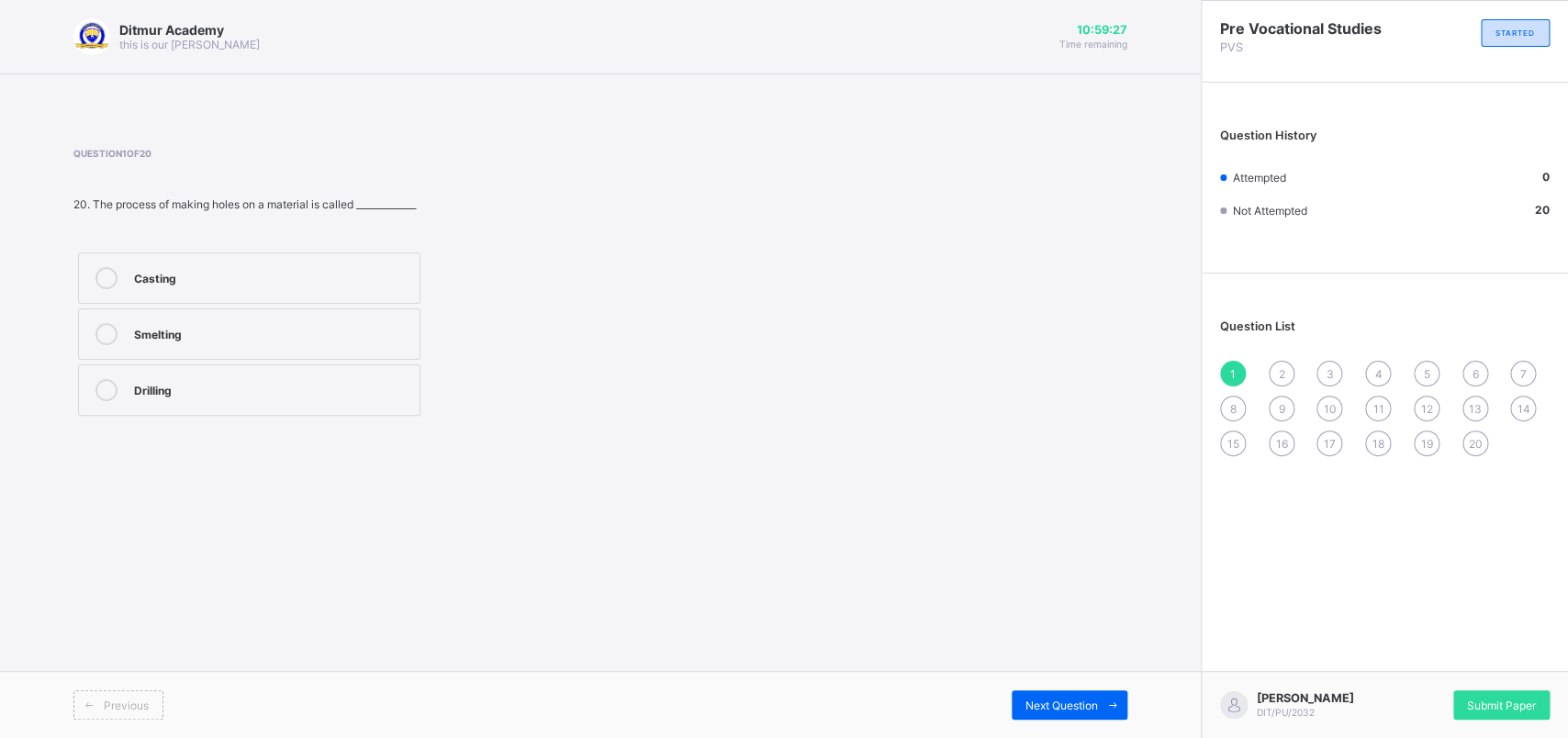 click on "Drilling" at bounding box center (272, 388) 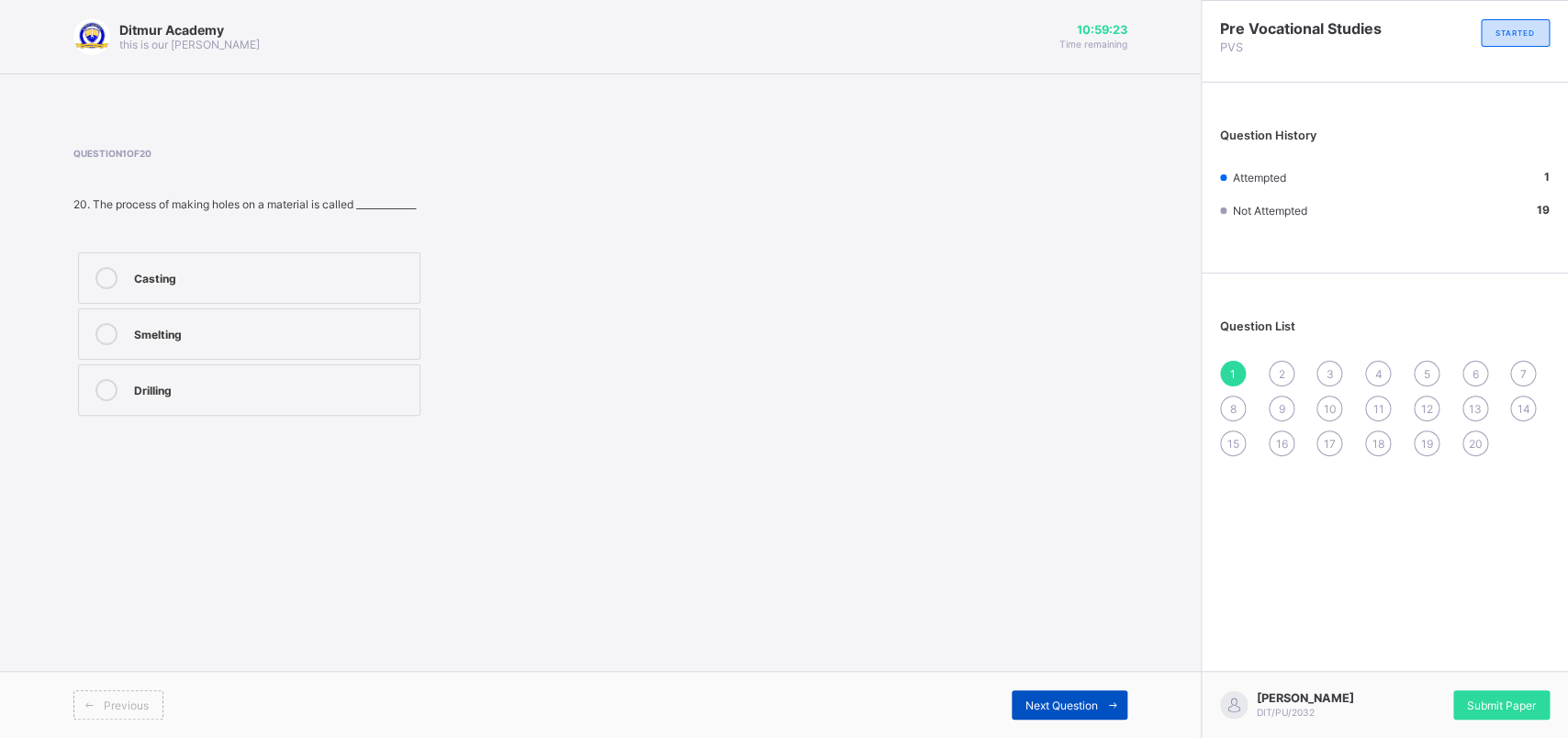 click at bounding box center (1113, 705) 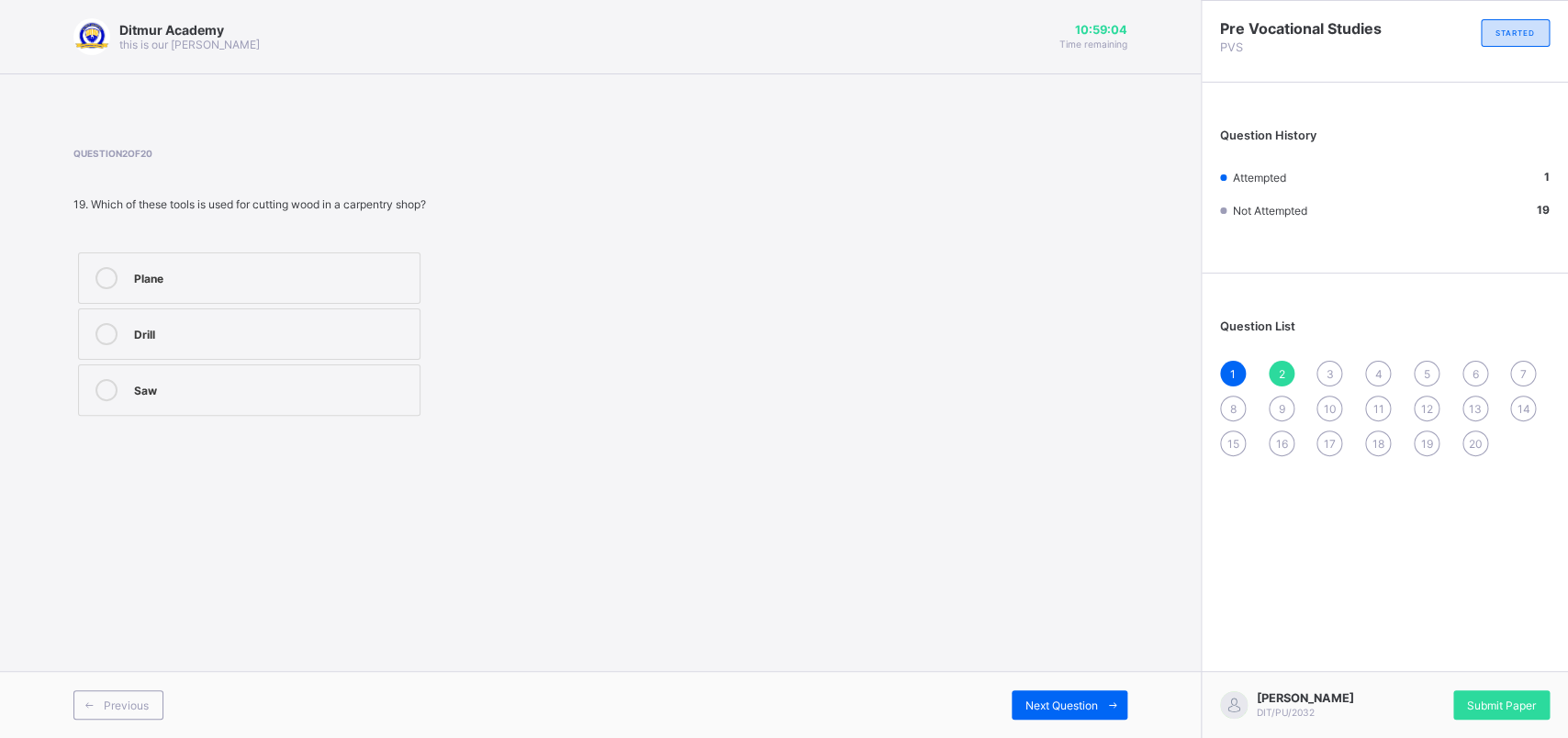 click on "Saw" at bounding box center [272, 388] 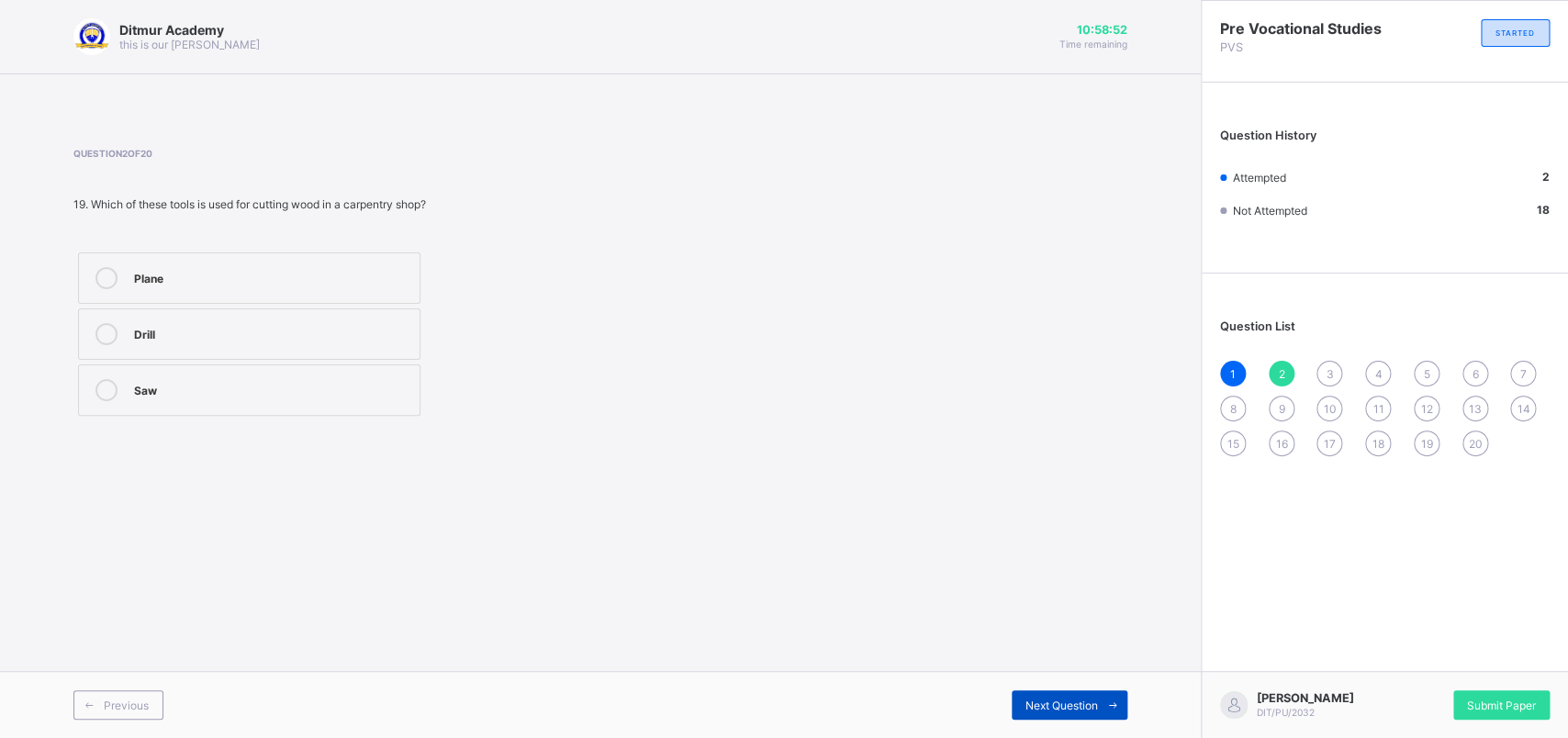 click on "Next Question" at bounding box center [1061, 705] 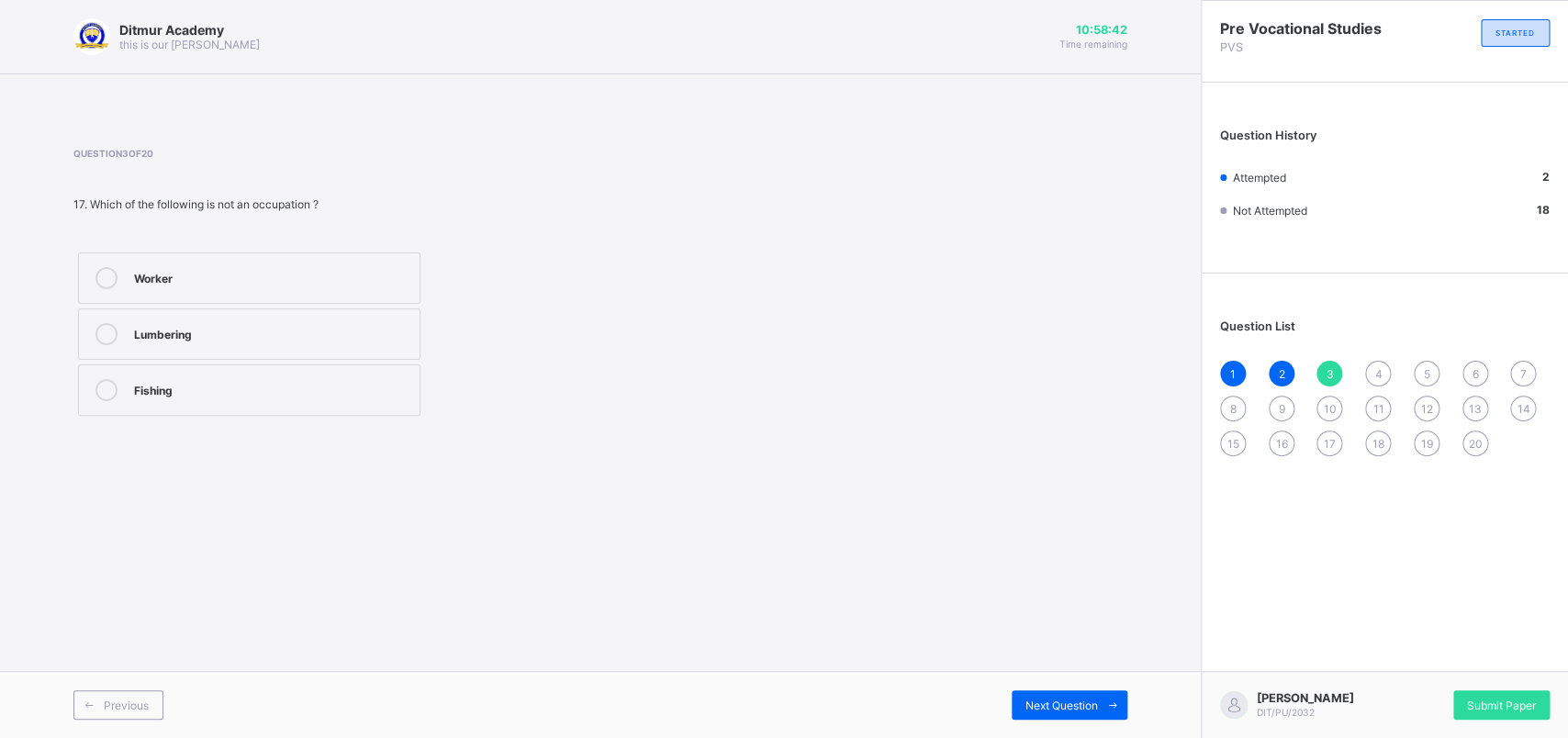 click on "Question  3  of  20 17. Which of the following is not an occupation ? Worker Lumbering  Fishing" at bounding box center [600, 284] 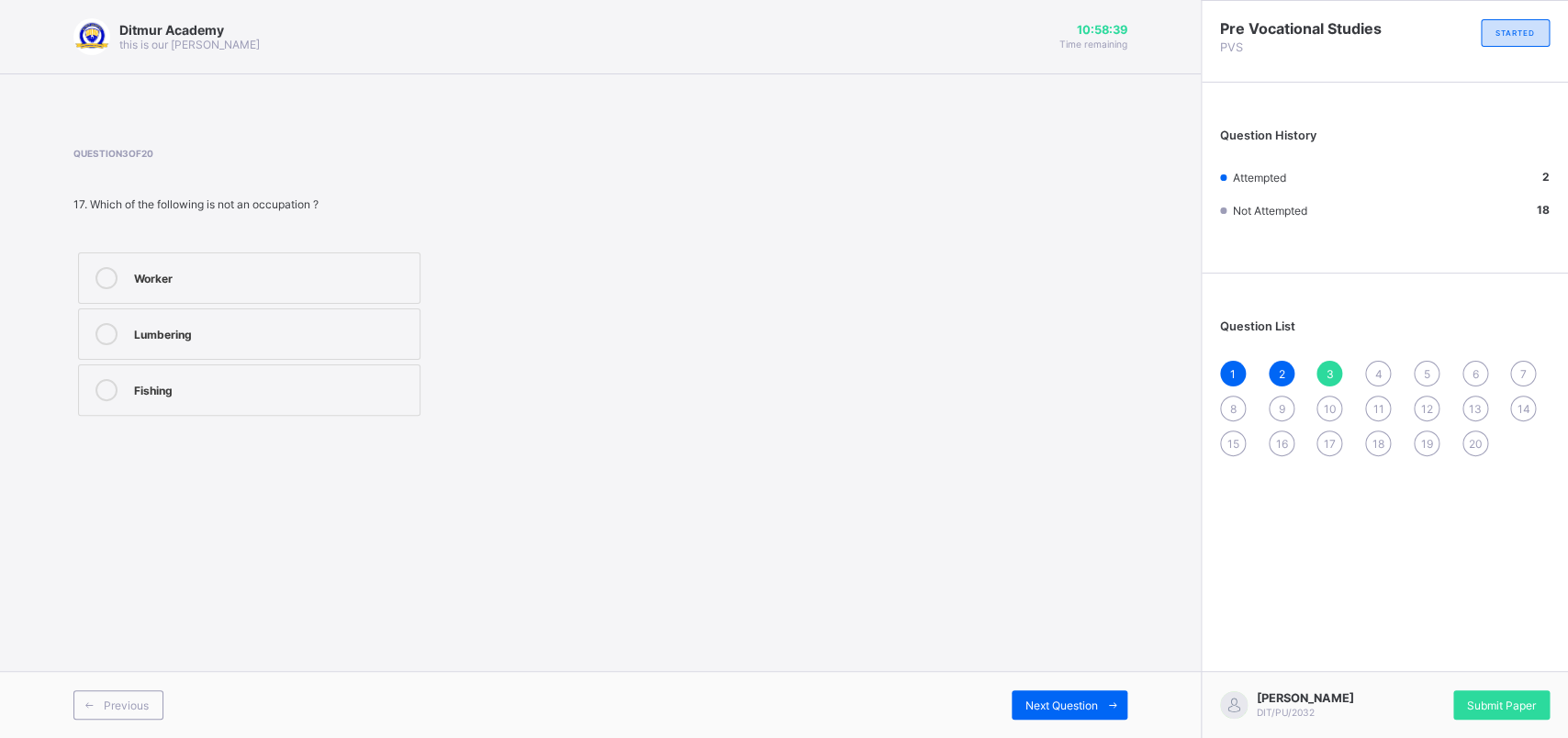 click on "Lumbering" at bounding box center (249, 334) 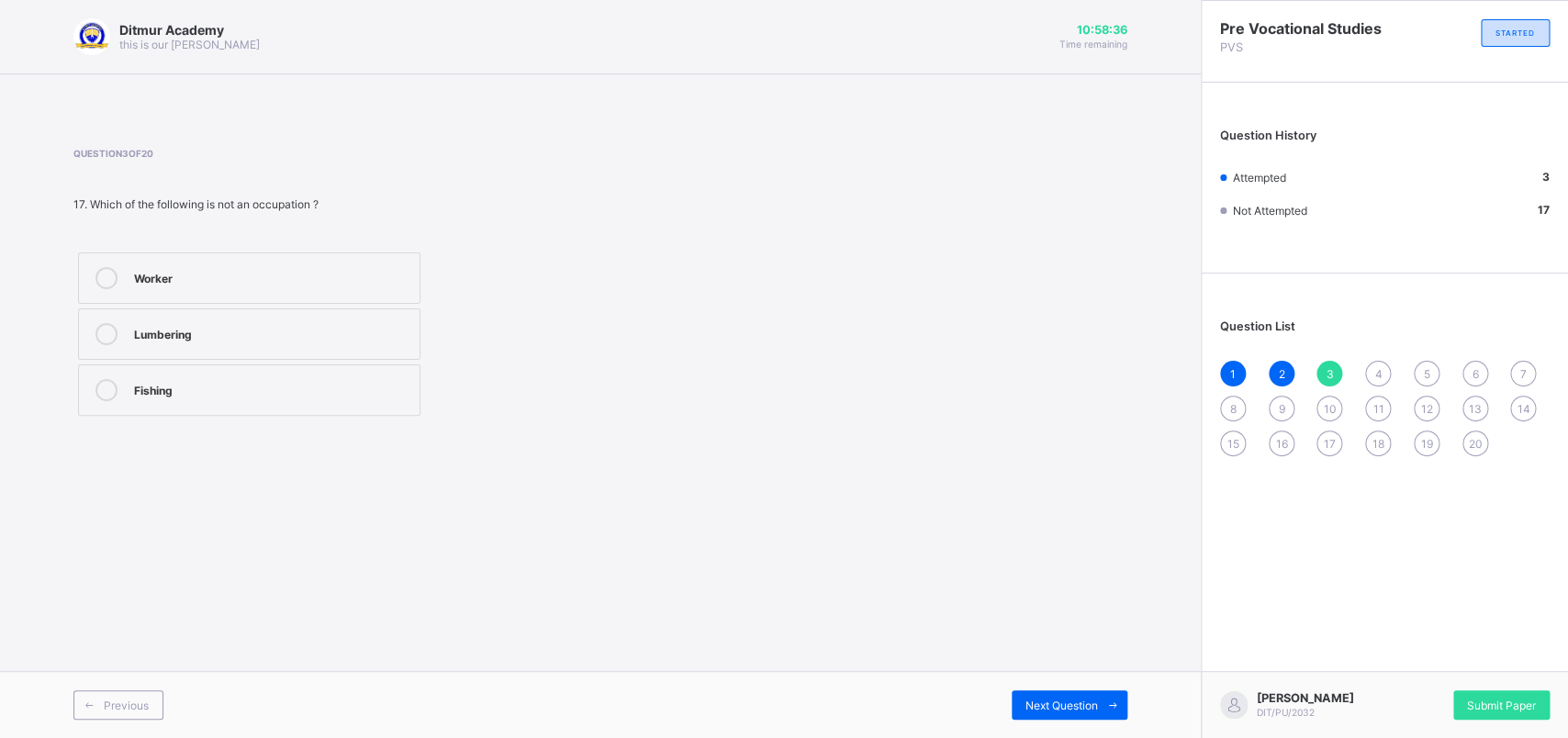 click on "Previous Next Question" at bounding box center [600, 704] 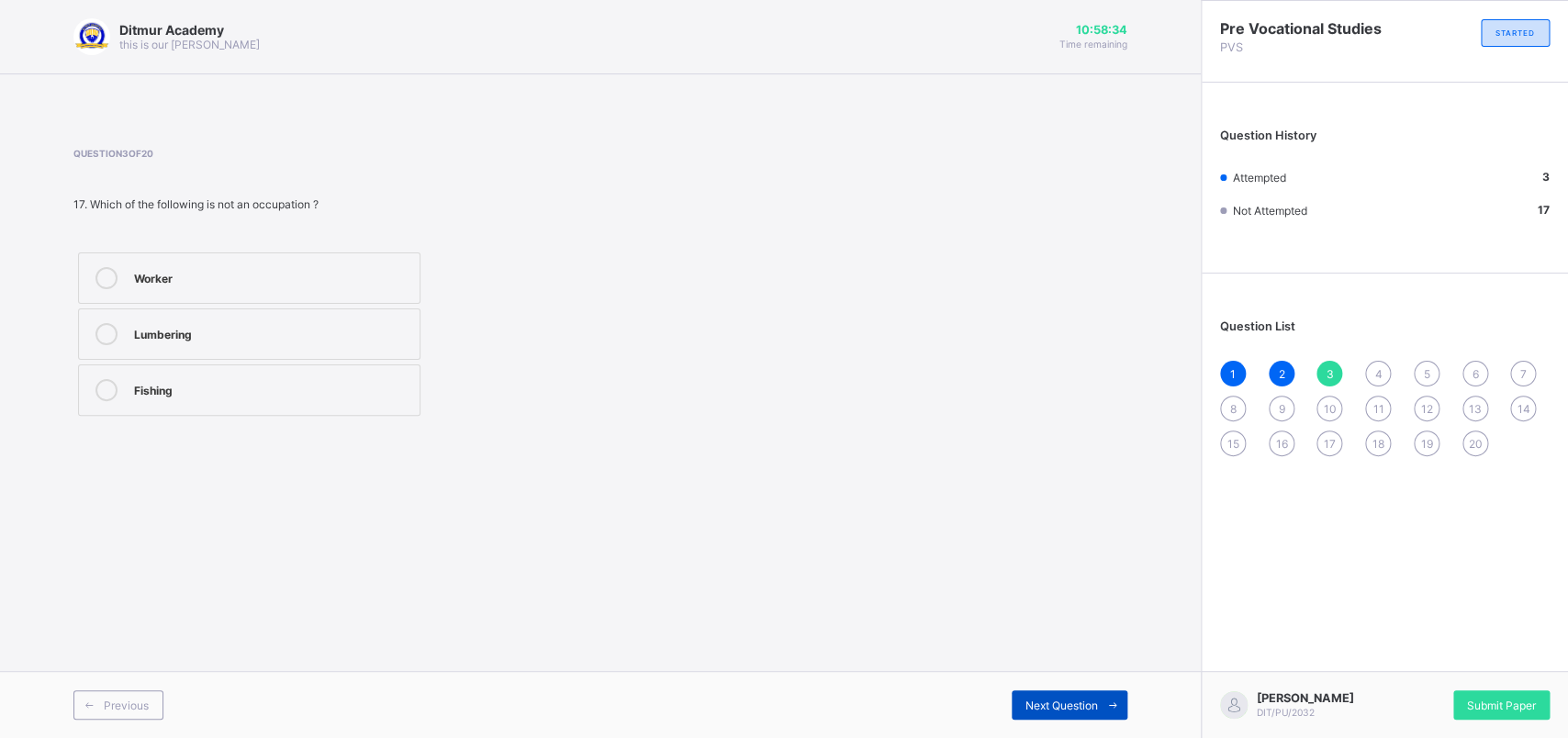 click on "Next Question" at bounding box center (1070, 705) 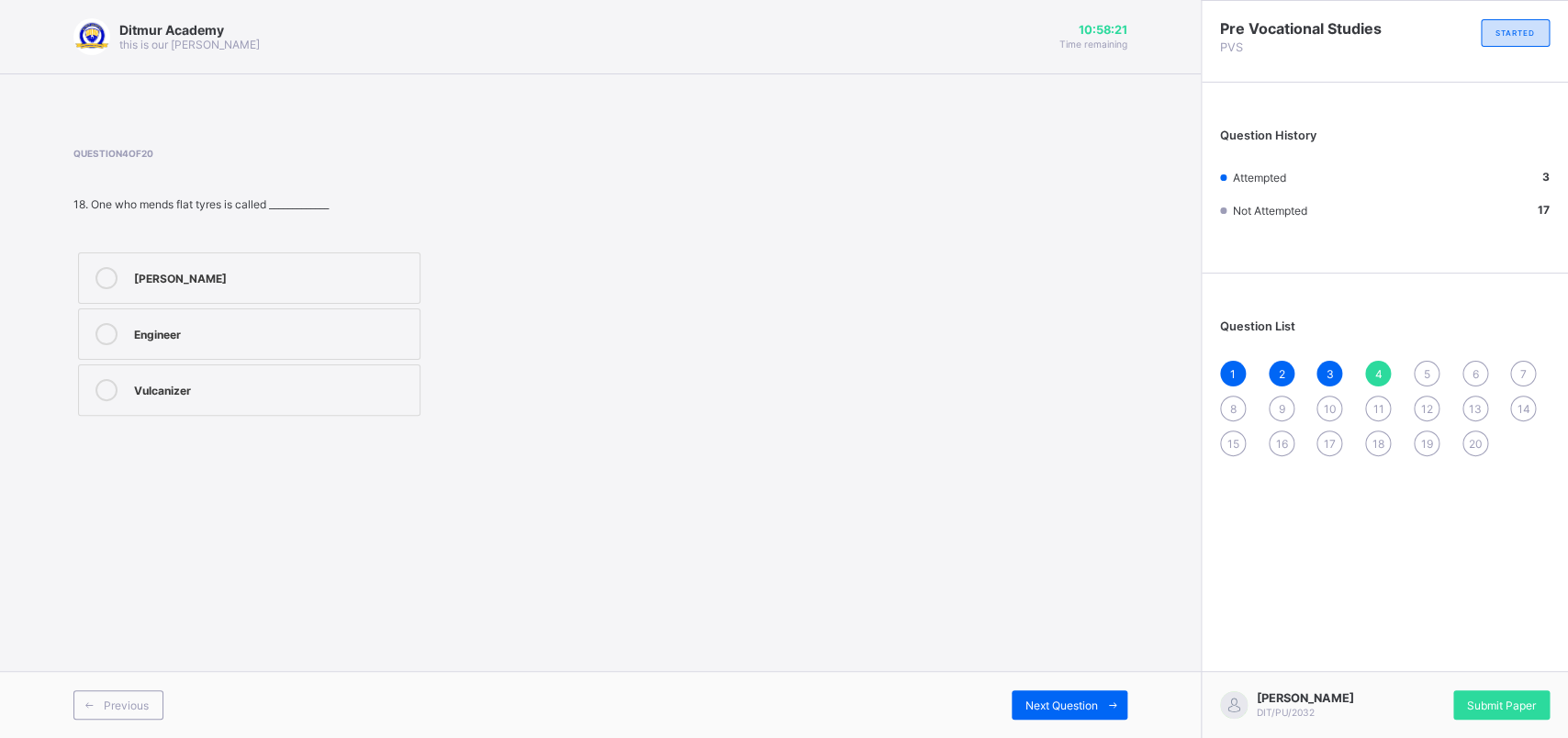 click on "Vulcanizer" at bounding box center (249, 390) 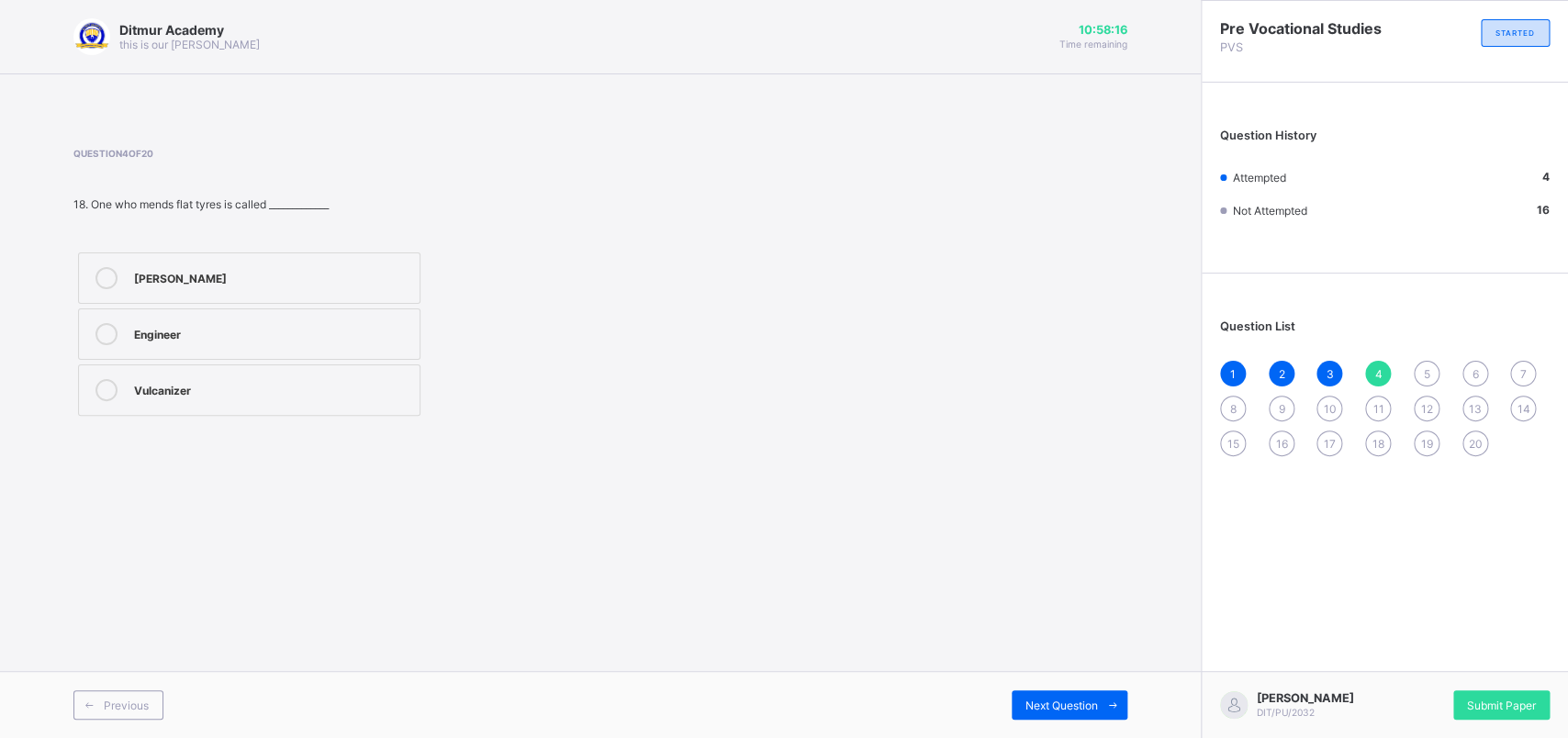 click on "5" at bounding box center (1427, 374) 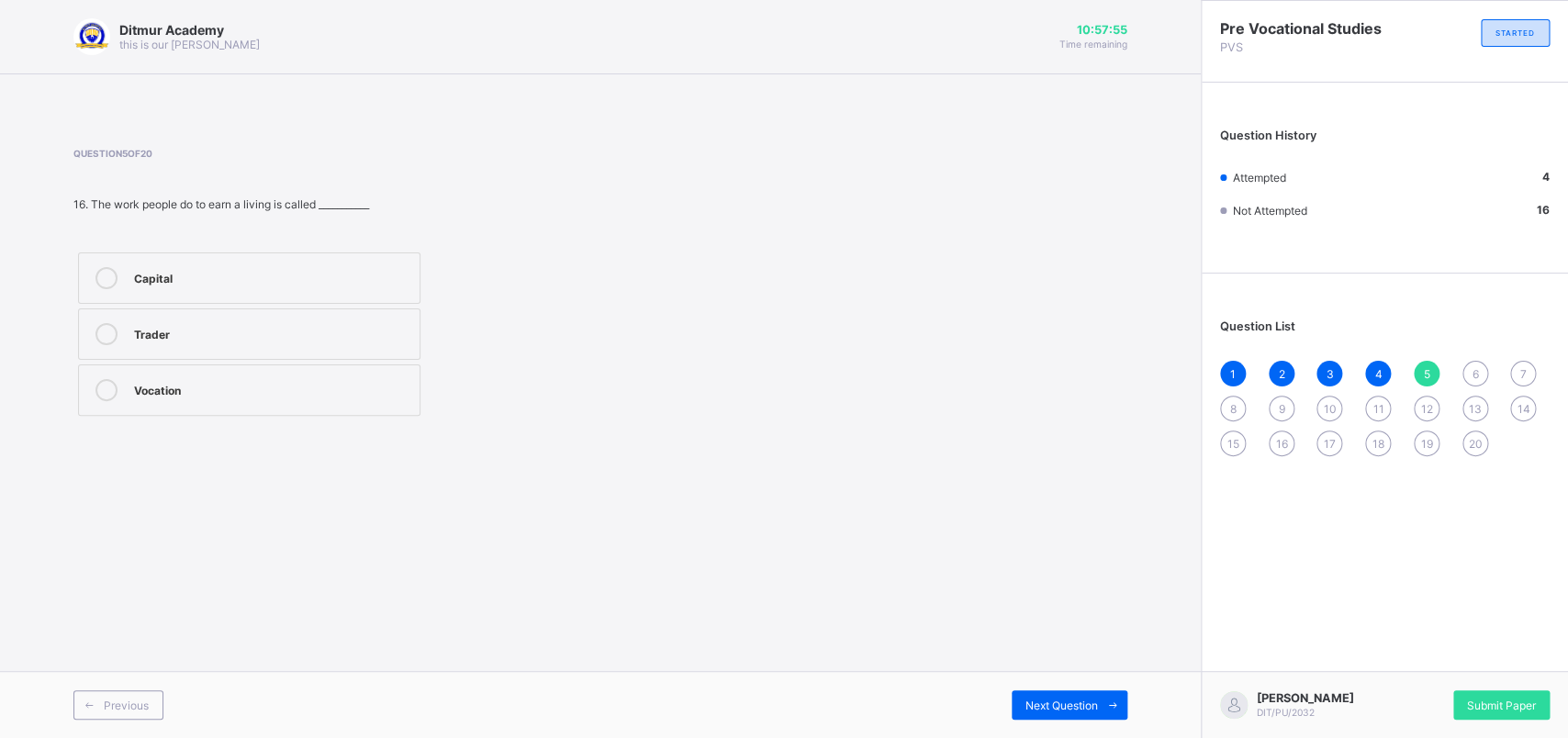 click on "Vocation" at bounding box center (249, 390) 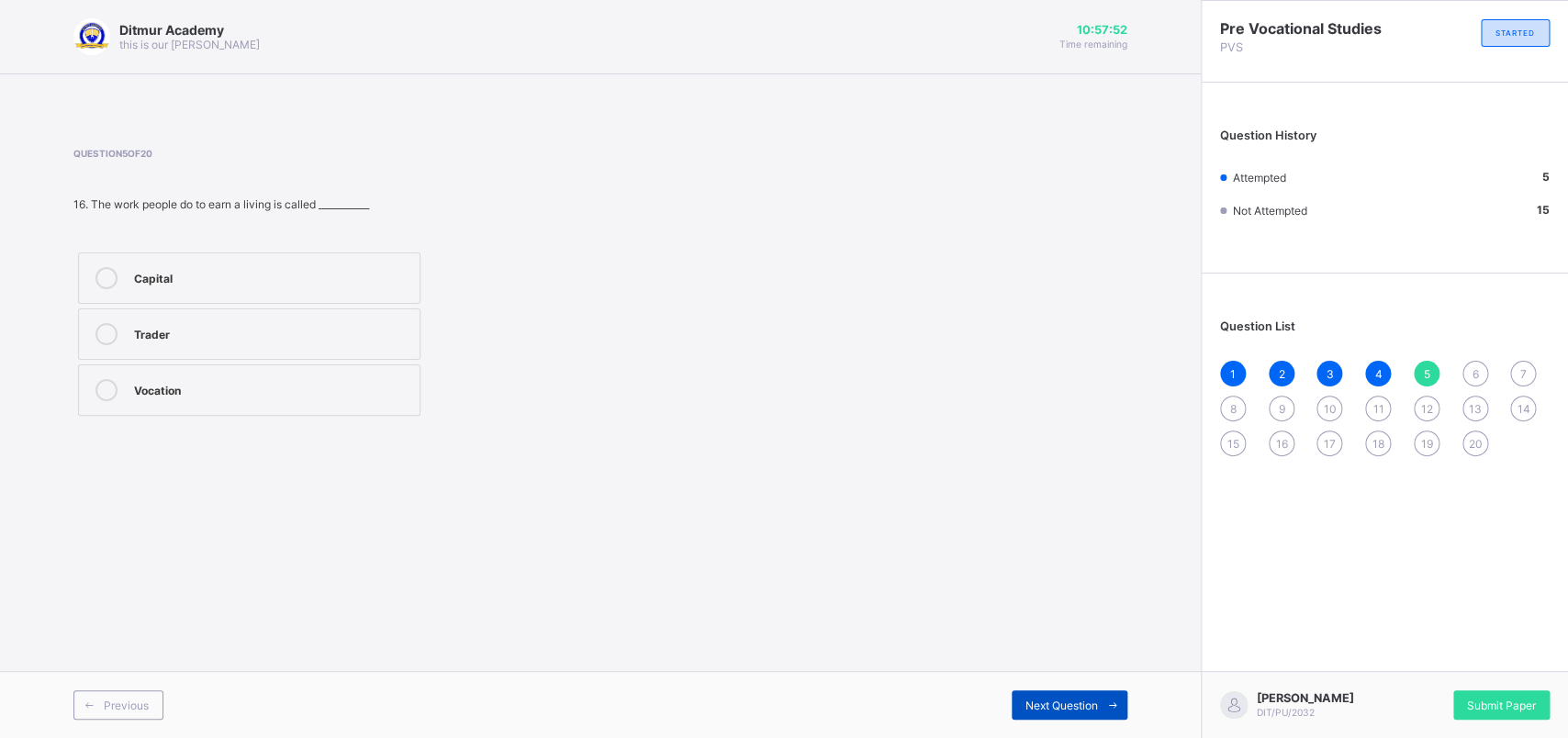 click on "Next Question" at bounding box center [1070, 705] 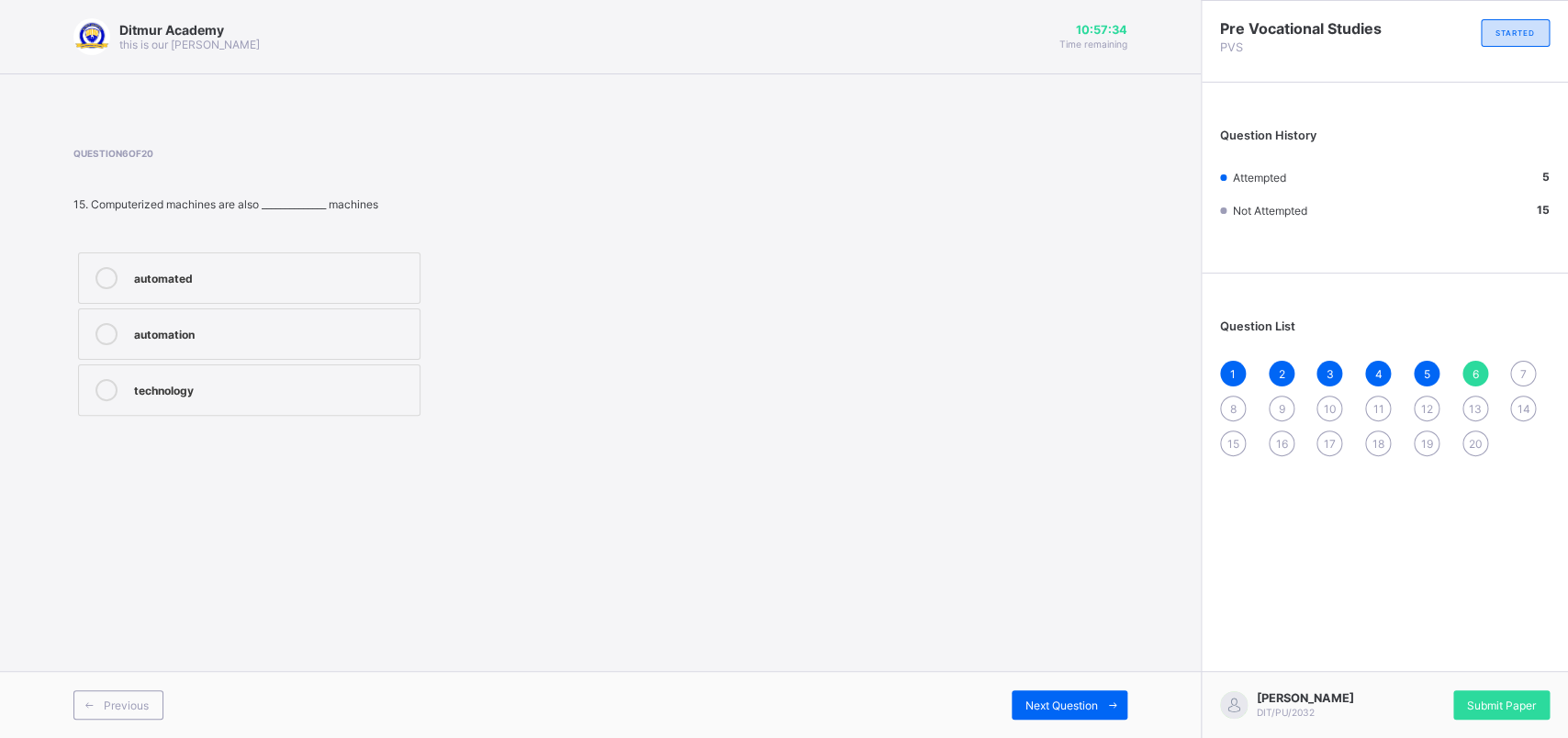 click on "technology" at bounding box center [272, 388] 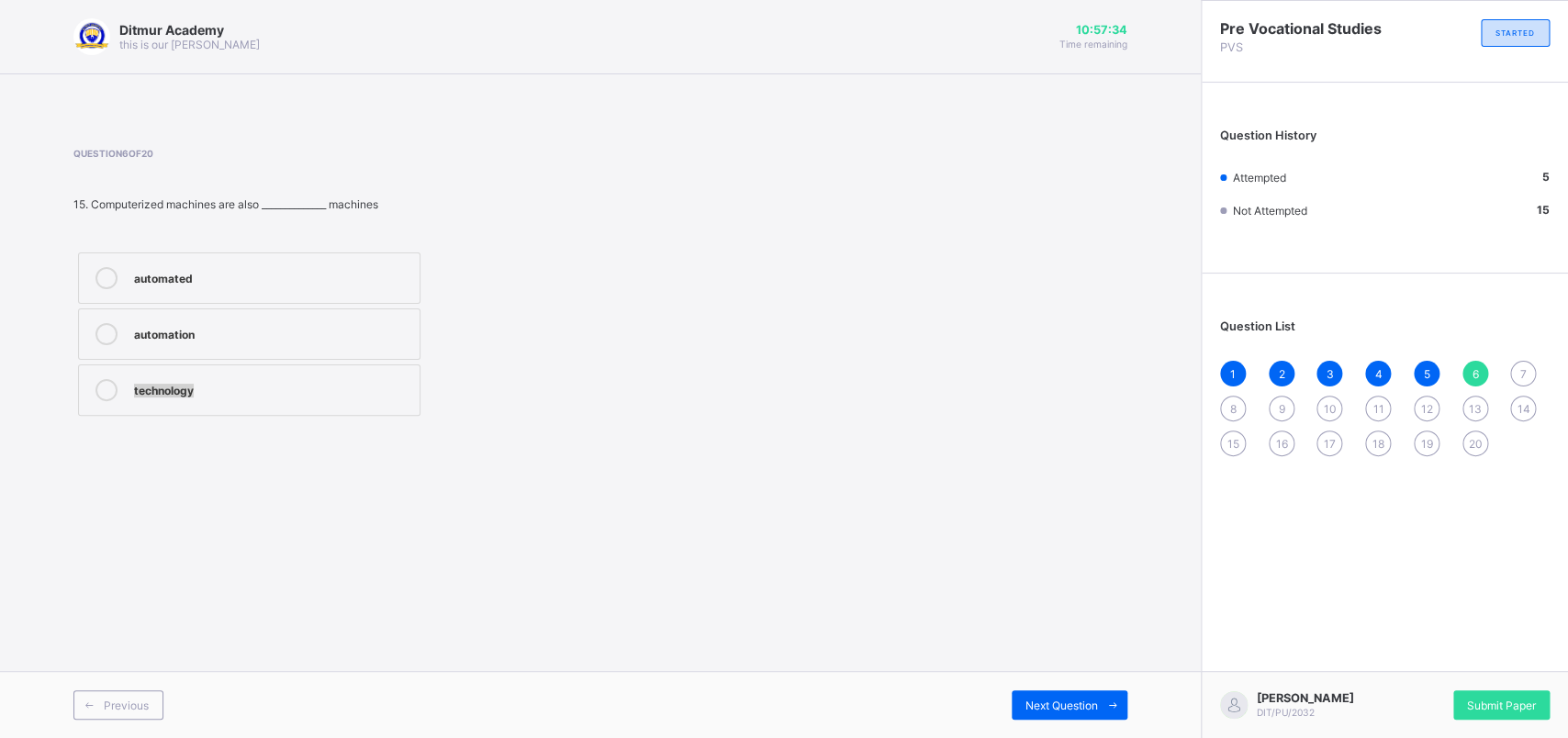 click on "technology" at bounding box center [272, 388] 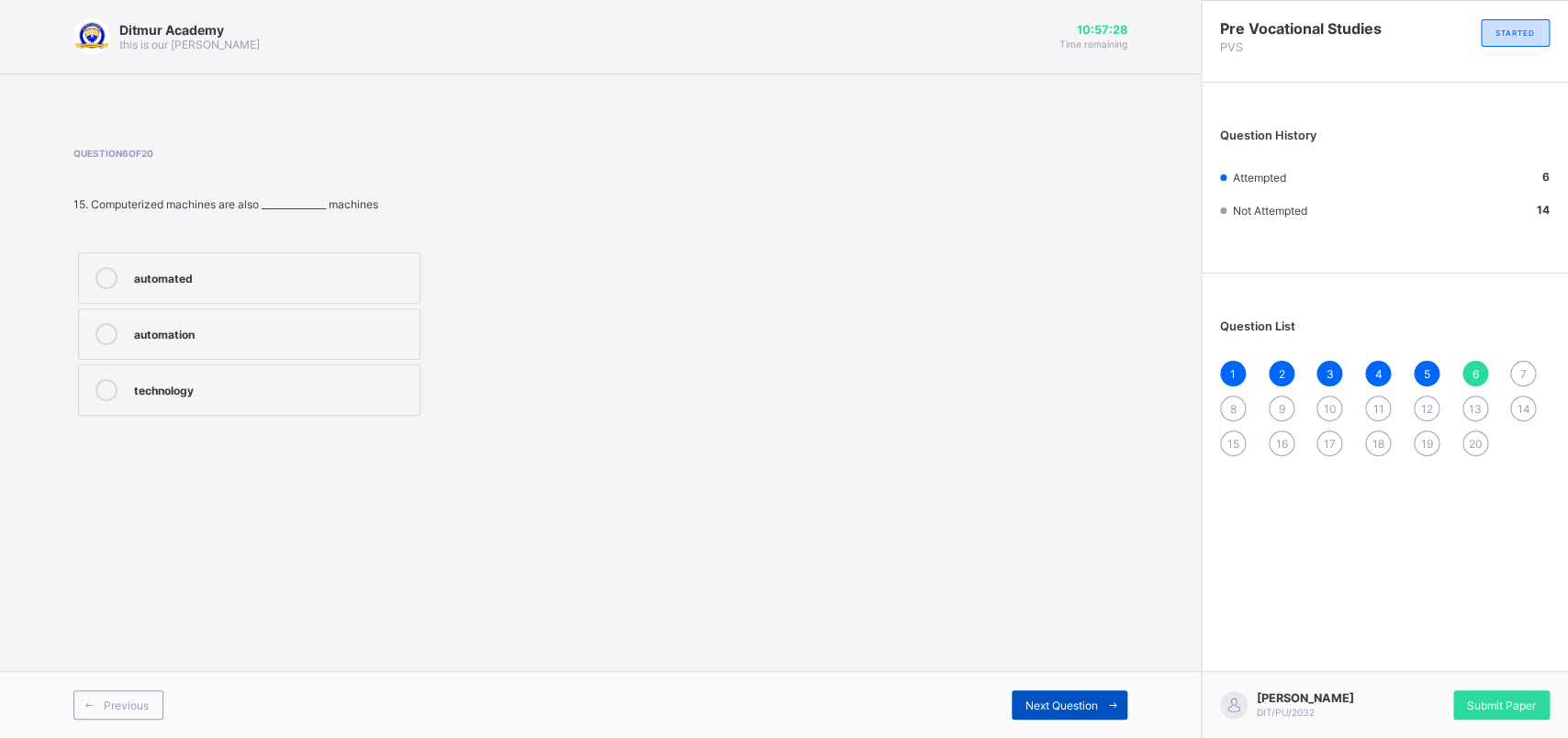 click on "Next Question" at bounding box center [1061, 705] 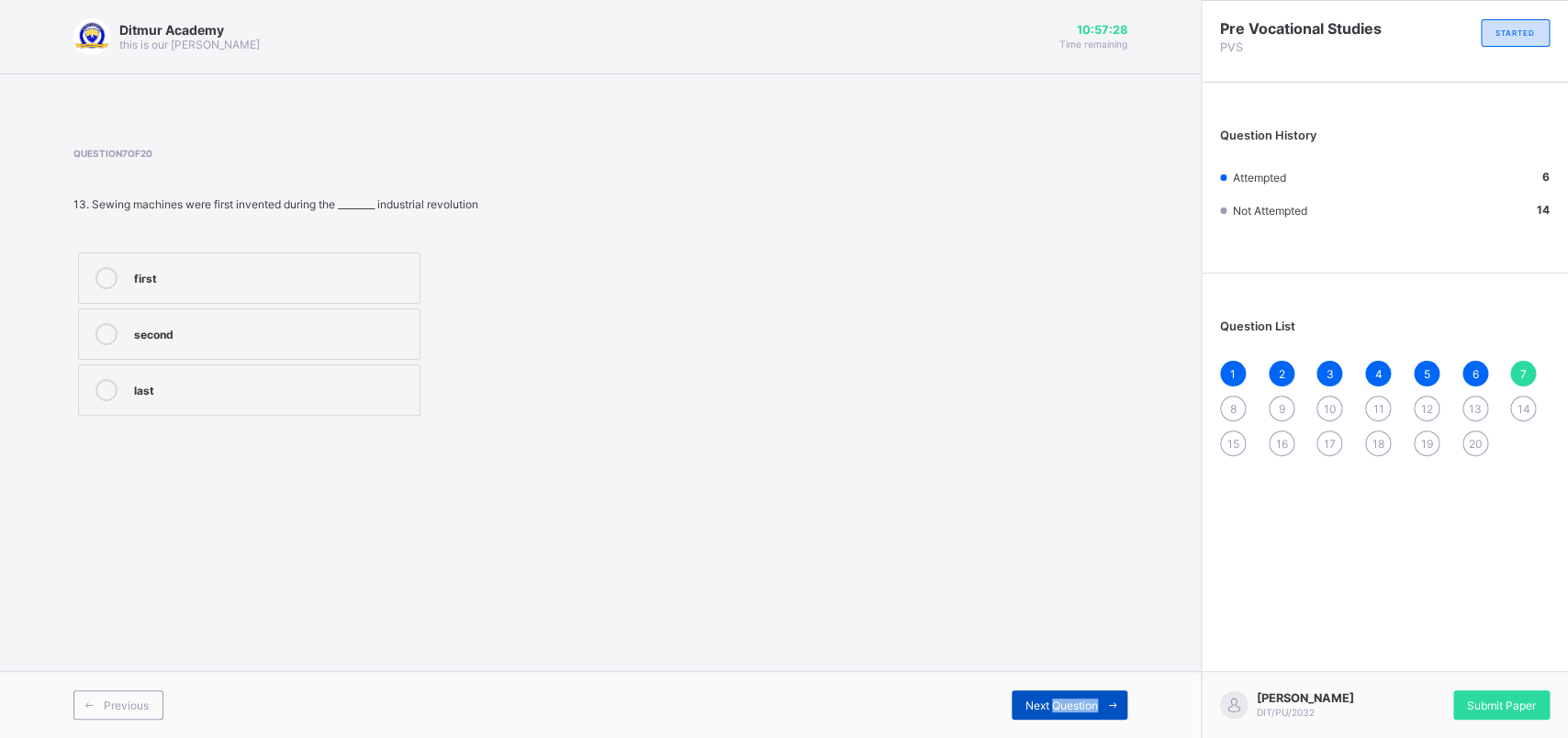 click on "Next Question" at bounding box center (1061, 705) 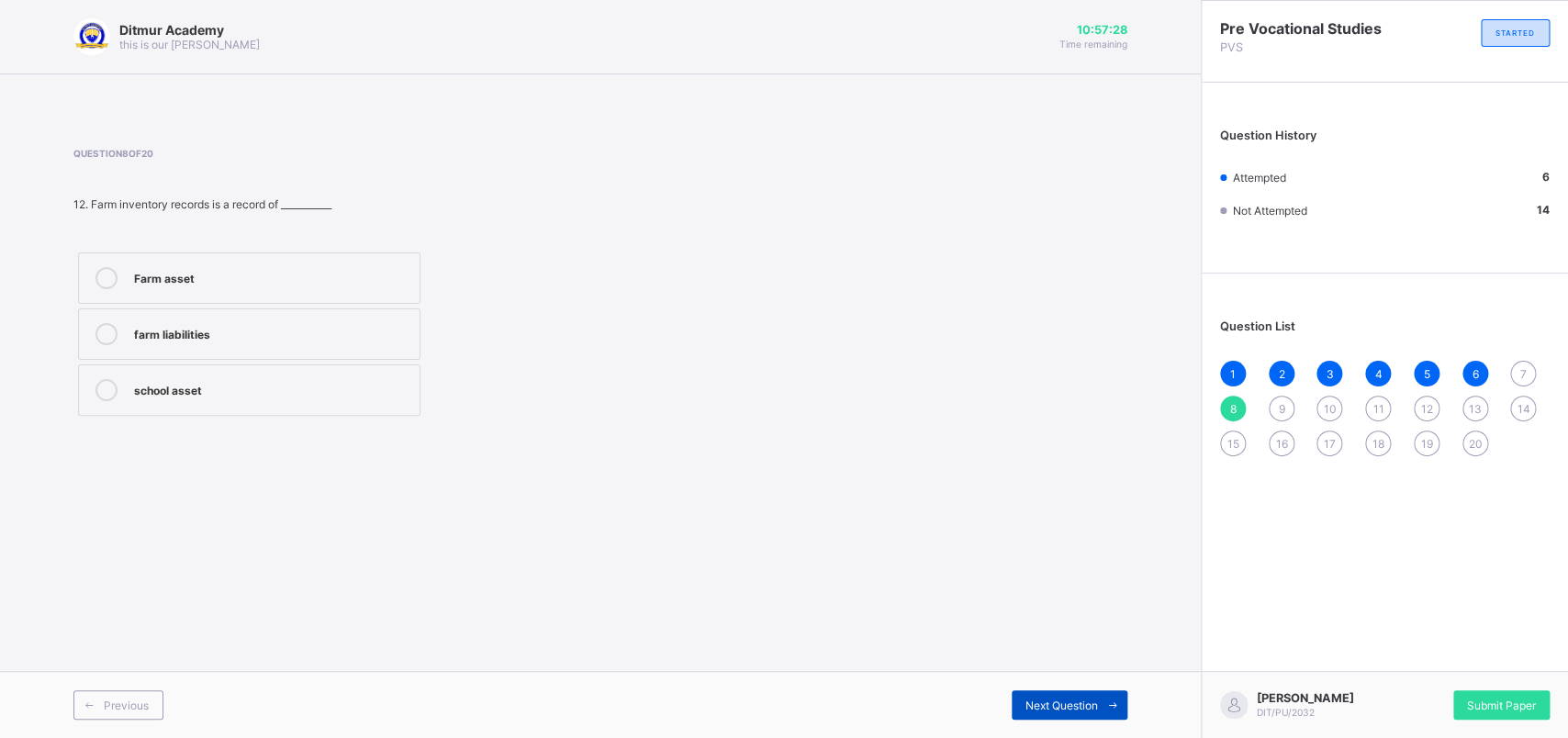 click on "Next Question" at bounding box center (1061, 705) 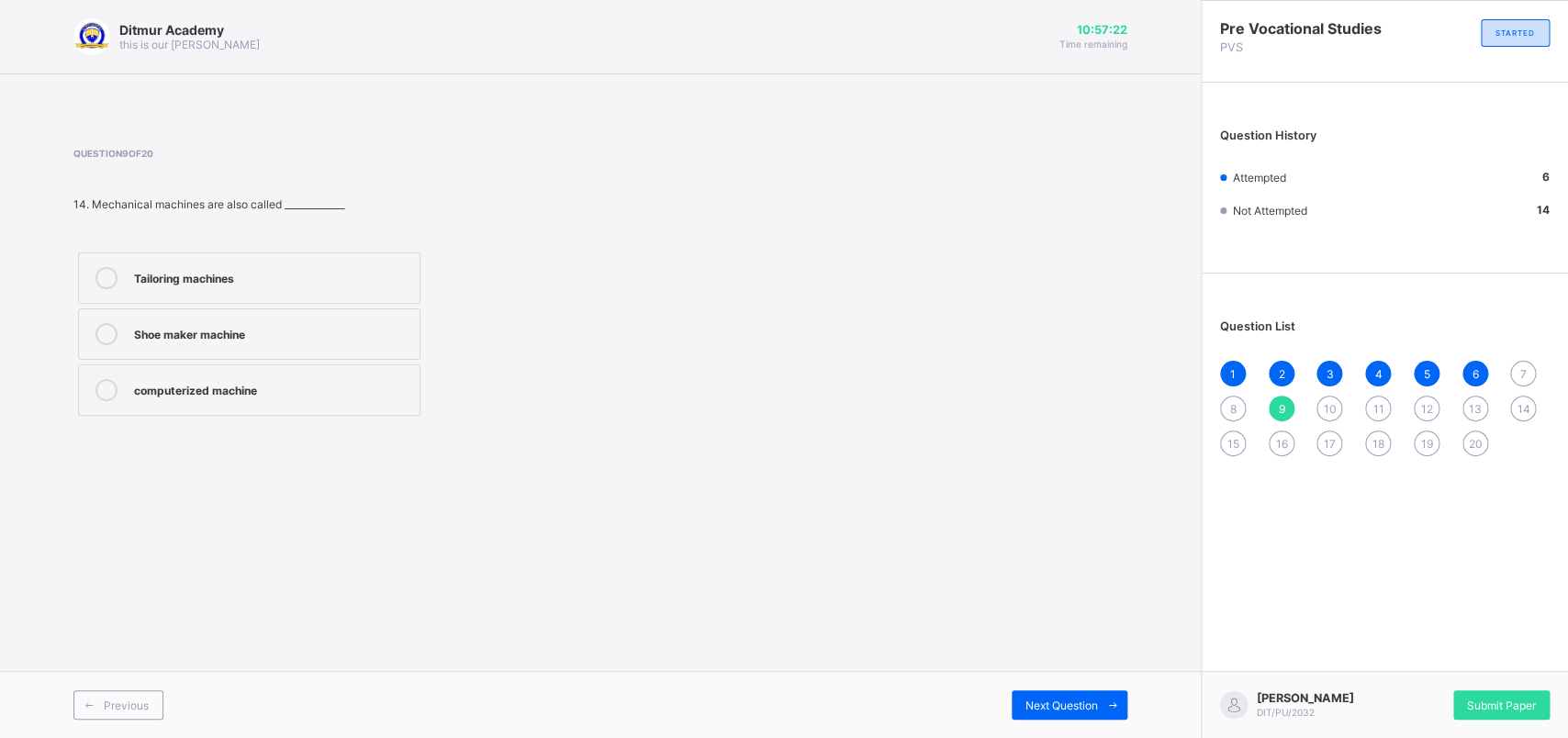 click on "7" at bounding box center (1523, 374) 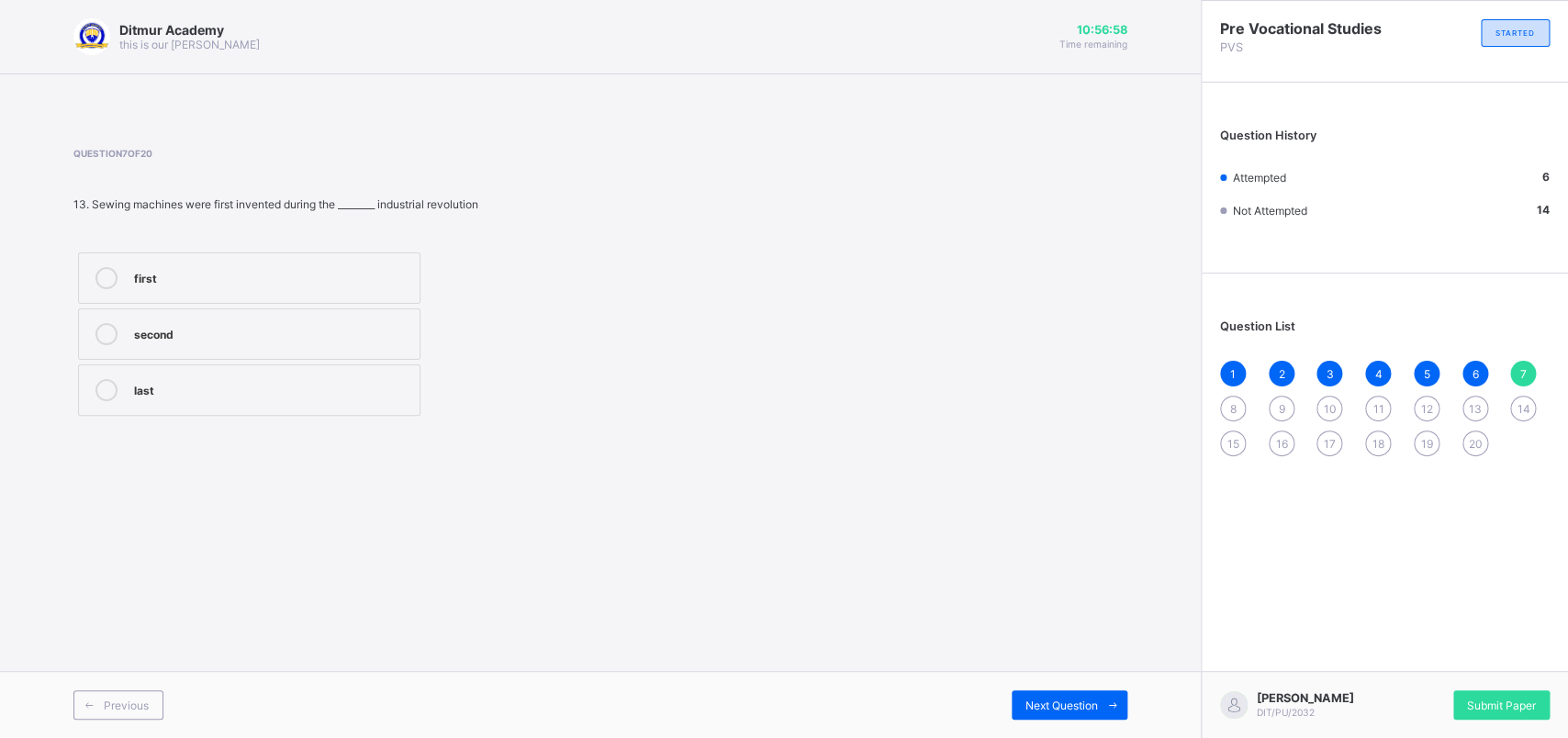 click on "second" at bounding box center (272, 332) 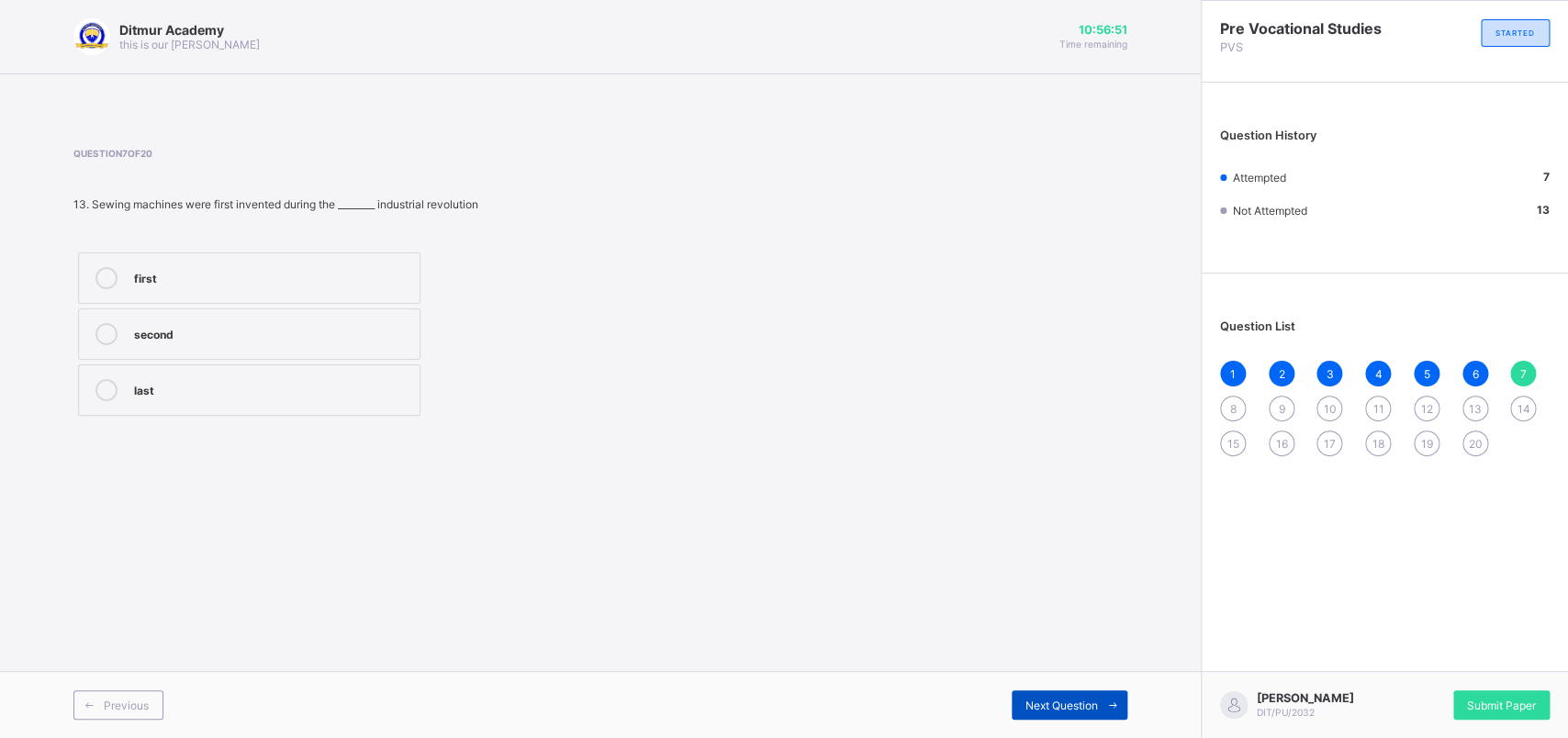 click on "Next Question" at bounding box center [1070, 705] 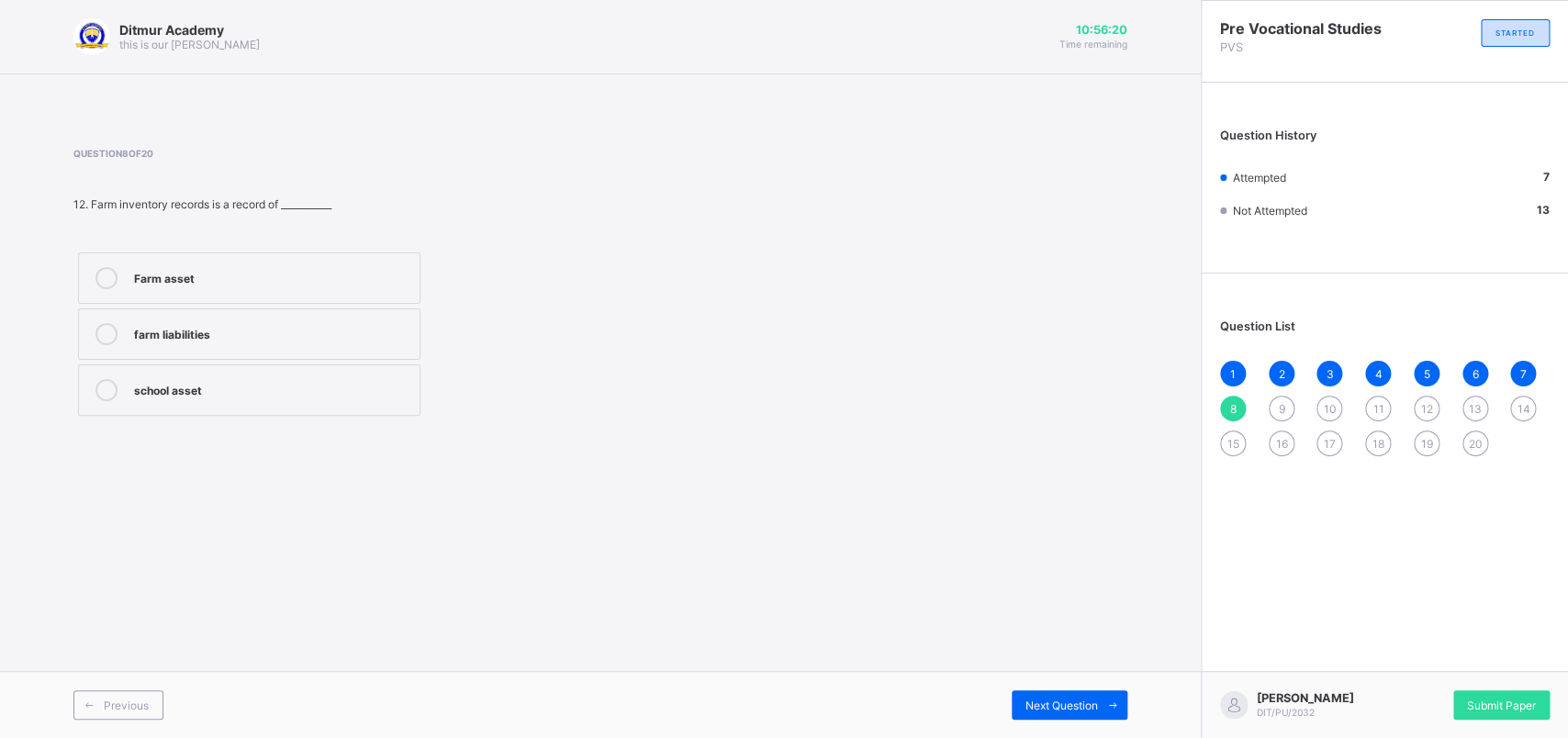 click on "Question  8  of  20 12. Farm inventory records is a record of ___________ Farm asset farm liabilities  school asset" at bounding box center [366, 284] 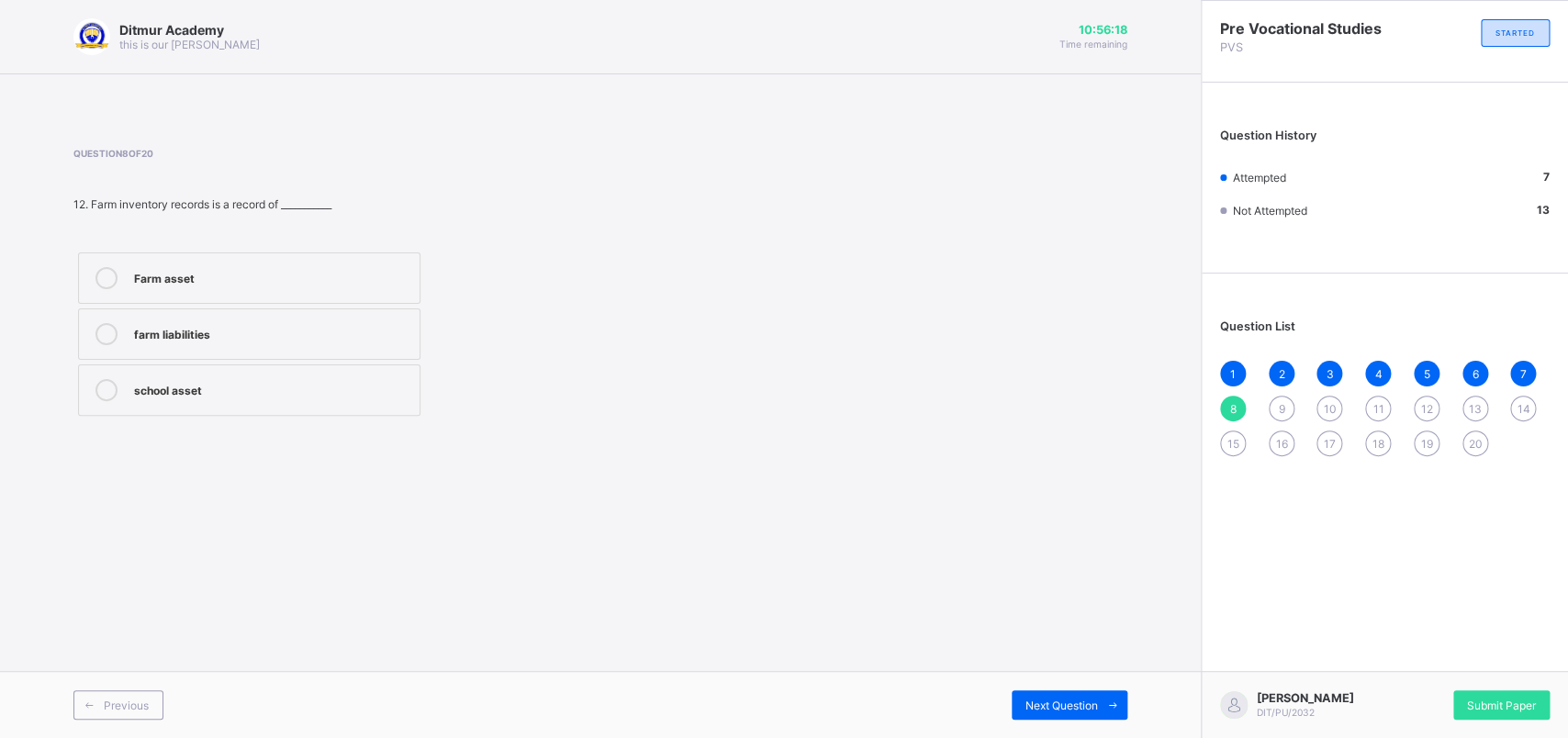 click on "Farm asset" at bounding box center [249, 278] 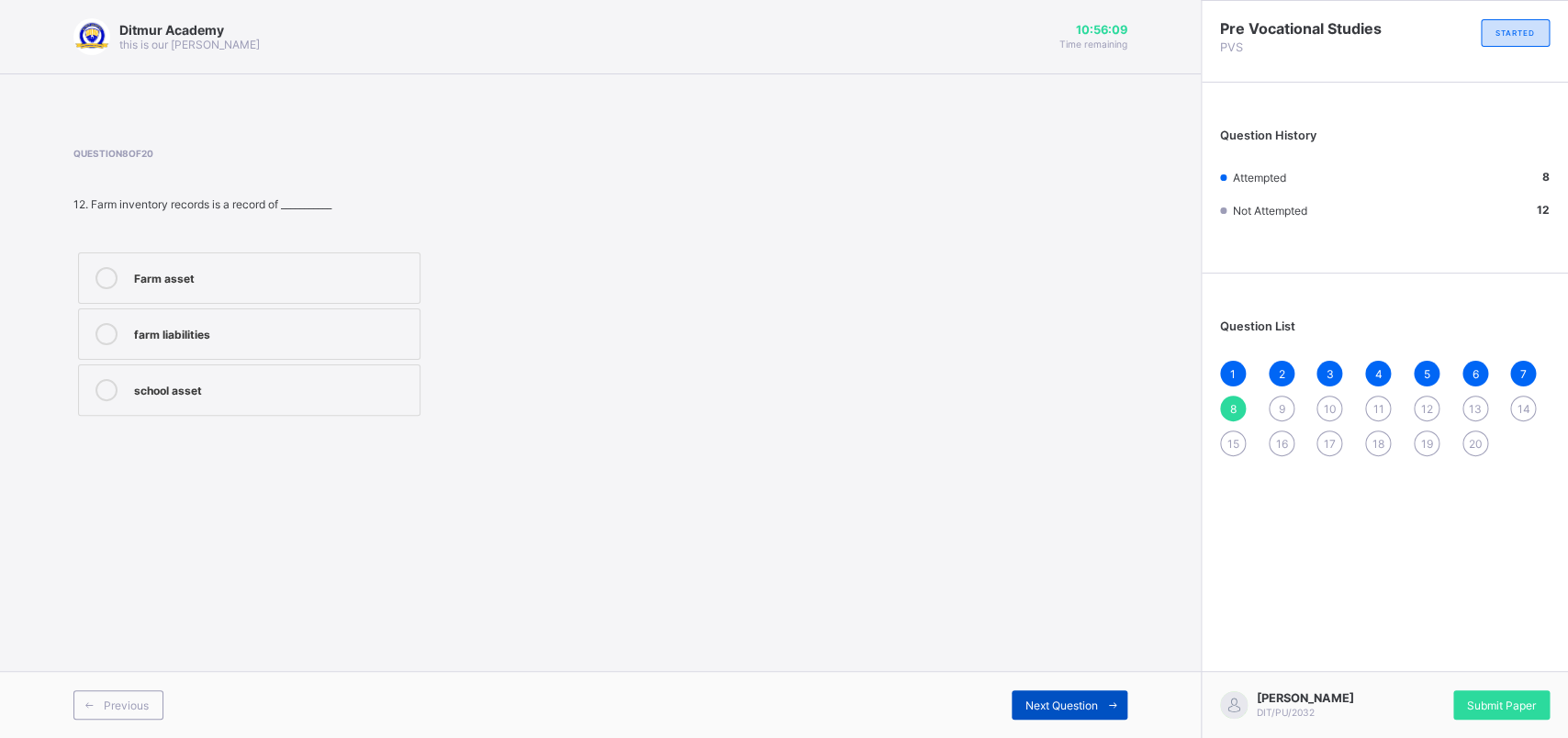 click on "Next Question" at bounding box center [1070, 705] 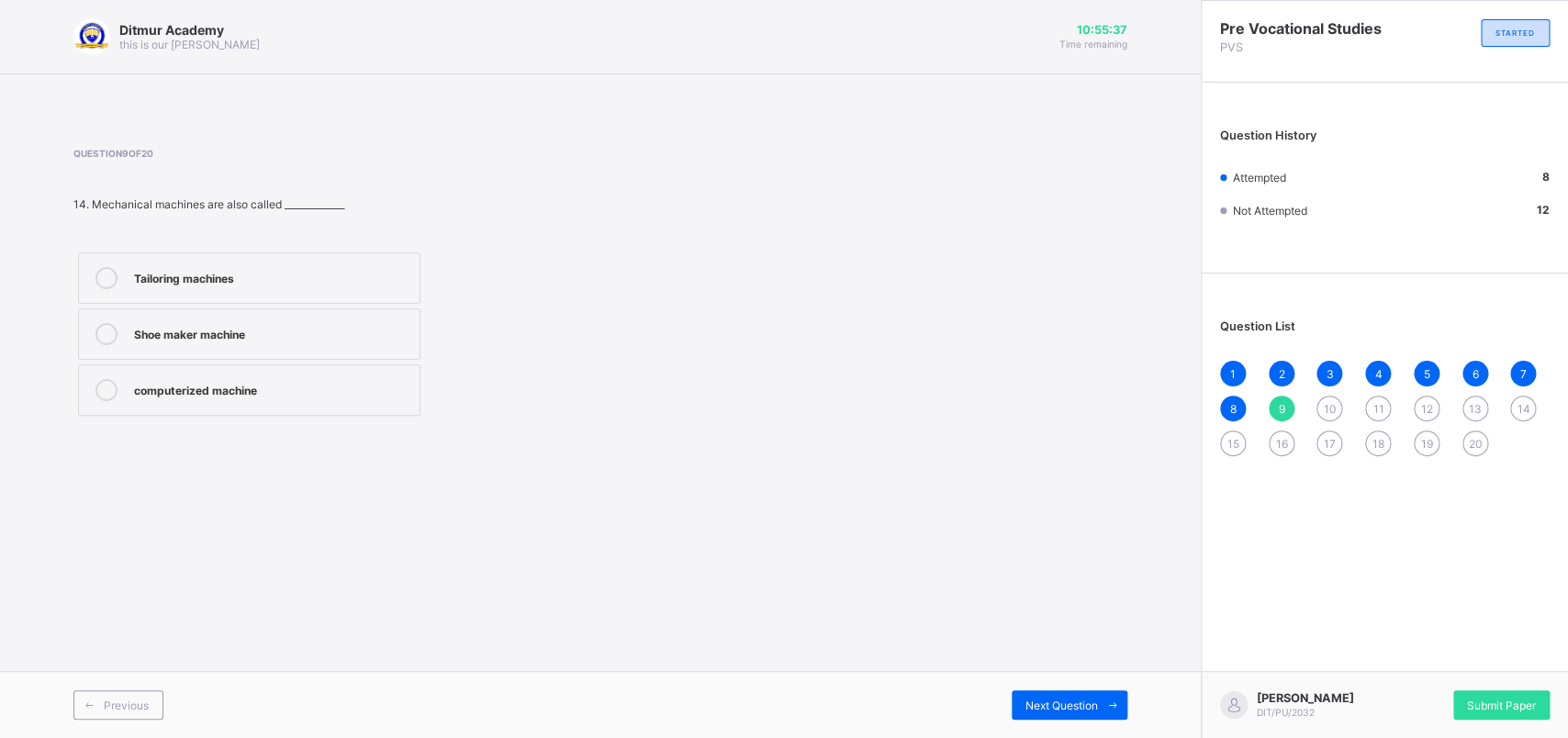 click on "Shoe maker machine" at bounding box center (249, 334) 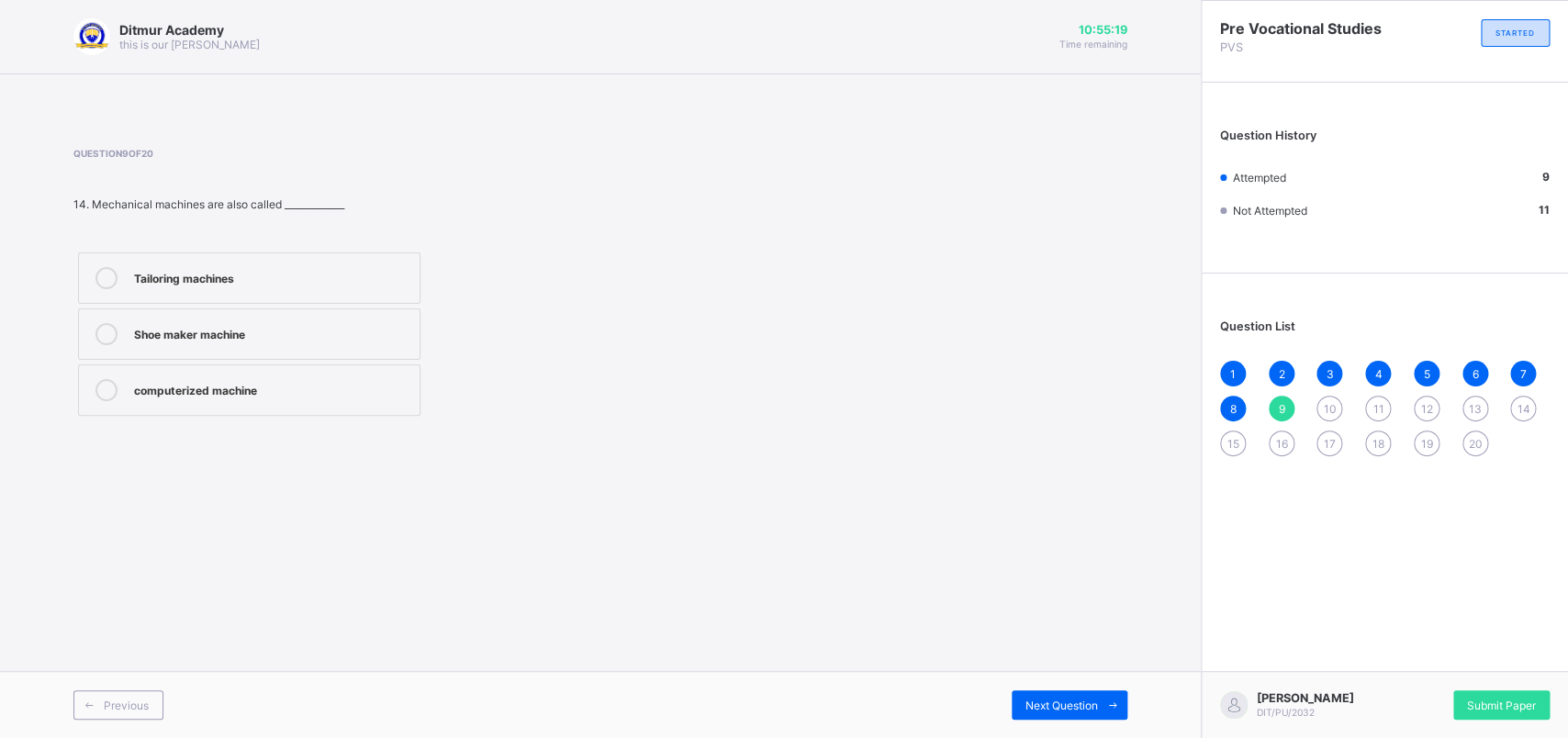 click on "Tailoring machines" at bounding box center (272, 278) 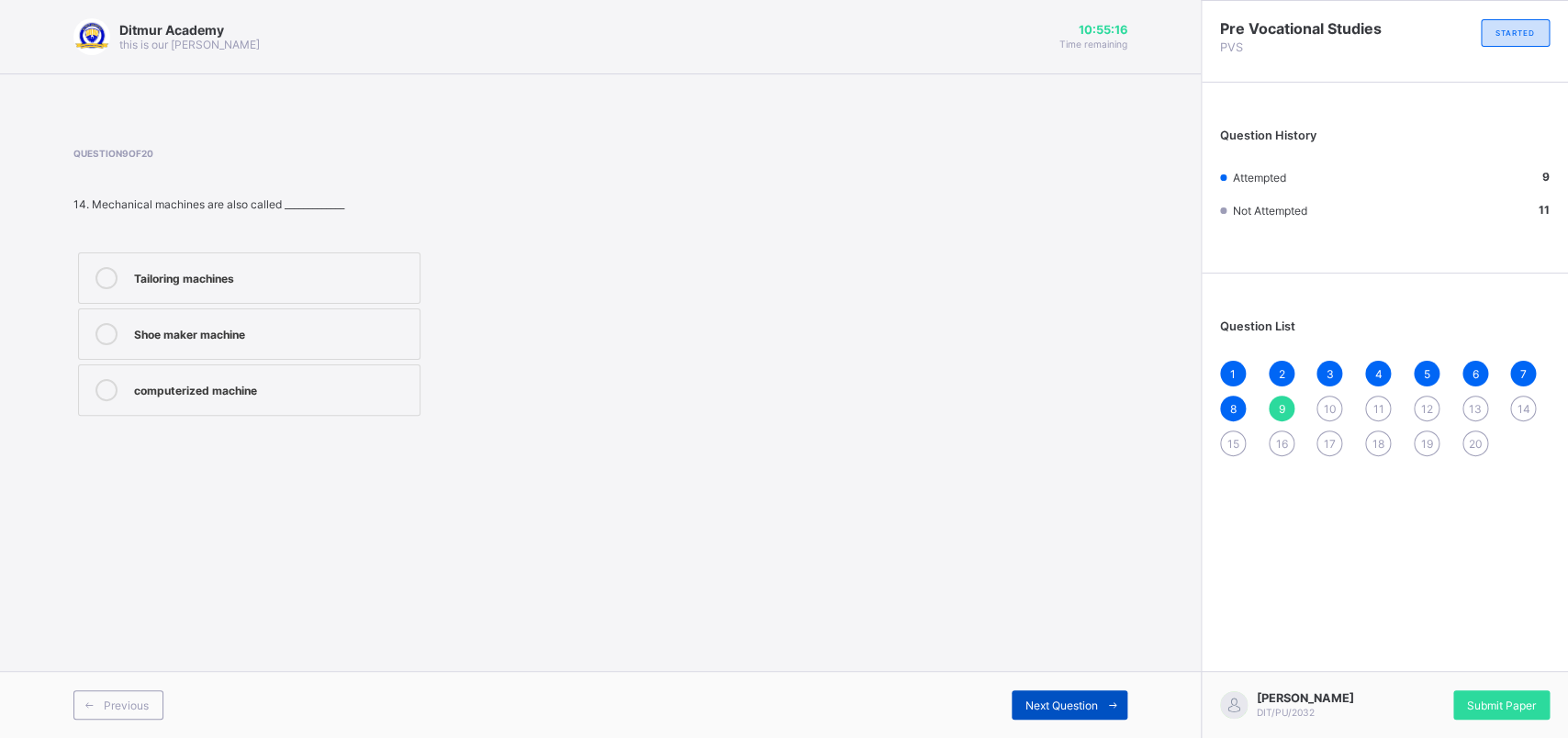 click on "Next Question" at bounding box center [1061, 705] 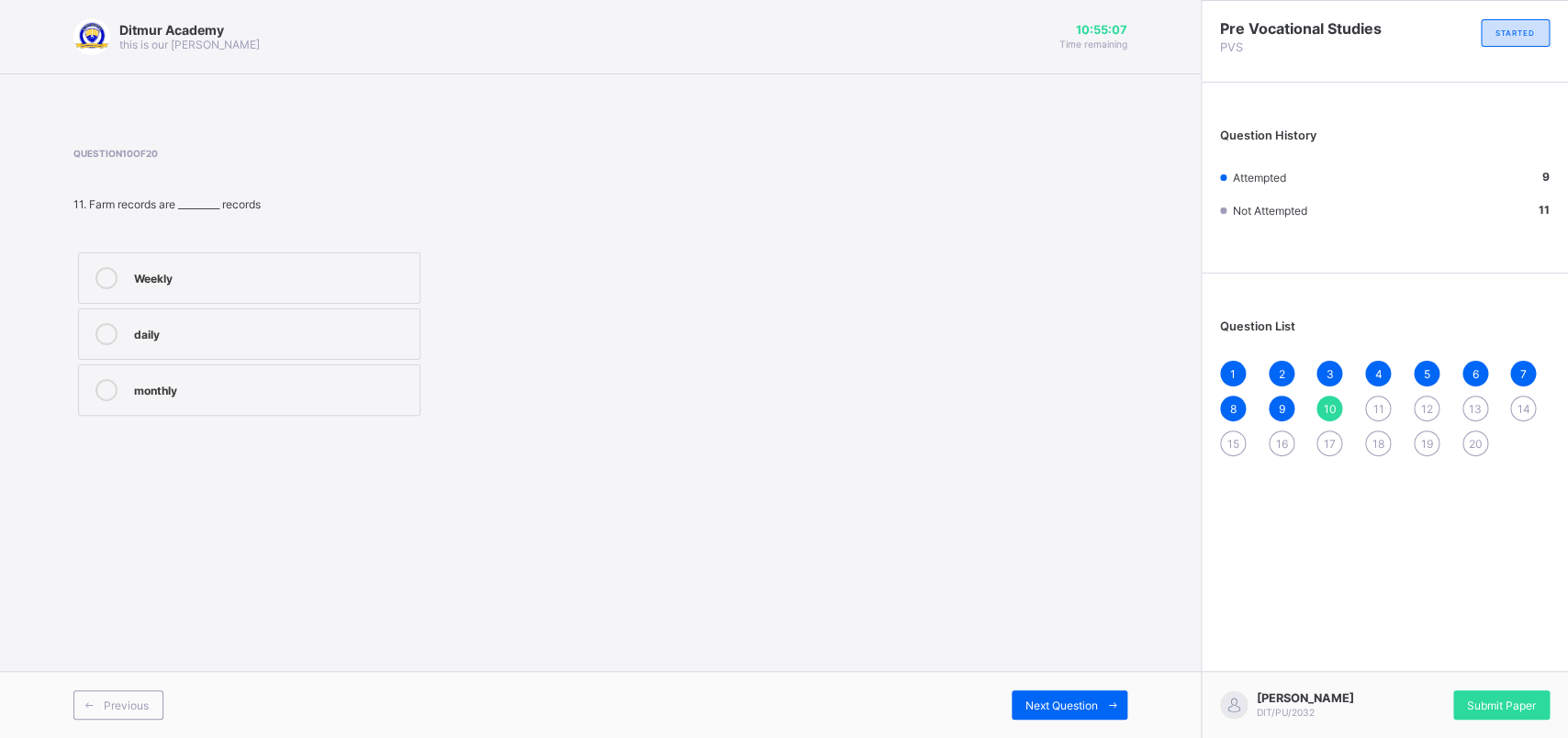 click on "daily" at bounding box center [272, 332] 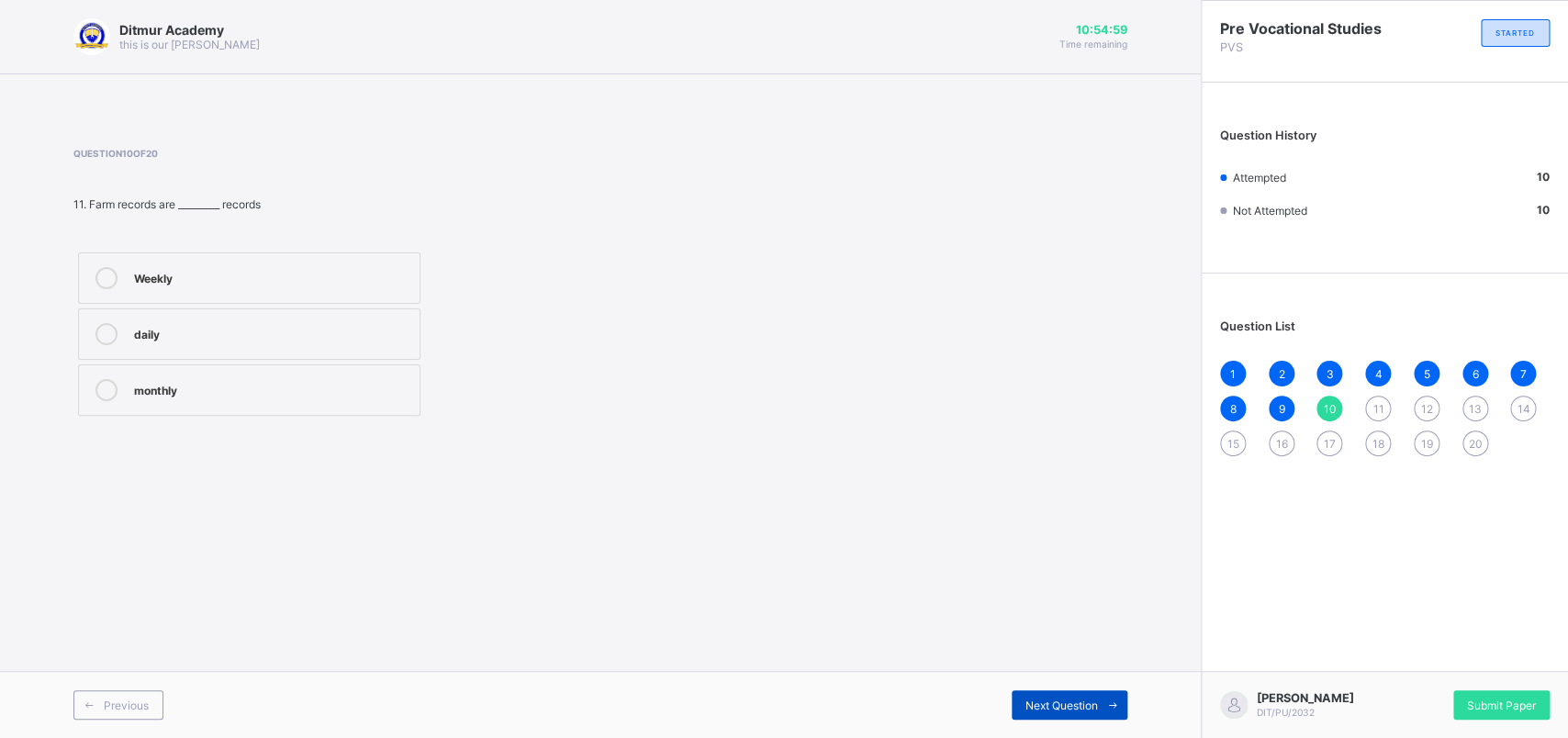 click on "Next Question" at bounding box center (1070, 705) 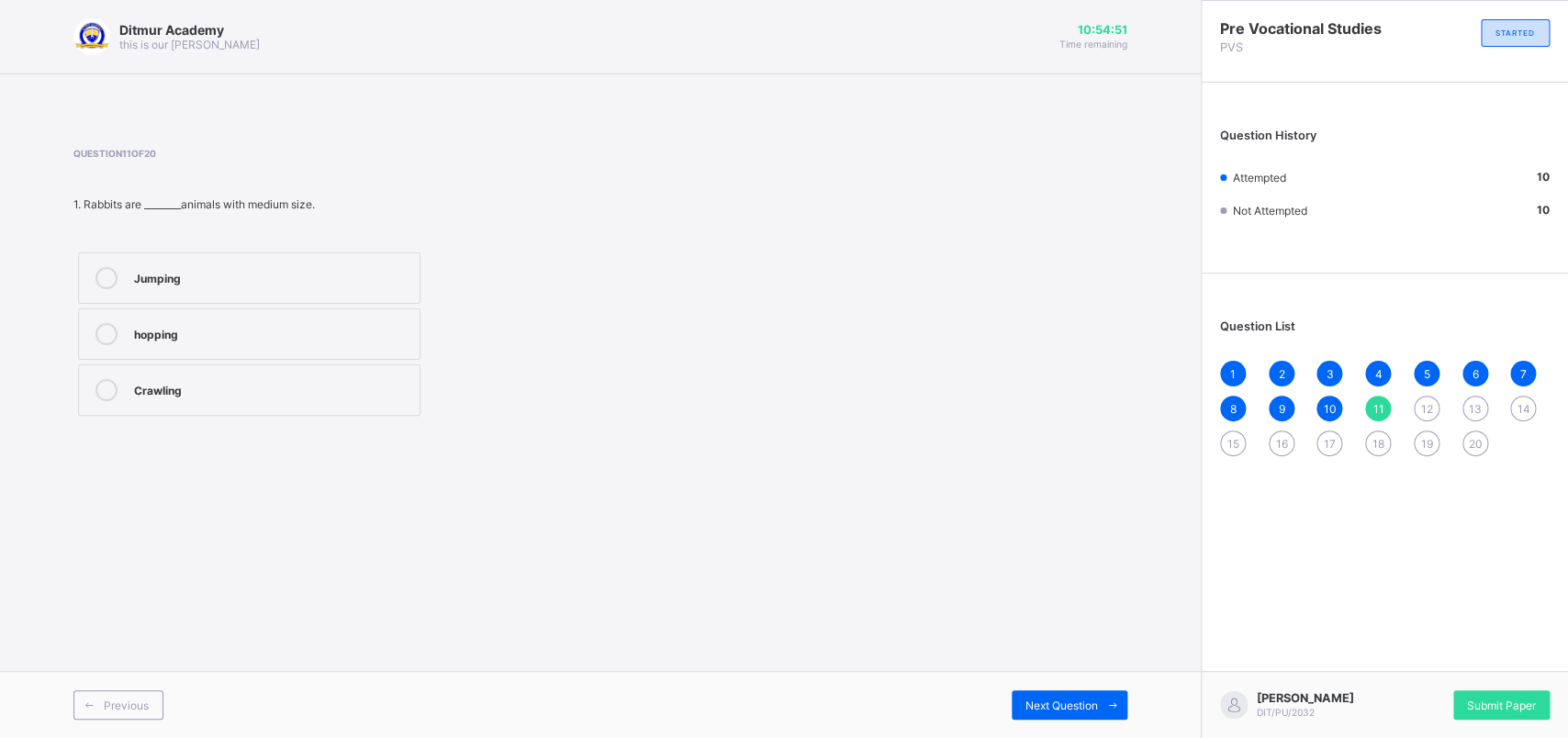 click on "hopping" at bounding box center (272, 332) 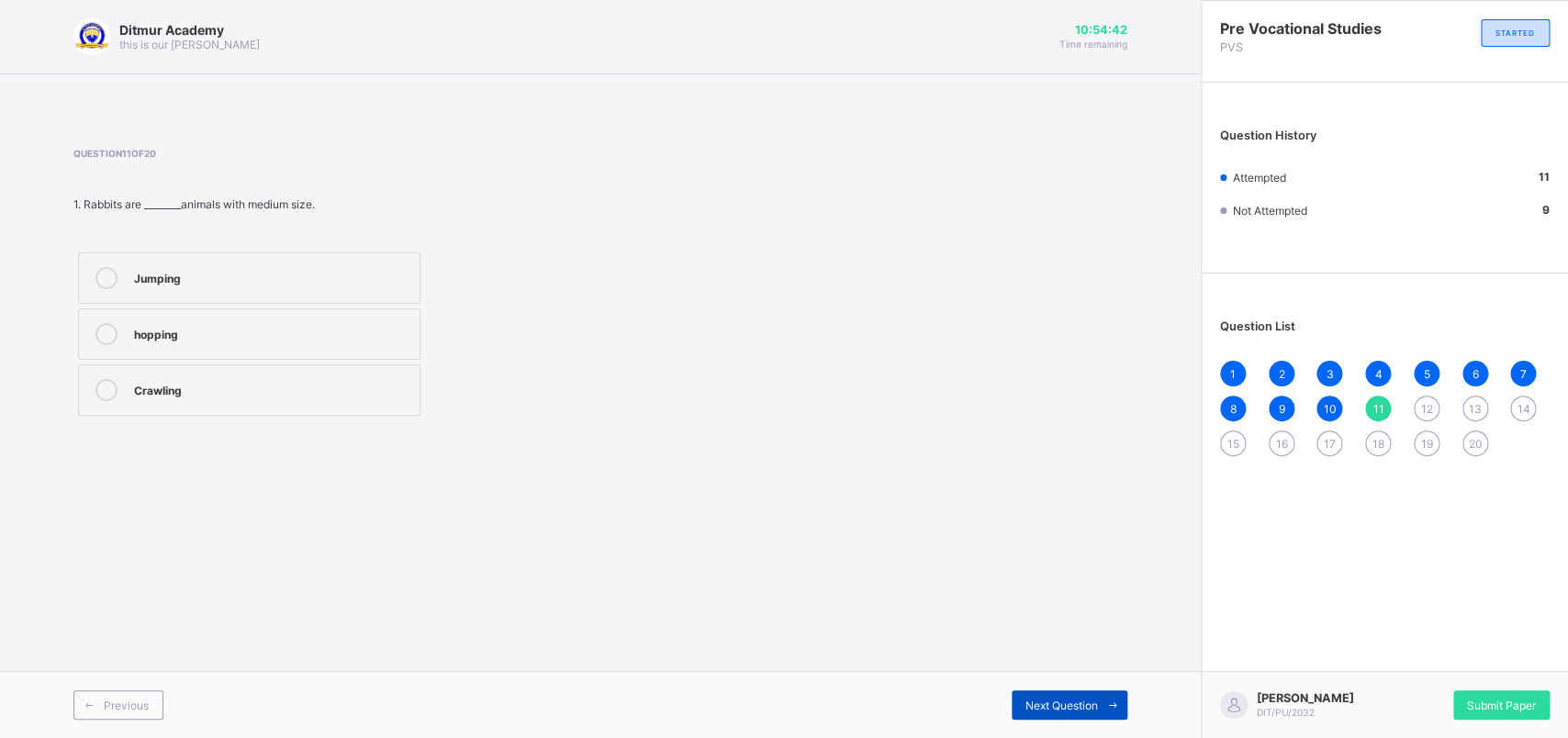click on "Next Question" at bounding box center (1061, 705) 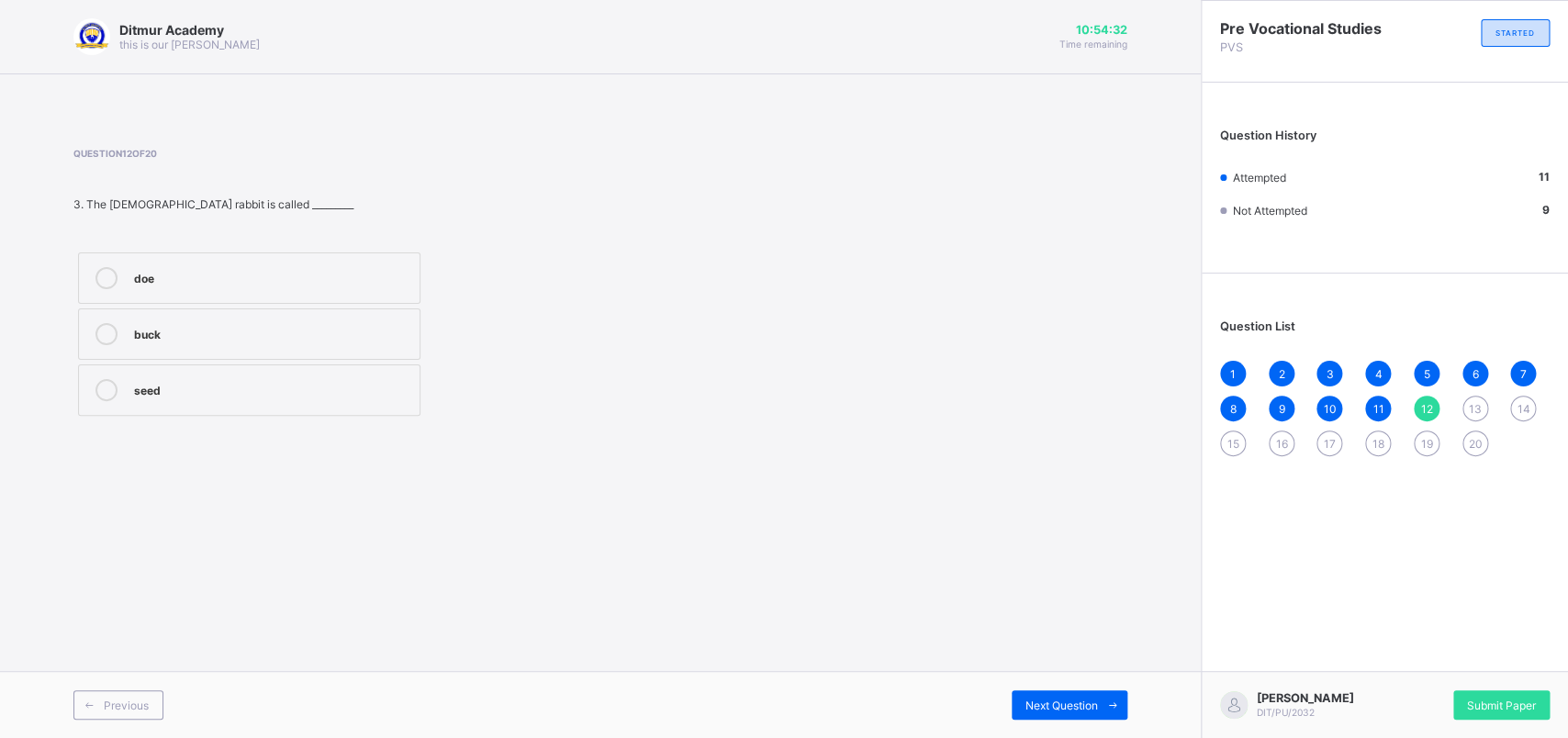 click on "buck" at bounding box center (249, 334) 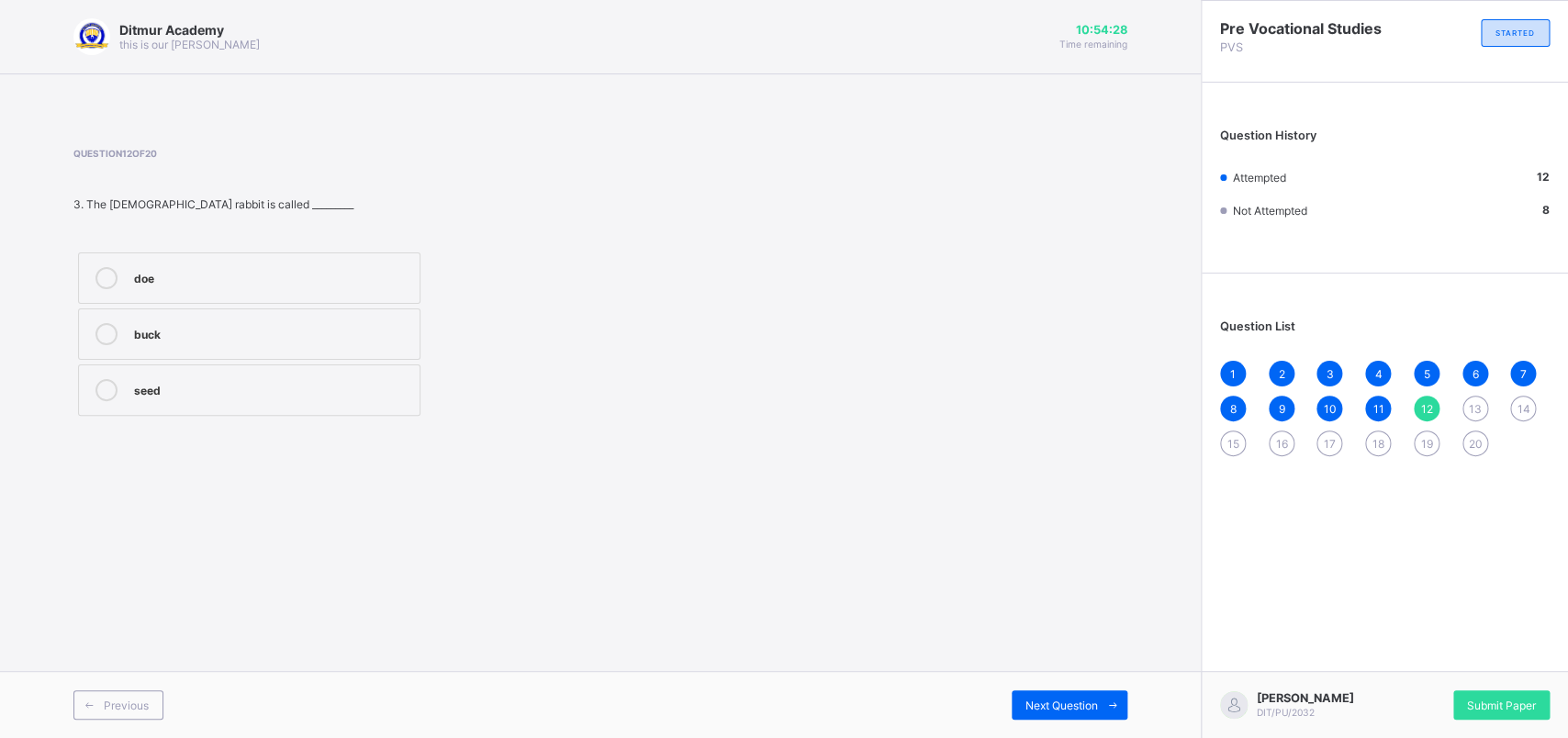 click on "Previous Next Question" at bounding box center (600, 704) 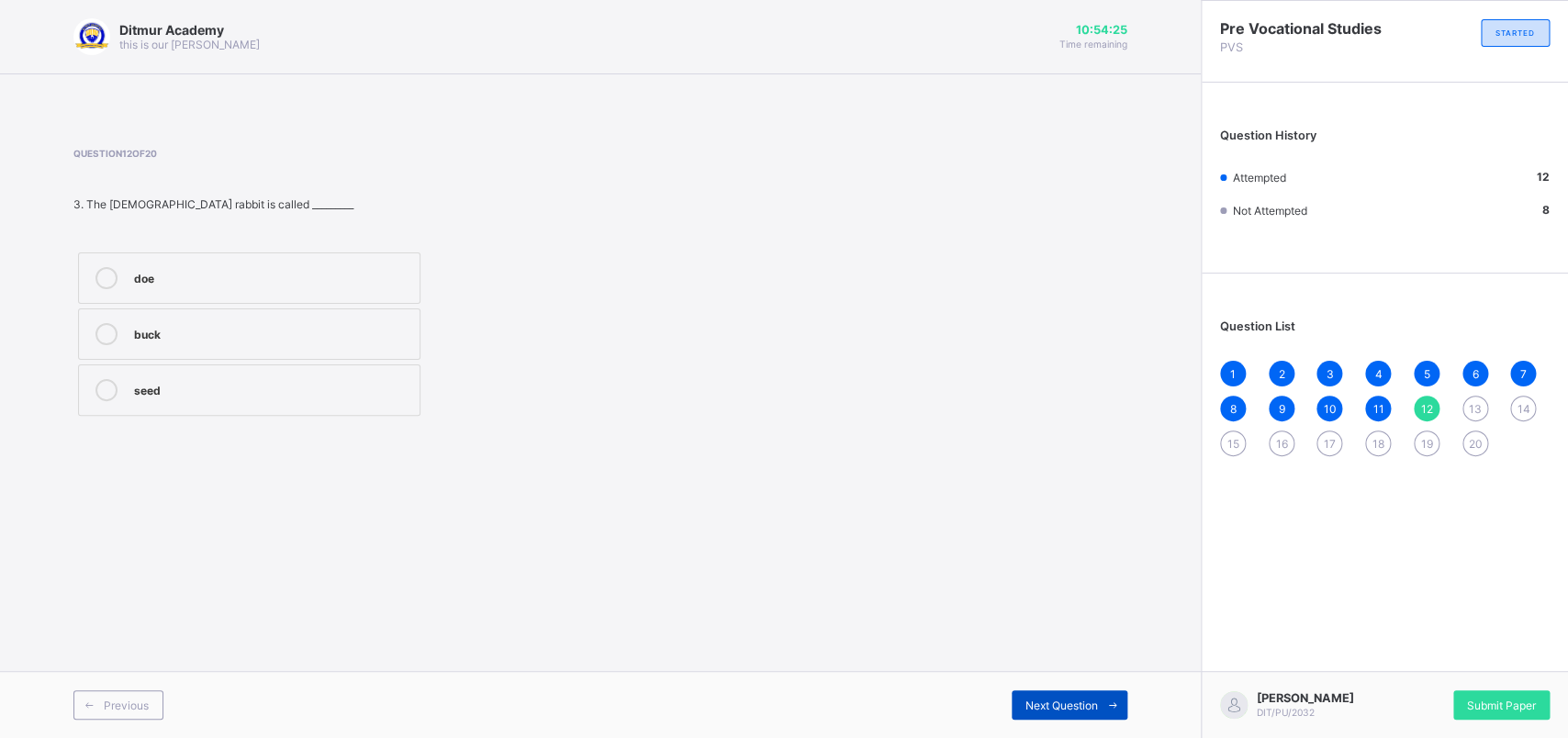 click on "Next Question" at bounding box center [1070, 705] 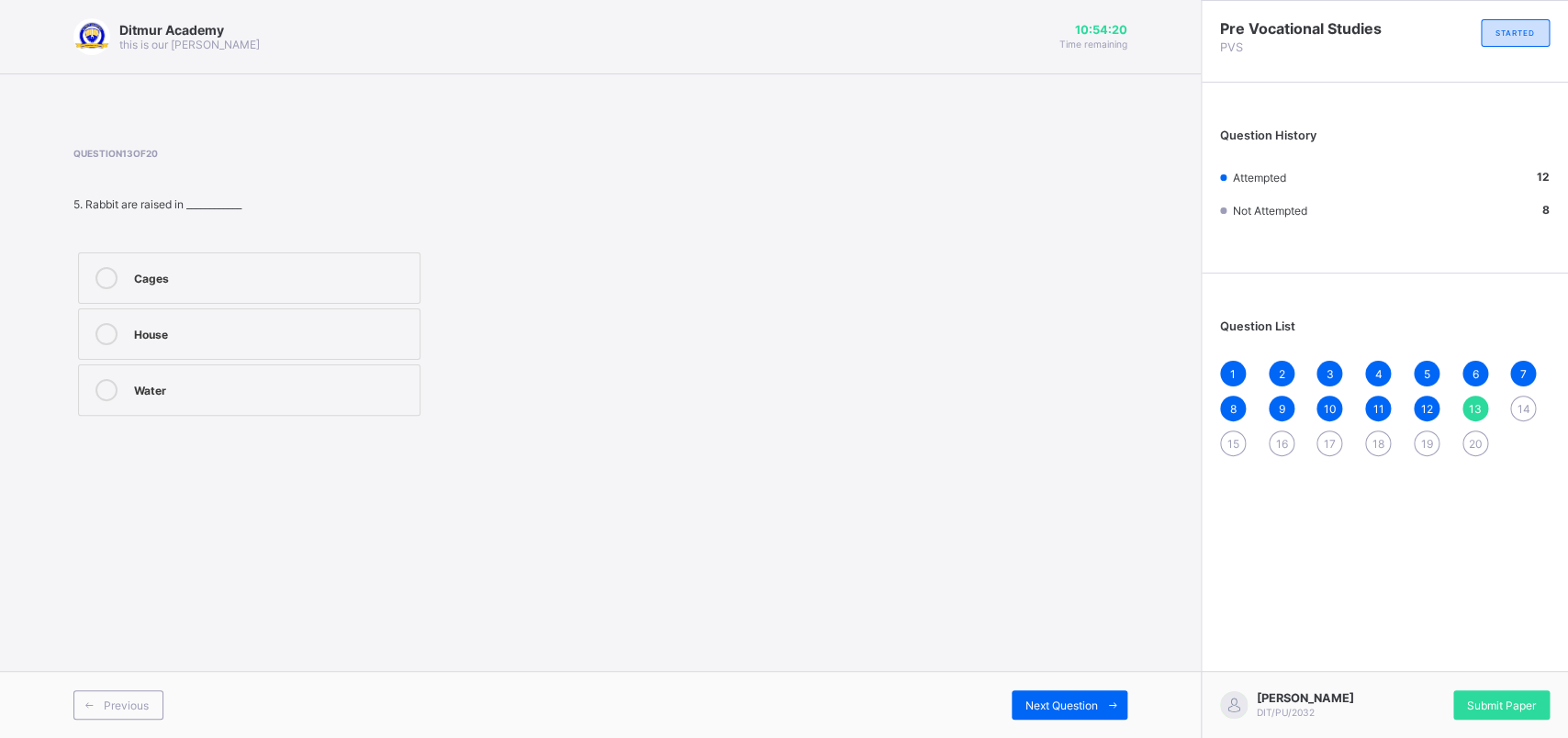 click on "Cages" at bounding box center (249, 278) 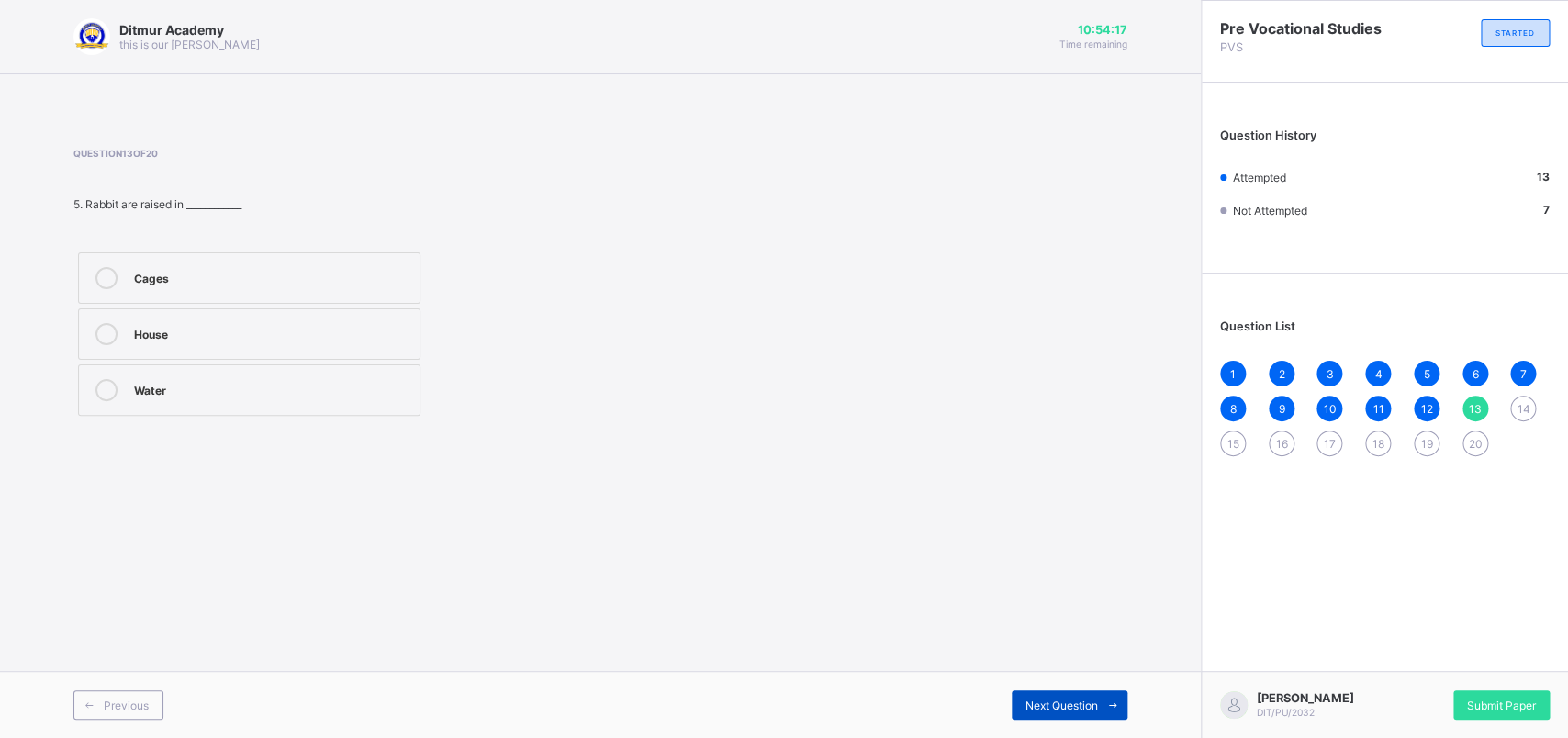 click on "Next Question" at bounding box center (1070, 705) 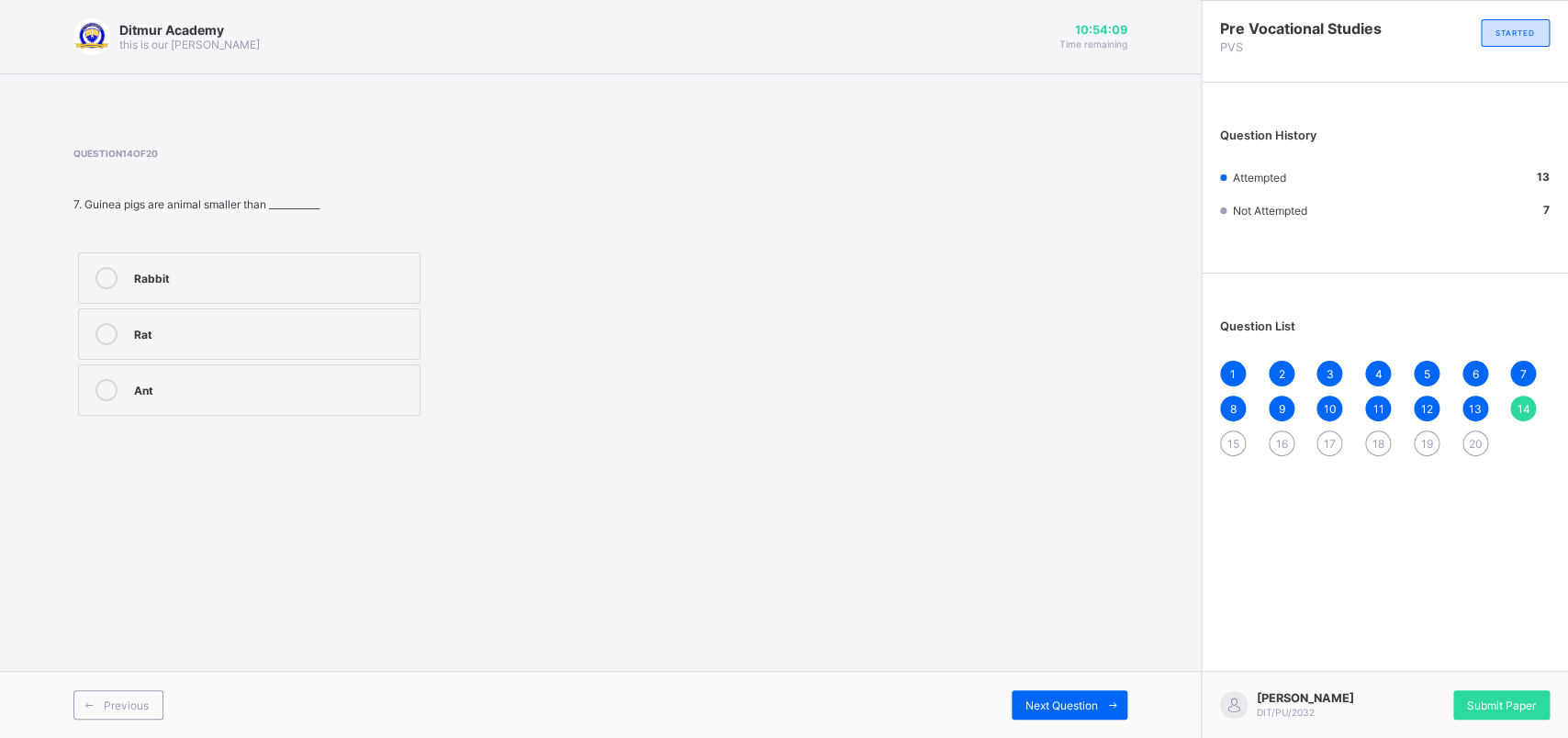 click on "Rabbit" at bounding box center [249, 278] 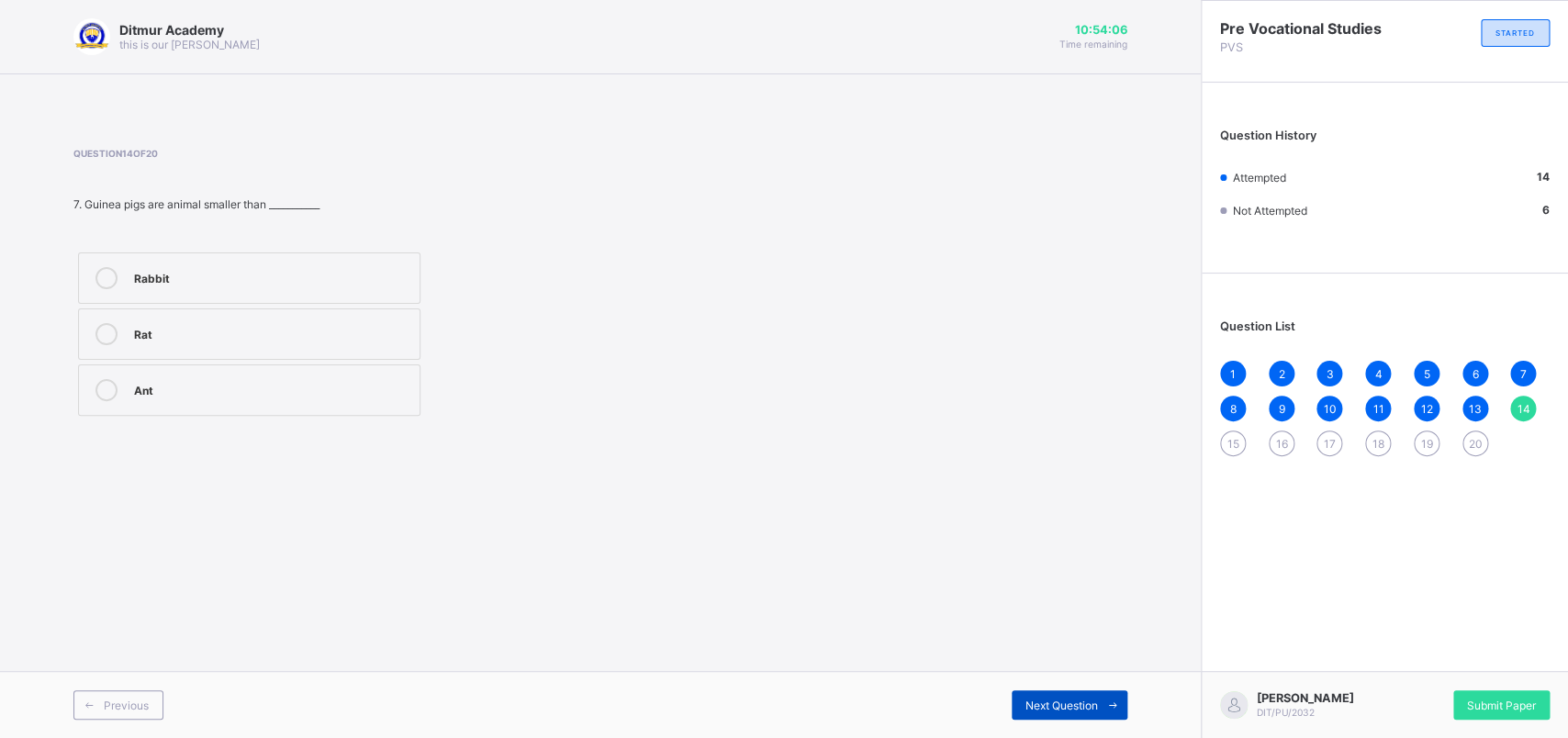 click on "Next Question" at bounding box center (1070, 705) 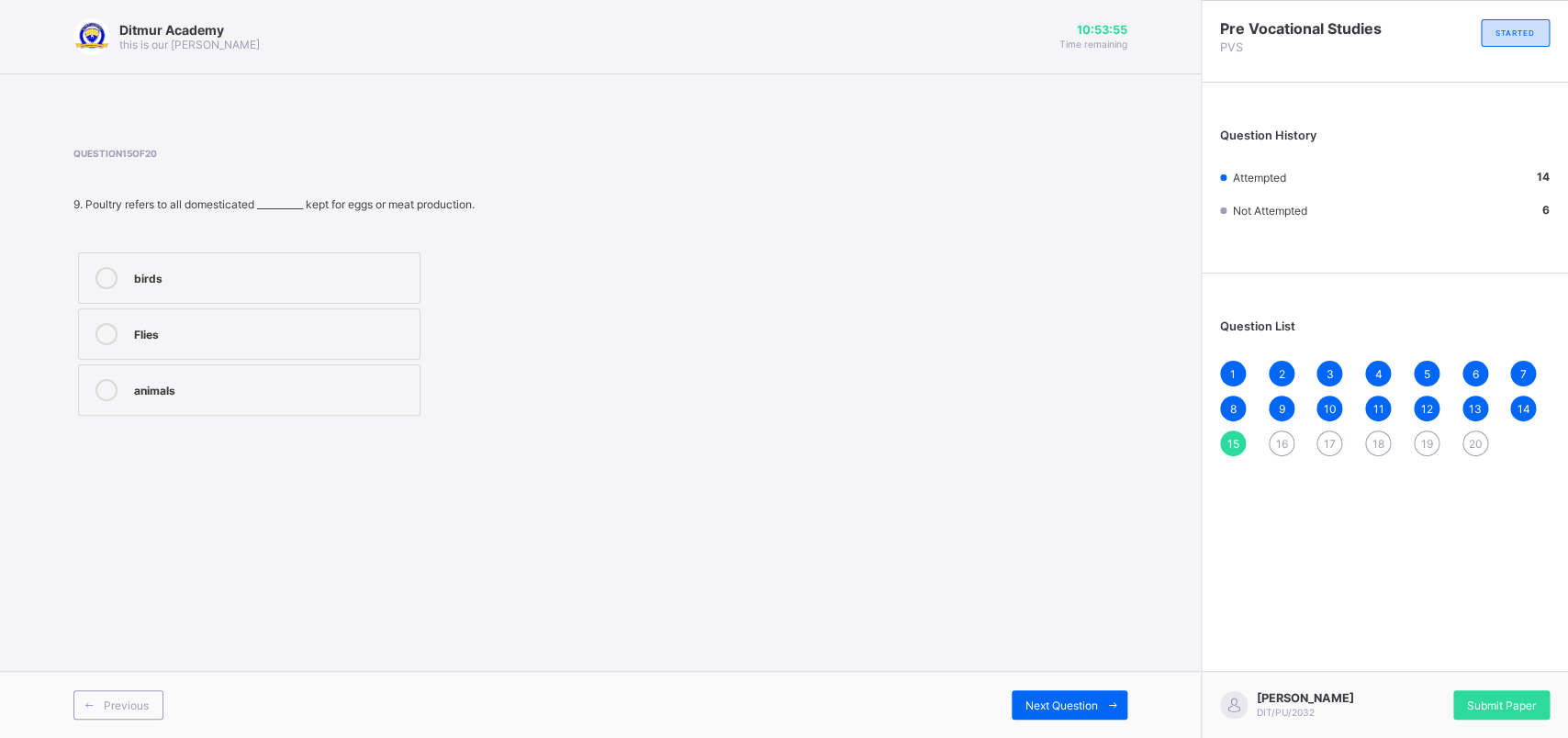click on "birds" at bounding box center [249, 278] 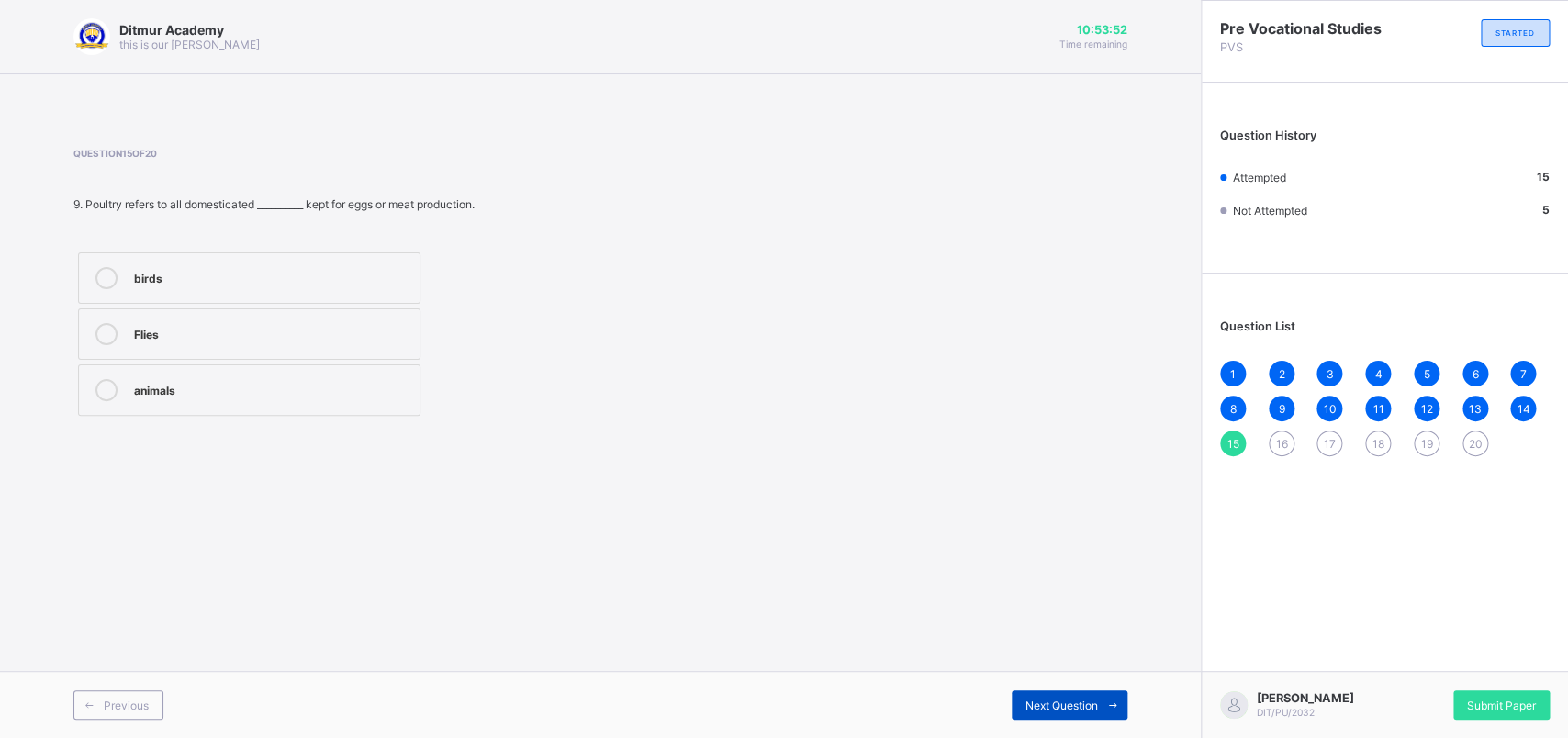 click on "Next Question" at bounding box center [1061, 705] 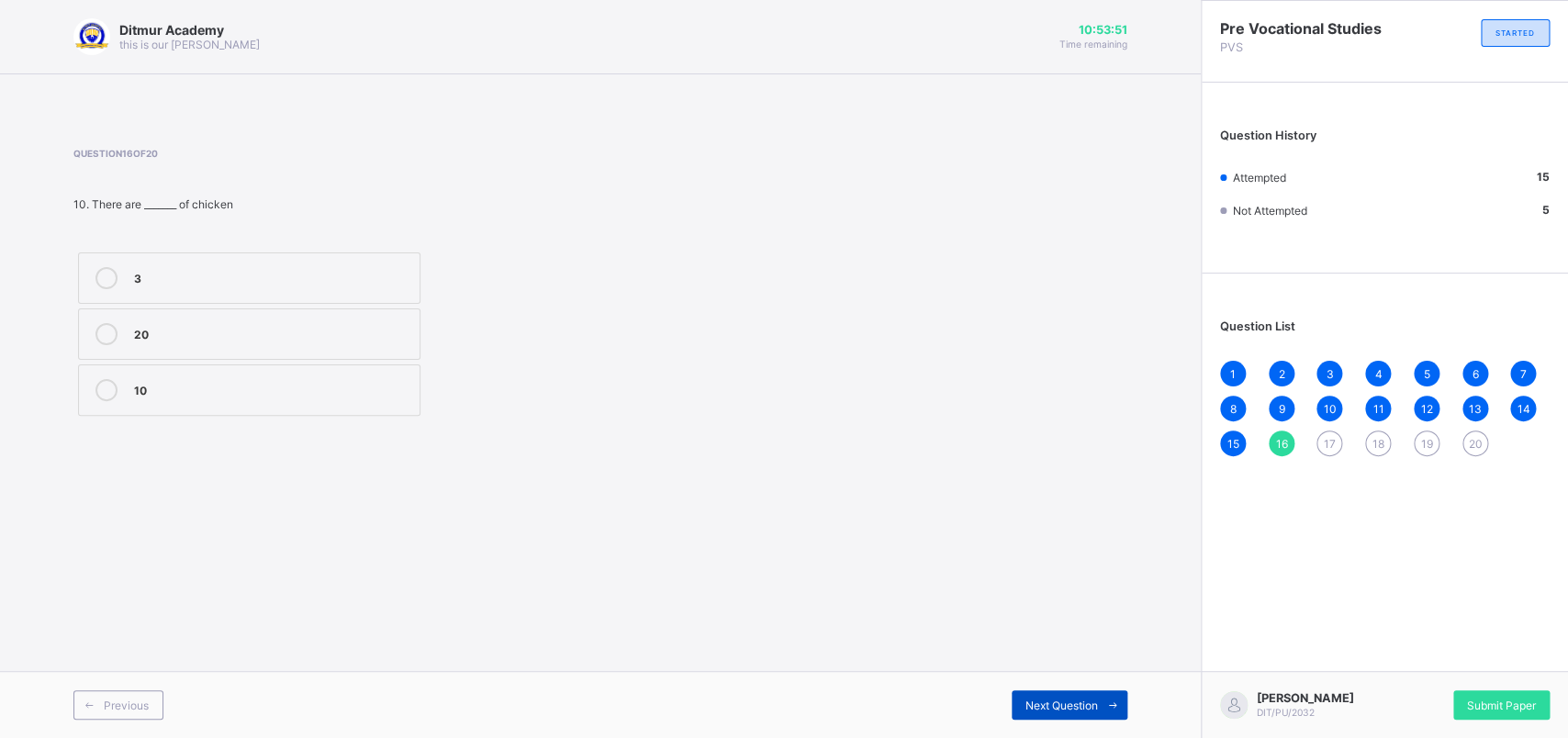 click on "Next Question" at bounding box center [1061, 705] 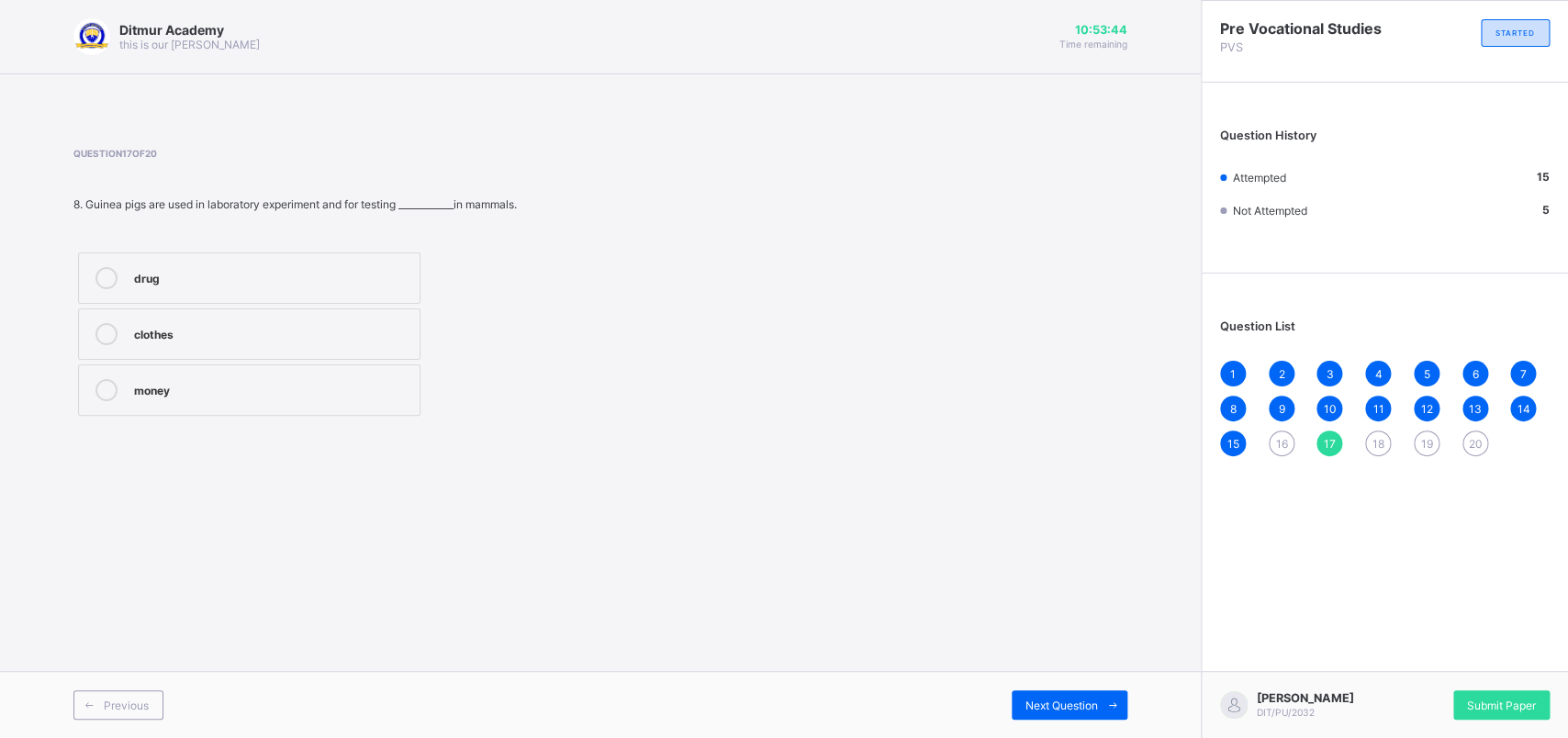 click on "1 2 3 4 5 6 7 8 9 10 11 12 13 14 15 16 17 18 19 20" at bounding box center [1384, 408] 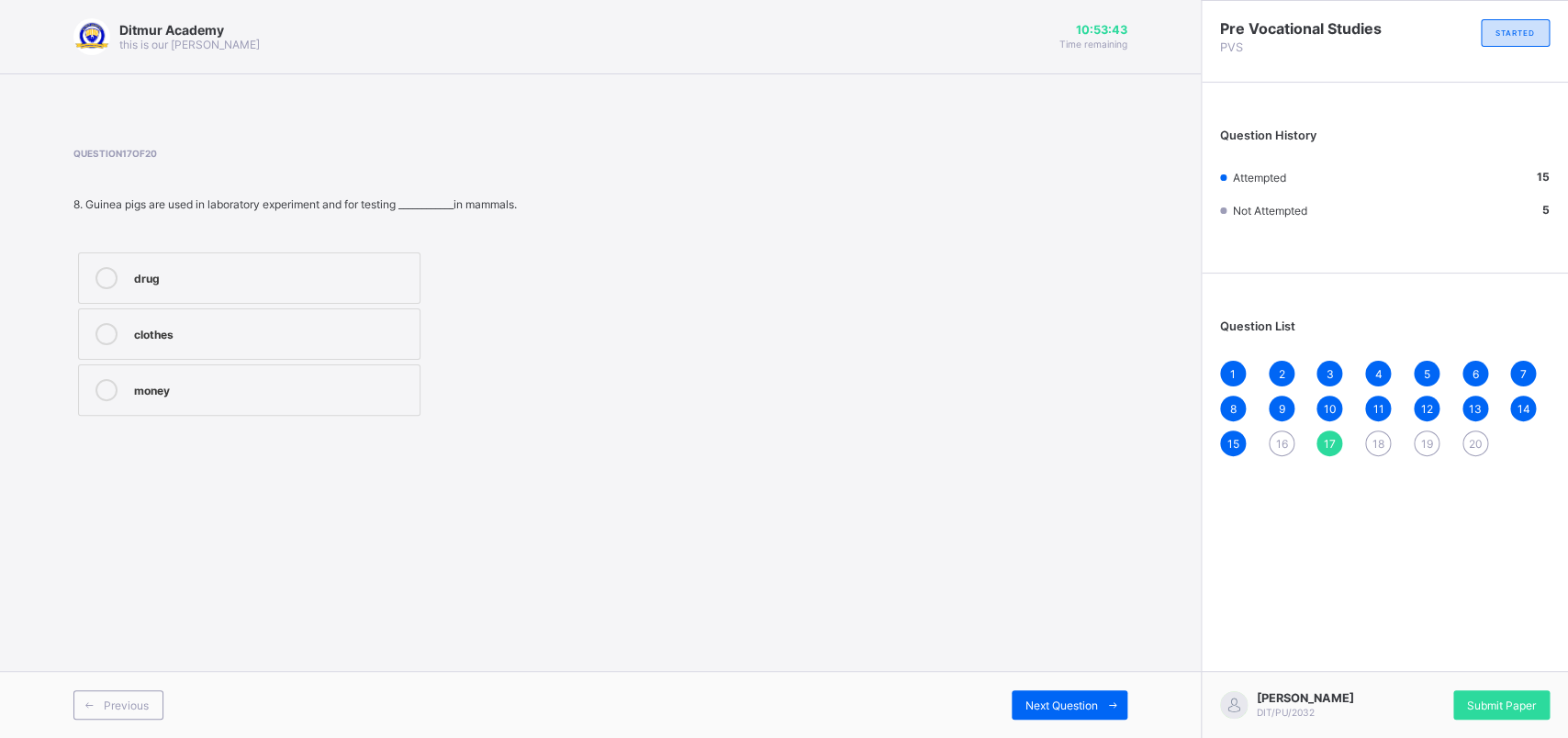 click on "16" at bounding box center (1281, 443) 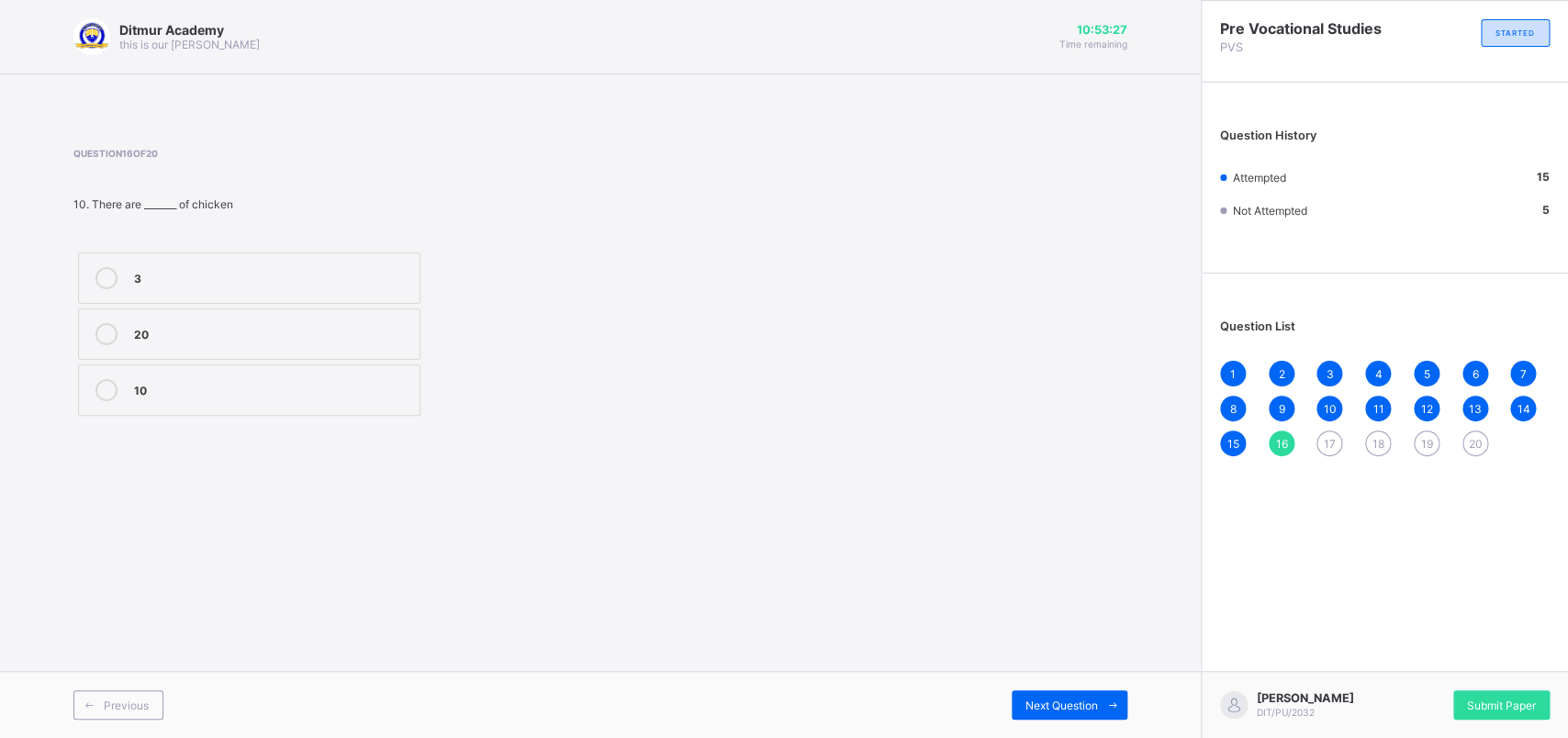 click on "3" at bounding box center [272, 276] 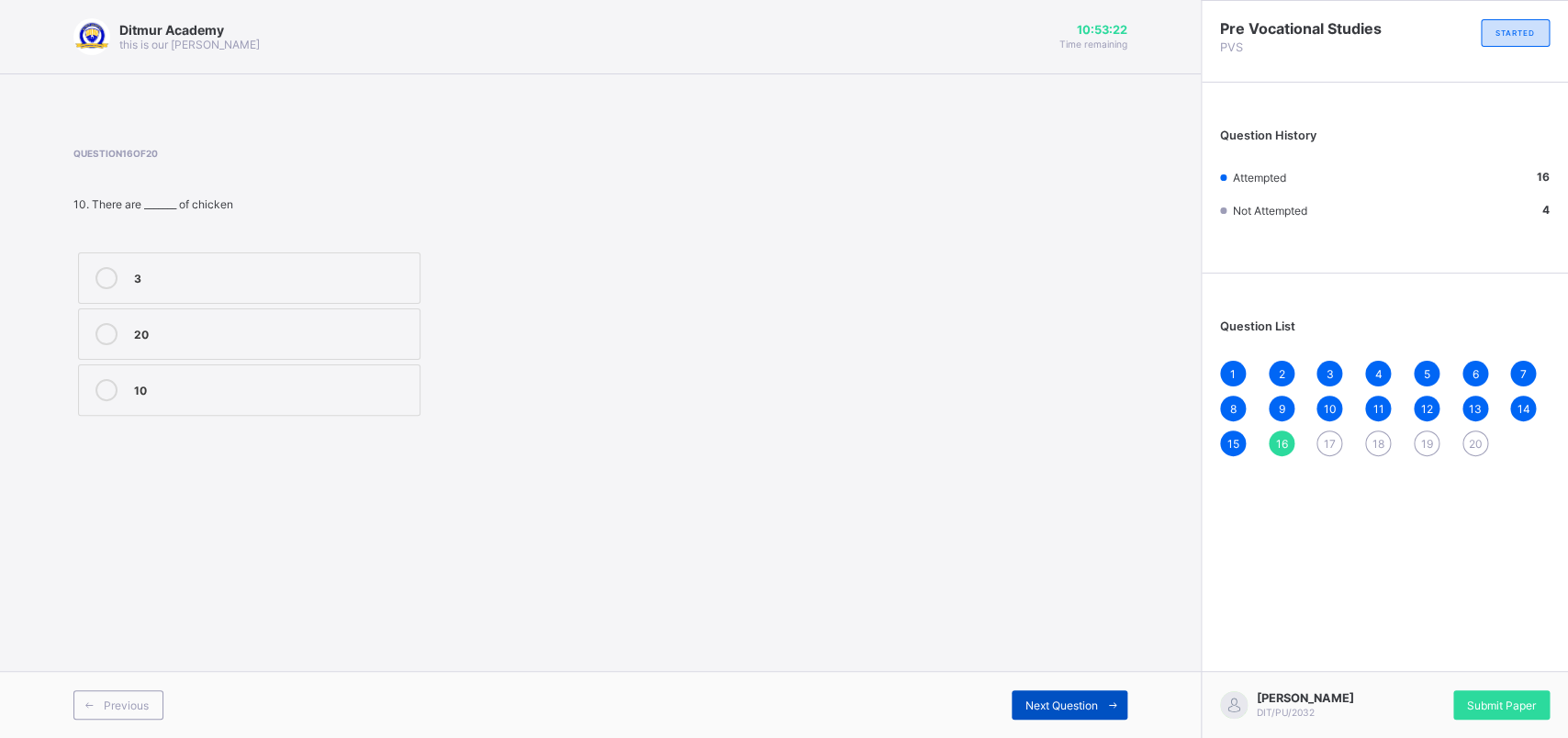 click on "Next Question" at bounding box center (1070, 705) 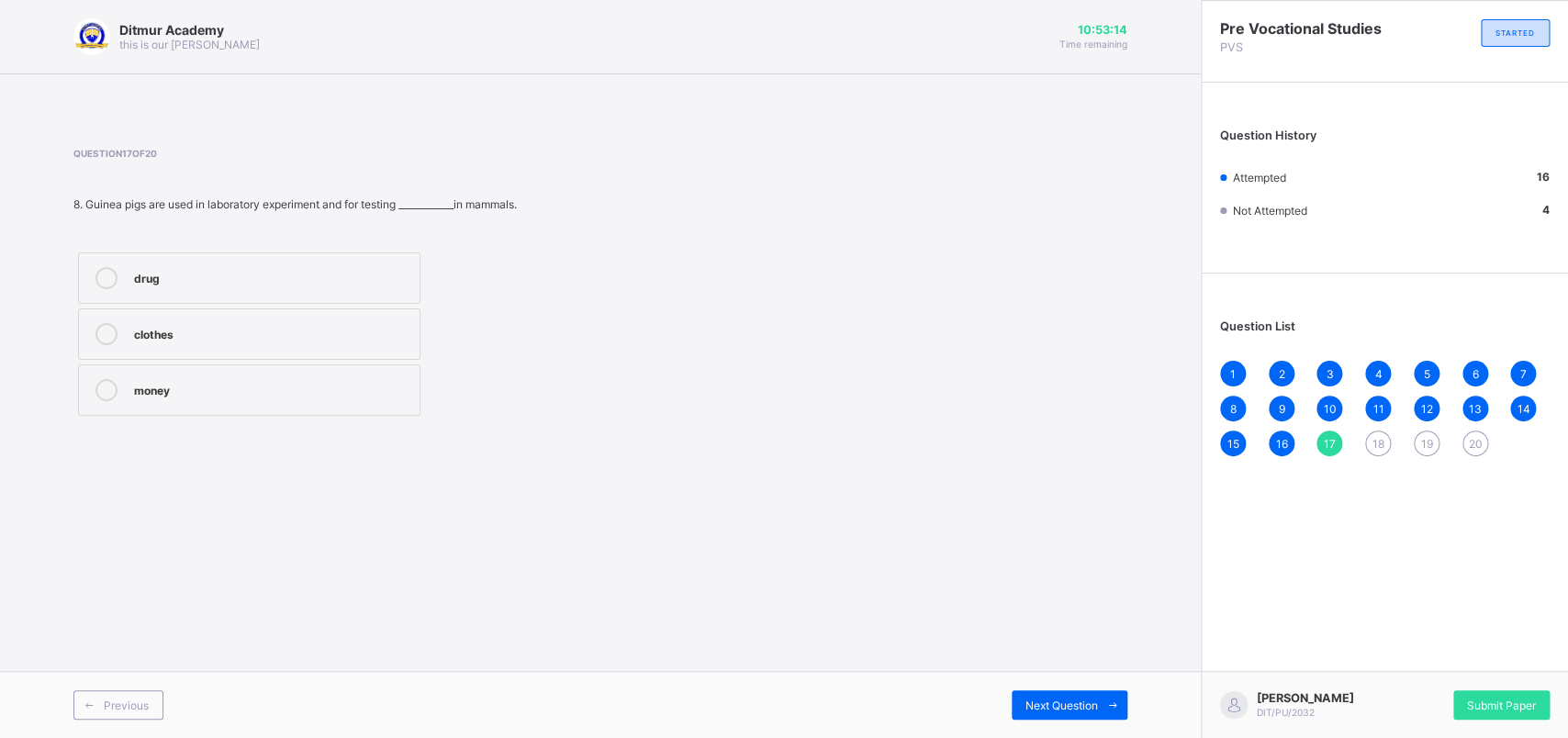 click on "drug" at bounding box center (272, 278) 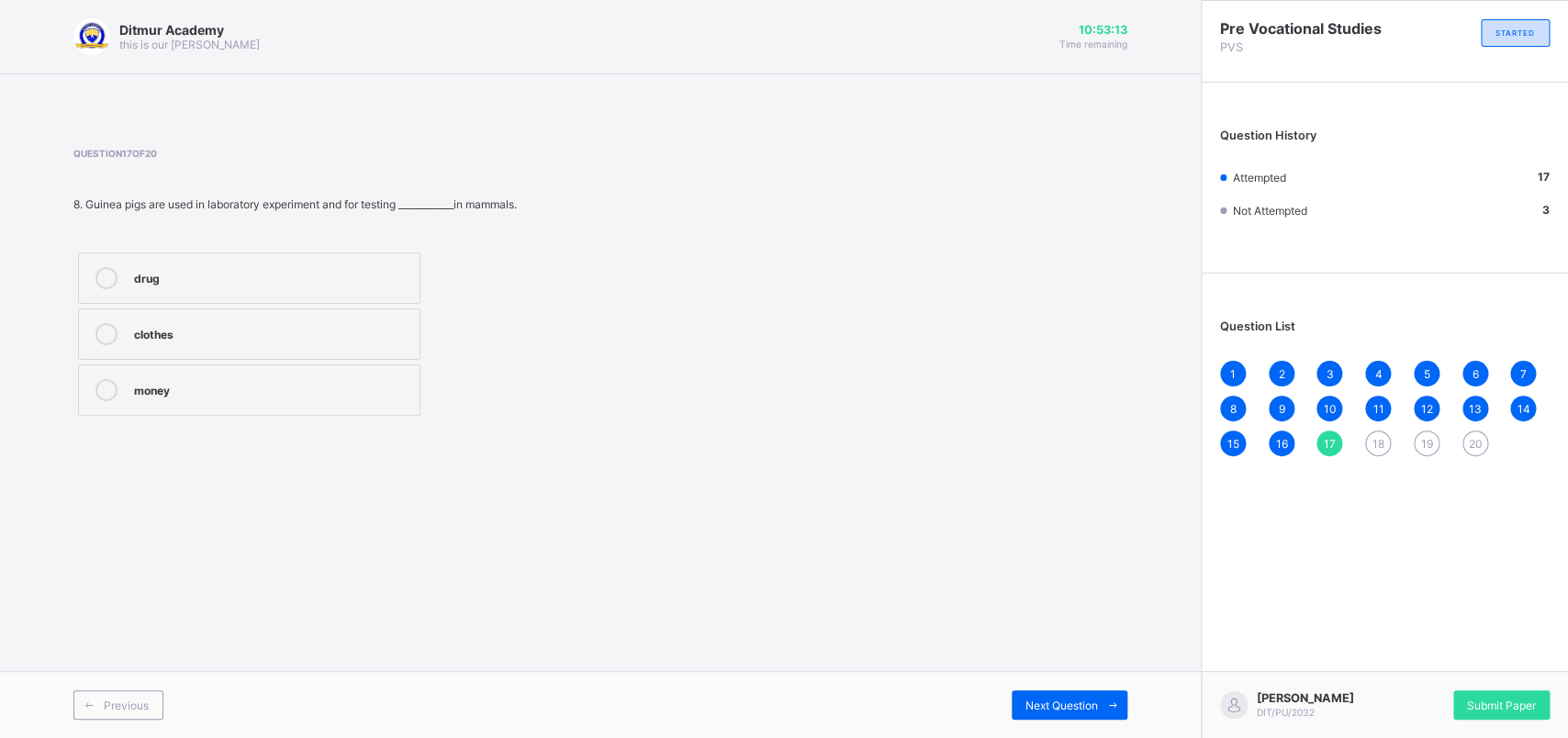 click on "drug" at bounding box center (272, 278) 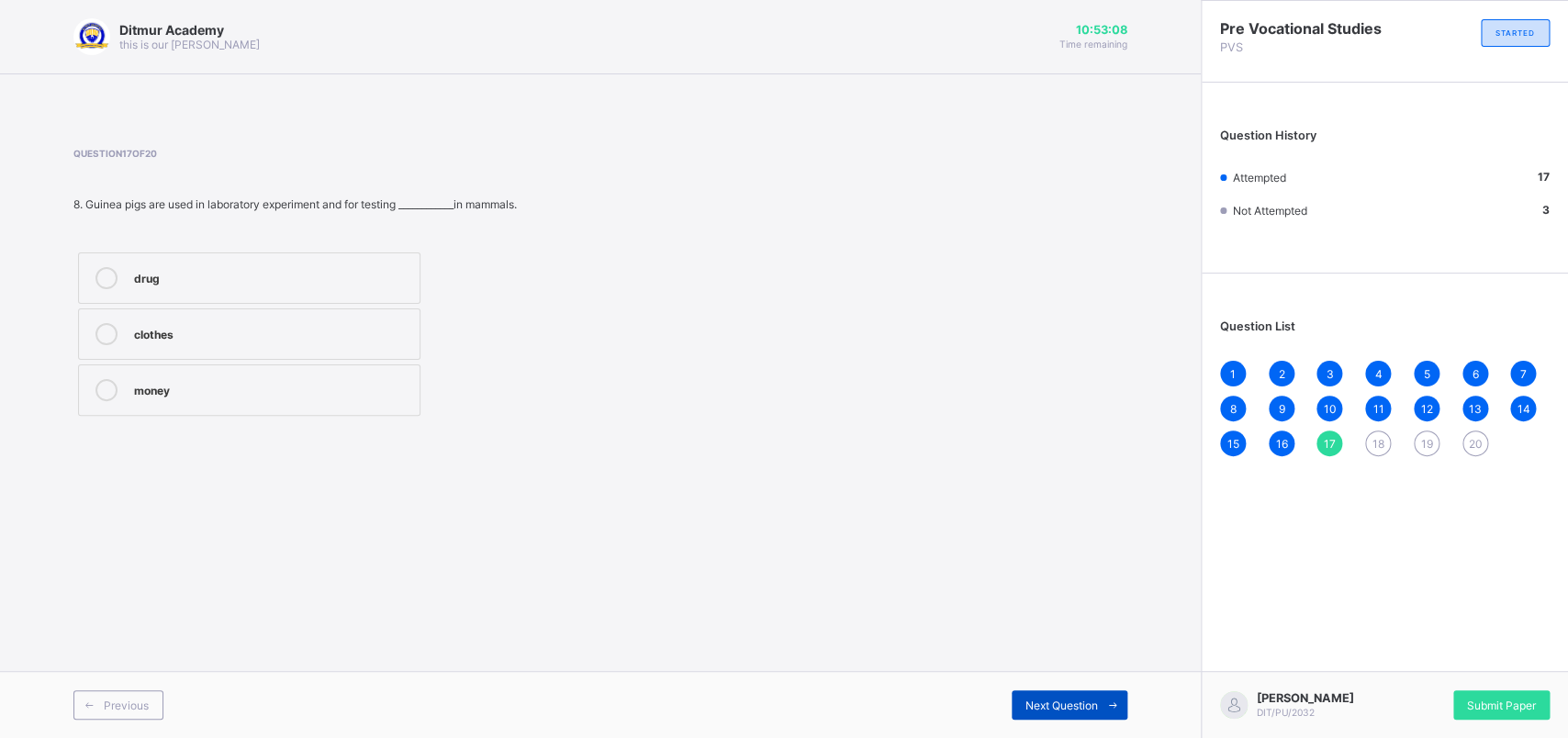 click on "Next Question" at bounding box center [1061, 705] 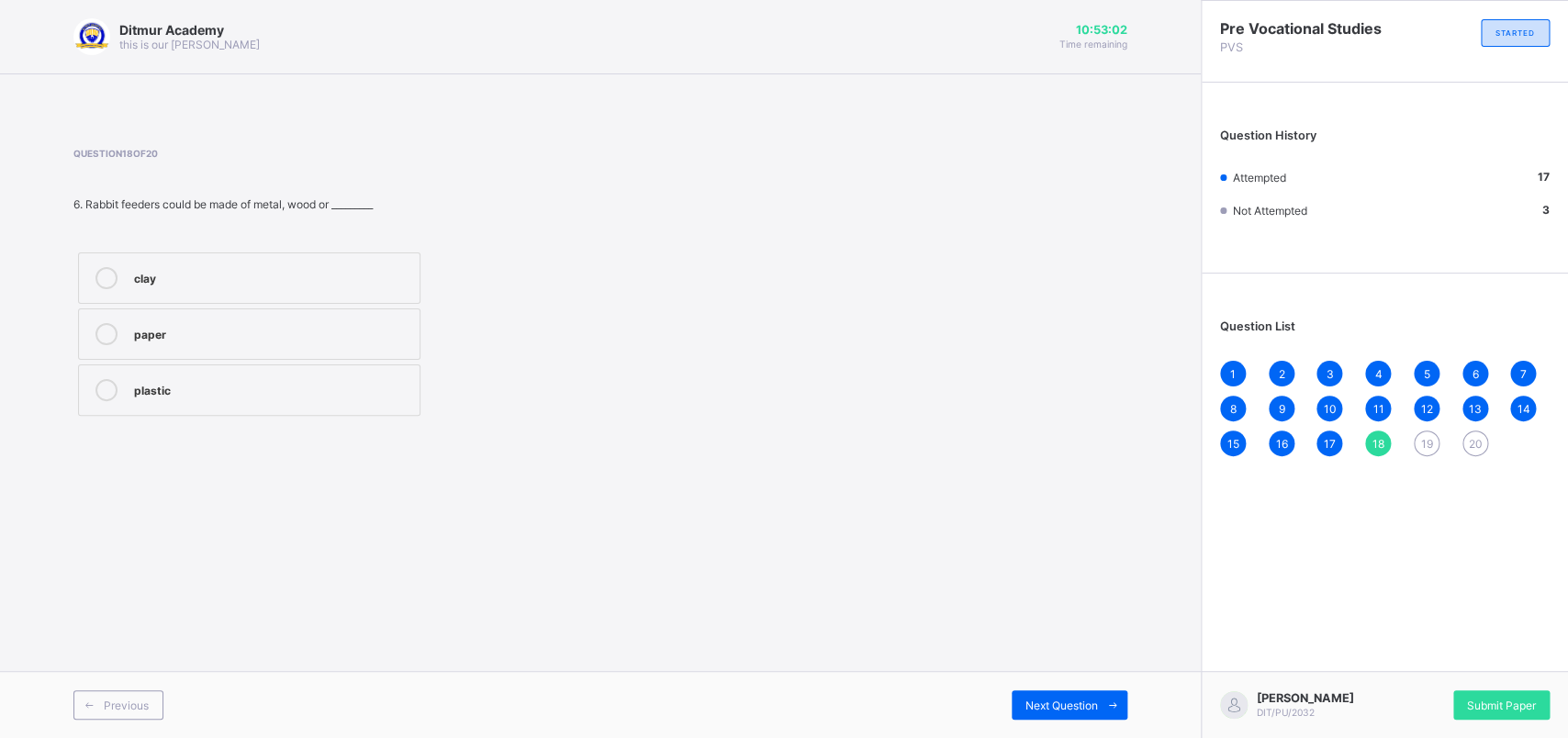 click on "plastic" at bounding box center (272, 388) 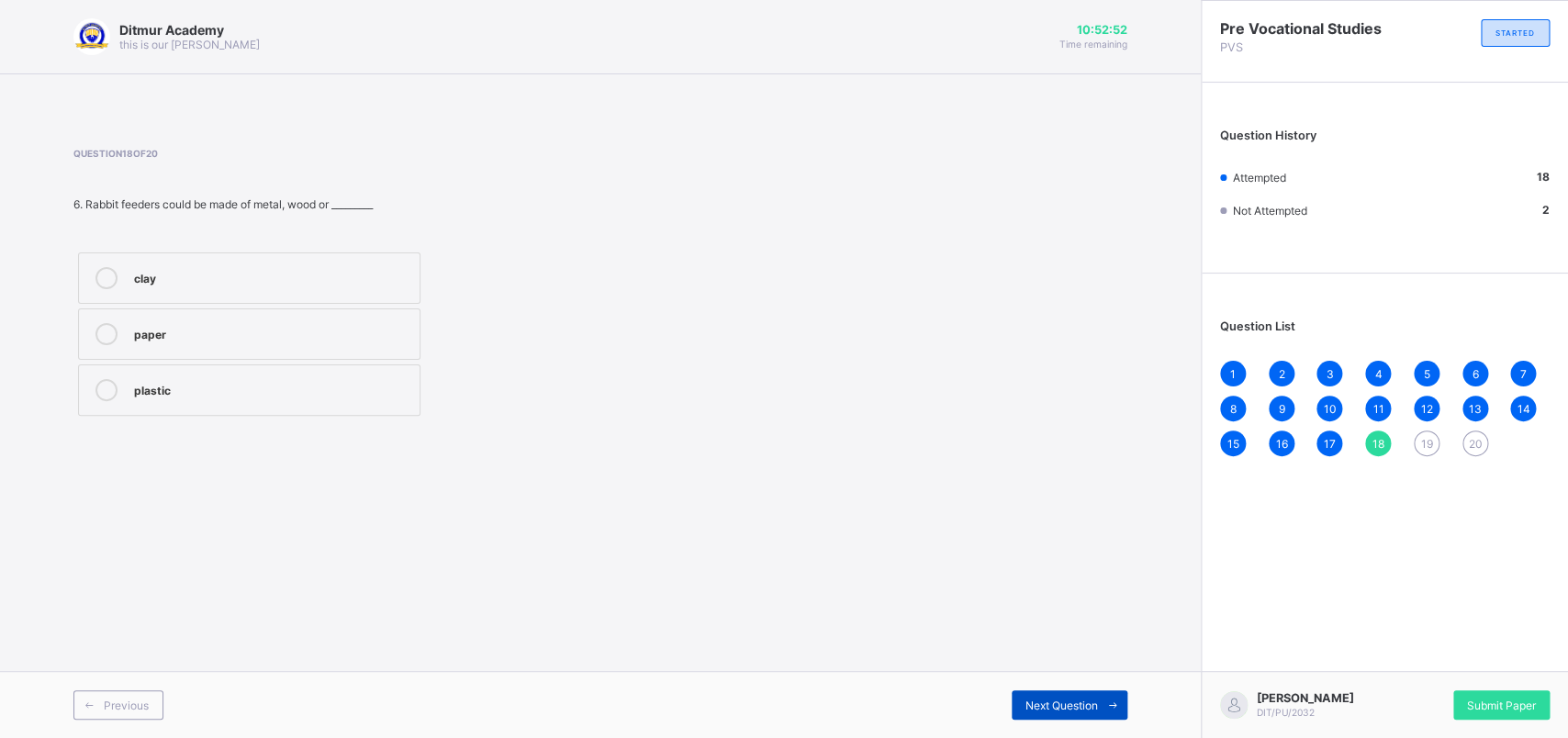 click on "Next Question" at bounding box center [1070, 705] 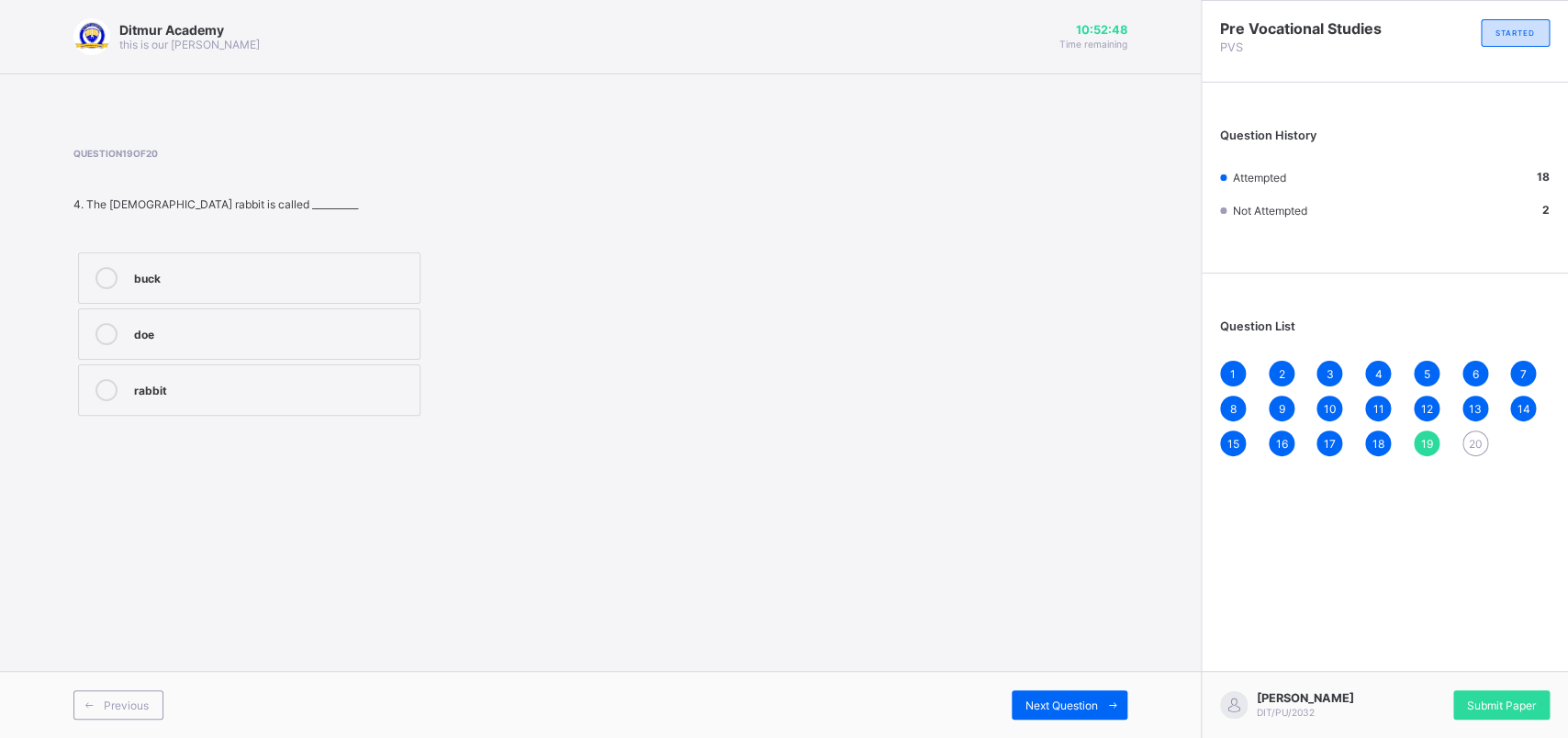 click on "doe" at bounding box center [272, 332] 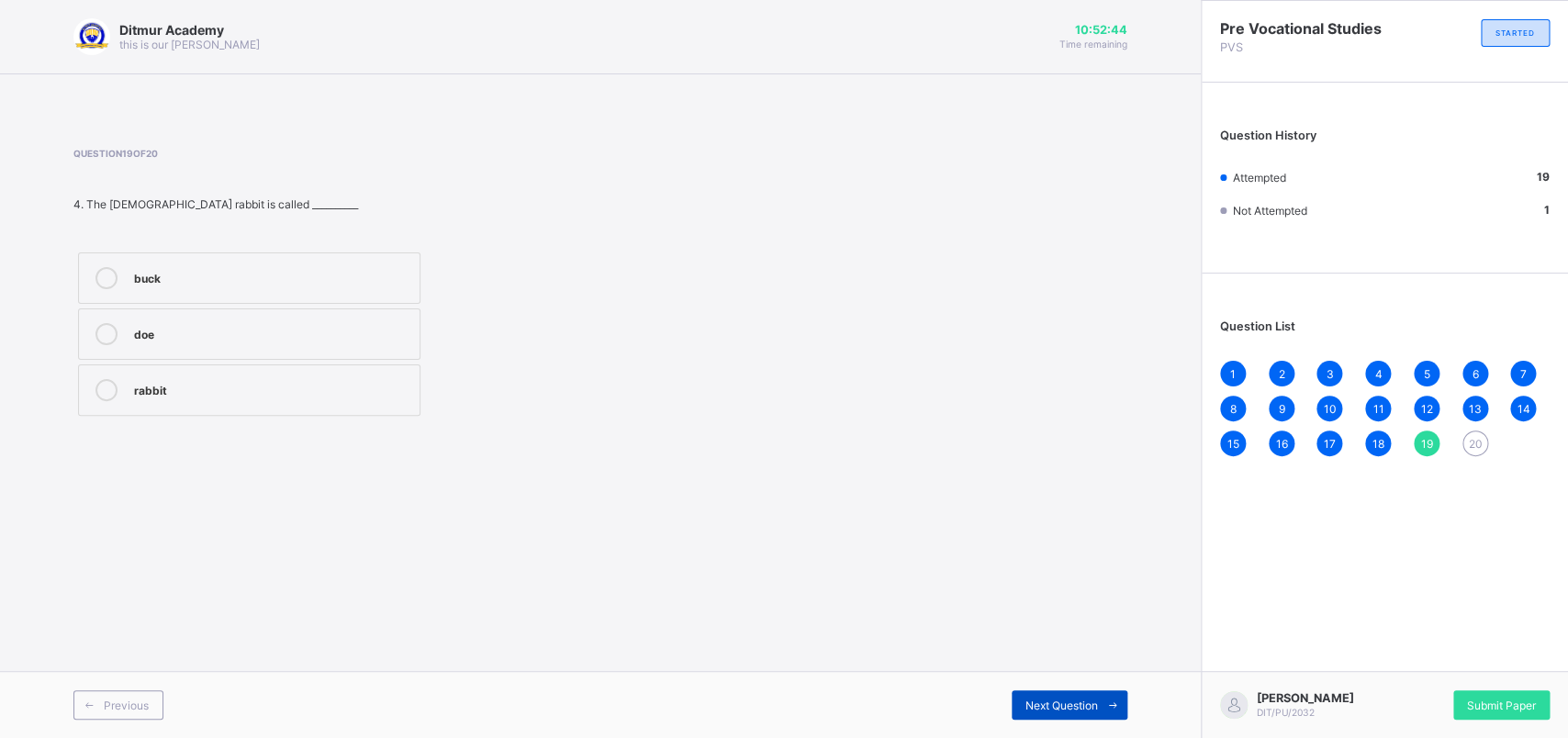 click on "Next Question" at bounding box center (1070, 705) 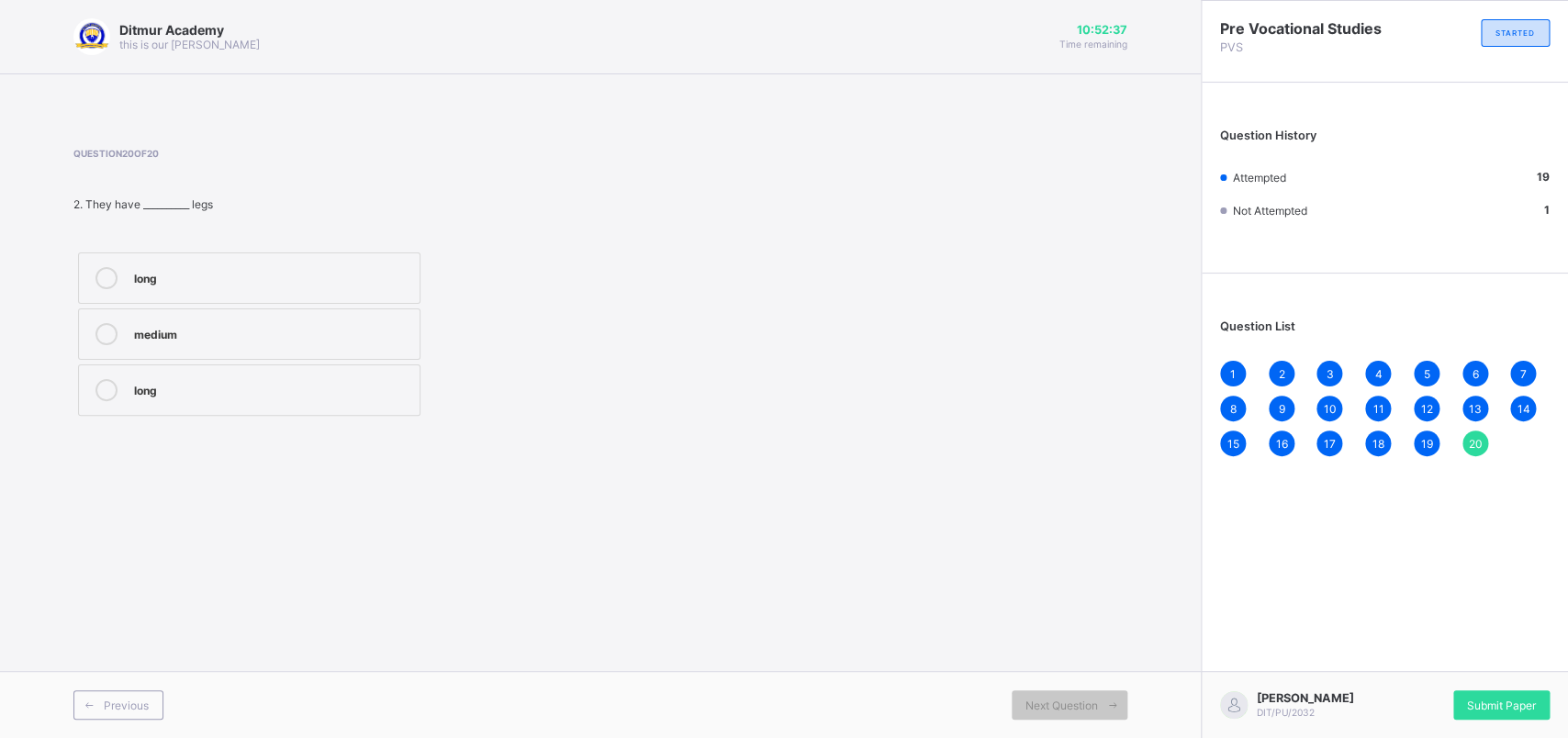 click on "long" at bounding box center (249, 278) 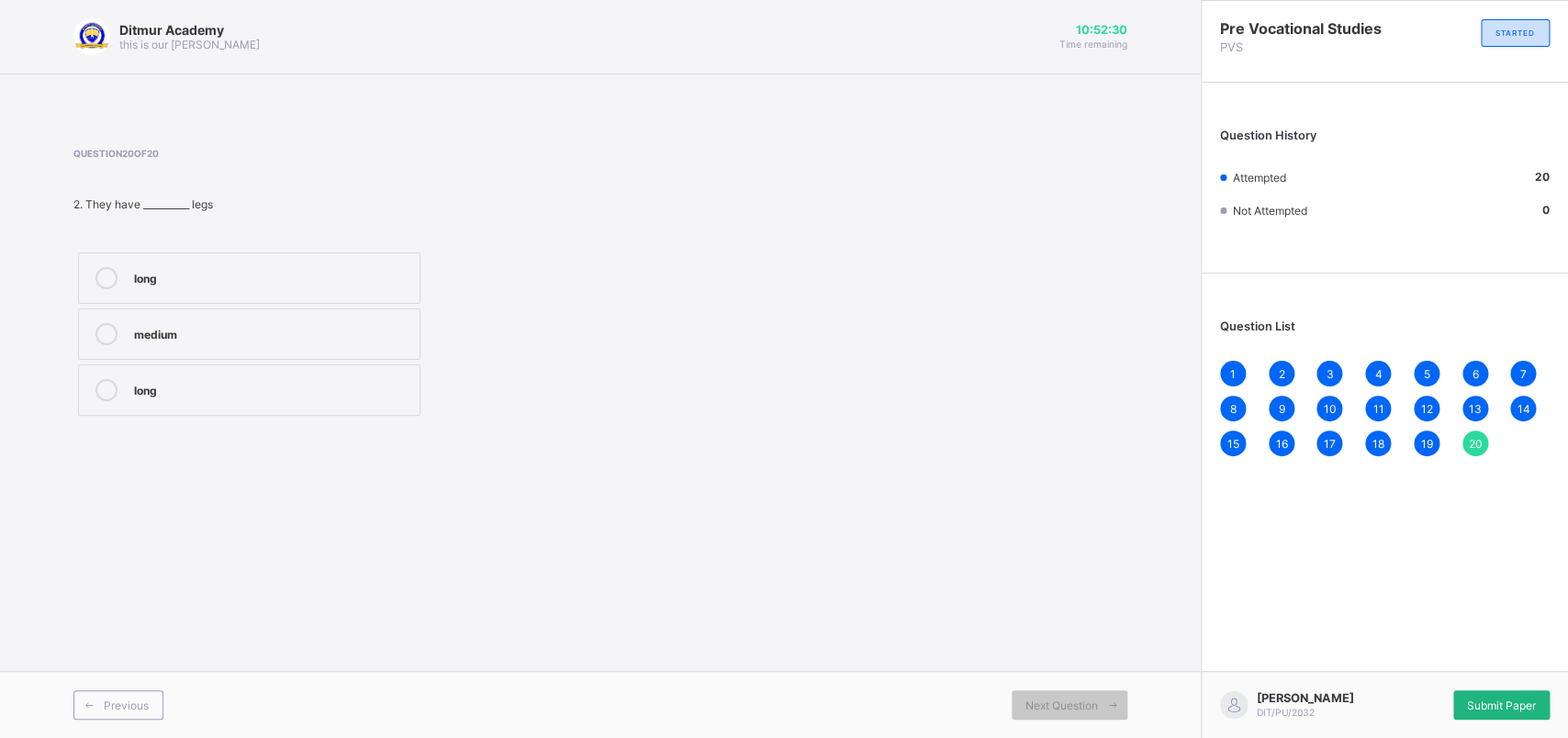 click on "Submit Paper" at bounding box center (1501, 705) 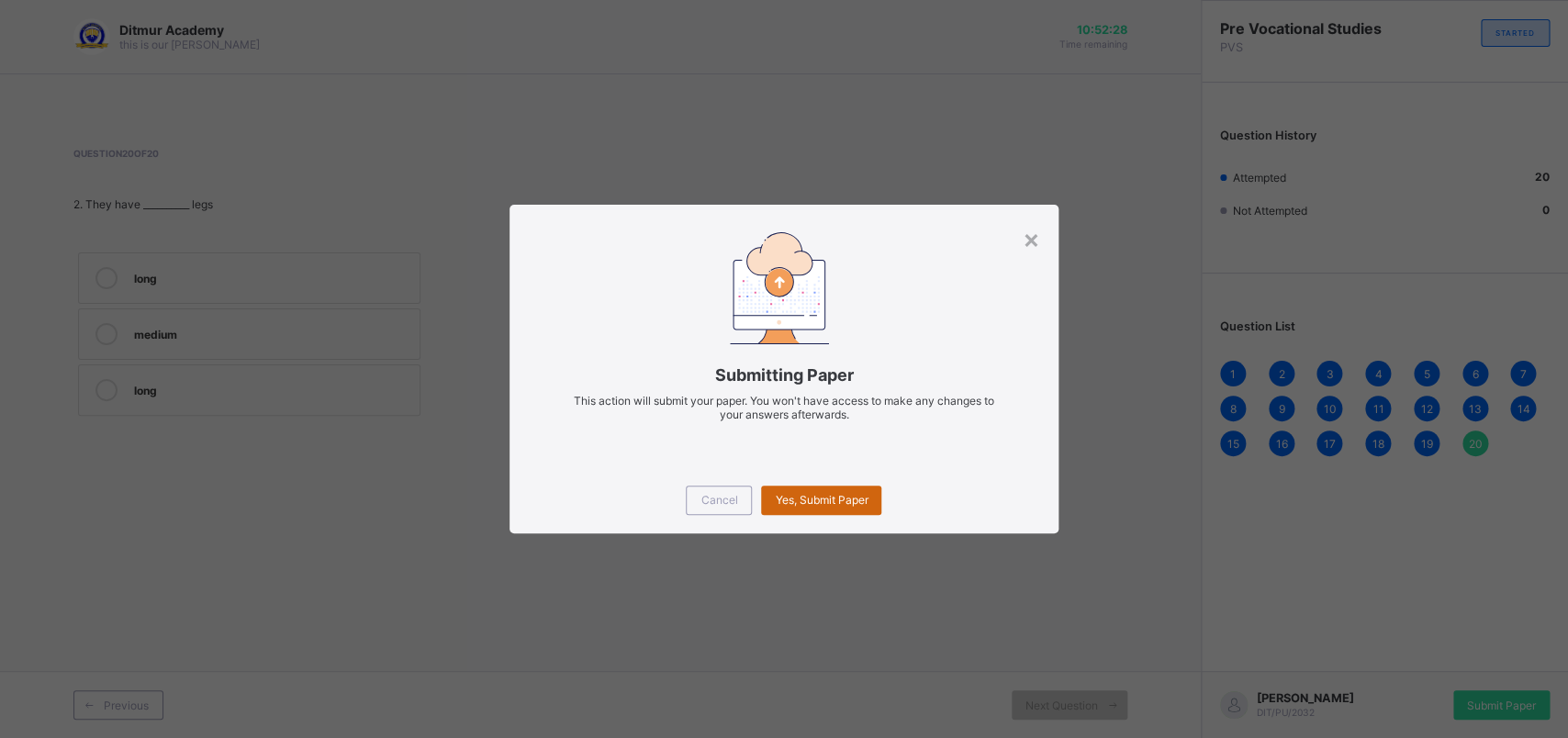 click on "Yes, Submit Paper" at bounding box center (821, 499) 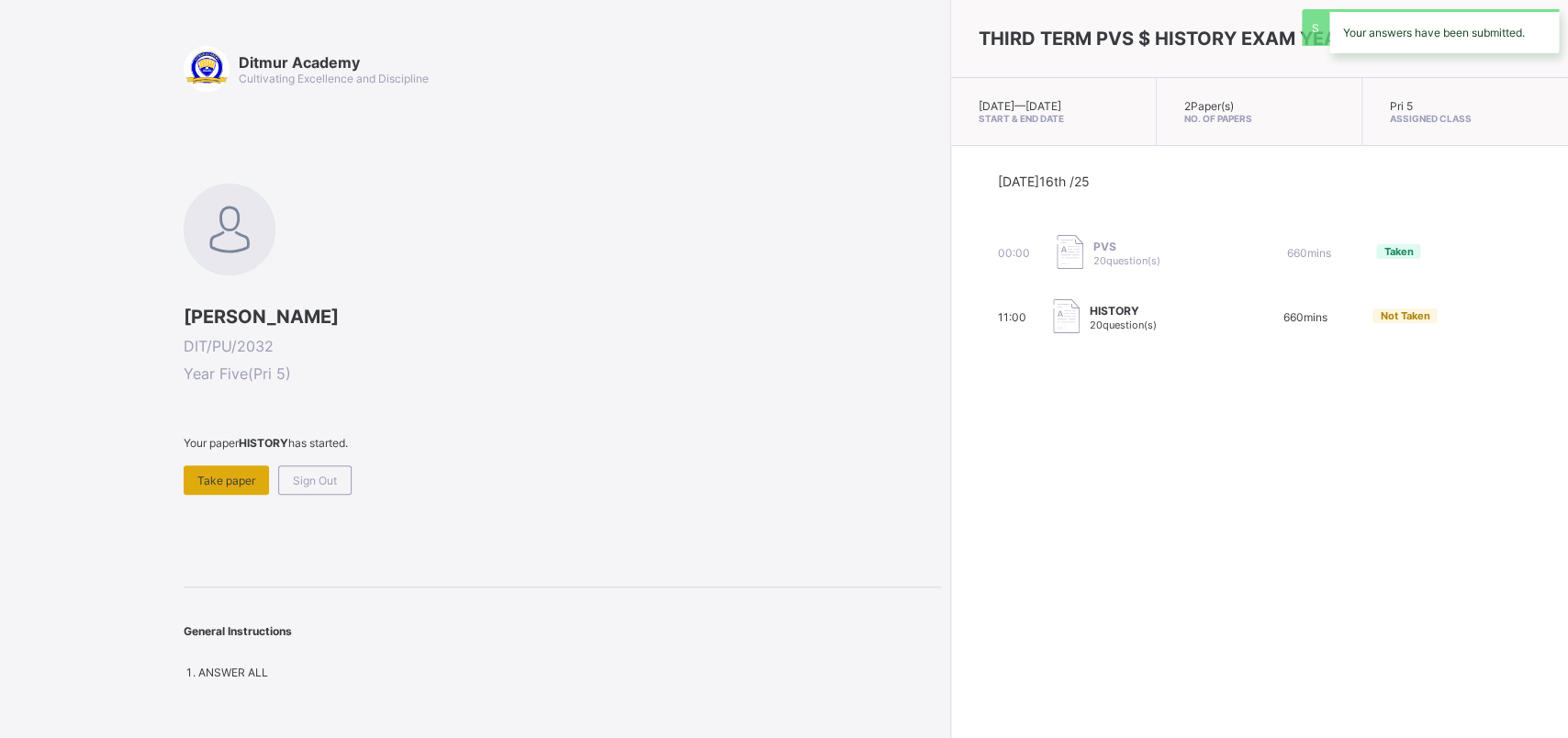 click on "Take paper" at bounding box center (226, 480) 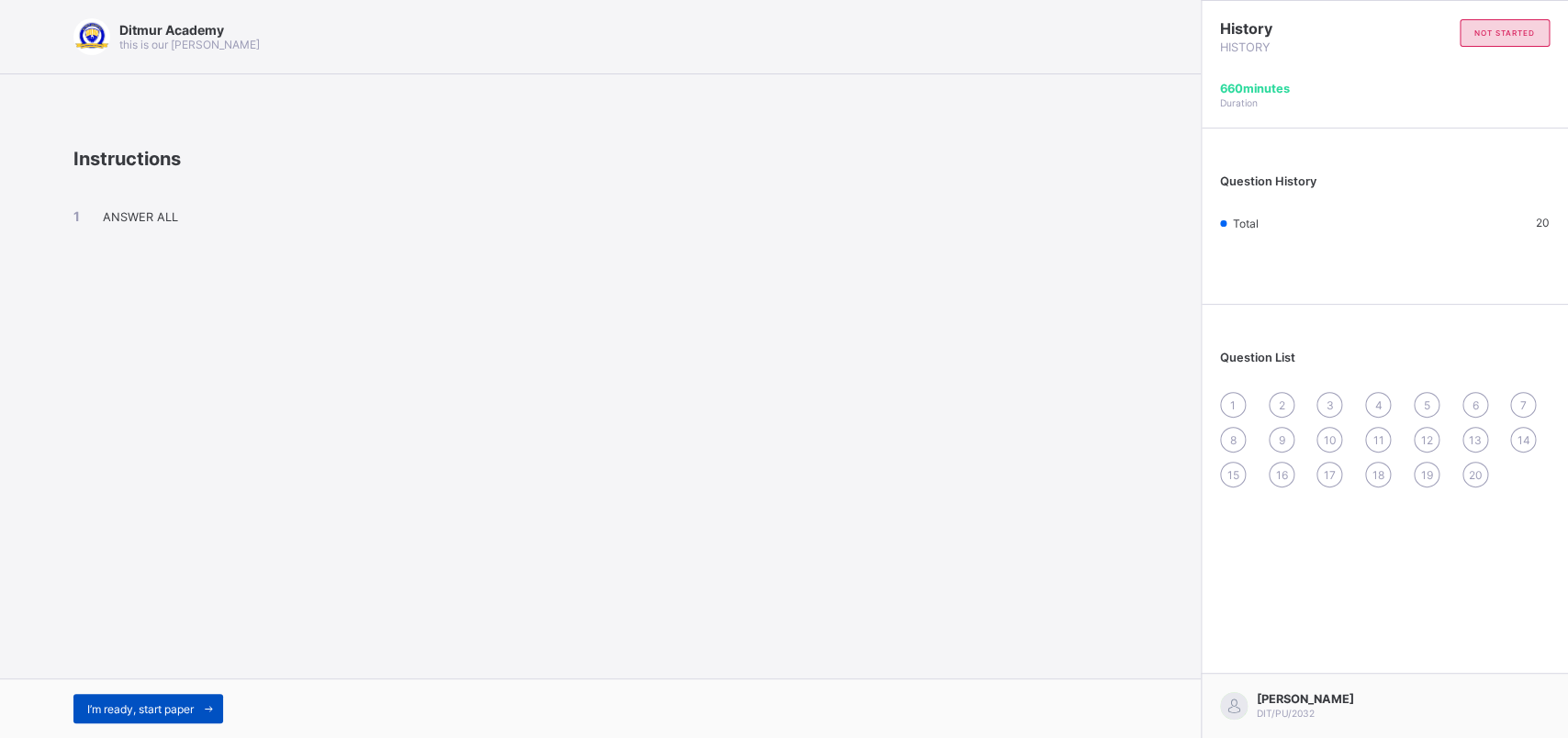 click on "I’m ready, start paper" at bounding box center [148, 709] 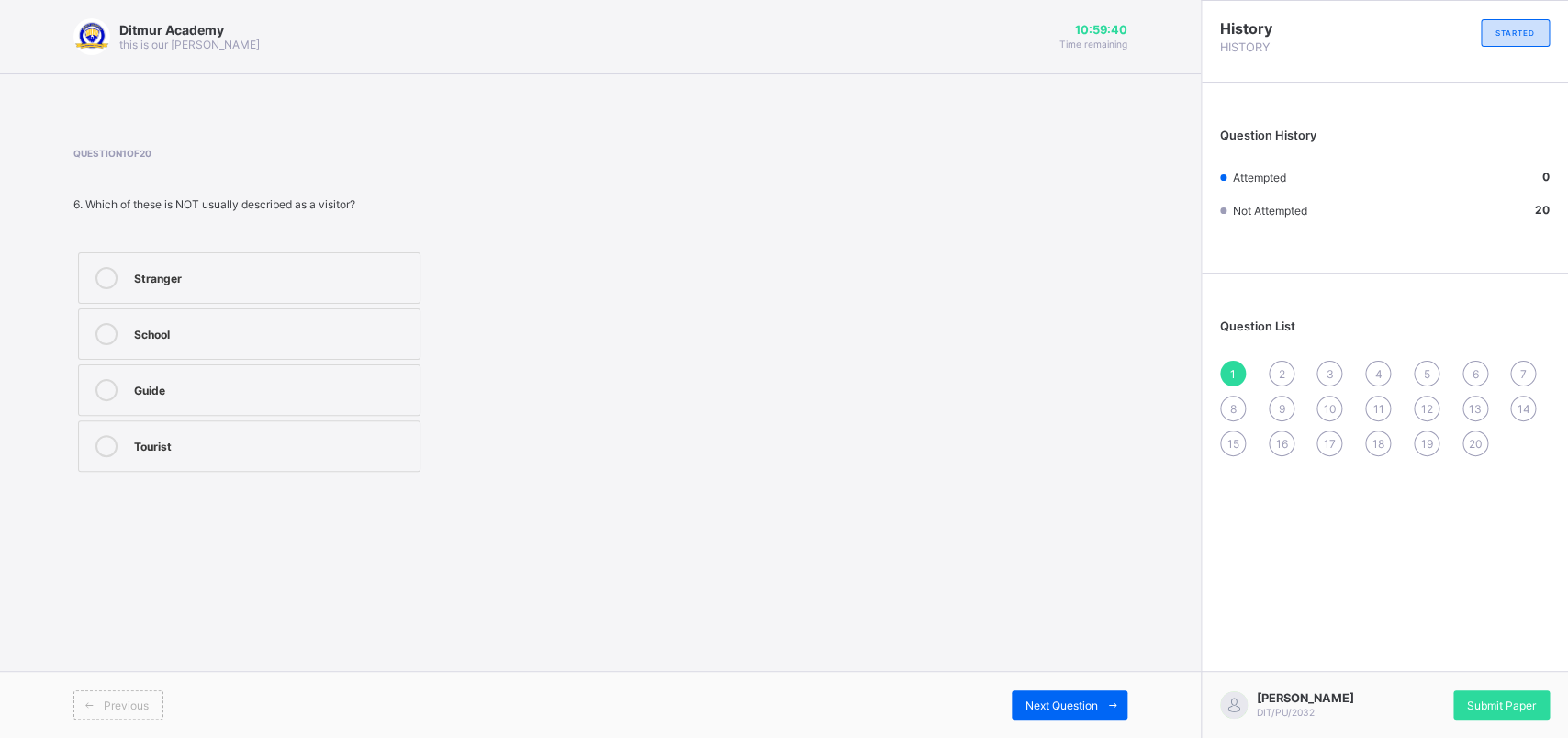 click on "School" at bounding box center [249, 334] 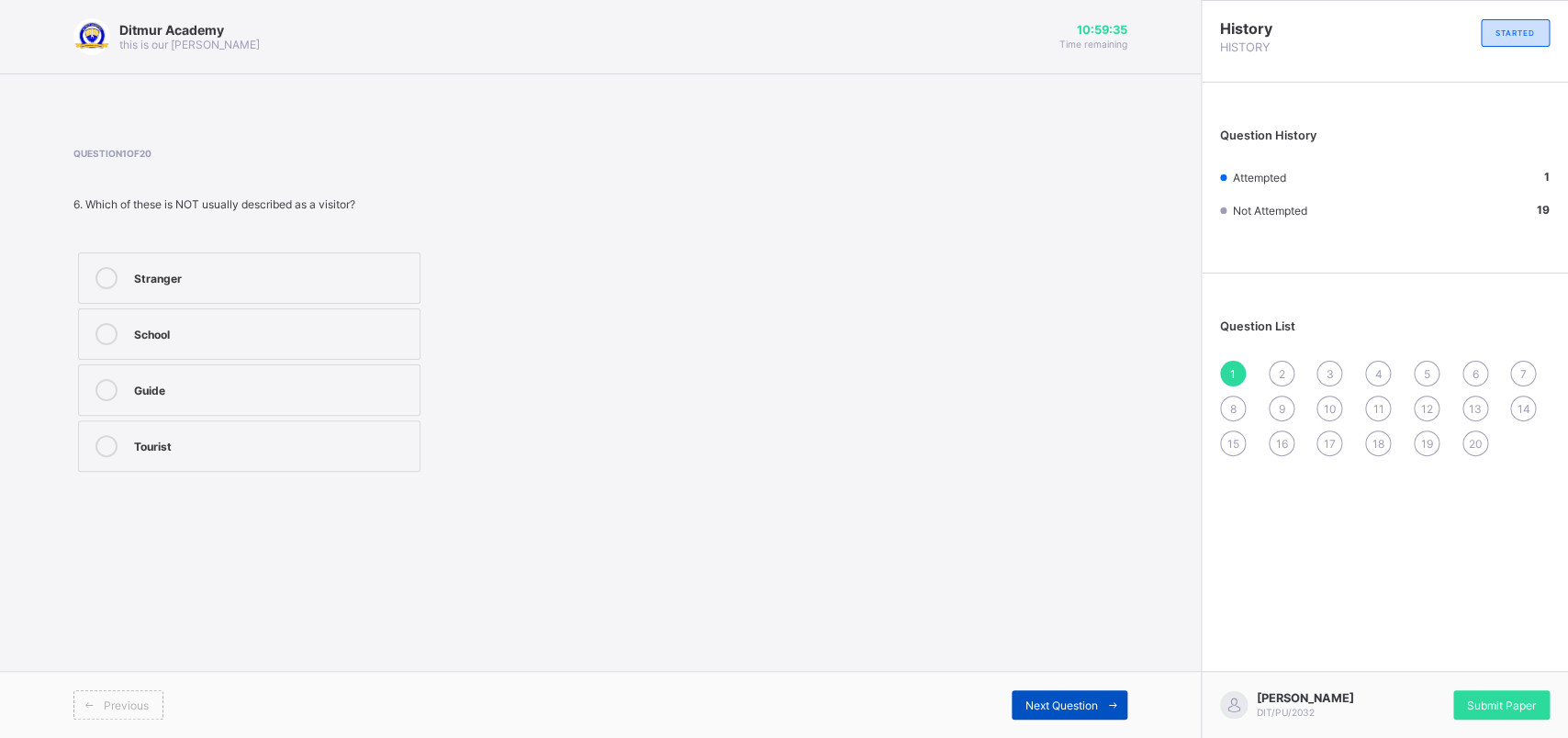 click on "Next Question" at bounding box center (1070, 705) 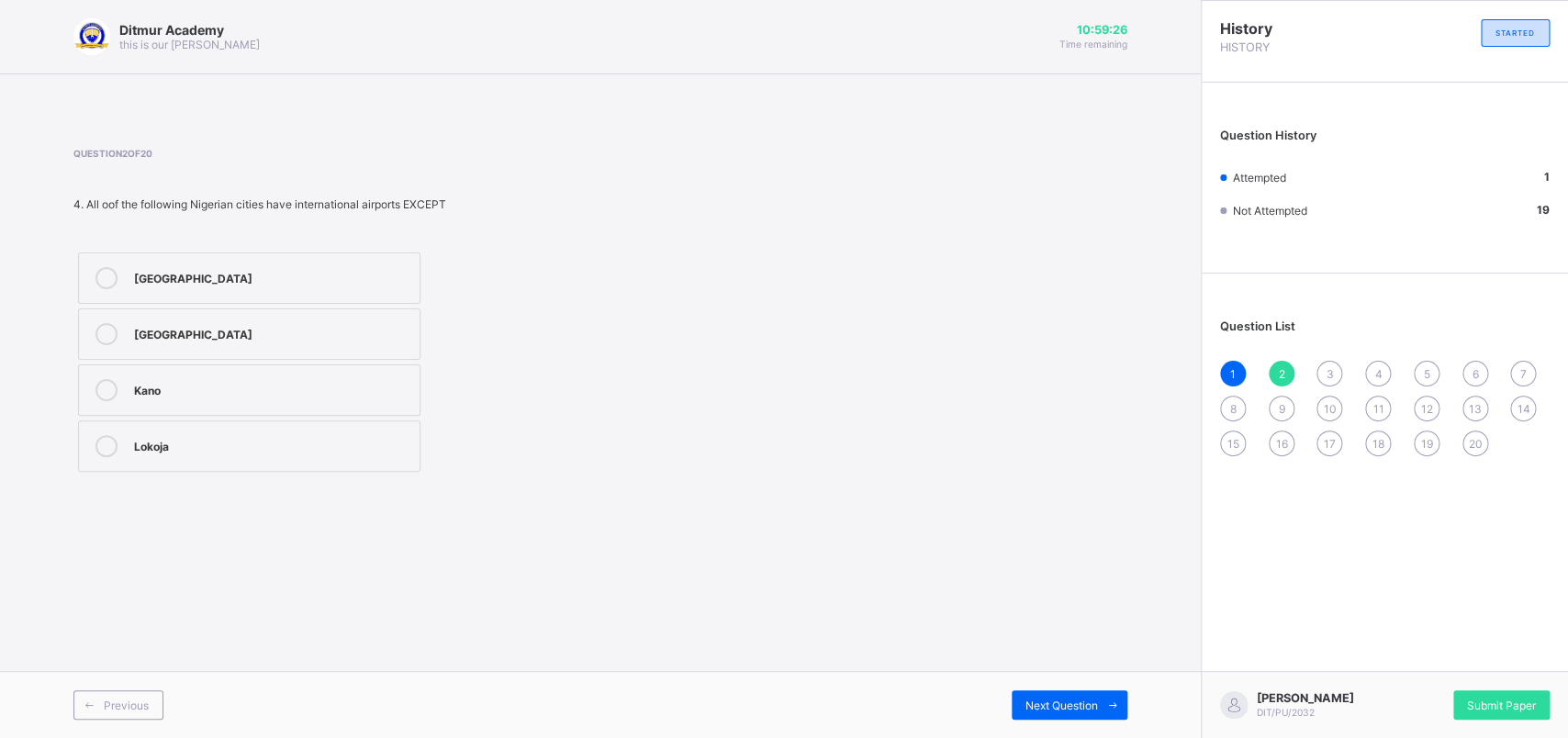 click on "Lokoja" at bounding box center (272, 444) 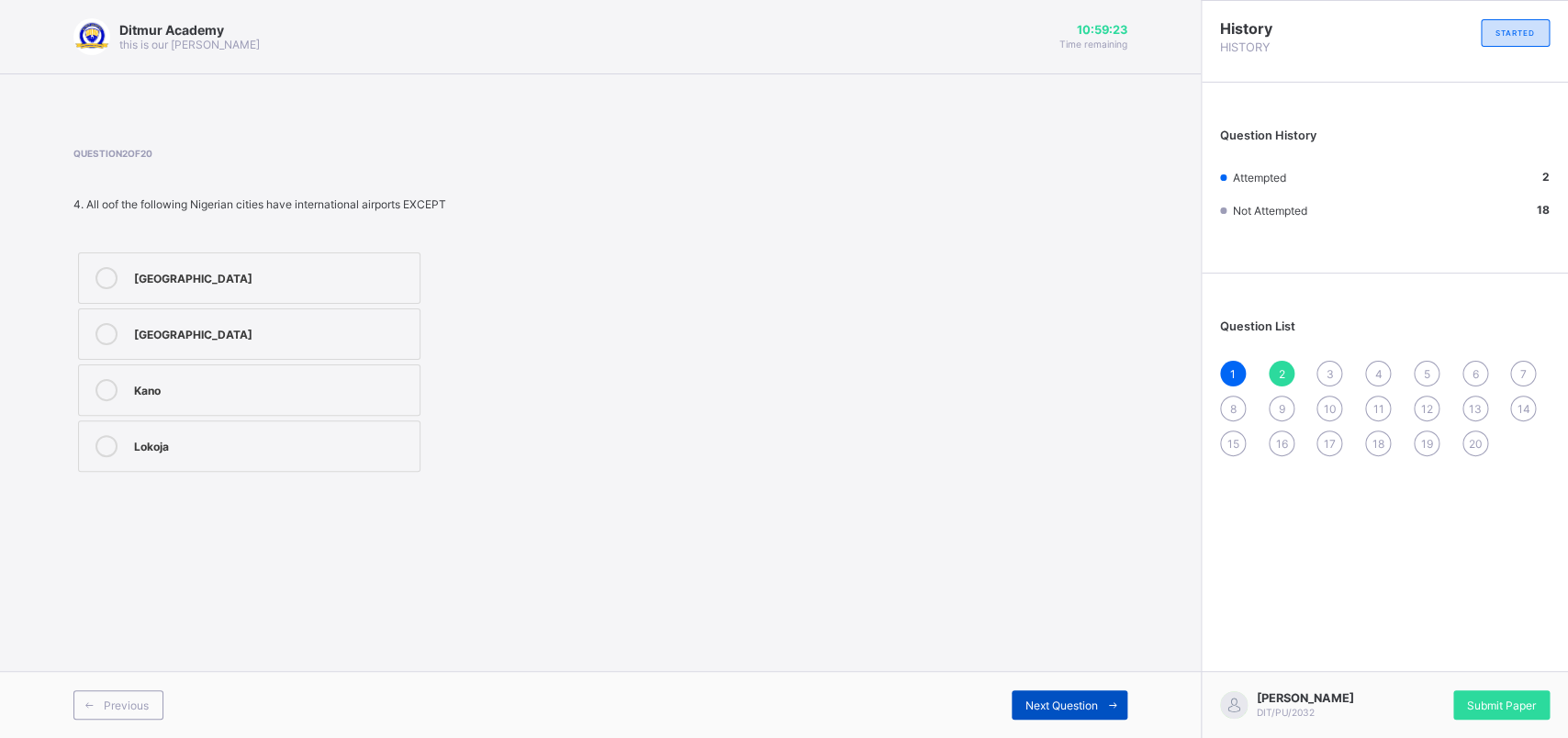 click on "Next Question" at bounding box center (1061, 705) 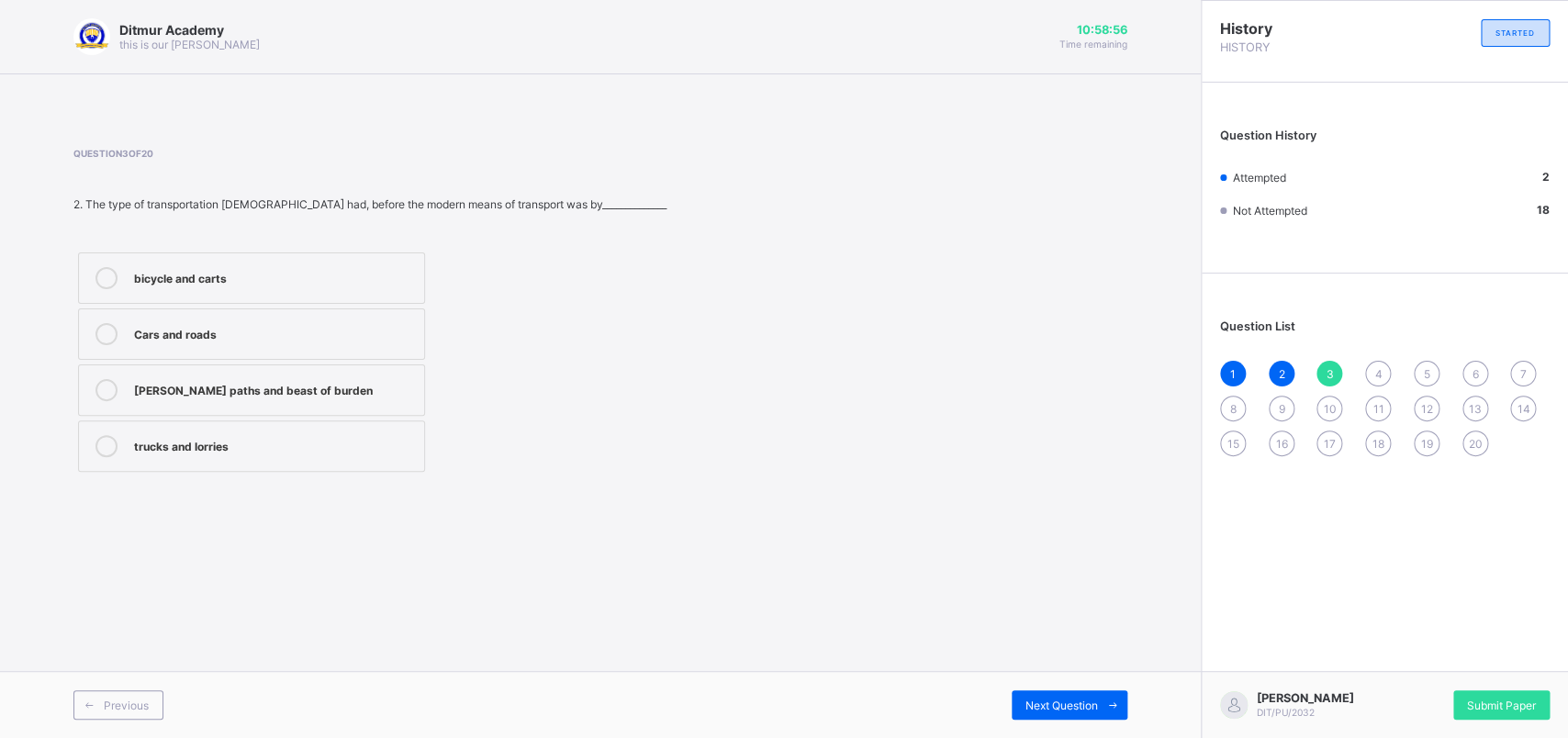 click on "[PERSON_NAME] paths and beast of burden" at bounding box center (274, 388) 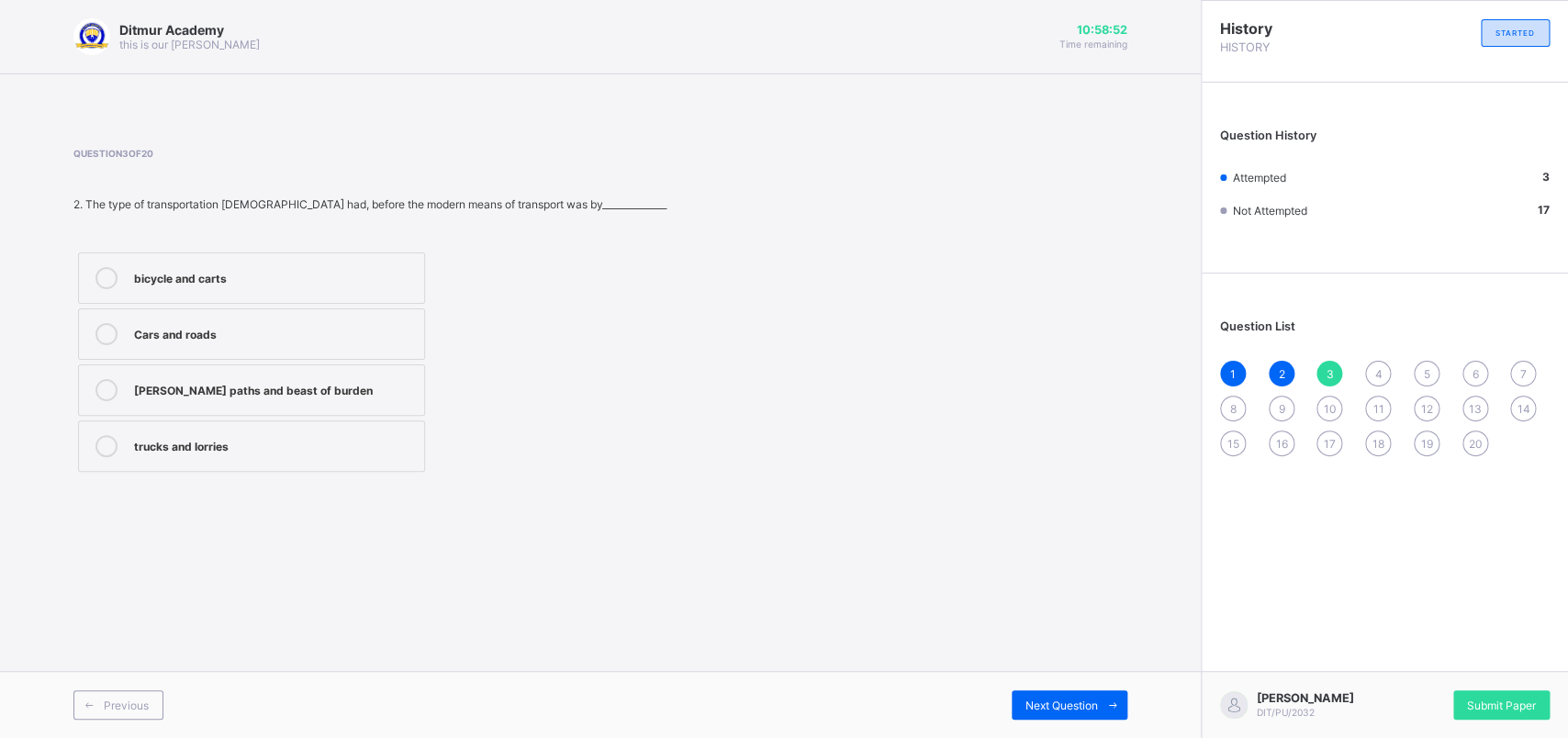 click on "Previous Next Question" at bounding box center [600, 704] 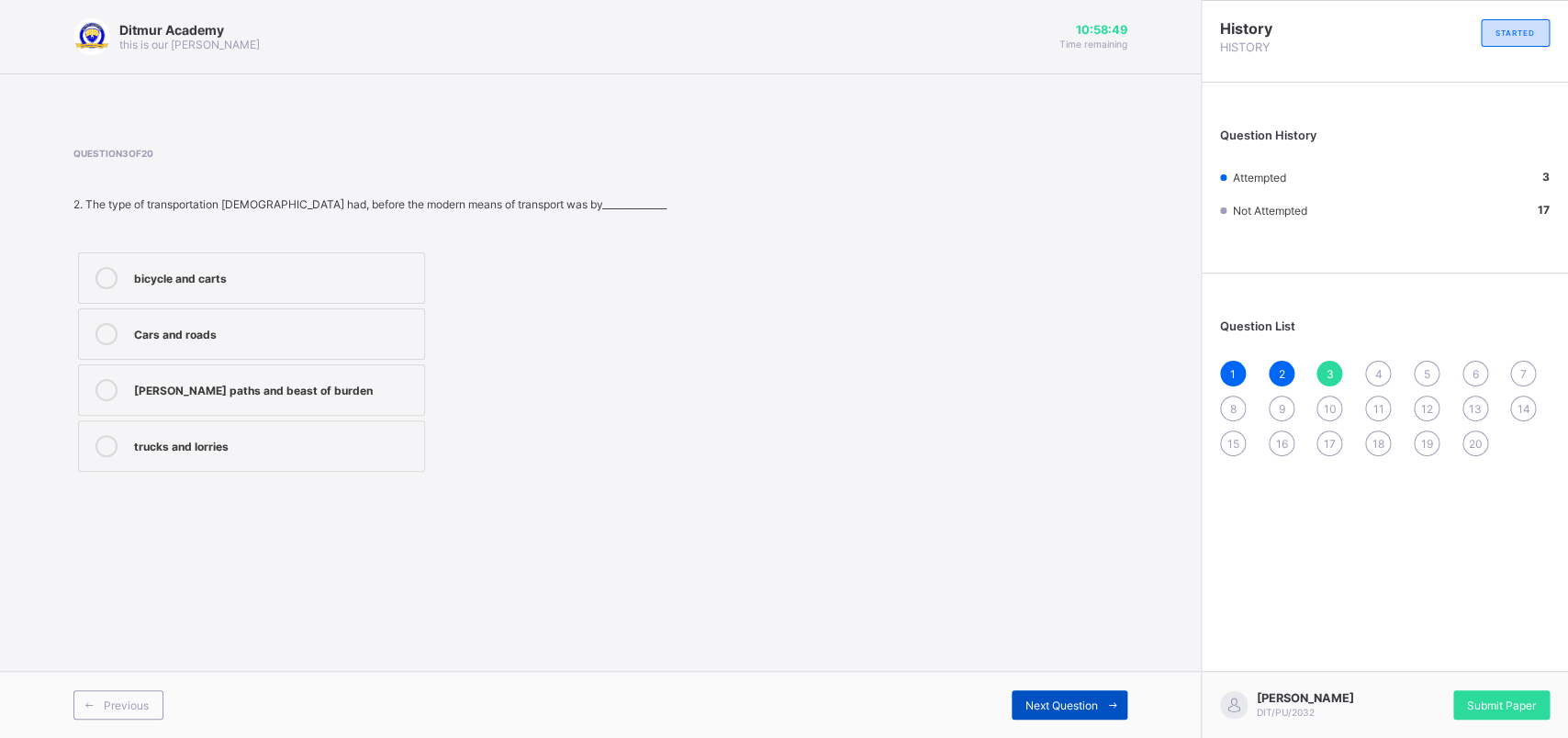 click on "Next Question" at bounding box center [1070, 705] 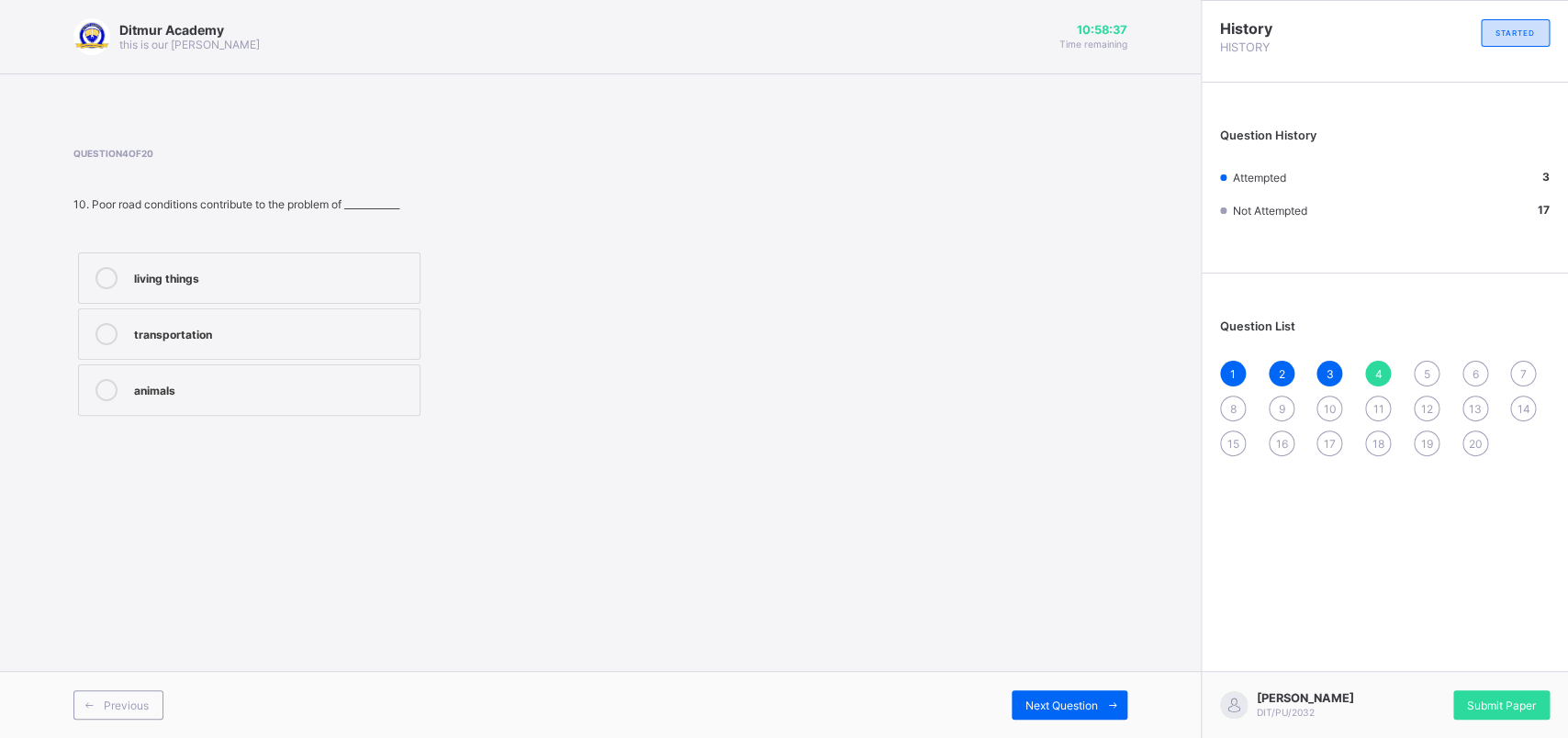click on "living things" at bounding box center (272, 276) 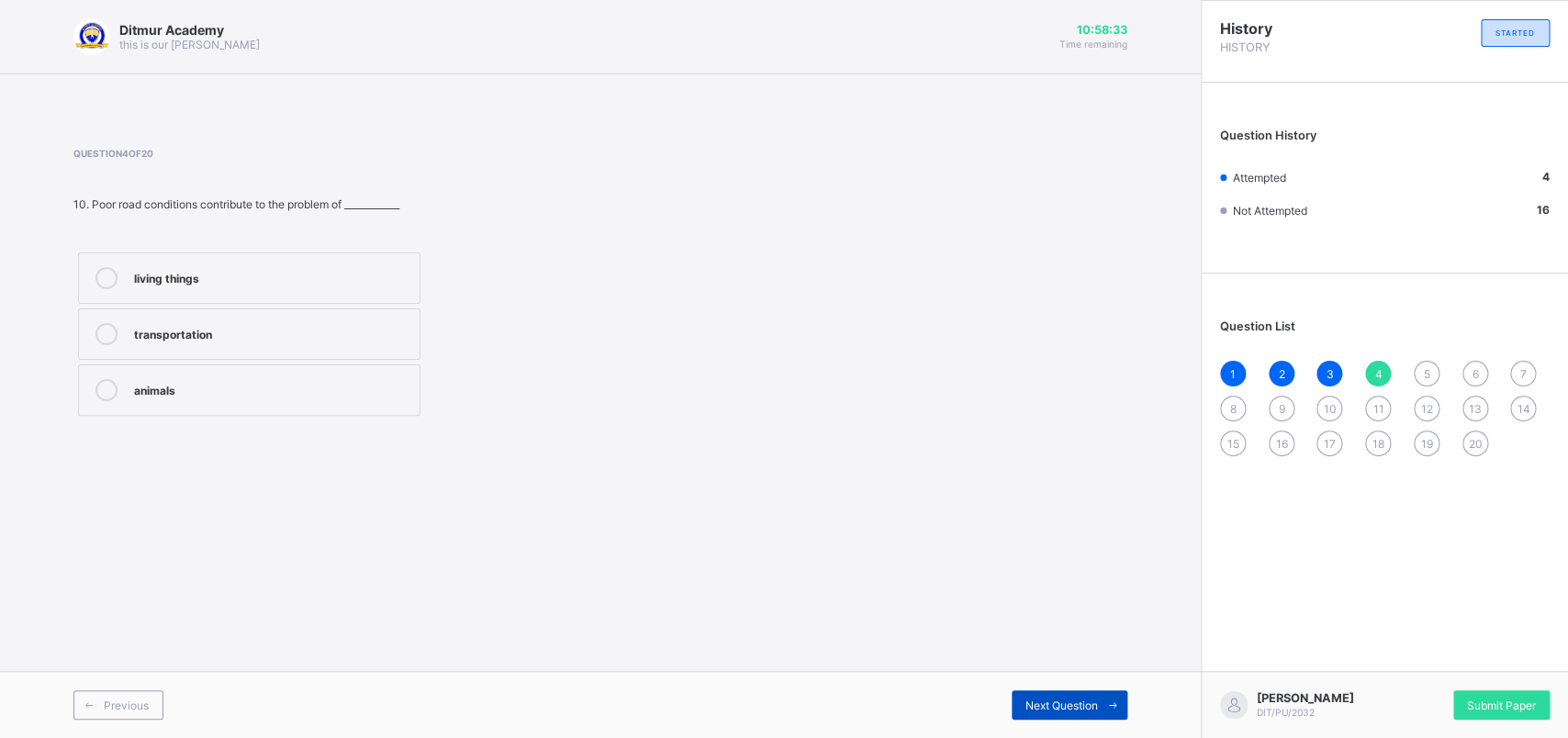 click on "Next Question" at bounding box center [1070, 705] 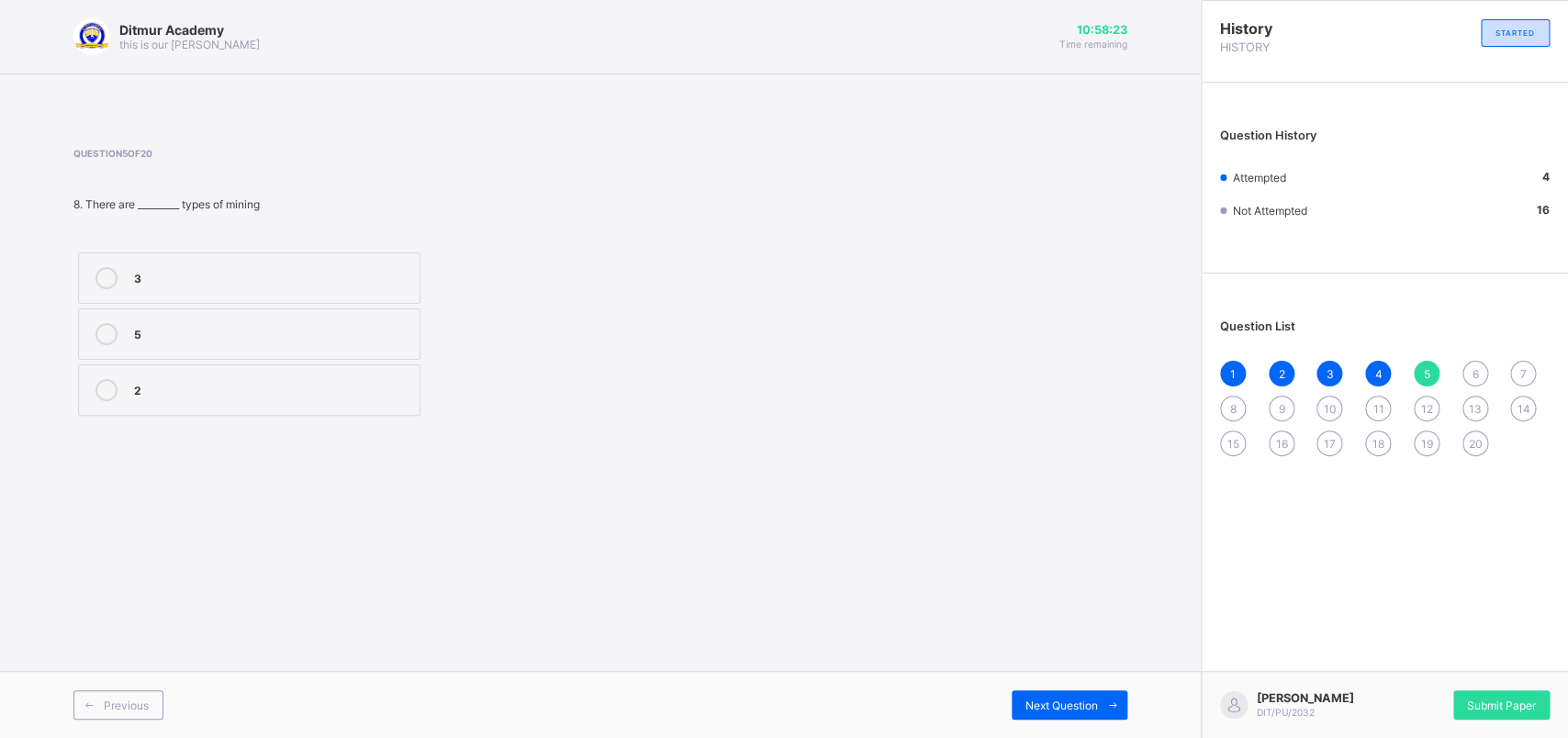 click on "2" at bounding box center (272, 388) 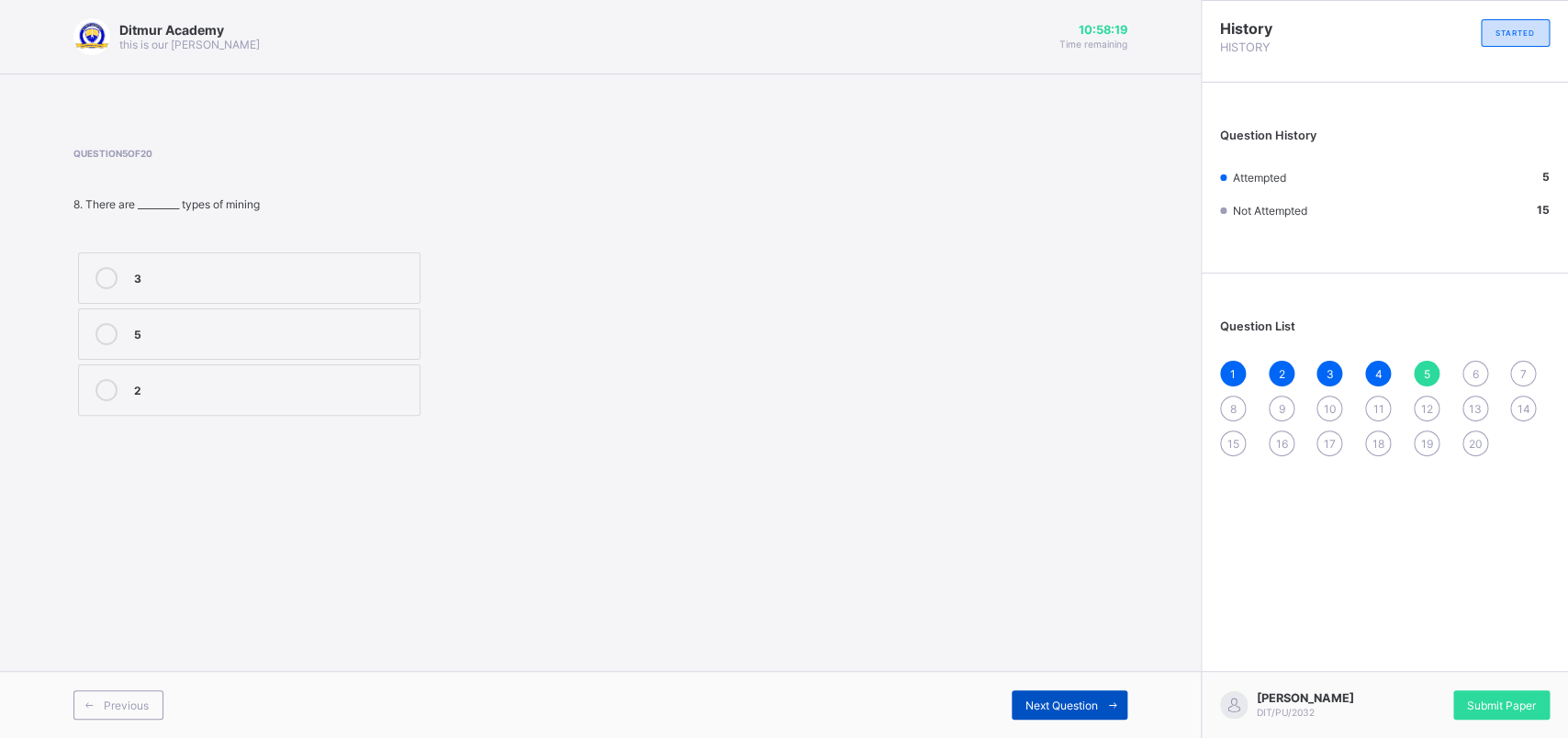 click on "Next Question" at bounding box center (1070, 705) 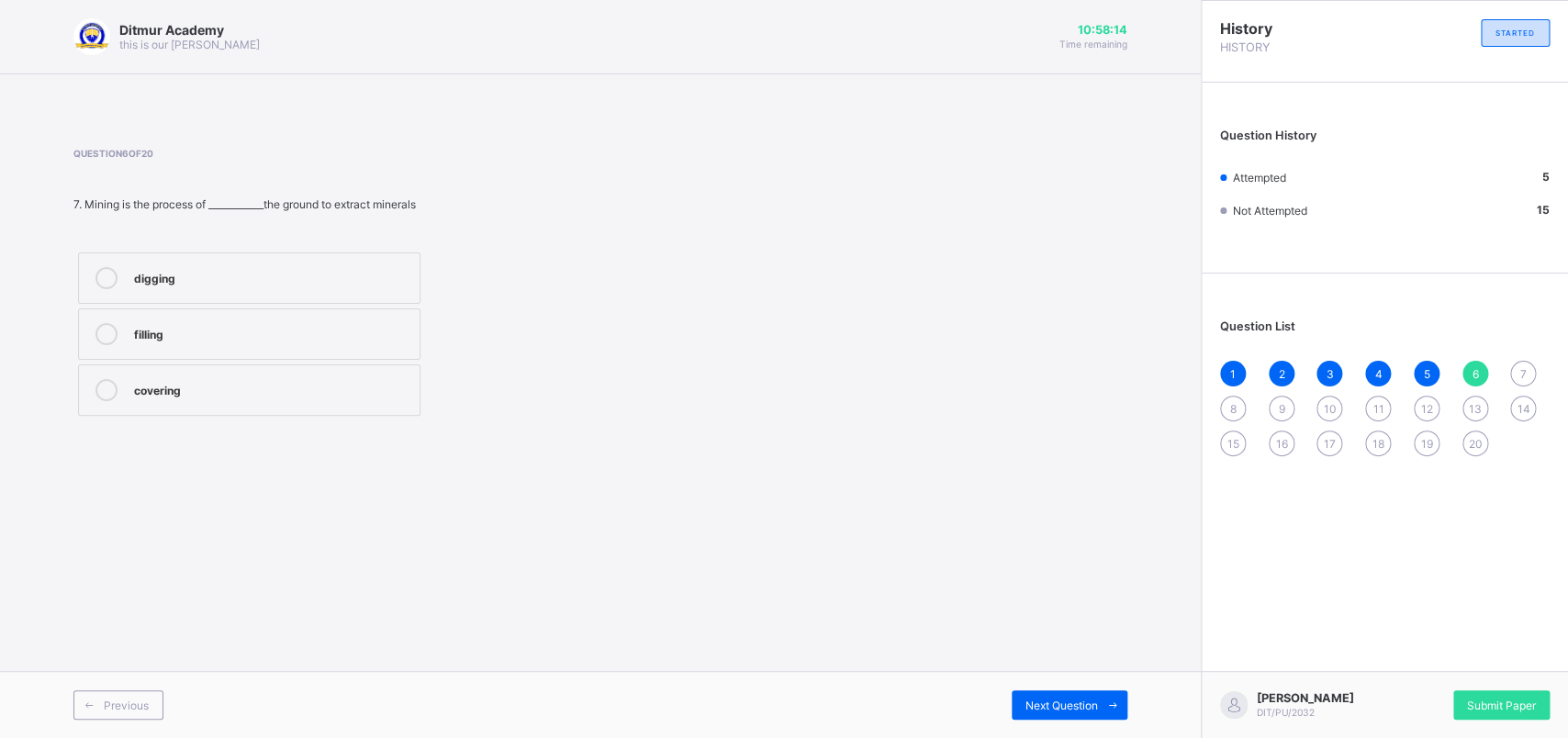 click at bounding box center (106, 334) 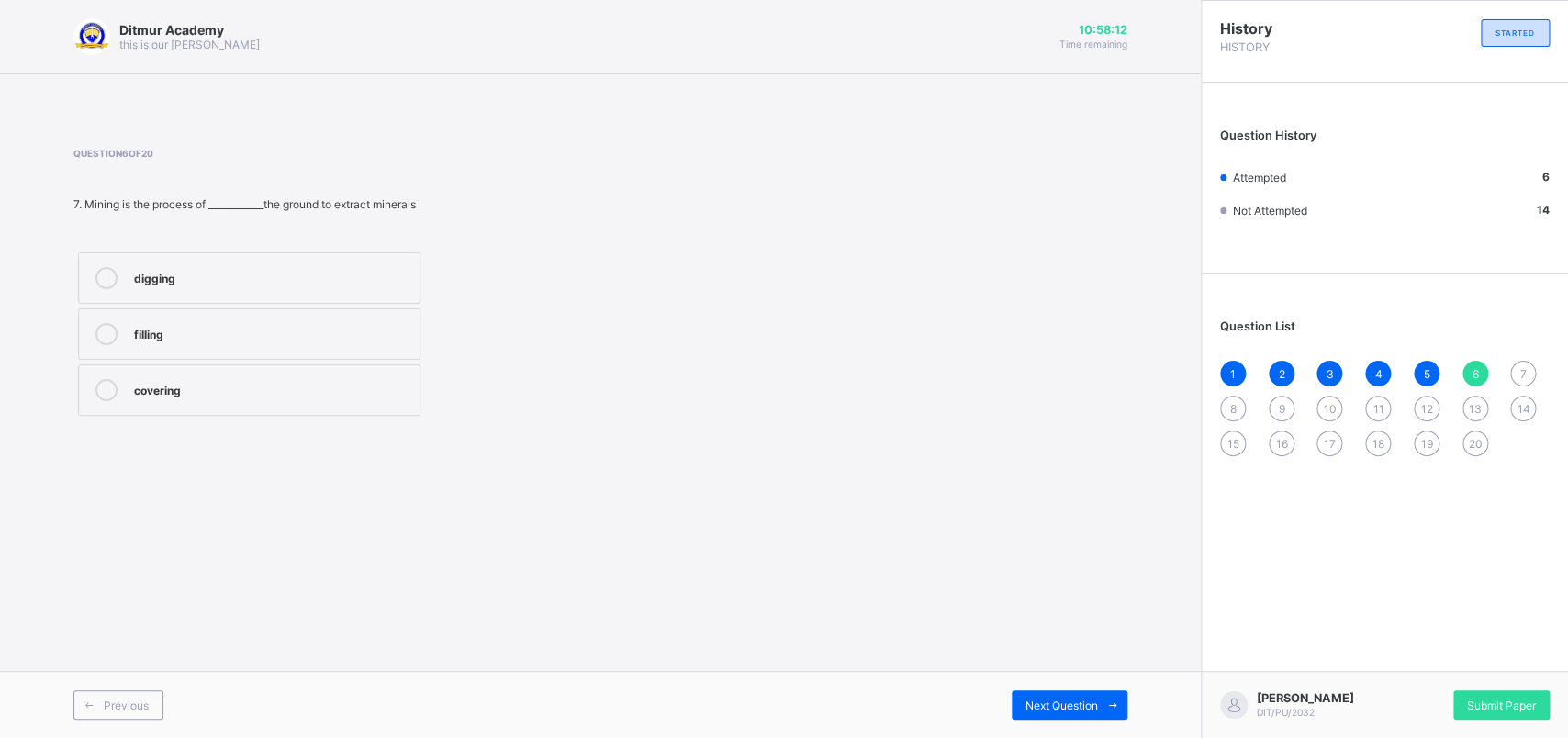click on "digging" at bounding box center [249, 278] 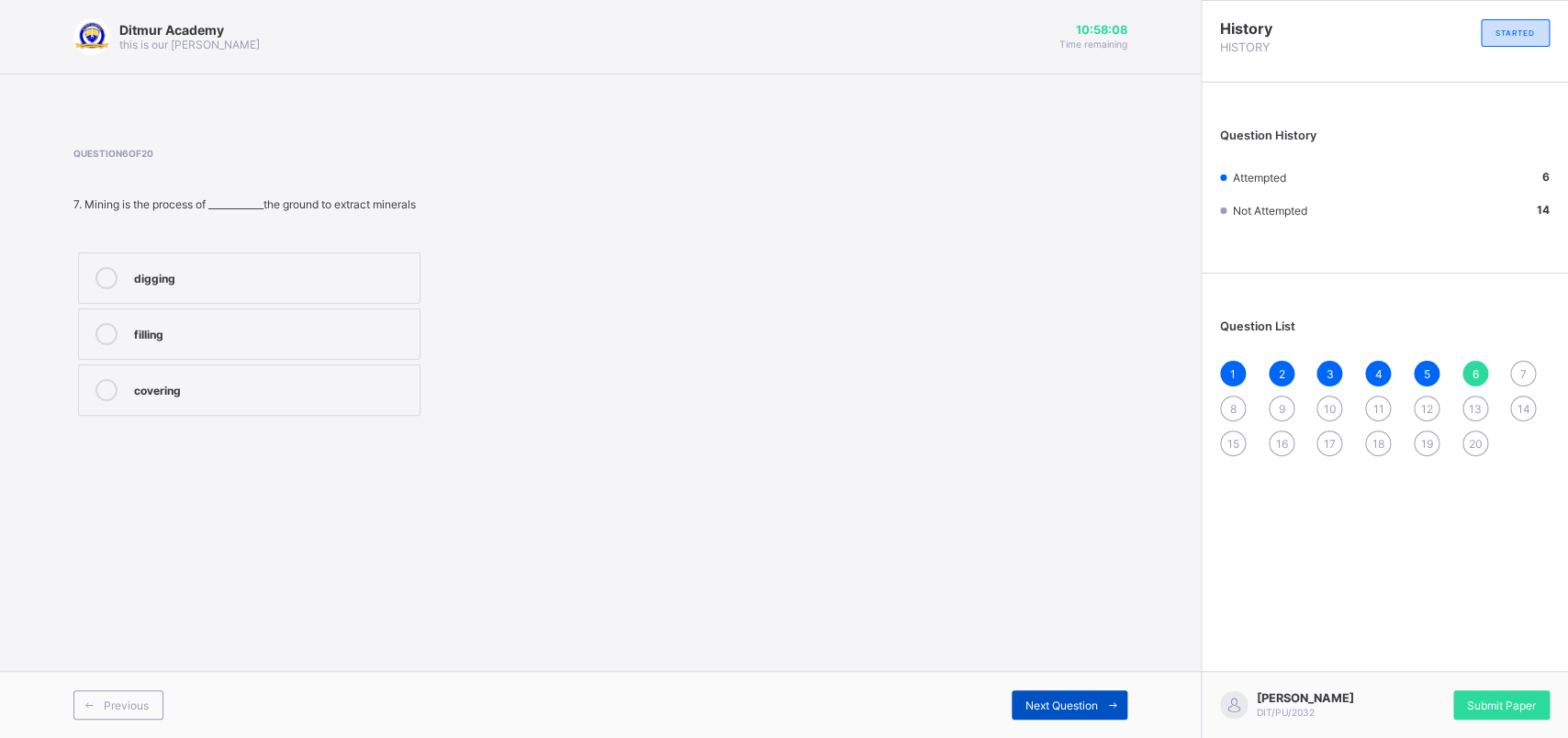 click on "Next Question" at bounding box center (1061, 705) 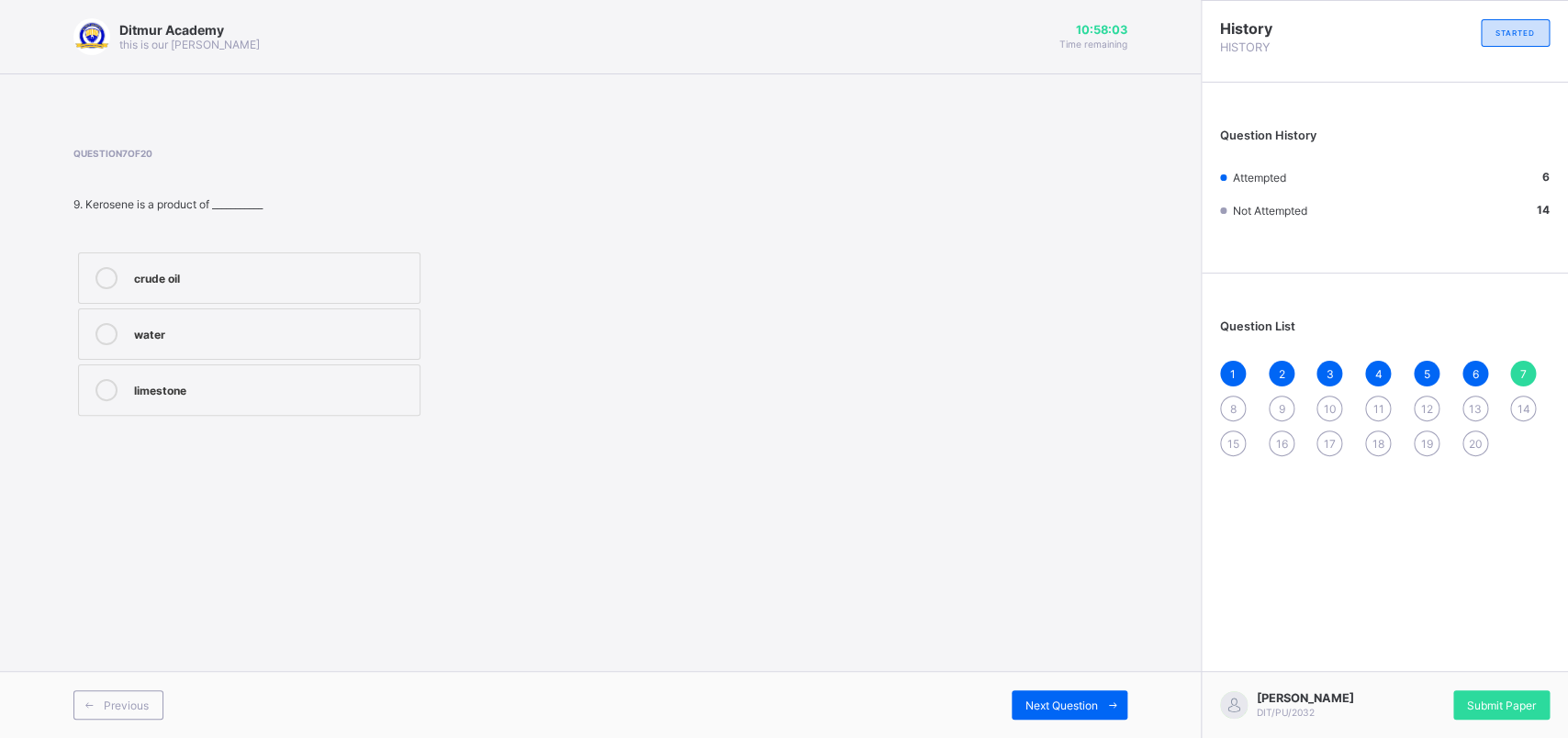 click on "crude oil" at bounding box center (272, 278) 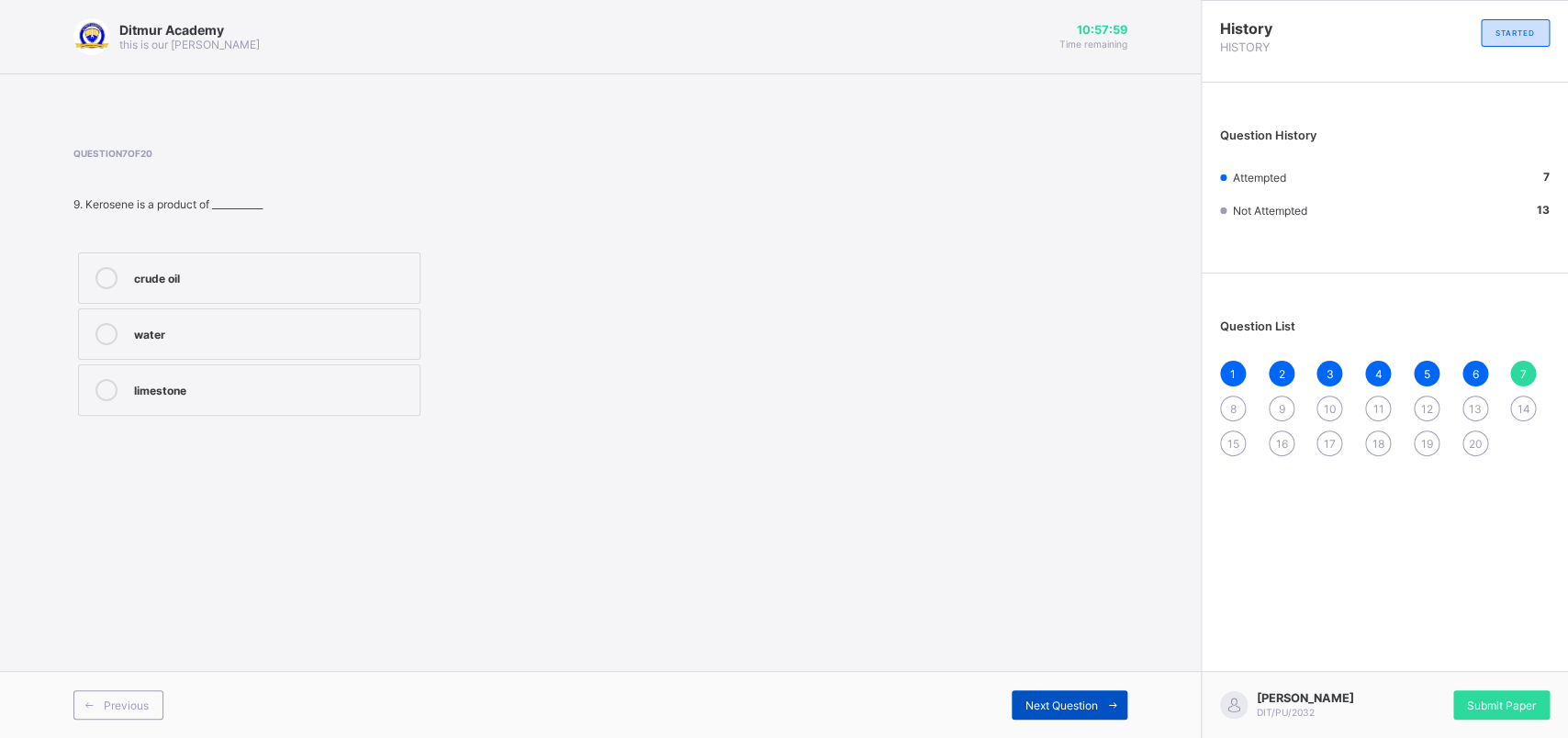 click on "Next Question" at bounding box center (1070, 705) 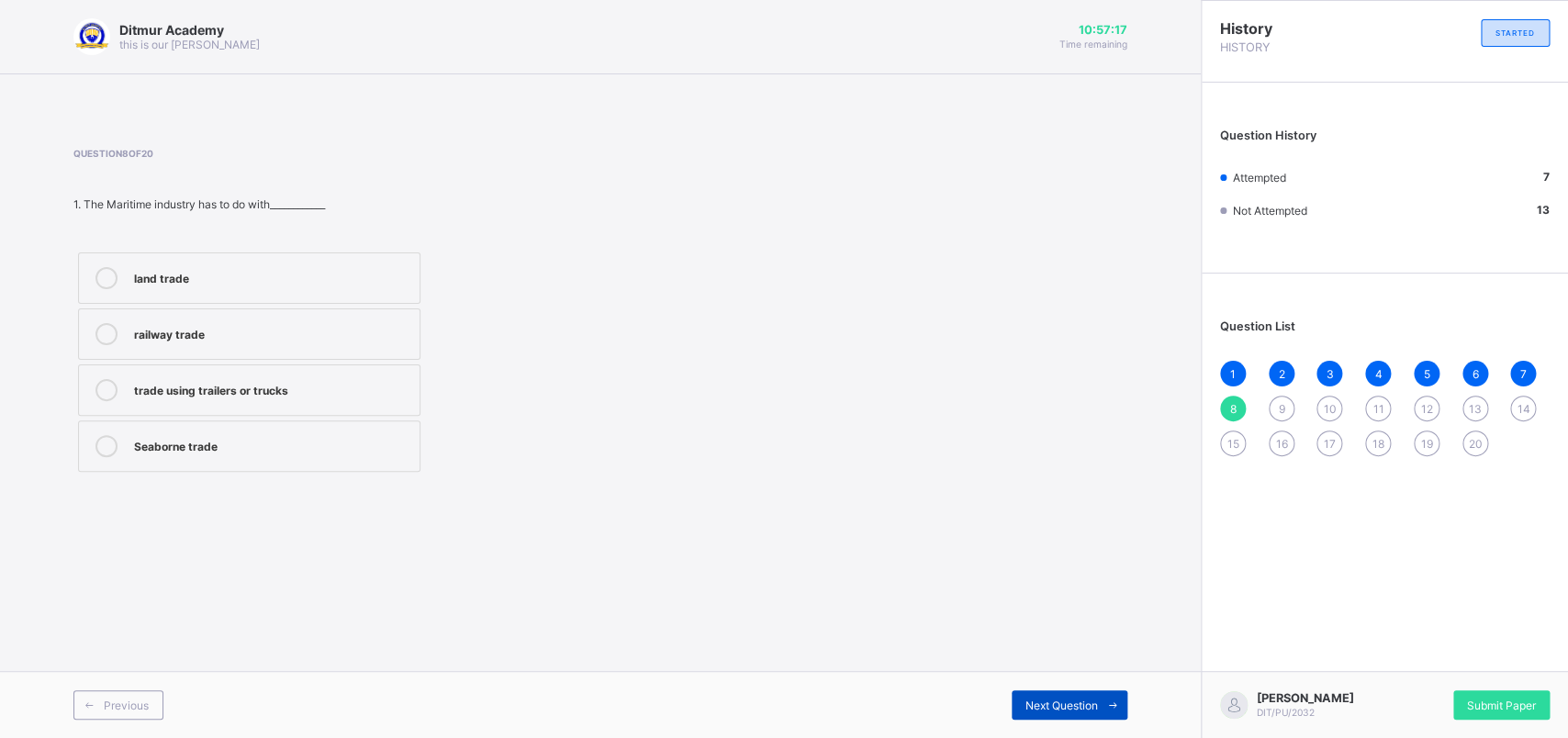 click on "Next Question" at bounding box center (1070, 705) 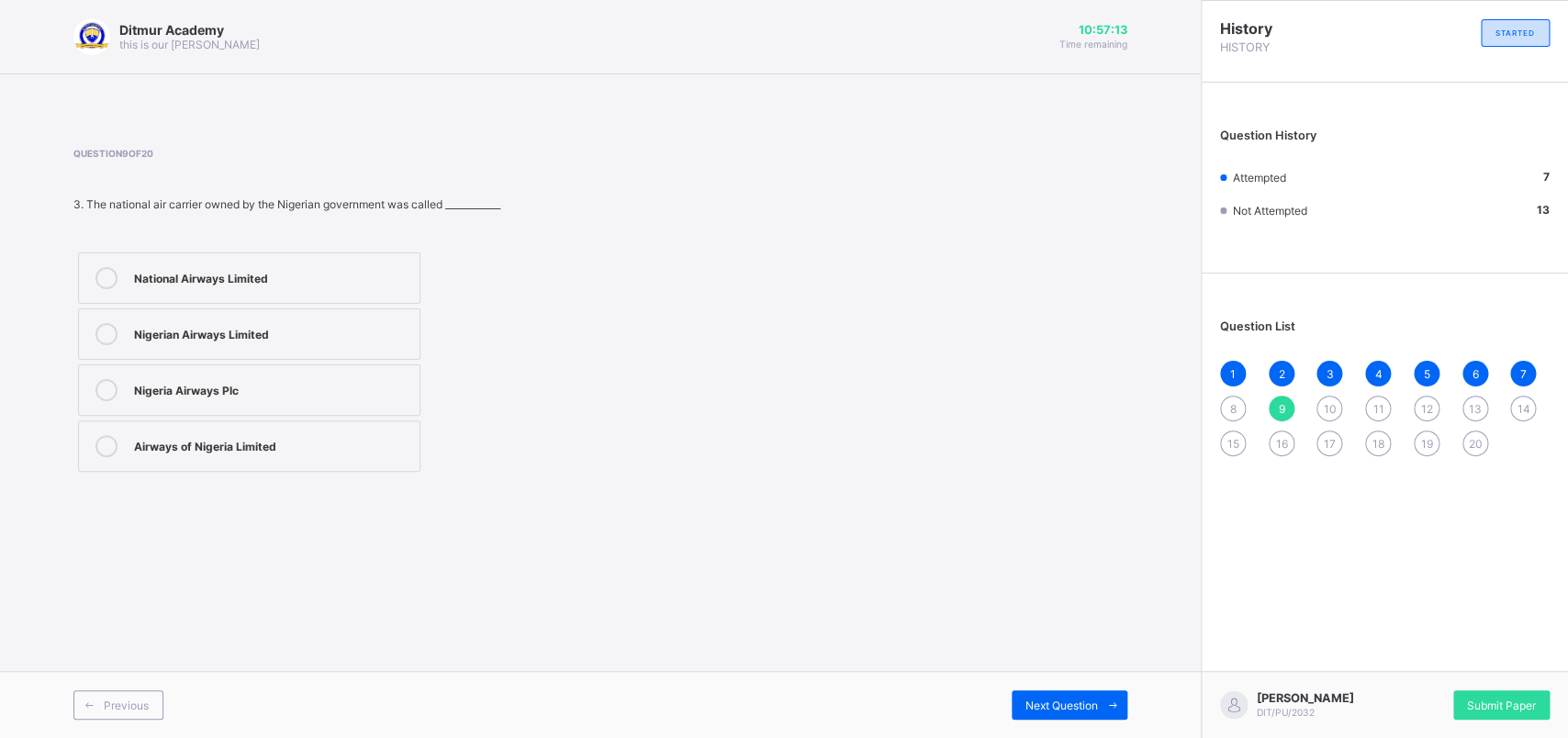 click on "1 2 3 4 5 6 7 8 9 10 11 12 13 14 15 16 17 18 19 20" at bounding box center [1384, 408] 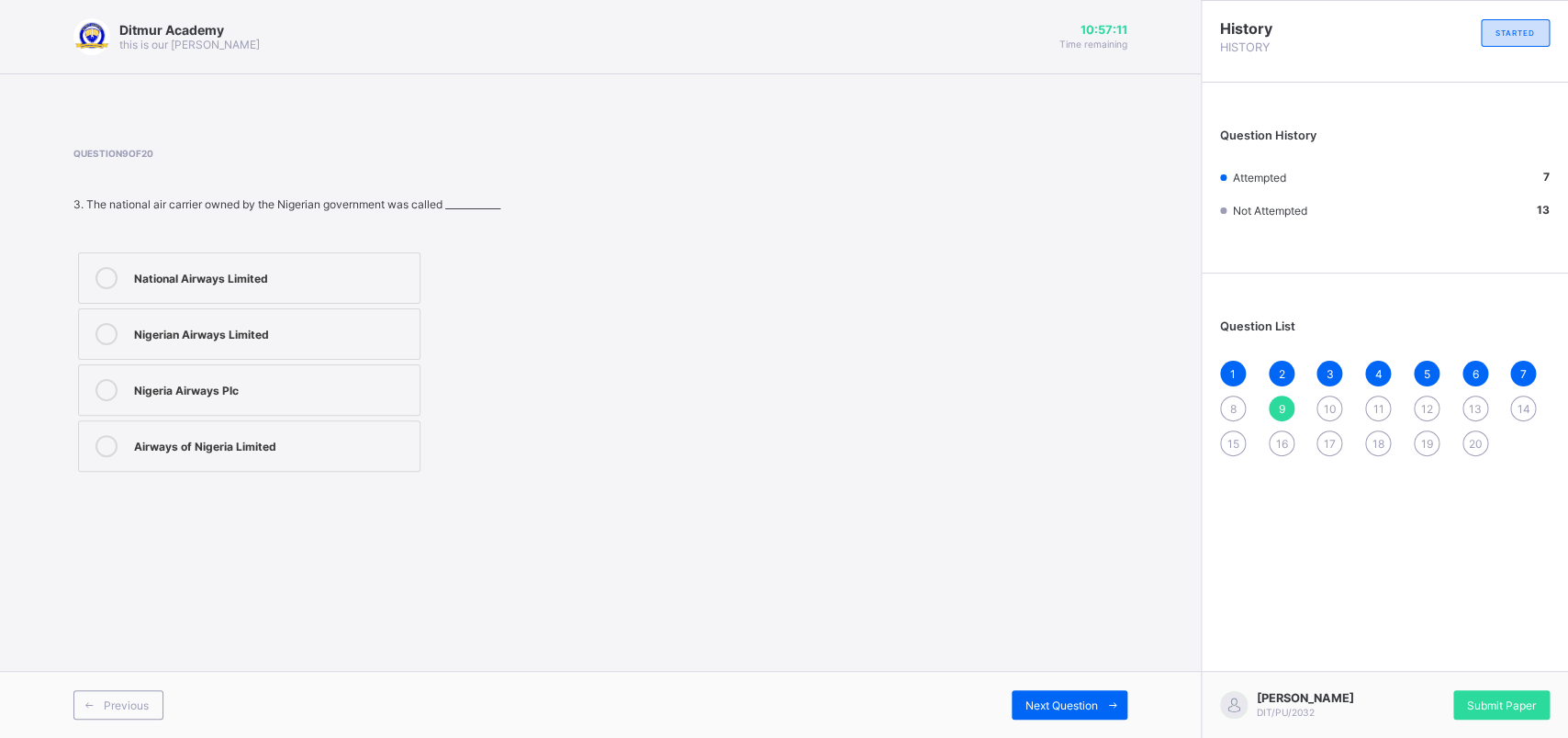 click on "8" at bounding box center [1233, 408] 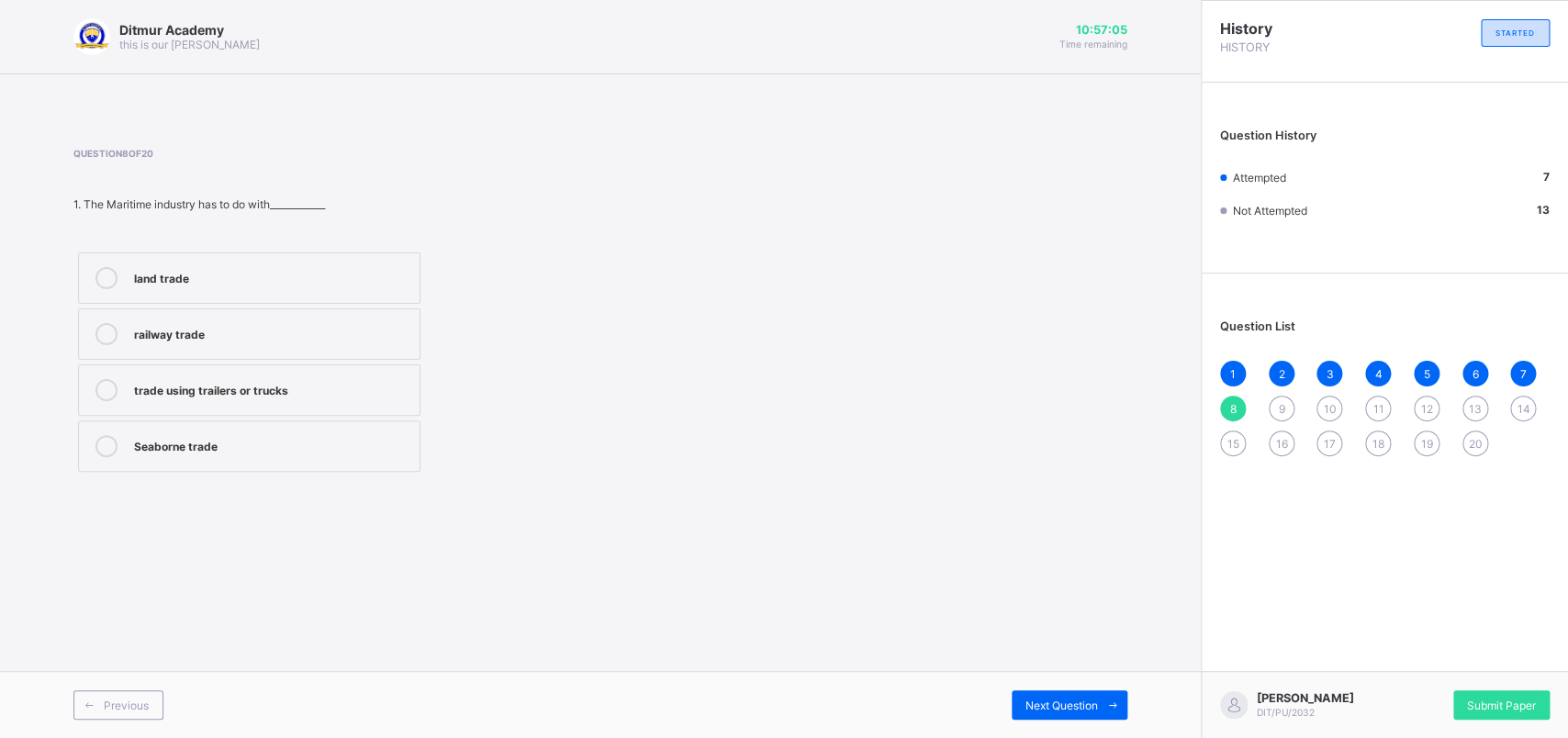 click on "land trade railway trade trade using trailers or trucks  Seaborne trade" at bounding box center [366, 362] 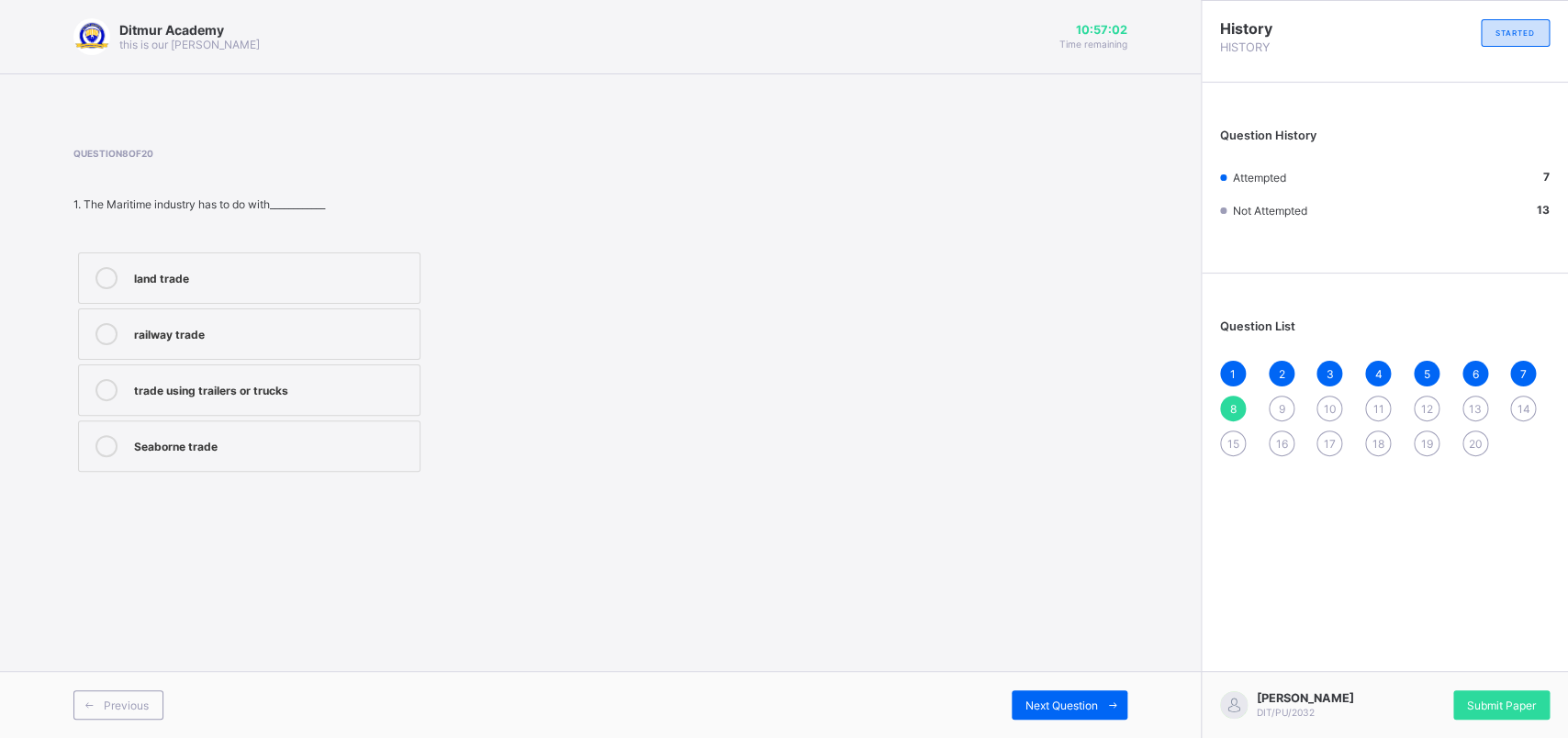 click on "trade using trailers or trucks" at bounding box center (272, 390) 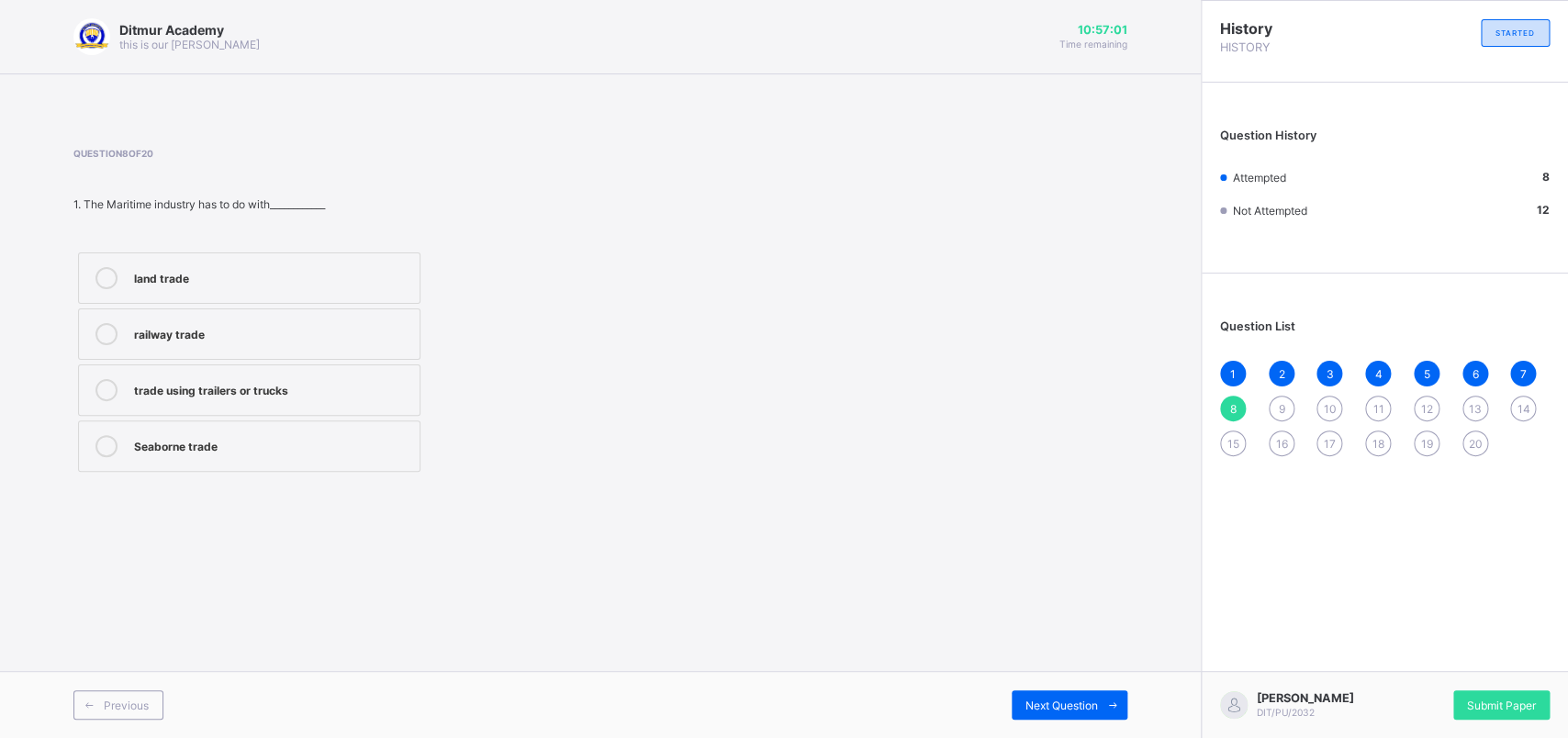 click on "railway trade" at bounding box center (249, 334) 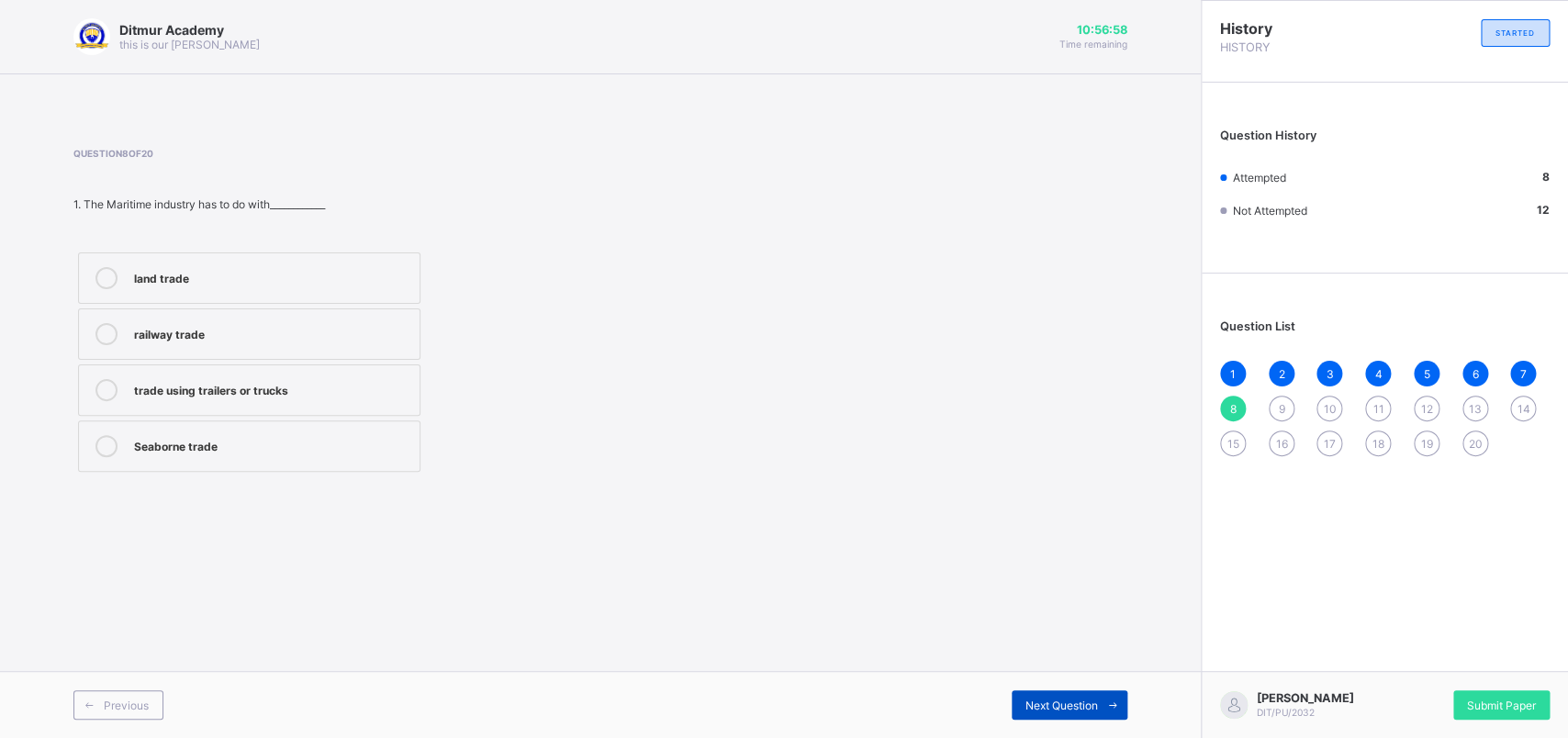 click on "Next Question" at bounding box center [1061, 705] 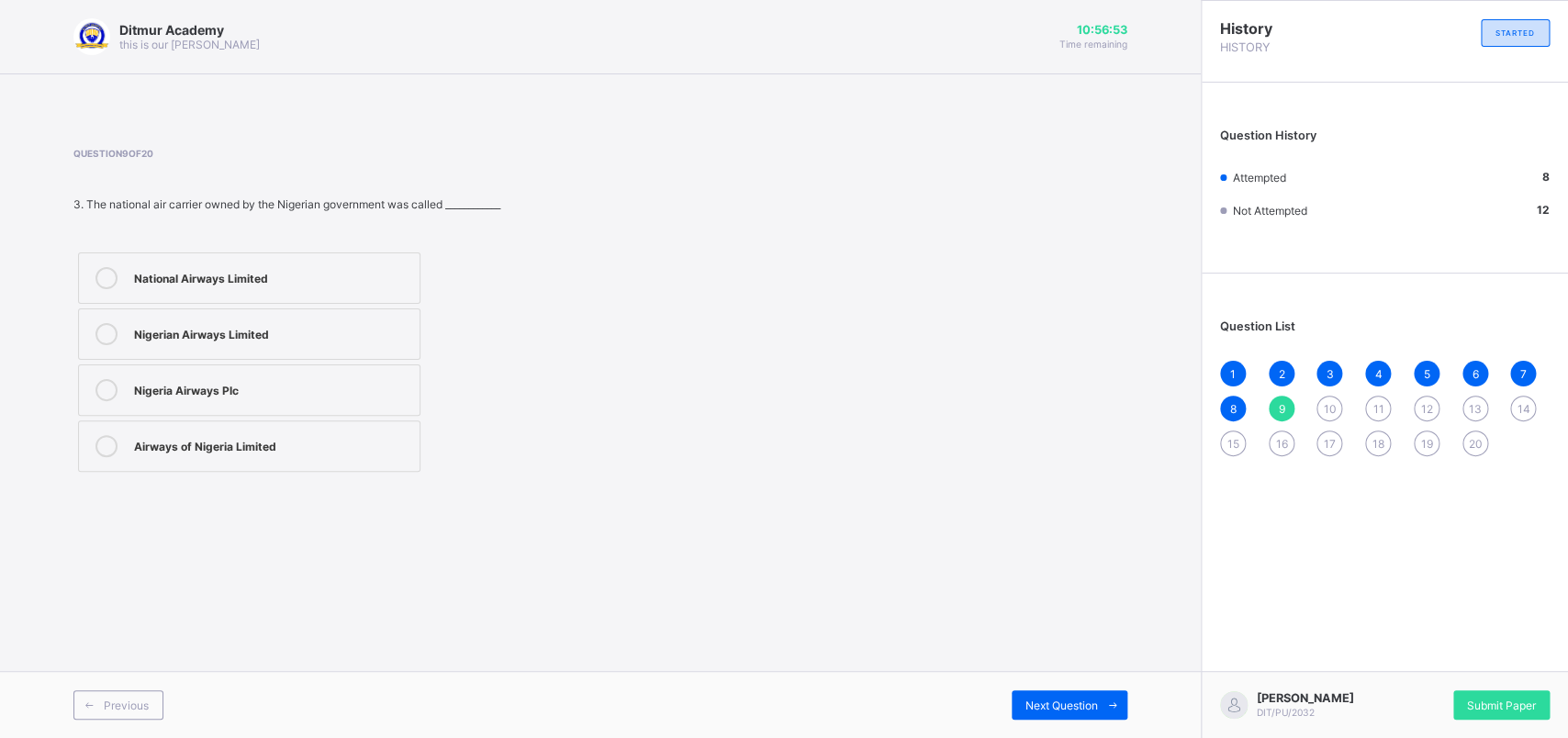 click on "Nigeria Airways Plc" at bounding box center [272, 388] 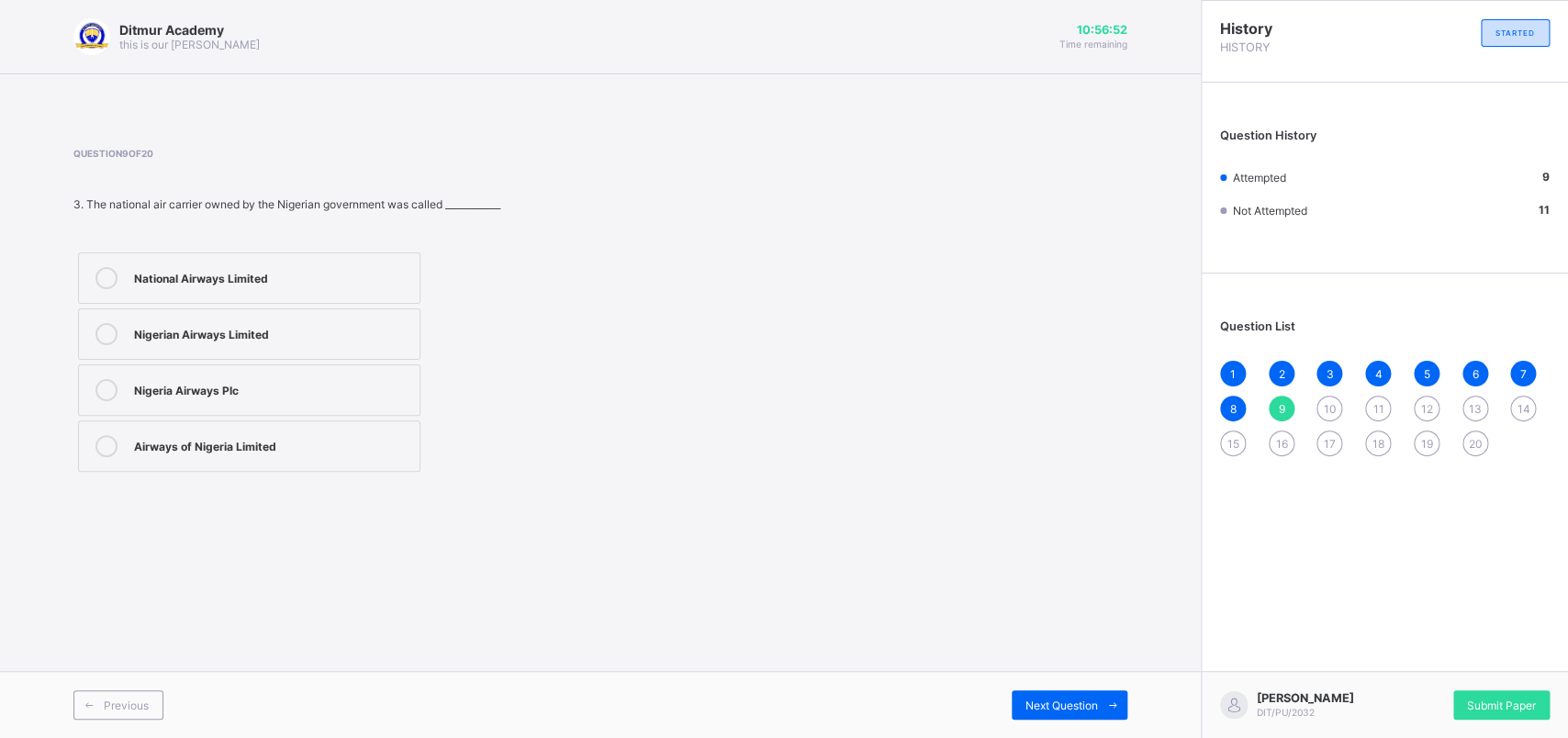 click on "National Airways Limited" at bounding box center [272, 276] 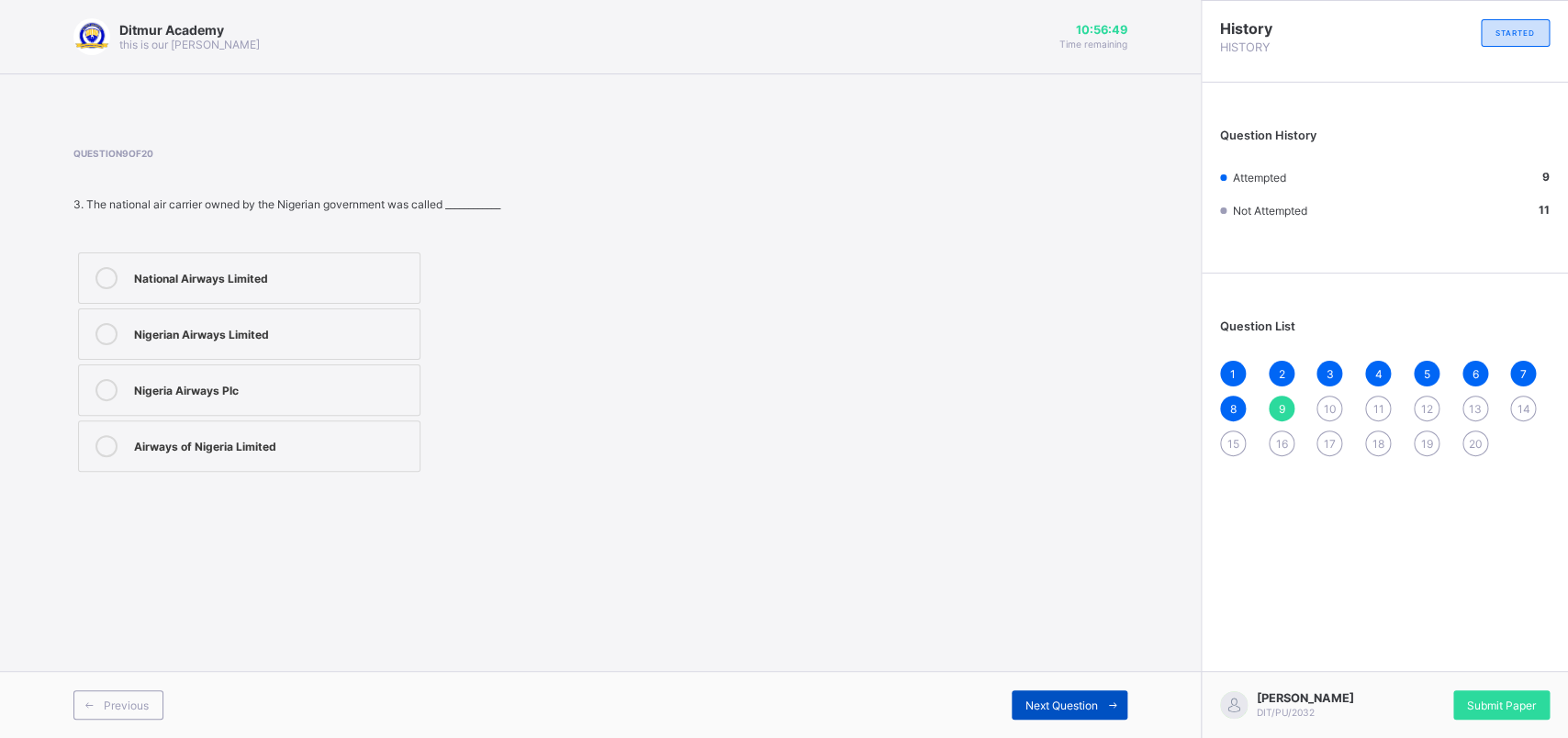 click on "Next Question" at bounding box center (1070, 705) 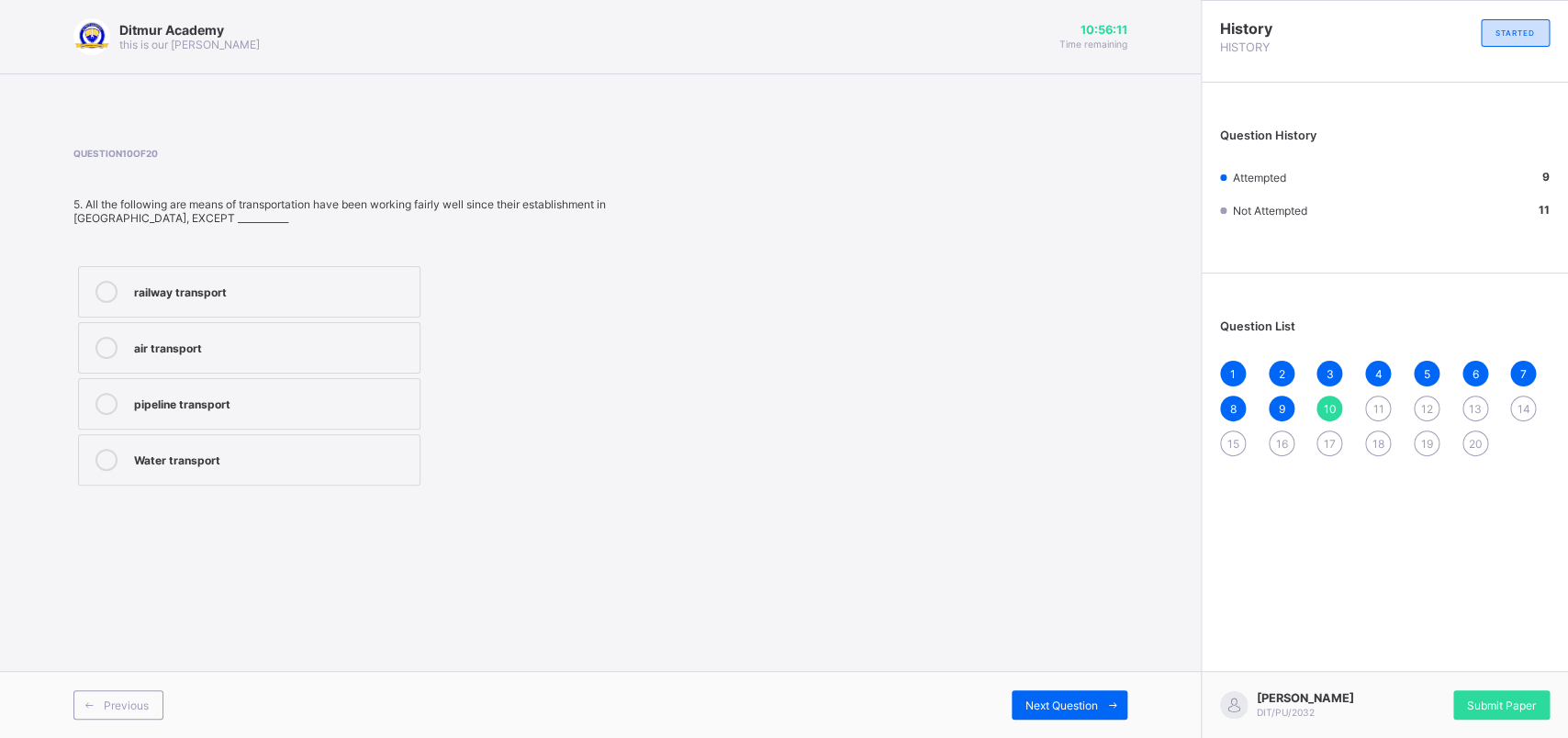 click on "pipeline transport" at bounding box center [249, 404] 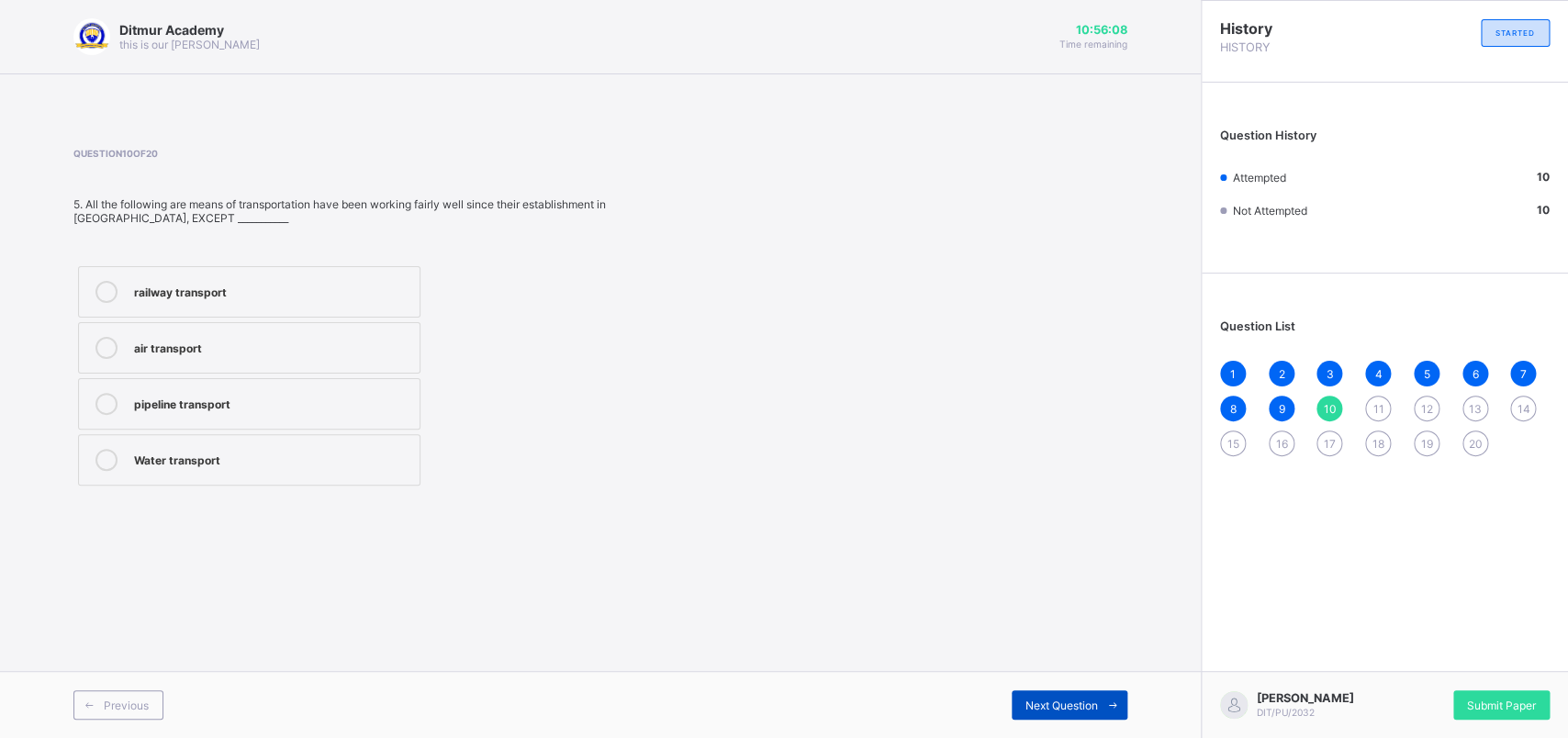 click on "Next Question" at bounding box center (1061, 705) 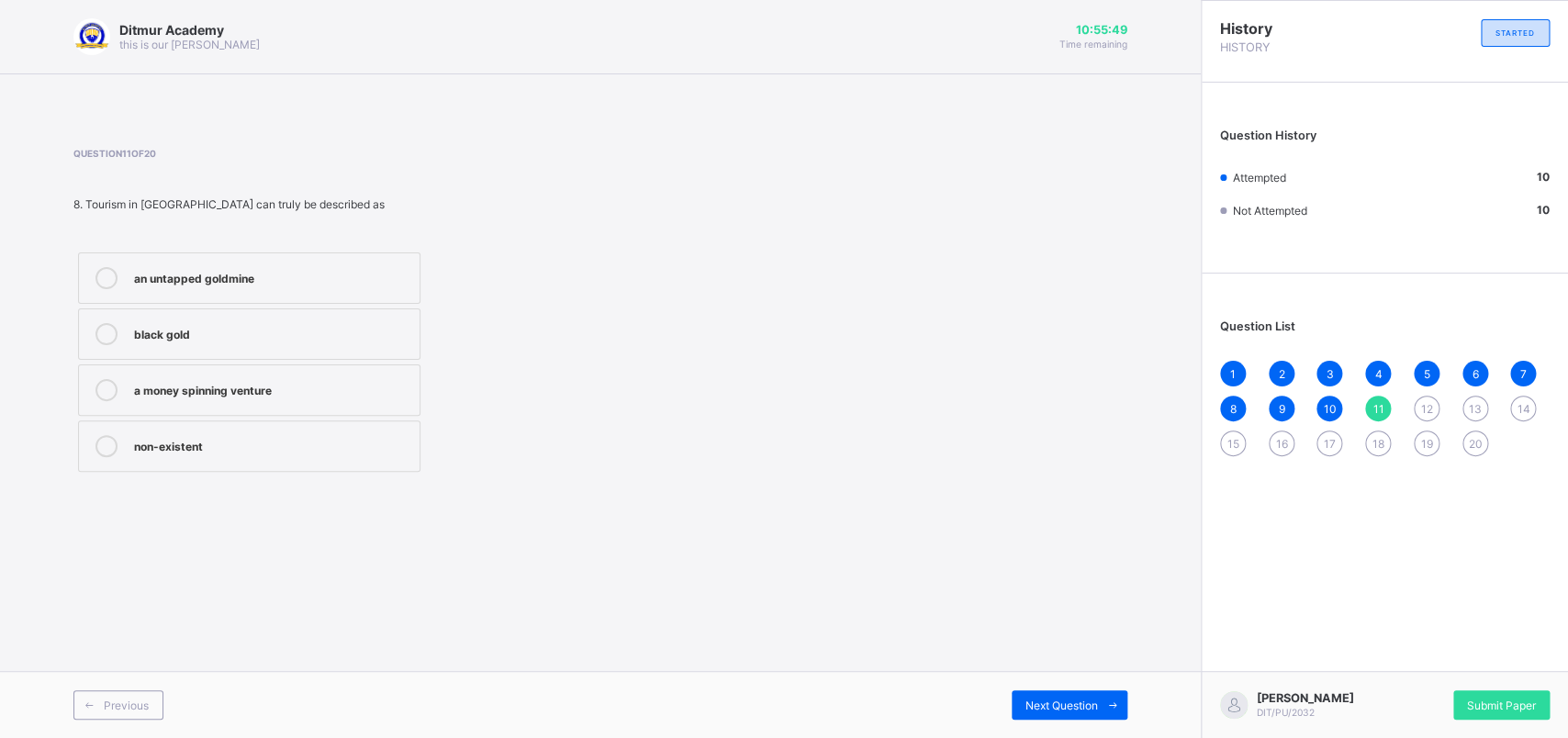 click on "1 2 3 4 5 6 7 8 9 10 11 12 13 14 15 16 17 18 19 20" at bounding box center (1384, 408) 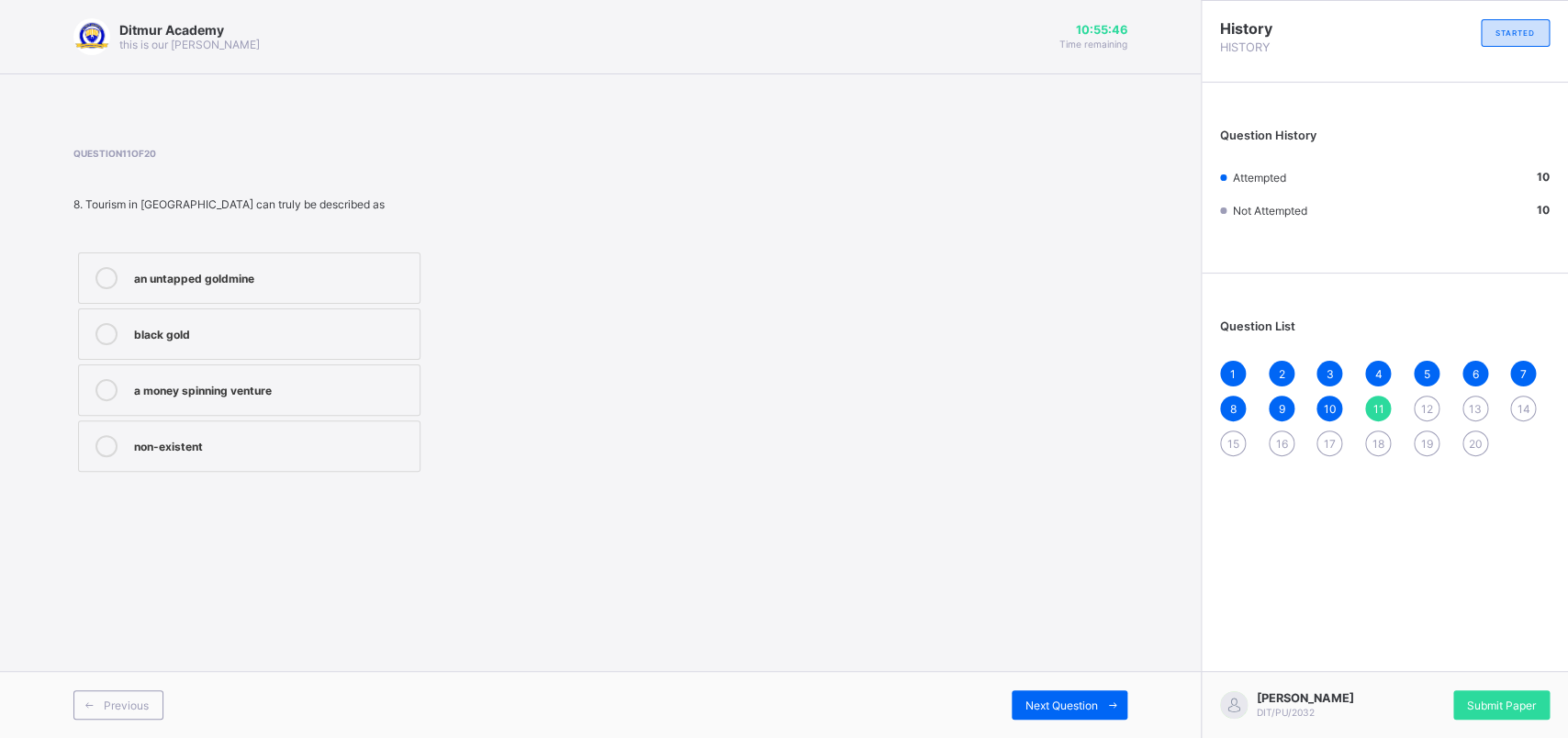 click on "6" at bounding box center (1474, 374) 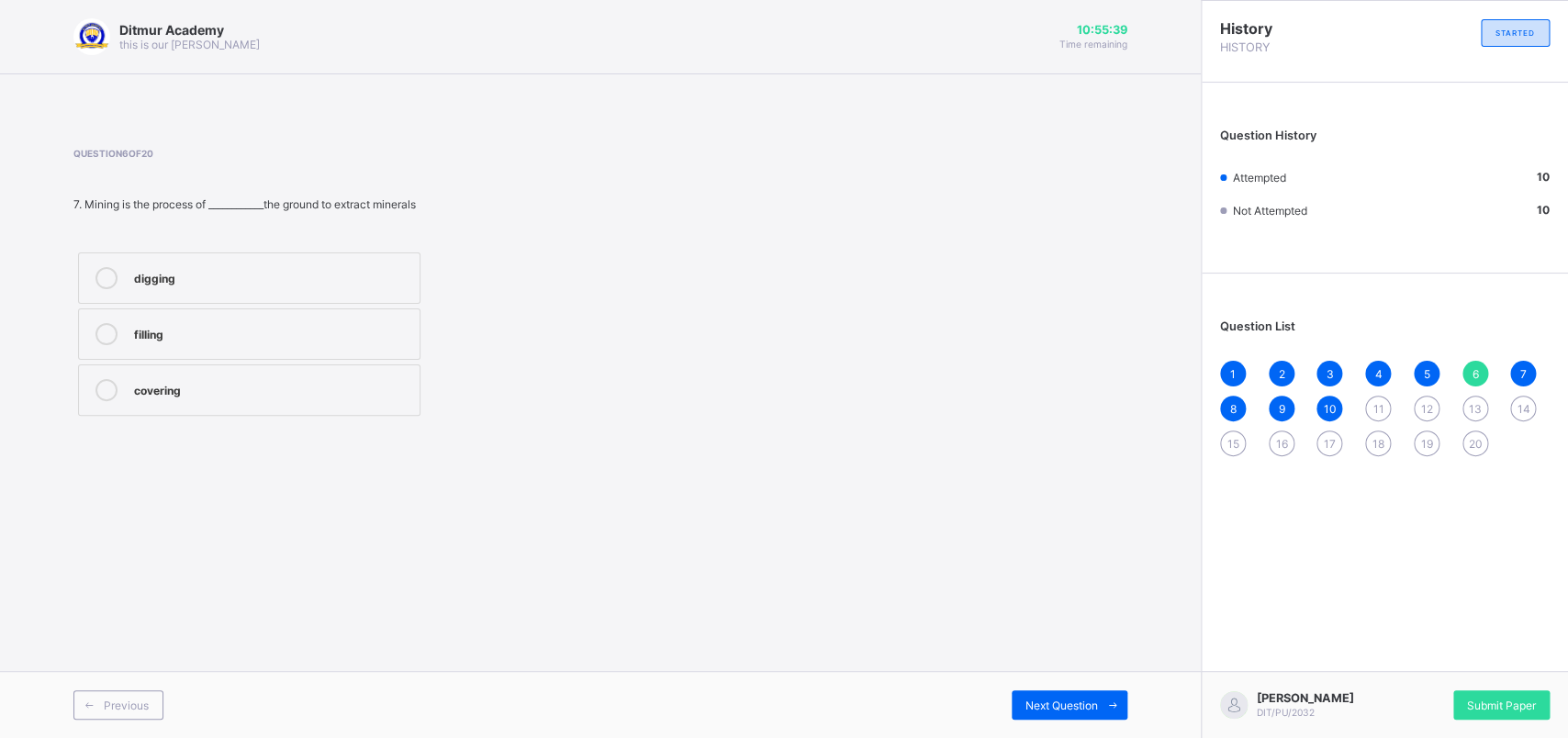click on "7" at bounding box center (1523, 374) 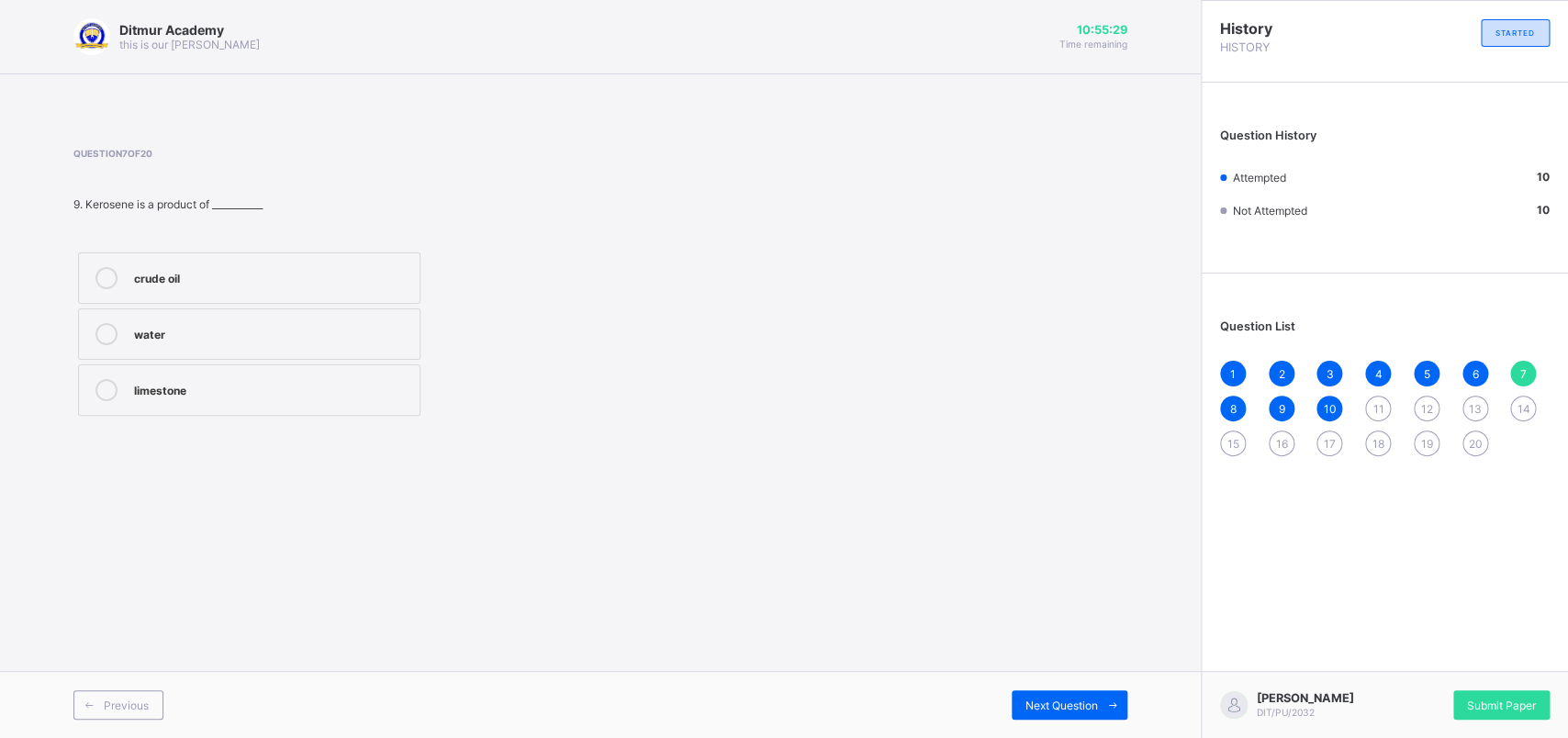 click on "8" at bounding box center [1233, 408] 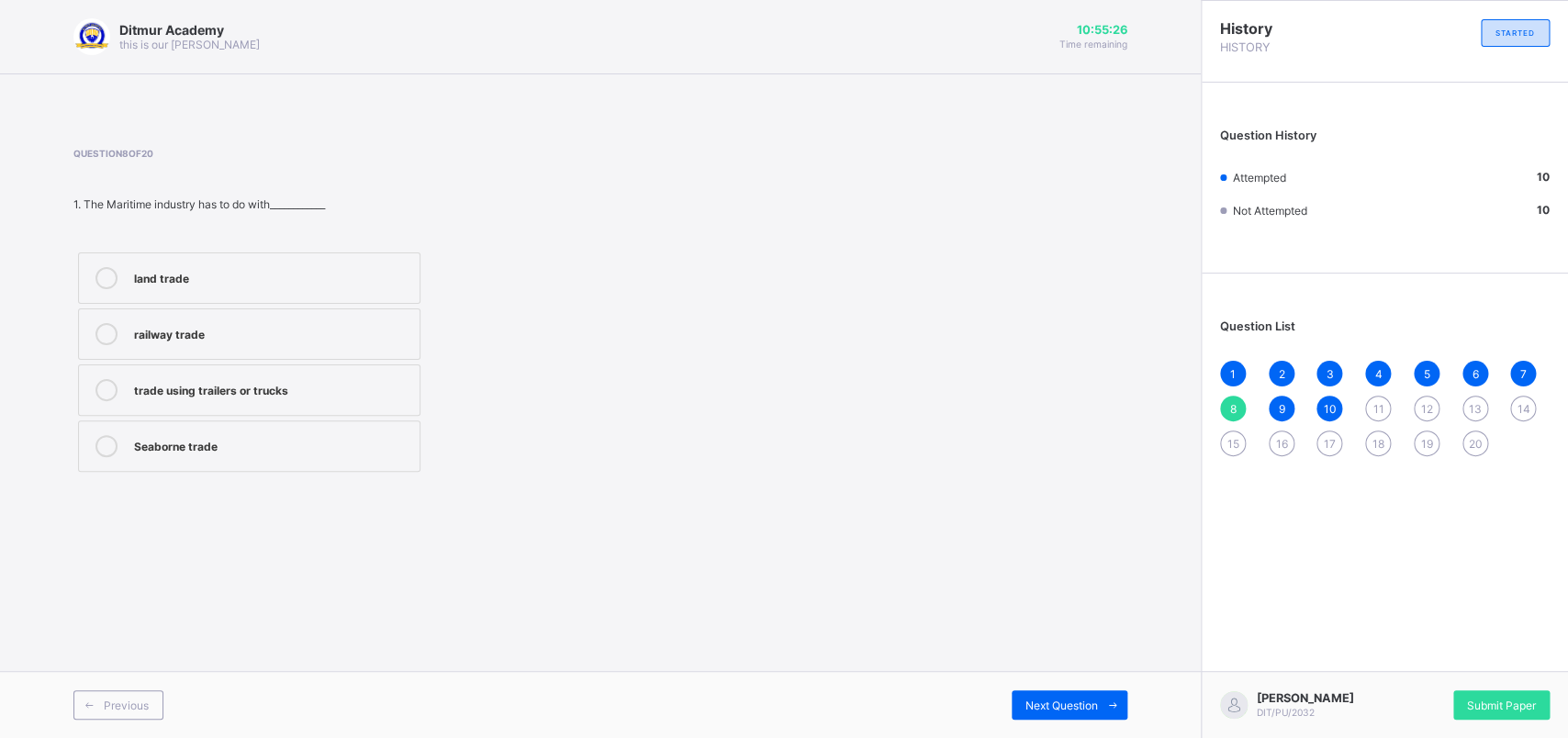 click on "9" at bounding box center (1282, 408) 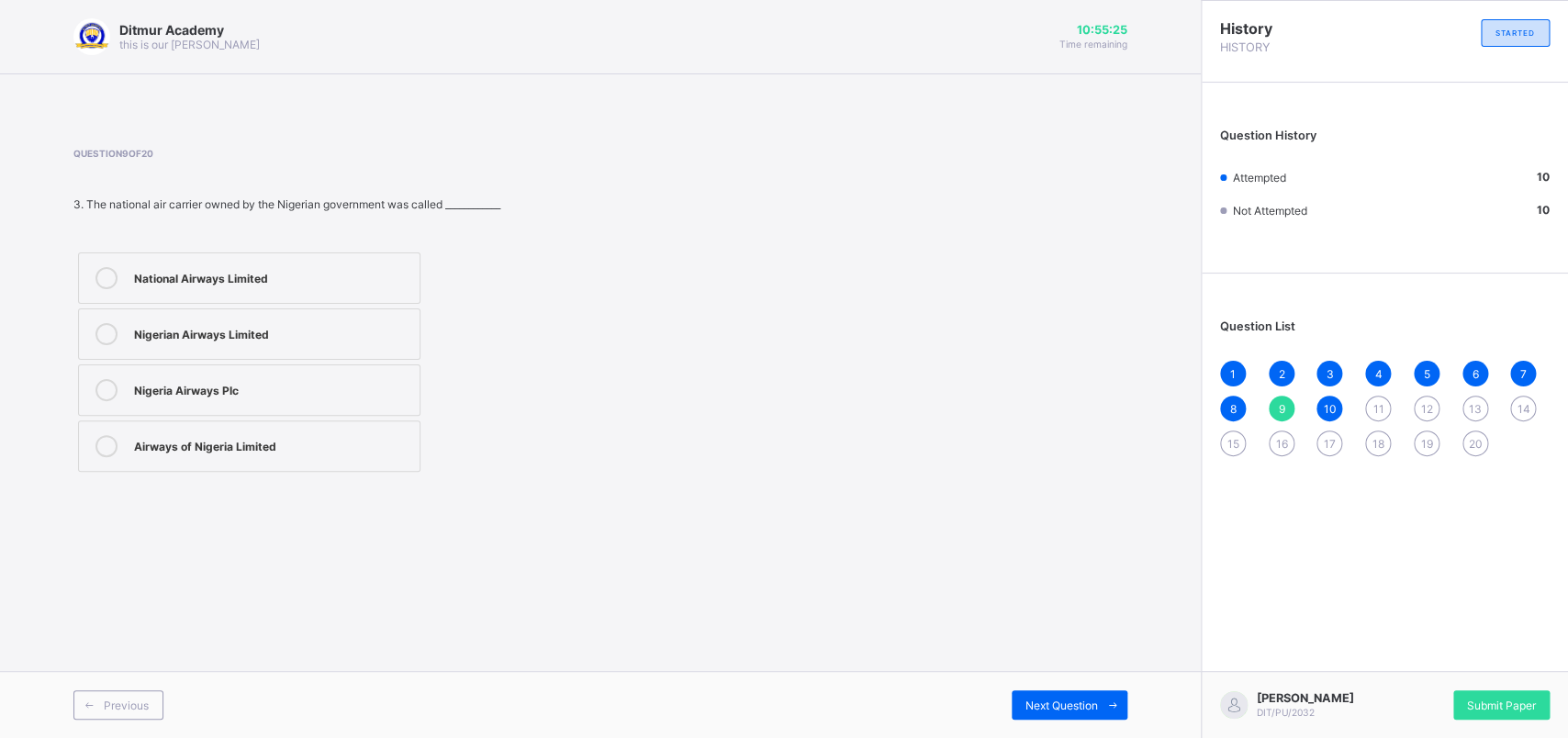 click on "9" at bounding box center [1282, 408] 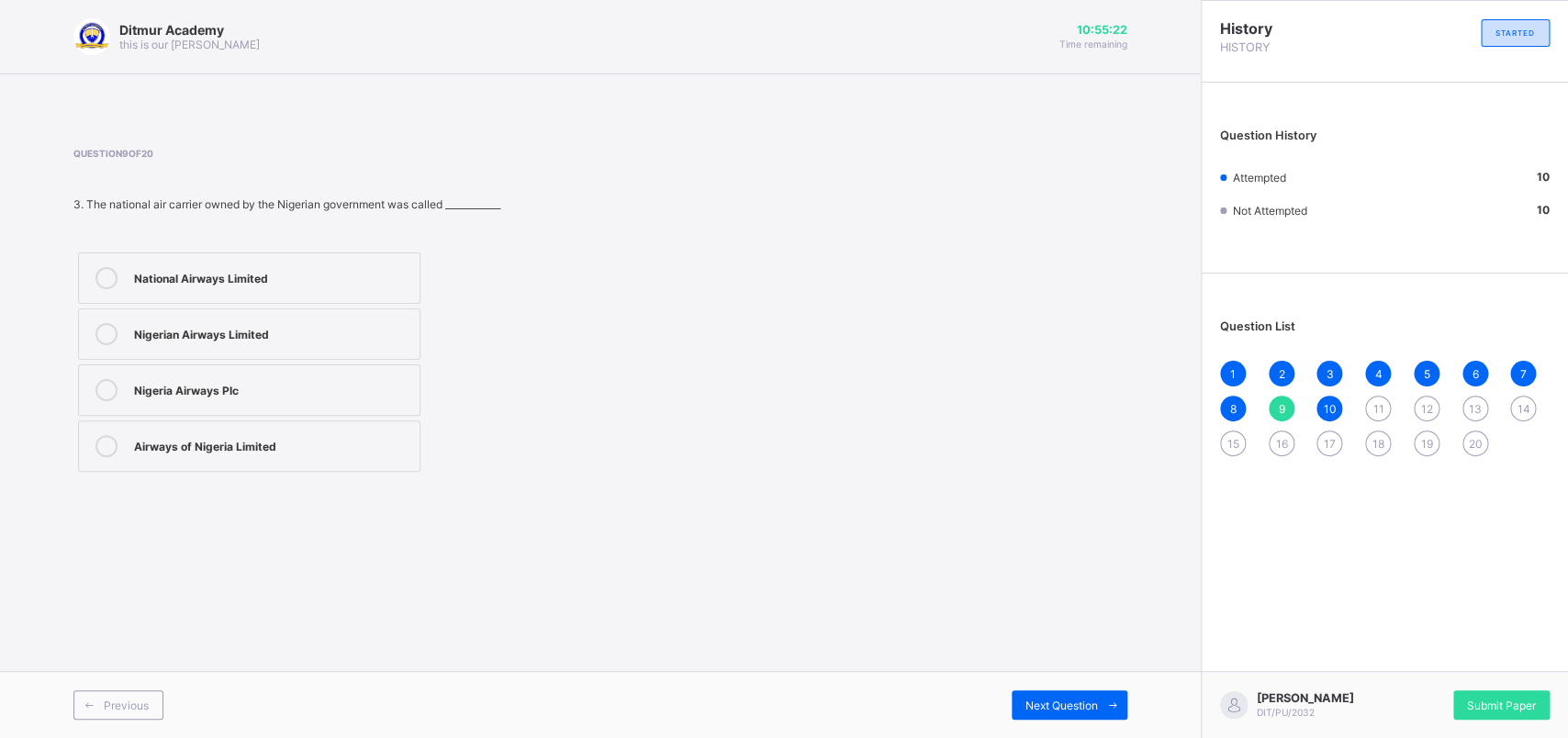 click on "10" at bounding box center [1329, 408] 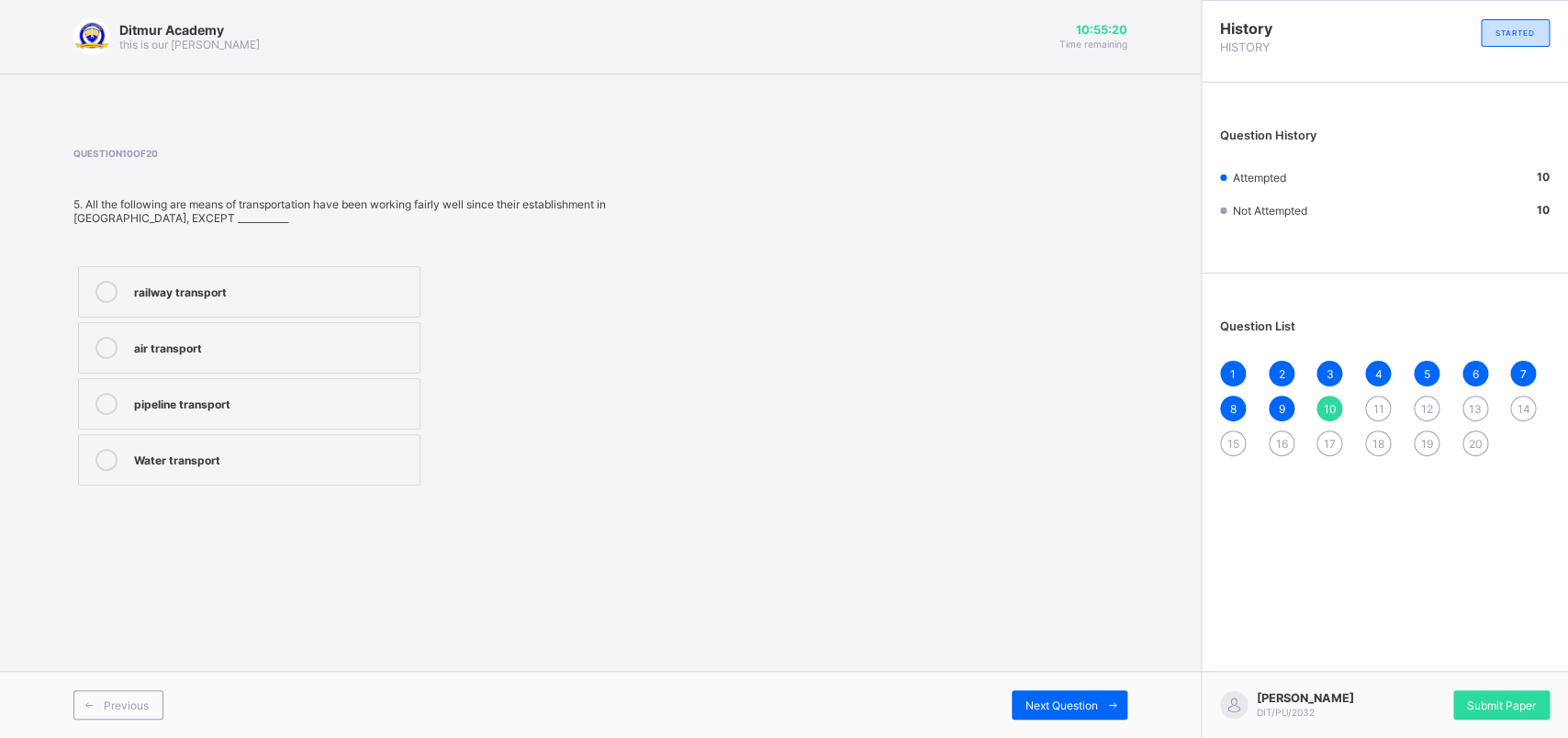 click on "11" at bounding box center [1378, 408] 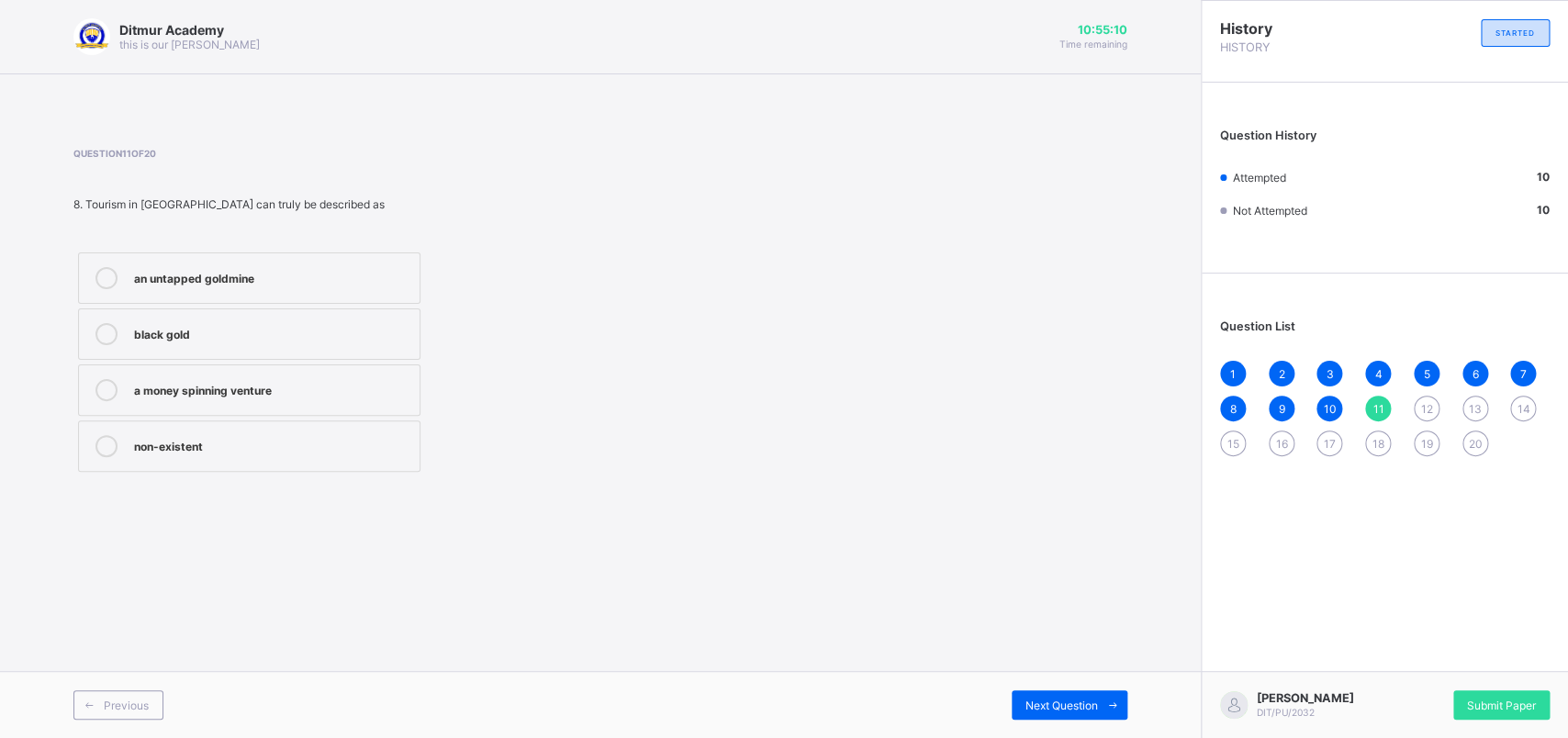 click on "a money spinning venture" at bounding box center [272, 388] 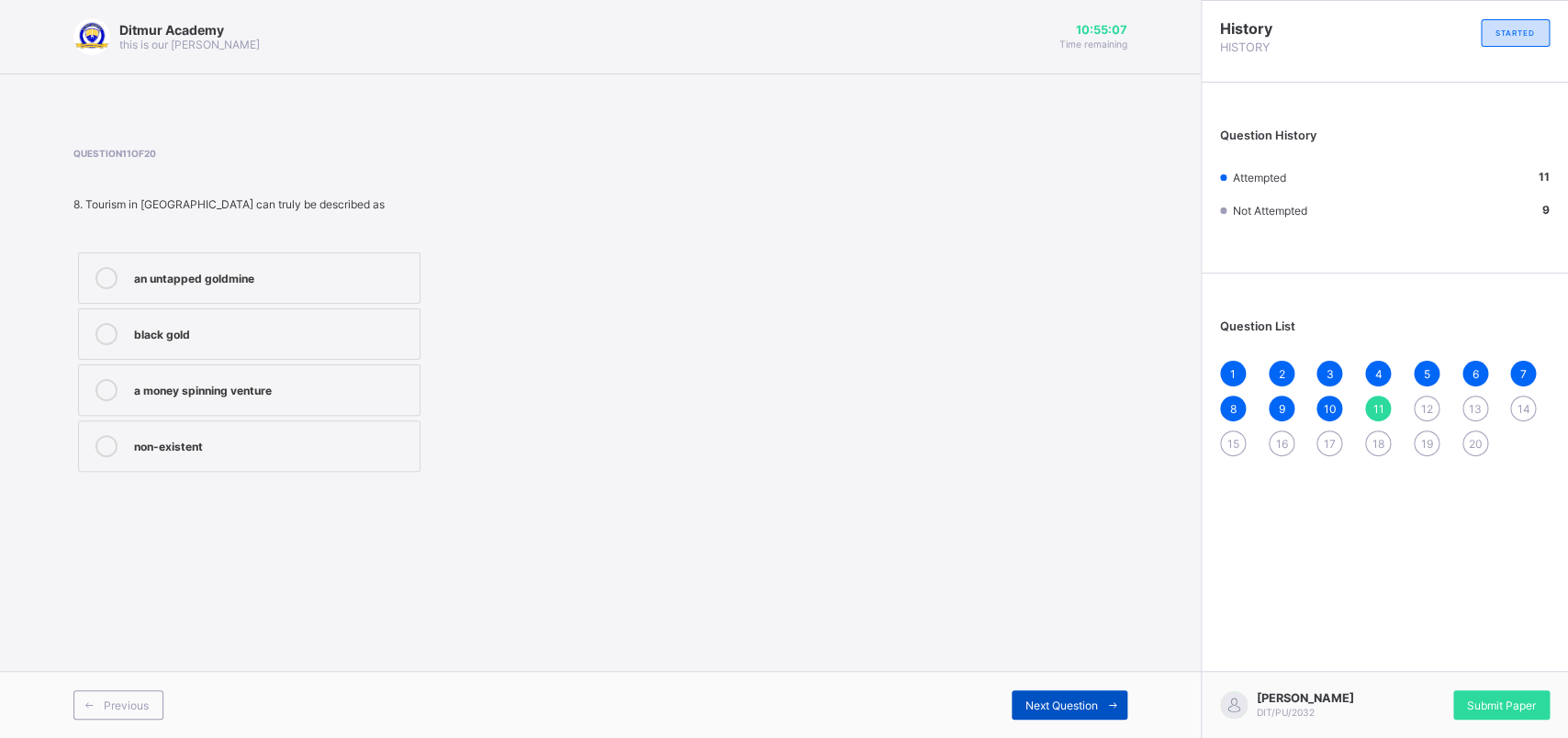 click on "Next Question" at bounding box center (1070, 705) 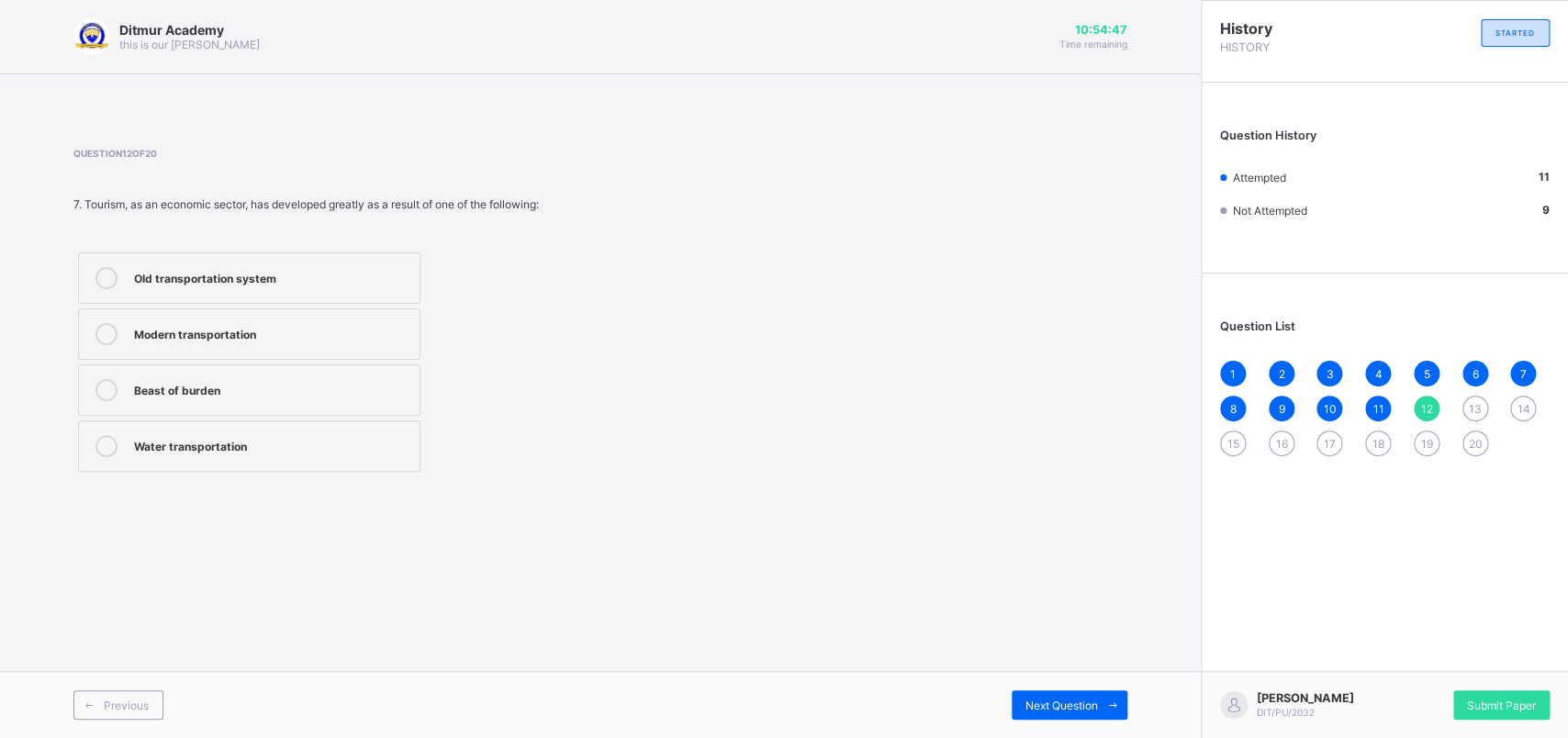 click on "Water transportation" at bounding box center [272, 444] 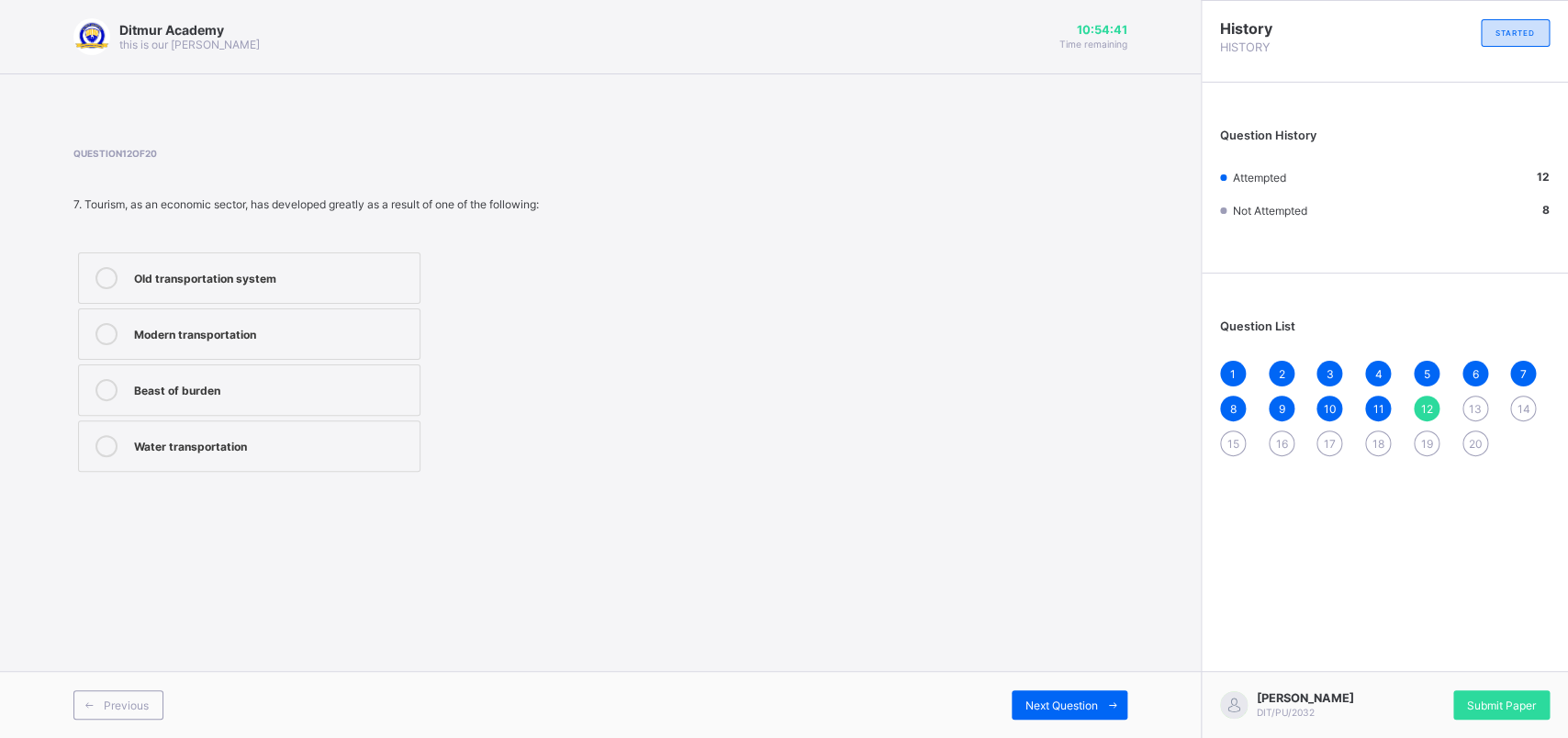 click on "Previous Next Question" at bounding box center (600, 704) 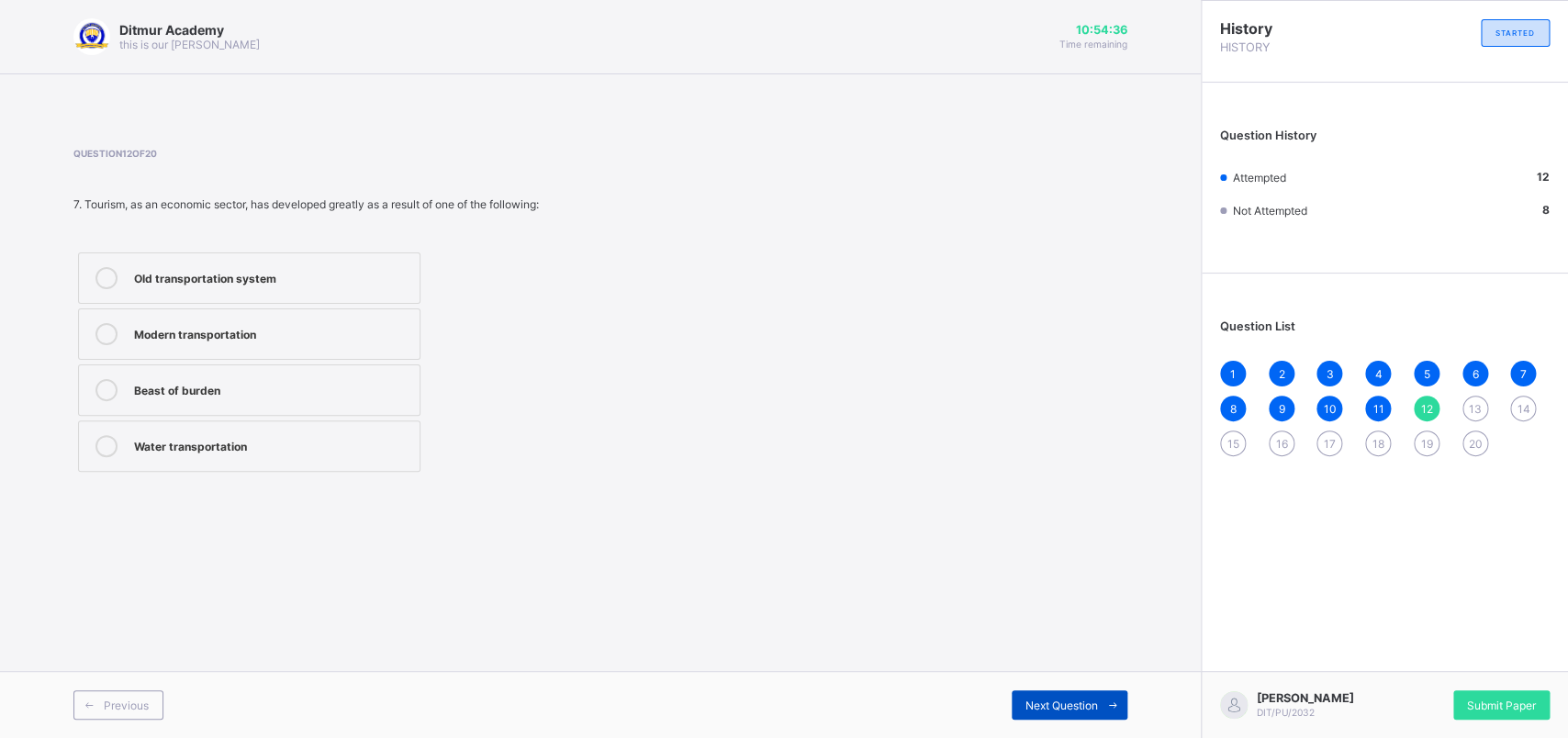 click on "Next Question" at bounding box center [1070, 705] 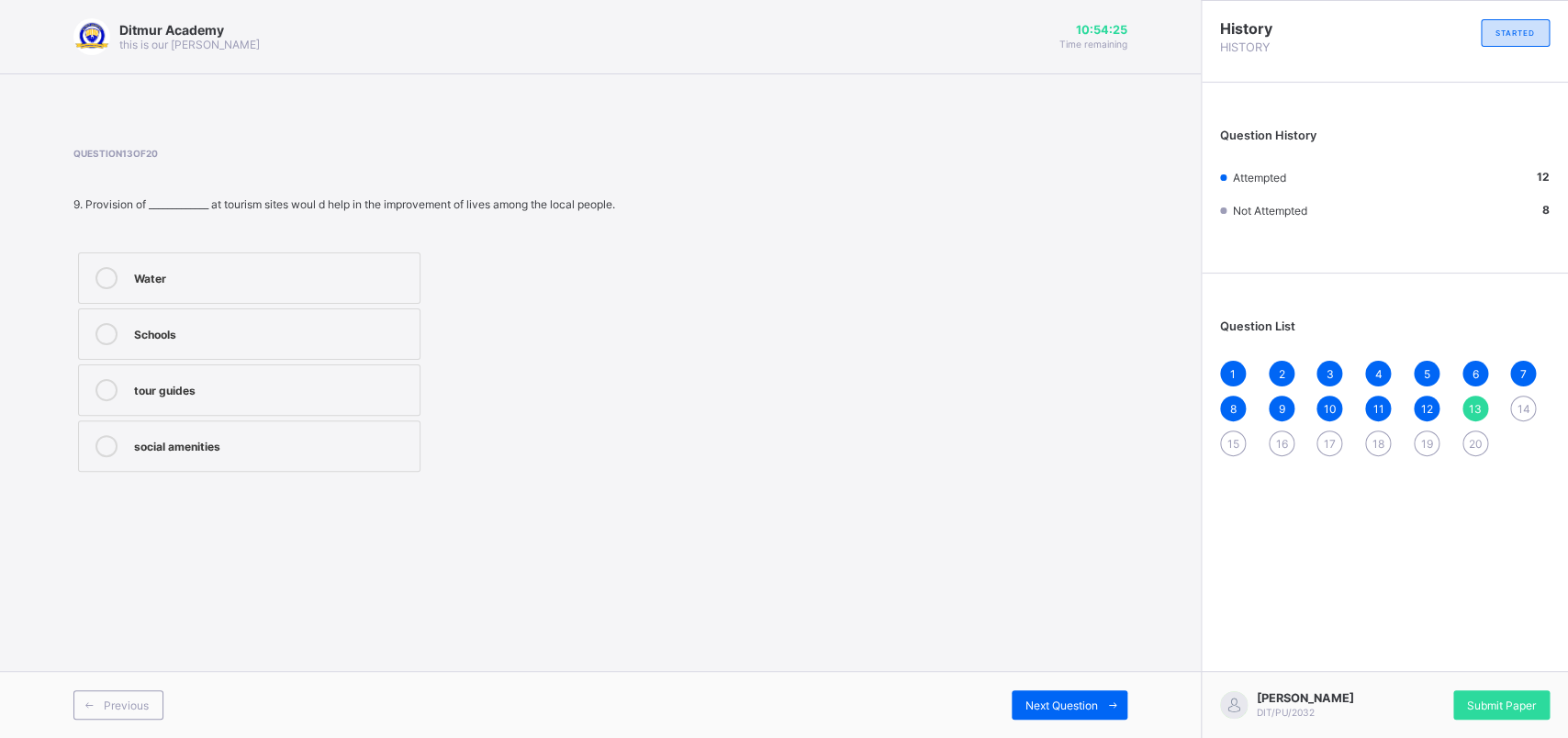 click on "social amenities" at bounding box center (249, 446) 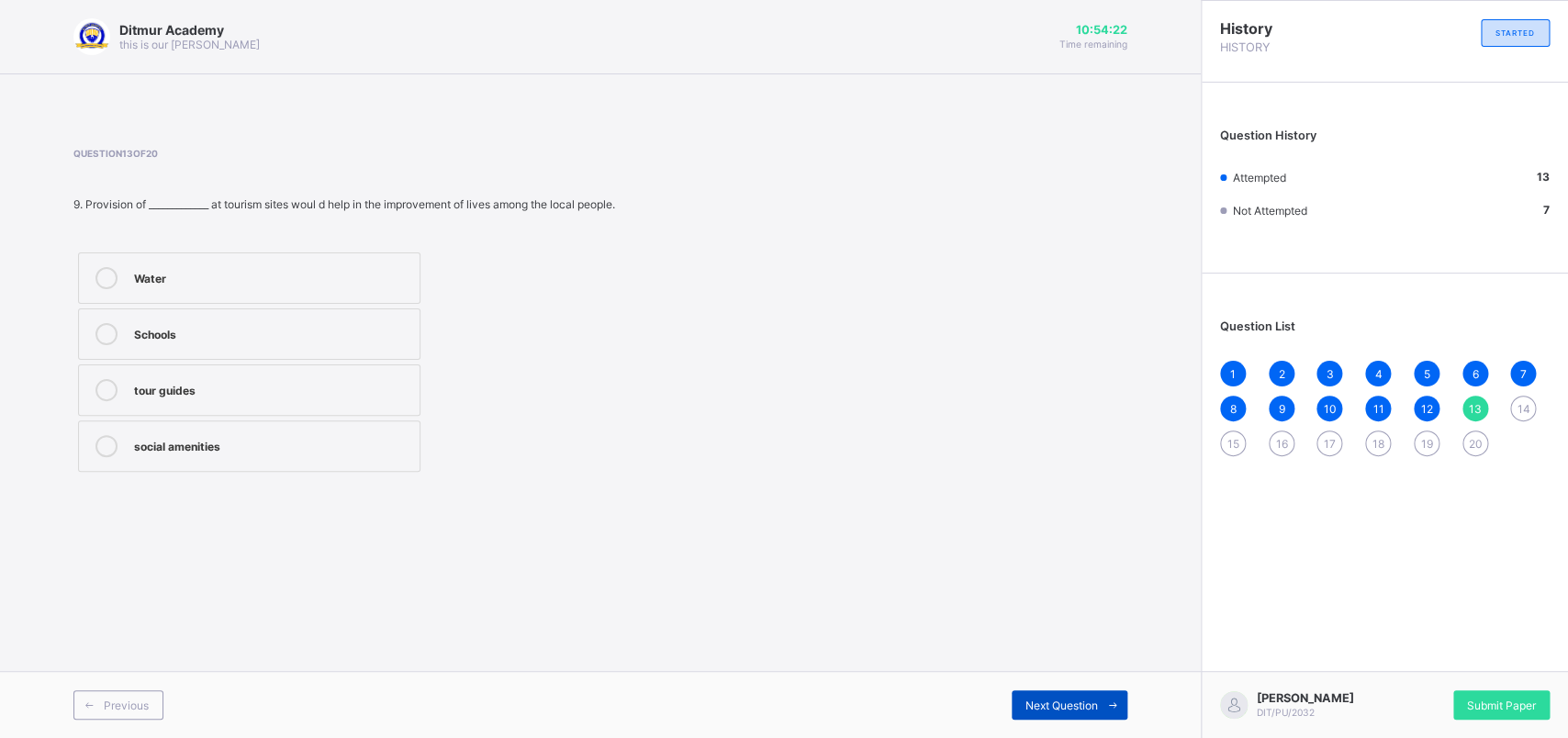 click on "Next Question" at bounding box center (1070, 705) 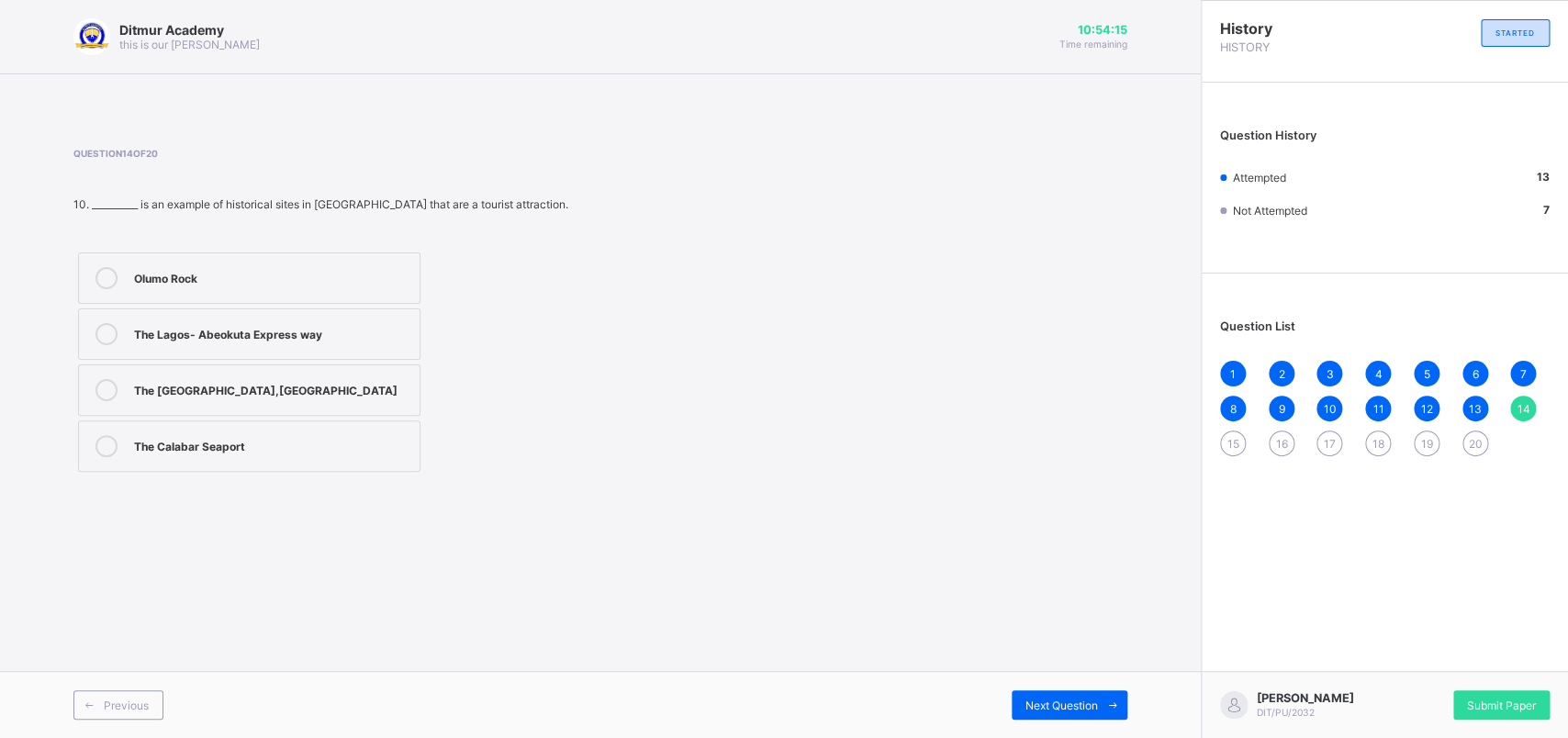 click on "Olumo Rock" at bounding box center (272, 276) 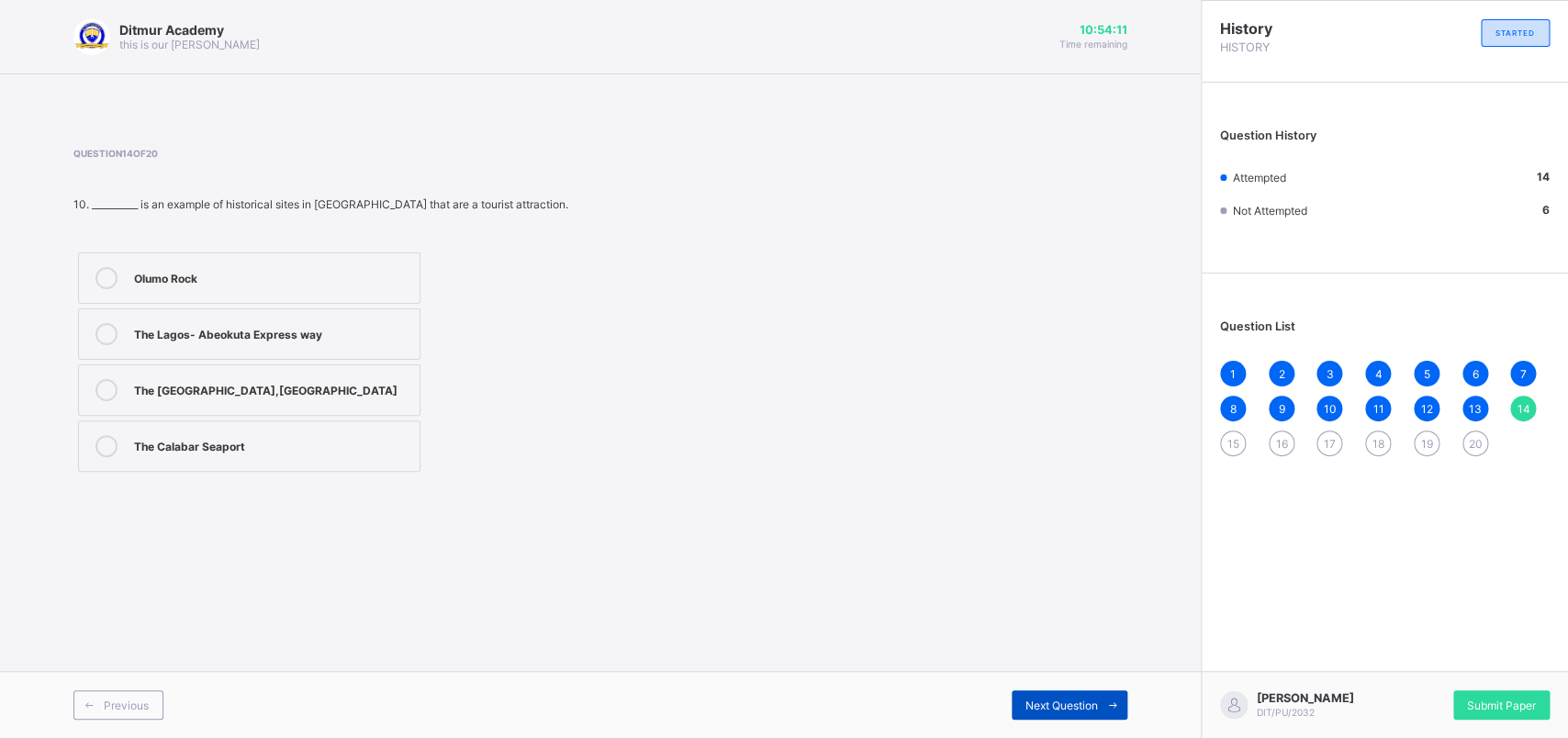 click on "Next Question" at bounding box center [1061, 705] 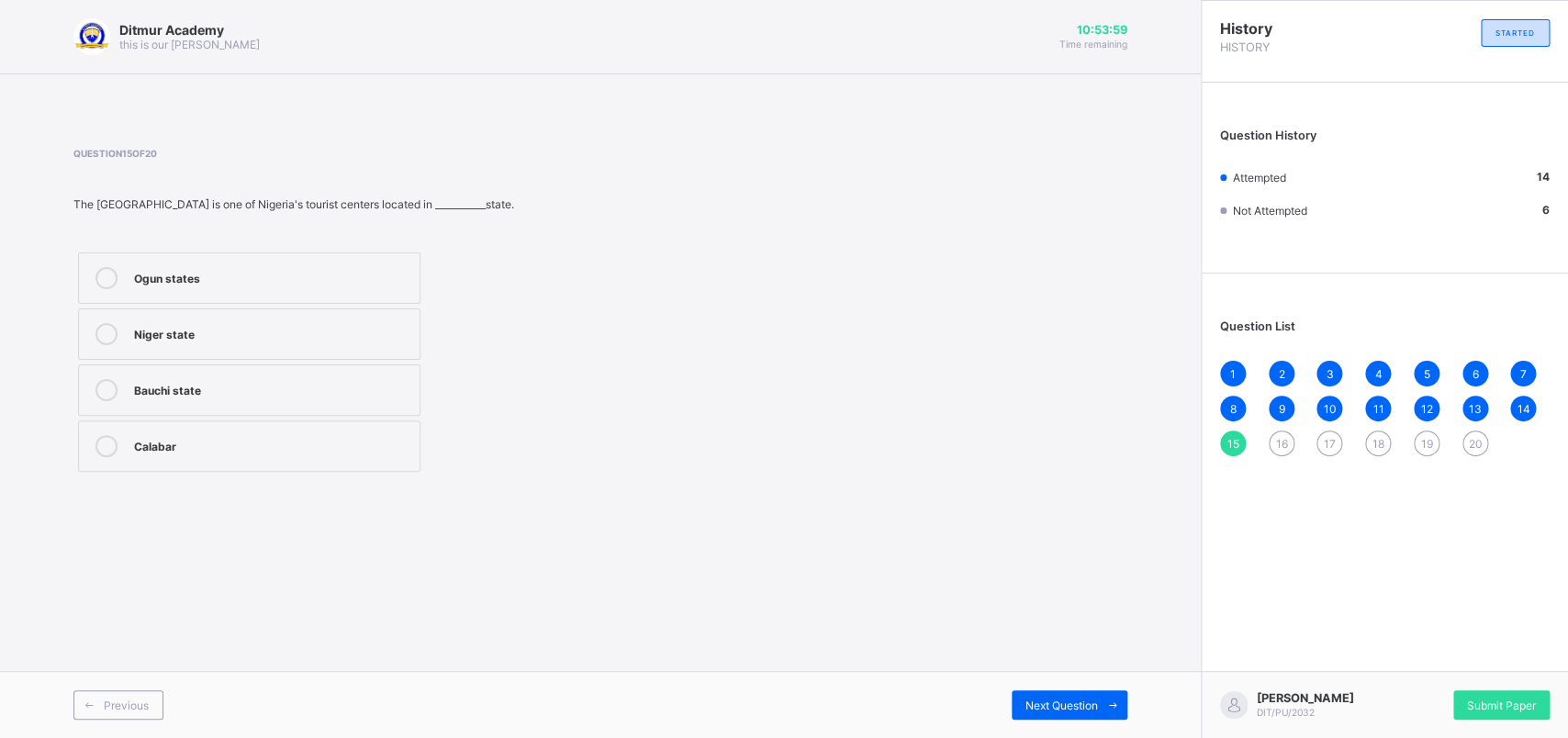 click on "Bauchi state" at bounding box center (272, 388) 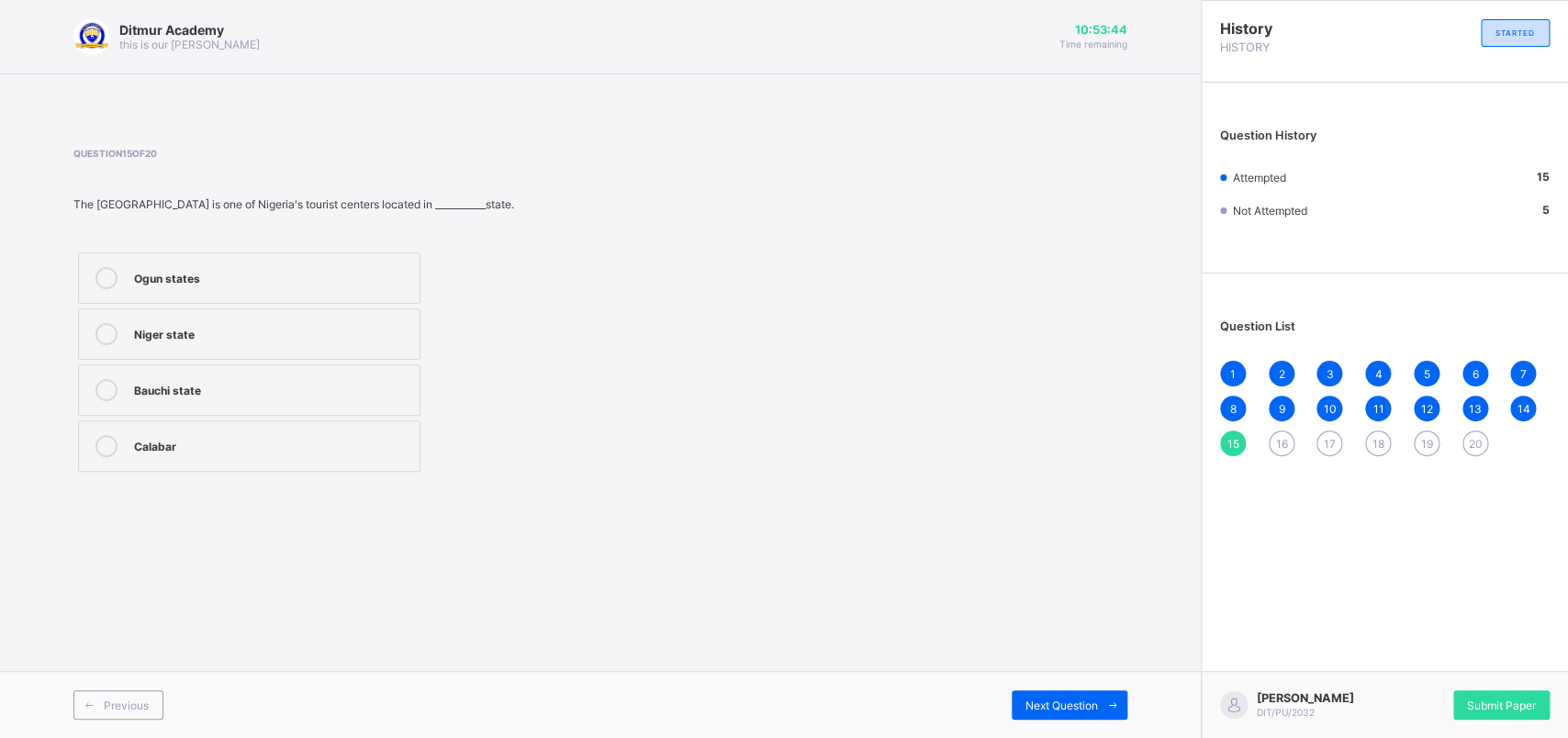 click on "Calabar" at bounding box center (249, 446) 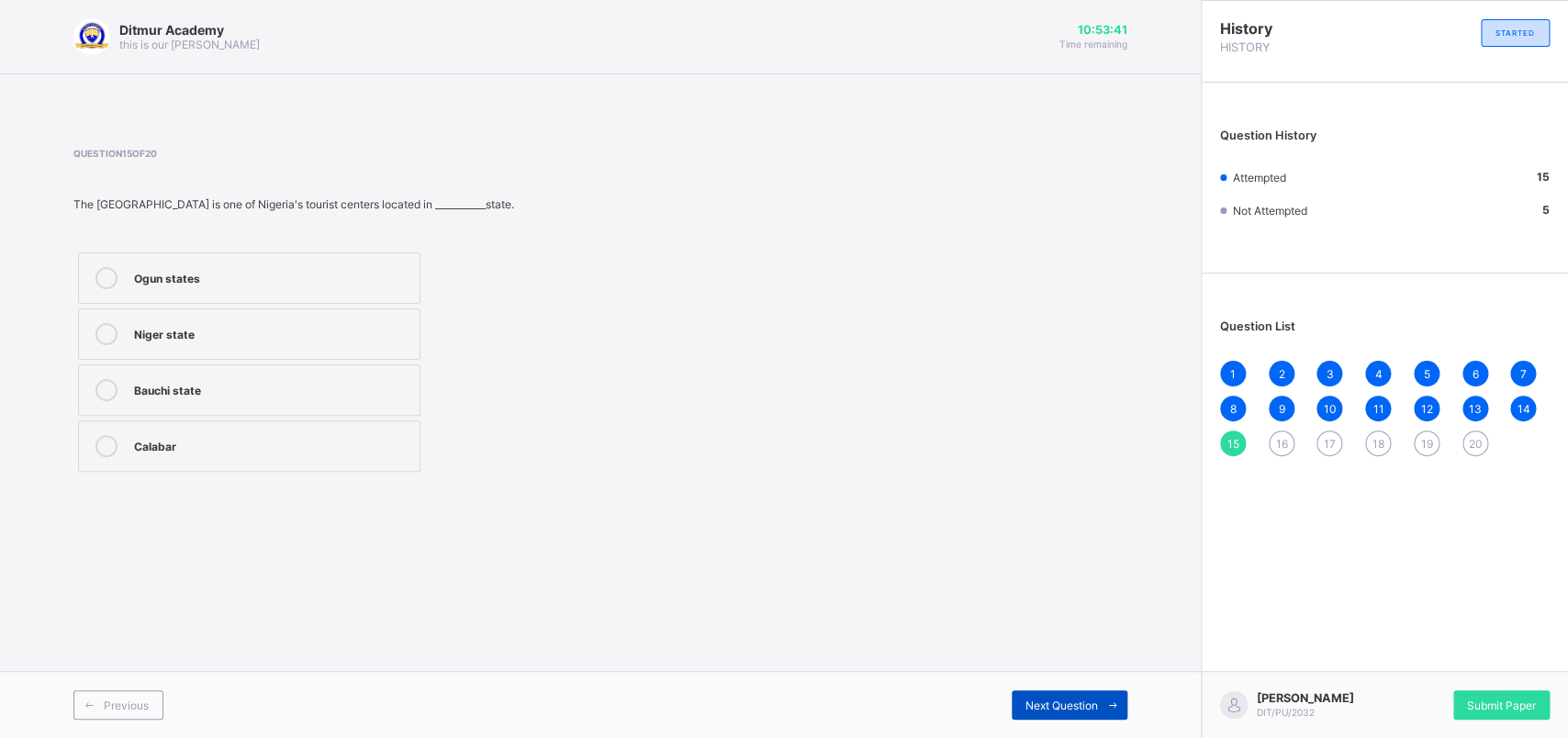 click on "Next Question" at bounding box center (1061, 705) 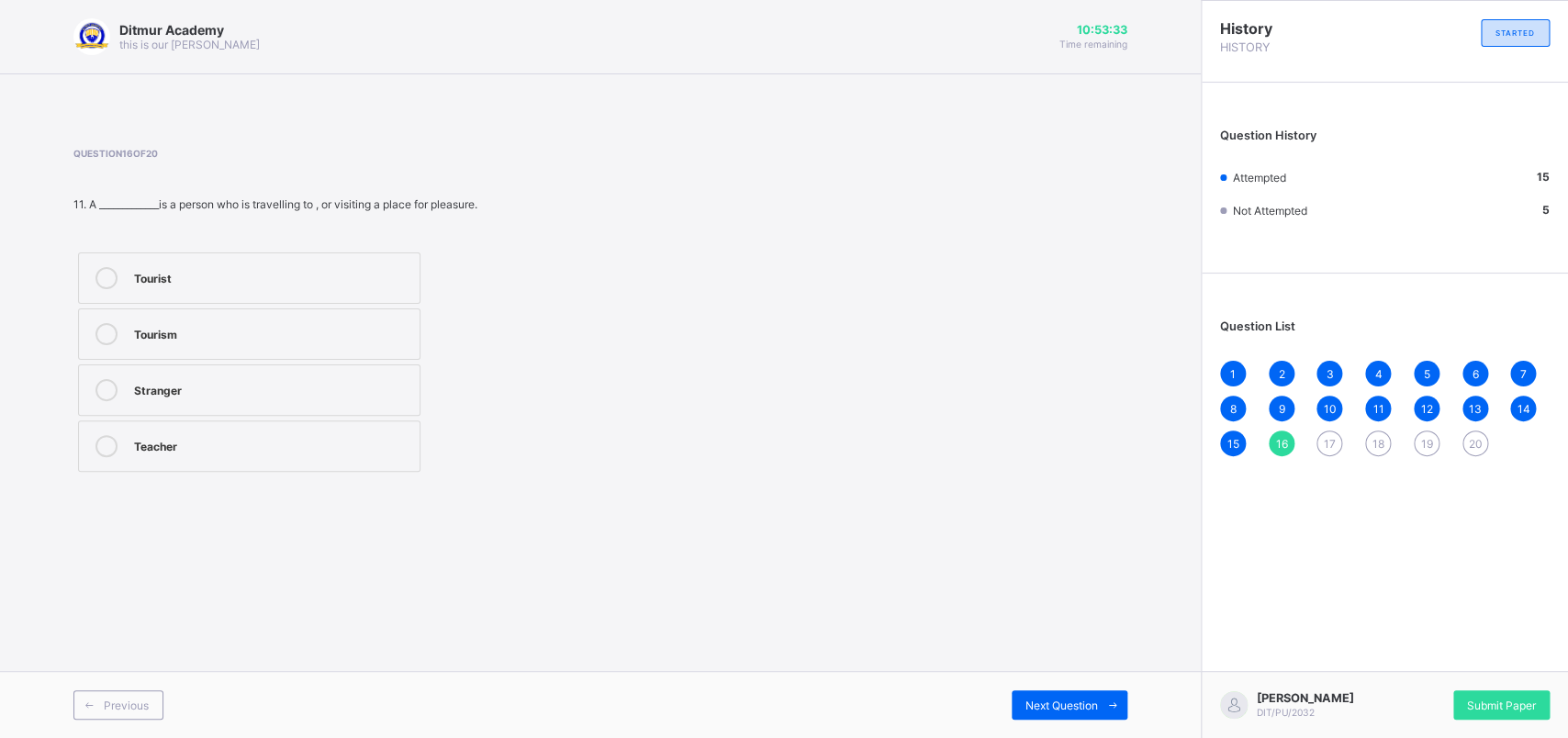 click on "Tourism" at bounding box center (249, 334) 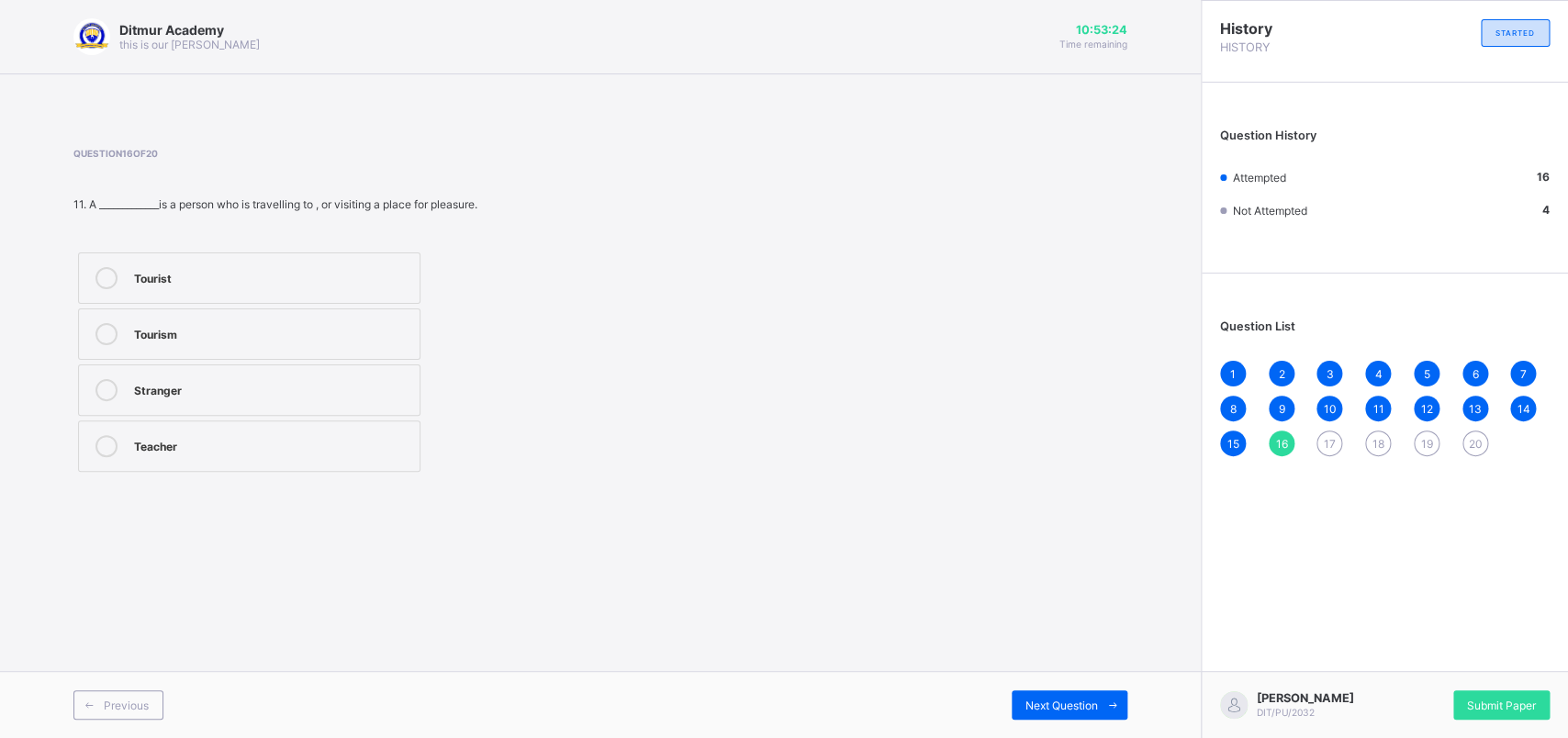 click on "14" at bounding box center (1523, 408) 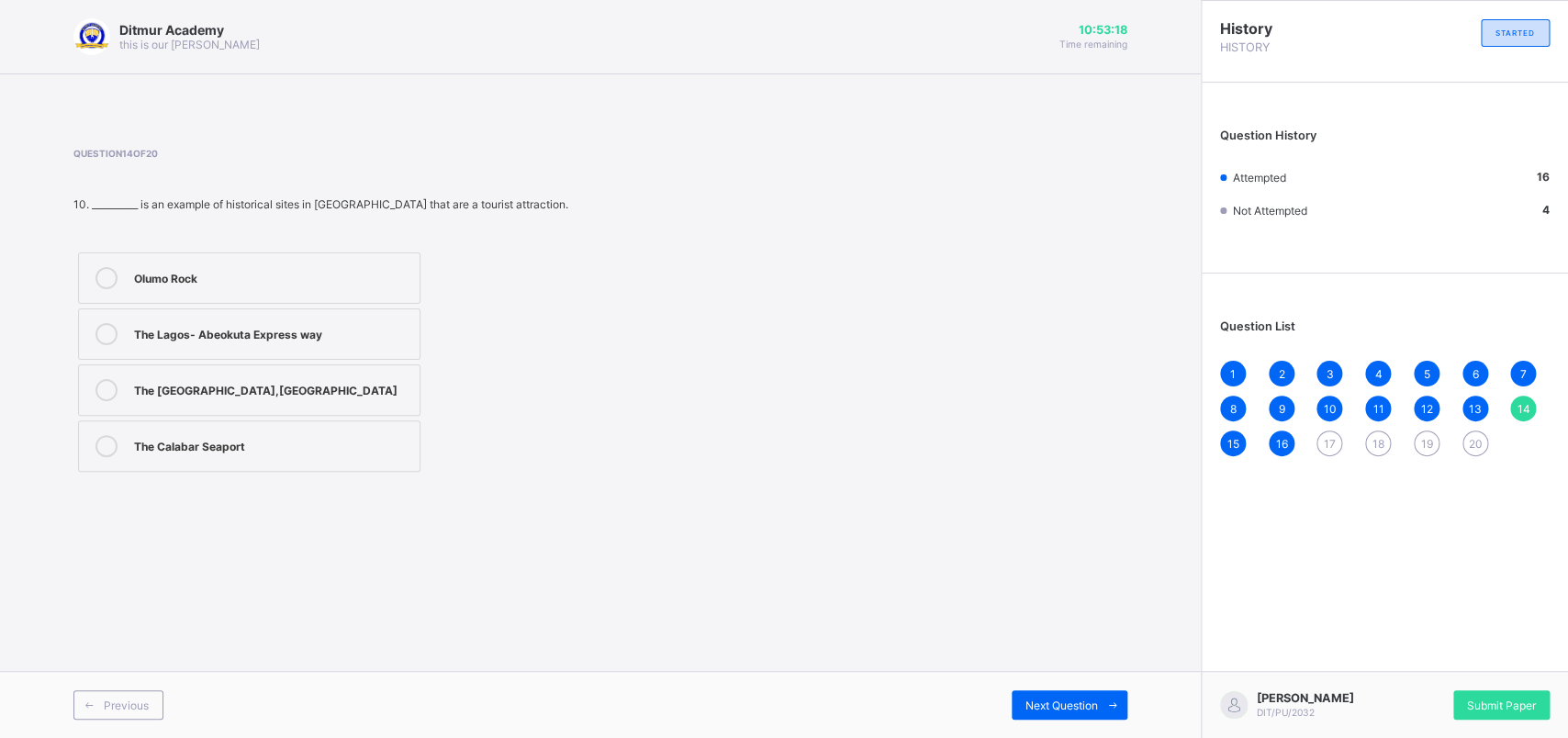 click on "17" at bounding box center (1329, 443) 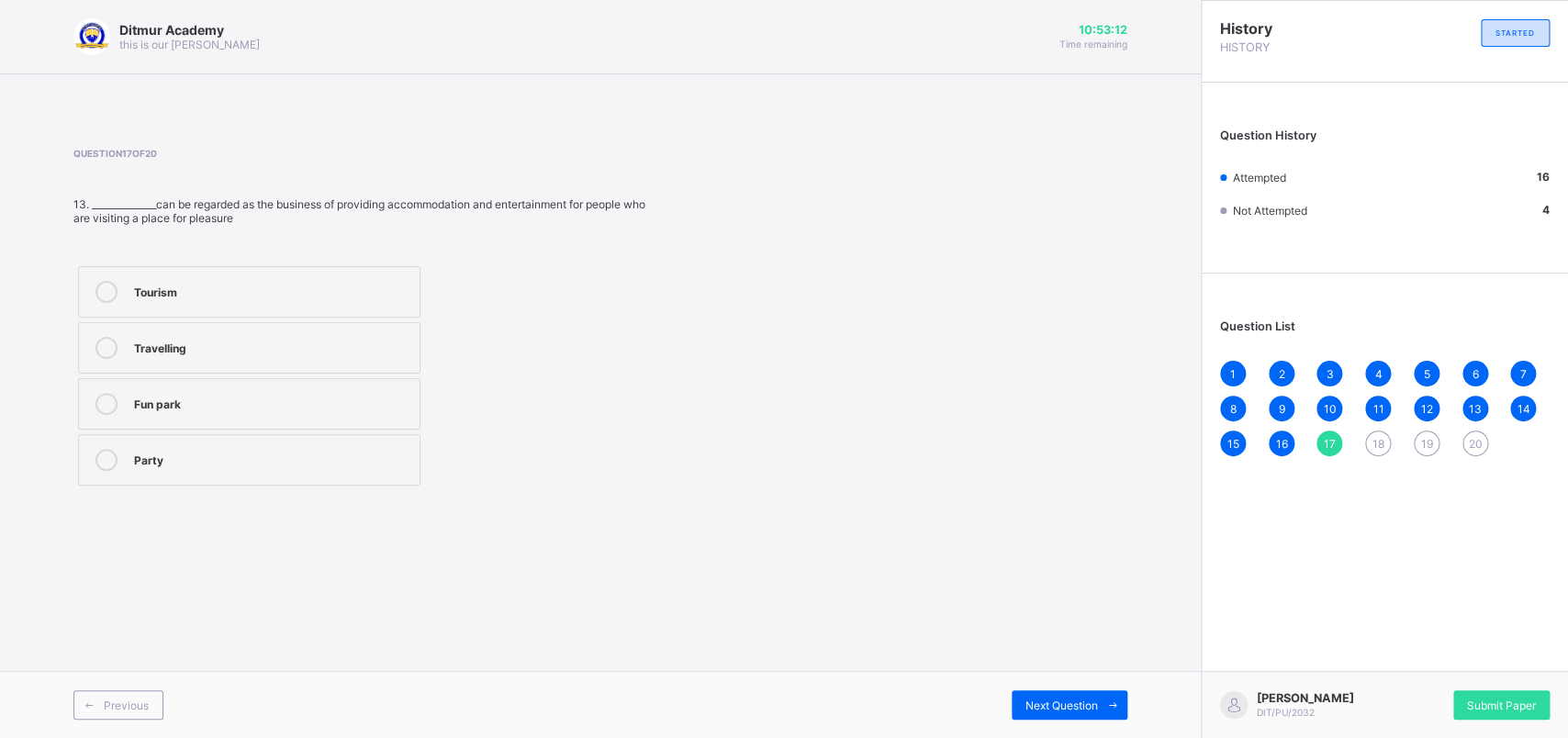 click on "Travelling" at bounding box center (249, 348) 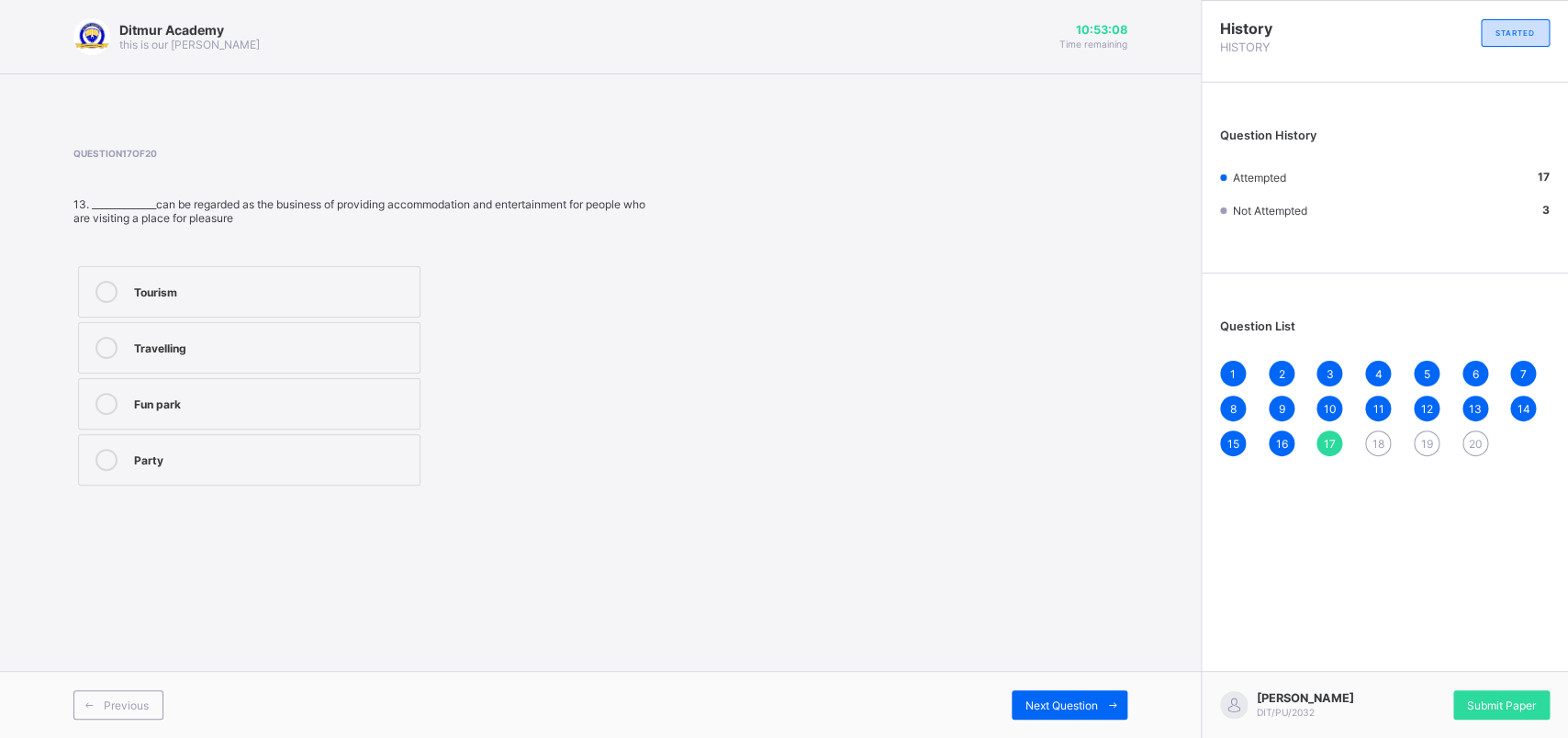 click on "18" at bounding box center (1378, 443) 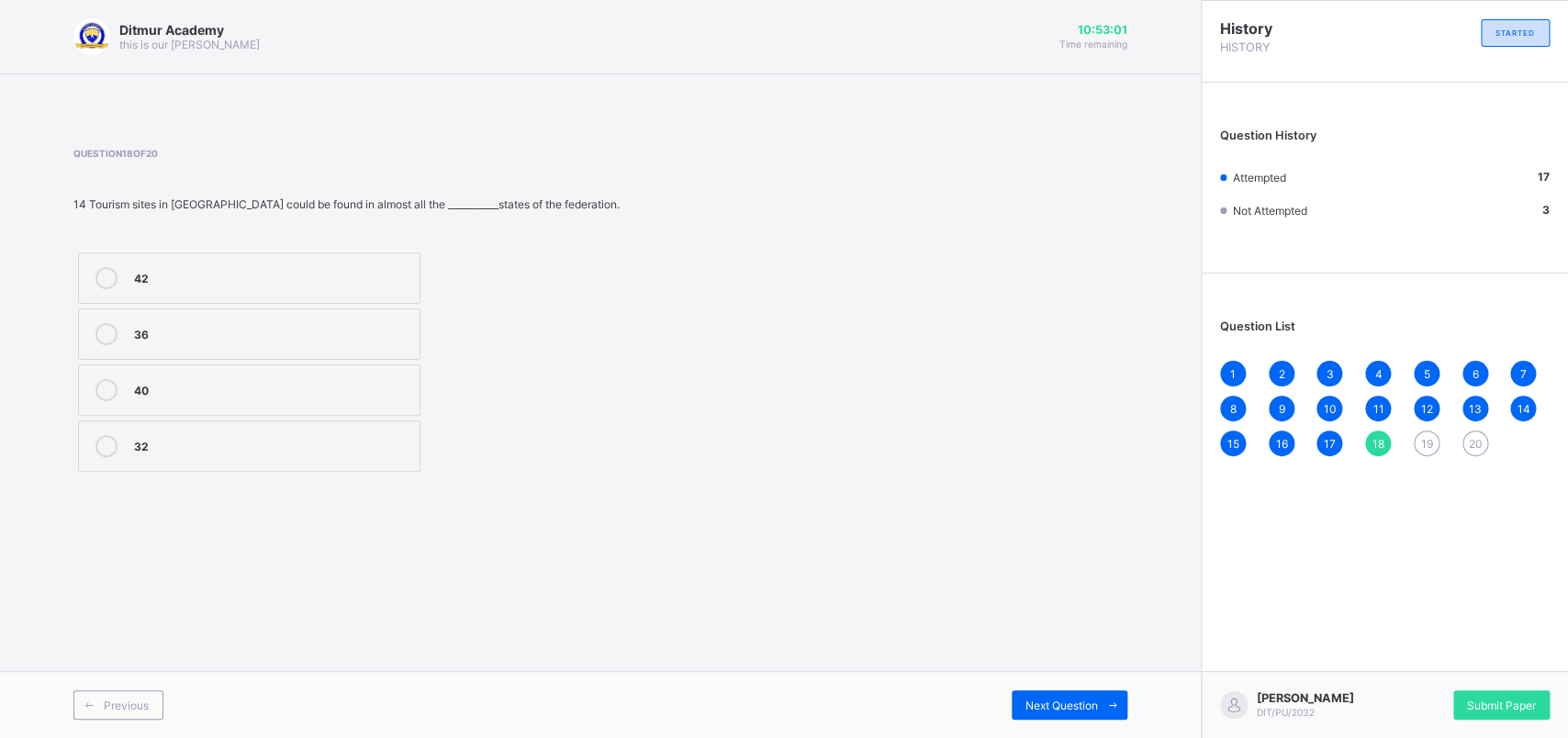 click on "32" at bounding box center (272, 444) 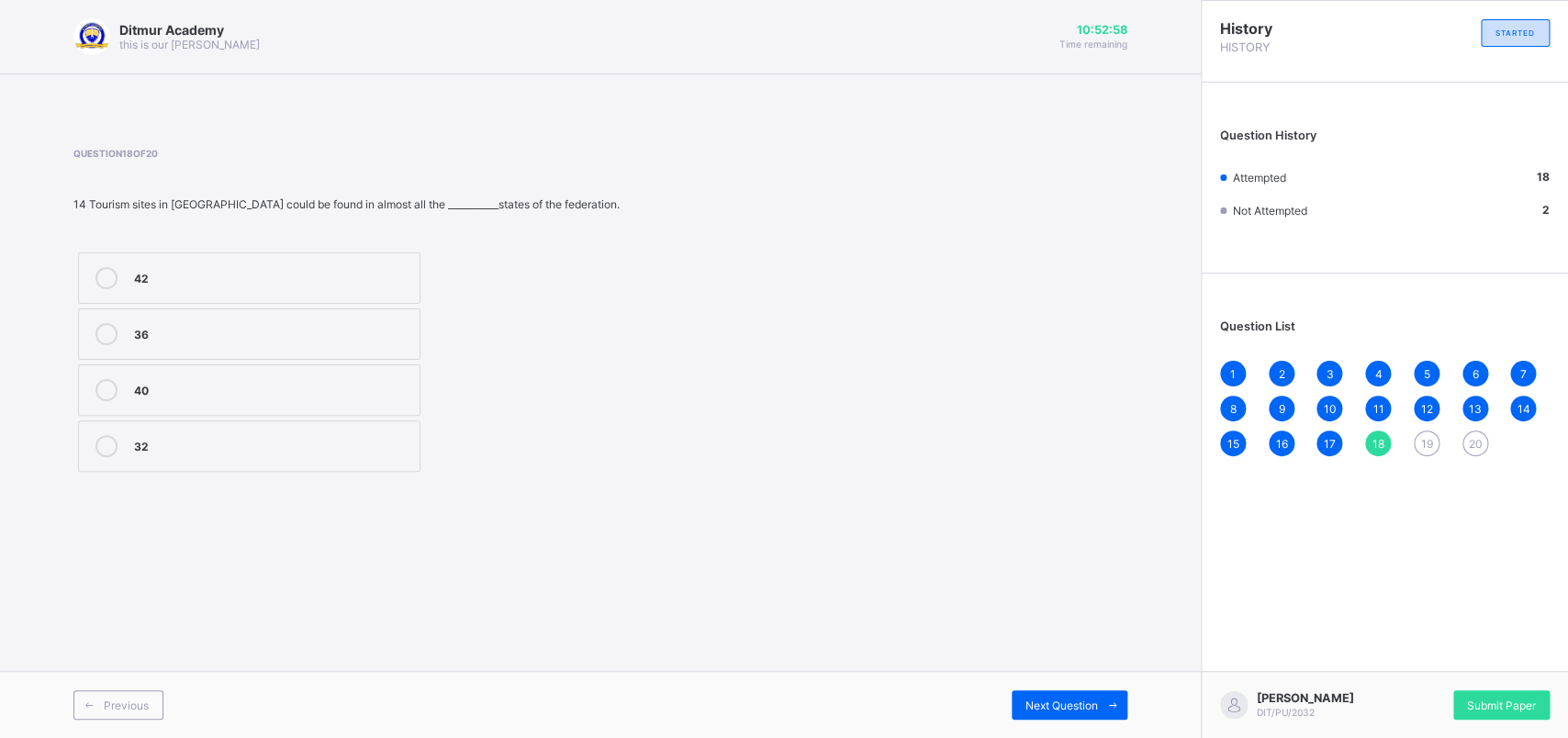 click on "19" at bounding box center [1426, 443] 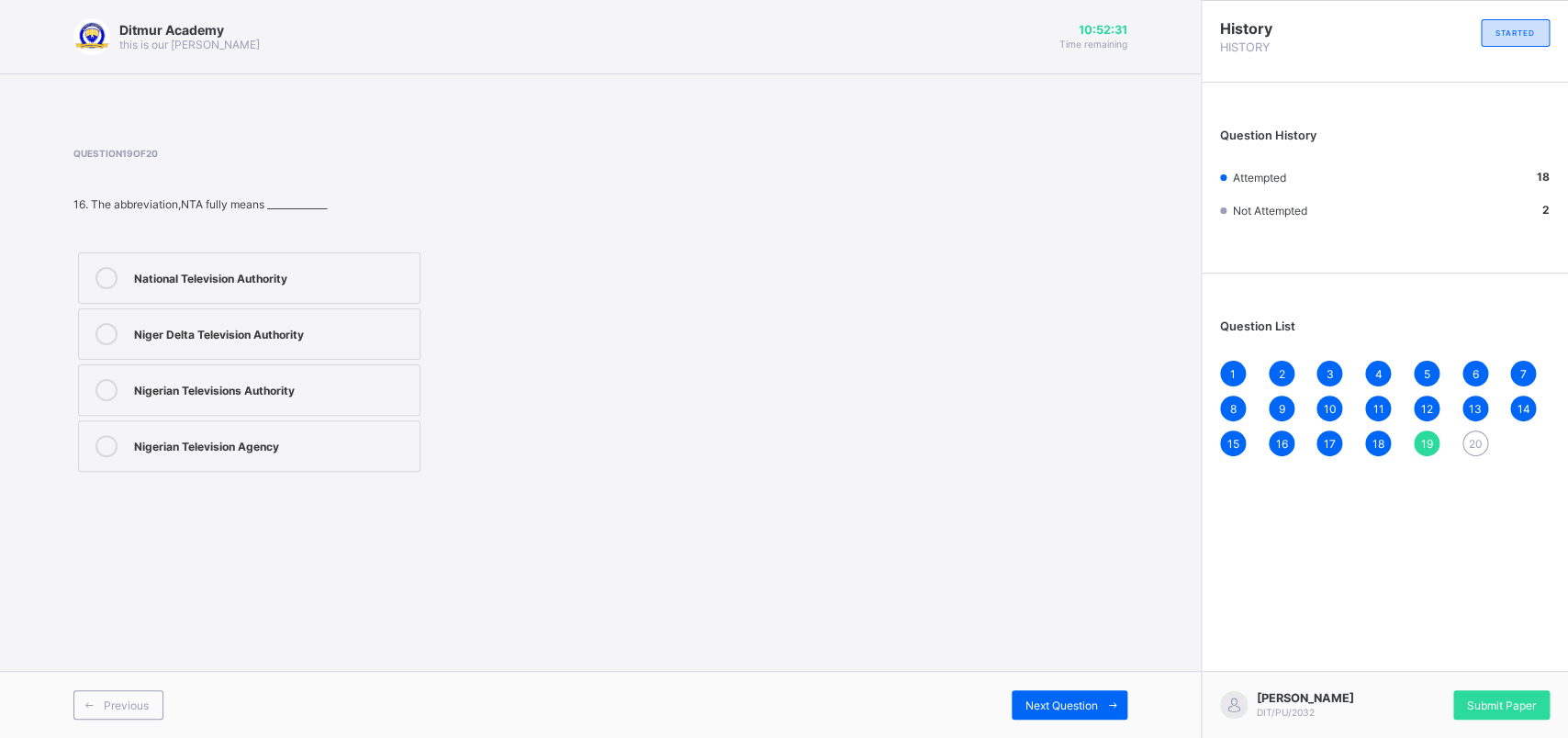 click on "National Television Authority" at bounding box center [272, 278] 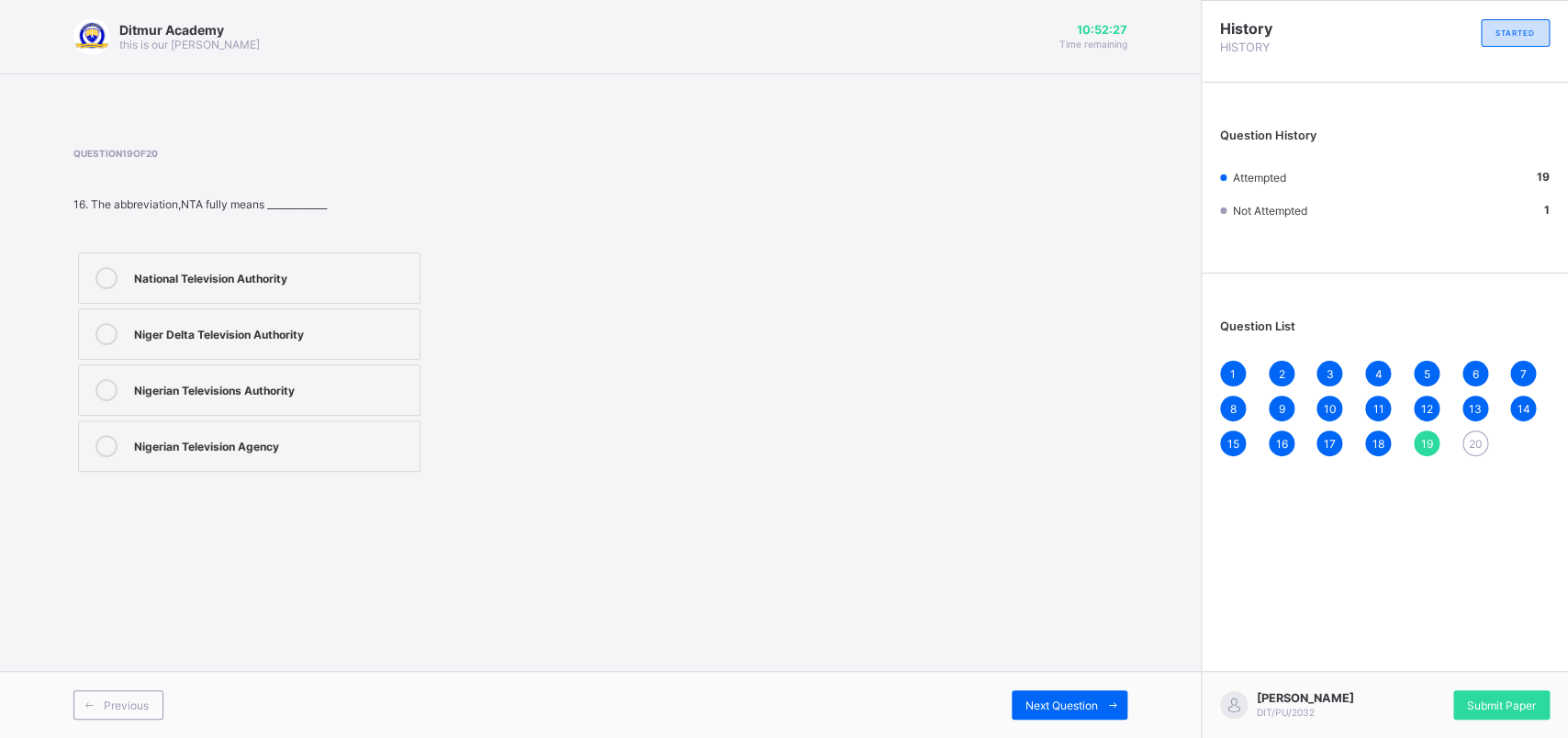 click on "Previous Next Question" at bounding box center [600, 704] 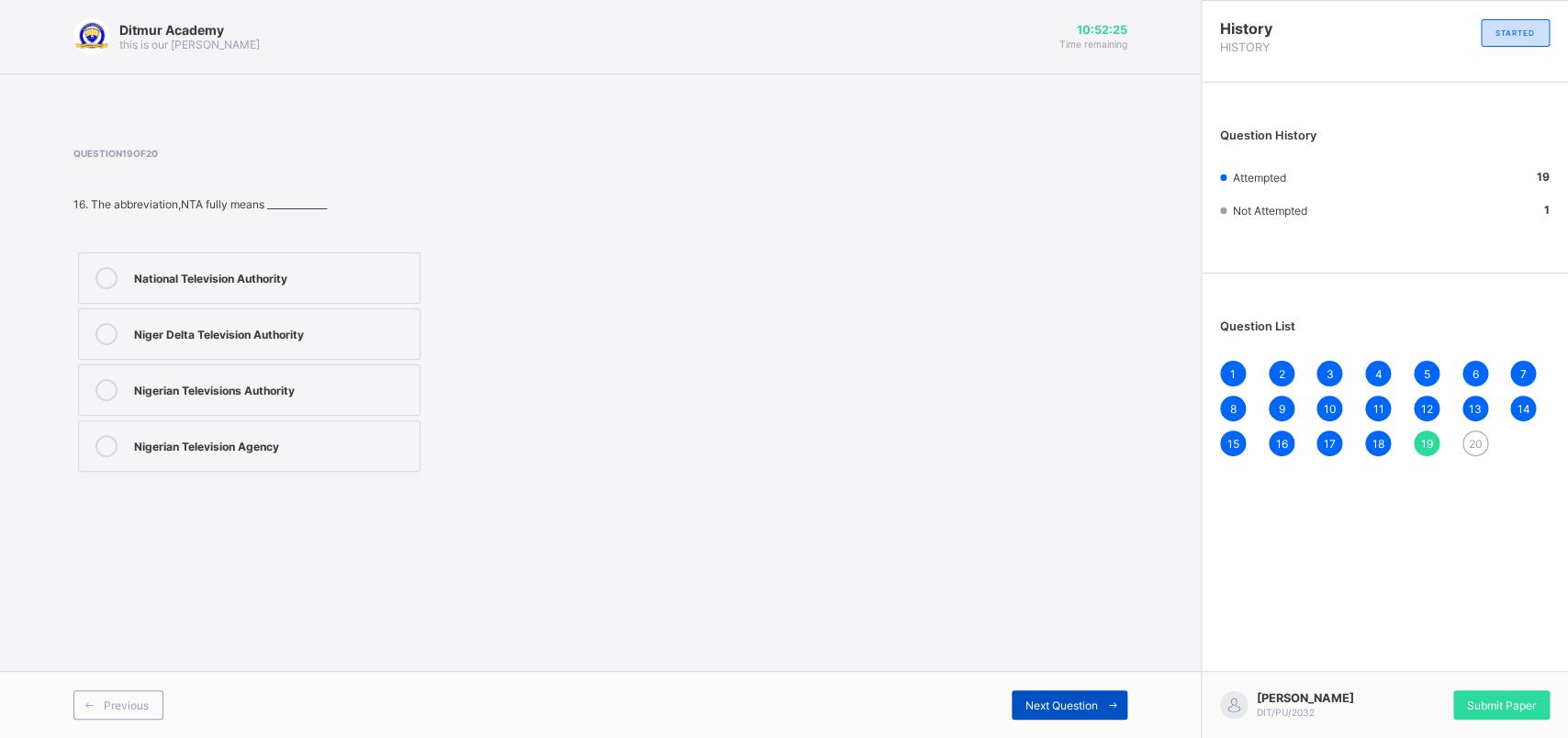 click on "Next Question" at bounding box center [1061, 705] 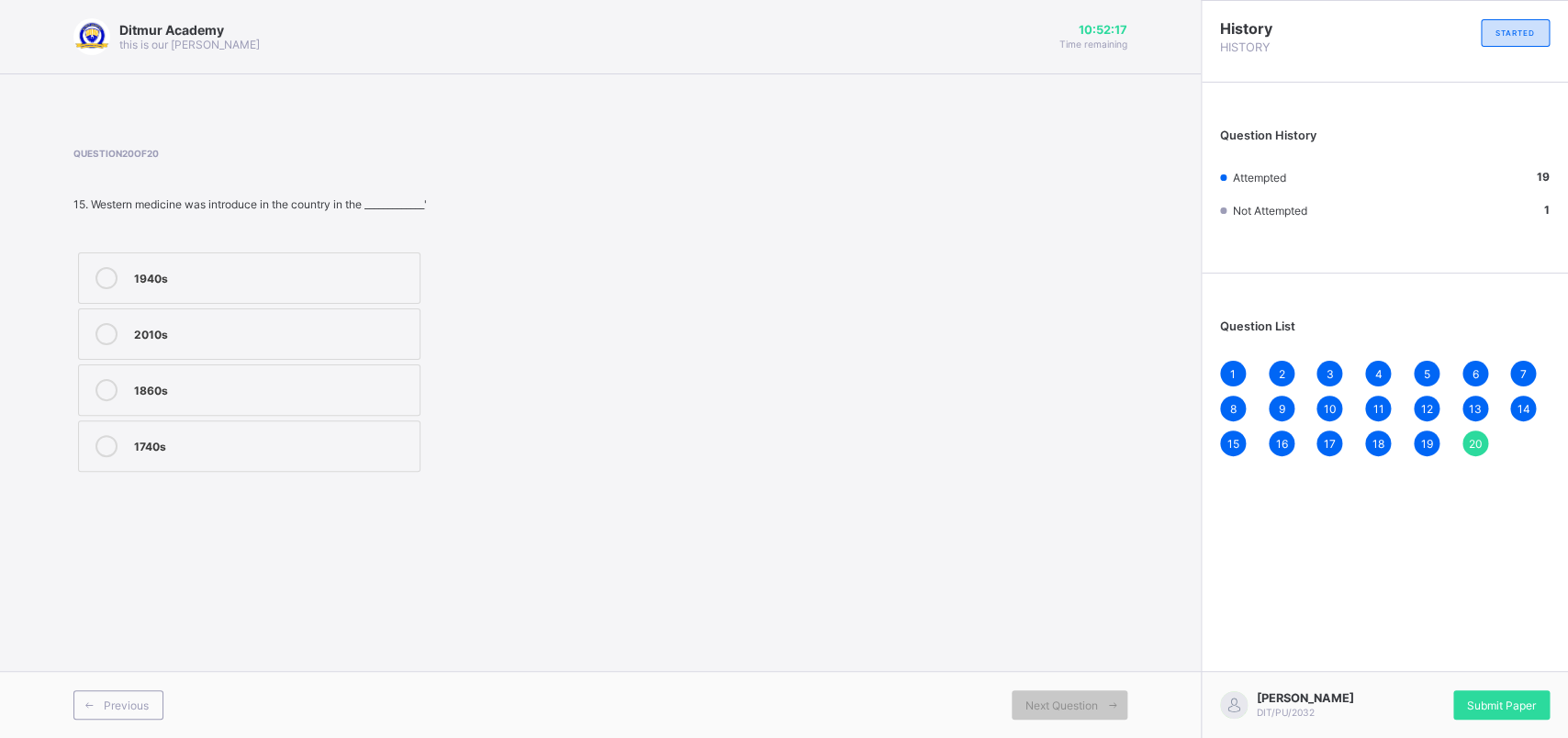 click on "1940s" at bounding box center [272, 276] 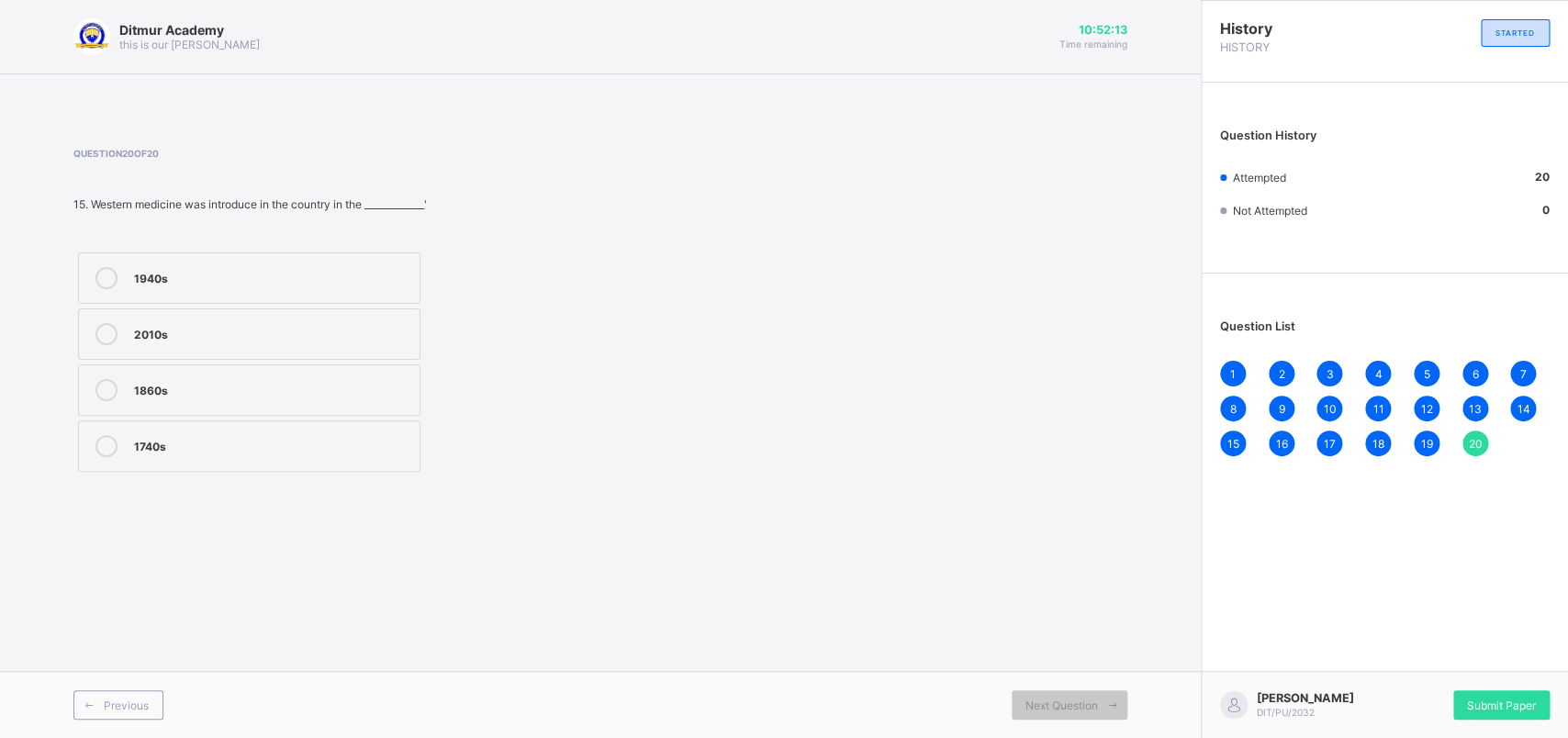 click on "[PERSON_NAME] DIT/PU/2032 Submit Paper" at bounding box center (1384, 704) 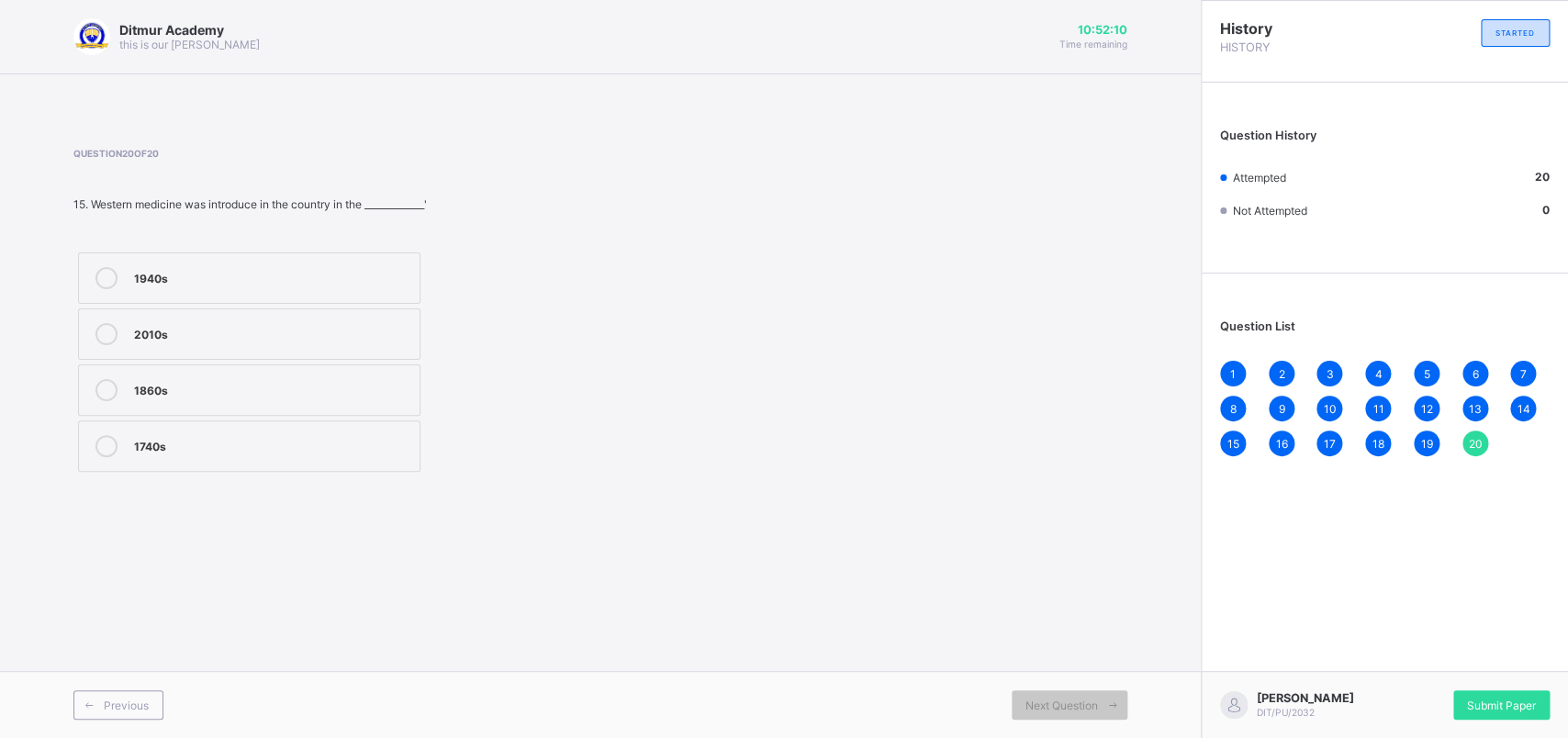 click on "[PERSON_NAME] DIT/PU/2032 Submit Paper" at bounding box center (1384, 704) 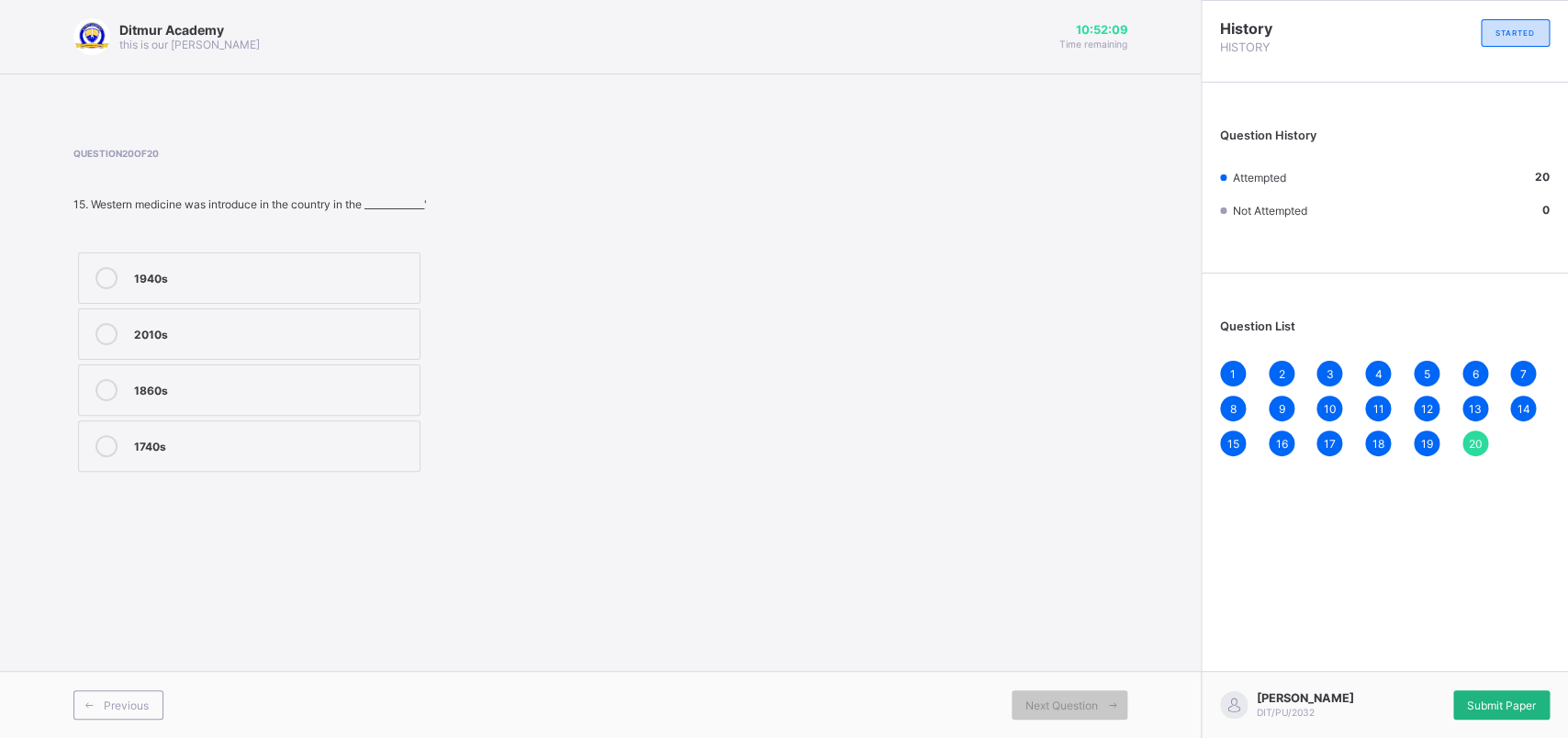 click on "Submit Paper" at bounding box center [1501, 705] 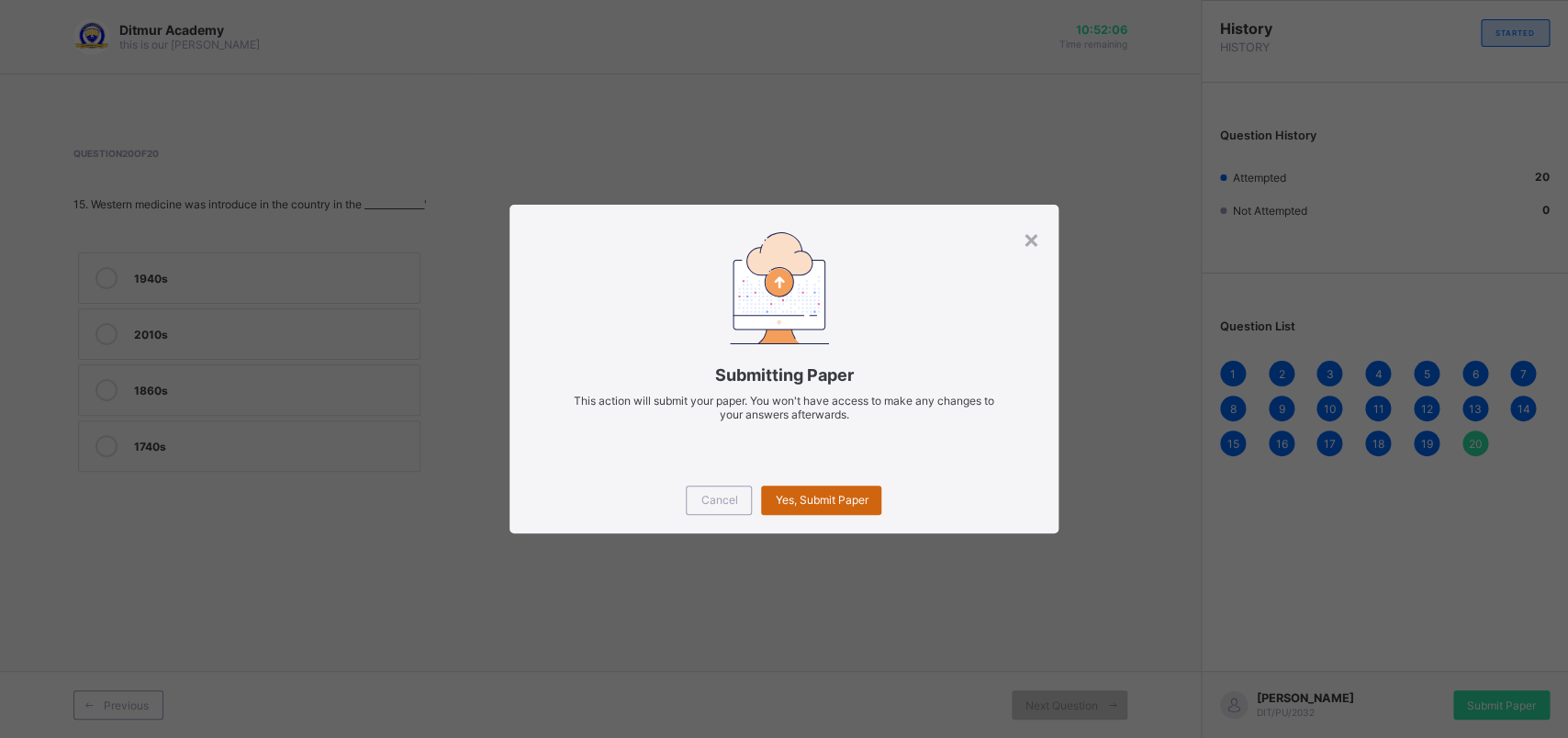 click on "Yes, Submit Paper" at bounding box center (821, 499) 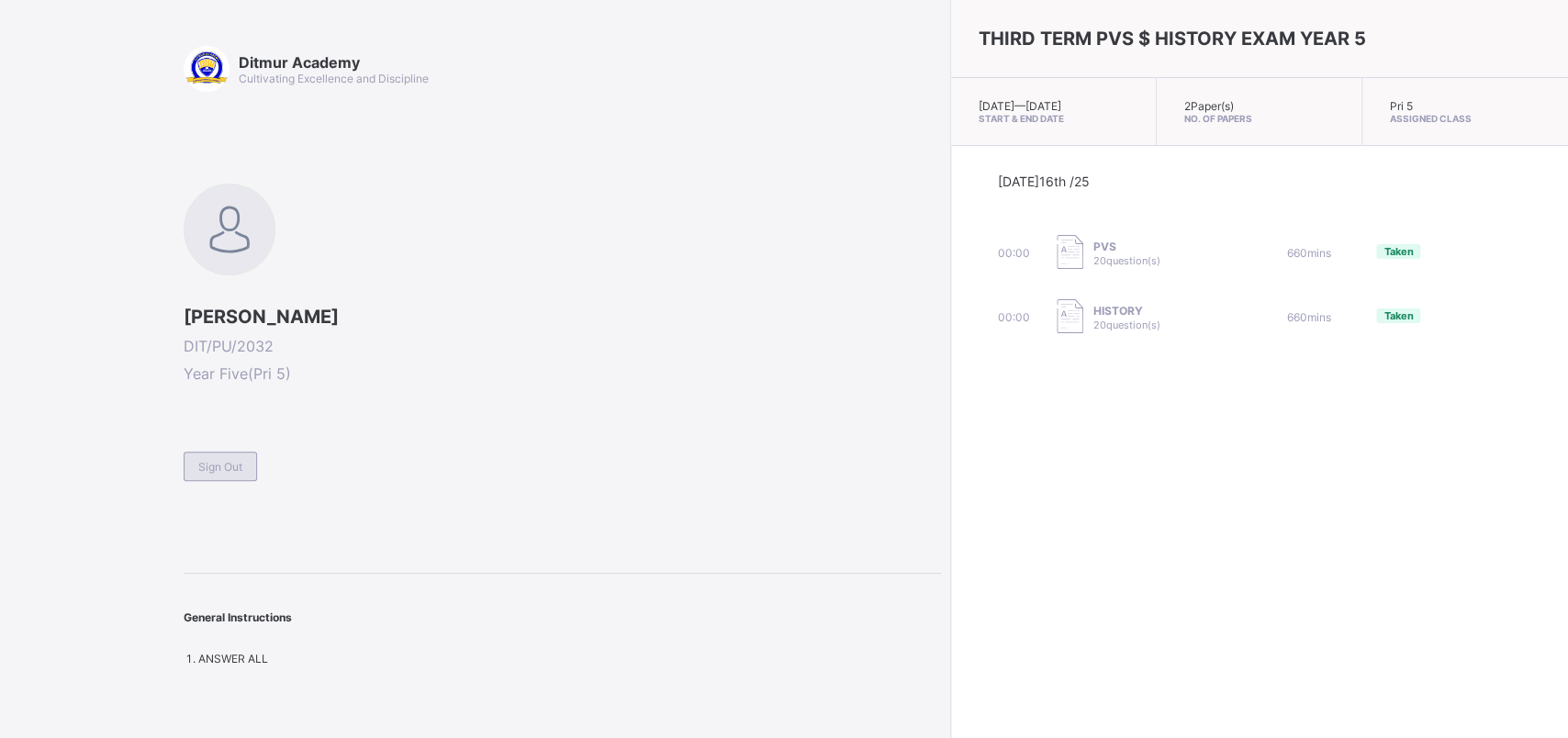 click on "Sign Out" at bounding box center [220, 466] 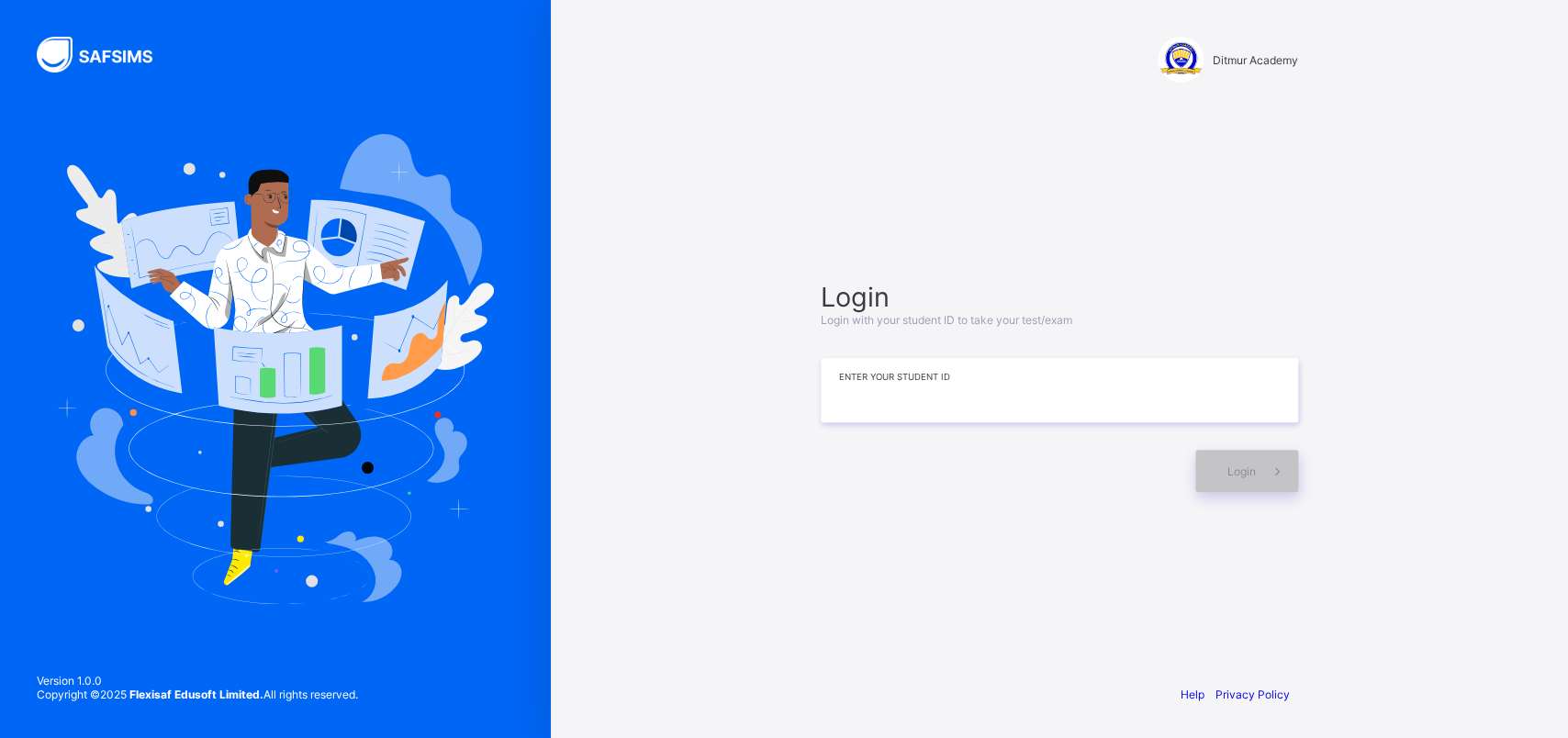click at bounding box center [1059, 390] 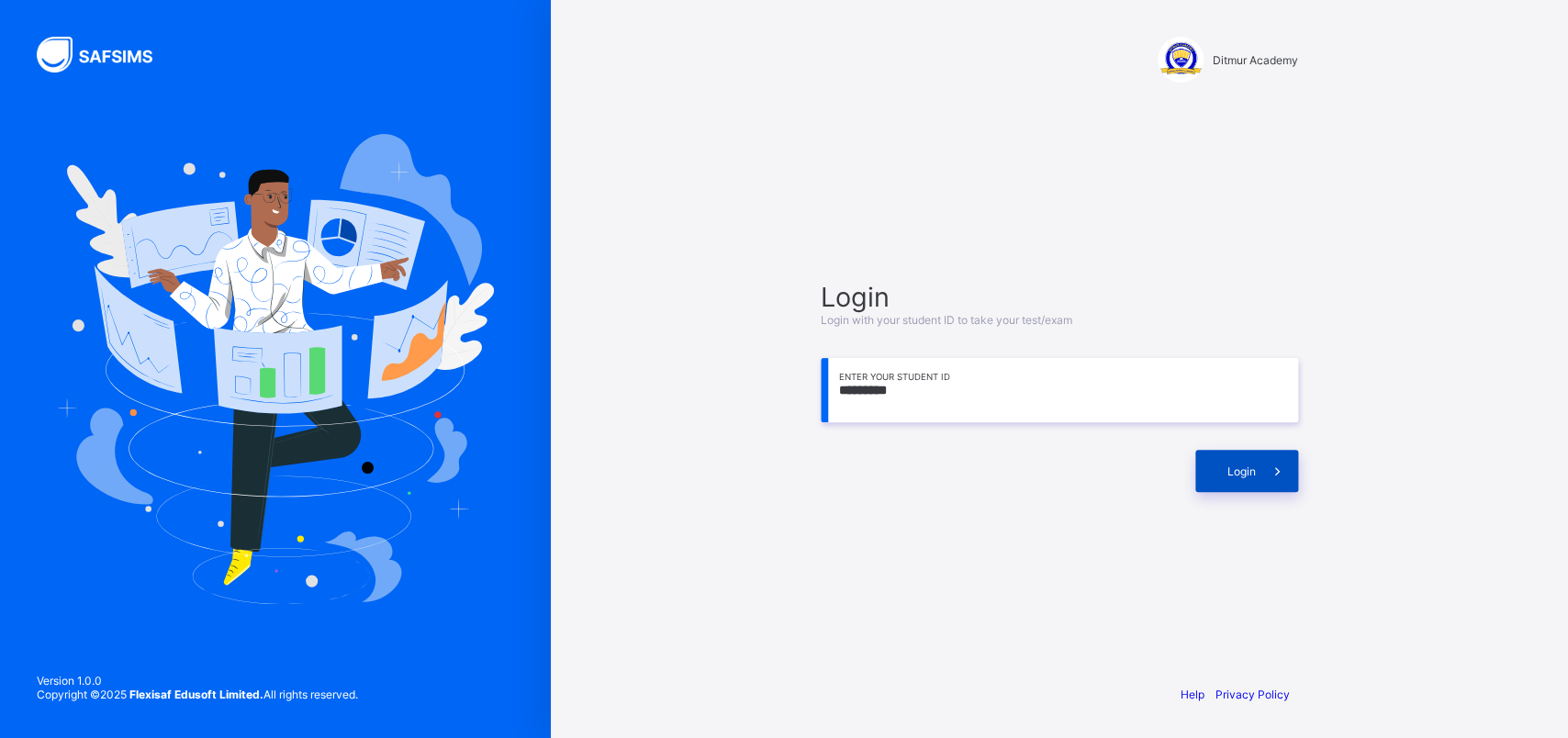 click on "Login" at bounding box center [1247, 471] 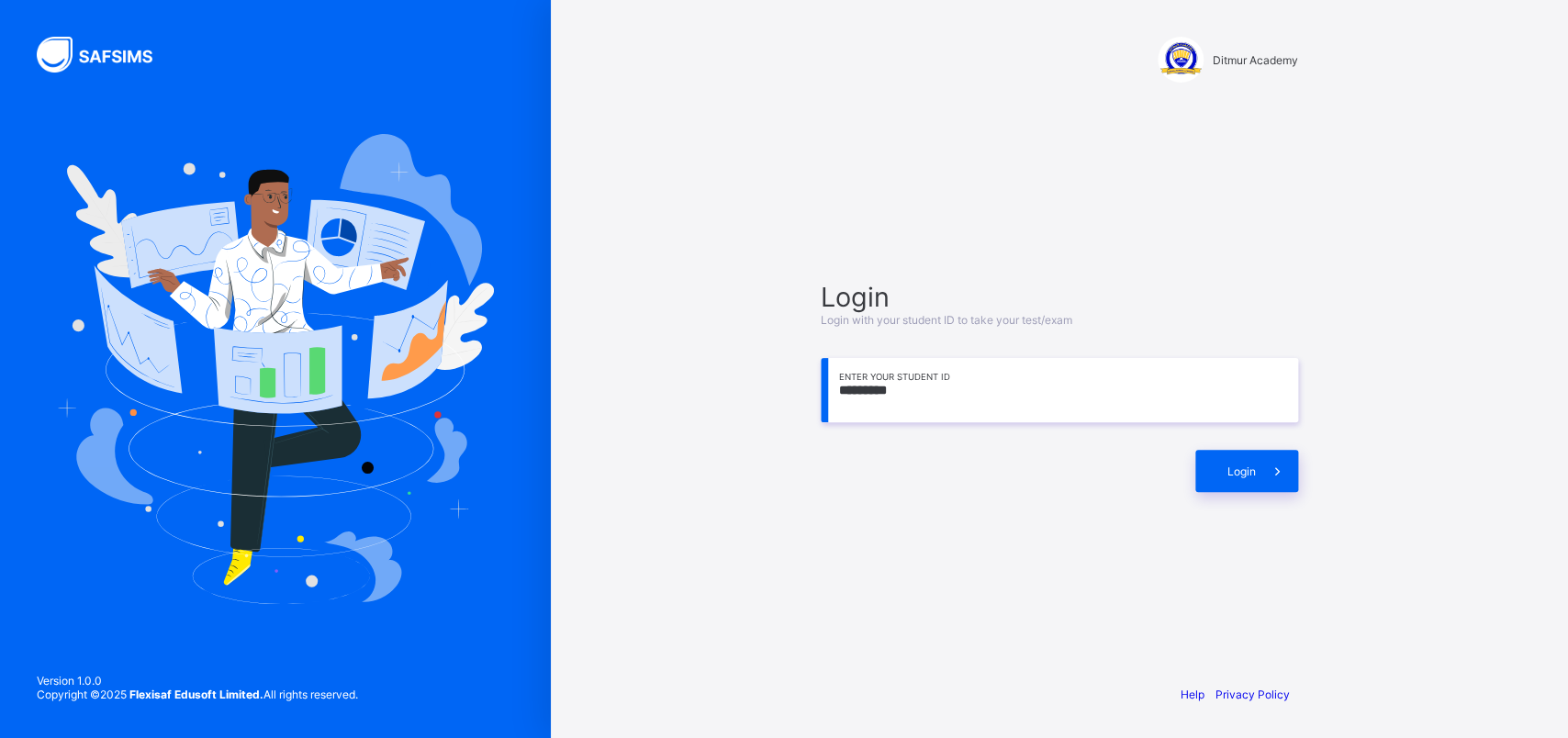click on "*********" at bounding box center (1059, 390) 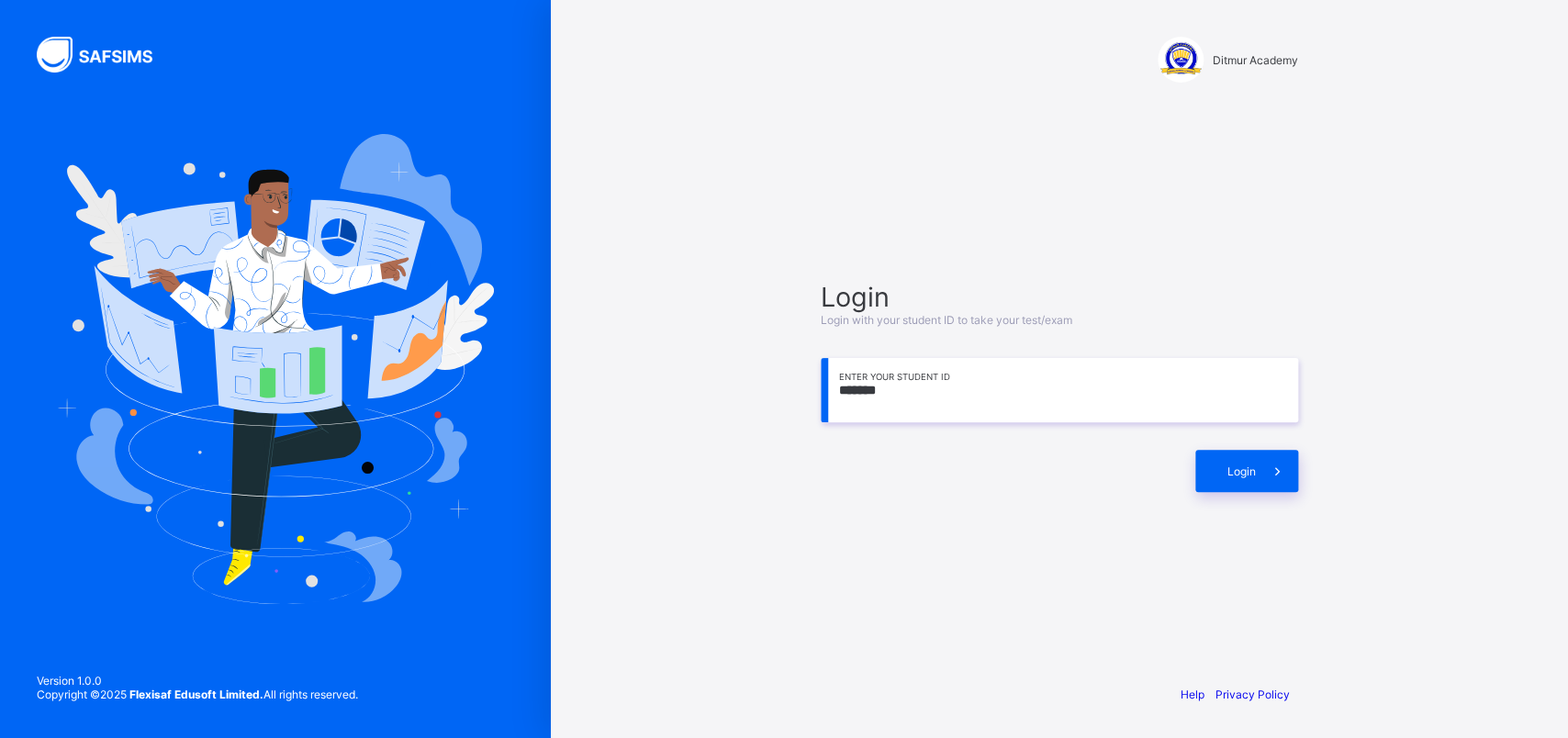 click on "Login Login with your student ID to take your test/exam ******* Enter your Student ID Login" at bounding box center (1059, 386) 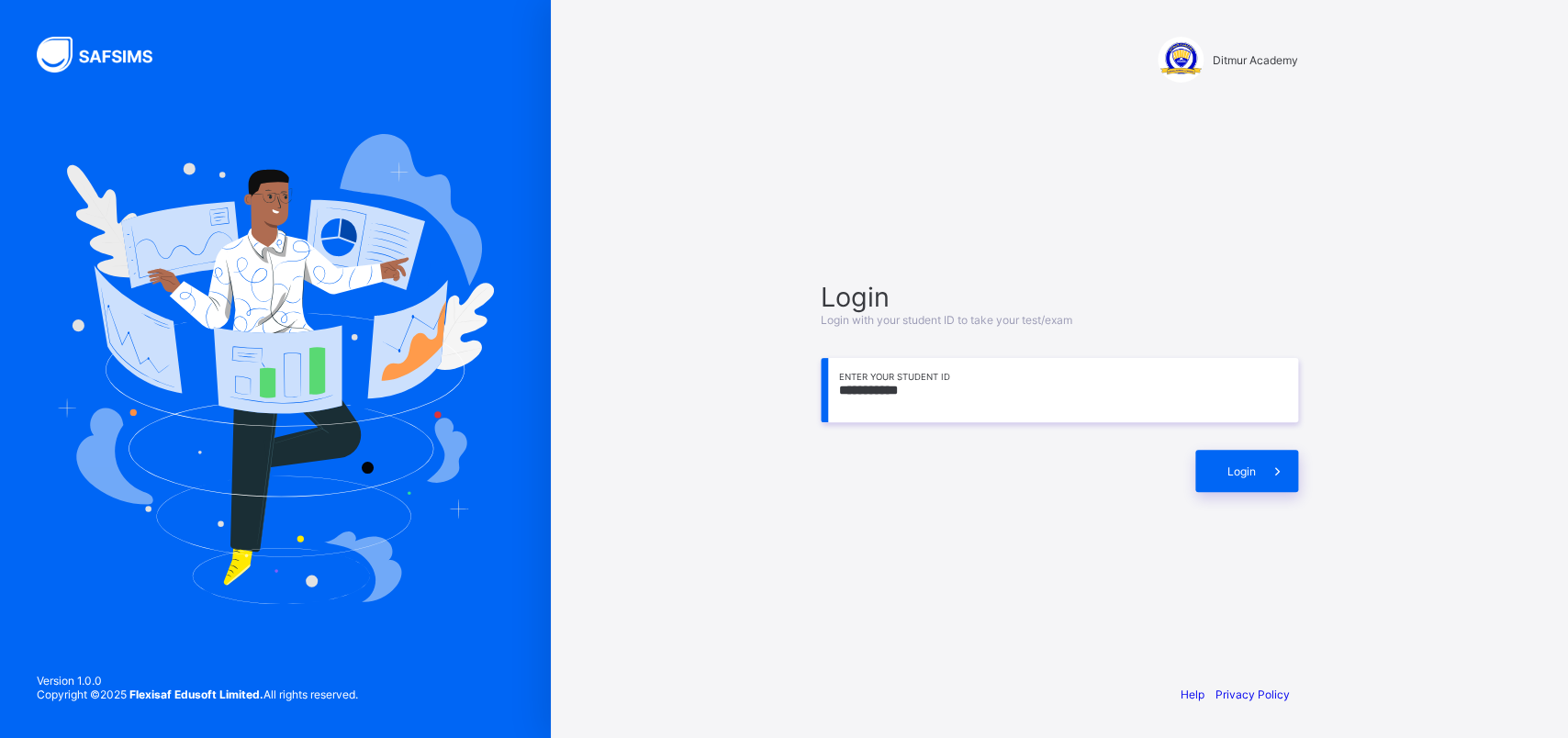 type on "**********" 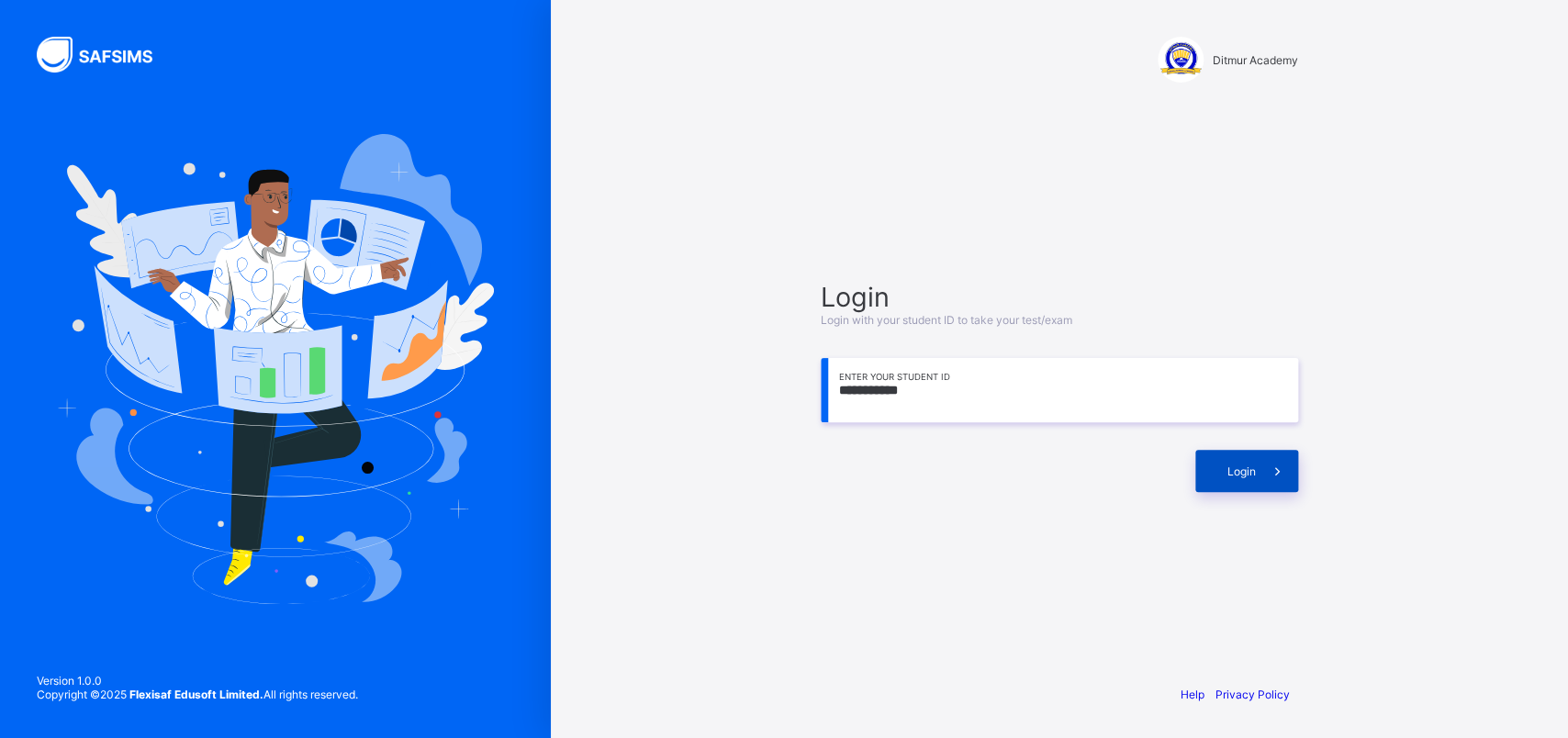 click on "Login" at bounding box center [1247, 471] 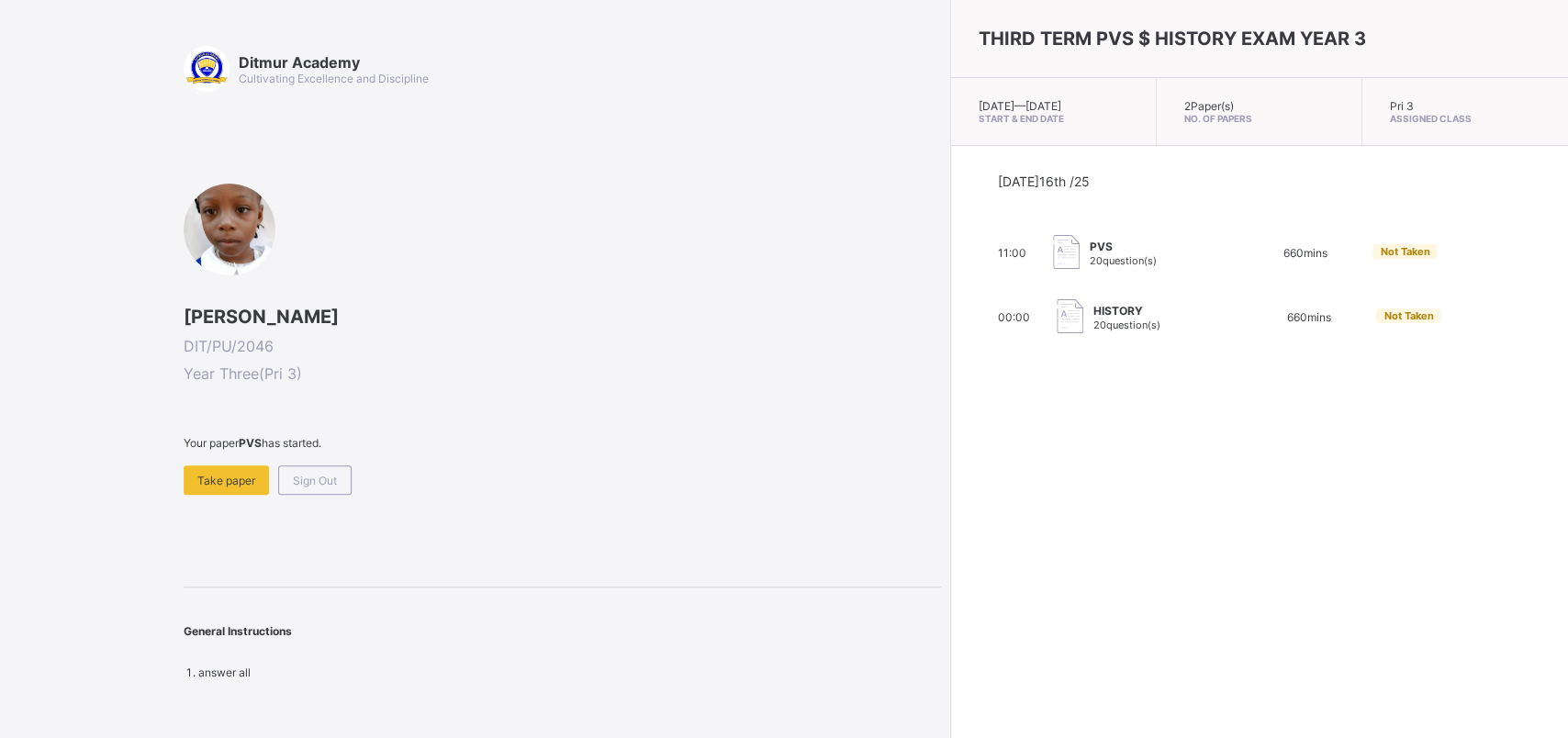 click on "Ditmur Academy   Cultivating Excellence and Discipline [PERSON_NAME] DIT/PU/2046 Year Three   ( Pri 3 ) Your paper  PVS  has started.  Take paper   Sign Out   General Instructions  answer all" at bounding box center [562, 363] 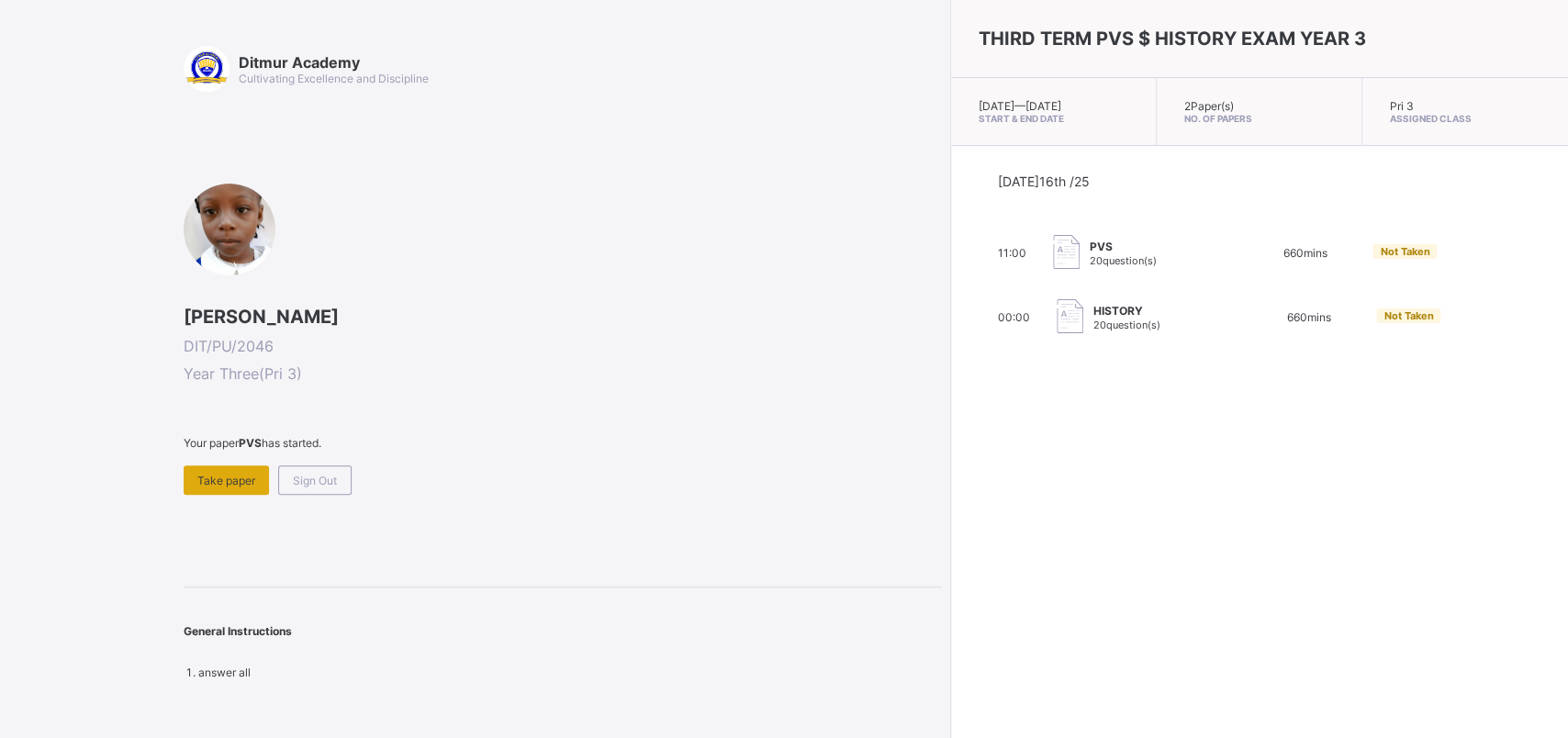 click on "Take paper" at bounding box center [226, 480] 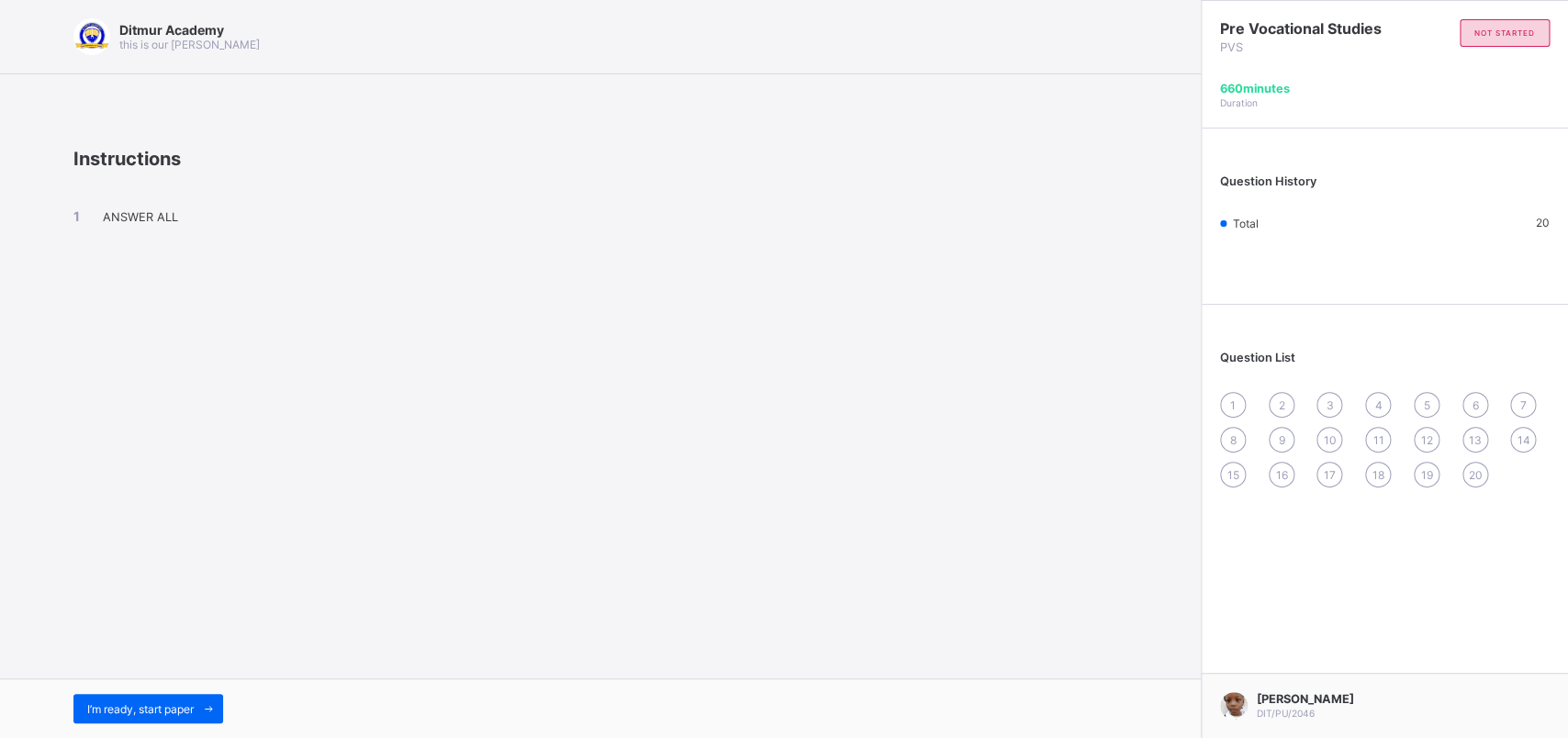 click on "I’m ready, start paper" at bounding box center [600, 708] 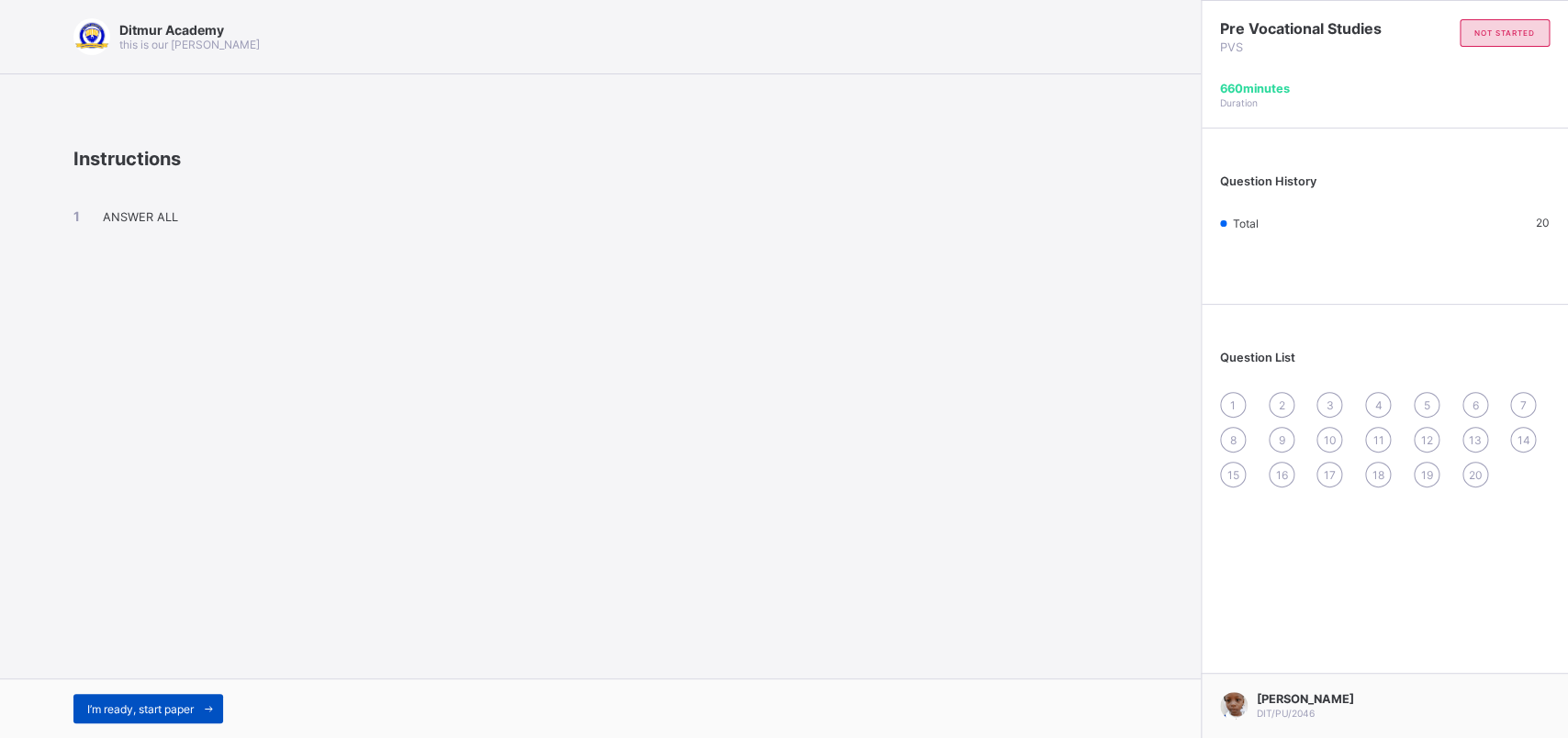click on "I’m ready, start paper" at bounding box center (148, 709) 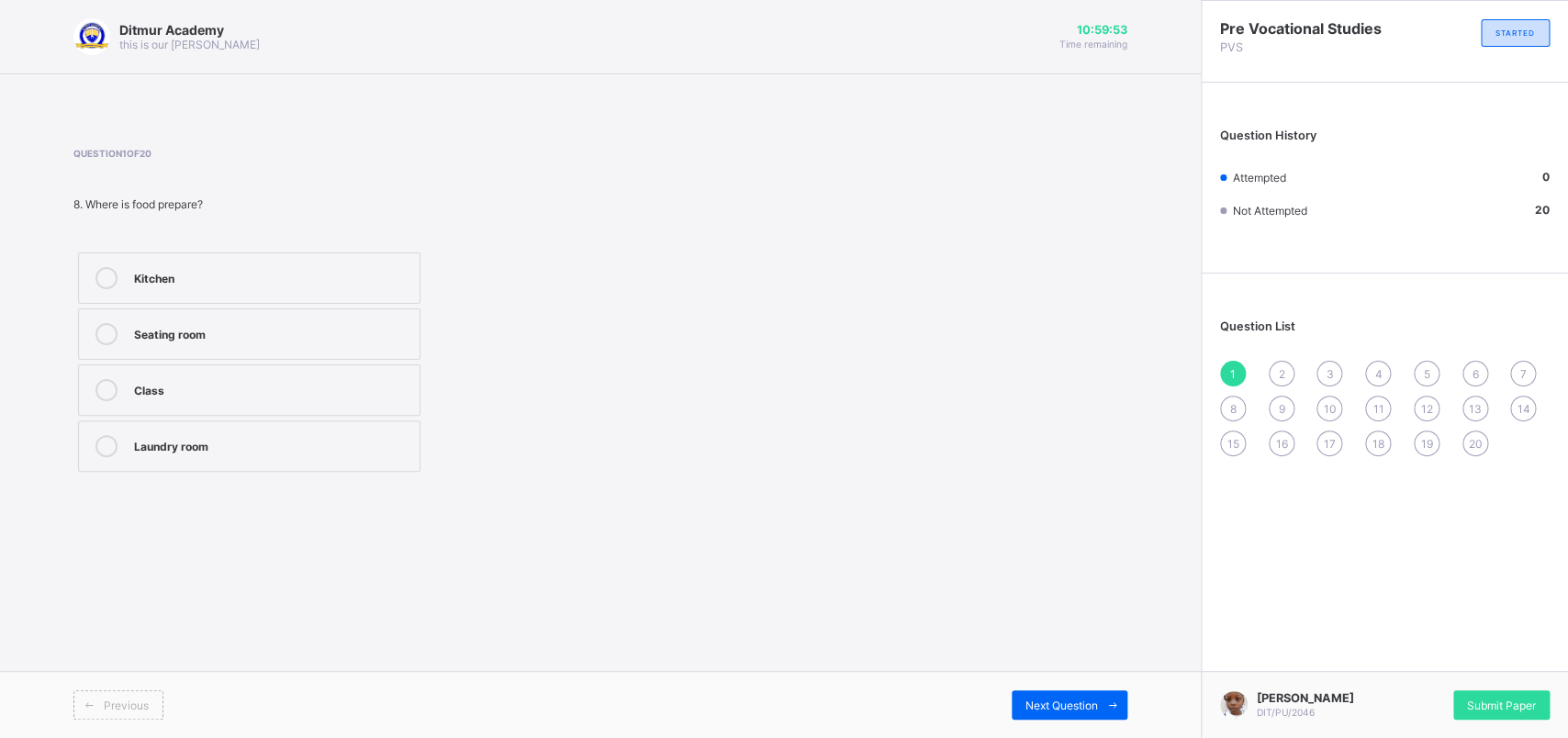 click on "Kitchen" at bounding box center [249, 278] 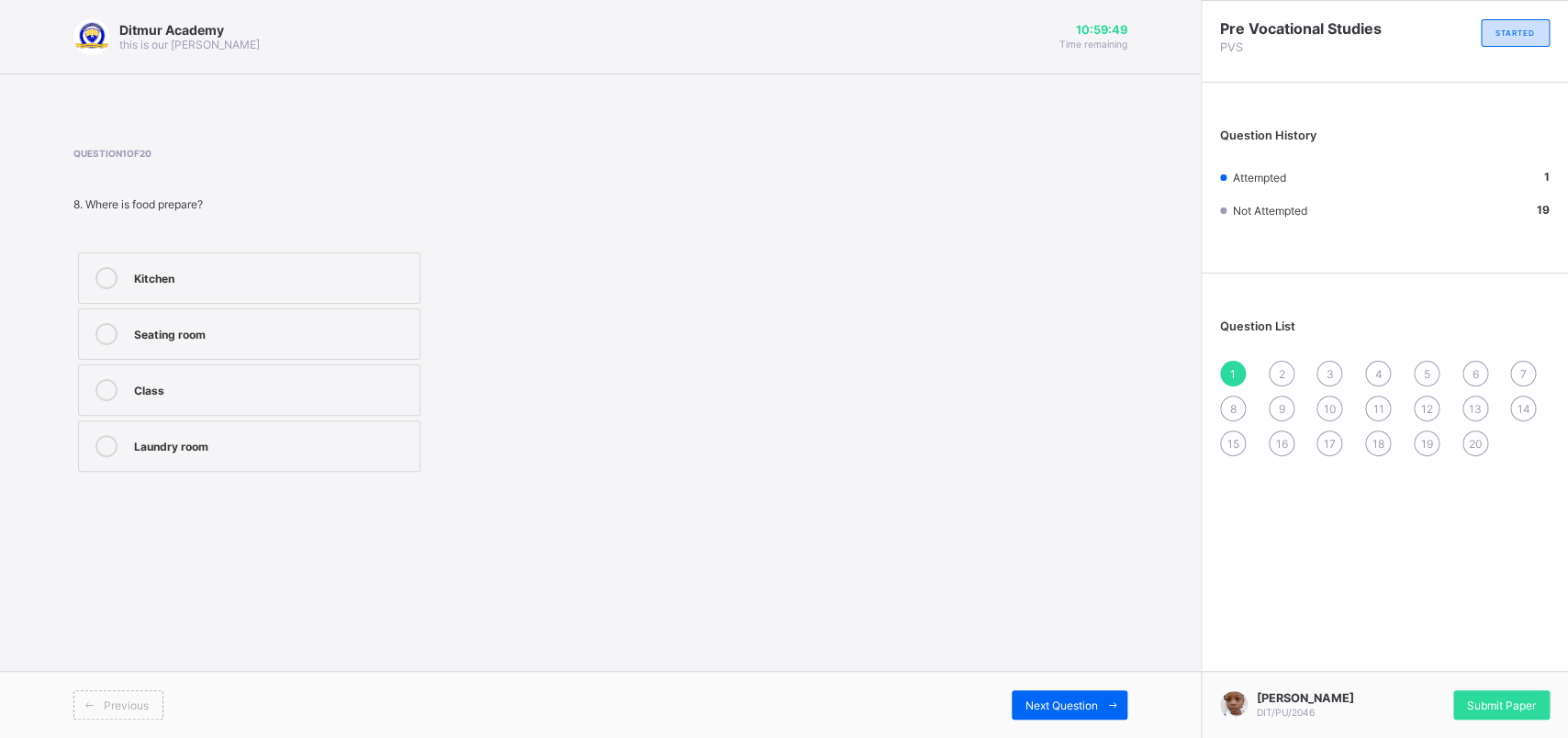 click on "Previous Next Question" at bounding box center [600, 704] 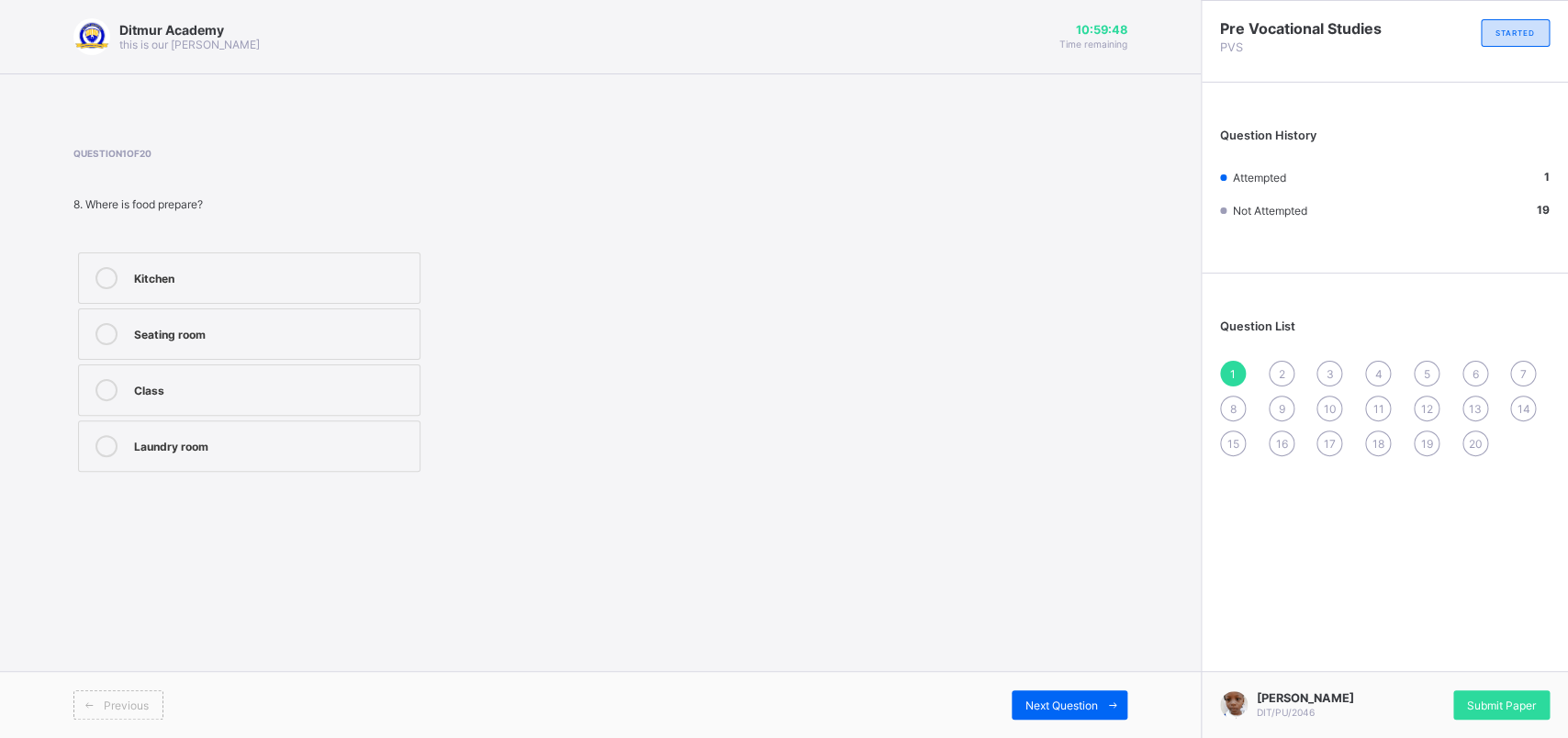 click on "Previous Next Question" at bounding box center [600, 704] 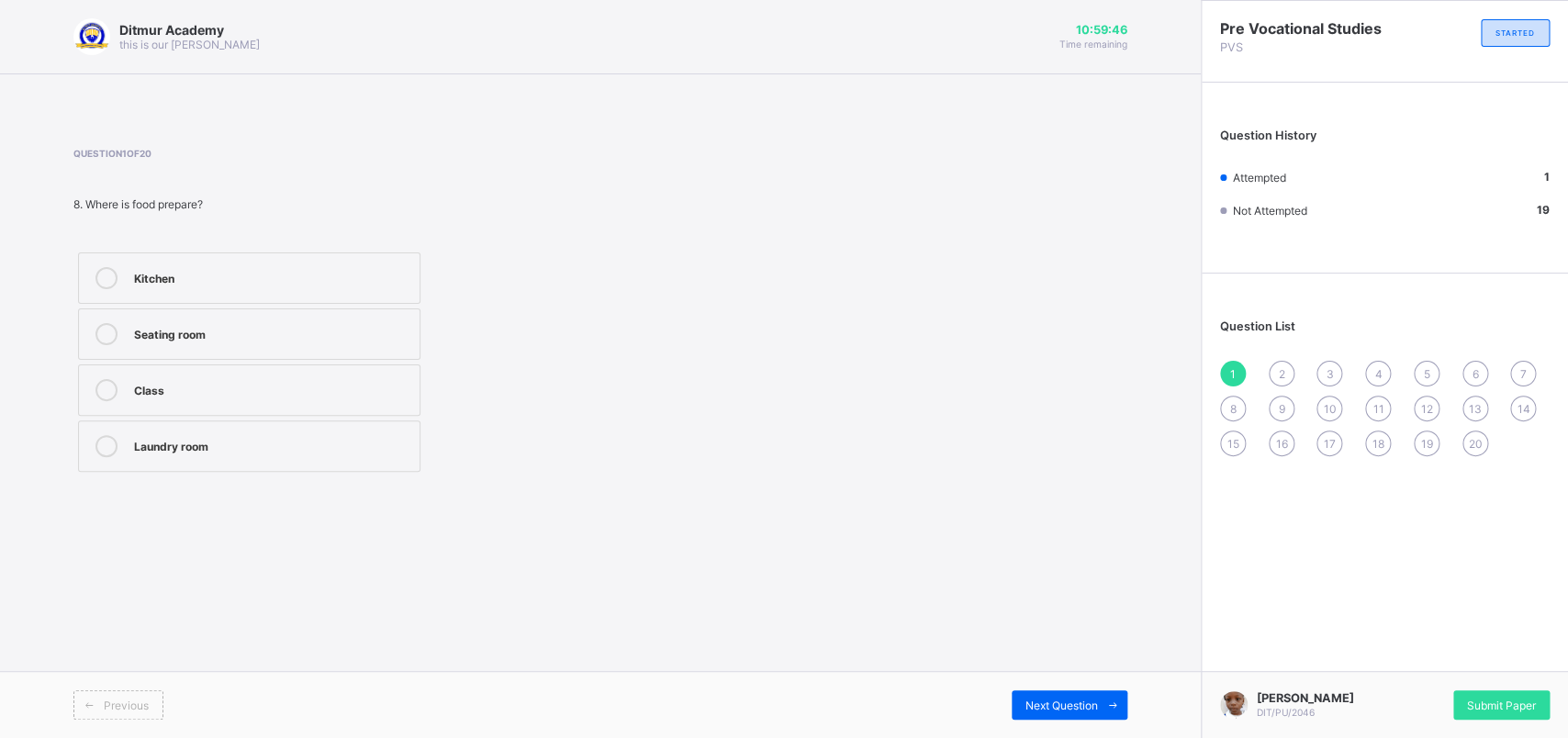 click on "Previous Next Question" at bounding box center [600, 704] 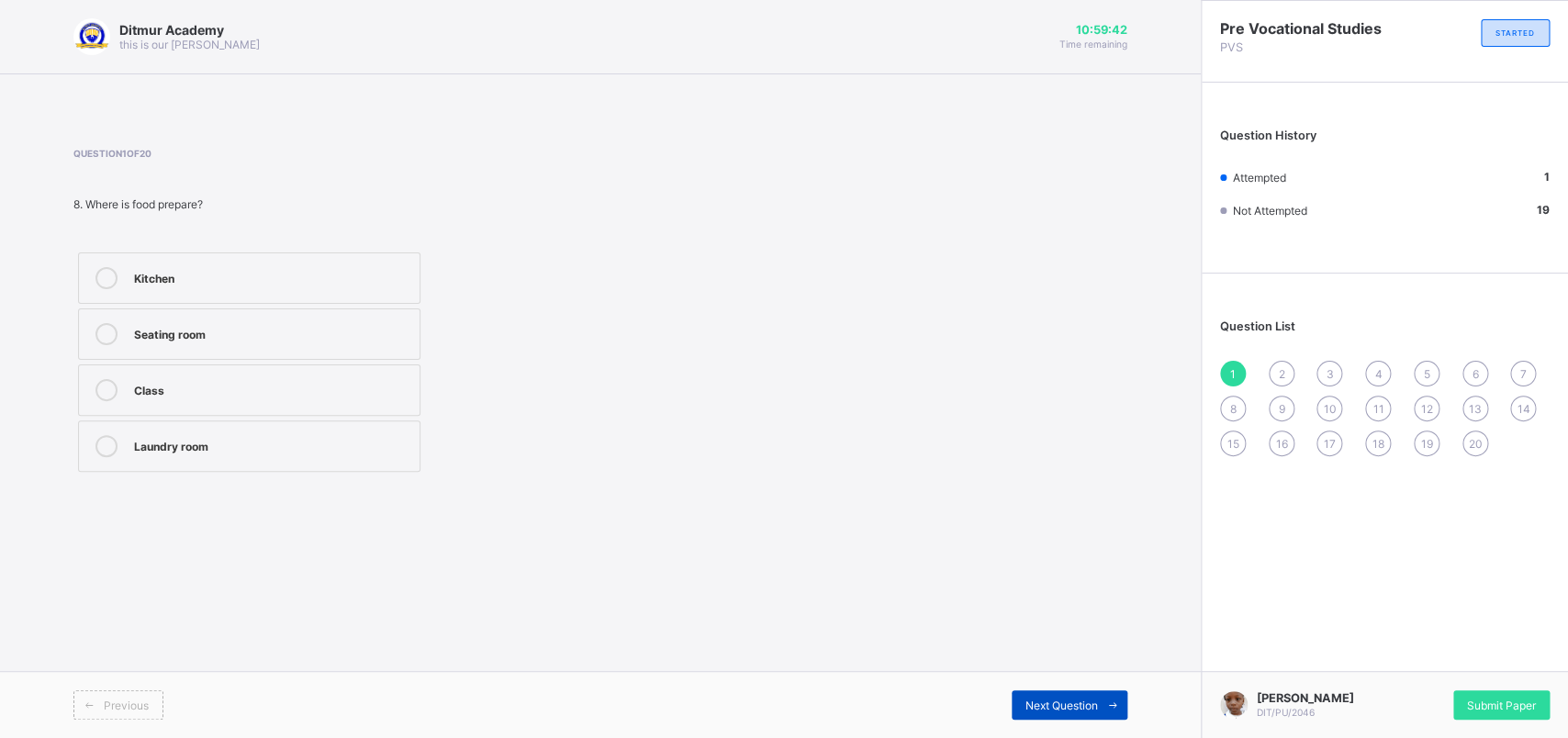 click at bounding box center [1113, 705] 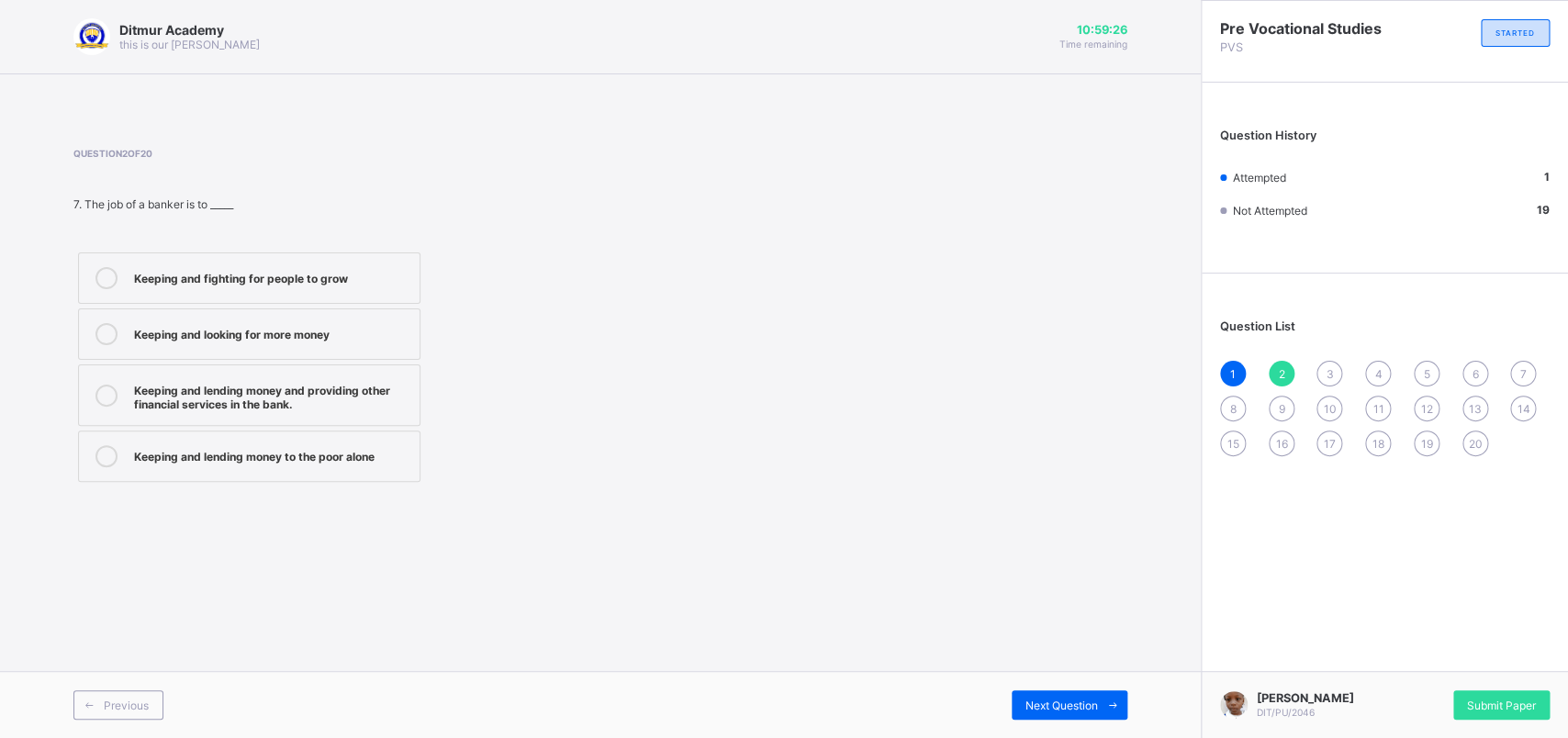 click on "Keeping and fighting for people to grow  Keeping and looking for more money  Keeping and lending money and providing other financial services in the bank. Keeping and lending money to the poor alone" at bounding box center [366, 367] 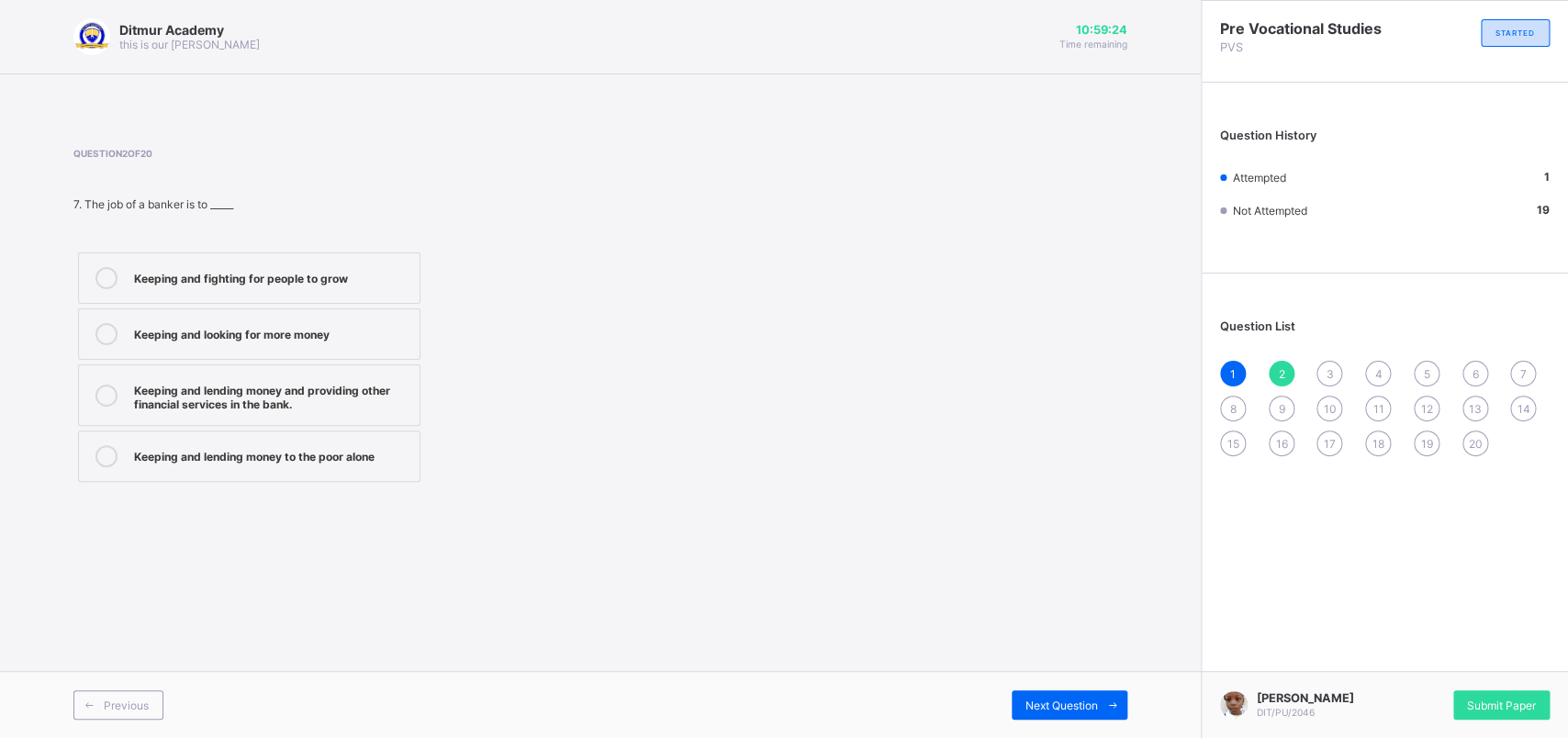 click on "Keeping and lending money and providing other financial services in the bank." at bounding box center [272, 395] 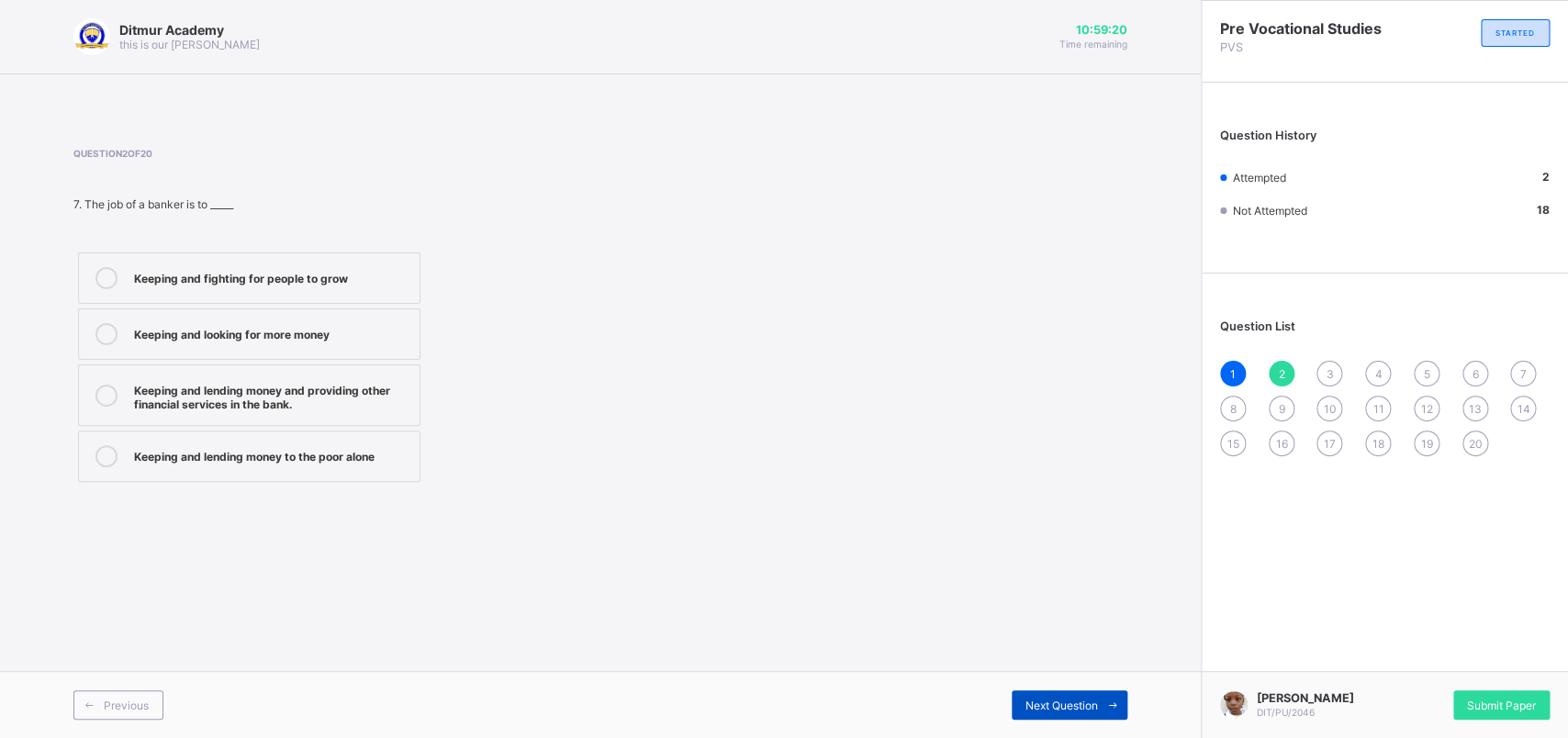 click on "Next Question" at bounding box center [1061, 705] 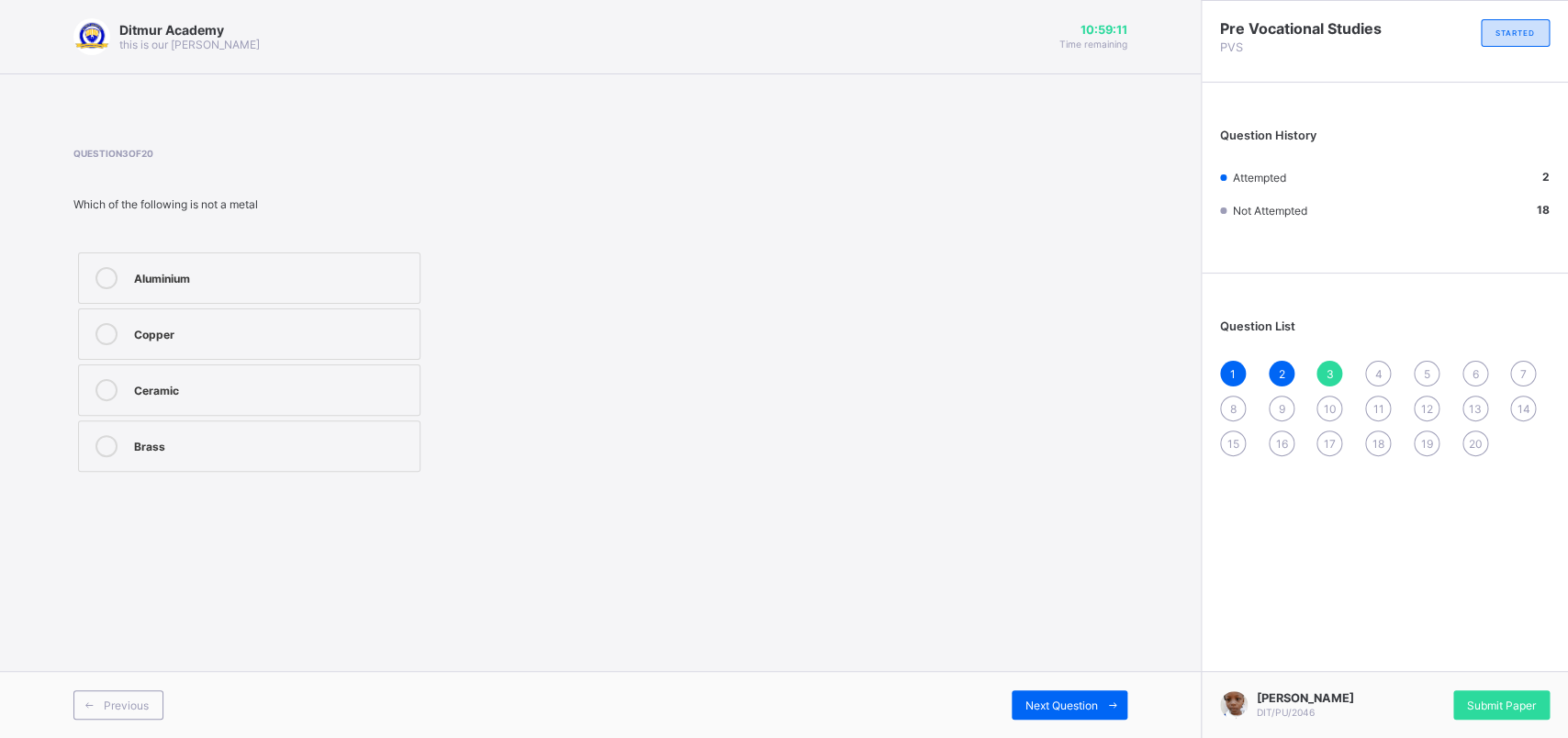 click on "Ceramic" at bounding box center [249, 390] 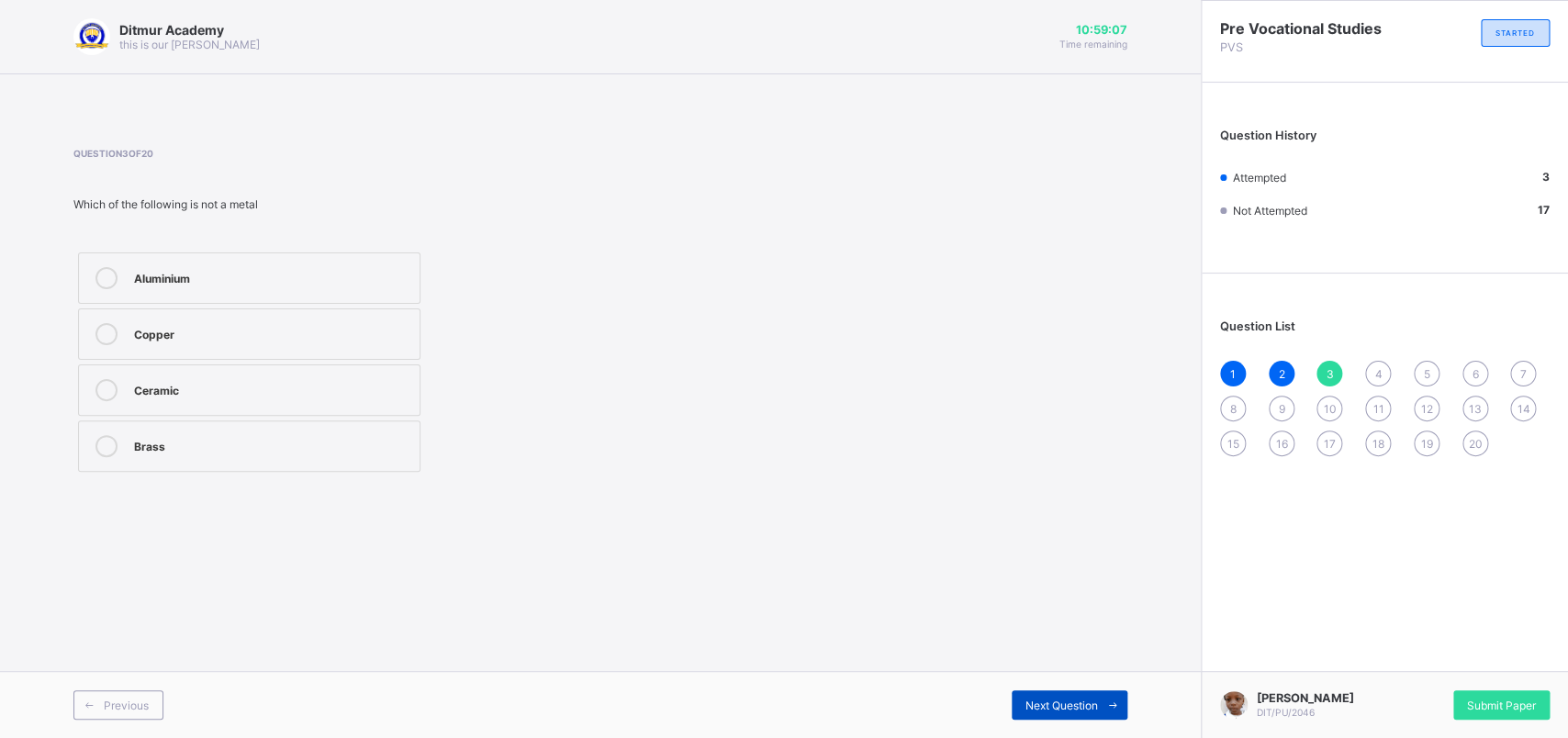 click on "Next Question" at bounding box center [1061, 705] 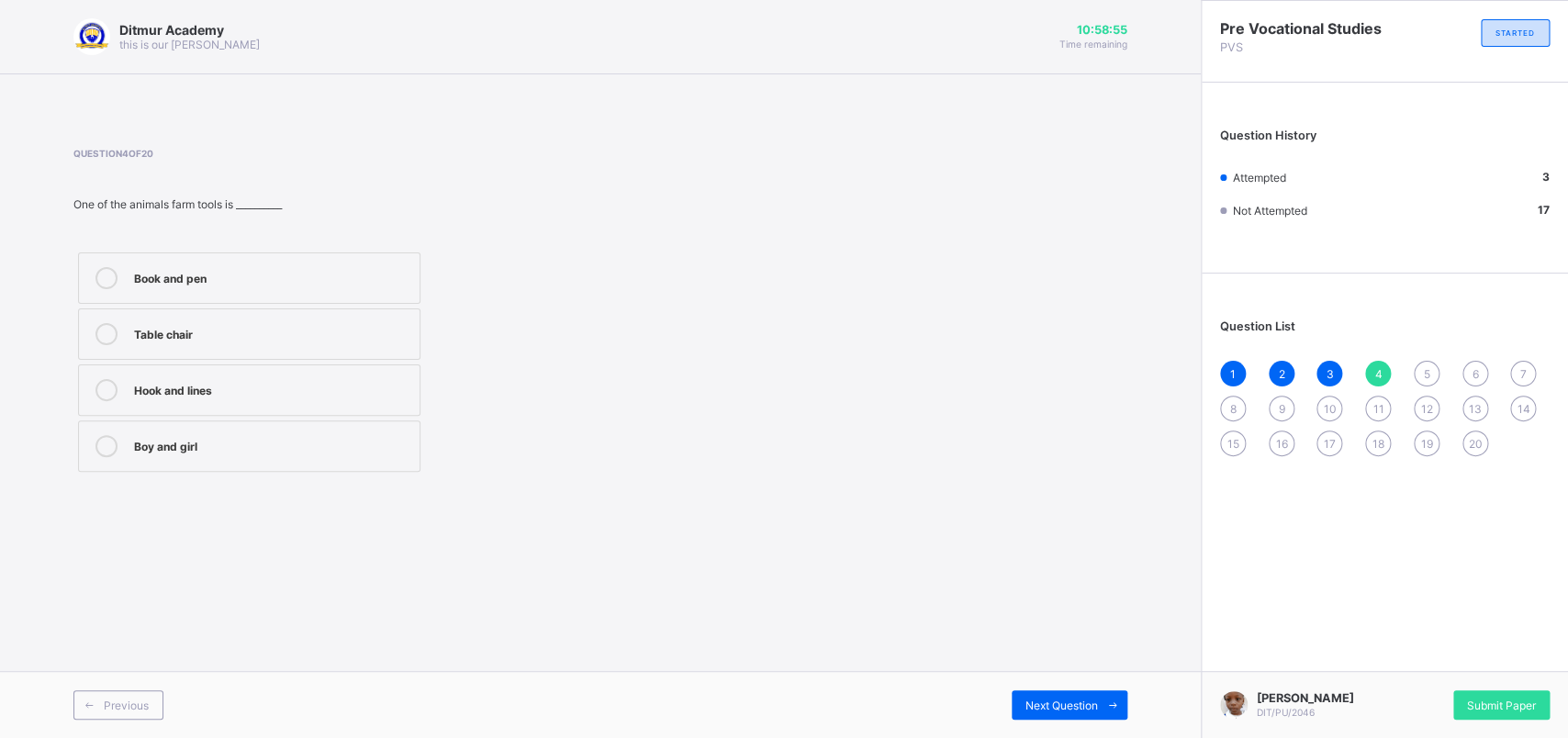 drag, startPoint x: 522, startPoint y: 428, endPoint x: 573, endPoint y: 289, distance: 148.0608 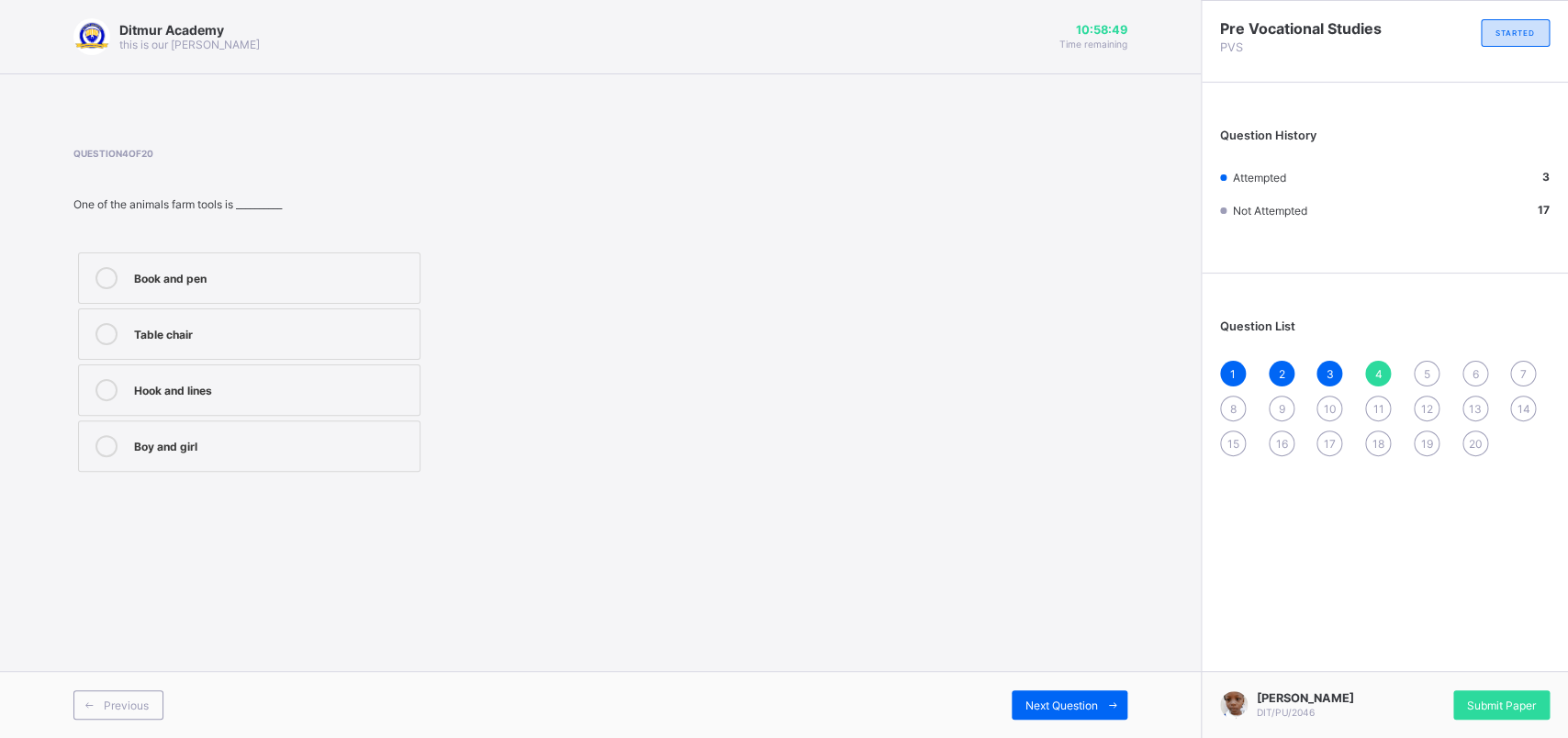 click on "Hook and lines" at bounding box center (272, 388) 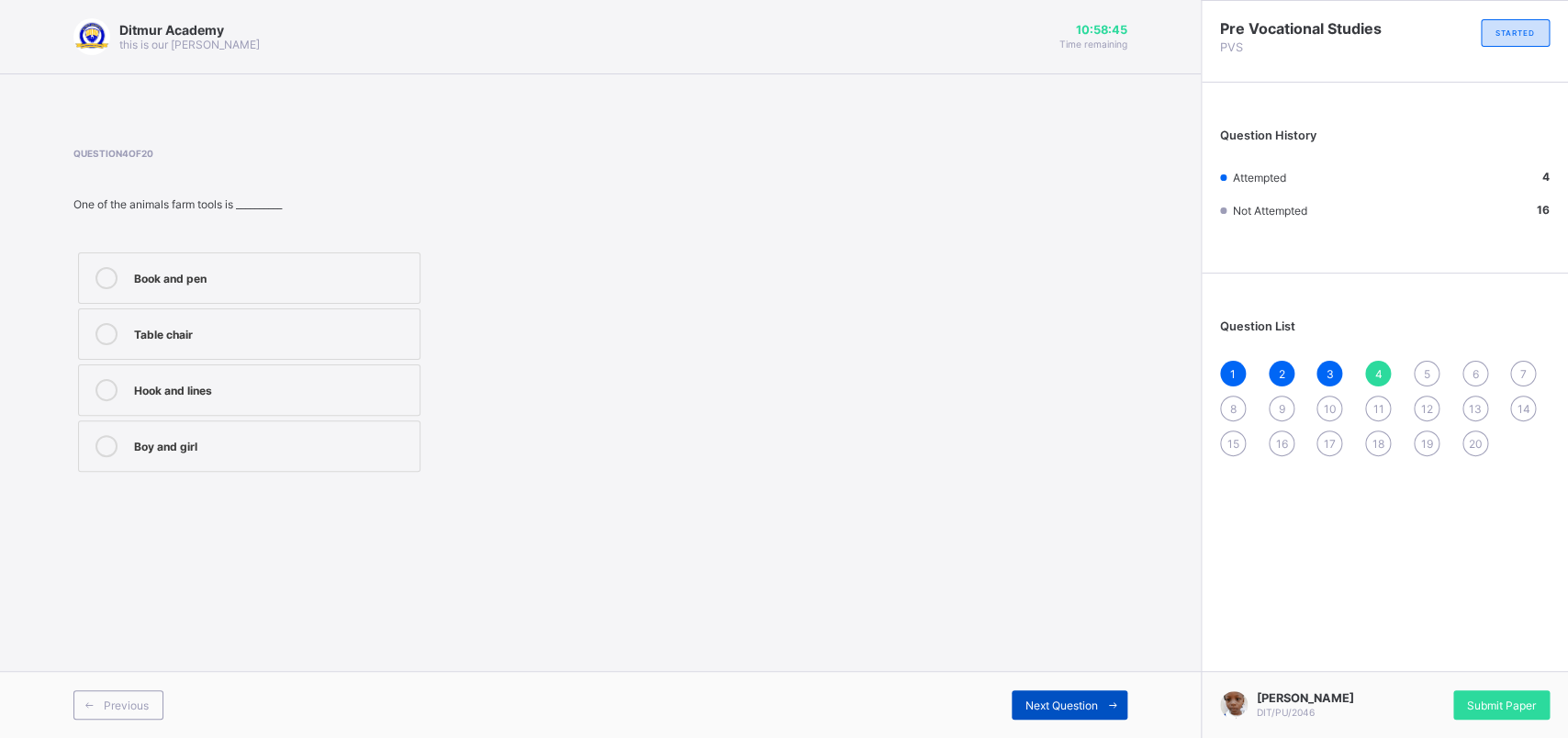 click on "Next Question" at bounding box center (1061, 705) 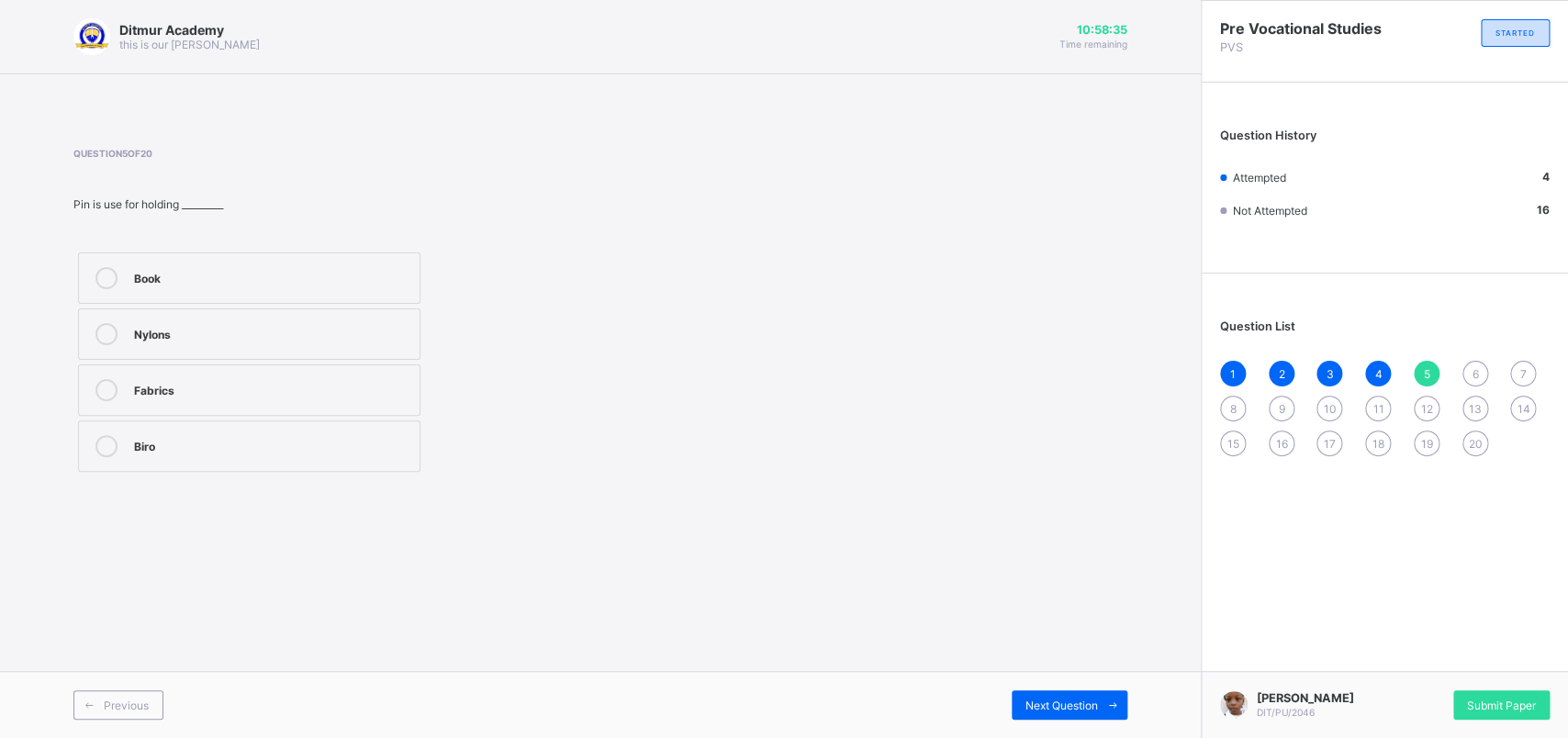 click on "Fabrics" at bounding box center (249, 390) 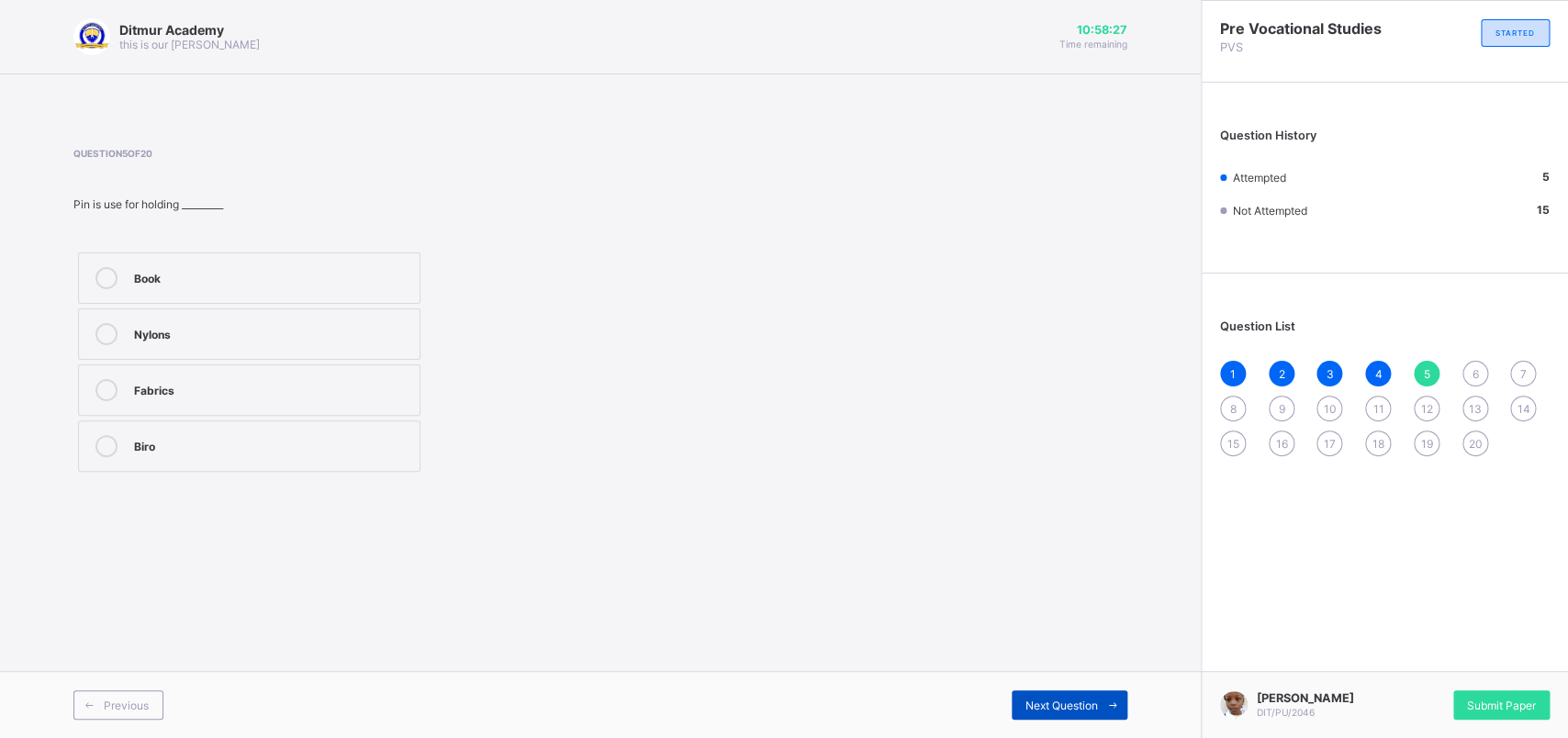 click on "Next Question" at bounding box center [1070, 705] 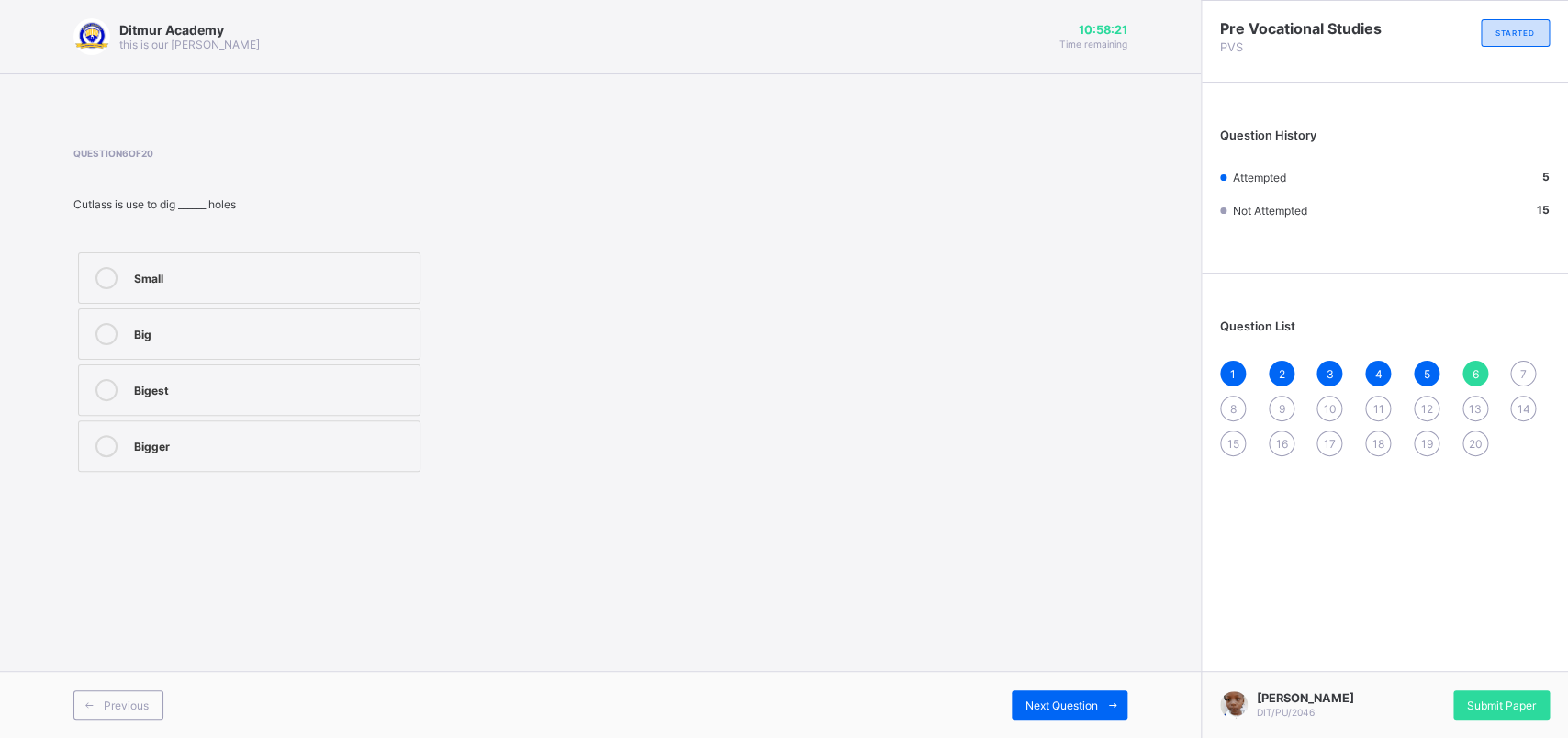 click on "Question  6  of  20 Cutlass is use to dig ______ holes Small  Big Bigest Bigger" at bounding box center [600, 312] 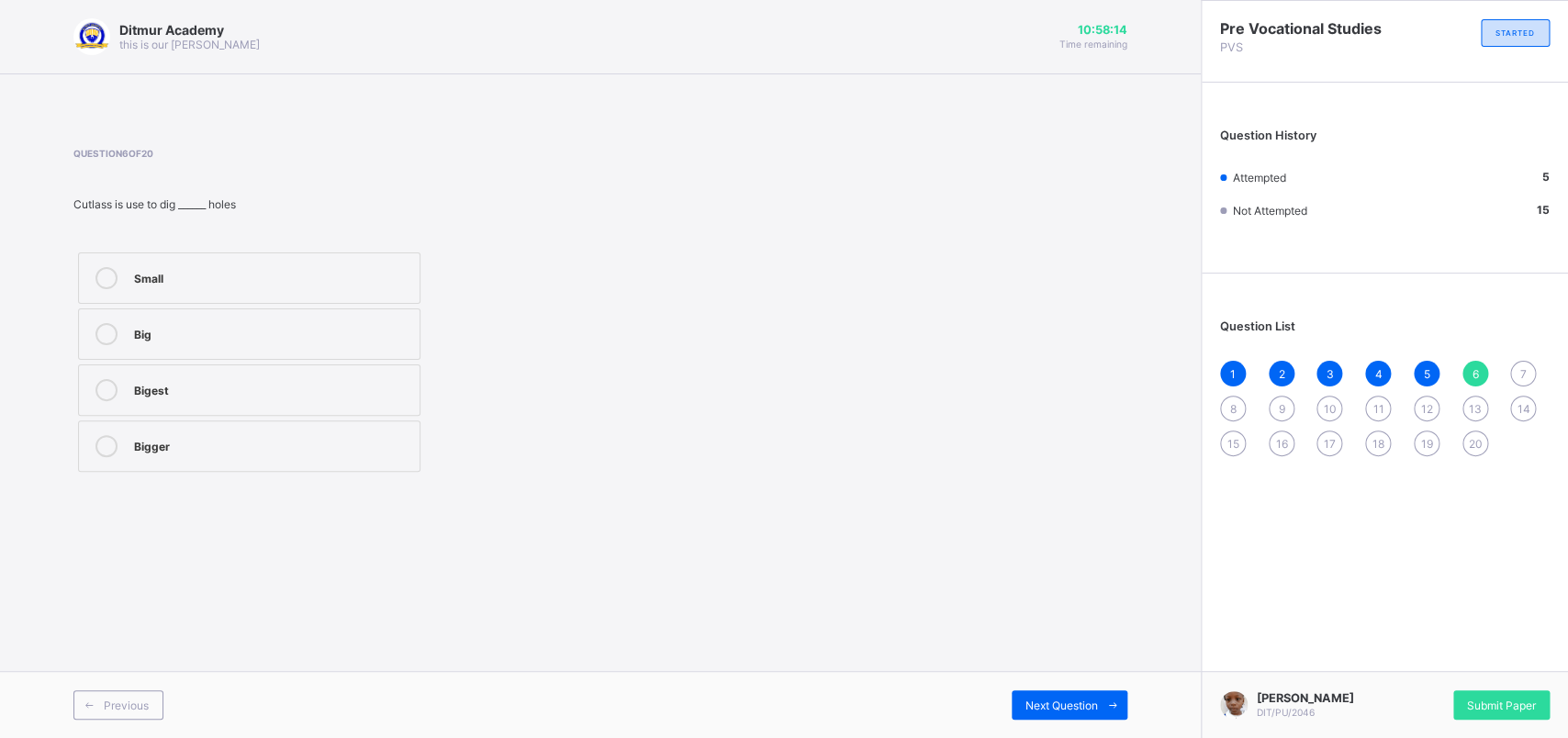 click on "Question  6  of  20 Cutlass is use to dig ______ holes Small  Big Bigest Bigger" at bounding box center (600, 312) 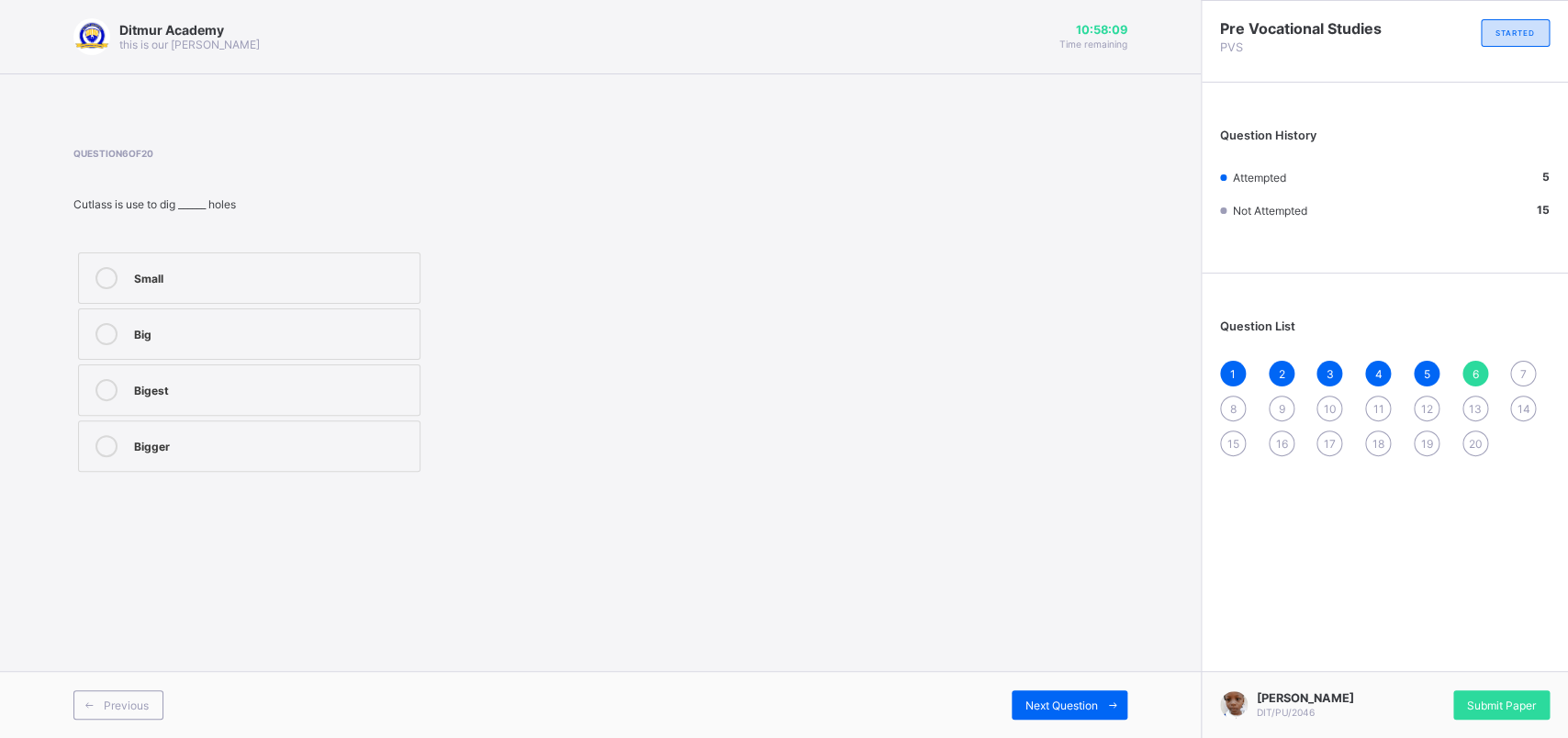 click on "Small" at bounding box center (249, 278) 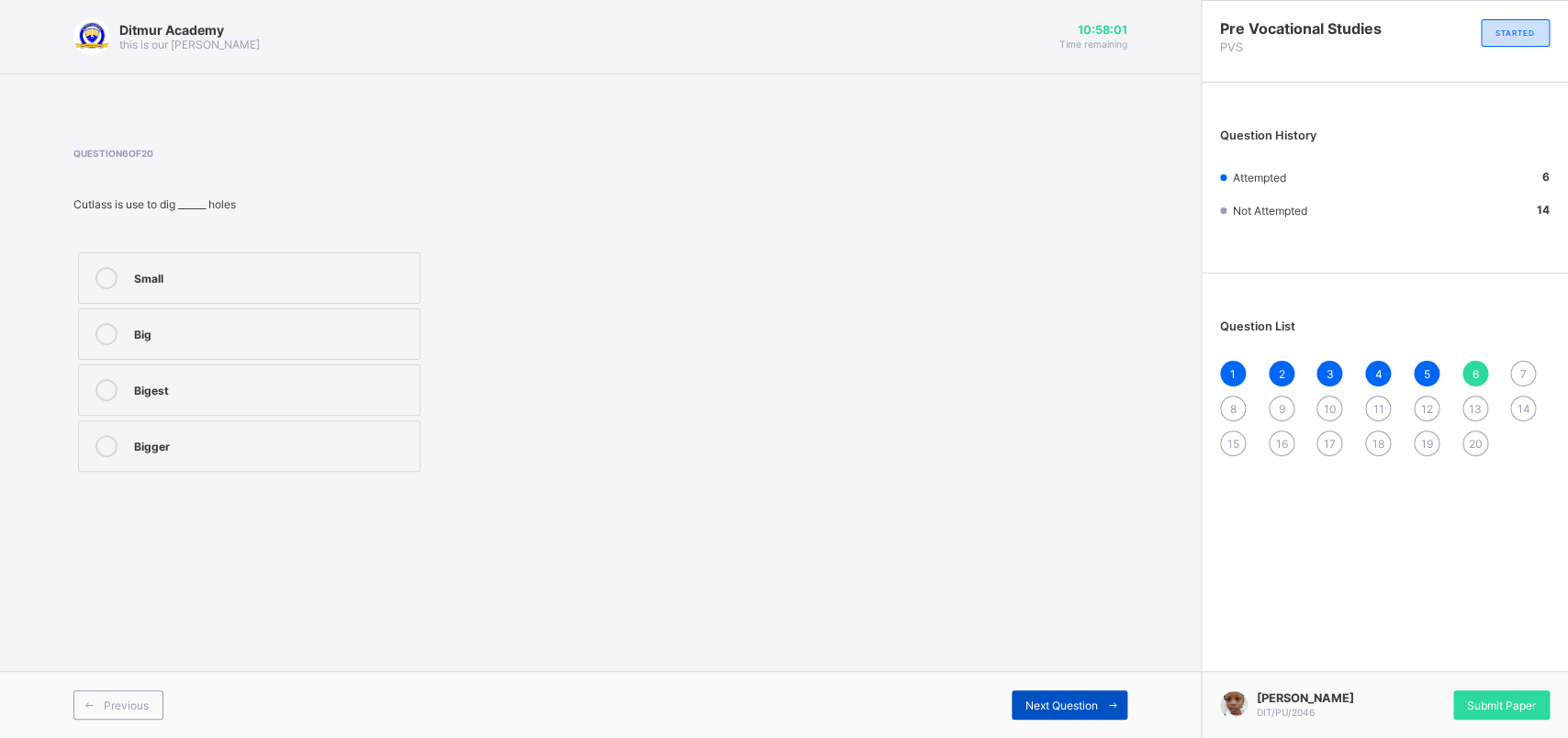 click on "Next Question" at bounding box center (1061, 705) 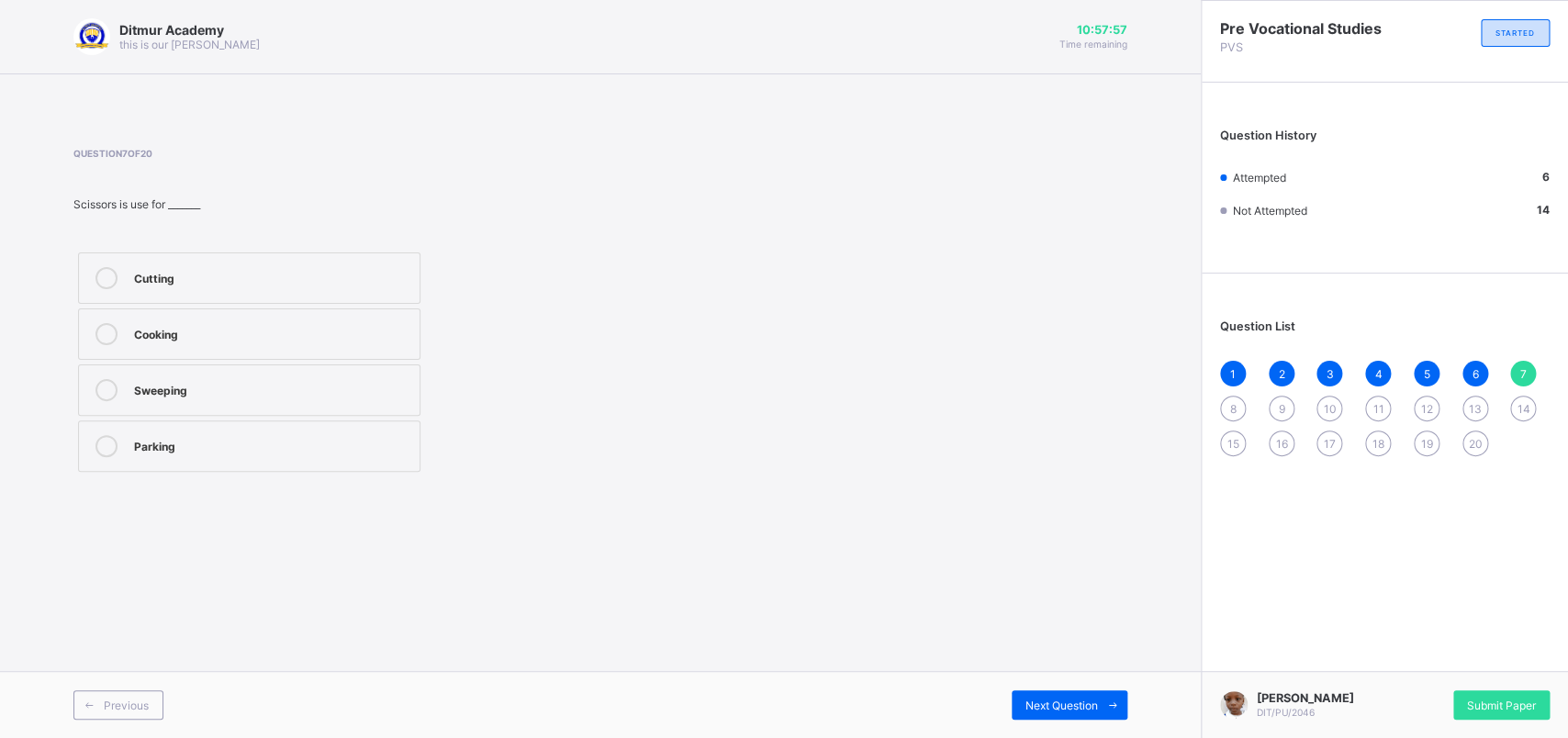 click on "Cutting" at bounding box center [249, 278] 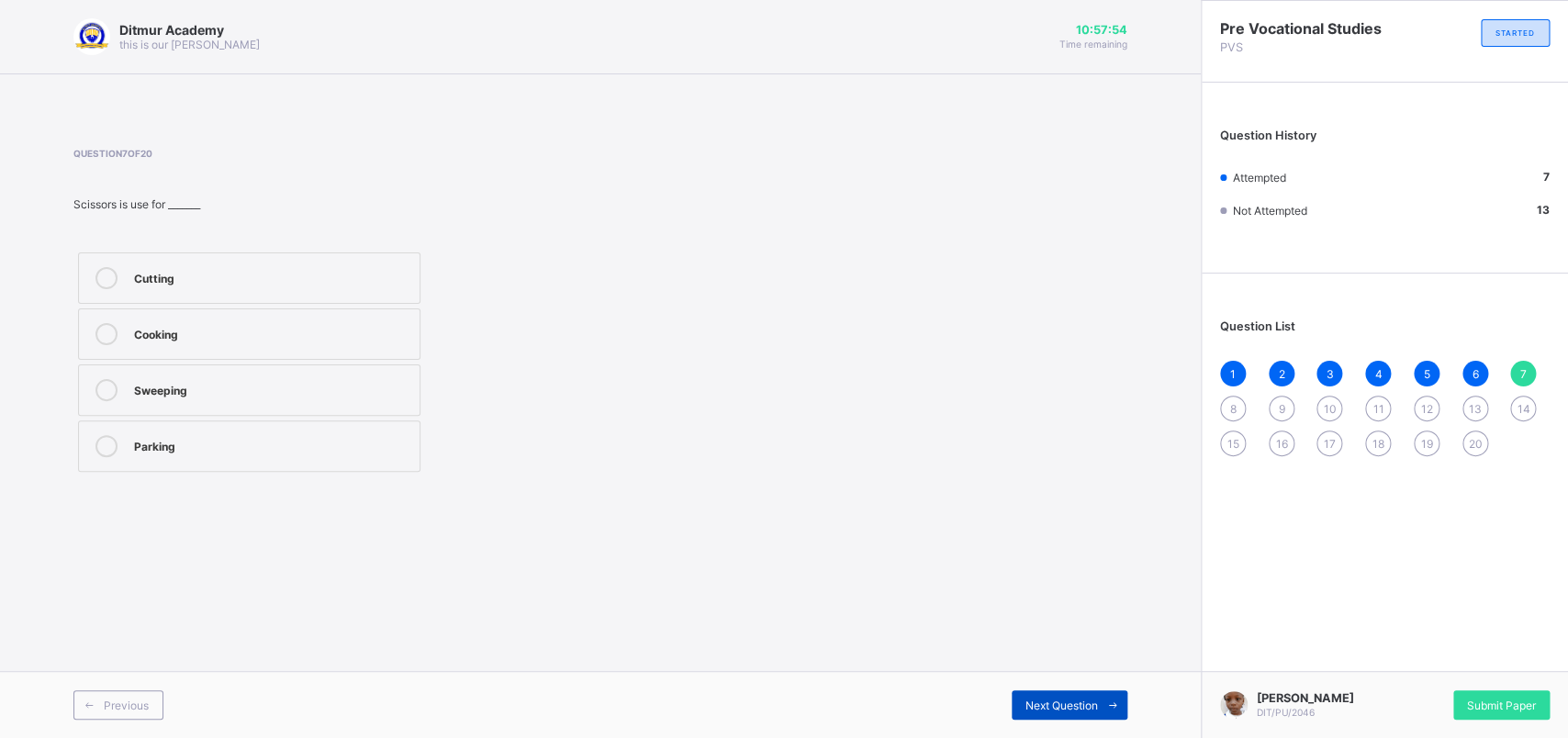 click on "Next Question" at bounding box center [1070, 705] 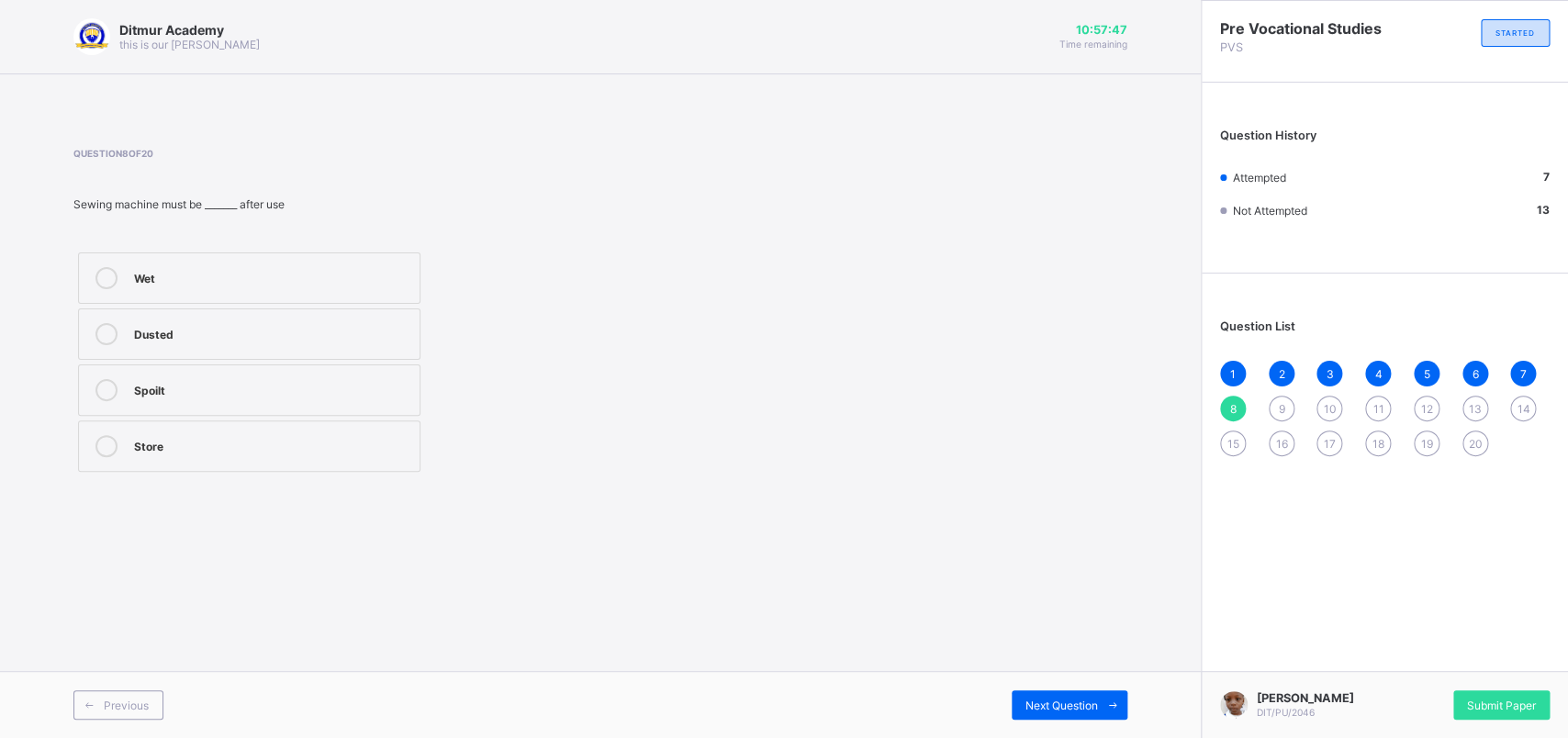 click on "Store" at bounding box center (272, 446) 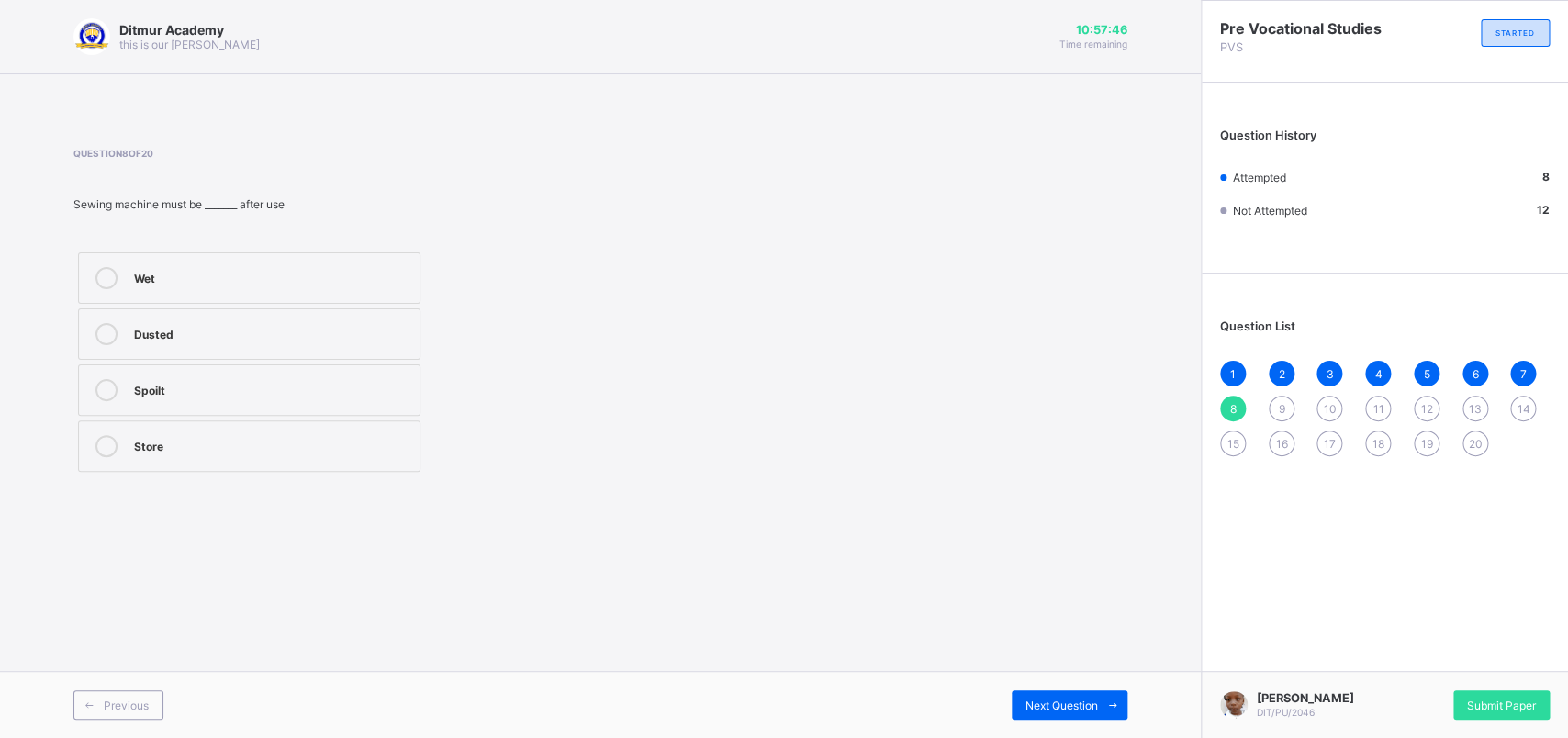click on "Store" at bounding box center (272, 446) 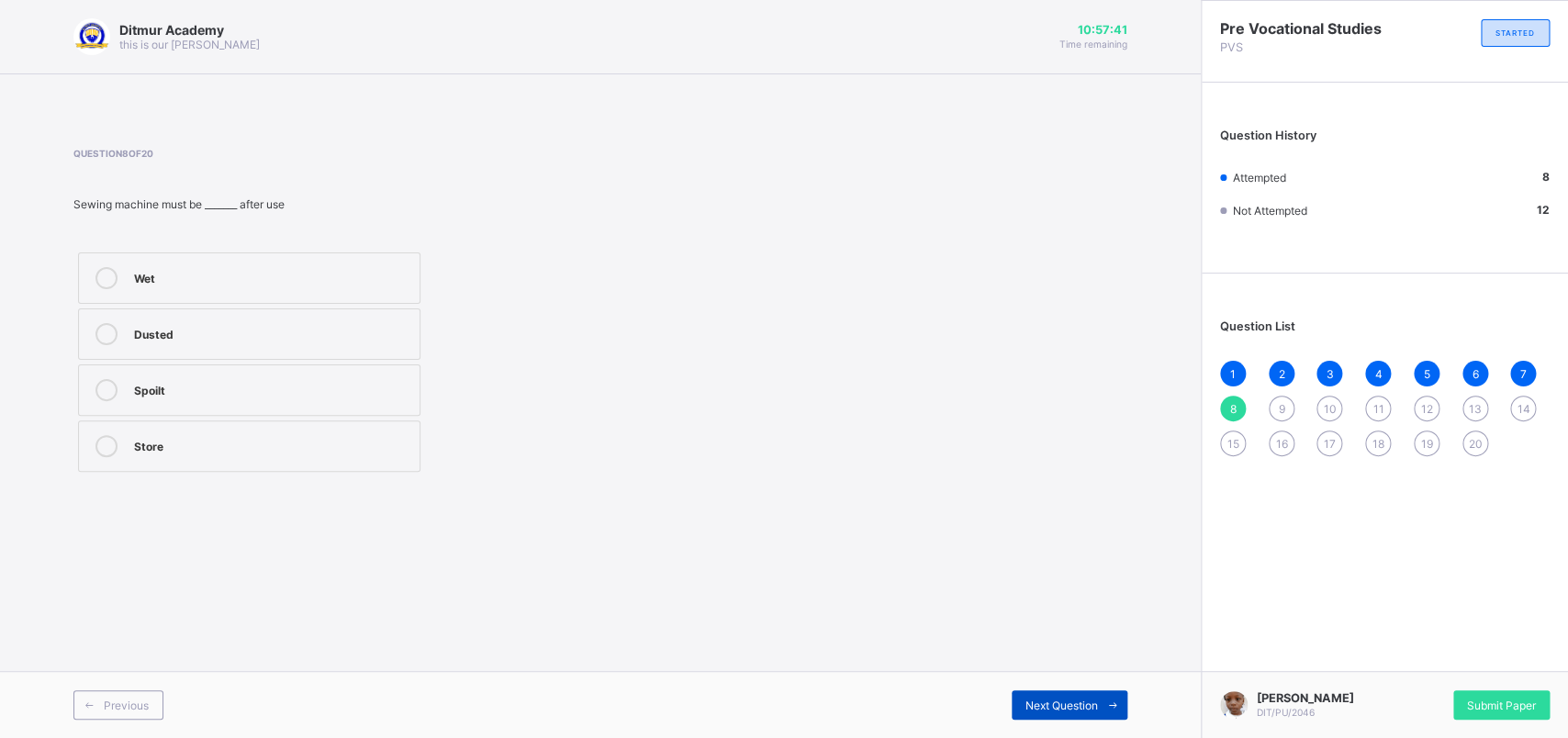 click on "Next Question" at bounding box center [1070, 705] 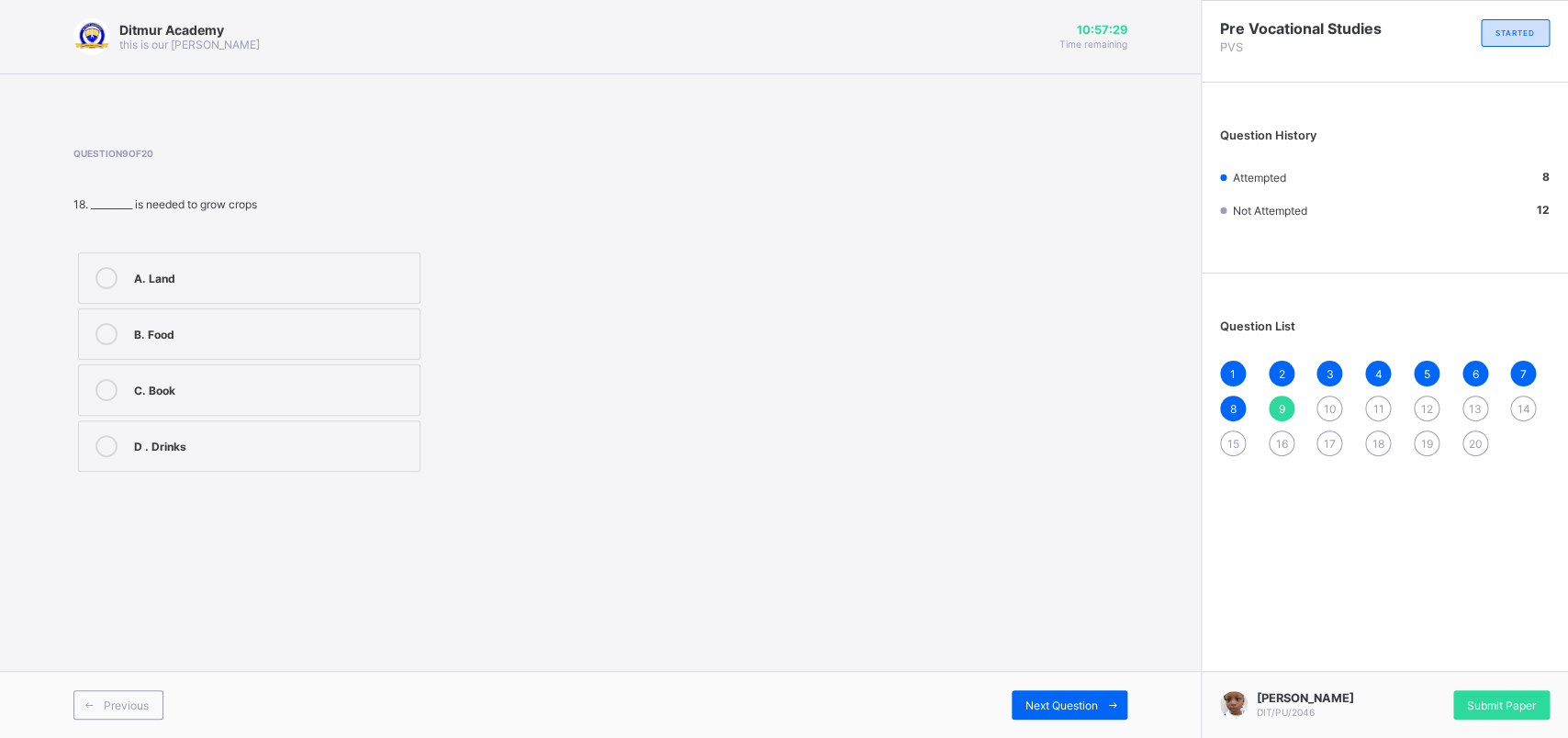 click on "A. Land" at bounding box center [272, 276] 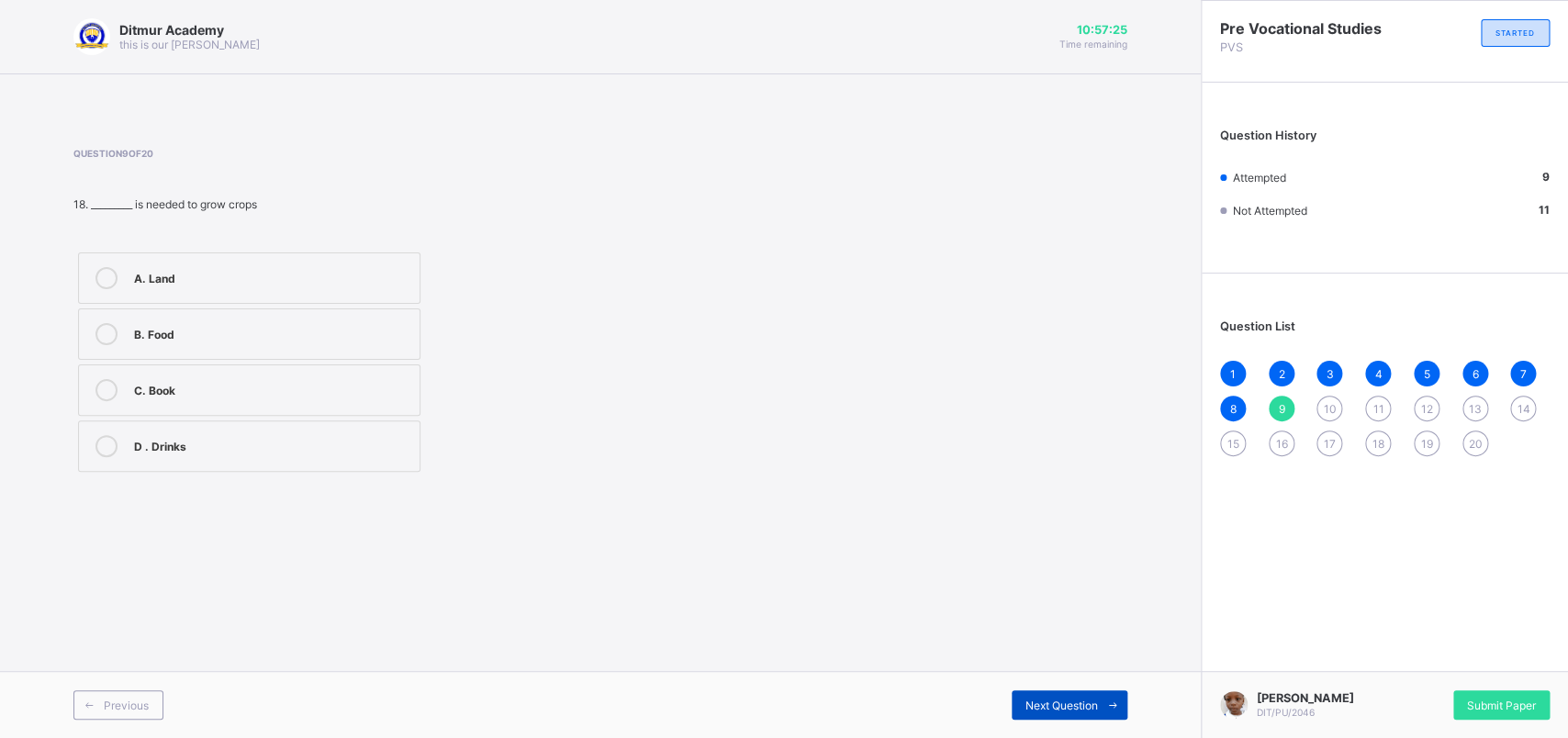 click on "Next Question" at bounding box center [1061, 705] 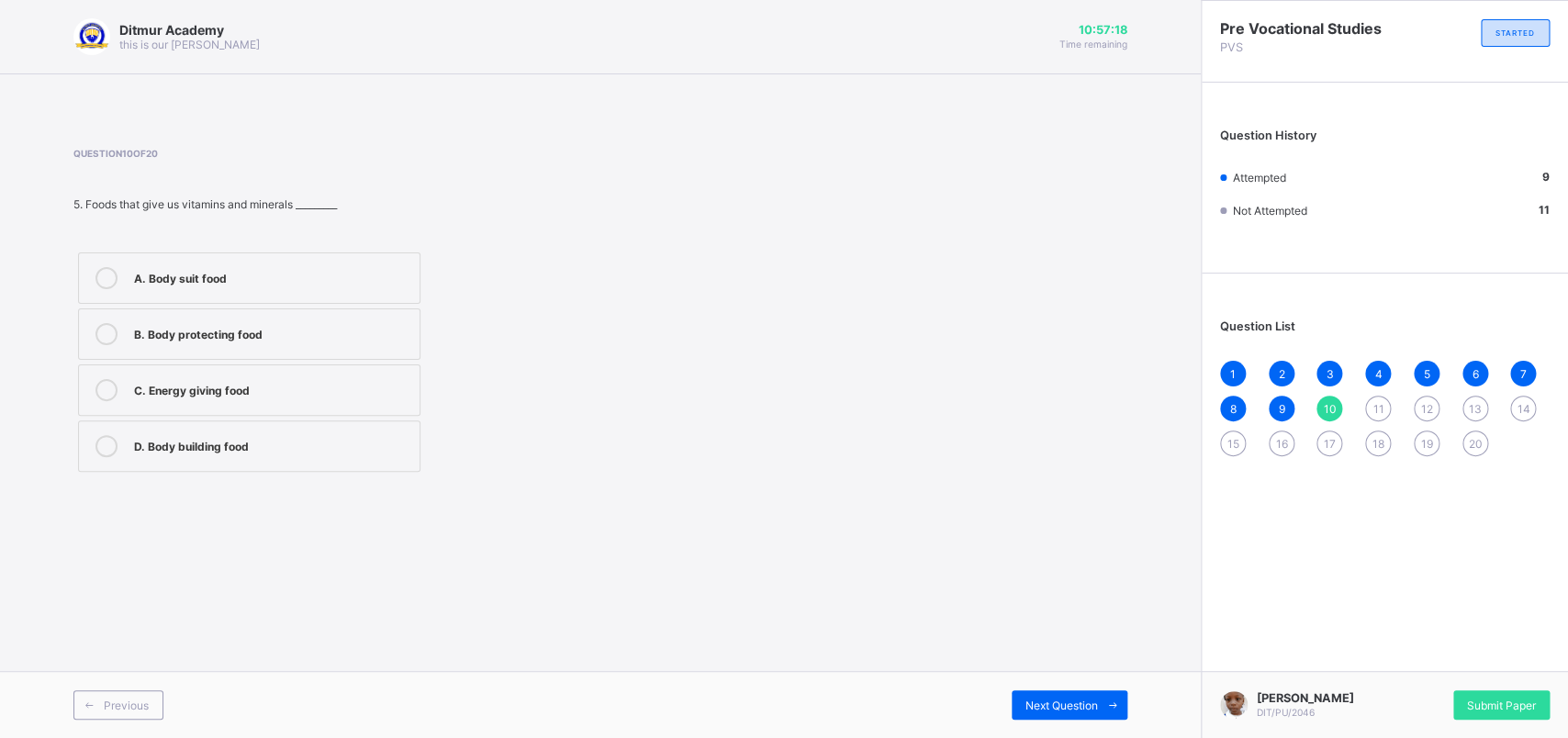 click on "C. Energy giving food" at bounding box center [249, 390] 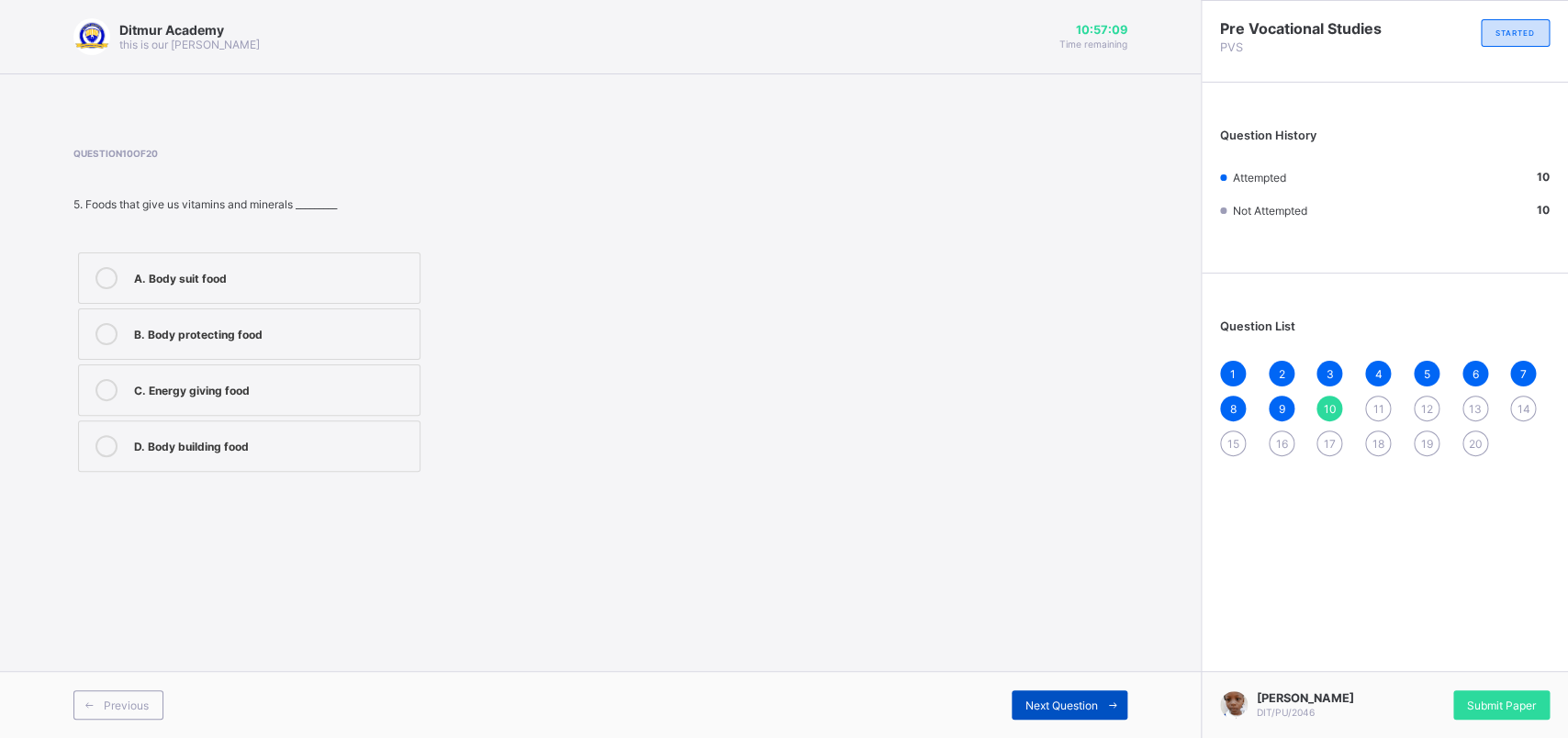 click on "Next Question" at bounding box center (1061, 705) 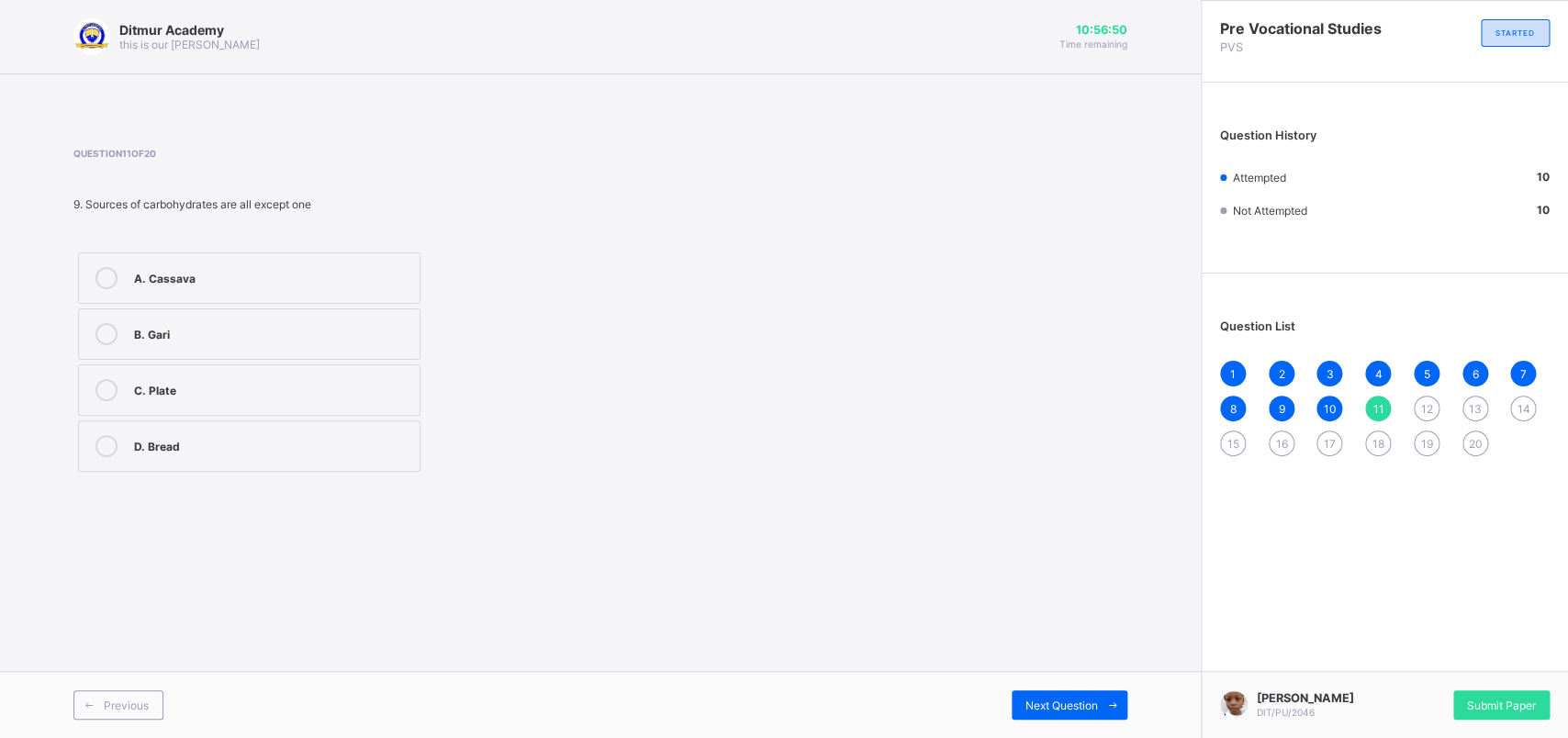 click on "Question  11  of  20 9. Sources of carbohydrates are all except one A. Cassava  B. [PERSON_NAME] Plate  D. Bread" at bounding box center (600, 312) 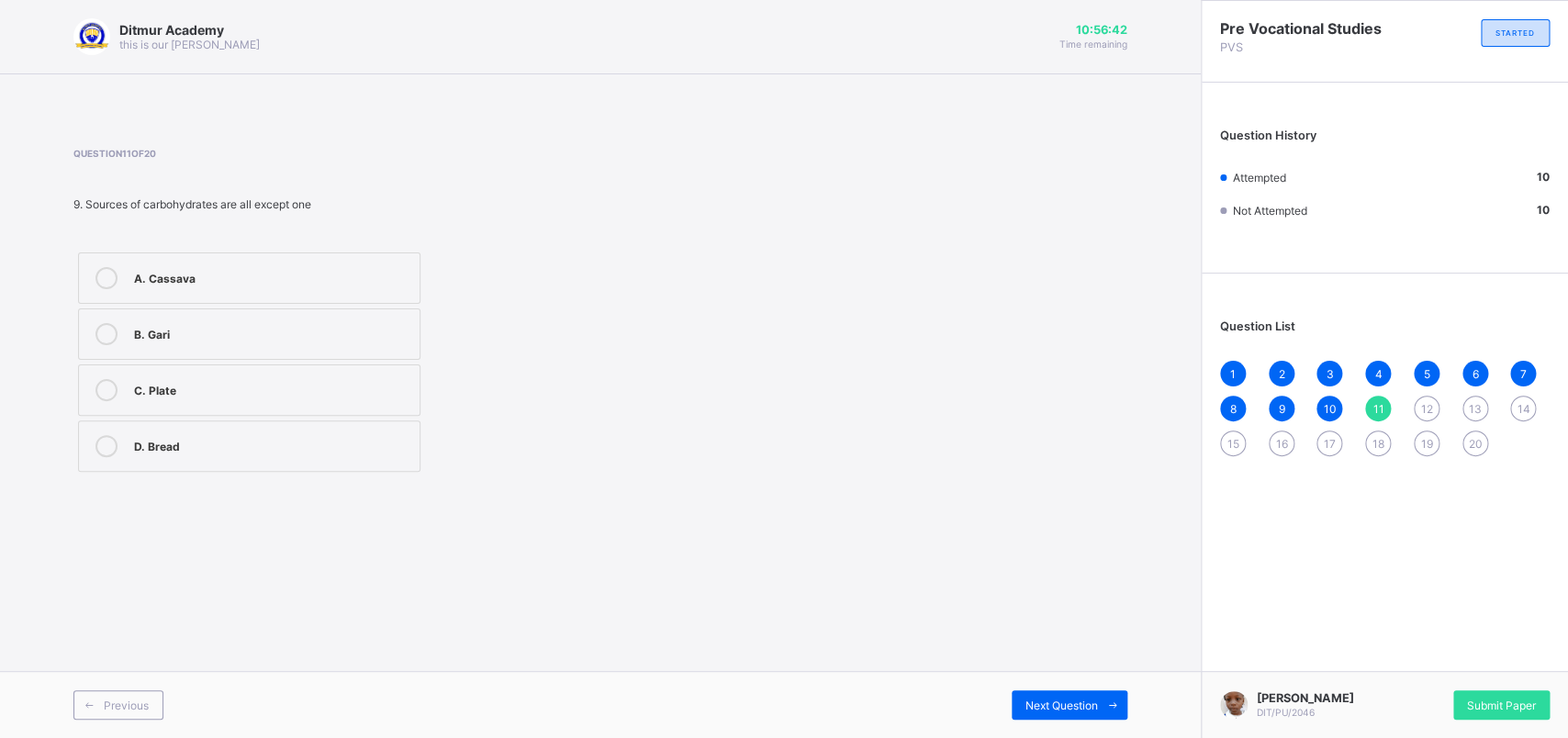 click on "C. Plate" at bounding box center (272, 390) 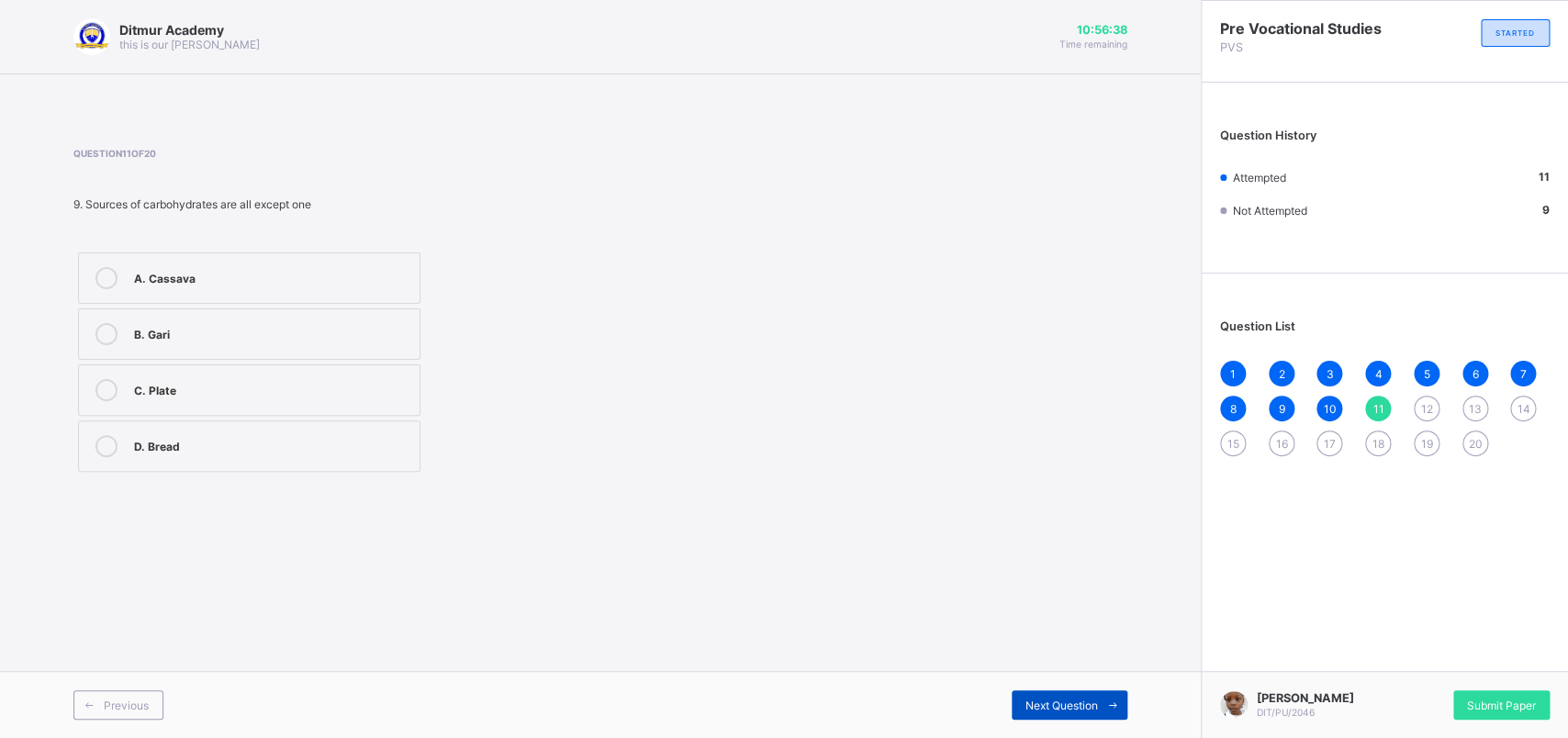 click on "Next Question" at bounding box center (1070, 705) 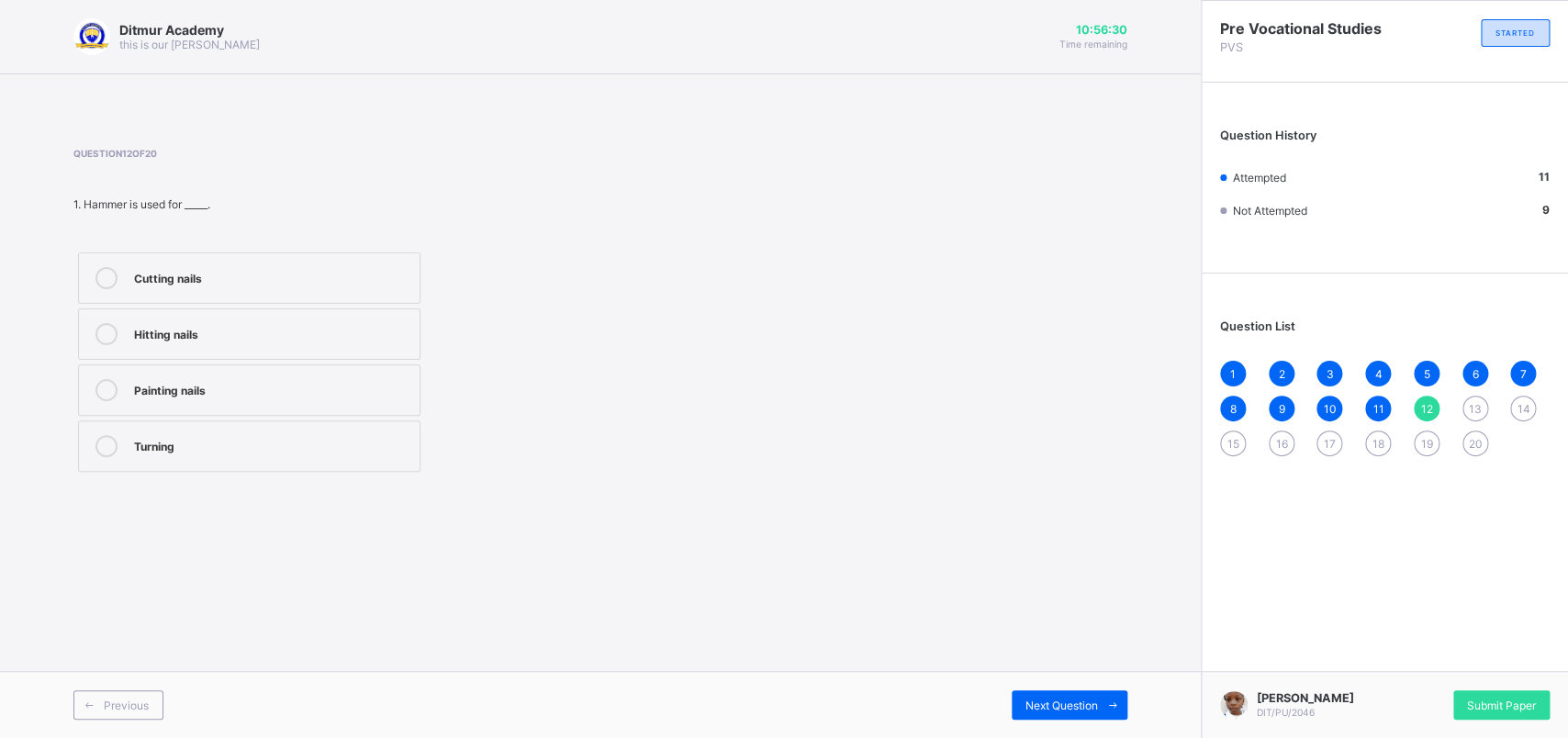 click on "Hitting nails" at bounding box center (249, 334) 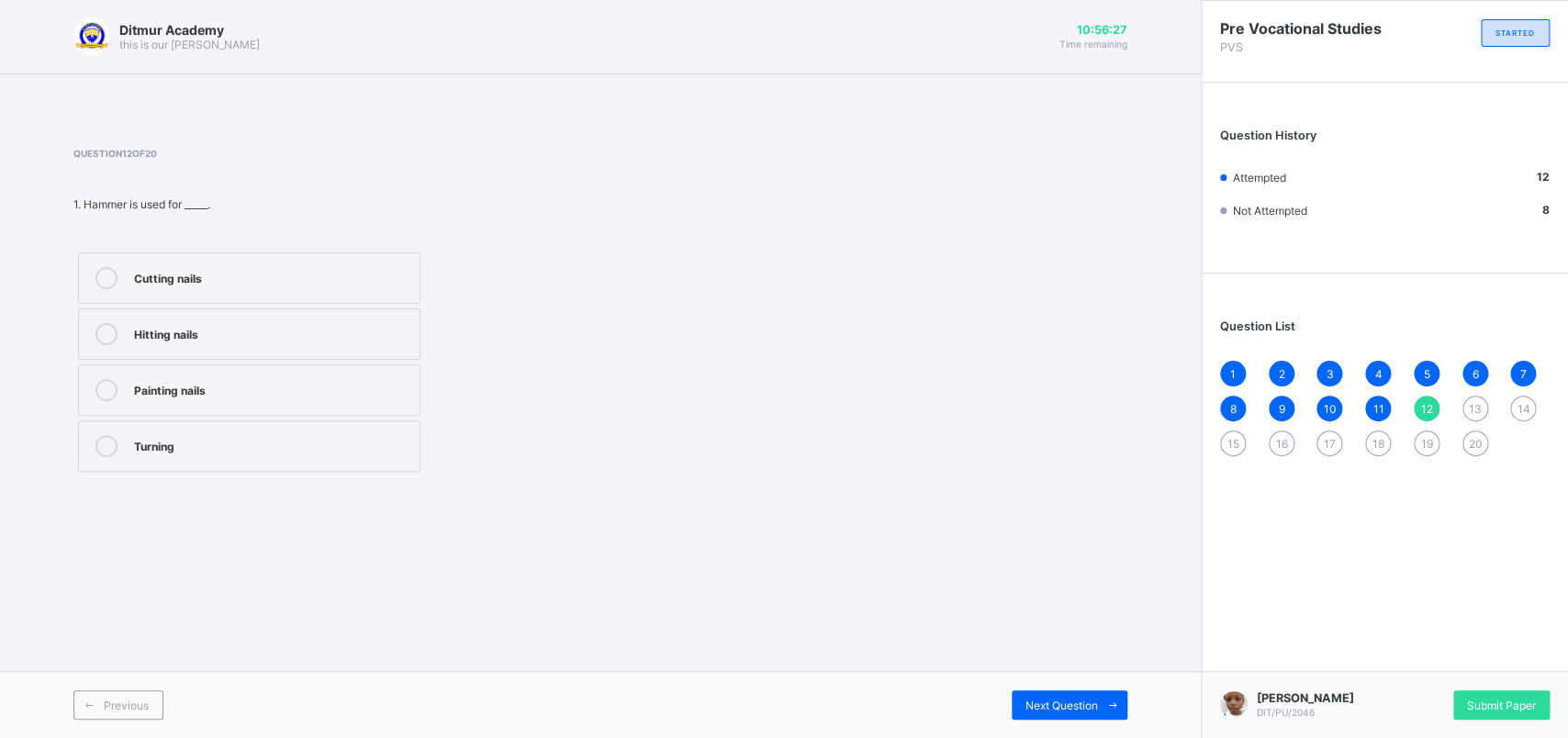 click on "Previous Next Question" at bounding box center [600, 704] 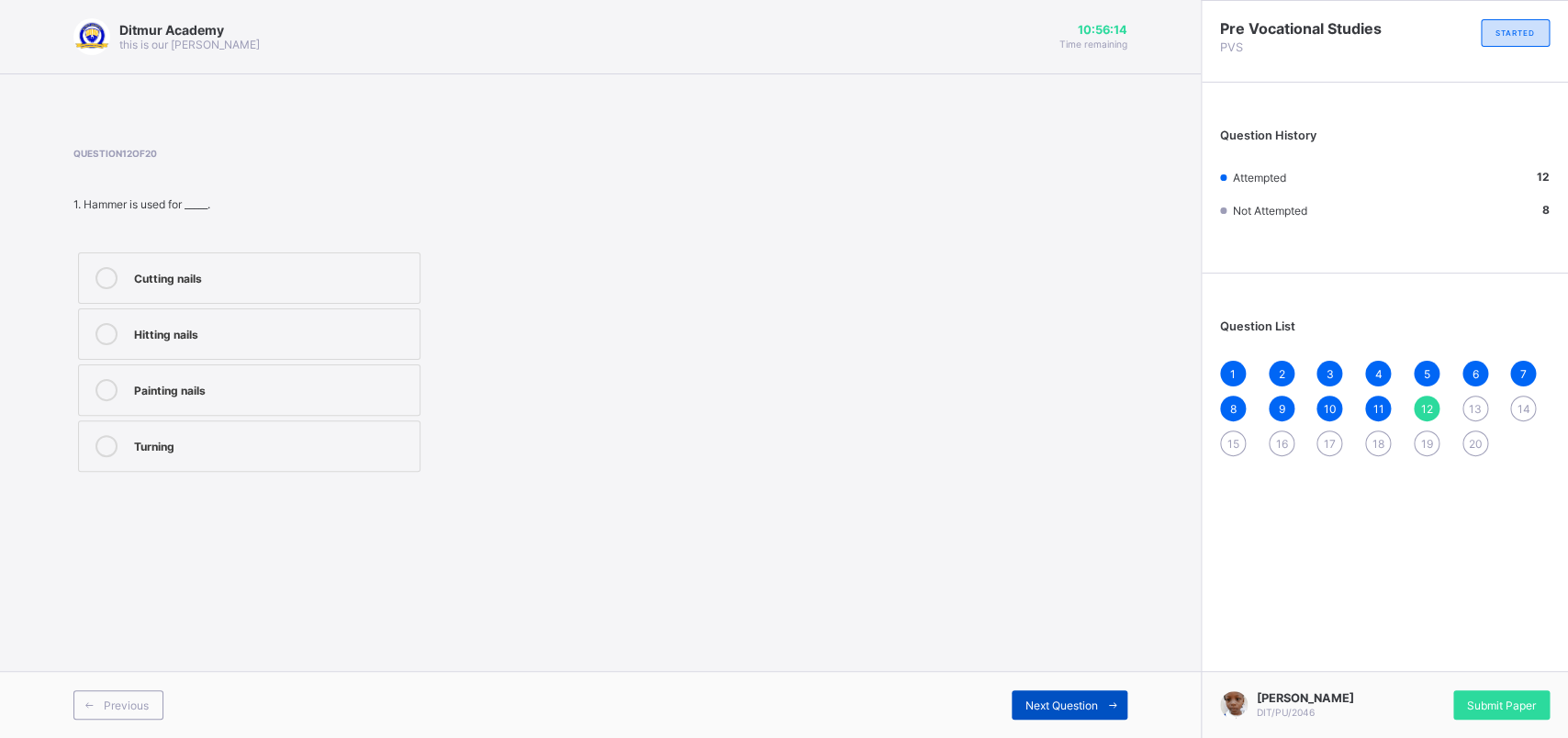 click at bounding box center (1113, 705) 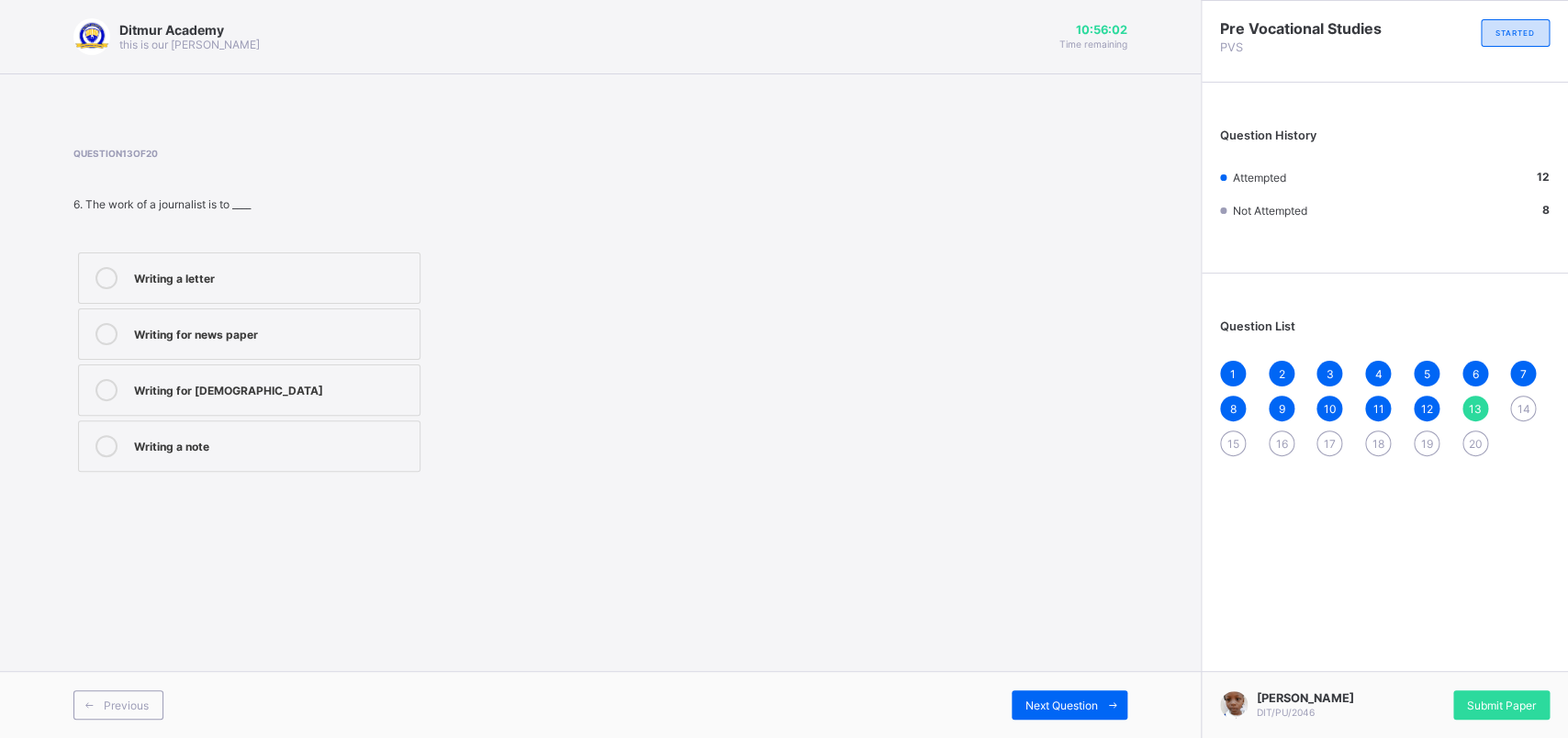 click on "Writing for news paper" at bounding box center (249, 334) 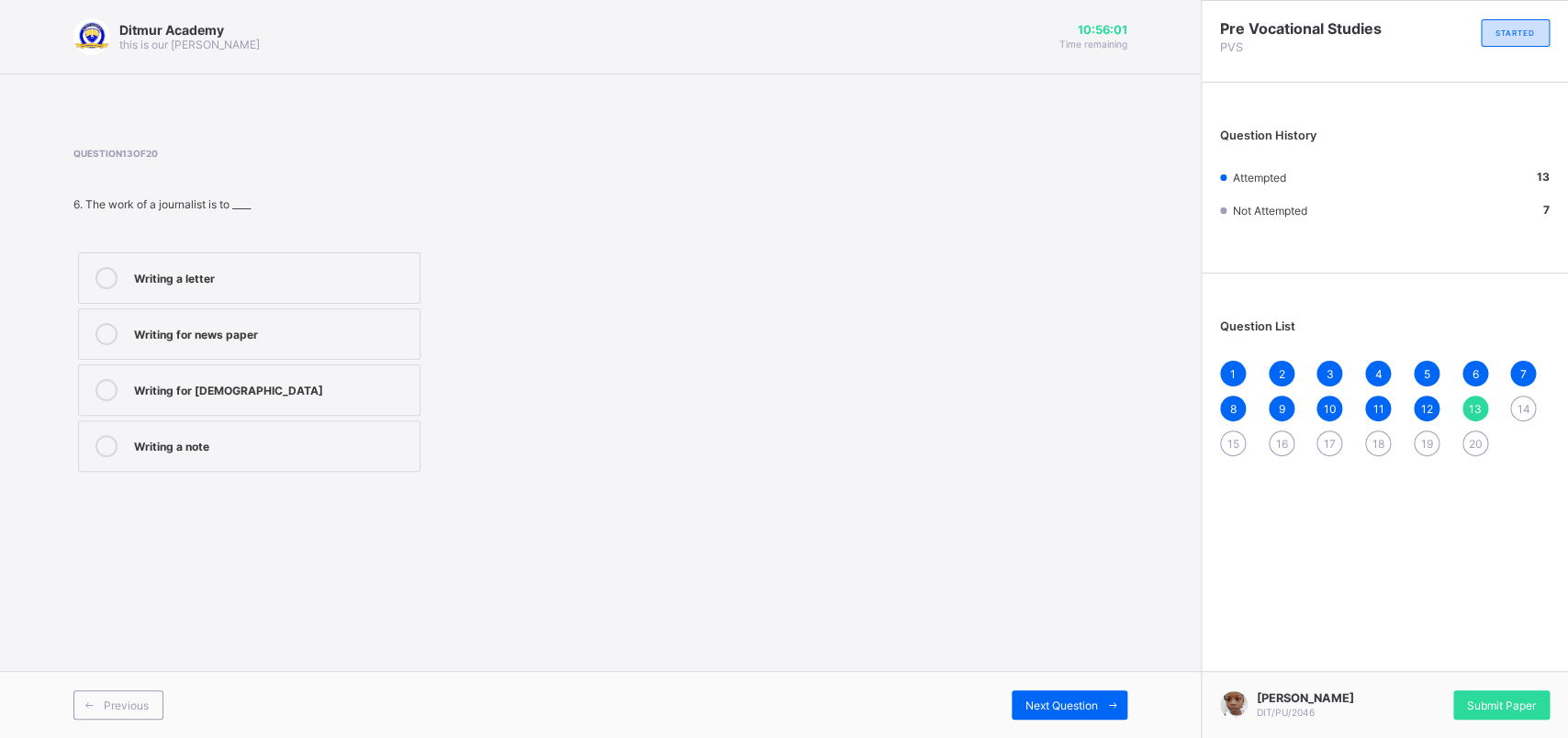 click on "Writing for news paper" at bounding box center [249, 334] 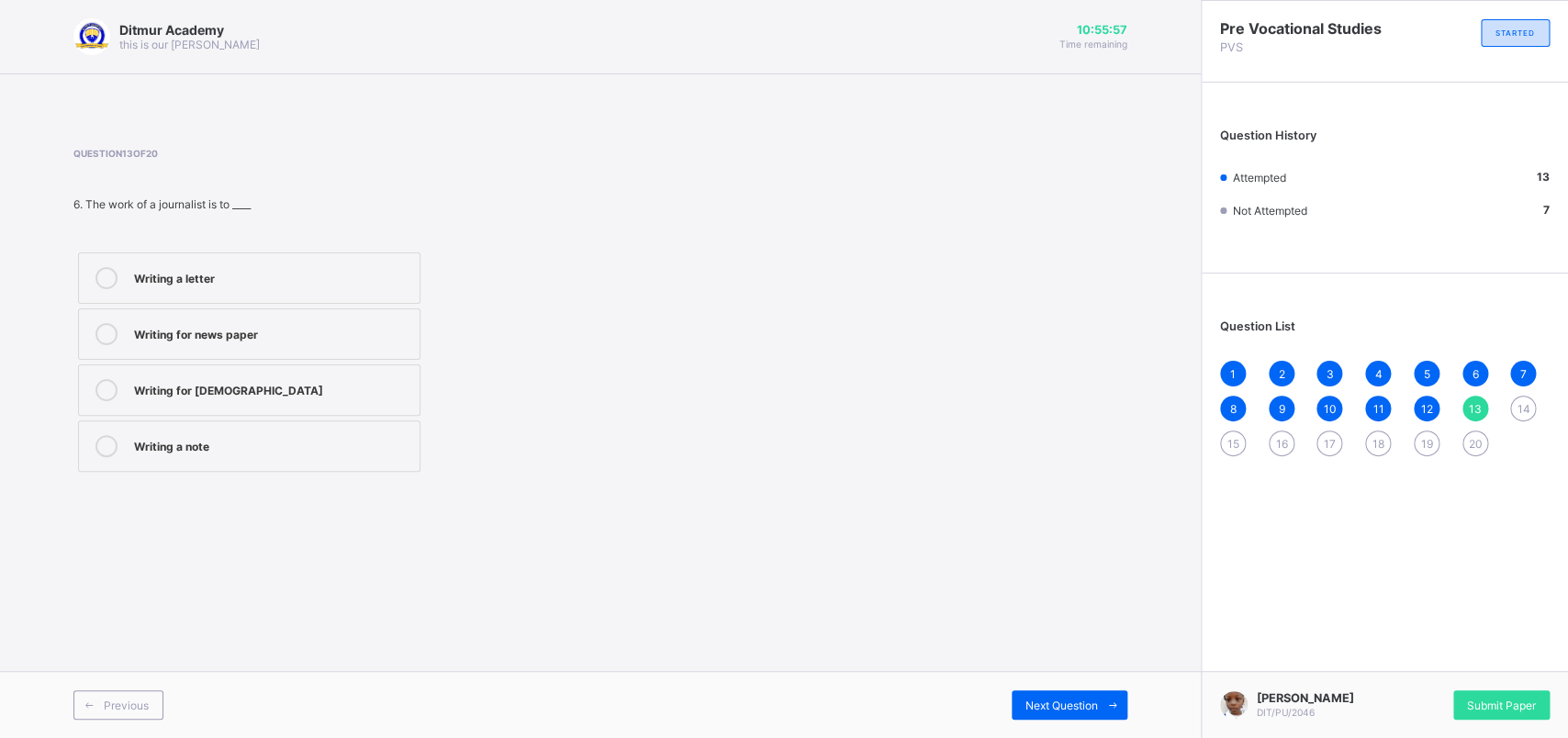 click on "Previous Next Question" at bounding box center [600, 704] 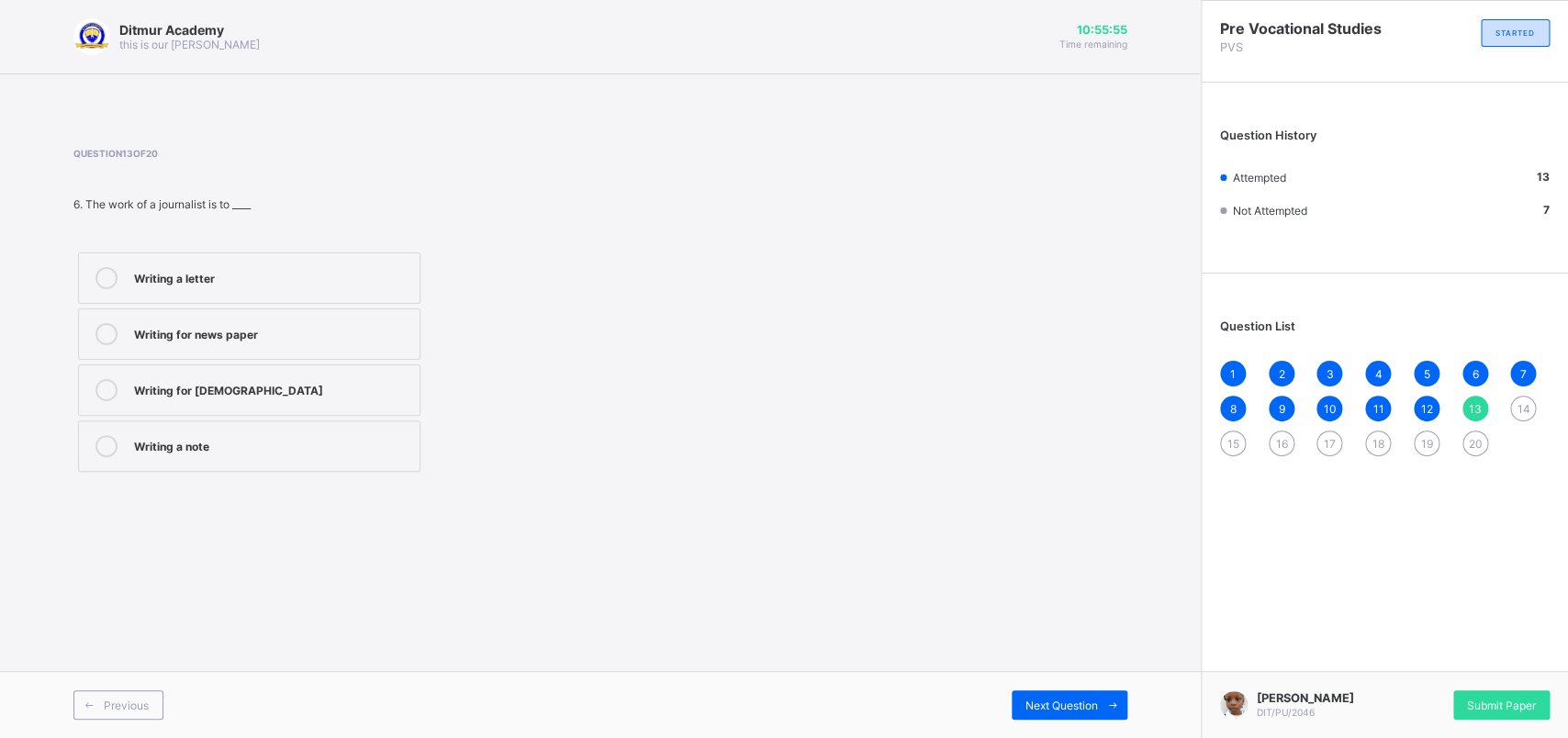 click on "Previous Next Question" at bounding box center [600, 704] 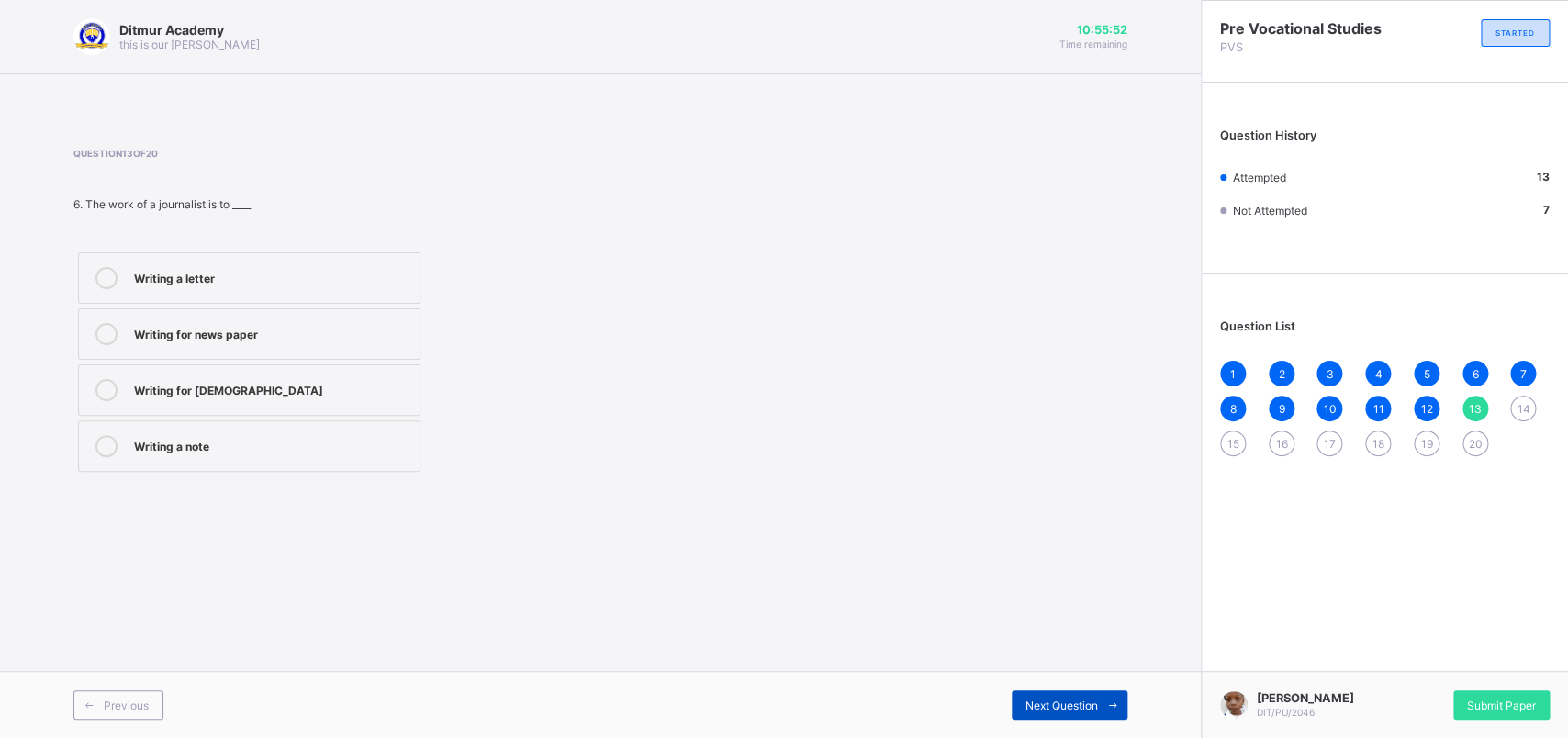 click on "Next Question" at bounding box center [1061, 705] 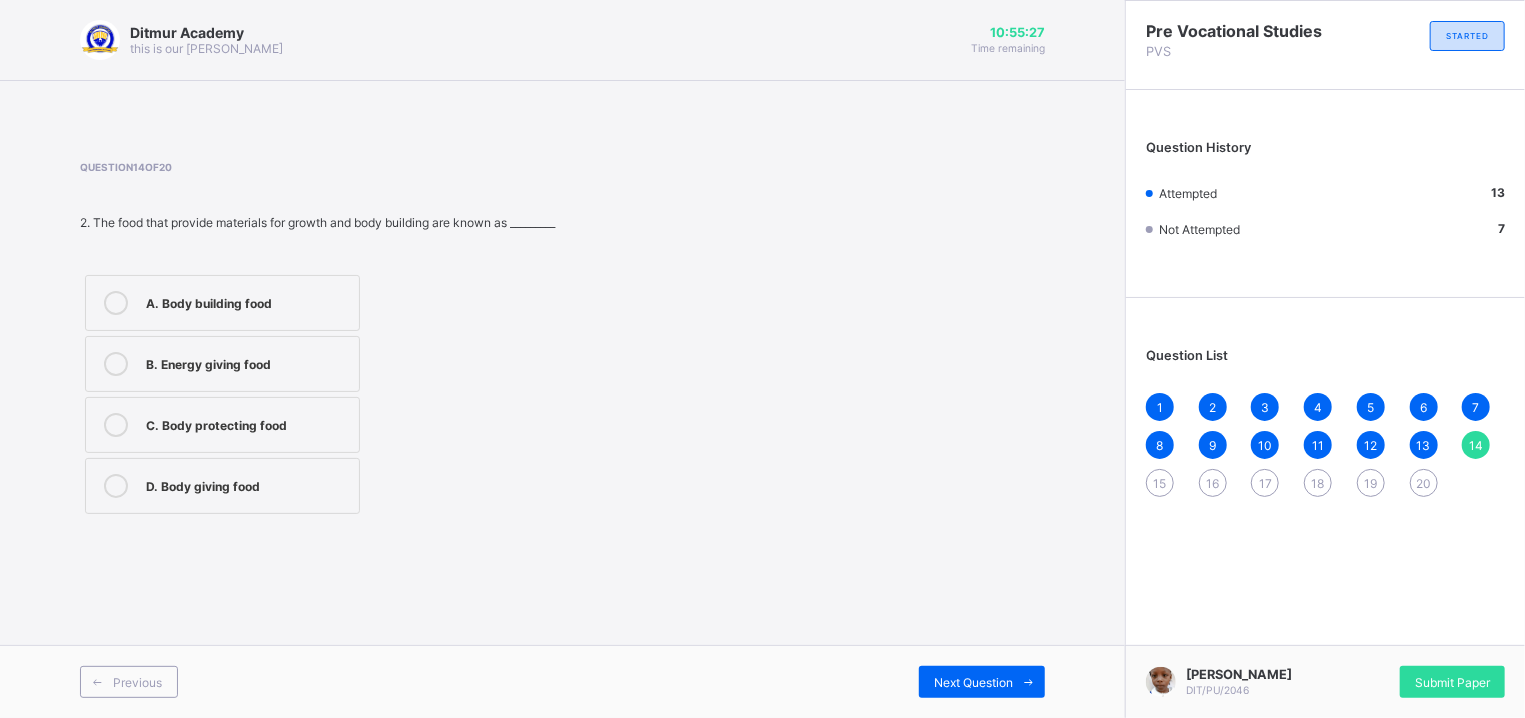 click on "A. Body building food B. Energy giving food  C. Body protecting food  D. Body giving food" at bounding box center [317, 394] 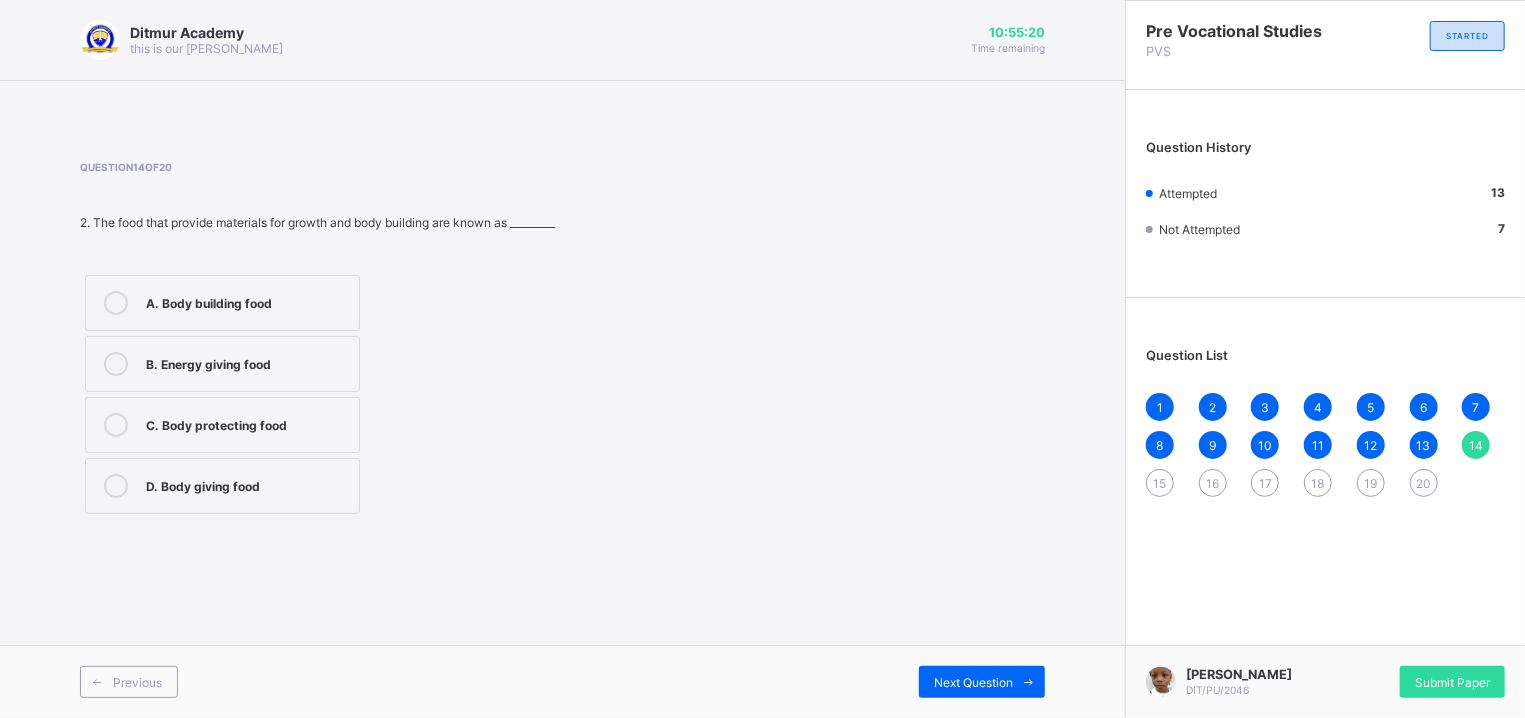 click on "A. Body building food" at bounding box center (247, 301) 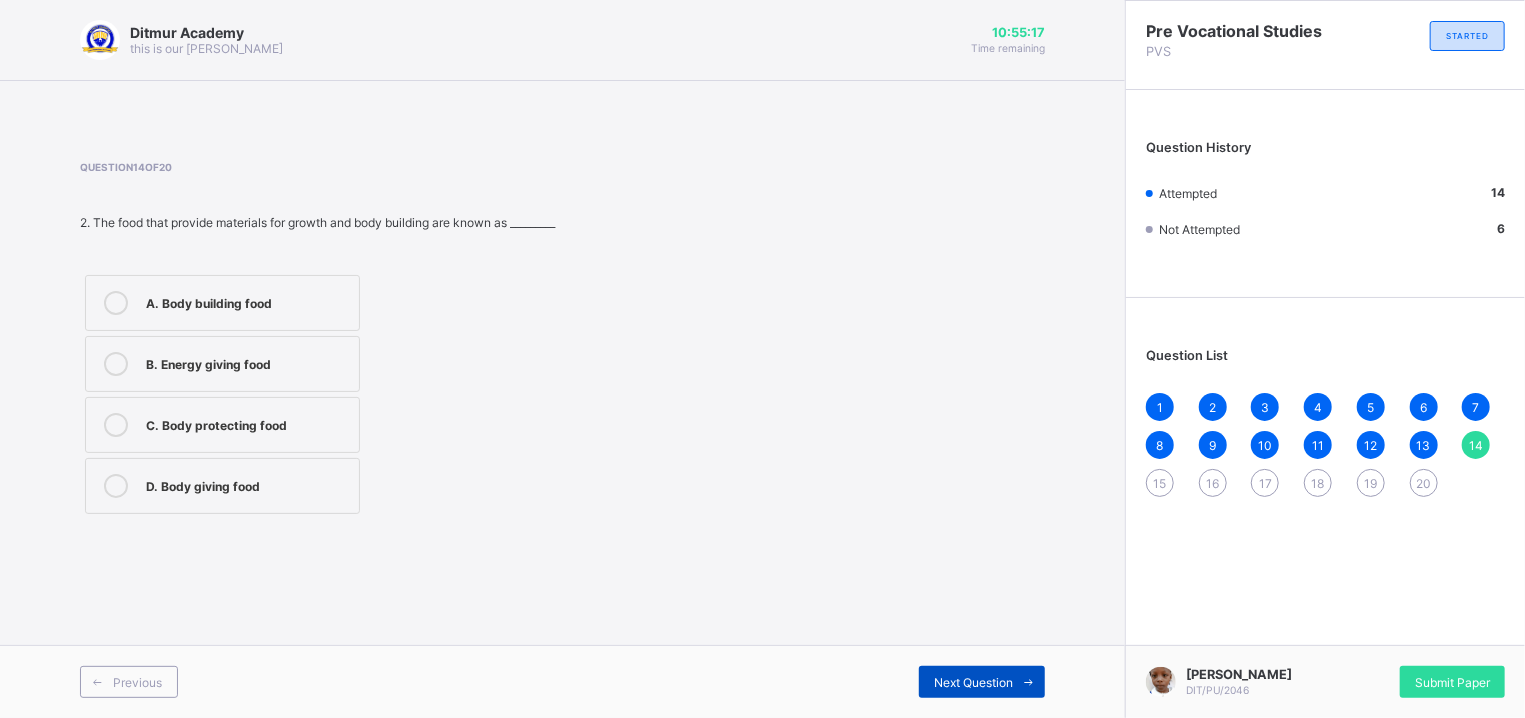 click on "Next Question" at bounding box center [973, 682] 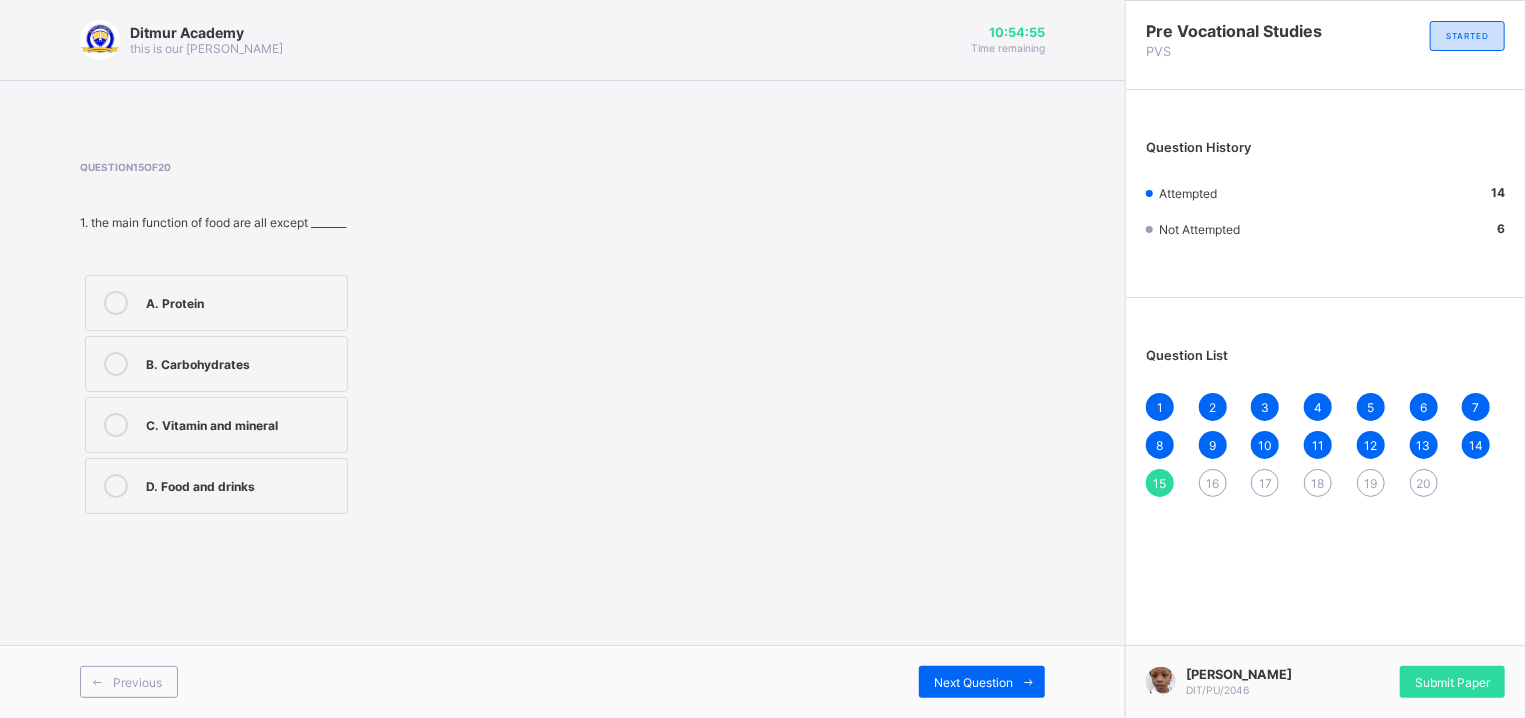 click on "D. Food and drinks" at bounding box center (241, 486) 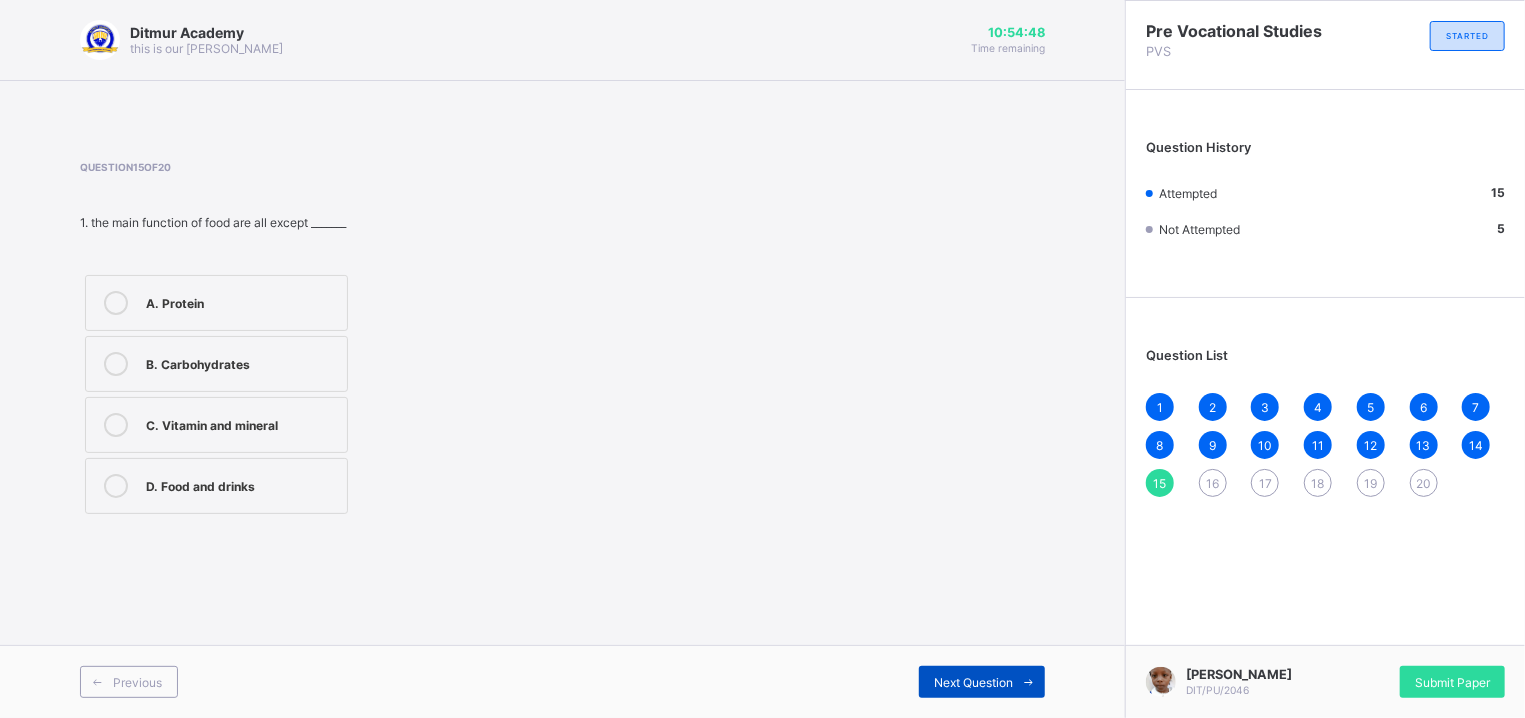 click on "Next Question" at bounding box center (973, 682) 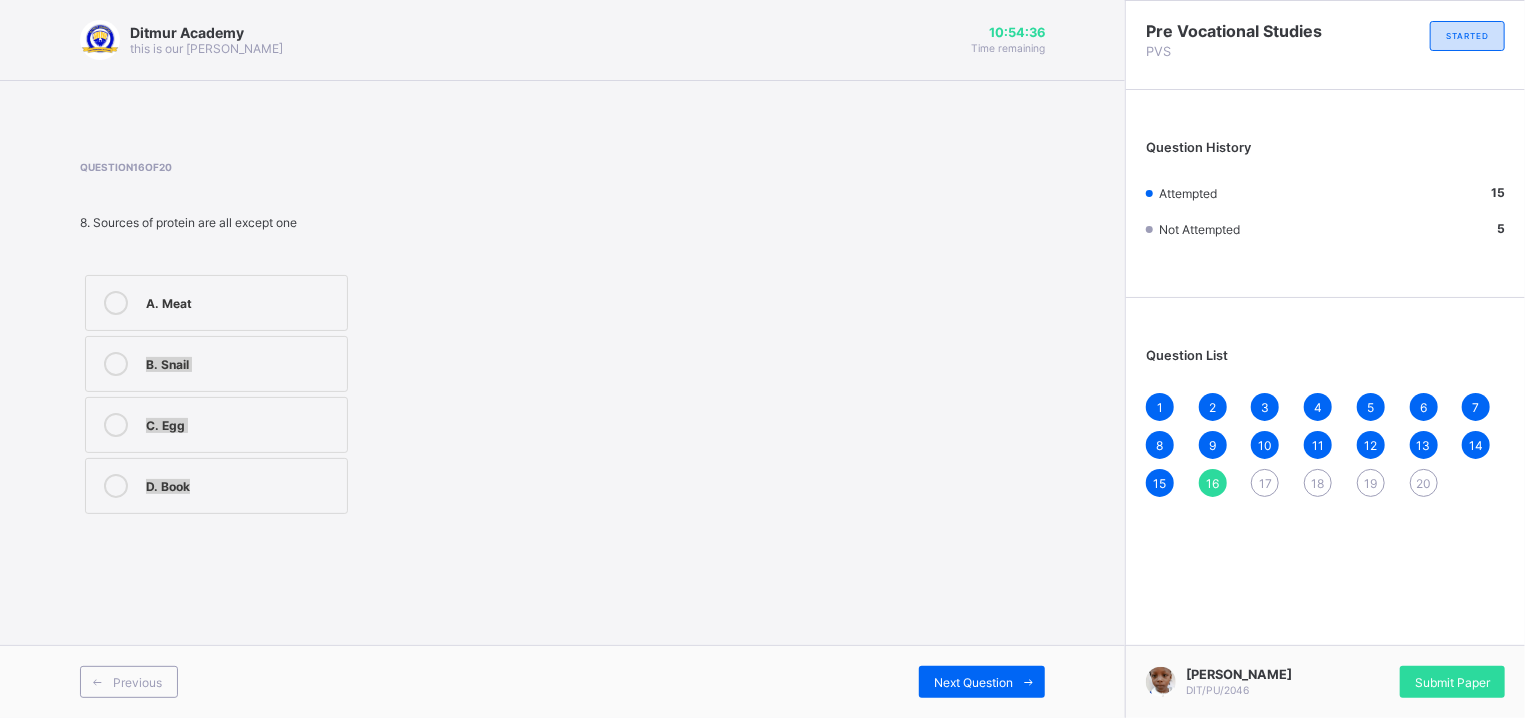 drag, startPoint x: 384, startPoint y: 283, endPoint x: 377, endPoint y: 471, distance: 188.13028 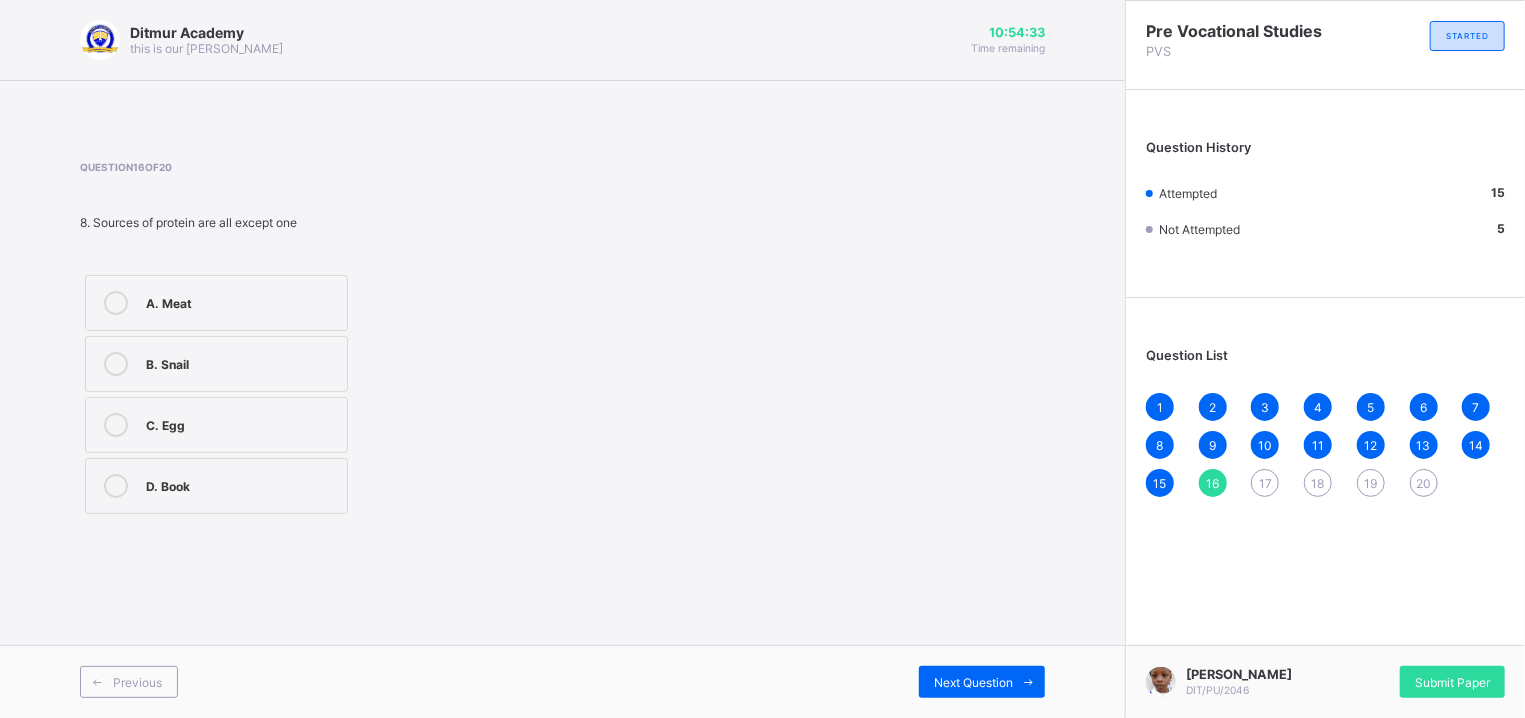 click on "A. Meat B. Snail C. Egg D. Book" at bounding box center [307, 394] 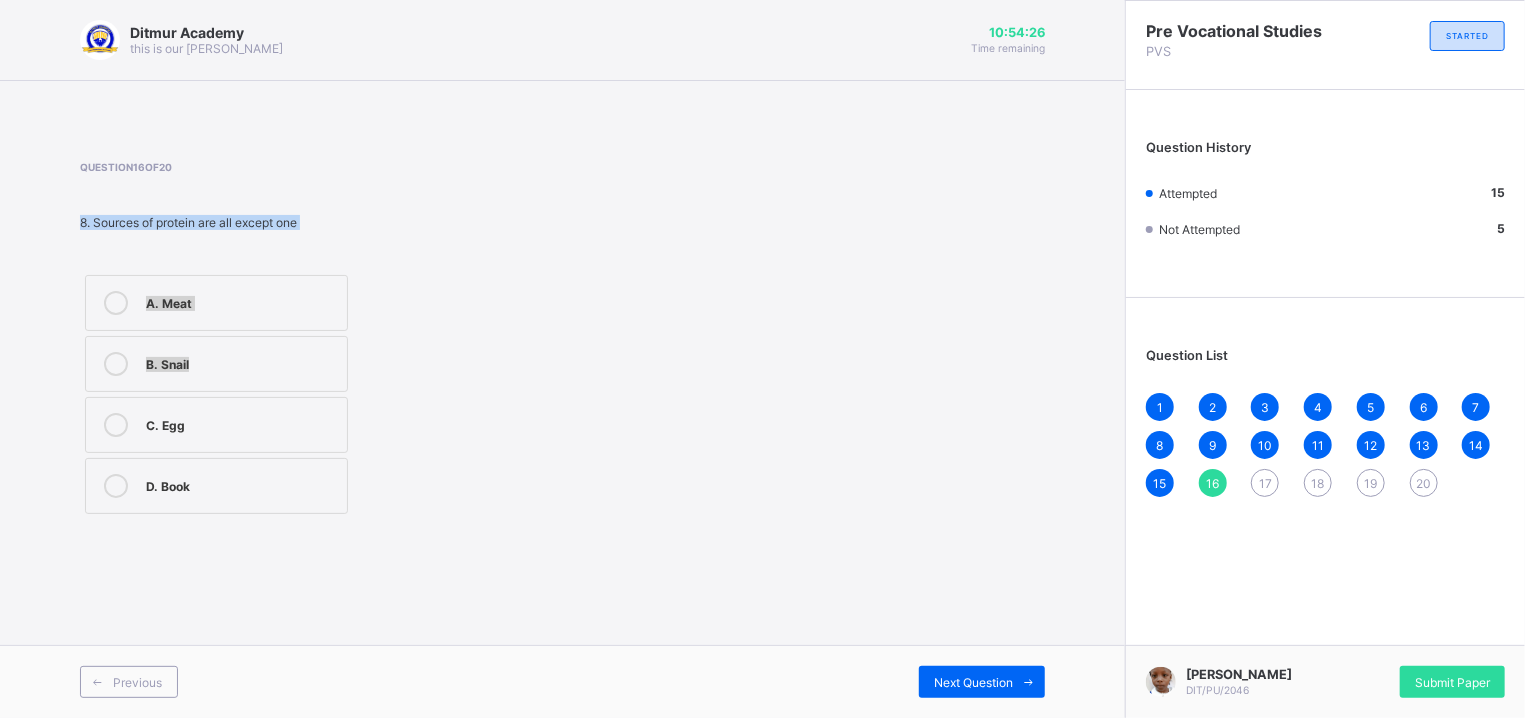 drag, startPoint x: 429, startPoint y: 377, endPoint x: 462, endPoint y: 269, distance: 112.929184 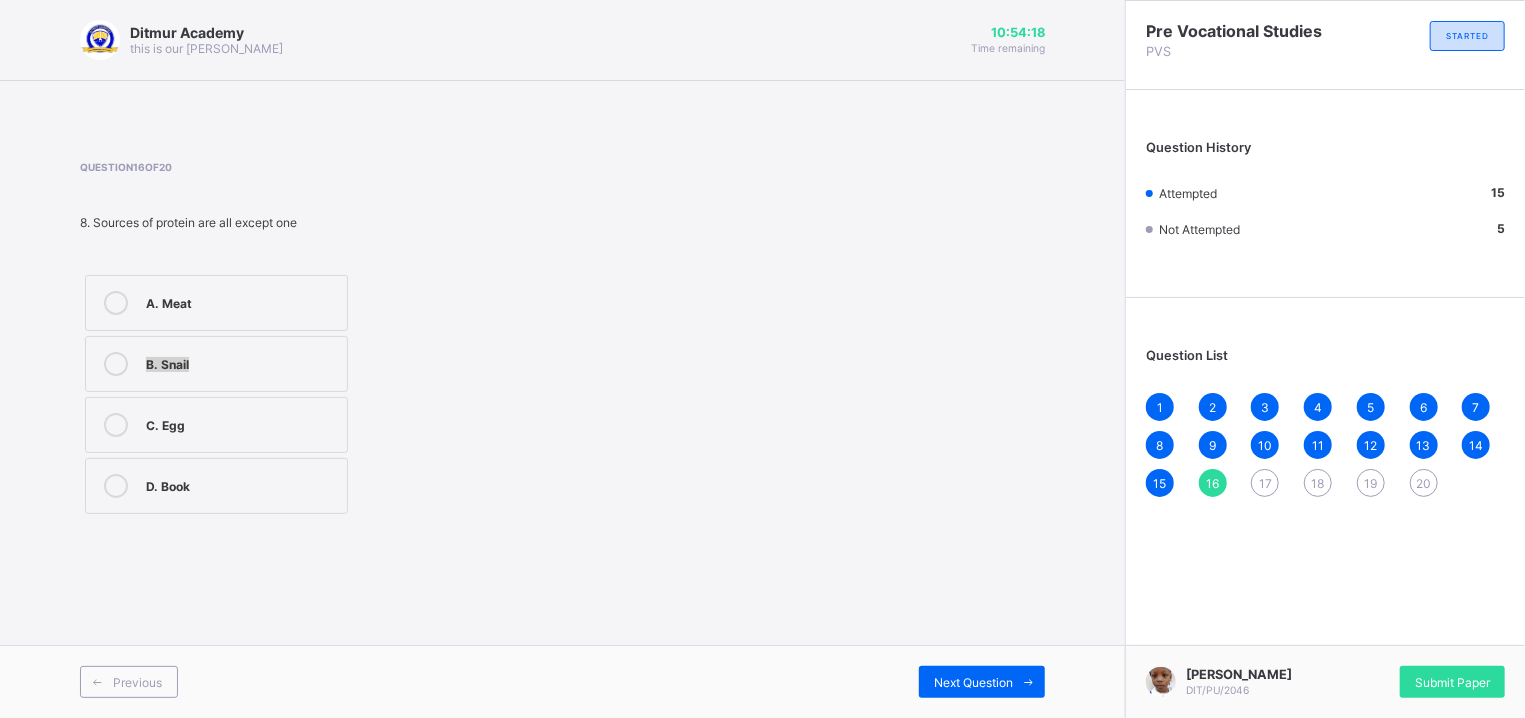 click on "B. Snail" at bounding box center (241, 362) 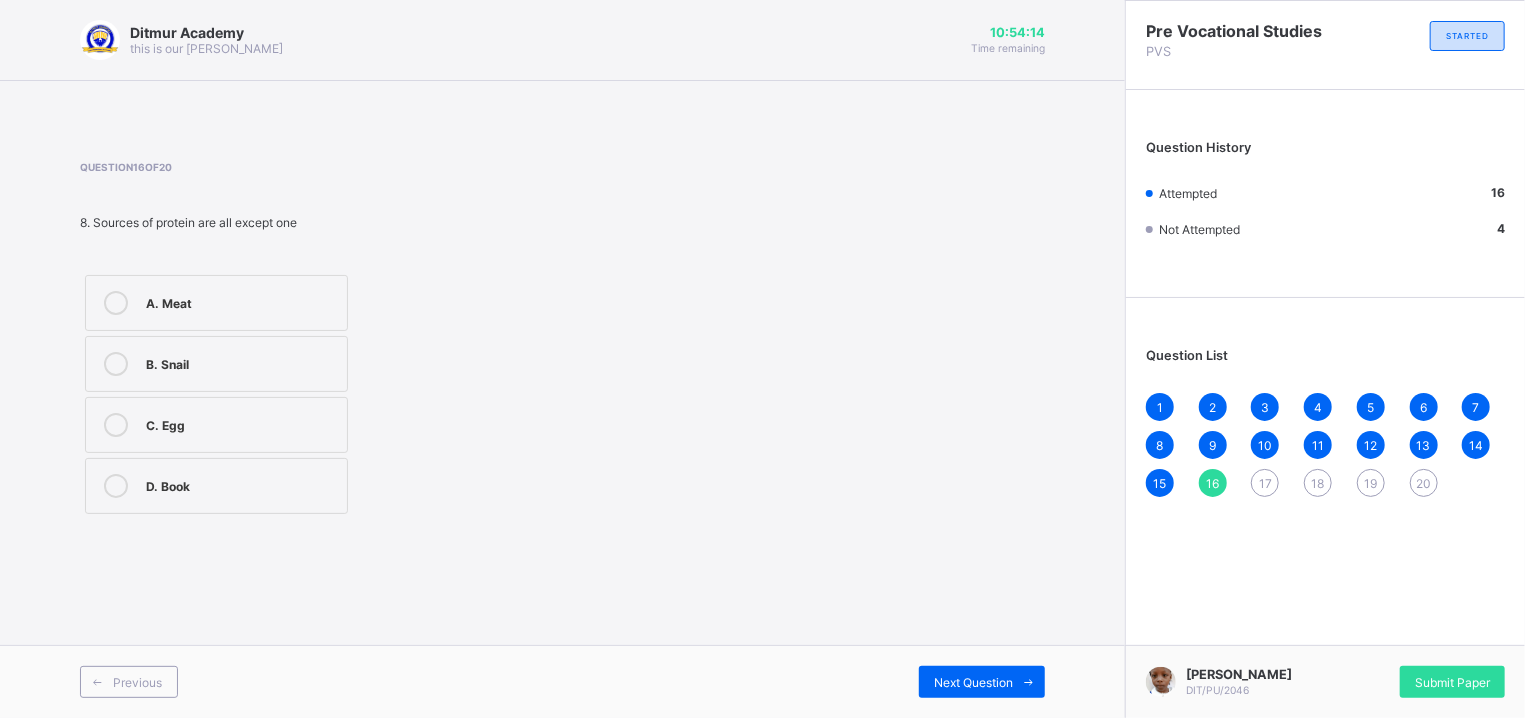click on "D. Book" at bounding box center [241, 486] 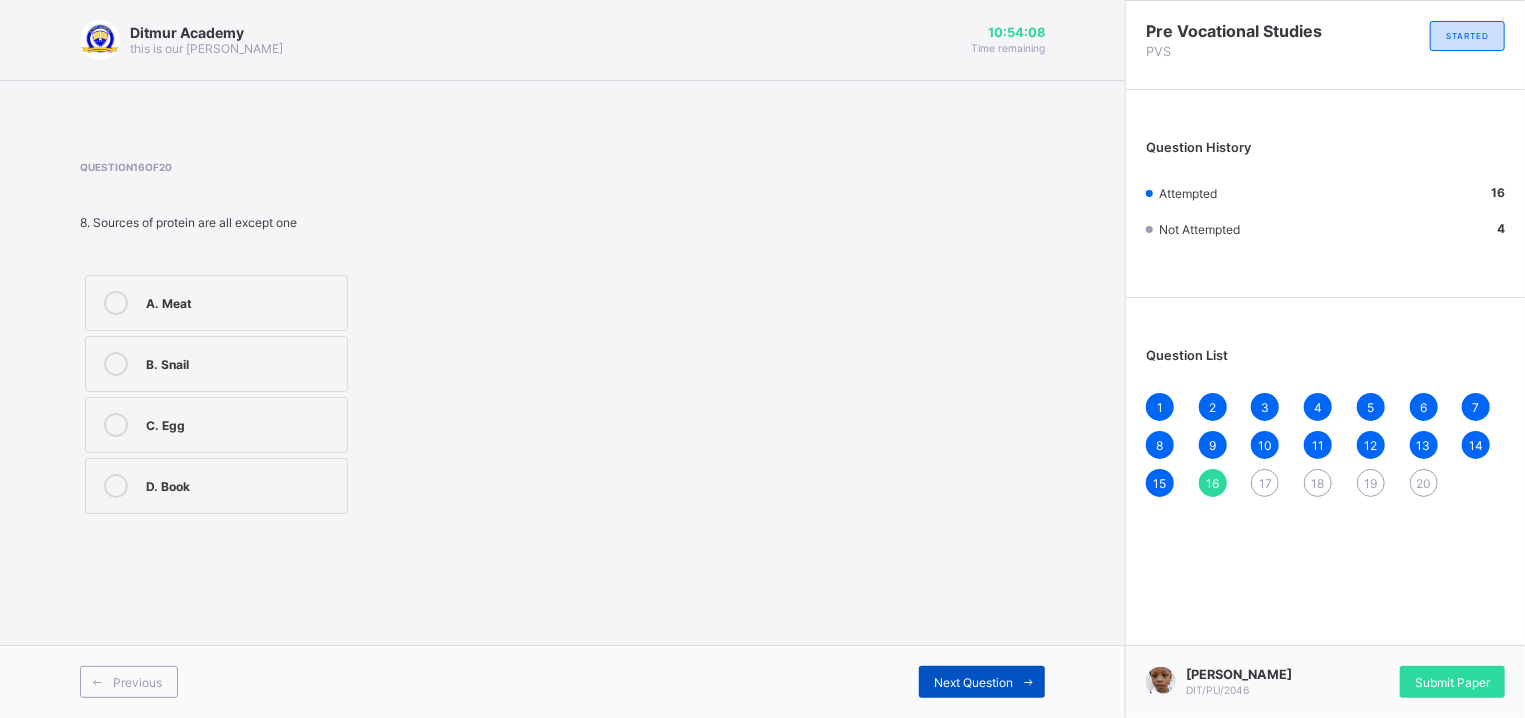 click on "Next Question" at bounding box center [973, 682] 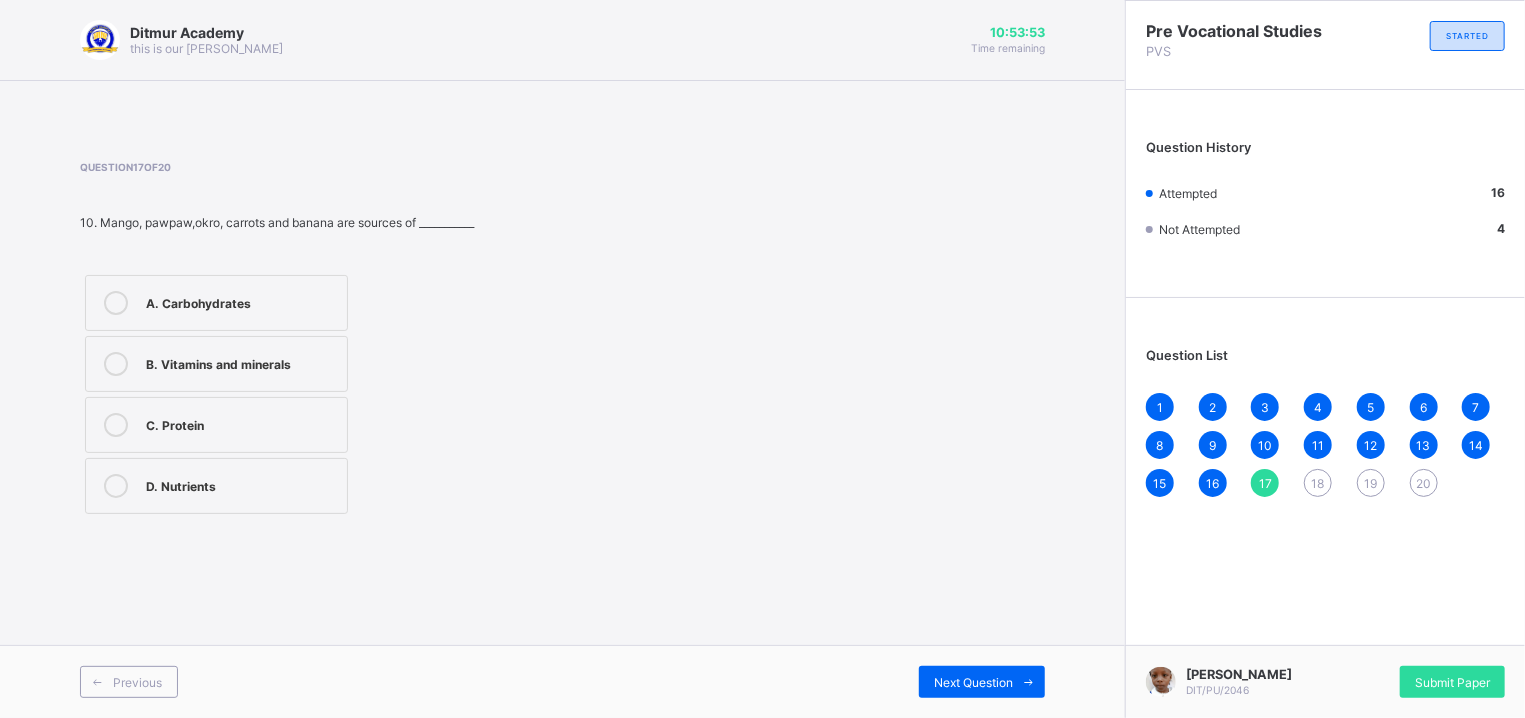 click on "B. Vitamins and minerals" at bounding box center (216, 364) 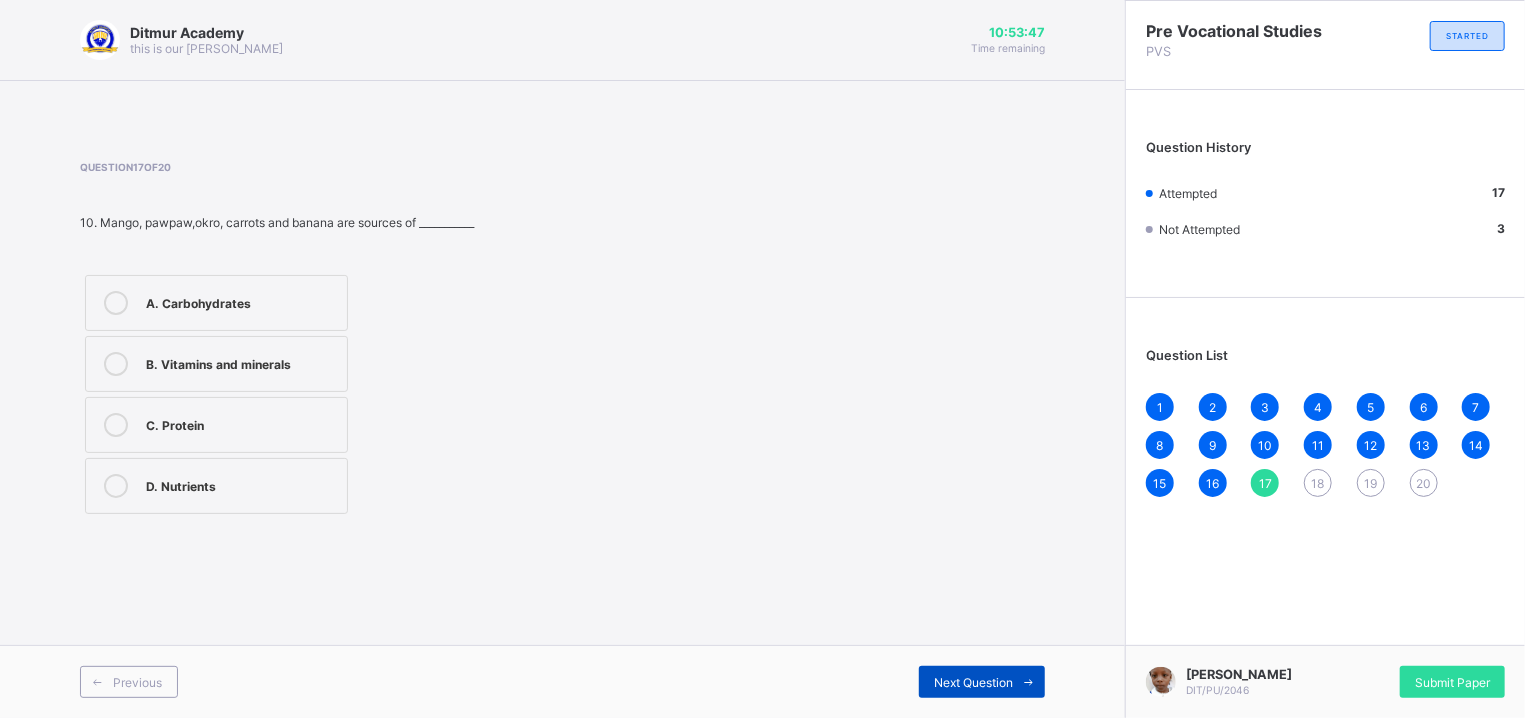 click at bounding box center (1029, 682) 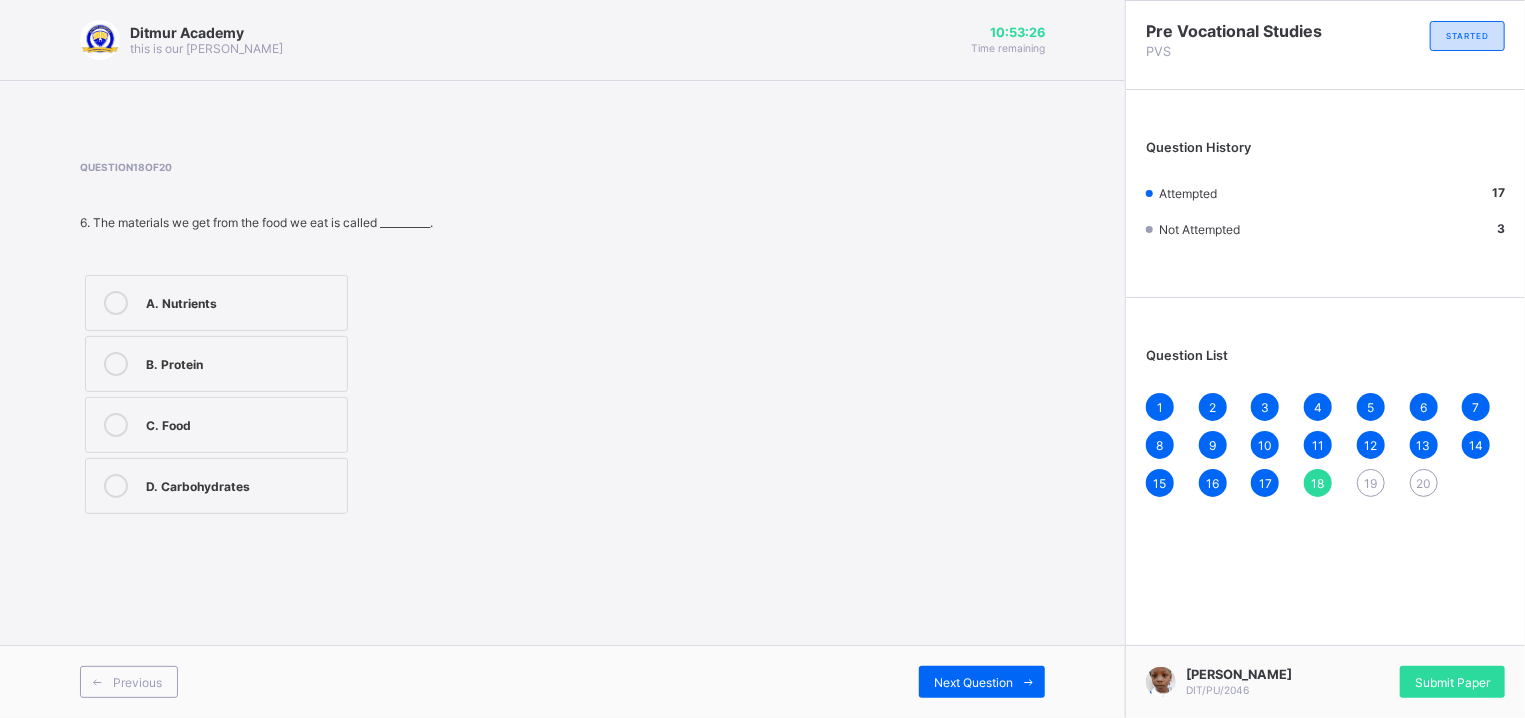 click on "A. Nutrients  B. Protein  C. Food  D. Carbohydrates" at bounding box center (307, 394) 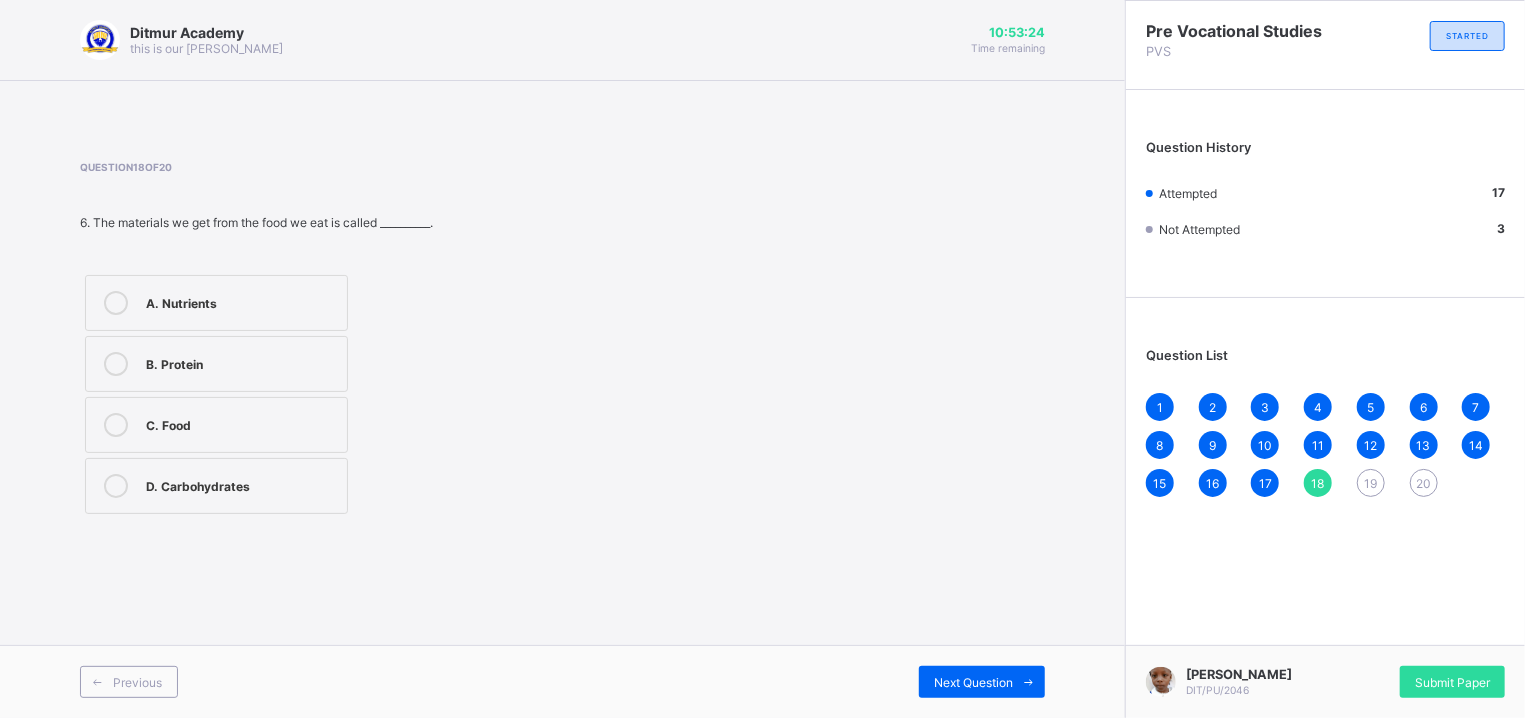 click on "B. Protein" at bounding box center [216, 364] 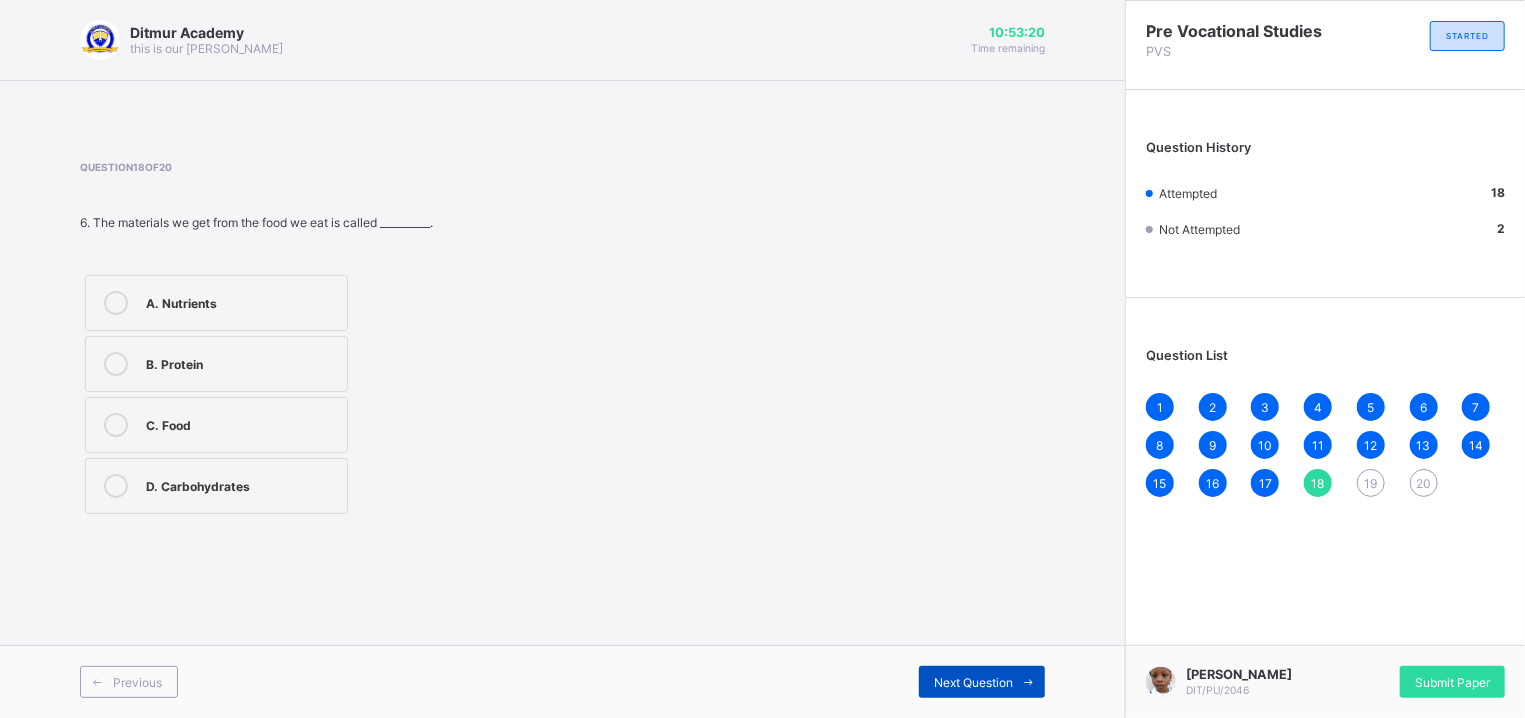 click on "Next Question" at bounding box center (982, 682) 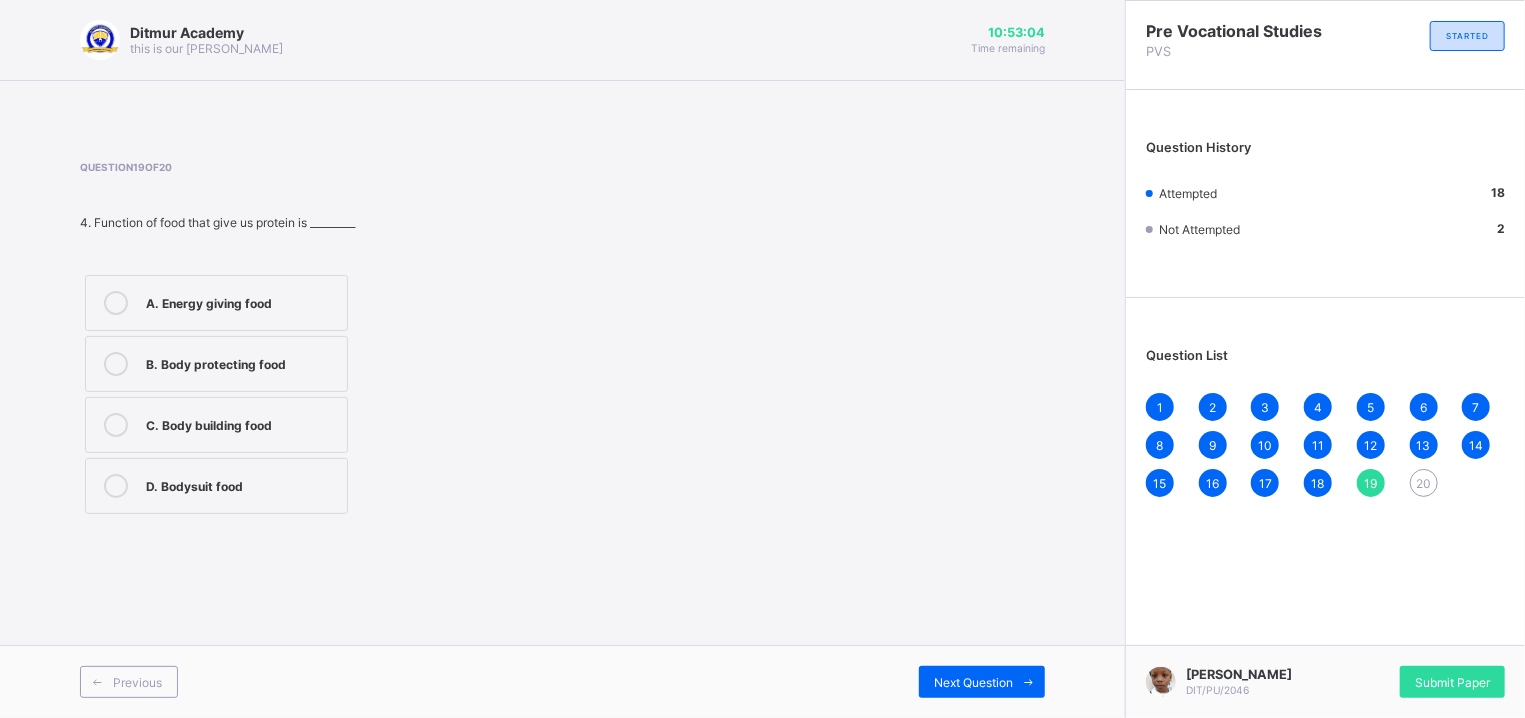 click on "A. Energy giving food" at bounding box center (241, 301) 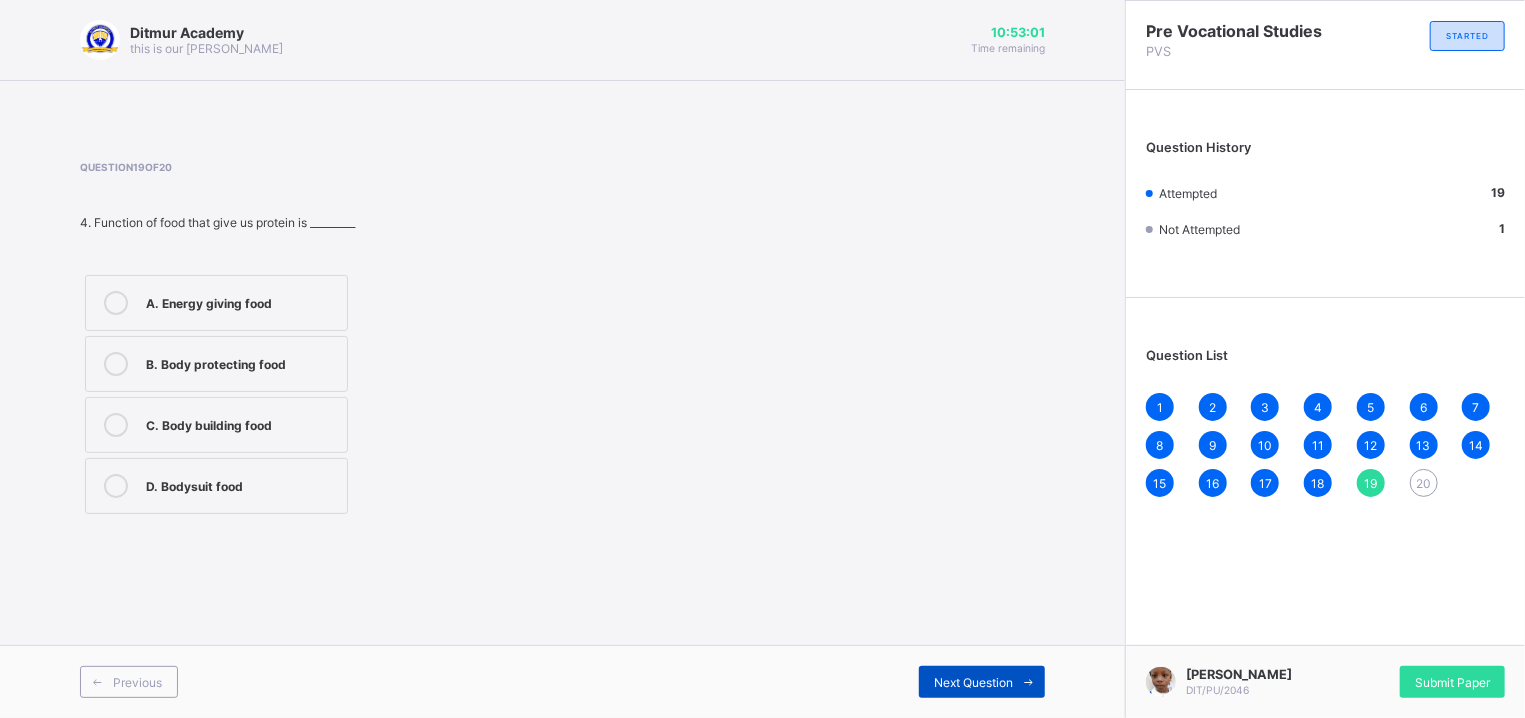 click on "Next Question" at bounding box center (982, 682) 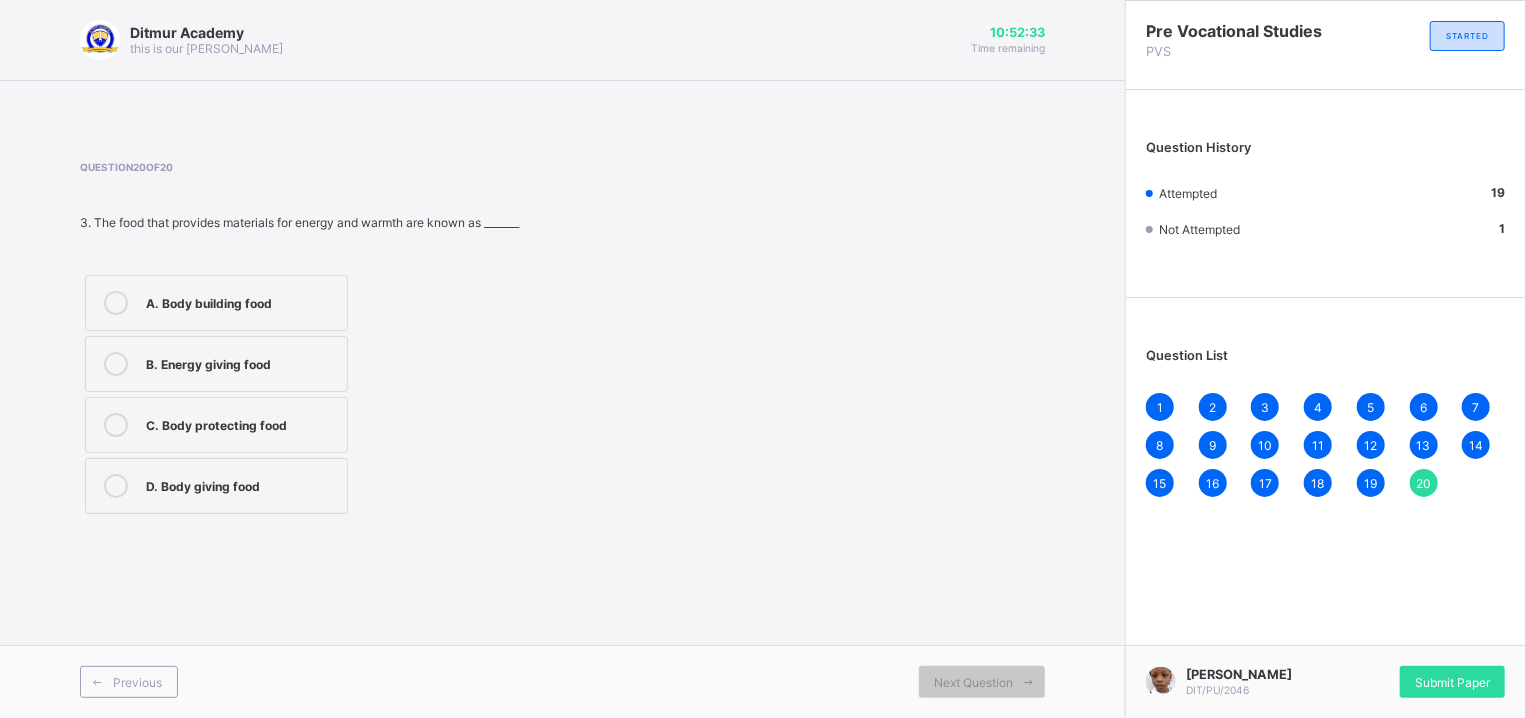 click on "A. Body building food" at bounding box center [241, 301] 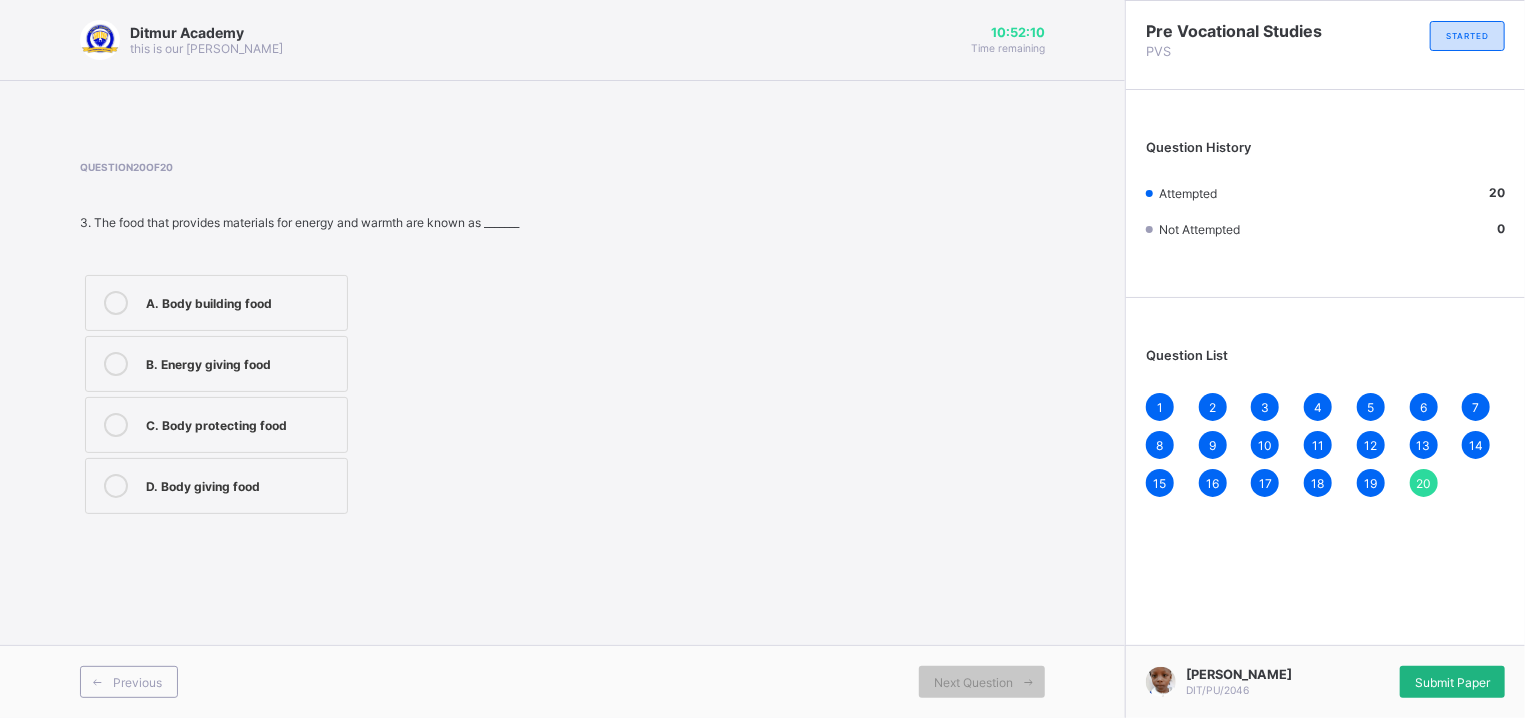 click on "Submit Paper" at bounding box center (1452, 682) 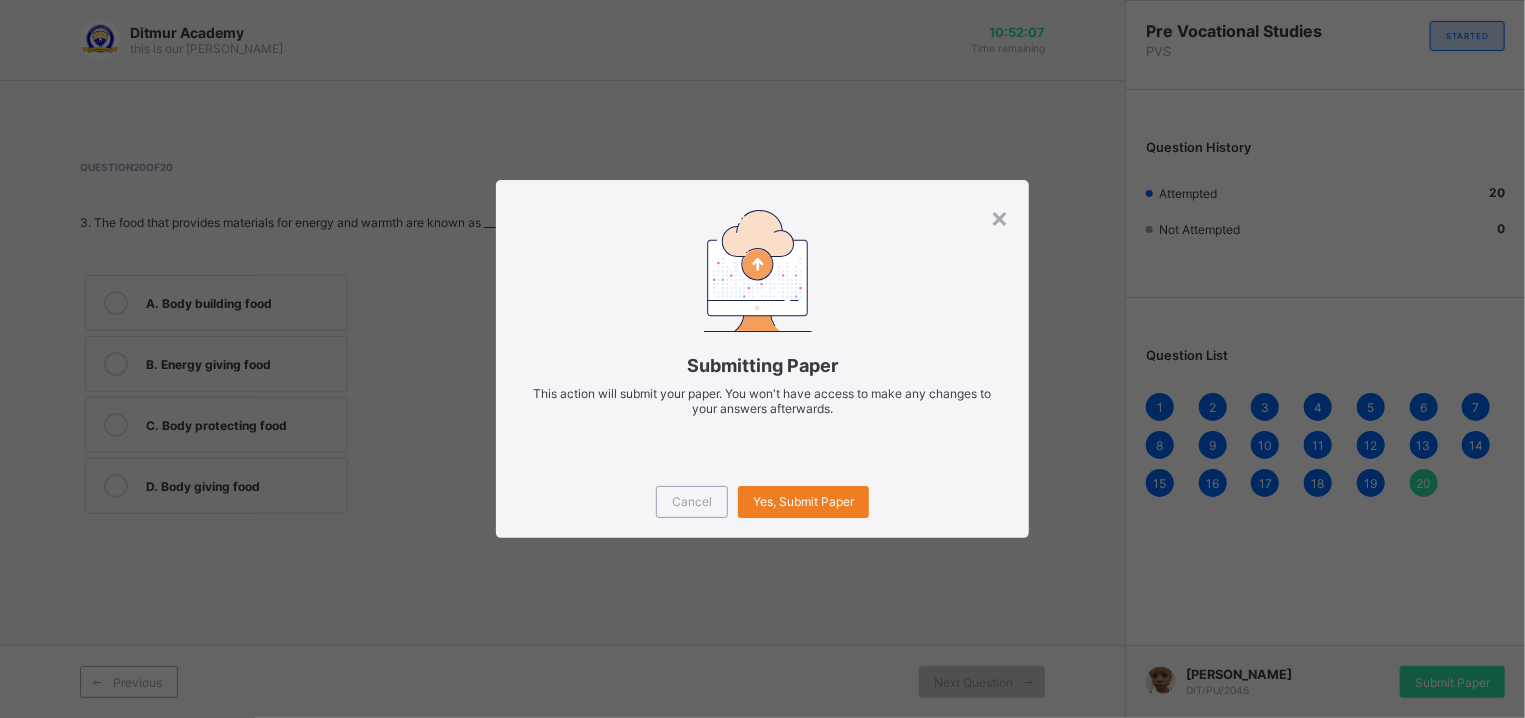 click on "Cancel Yes, Submit Paper" at bounding box center [763, 502] 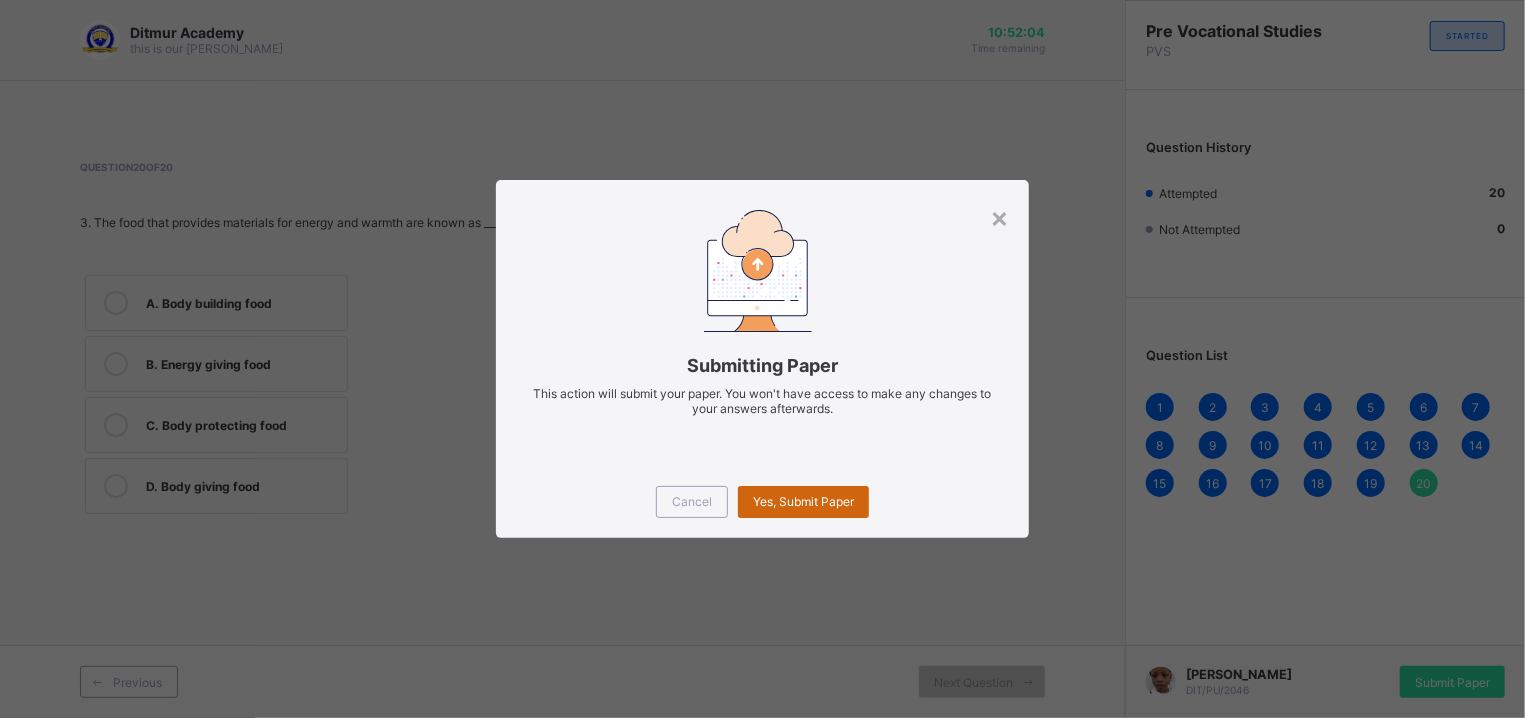 click on "Yes, Submit Paper" at bounding box center [803, 501] 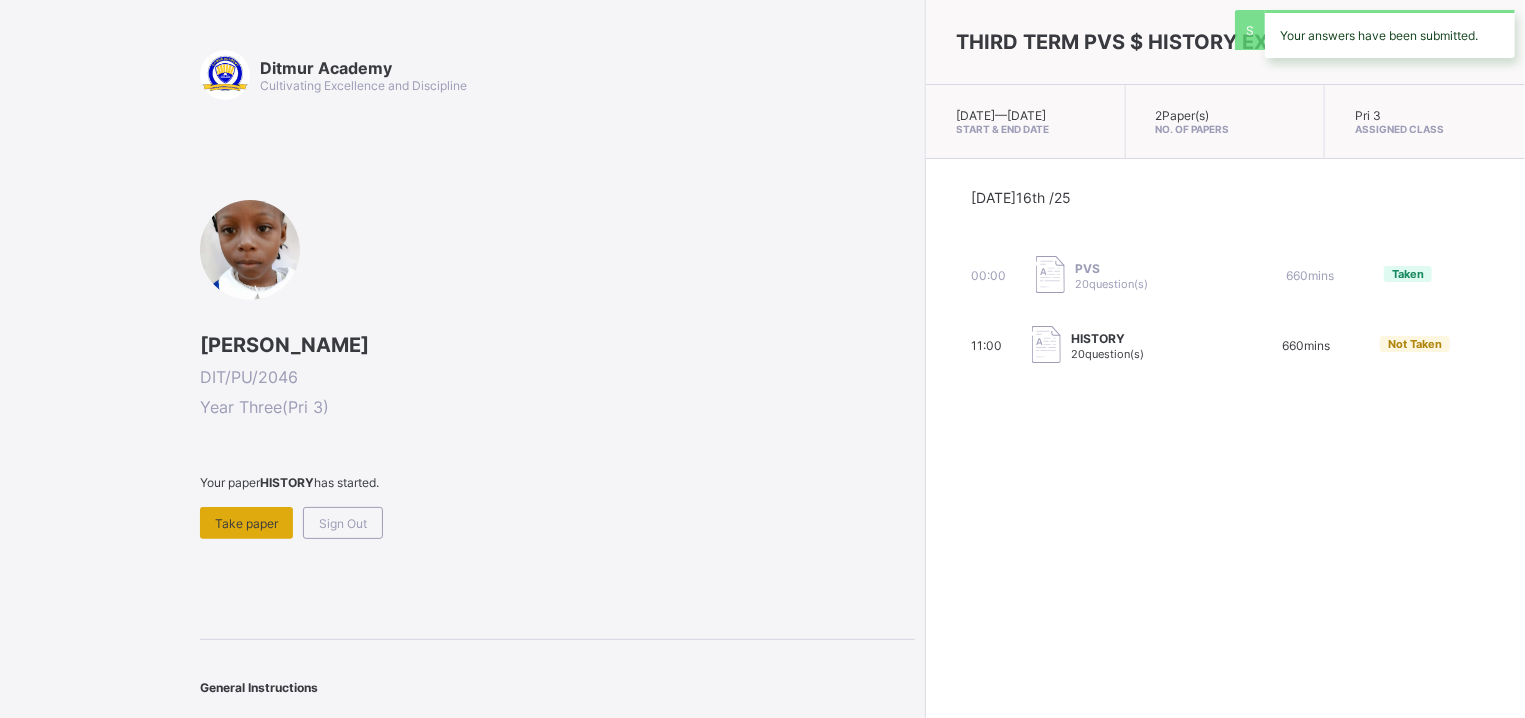 click on "Take paper" at bounding box center (246, 523) 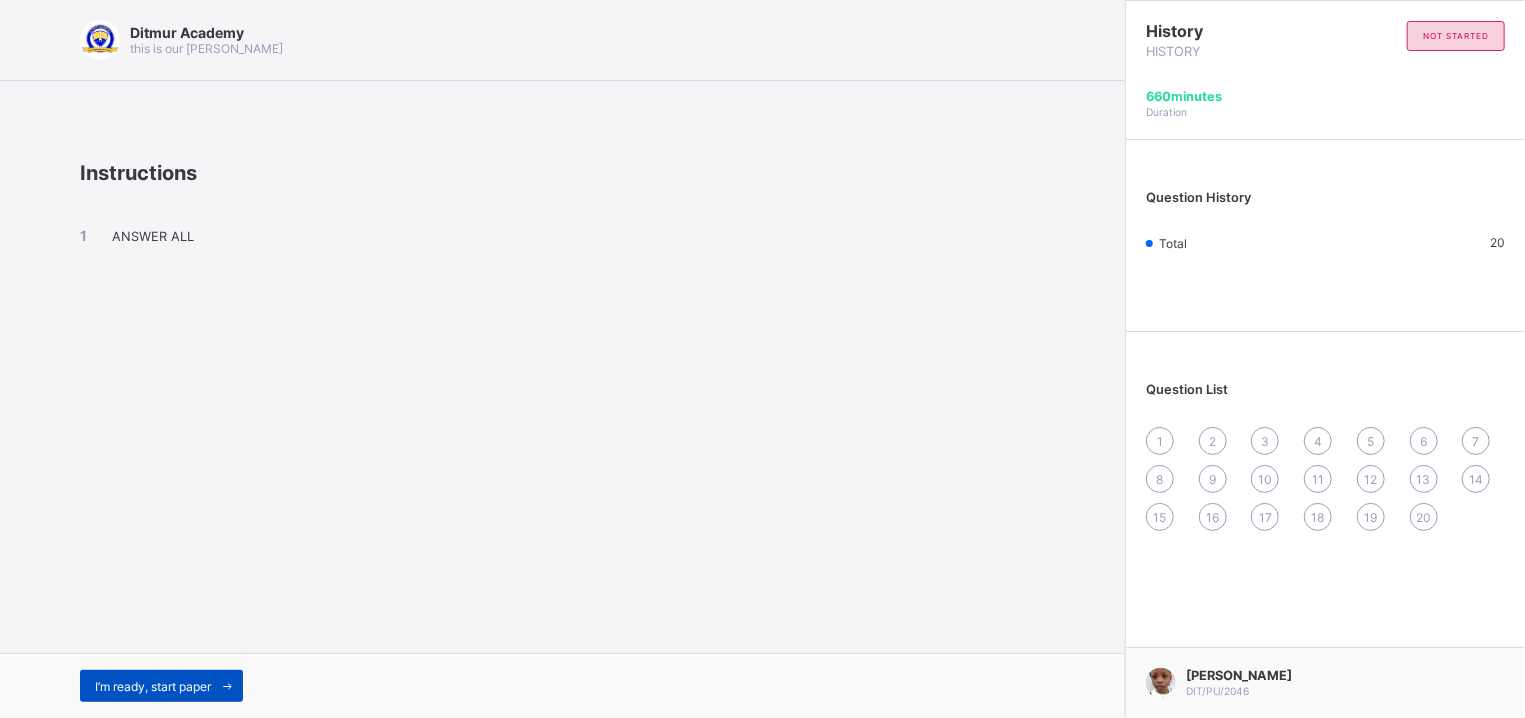 click on "I’m ready, start paper" at bounding box center [161, 686] 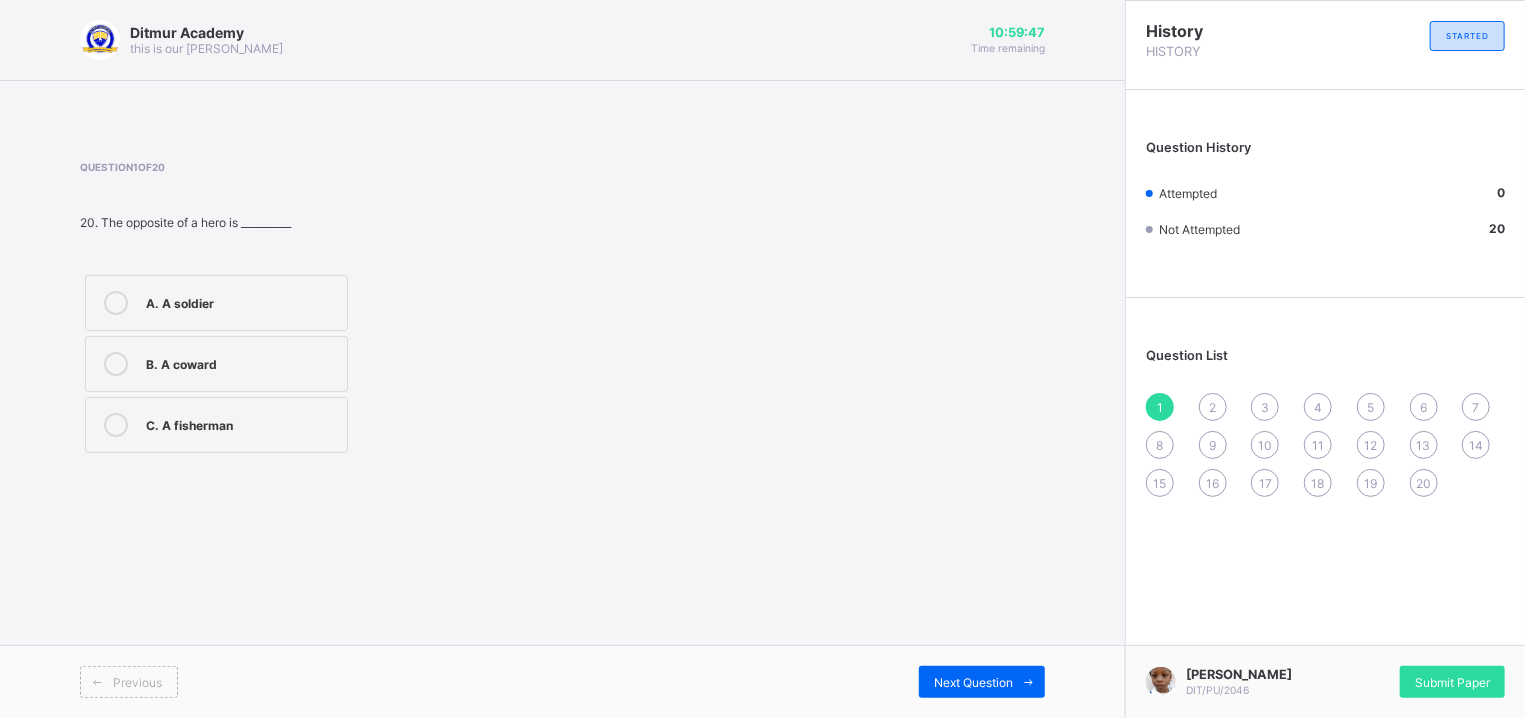 click on "B. A coward" at bounding box center (216, 364) 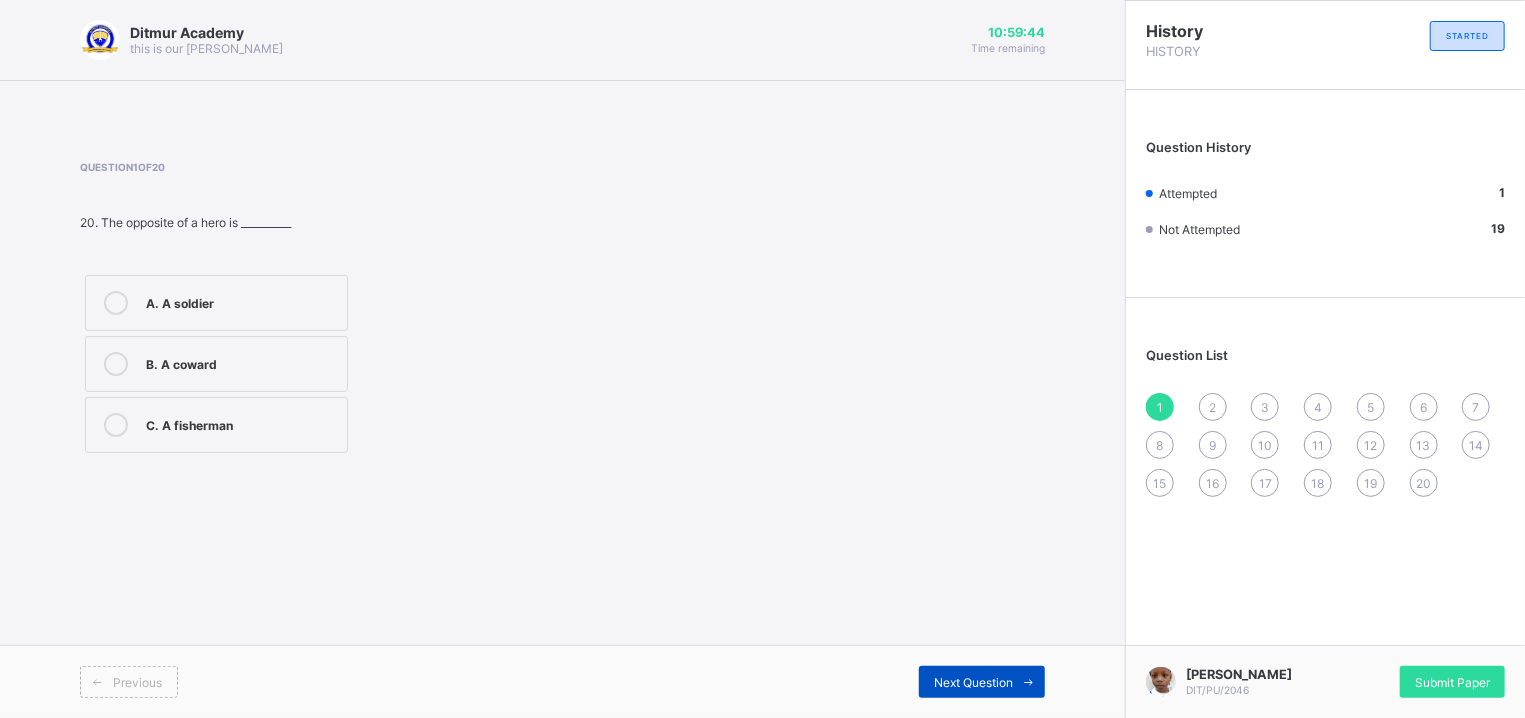 click on "Next Question" at bounding box center (973, 682) 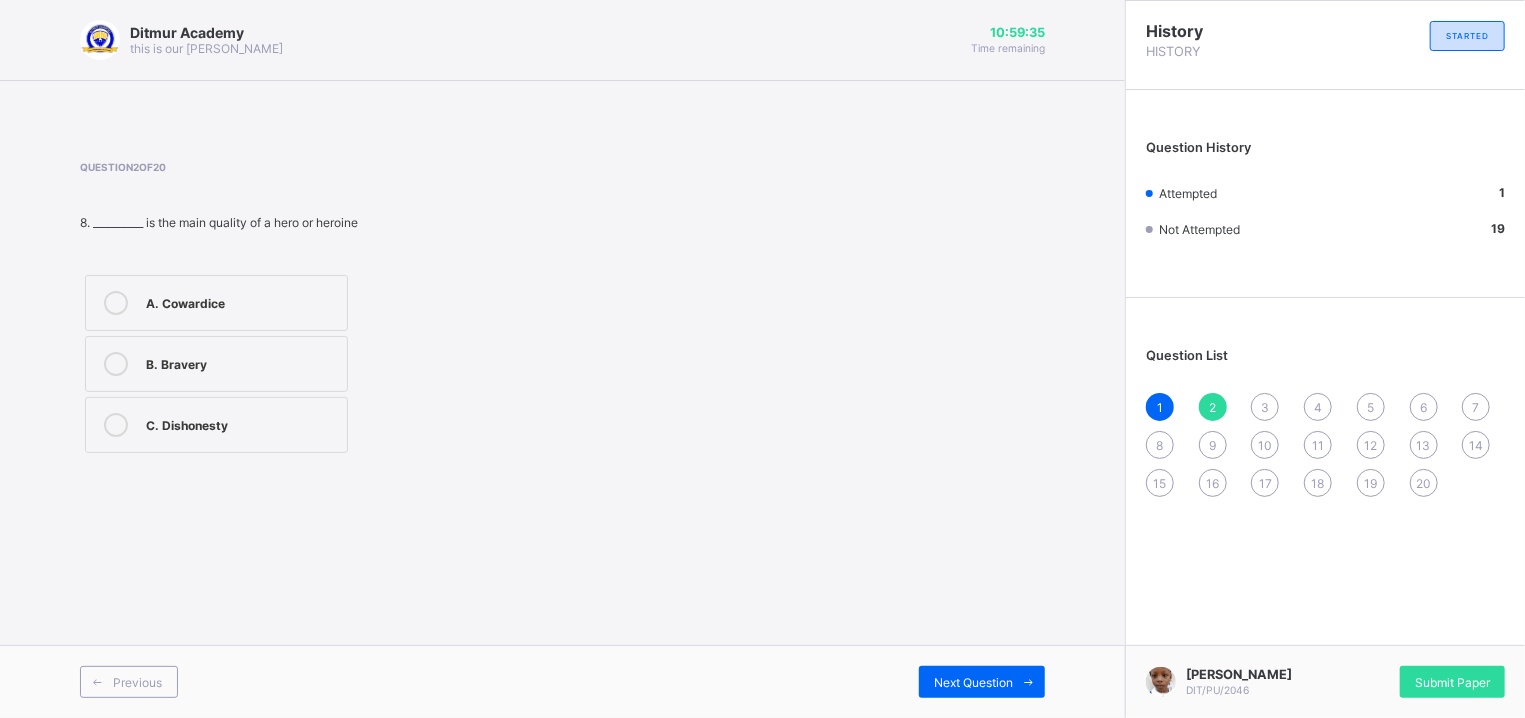 click on "B. Bravery" at bounding box center [216, 364] 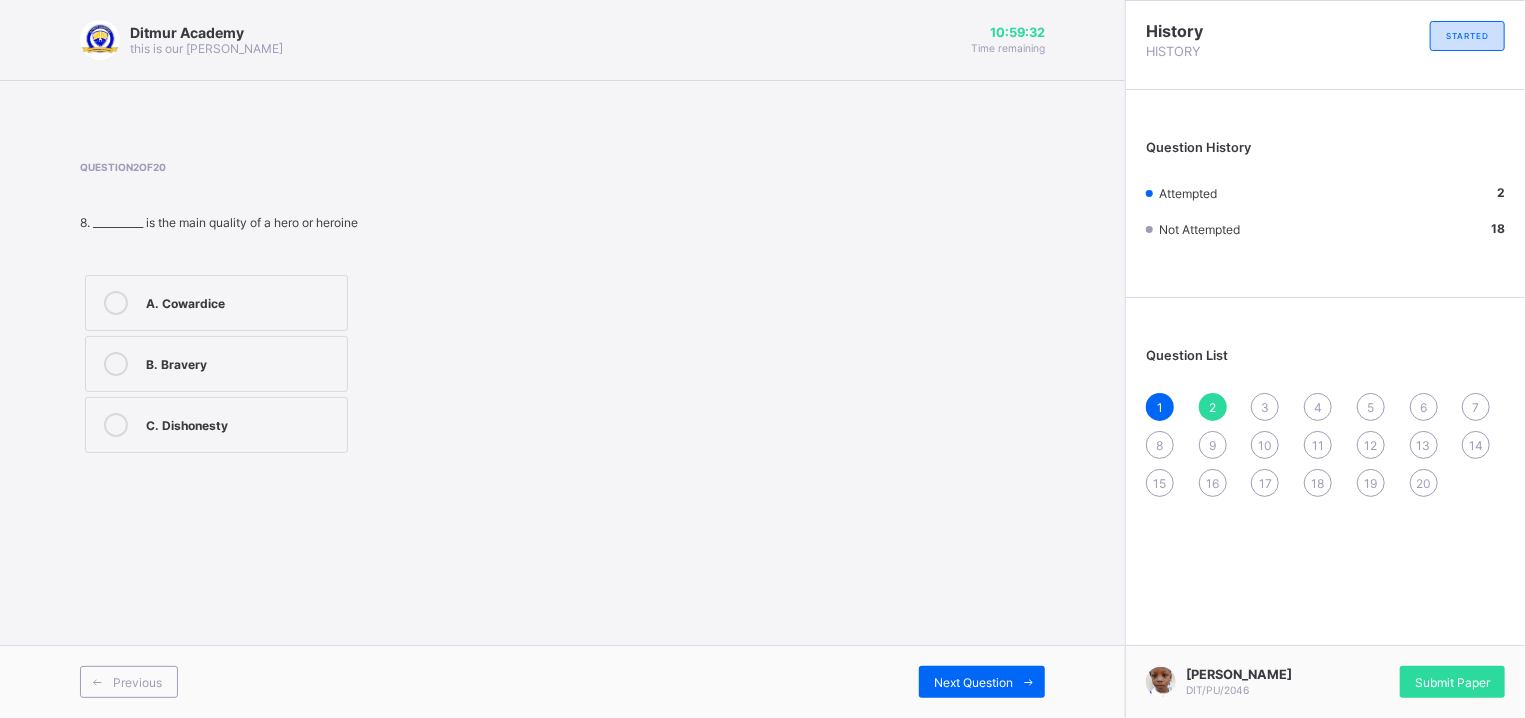 click on "Previous Next Question" at bounding box center (562, 681) 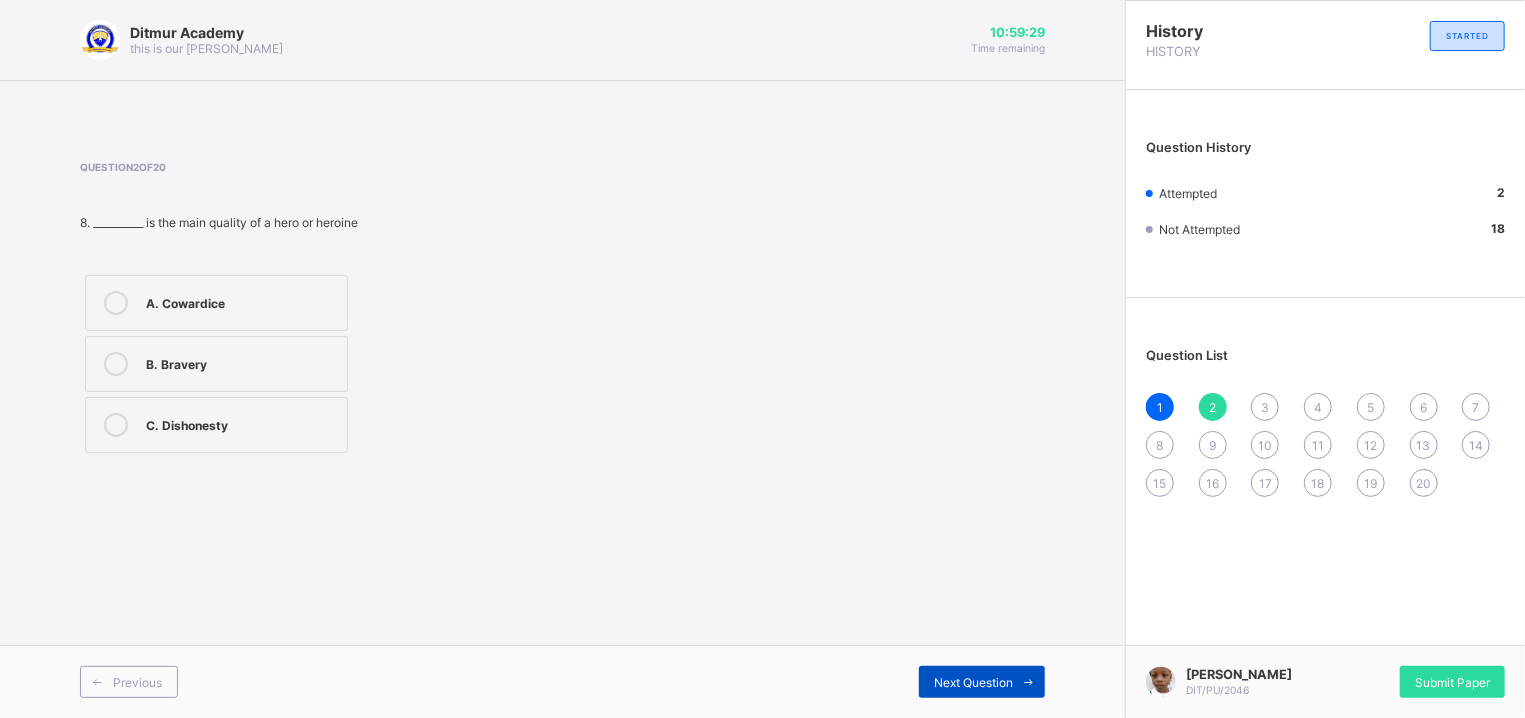 click on "Next Question" at bounding box center (973, 682) 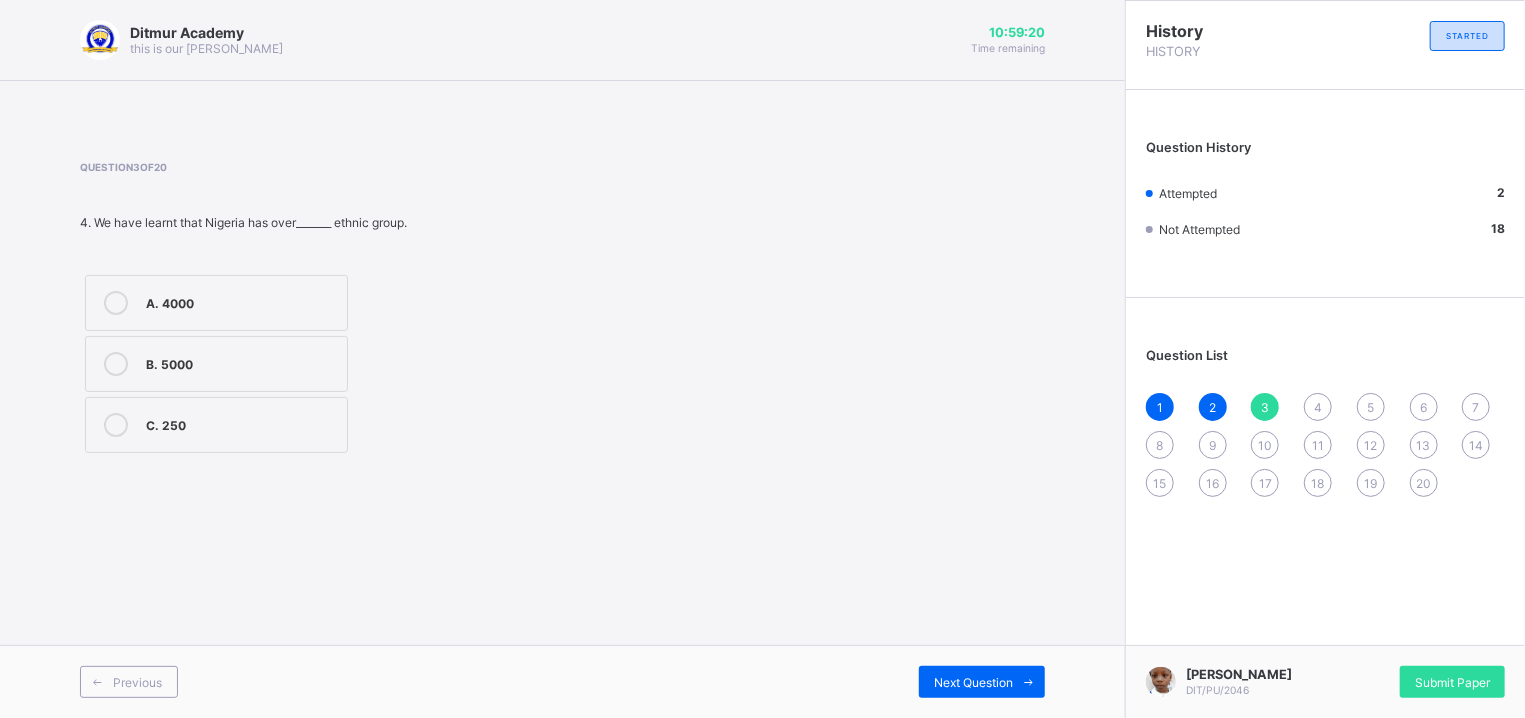 click on "C. 250" at bounding box center [241, 423] 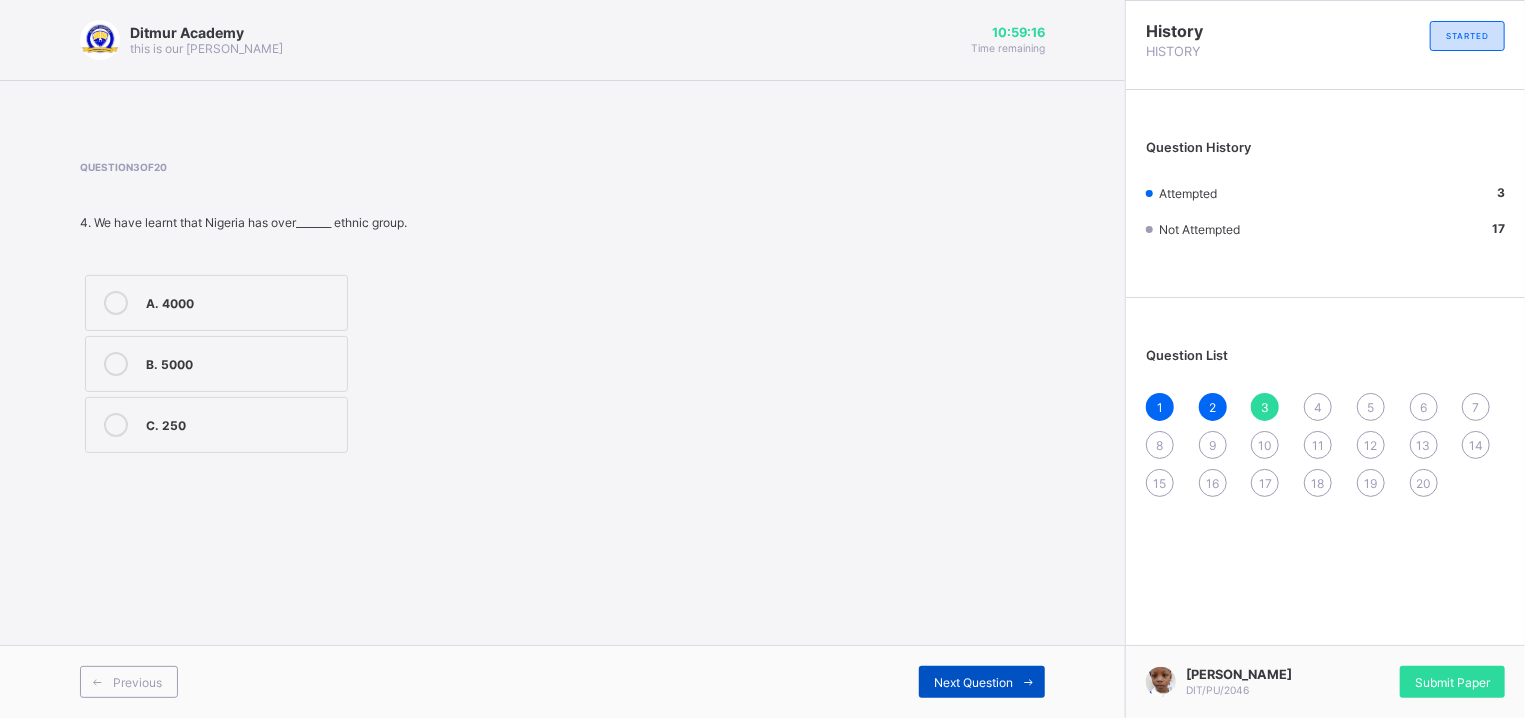 click on "Next Question" at bounding box center [982, 682] 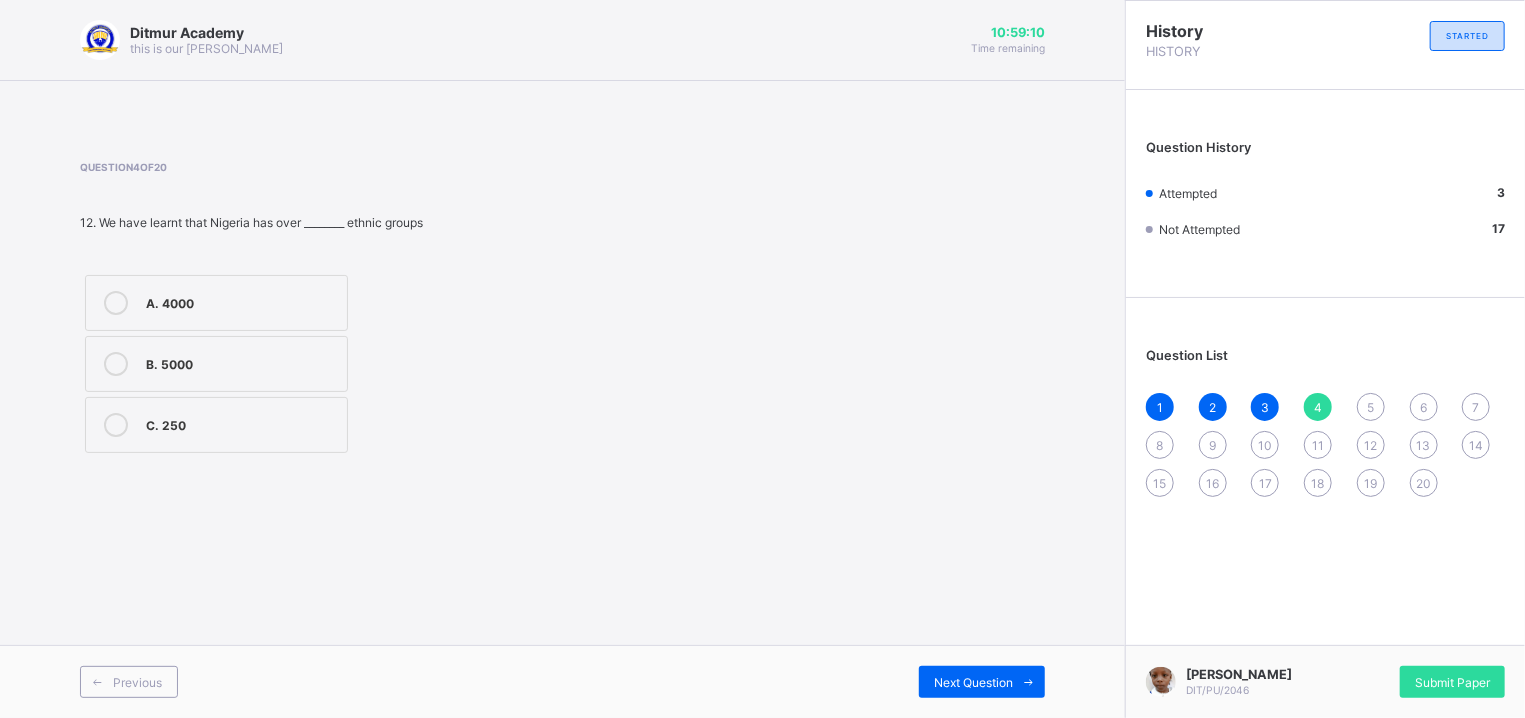 click on "C. 250" at bounding box center [216, 425] 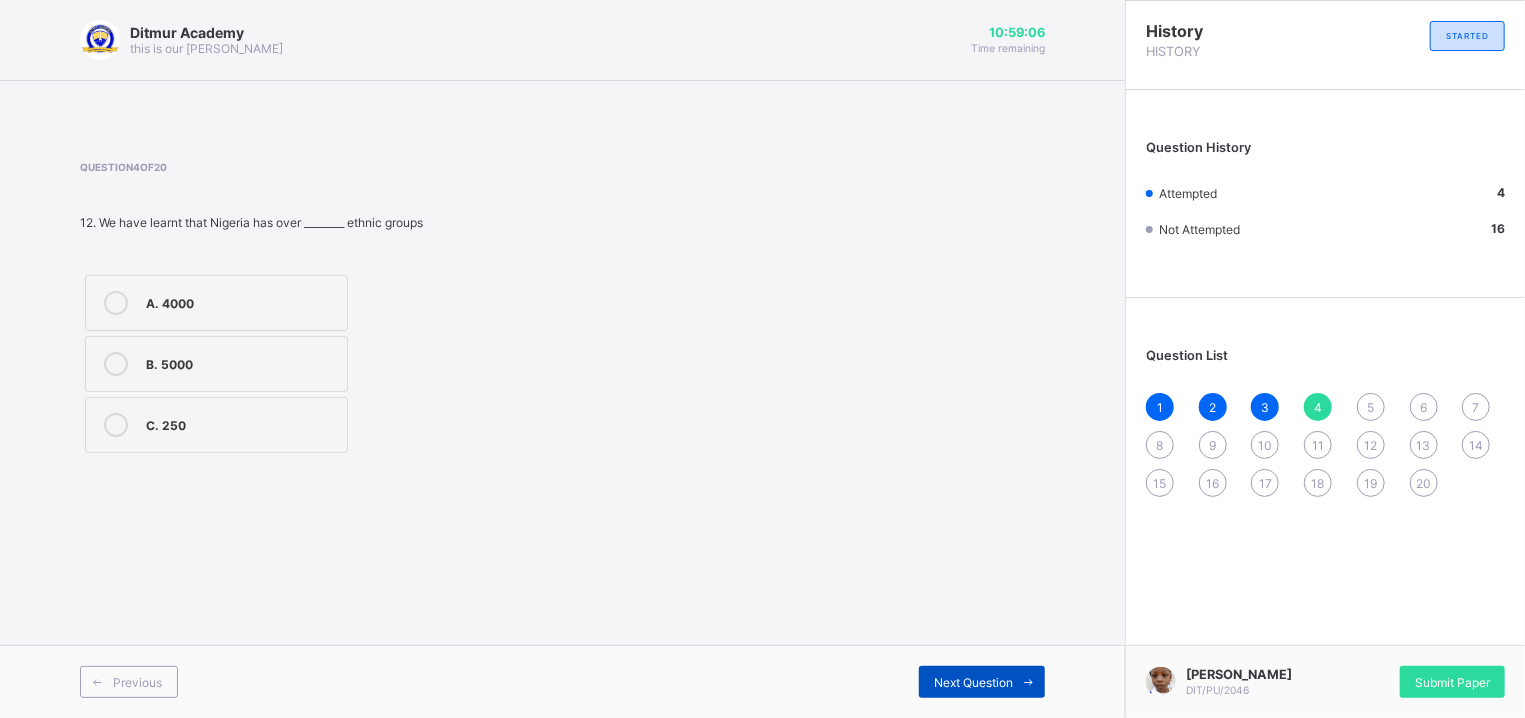 click on "Next Question" at bounding box center [982, 682] 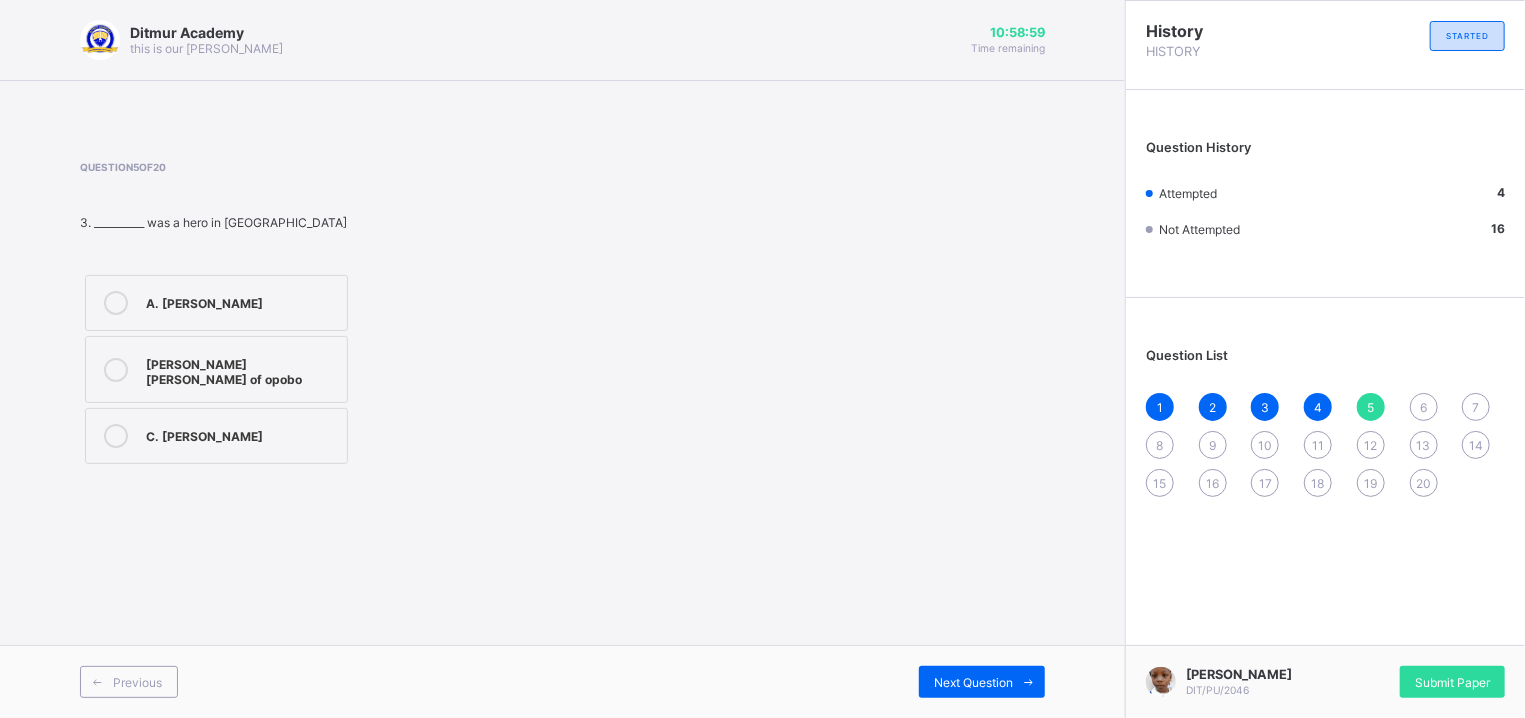 click on "[PERSON_NAME] [PERSON_NAME] of opobo" at bounding box center (241, 369) 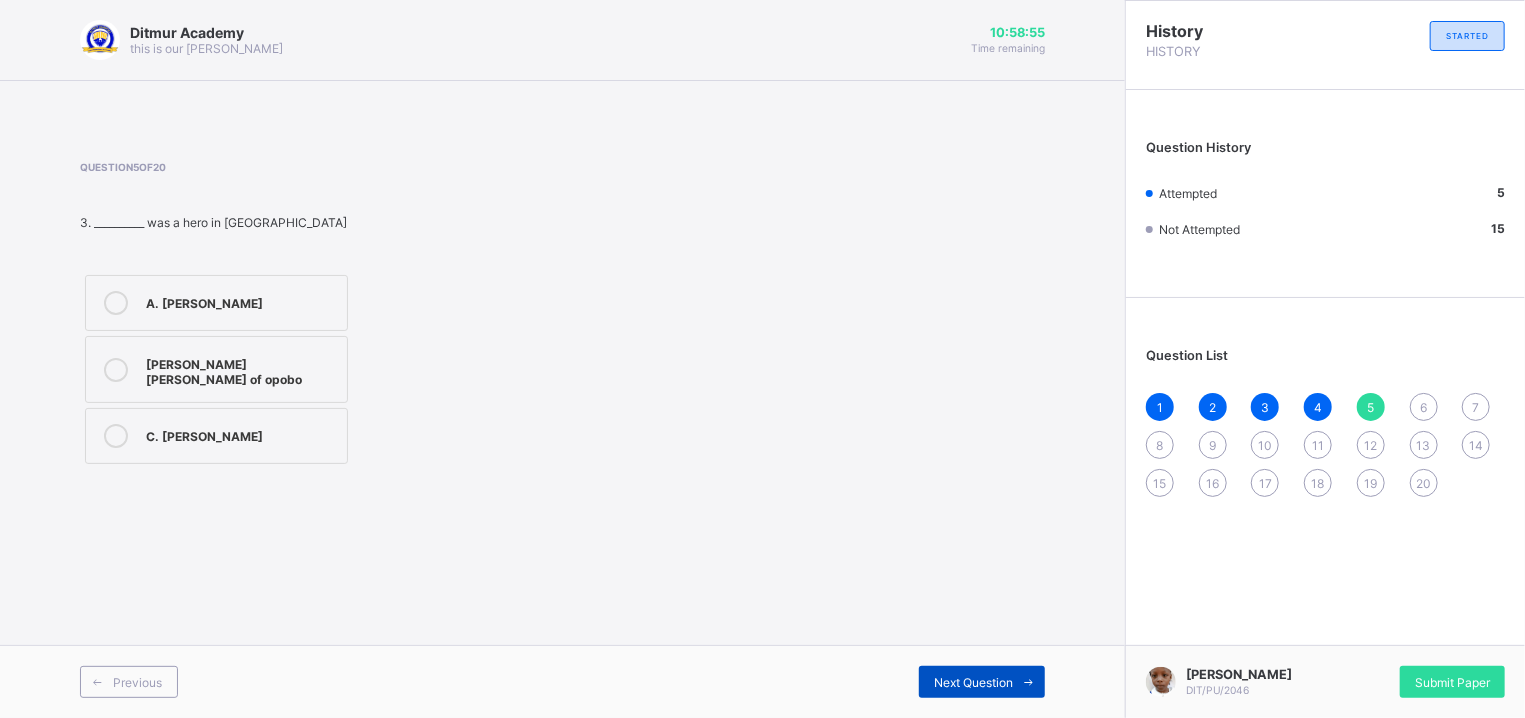 click on "Next Question" at bounding box center (973, 682) 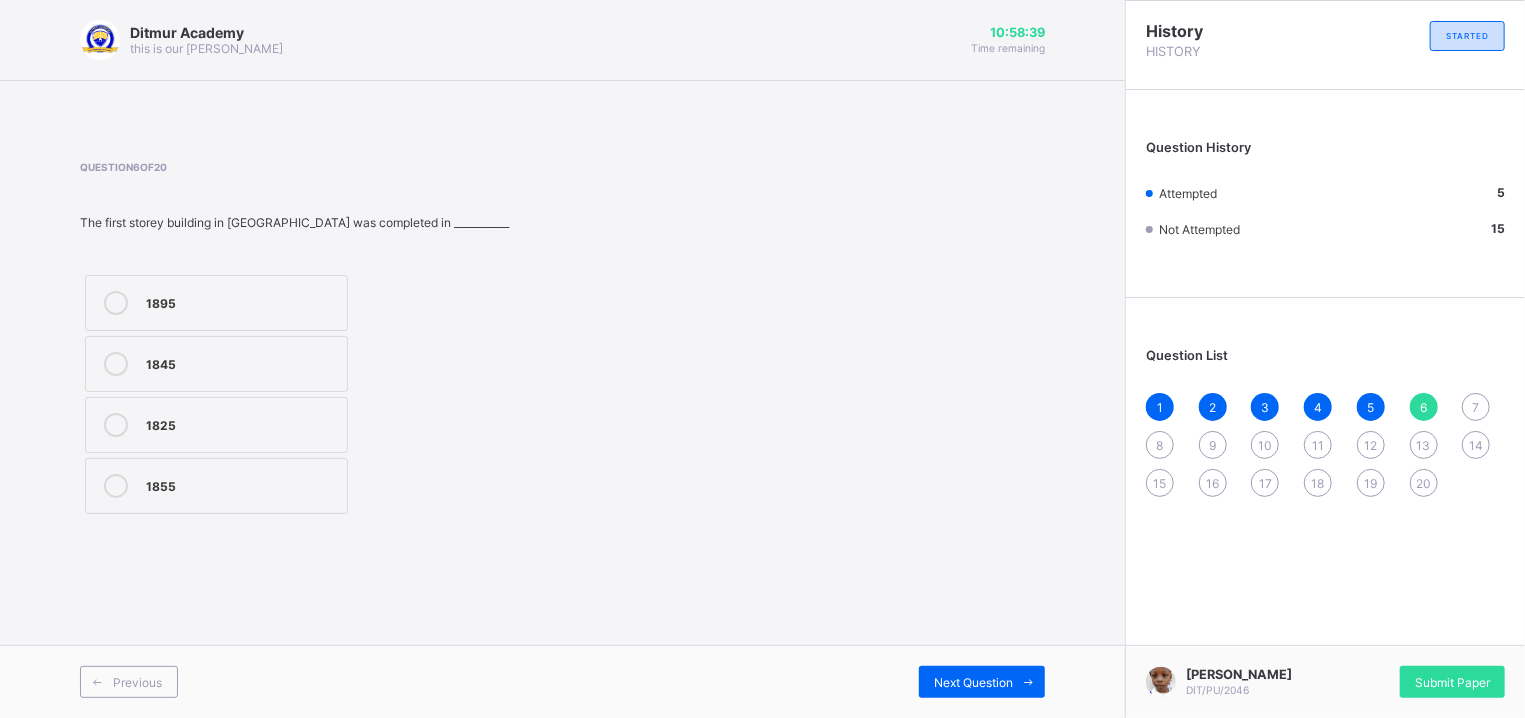 click on "1895" at bounding box center (241, 301) 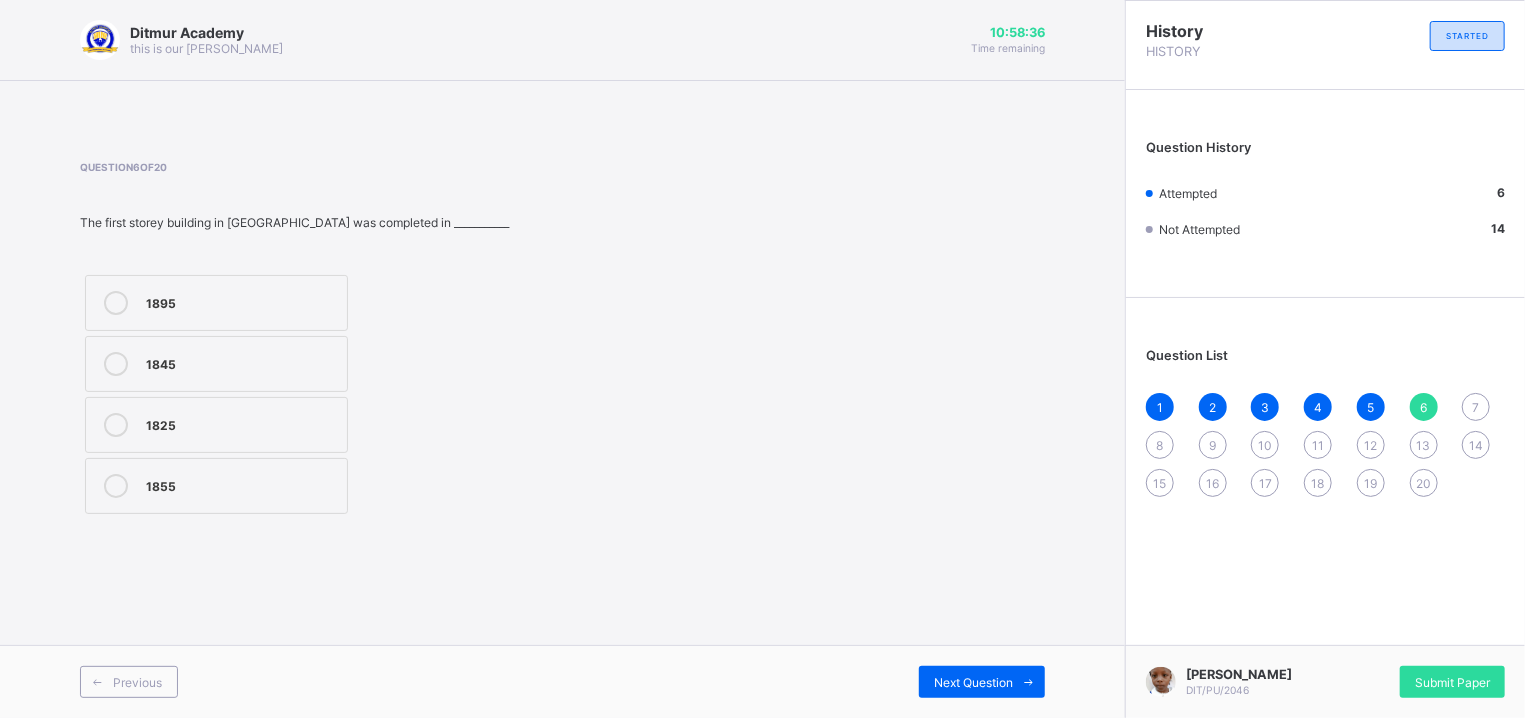 click on "1845" at bounding box center [216, 364] 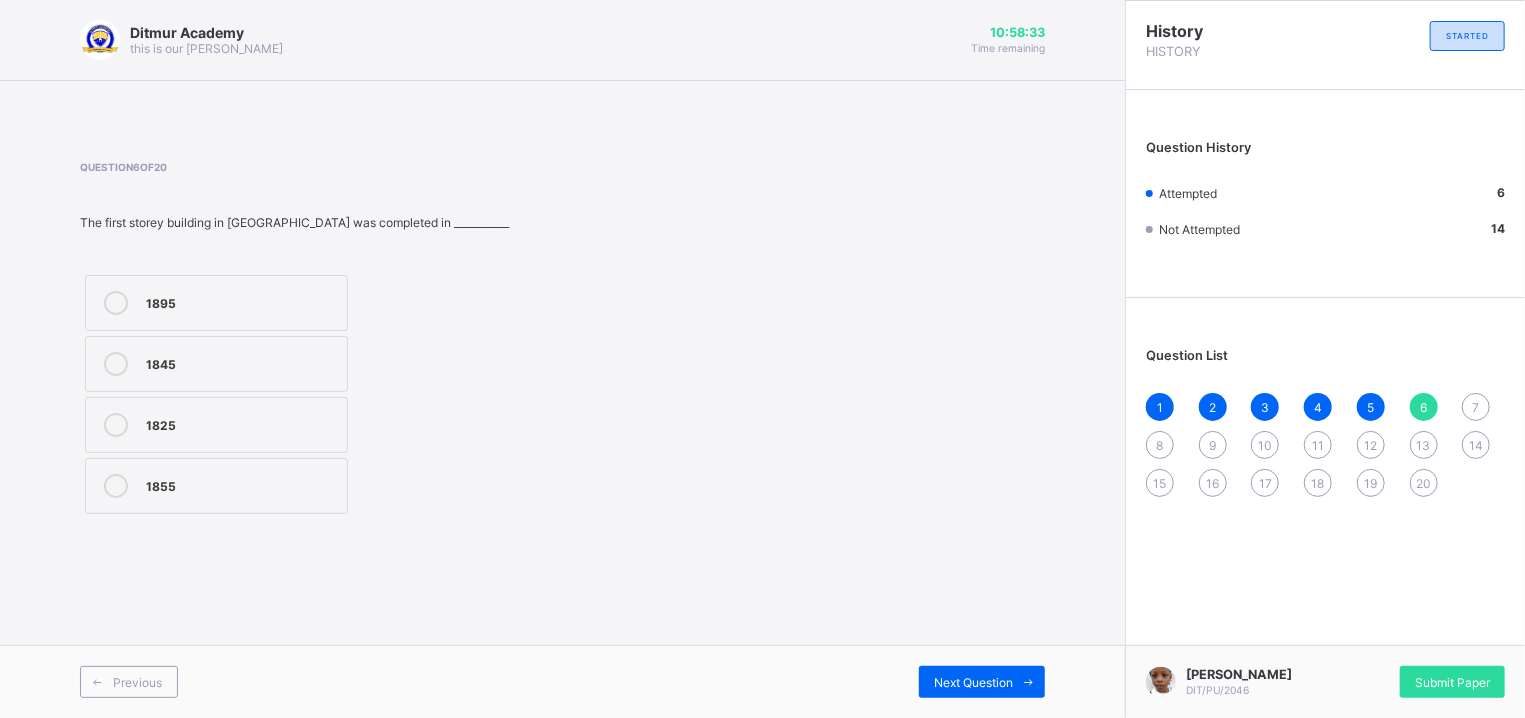 click on "1825" at bounding box center (241, 423) 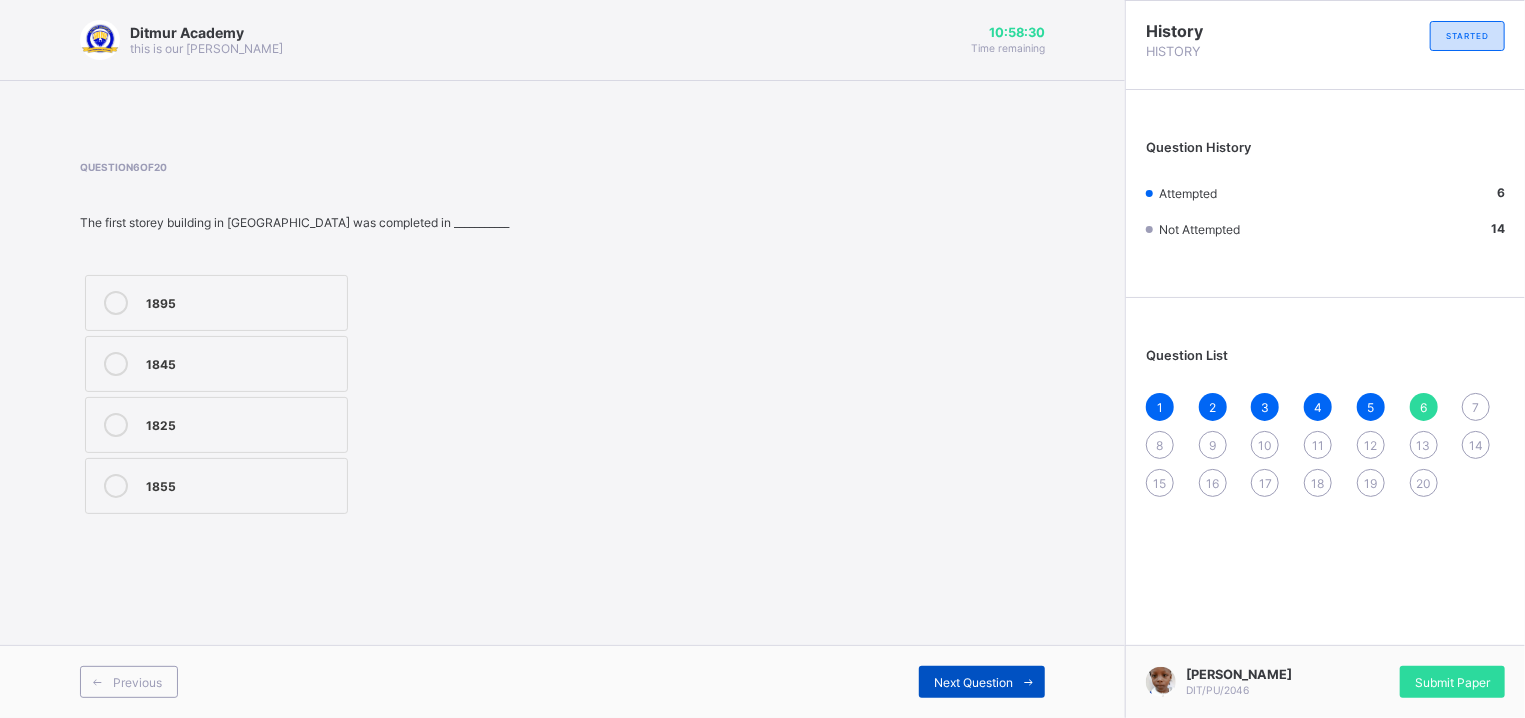 click on "Next Question" at bounding box center (973, 682) 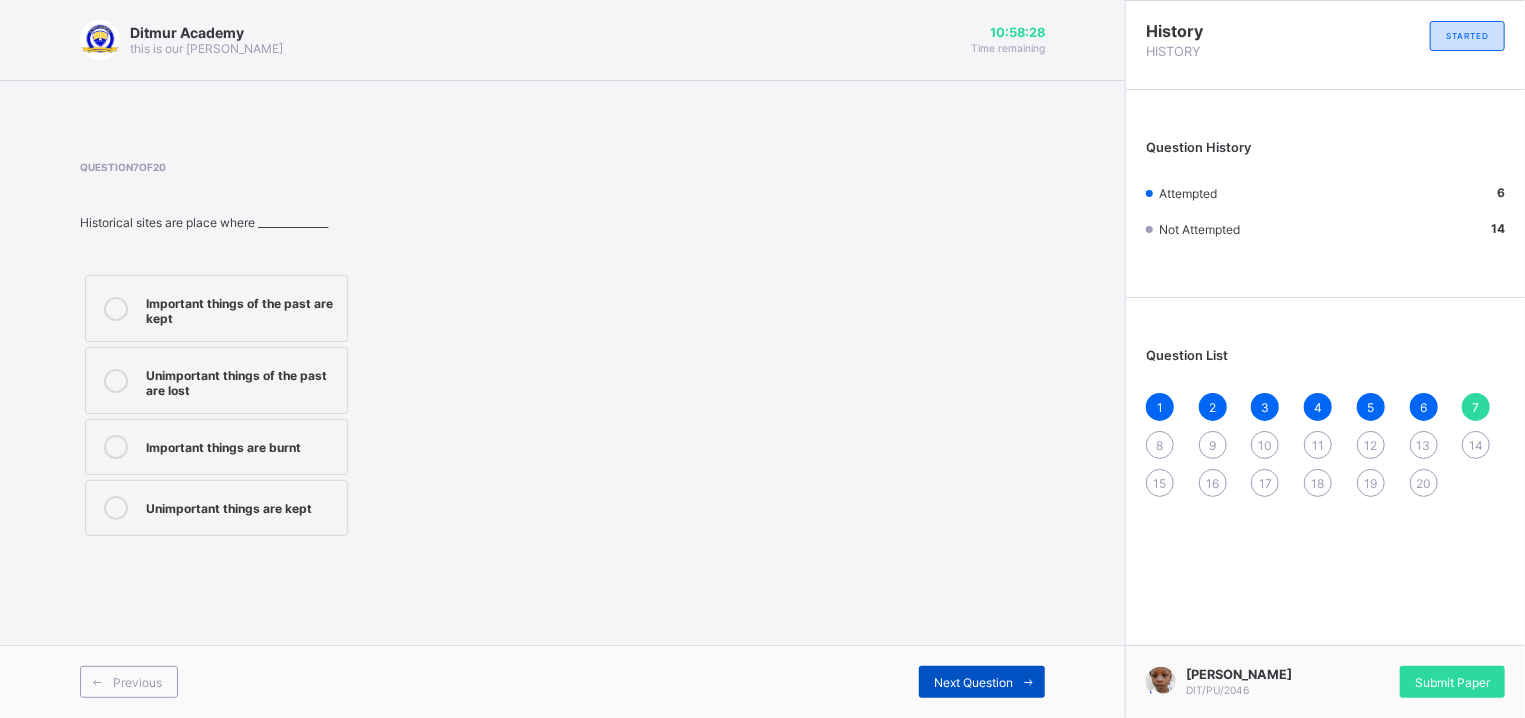 click on "Next Question" at bounding box center [982, 682] 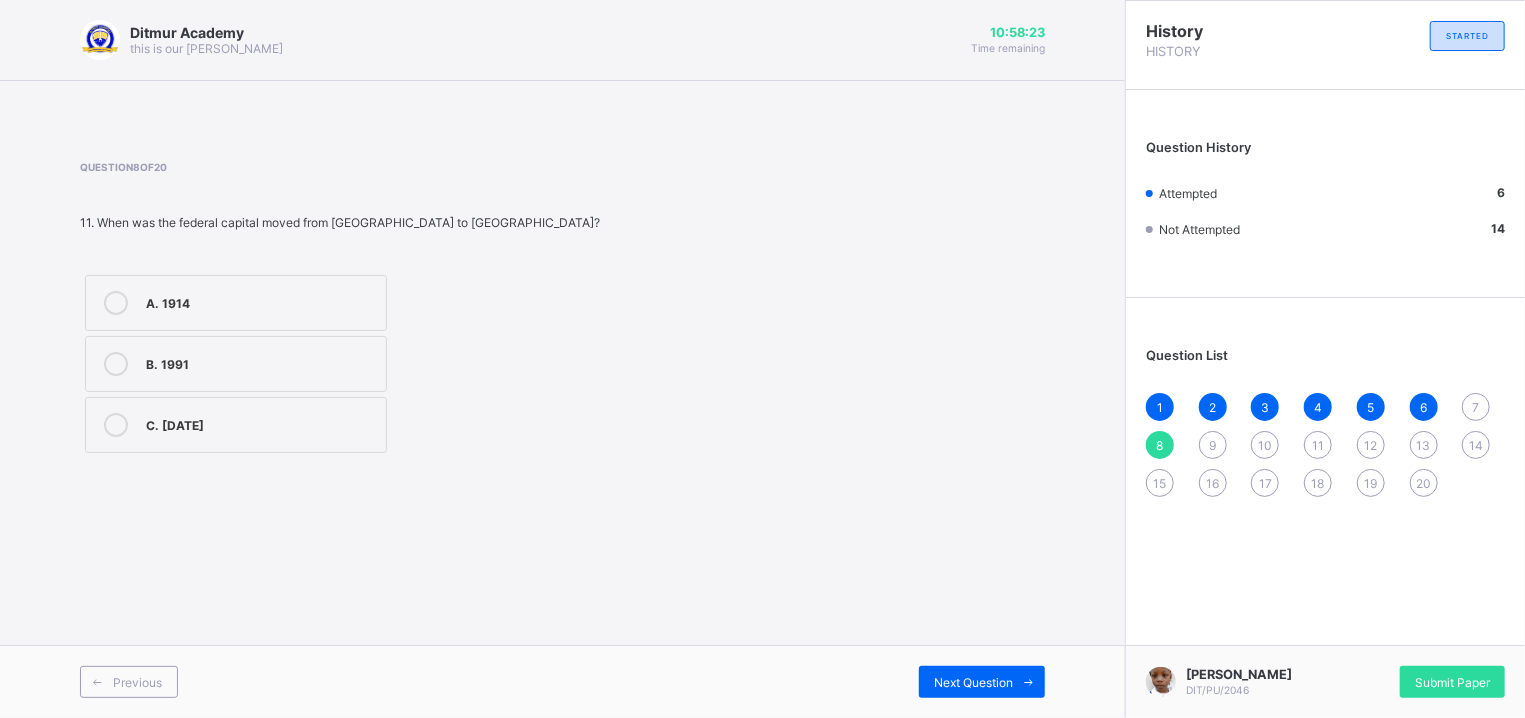 click on "7" at bounding box center [1476, 407] 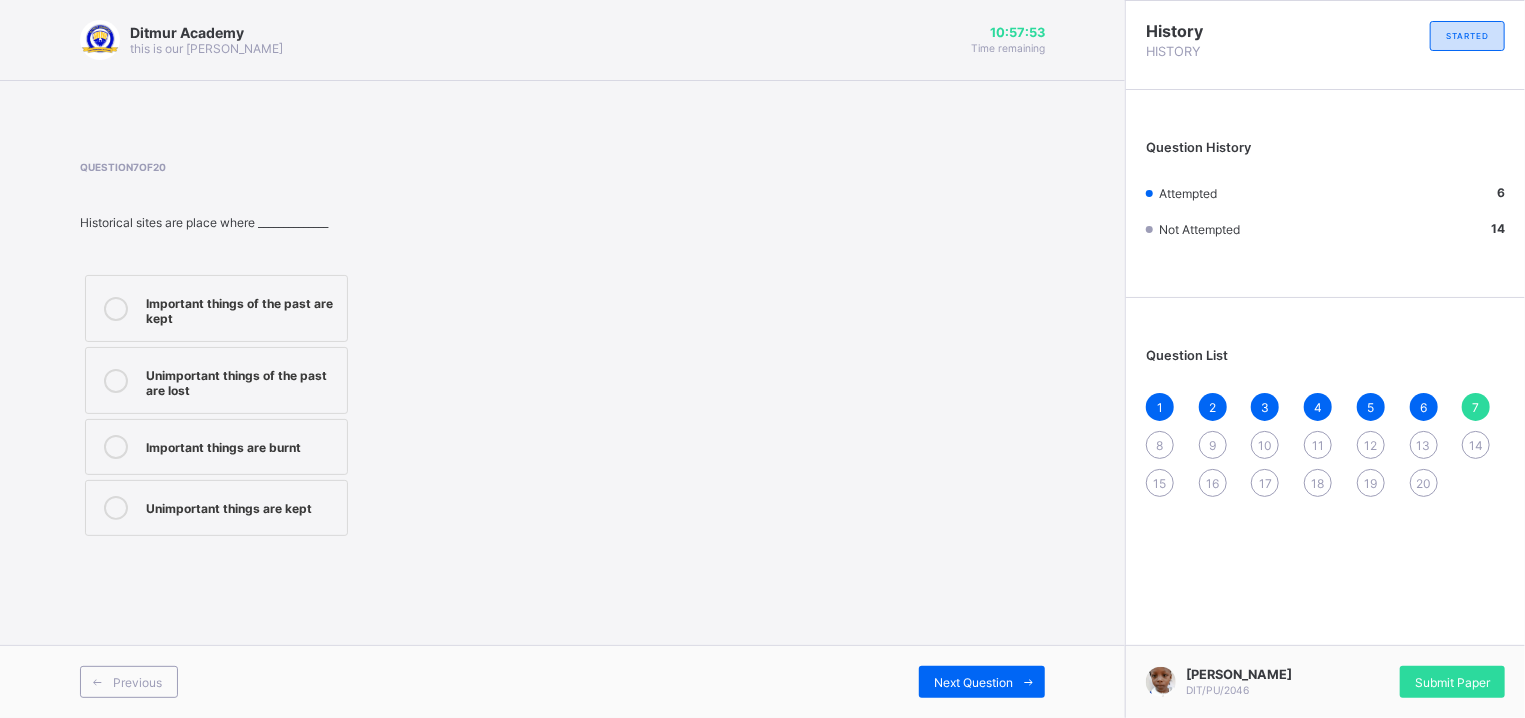 click on "Important things of the past are kept" at bounding box center [241, 308] 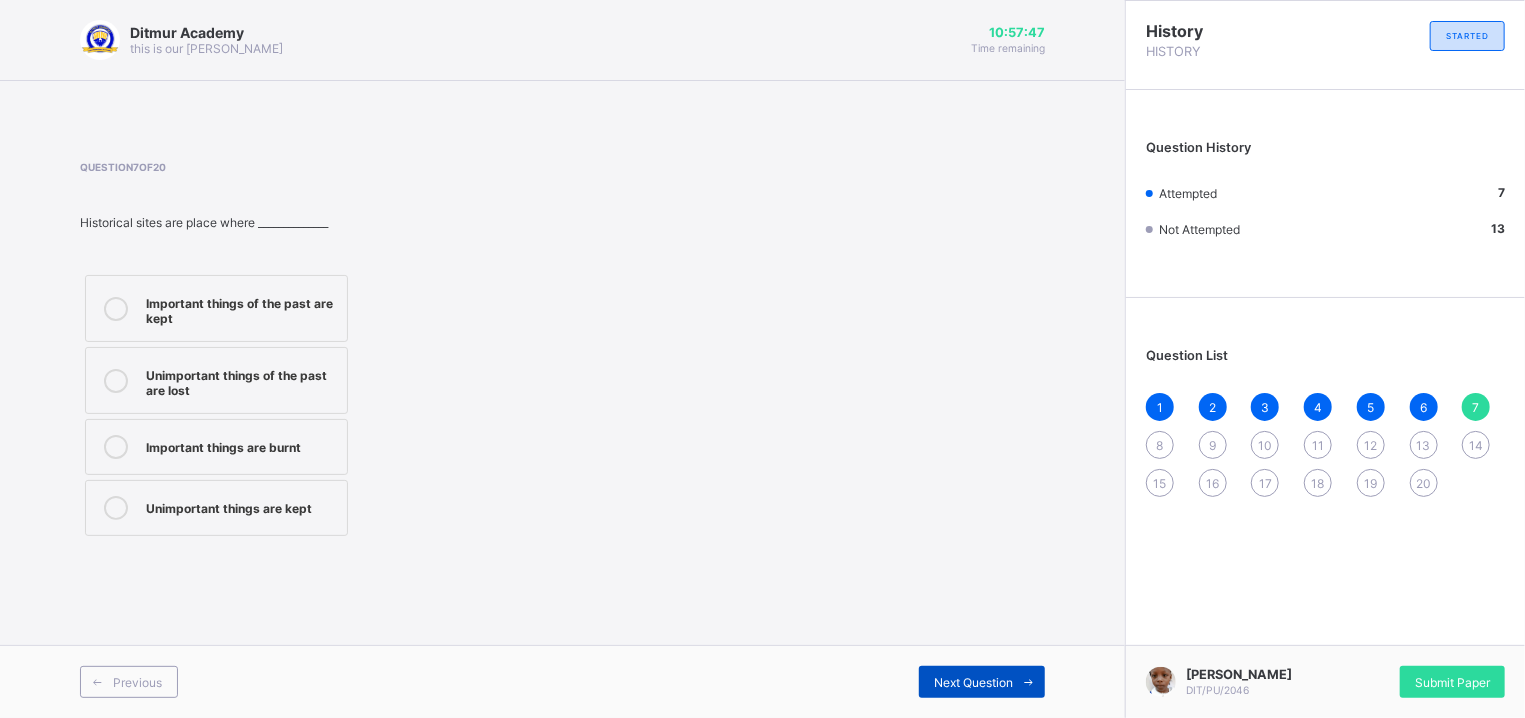 click on "Next Question" at bounding box center (973, 682) 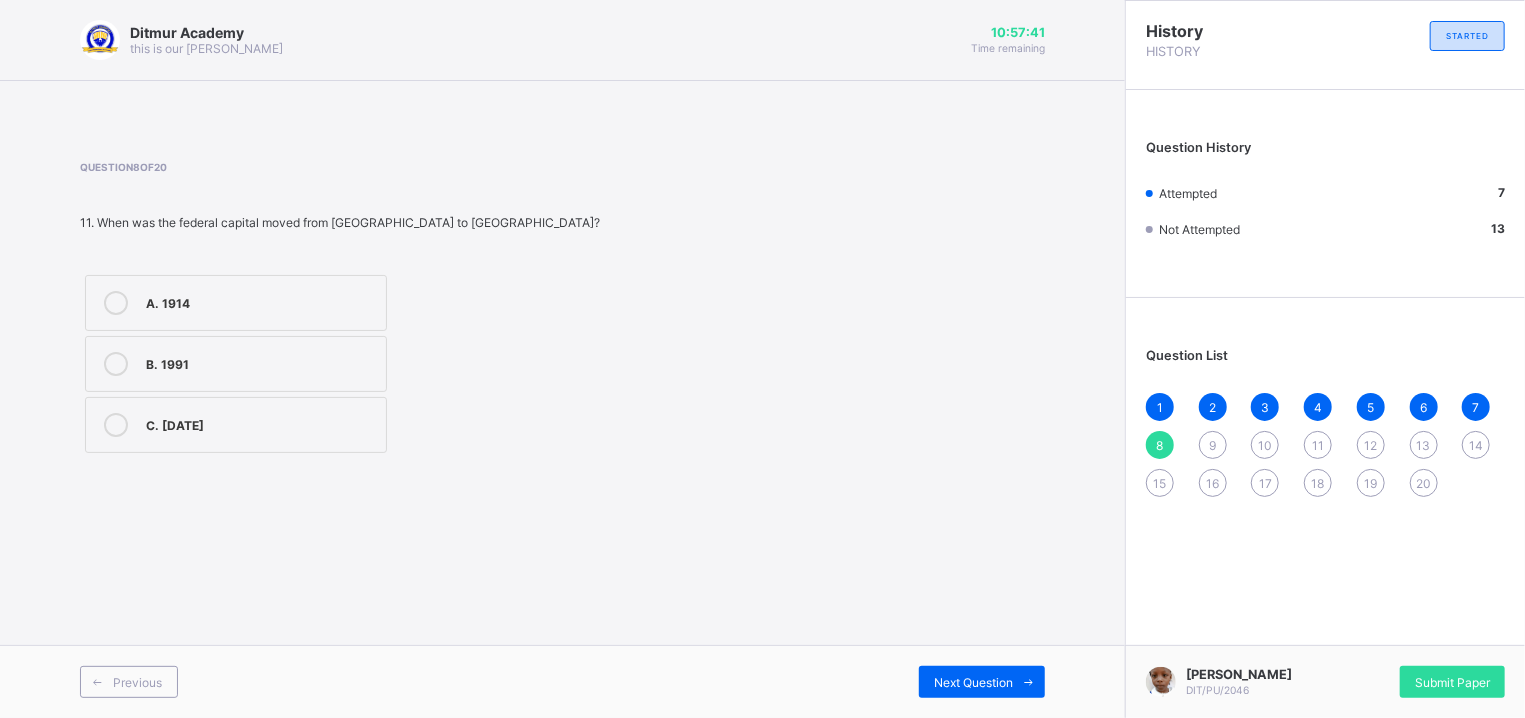 click on "B. 1991" at bounding box center (261, 362) 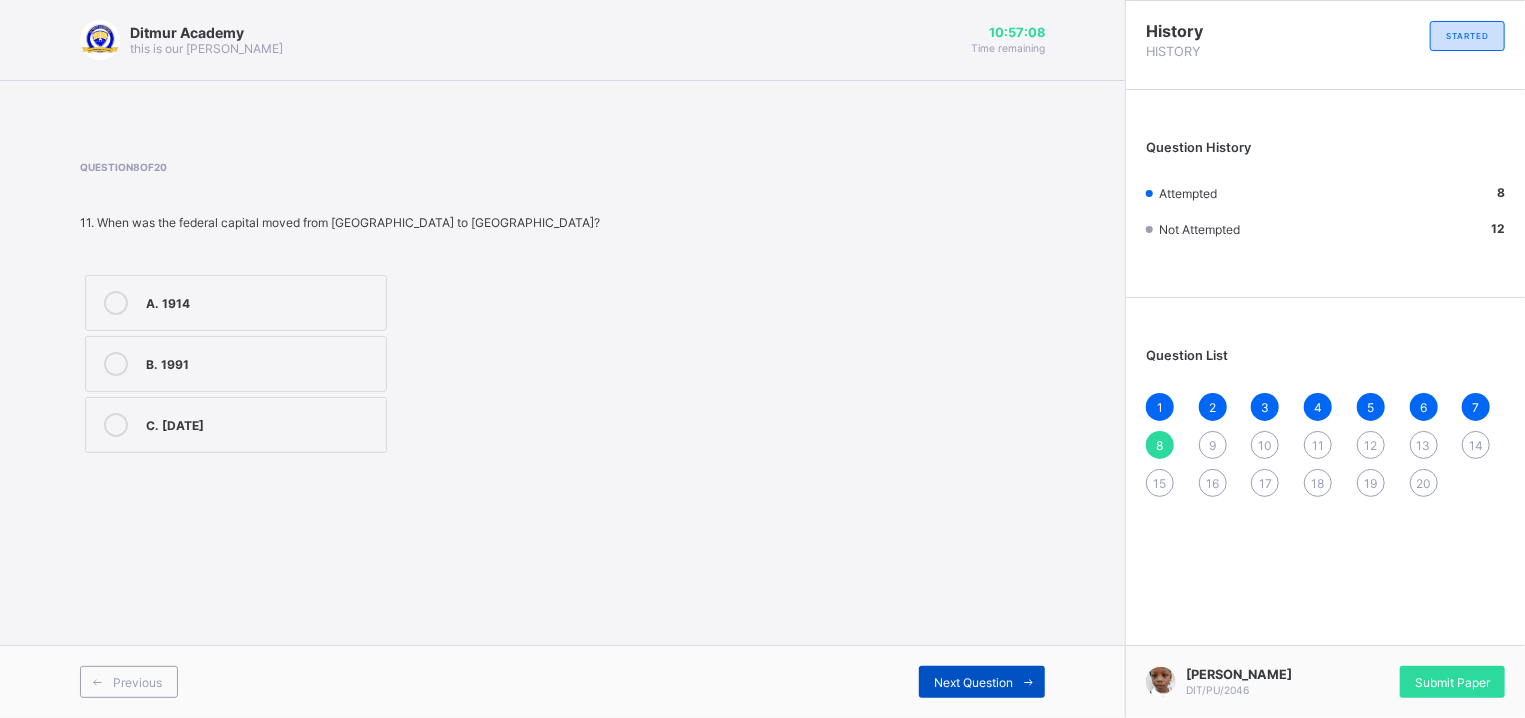 click on "Next Question" at bounding box center [973, 682] 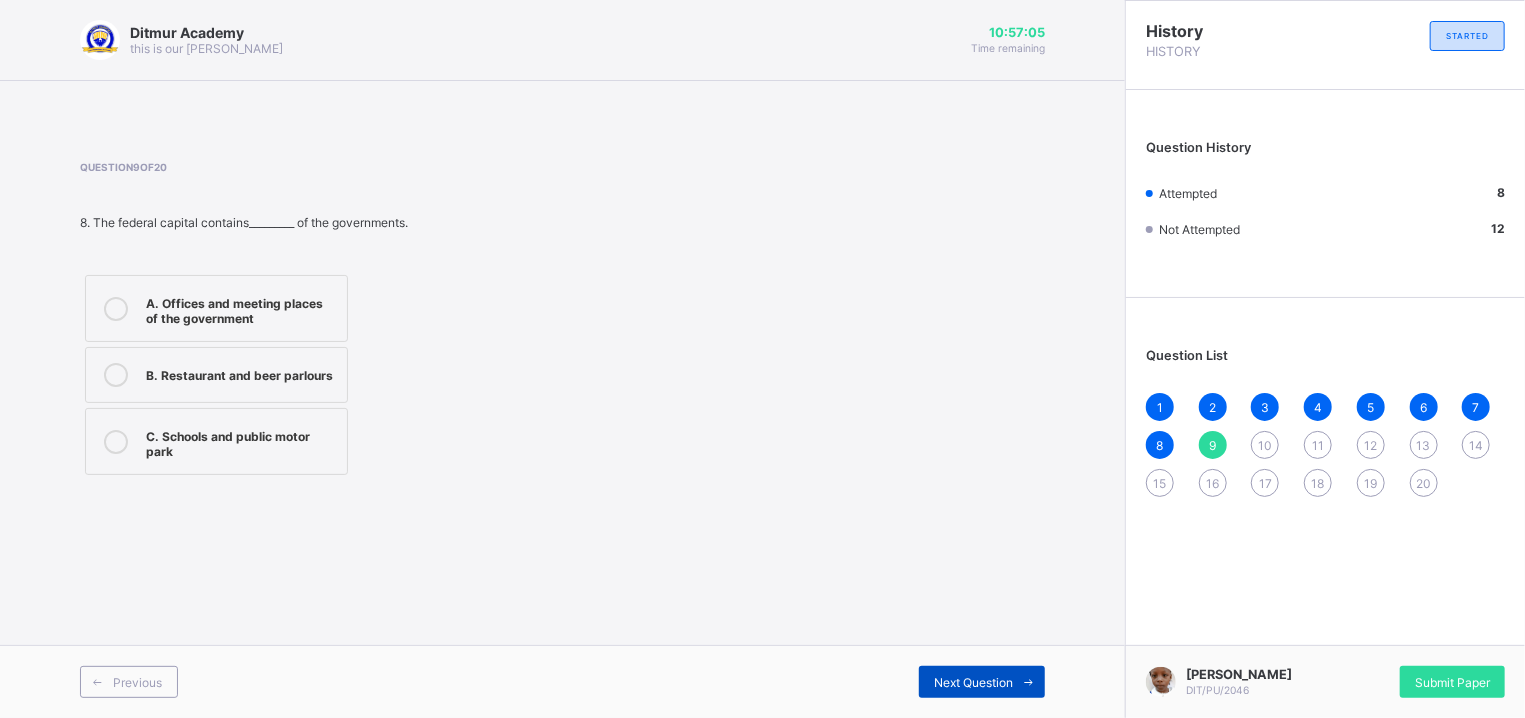 click on "Next Question" at bounding box center (973, 682) 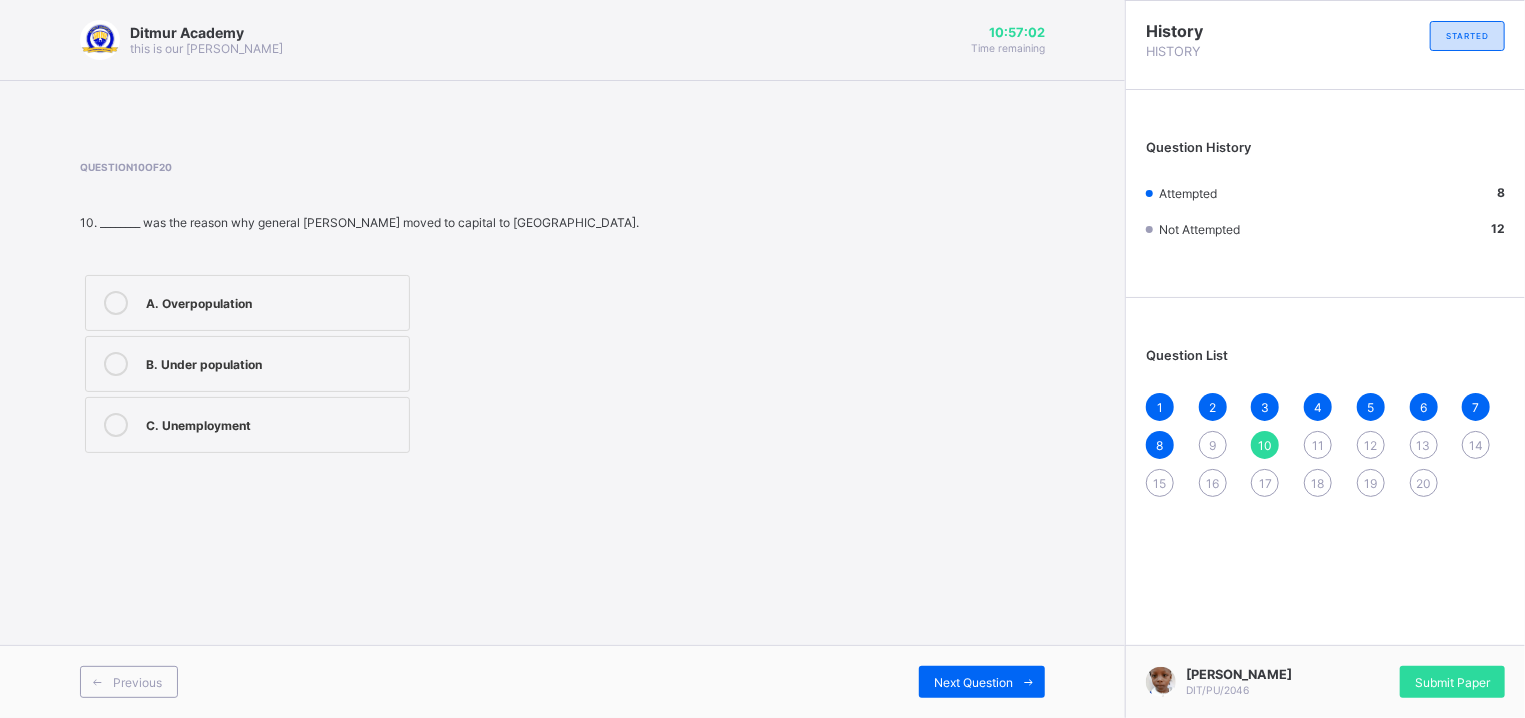 click on "9" at bounding box center [1212, 445] 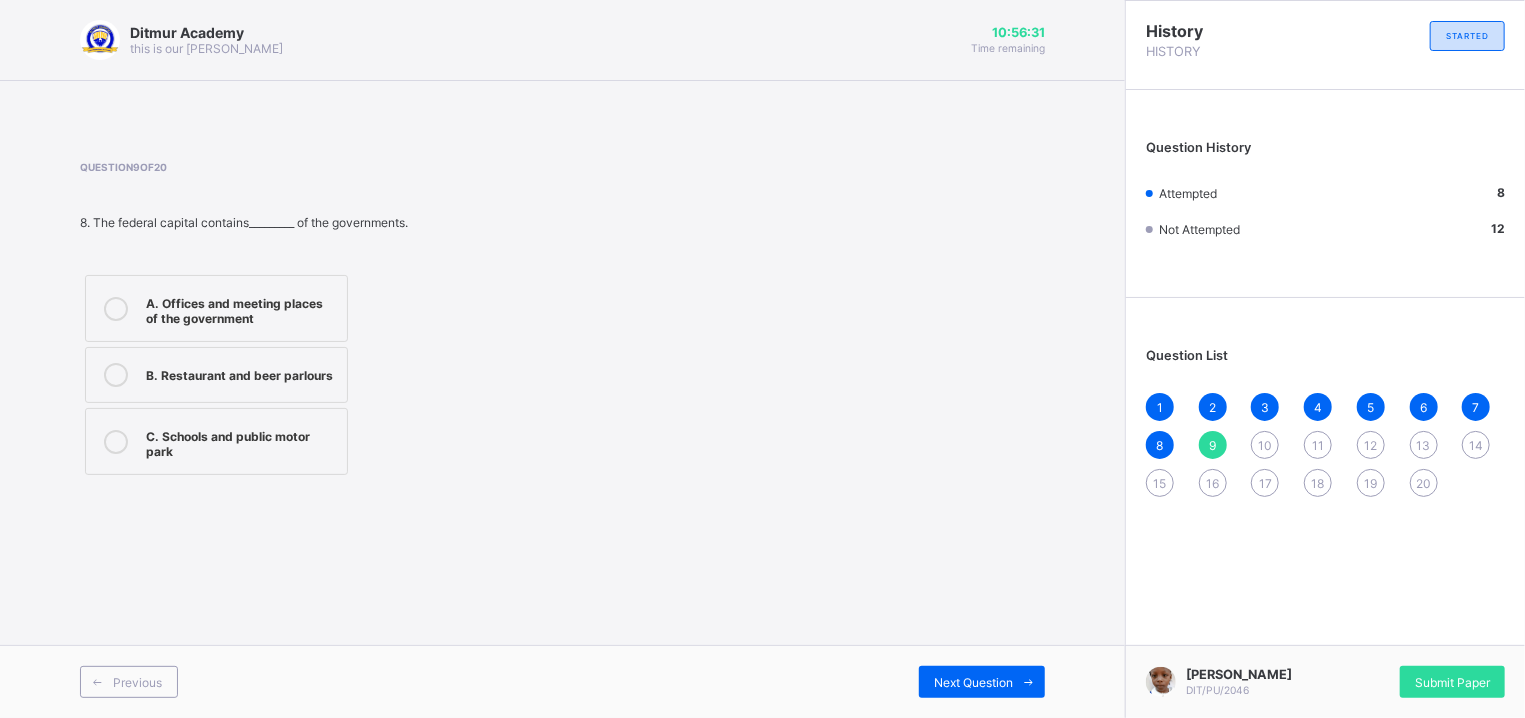 click on "A. Offices and meeting places of the government B. Restaurant and beer parlours C. Schools and public motor park" at bounding box center [307, 375] 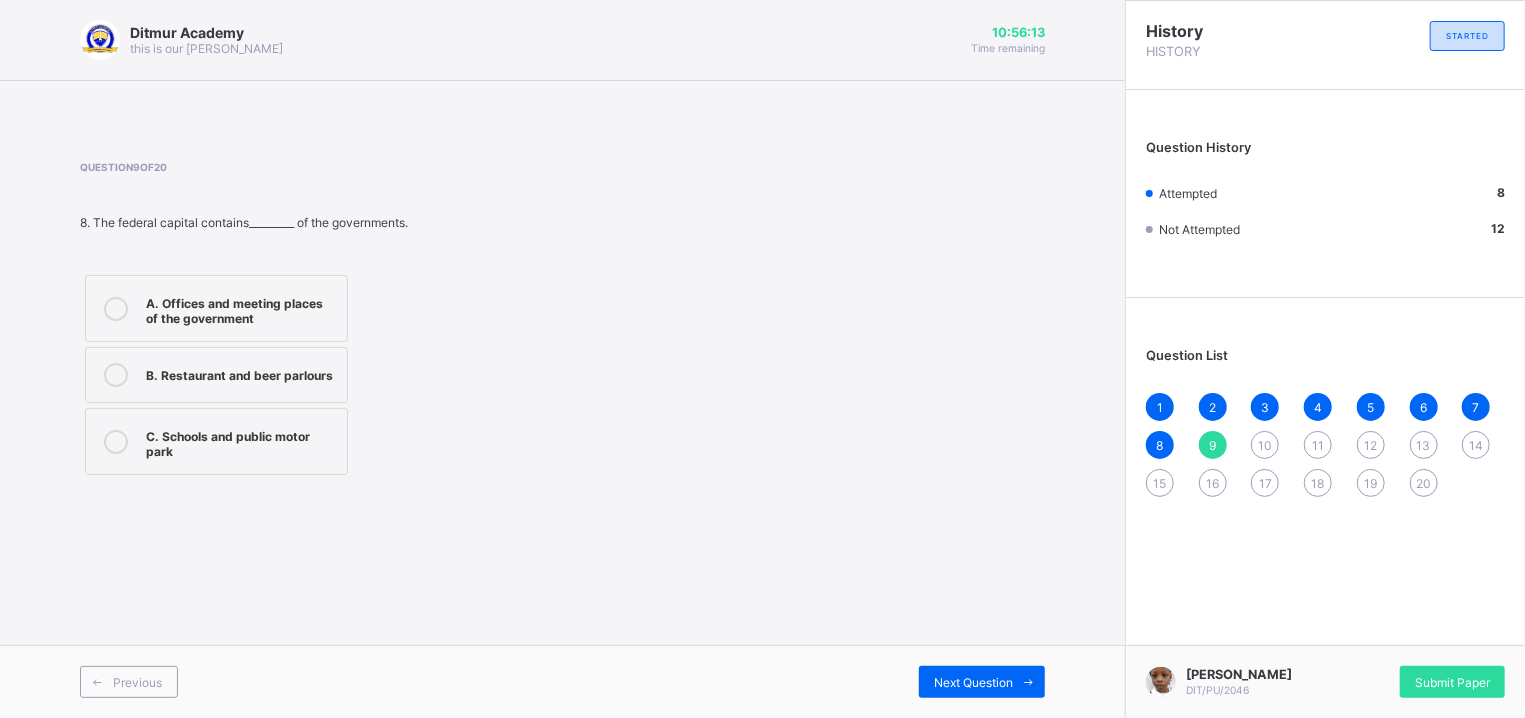 click on "A. Offices and meeting places of the government" at bounding box center [241, 308] 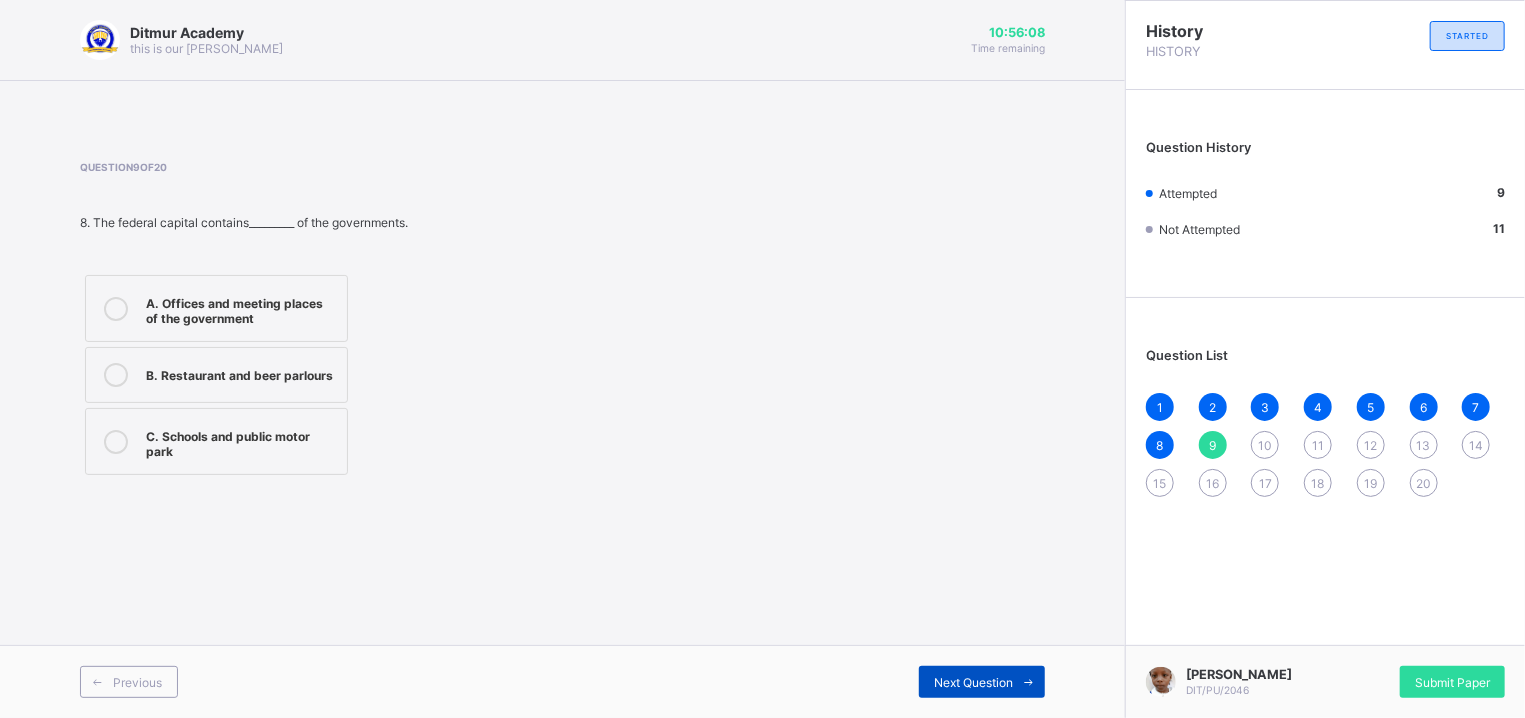 click on "Next Question" at bounding box center (982, 682) 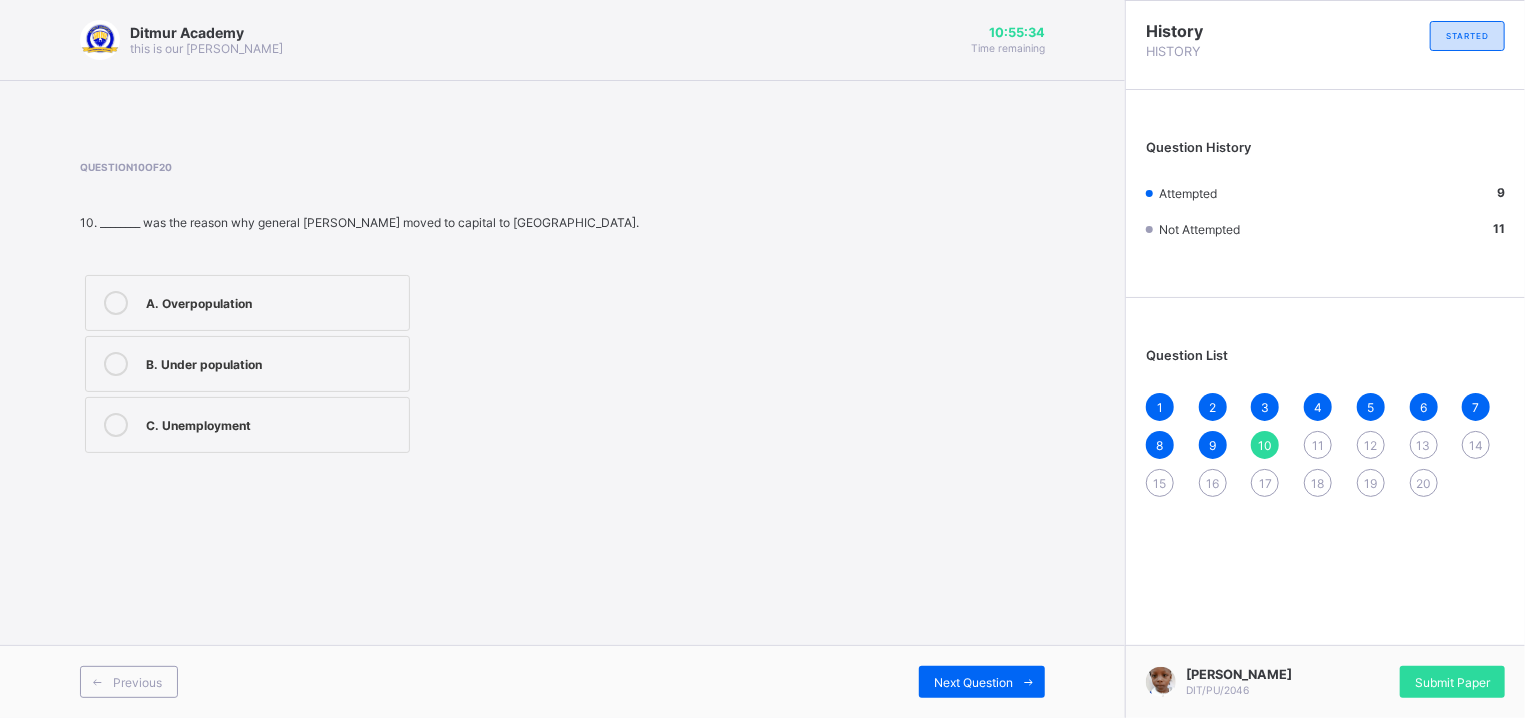 click on "A. Overpopulation" at bounding box center (272, 301) 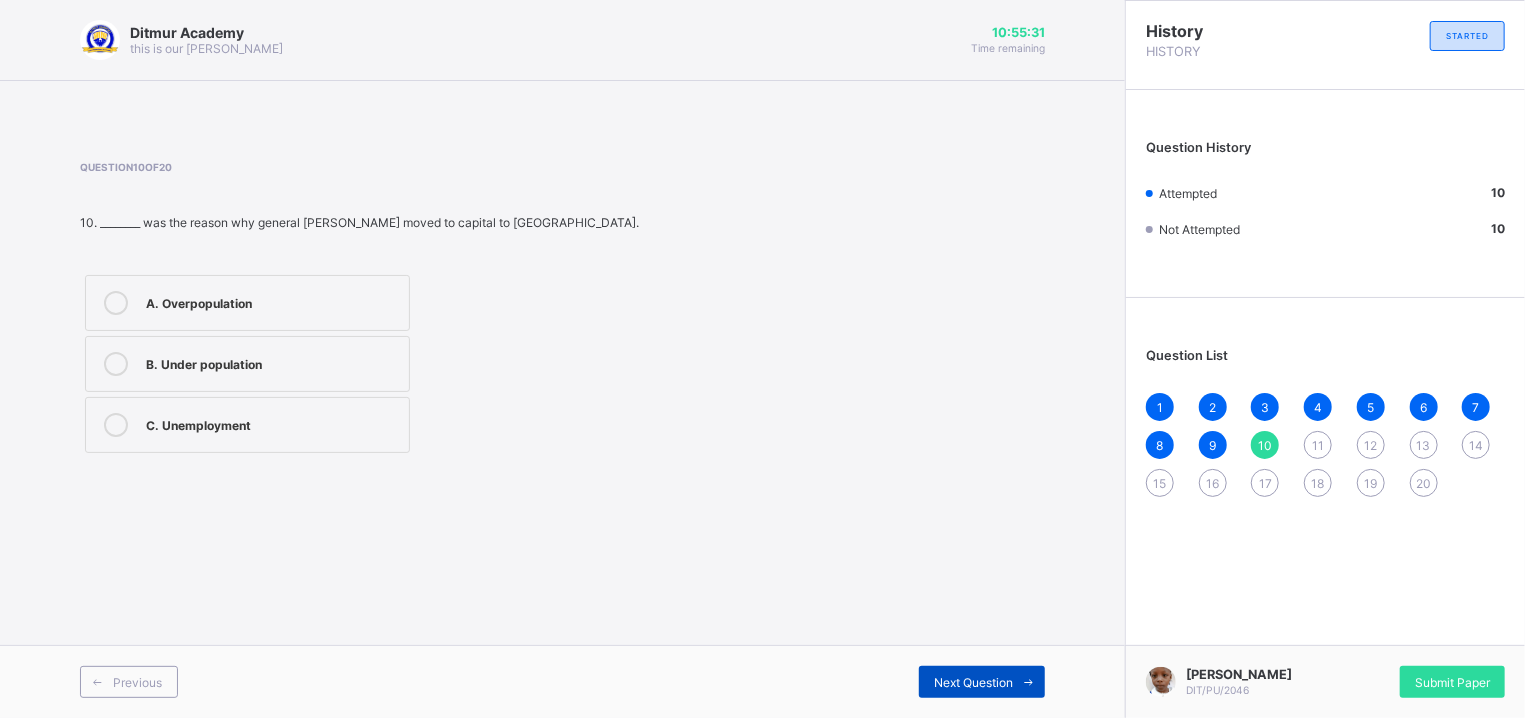 click on "Next Question" at bounding box center (973, 682) 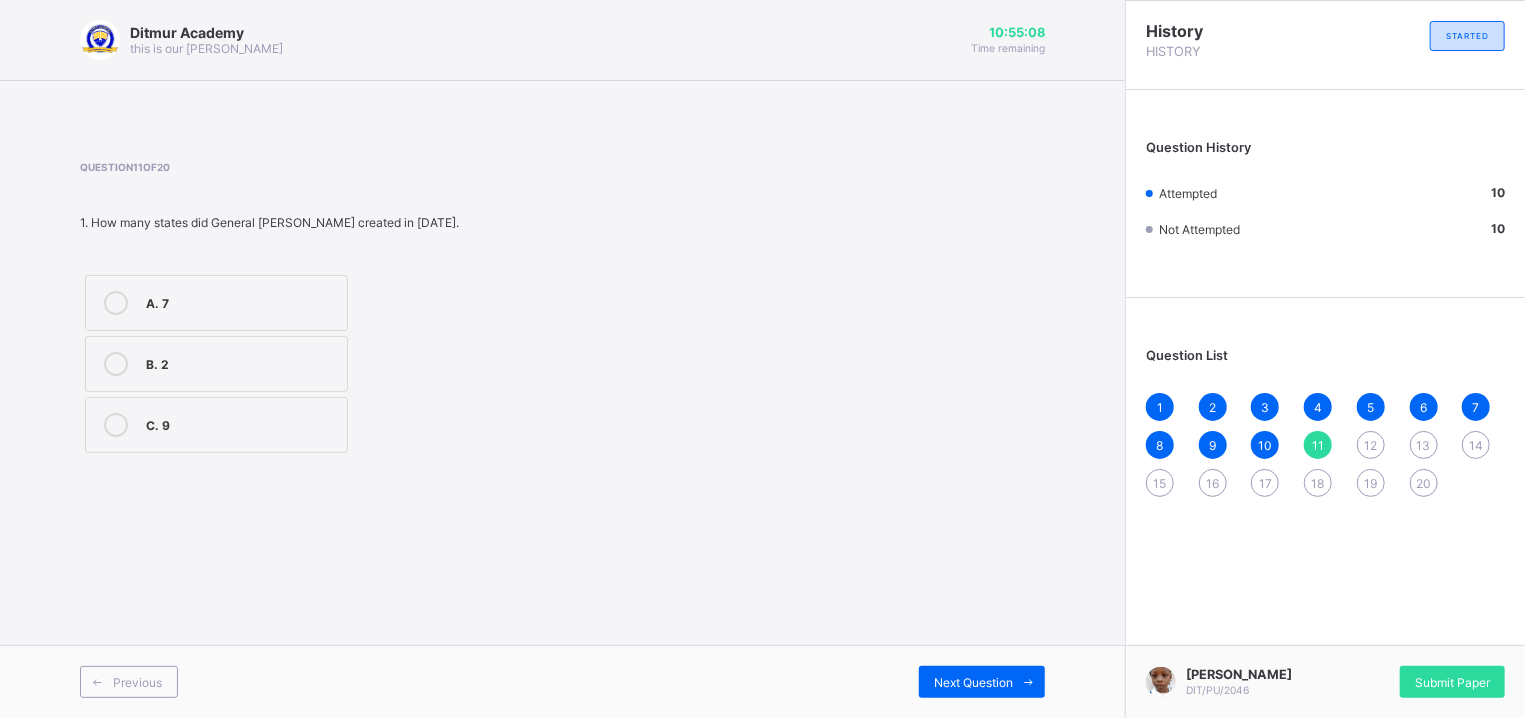 click on "Question  11  of  20 1. How many states did General [PERSON_NAME] created in [DATE]. A. 7 B. 2 C. 9" at bounding box center (562, 309) 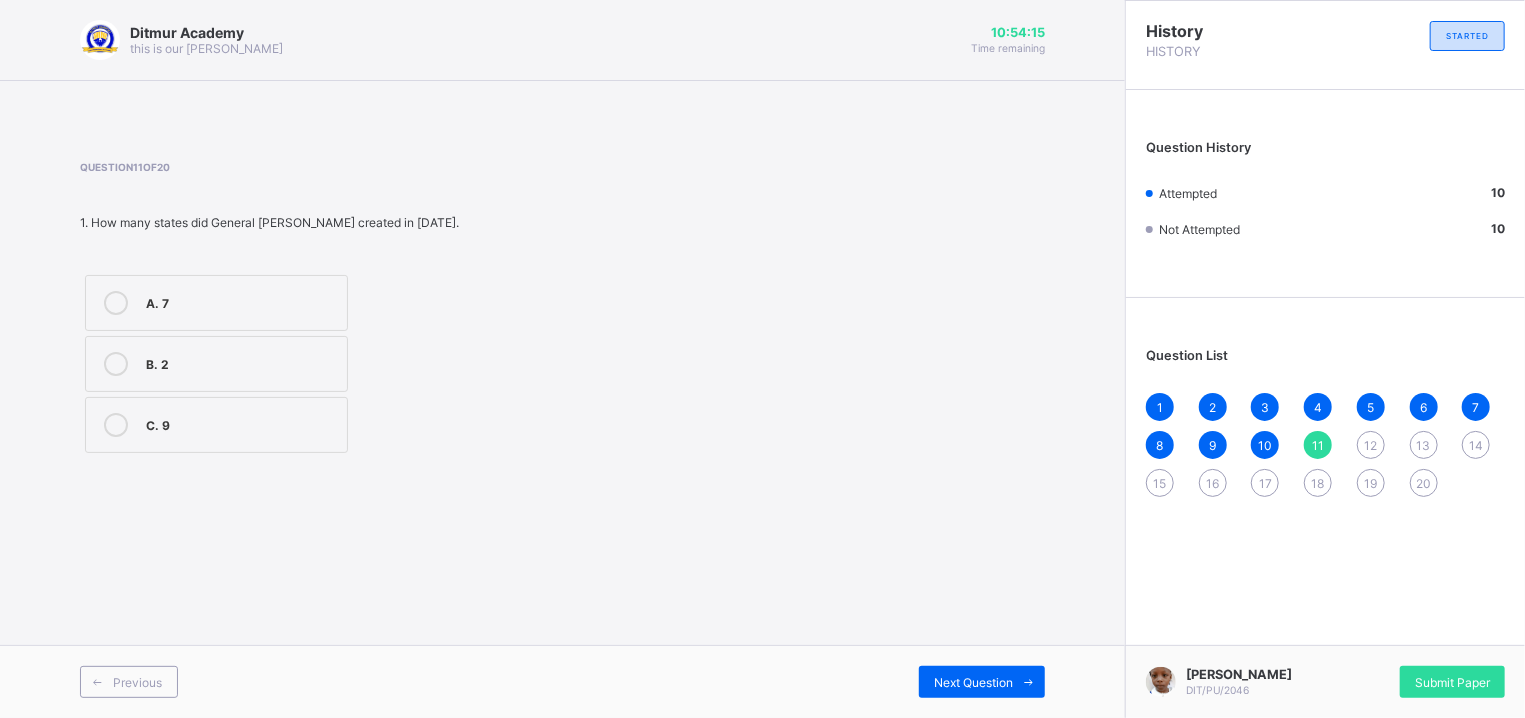 click on "B. 2" at bounding box center [241, 362] 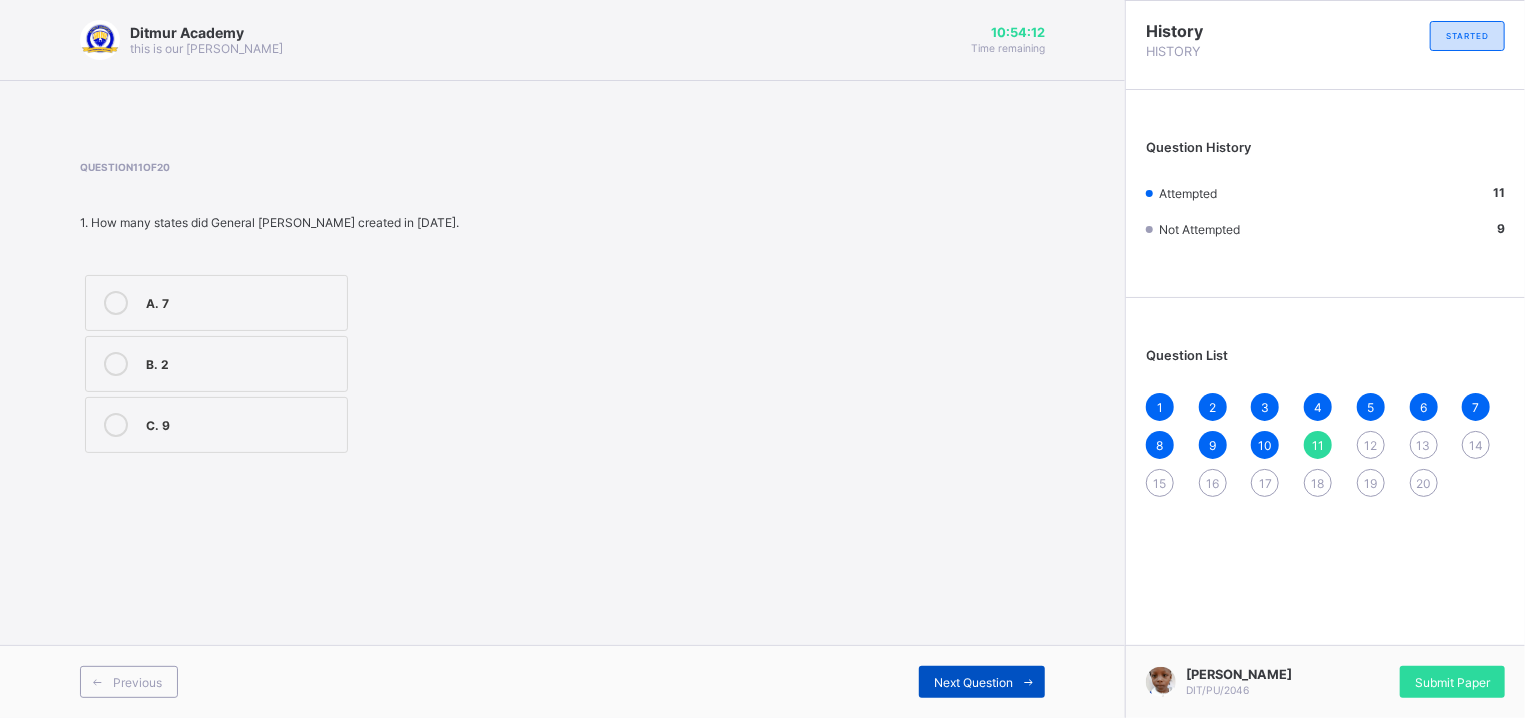 click on "Next Question" at bounding box center [973, 682] 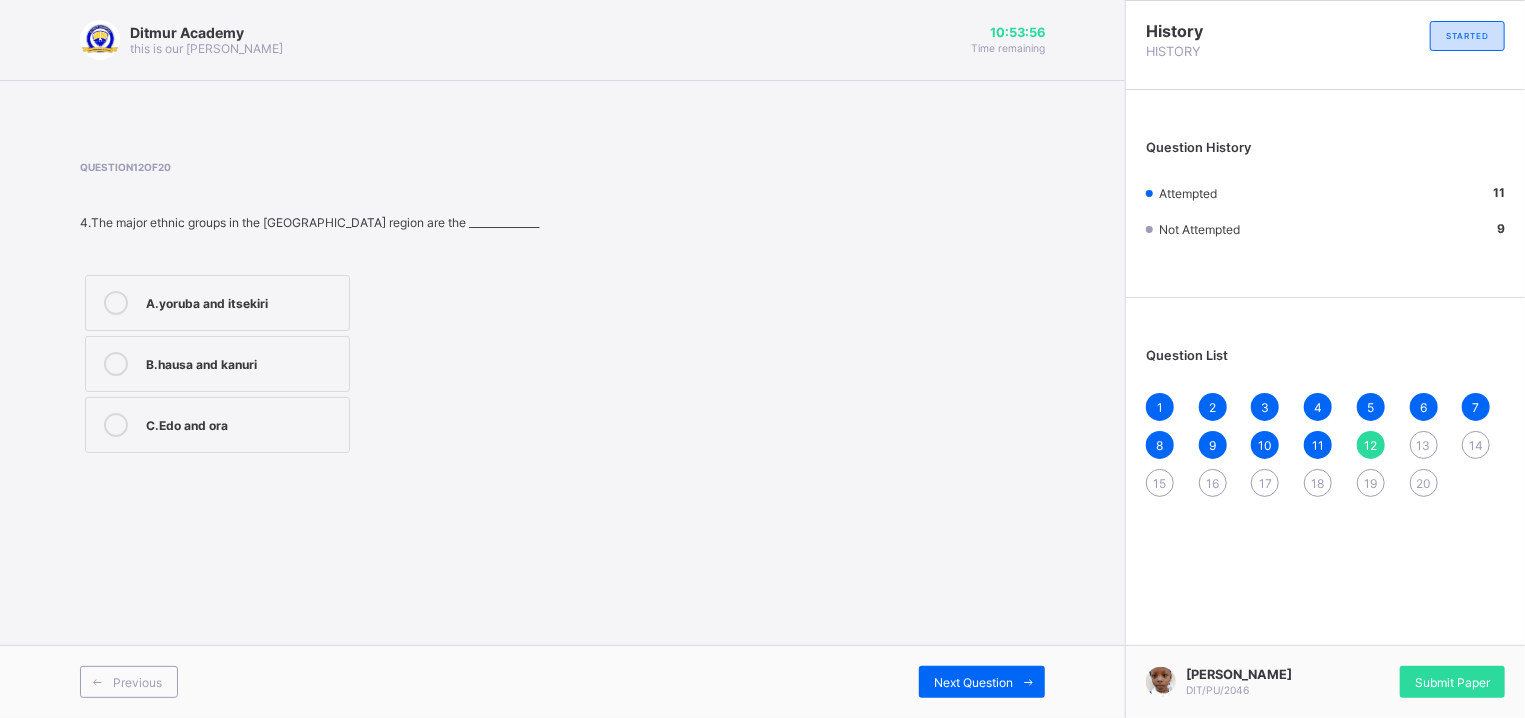 click on "B.hausa and kanuri" at bounding box center [217, 364] 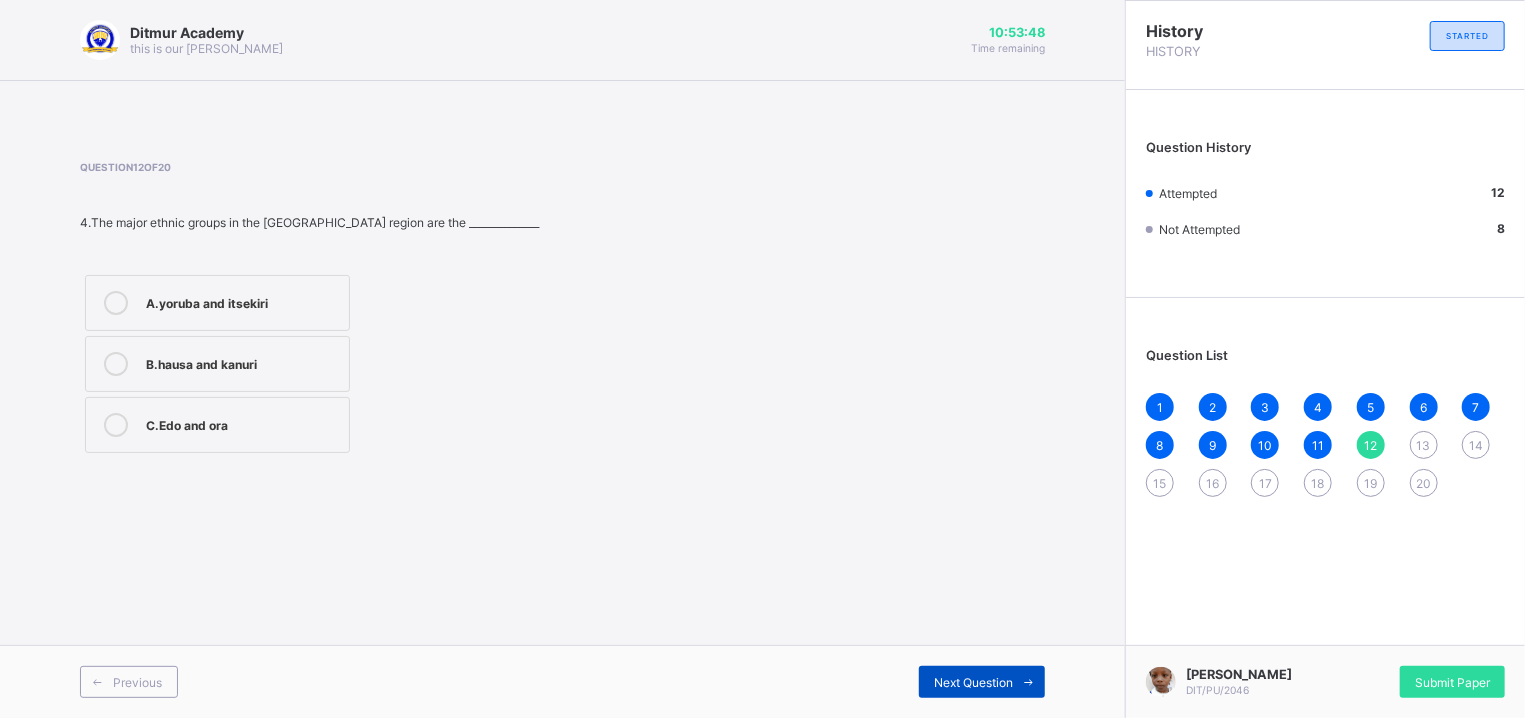 click on "Next Question" at bounding box center [973, 682] 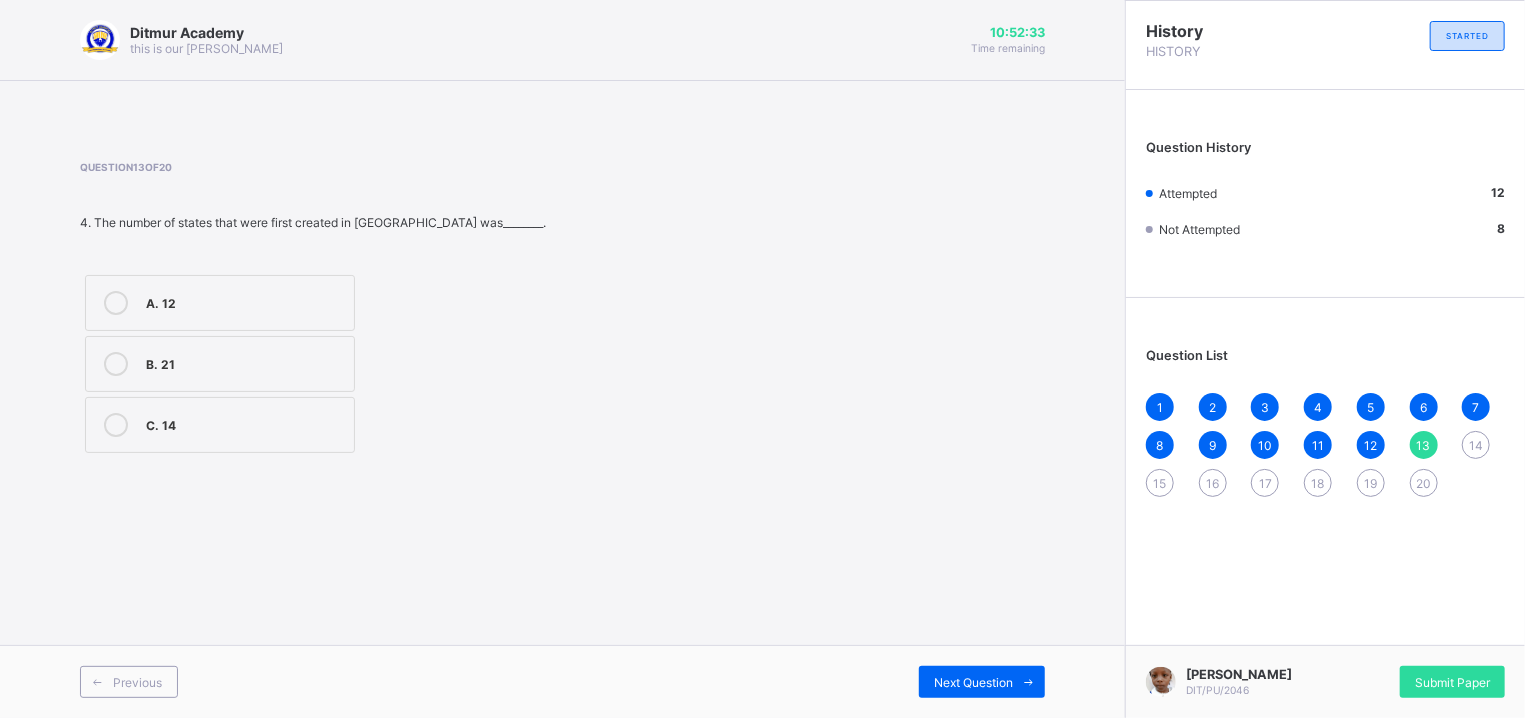 click on "Question  13  of  20 4. The number of states that were first created in [GEOGRAPHIC_DATA] was________. A. 12 B. 21 C. 14" at bounding box center [313, 309] 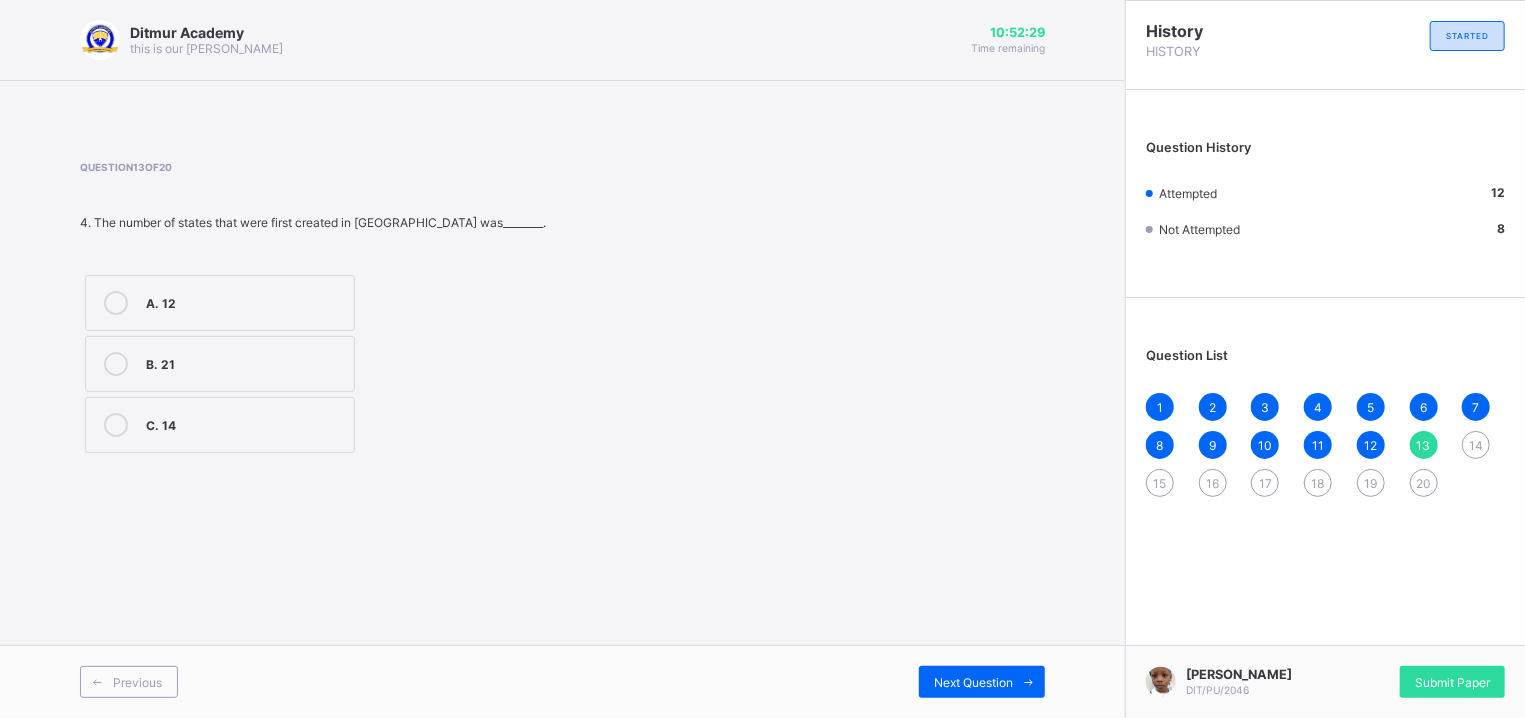 click on "A. 12" at bounding box center [245, 301] 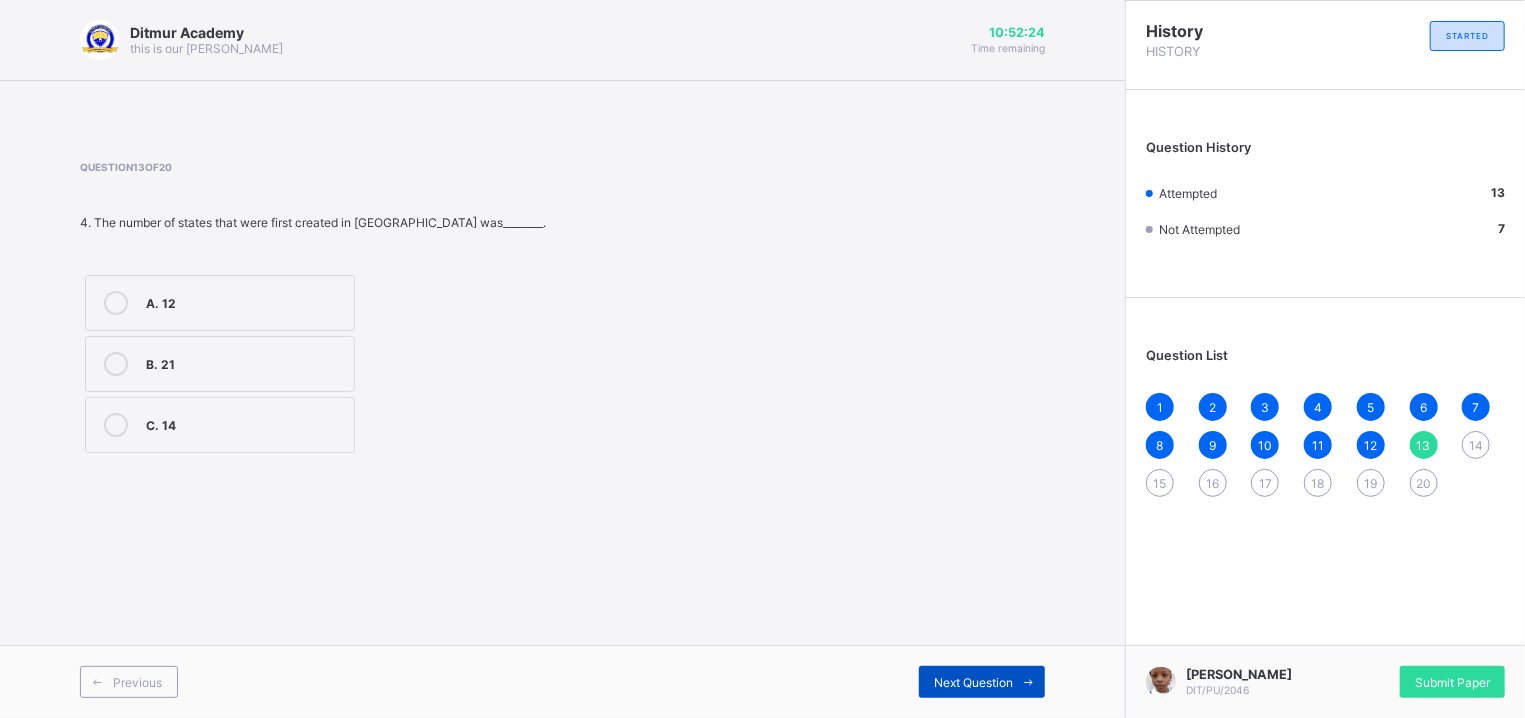 click on "Next Question" at bounding box center [982, 682] 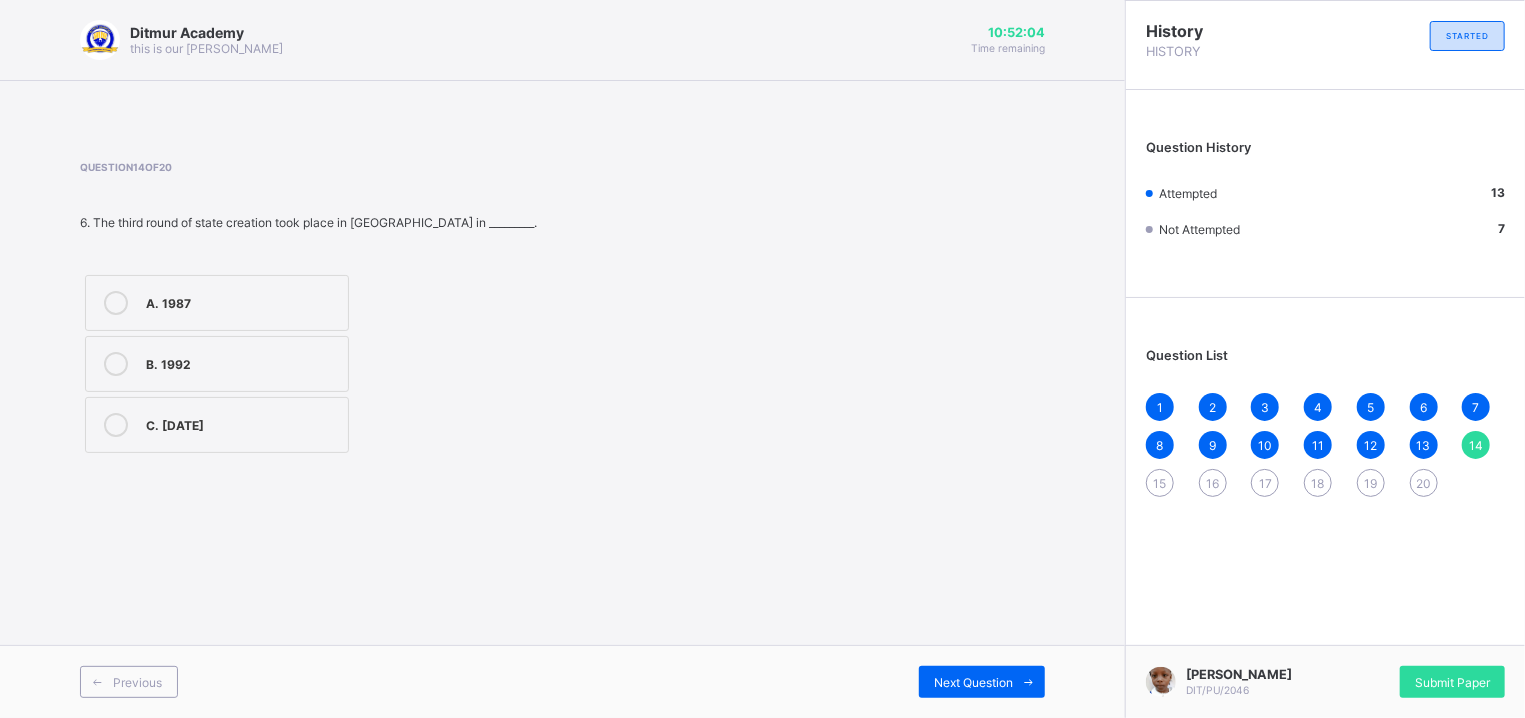click on "A. 1987" at bounding box center (242, 303) 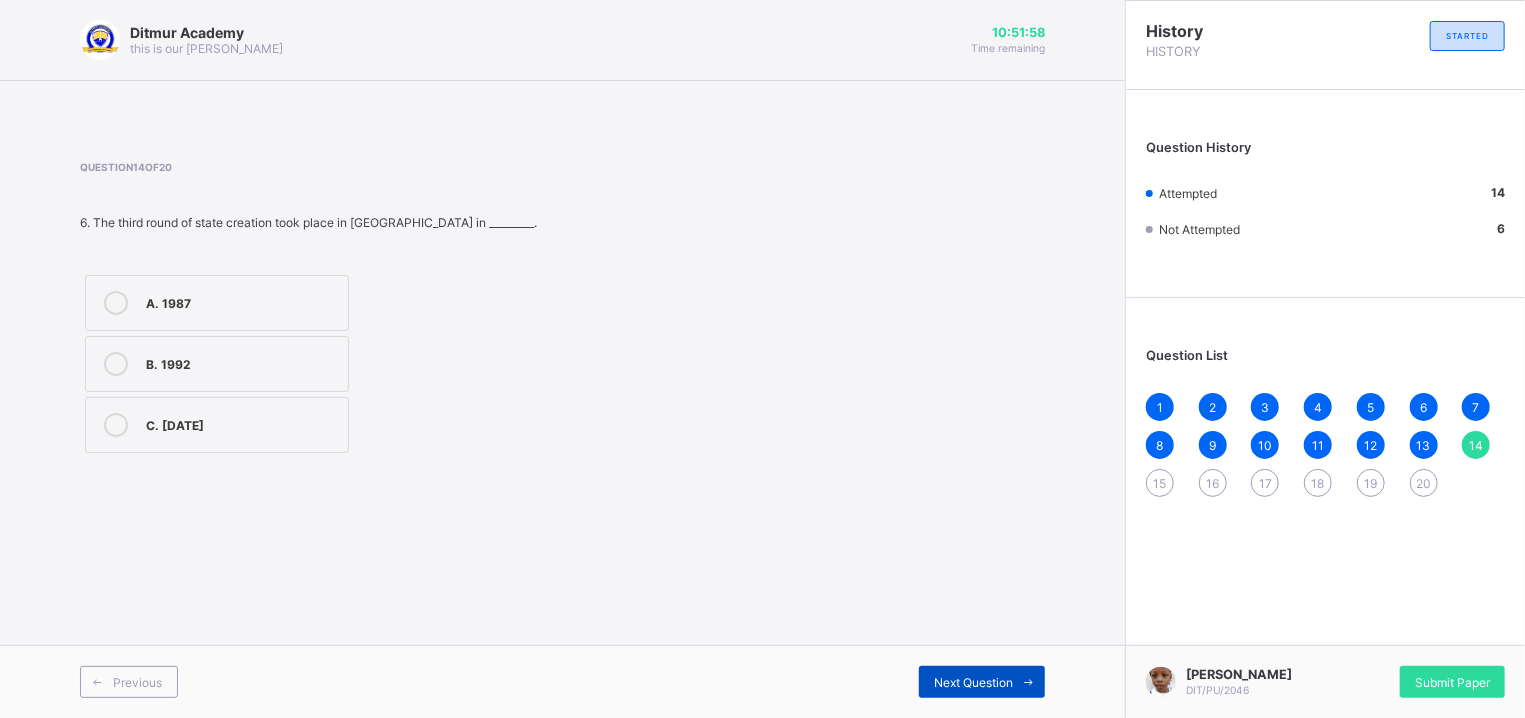 click on "Next Question" at bounding box center [982, 682] 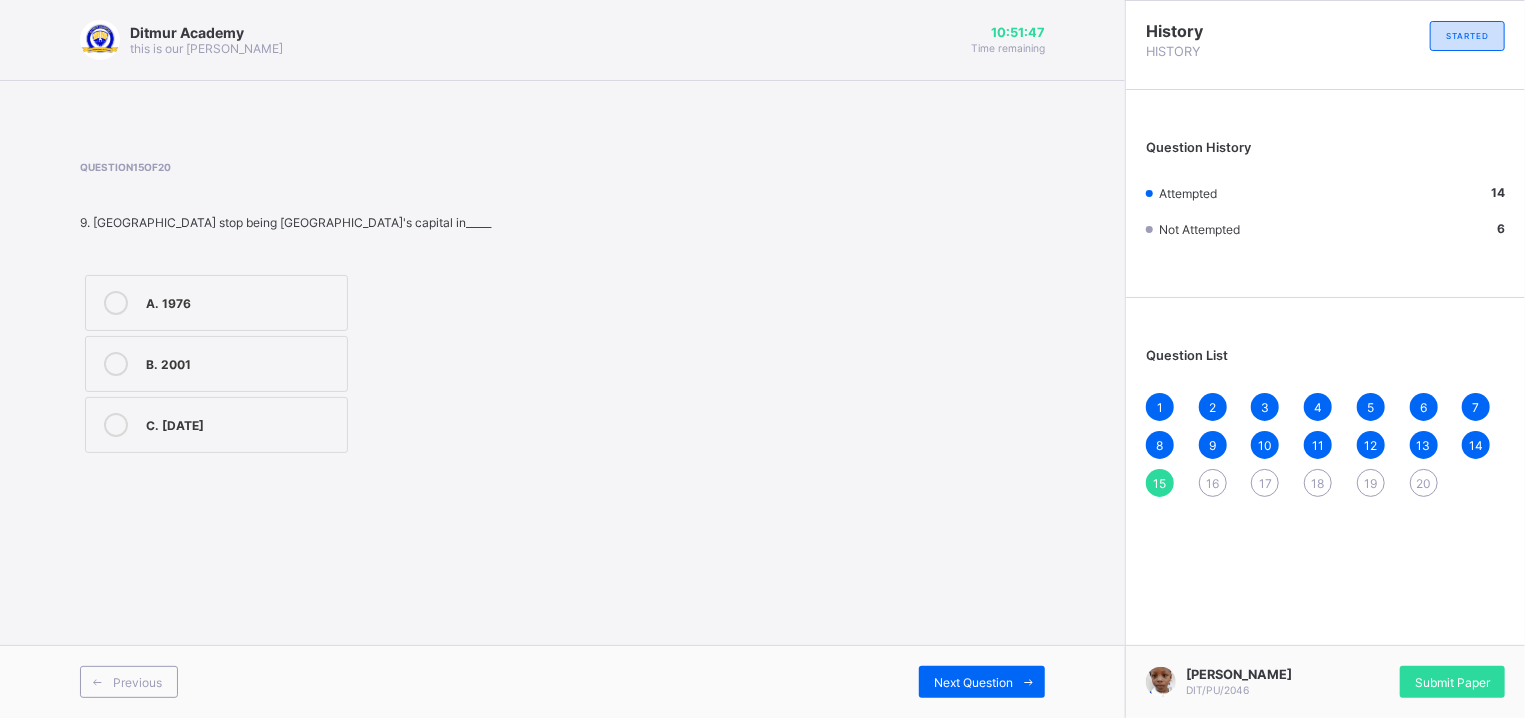 click on "B. 2001" at bounding box center (241, 362) 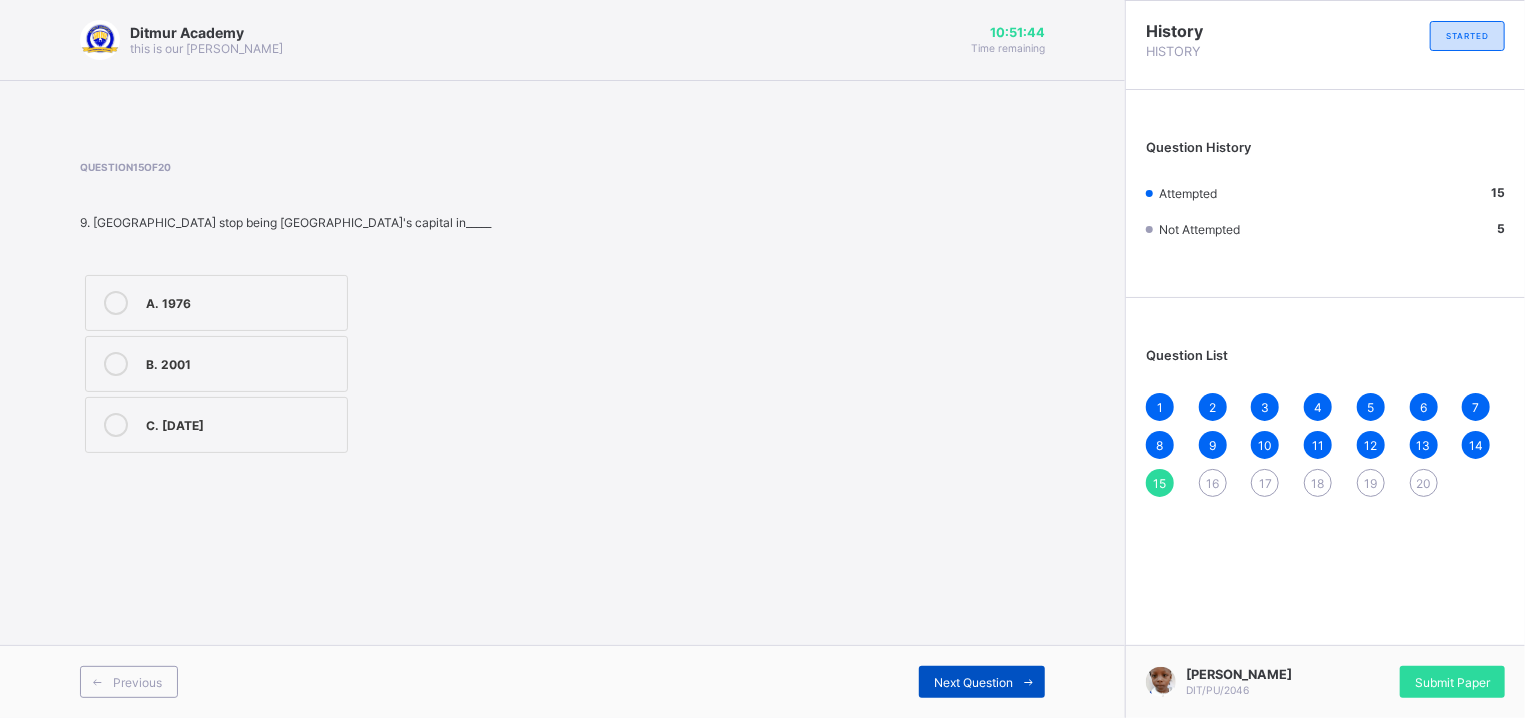 click on "Next Question" at bounding box center (973, 682) 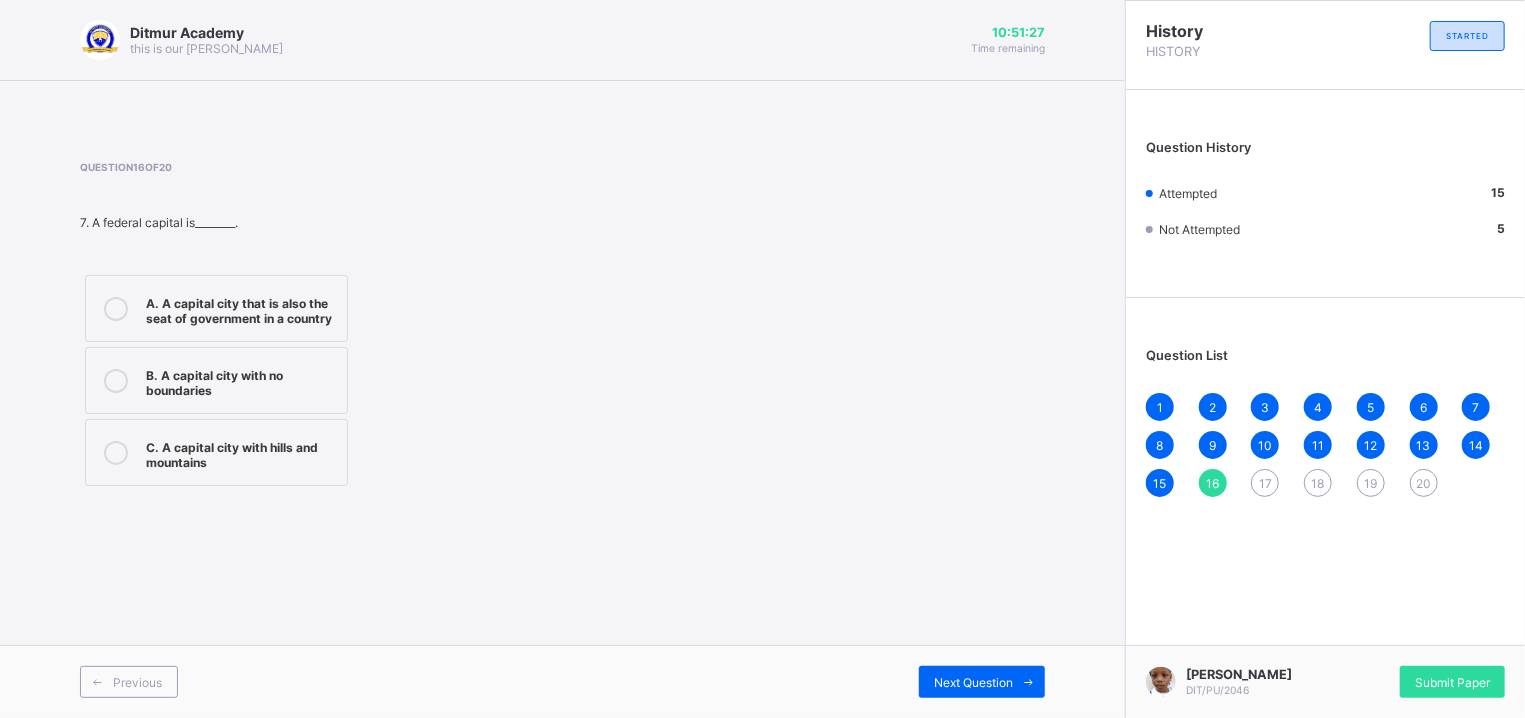 click on "A. A capital city that is also the seat of government in a country" at bounding box center (241, 308) 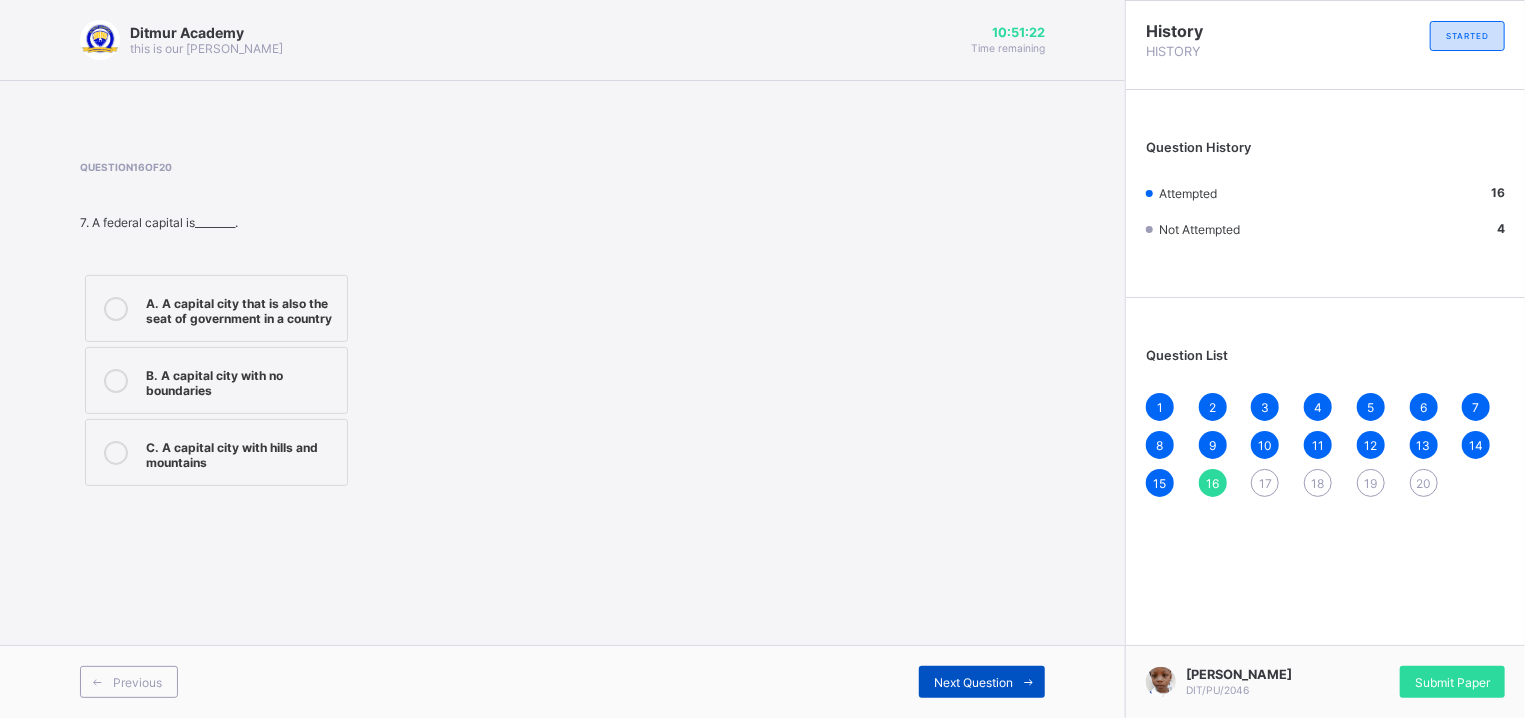 click on "Next Question" at bounding box center [973, 682] 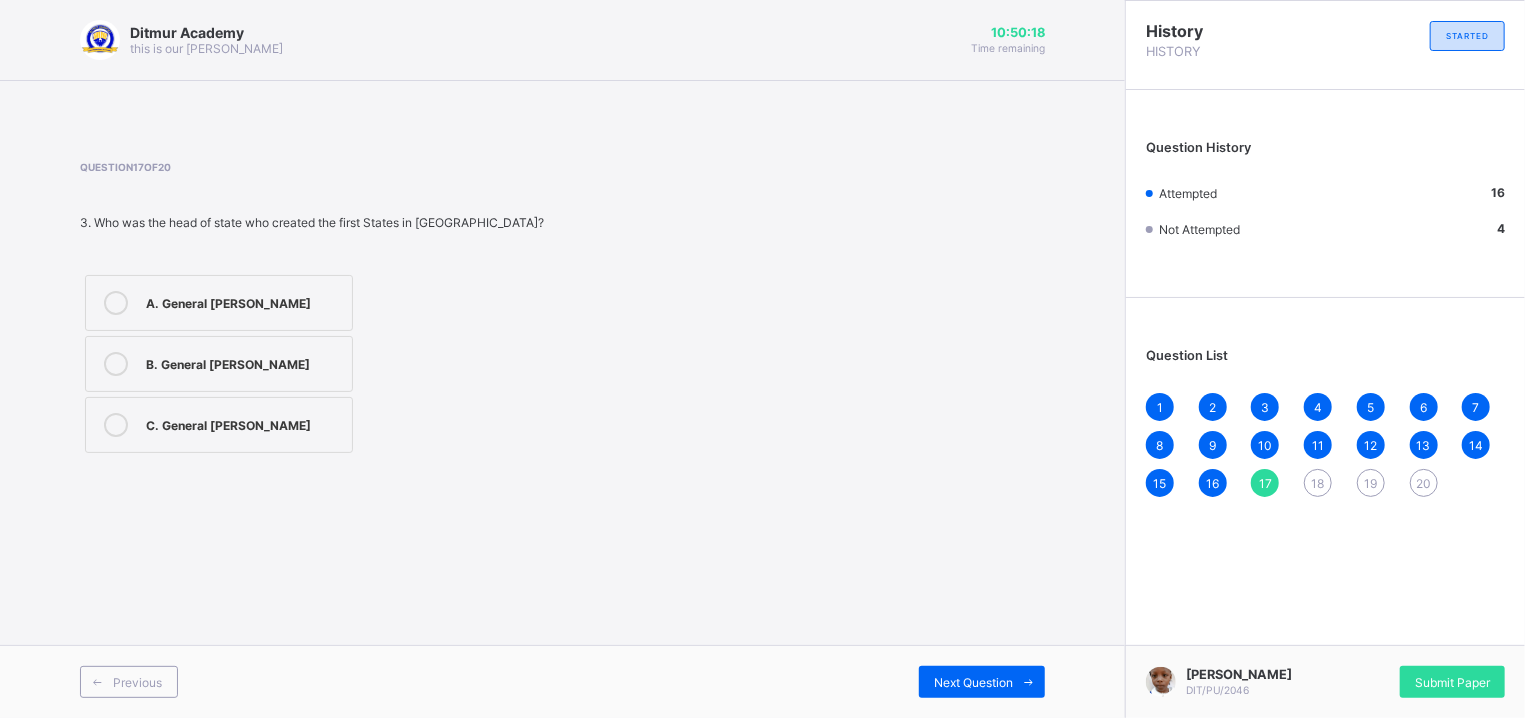click on "A. General [PERSON_NAME]" at bounding box center [244, 301] 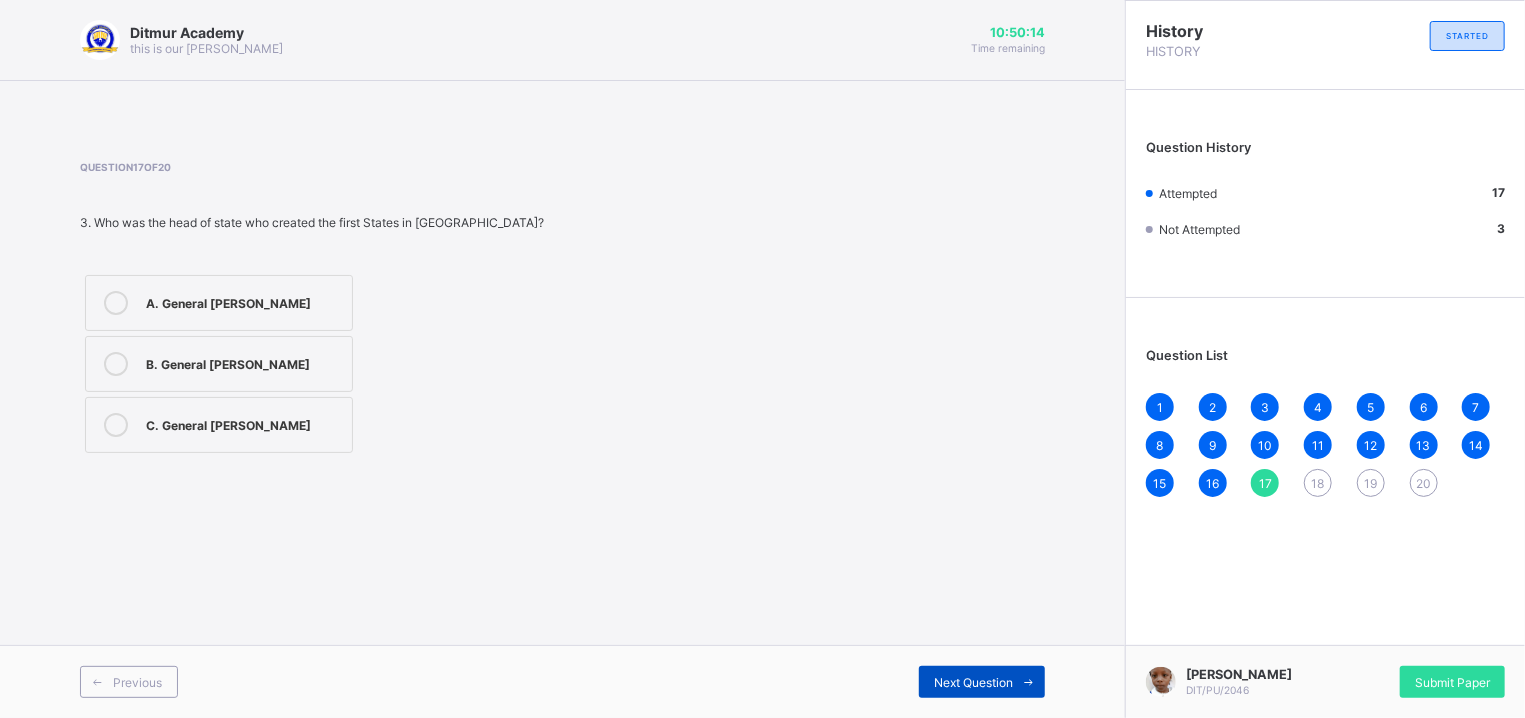 click on "Next Question" at bounding box center [973, 682] 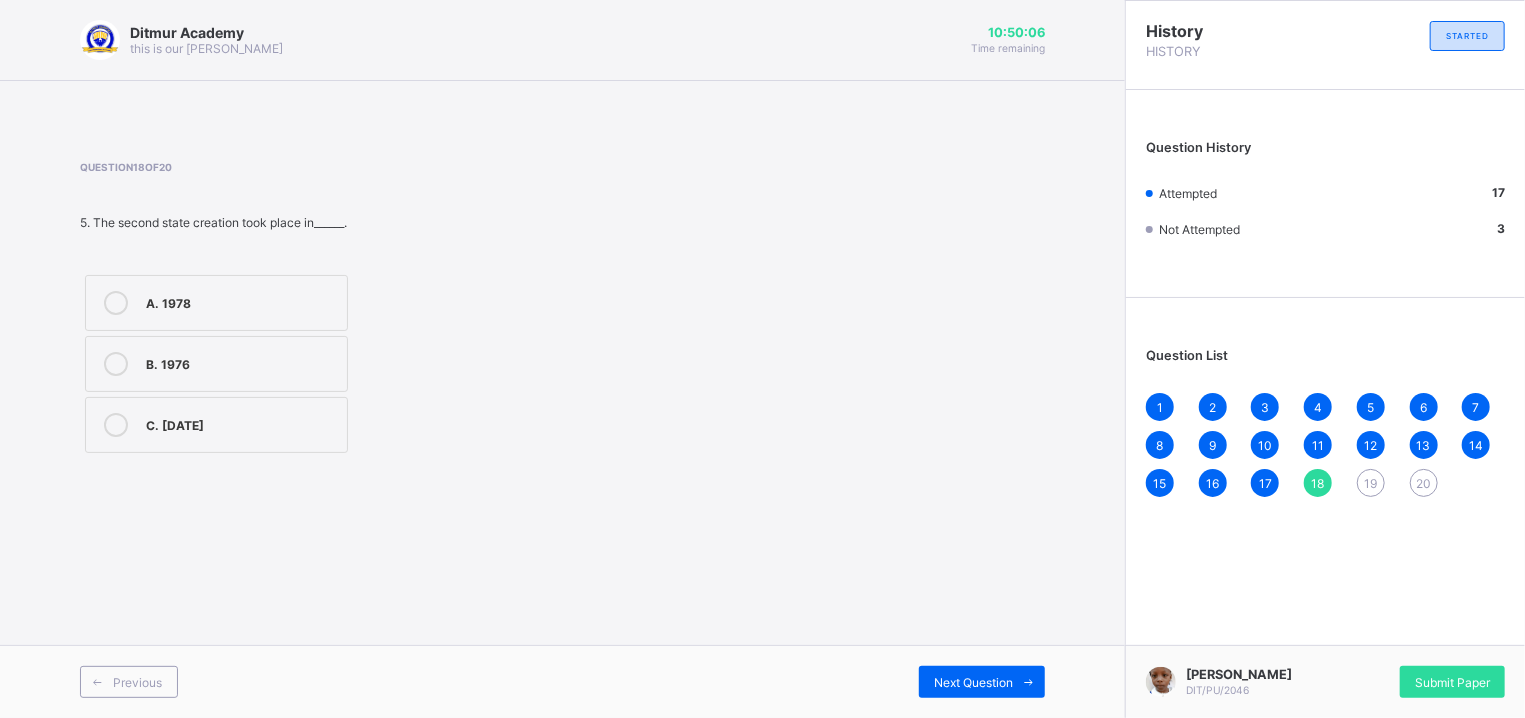 click on "B. 1976" at bounding box center [241, 362] 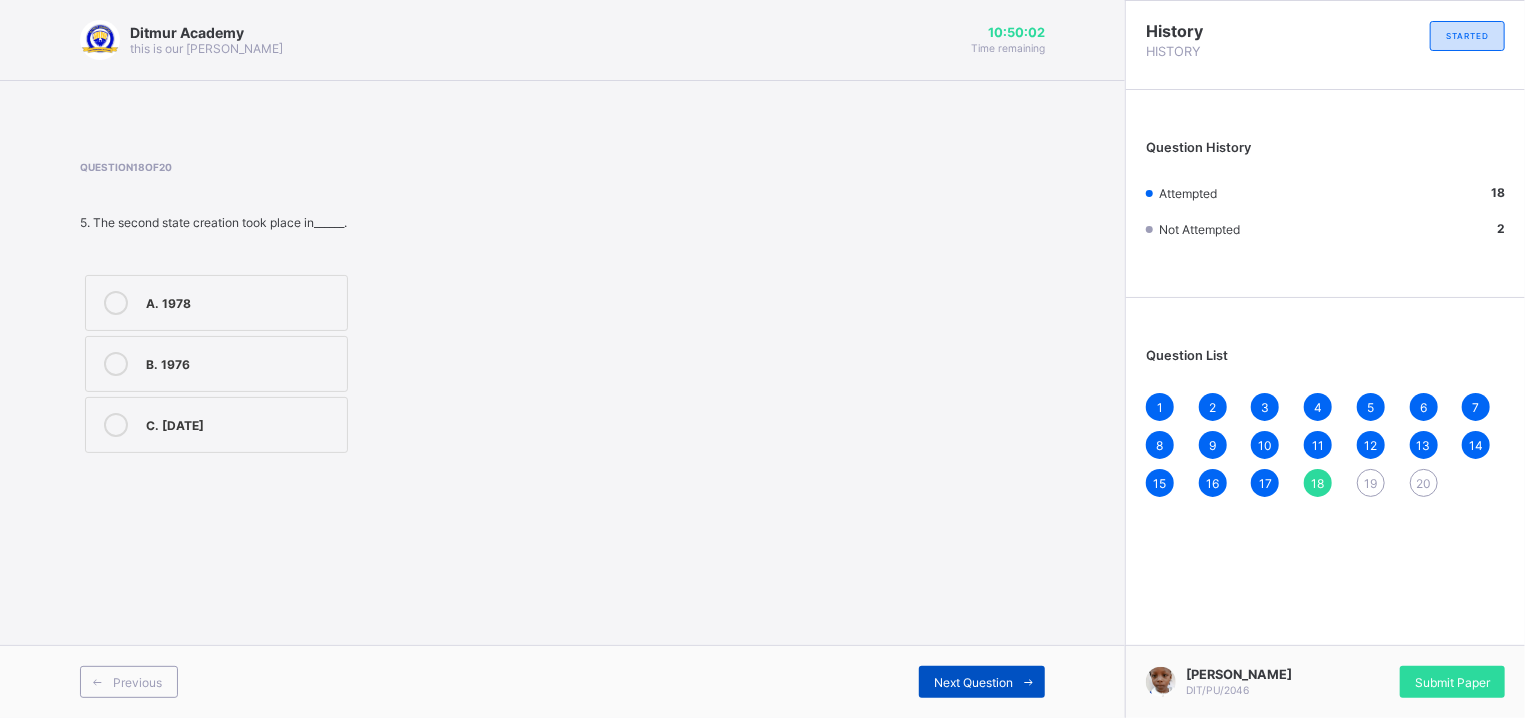 click on "Next Question" at bounding box center [973, 682] 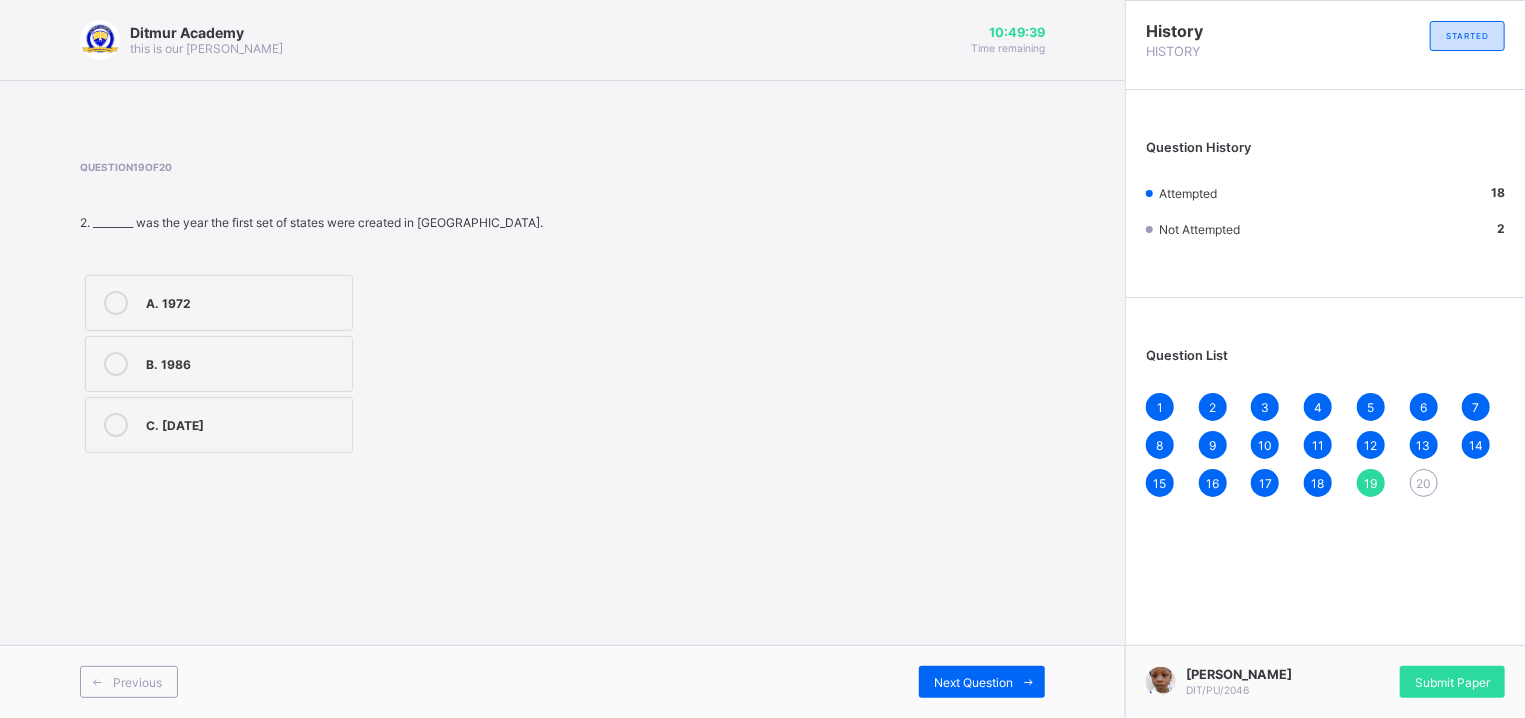 click on "B. 1986" at bounding box center (244, 362) 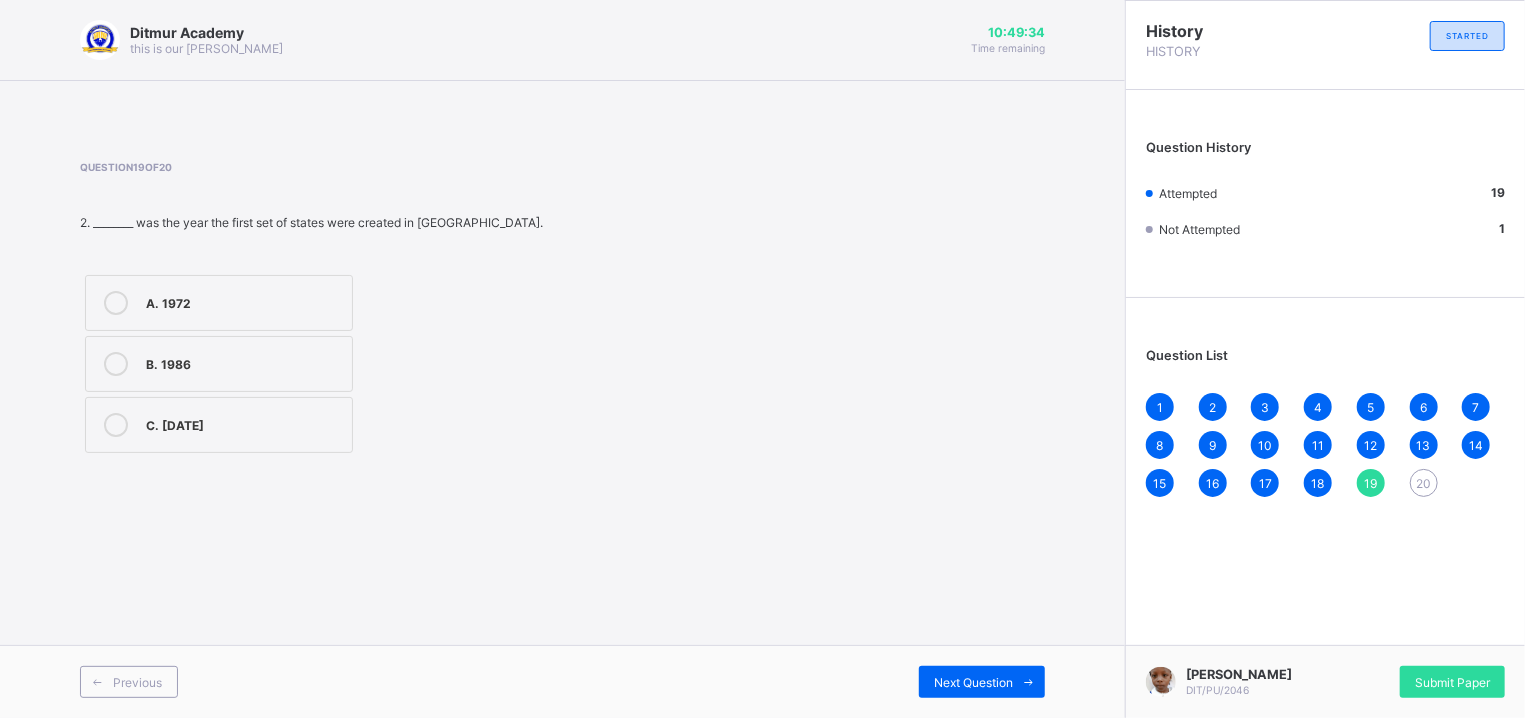 click on "Previous Next Question" at bounding box center (562, 681) 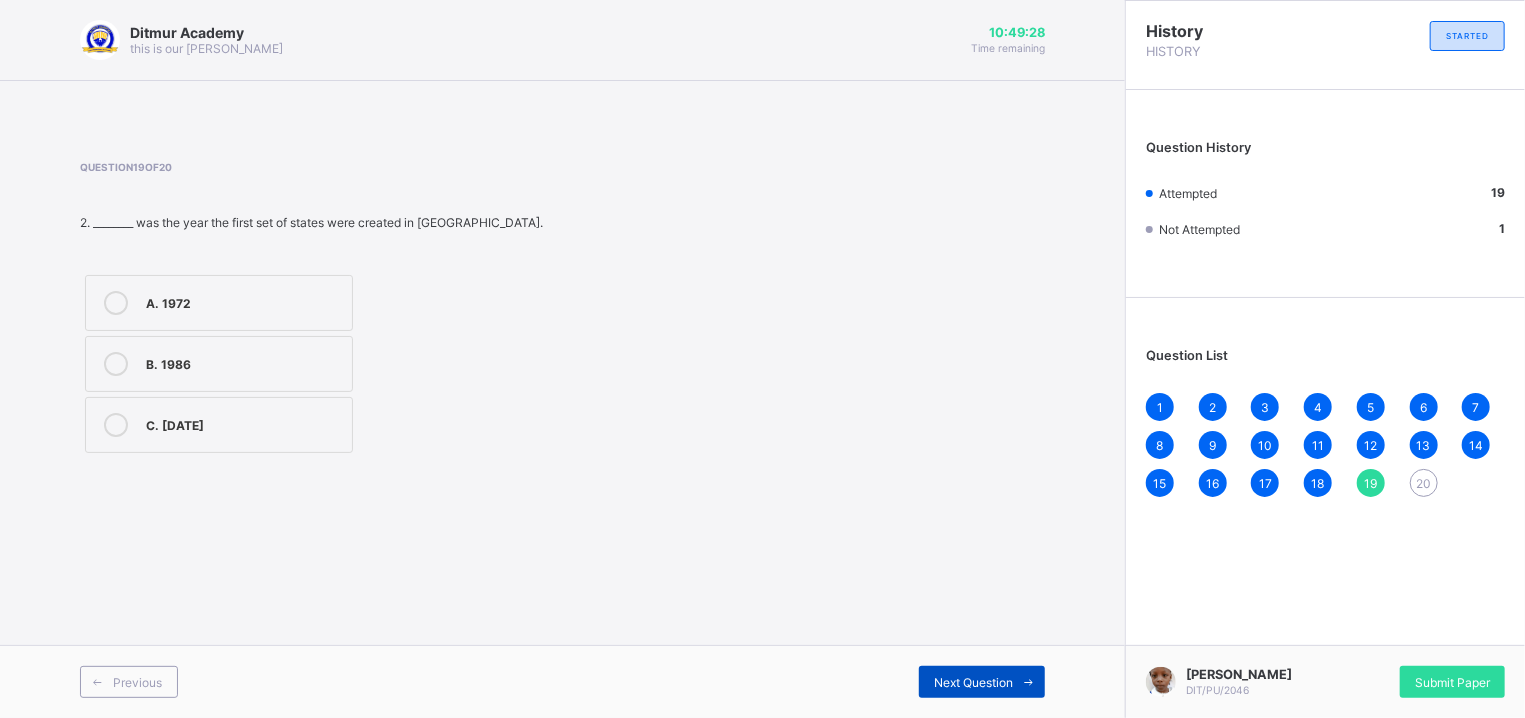 click on "Next Question" at bounding box center [973, 682] 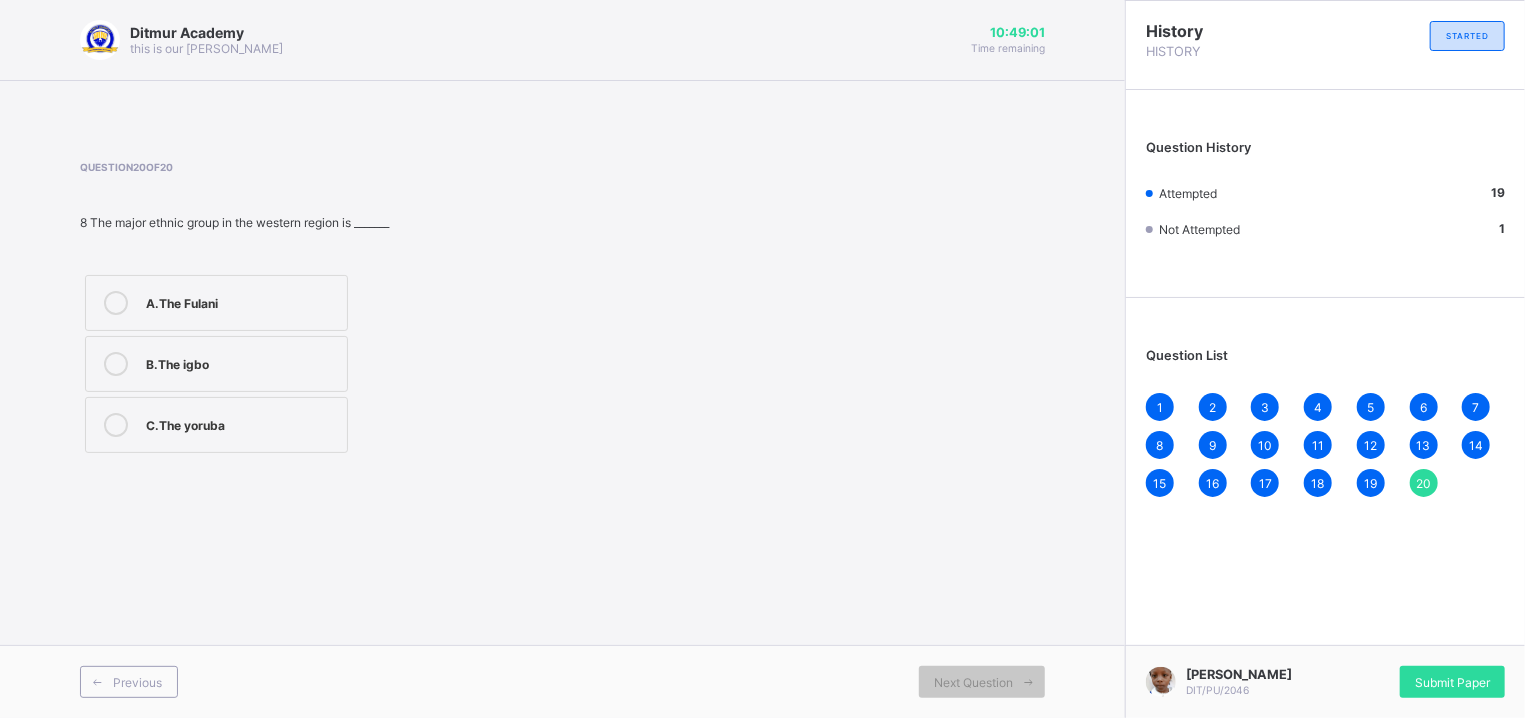 click on "A.The Fulani" at bounding box center [241, 301] 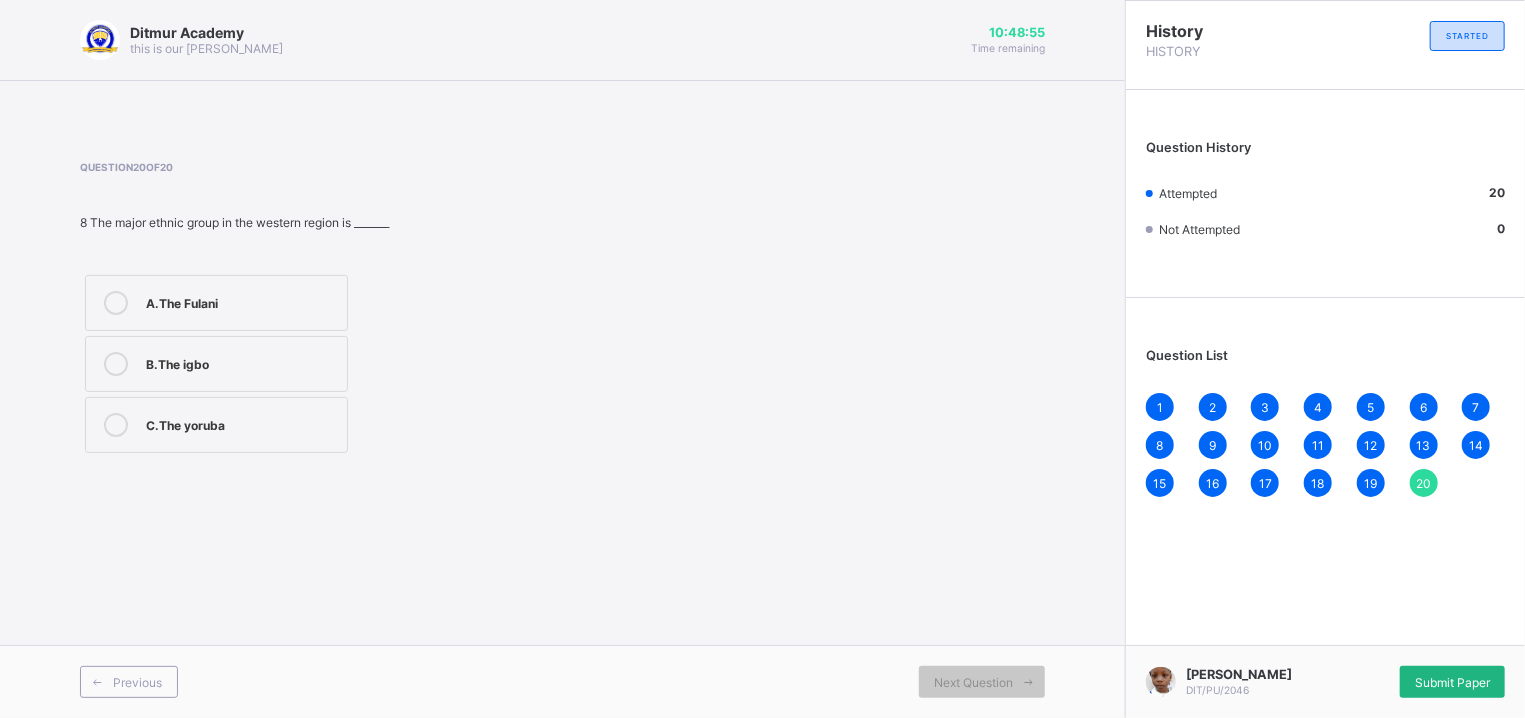 click on "Submit Paper" at bounding box center (1452, 682) 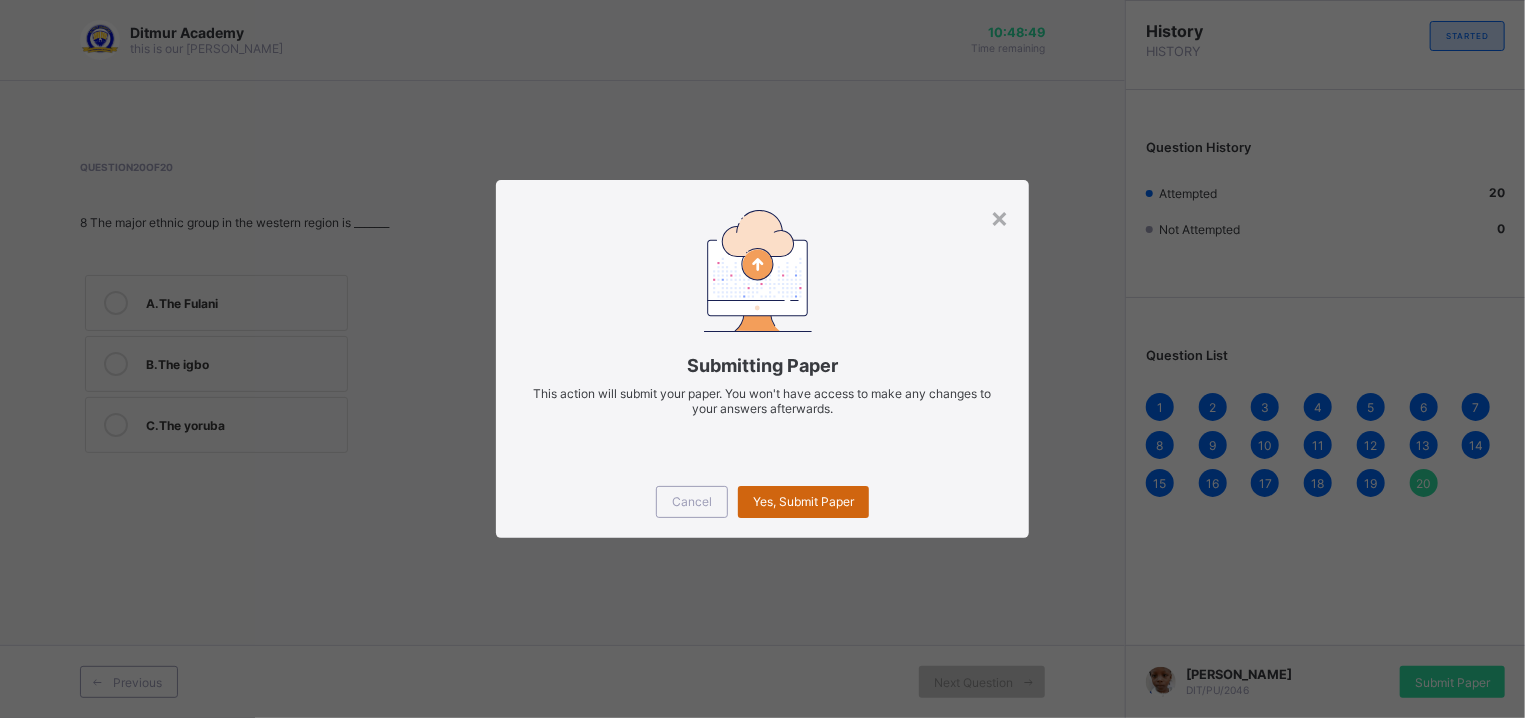 click on "Yes, Submit Paper" at bounding box center [803, 502] 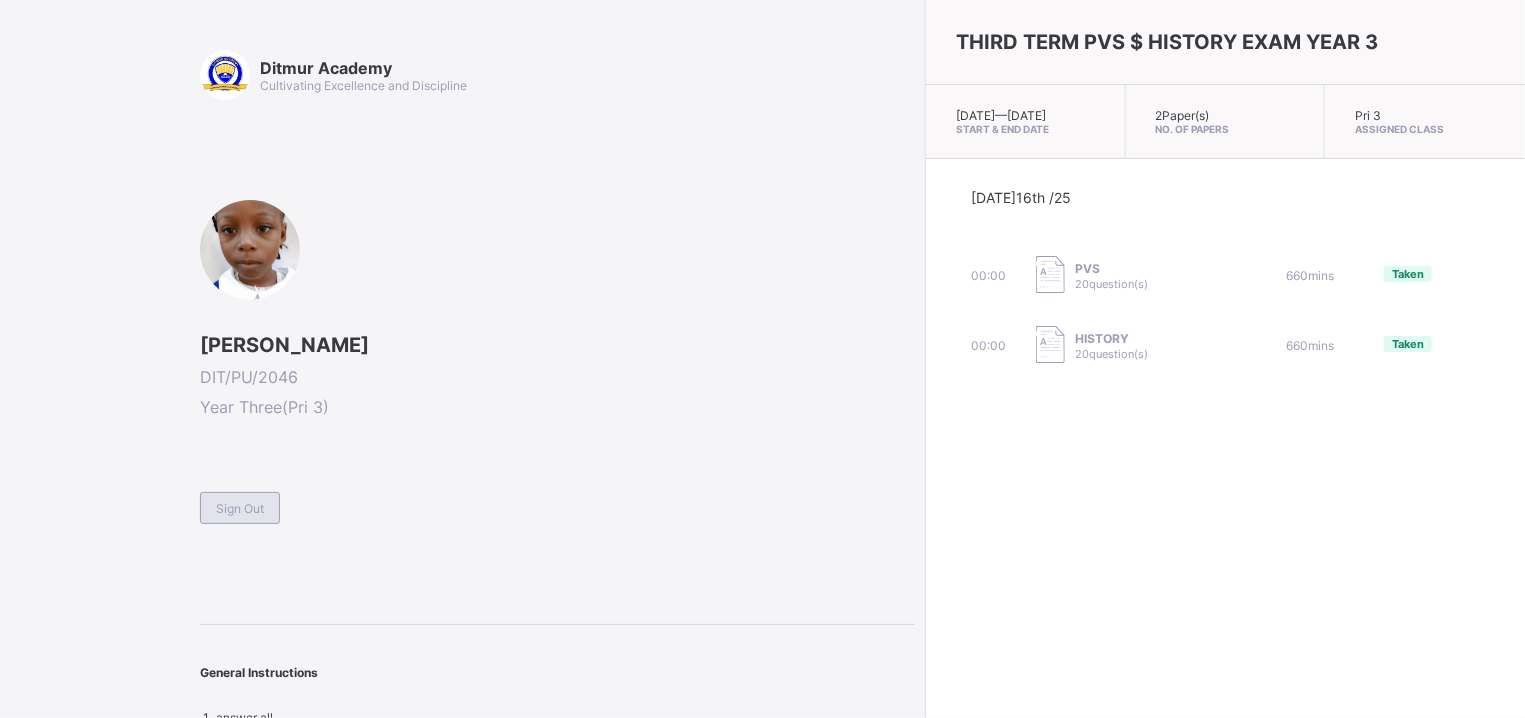 click on "Sign Out" at bounding box center [240, 508] 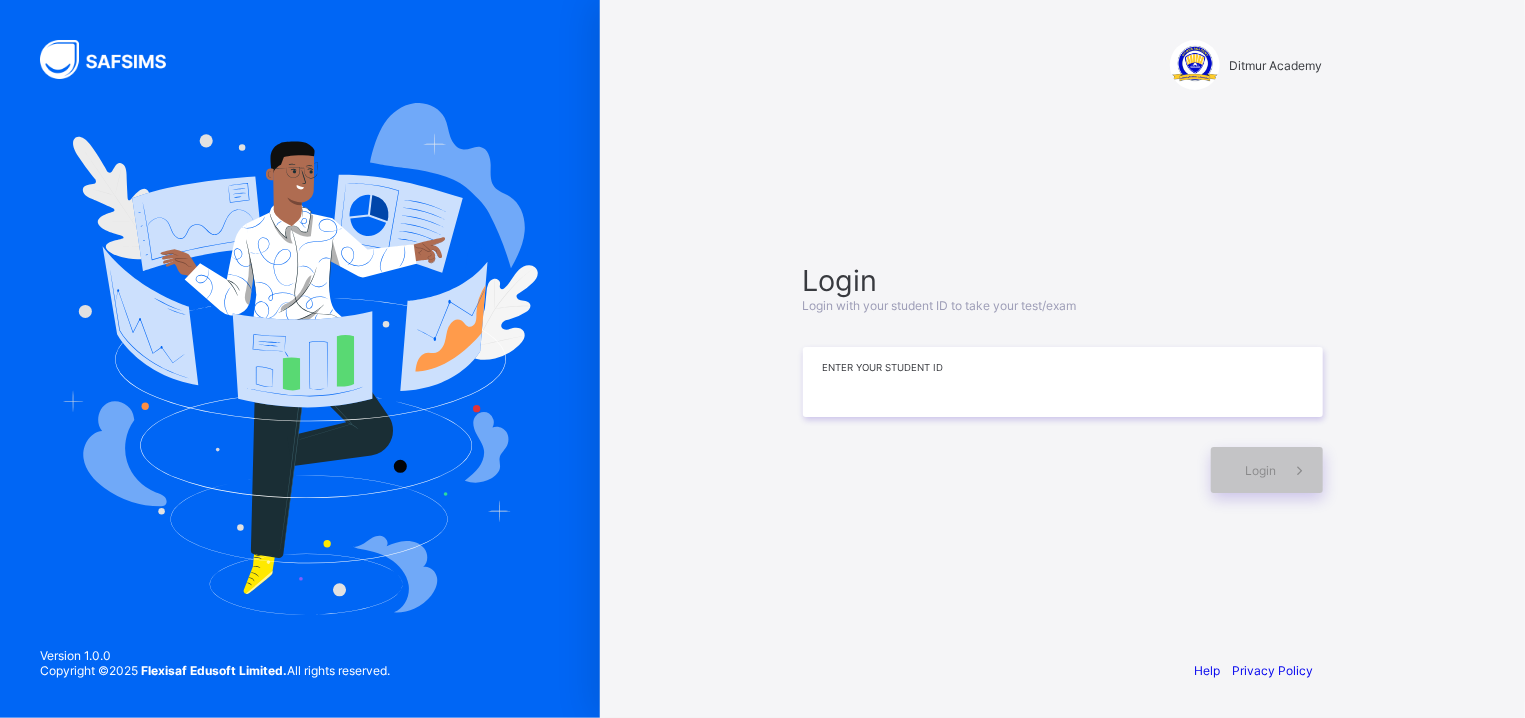 click at bounding box center (1063, 382) 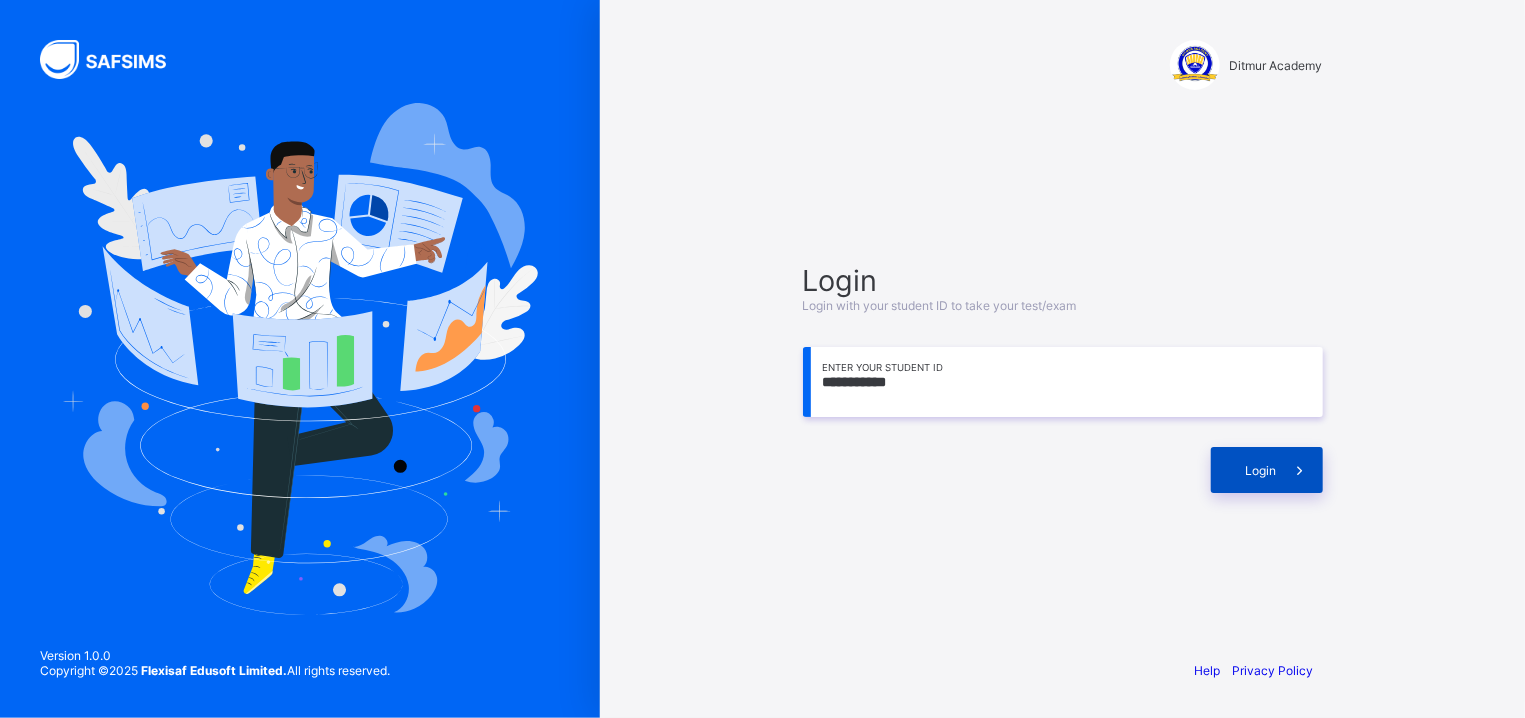 type on "**********" 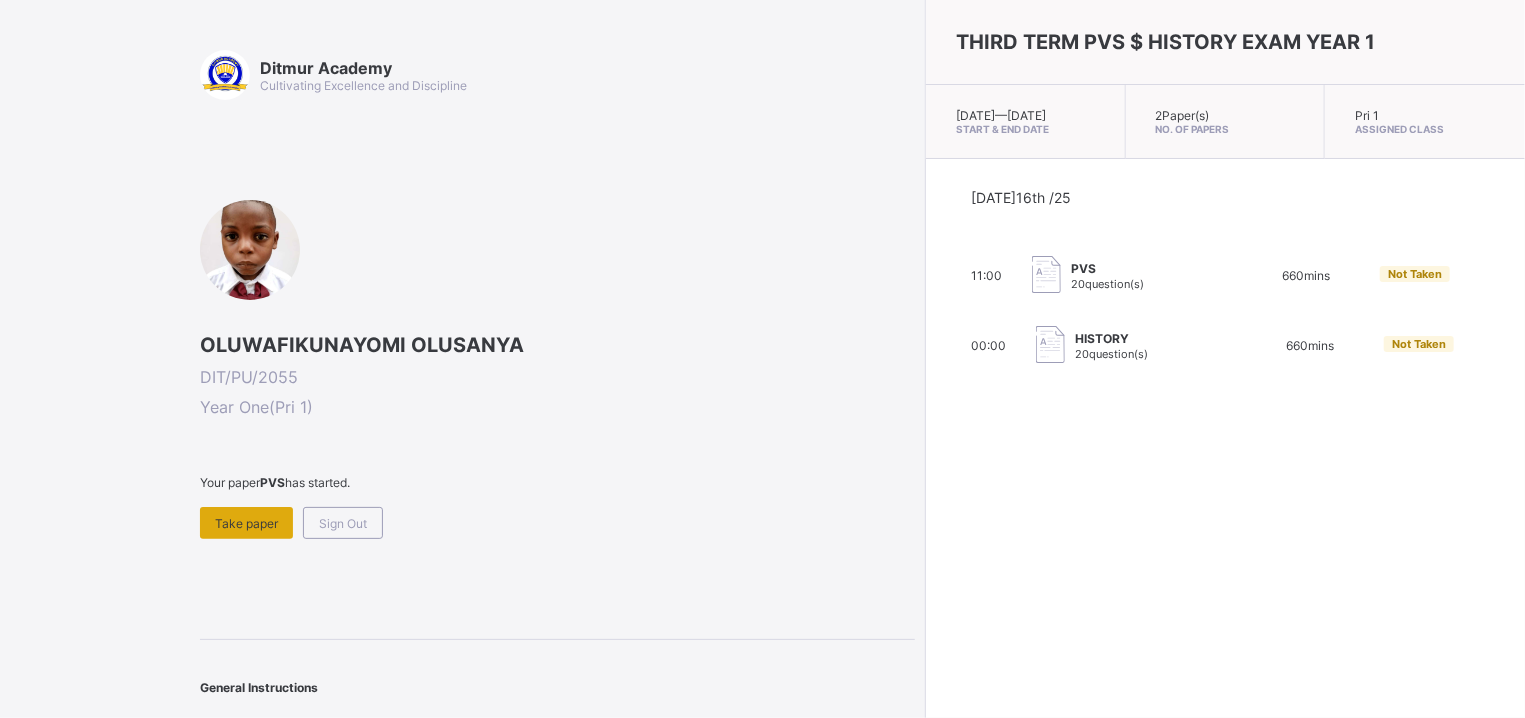click on "Take paper" at bounding box center [246, 523] 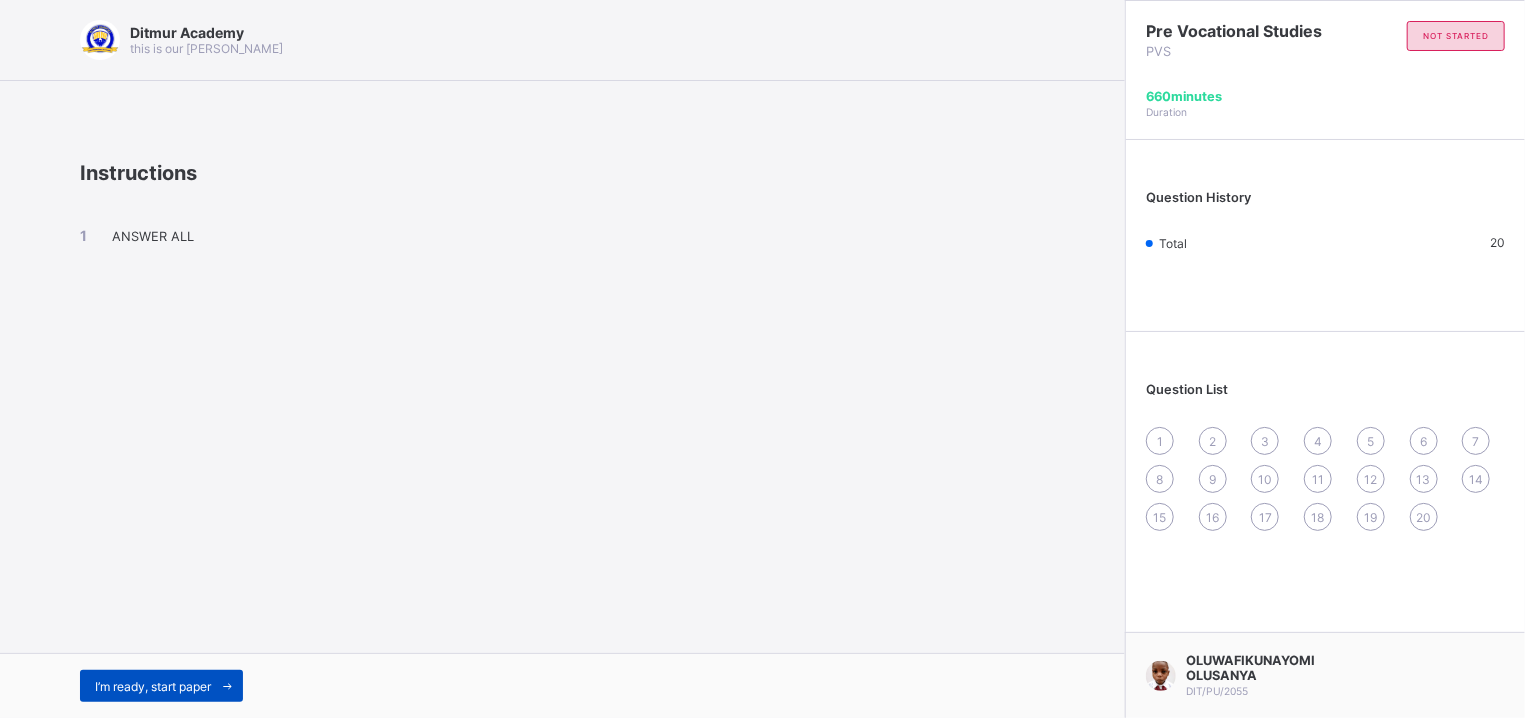 click on "I’m ready, start paper" at bounding box center (153, 686) 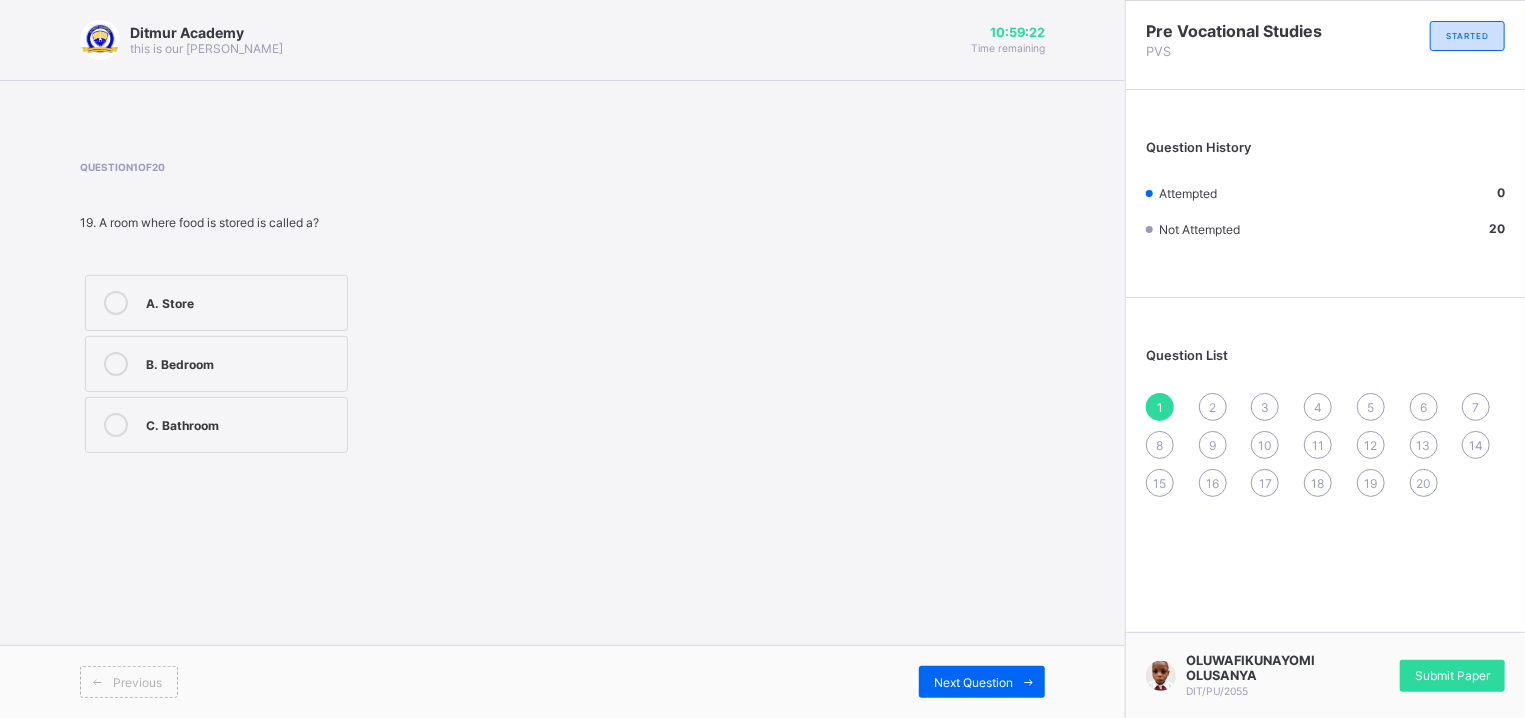 click on "Question  1  of  20 19. A room where food is stored is called a? A. Store  B. Bedroom  C. Bathroom" at bounding box center [562, 309] 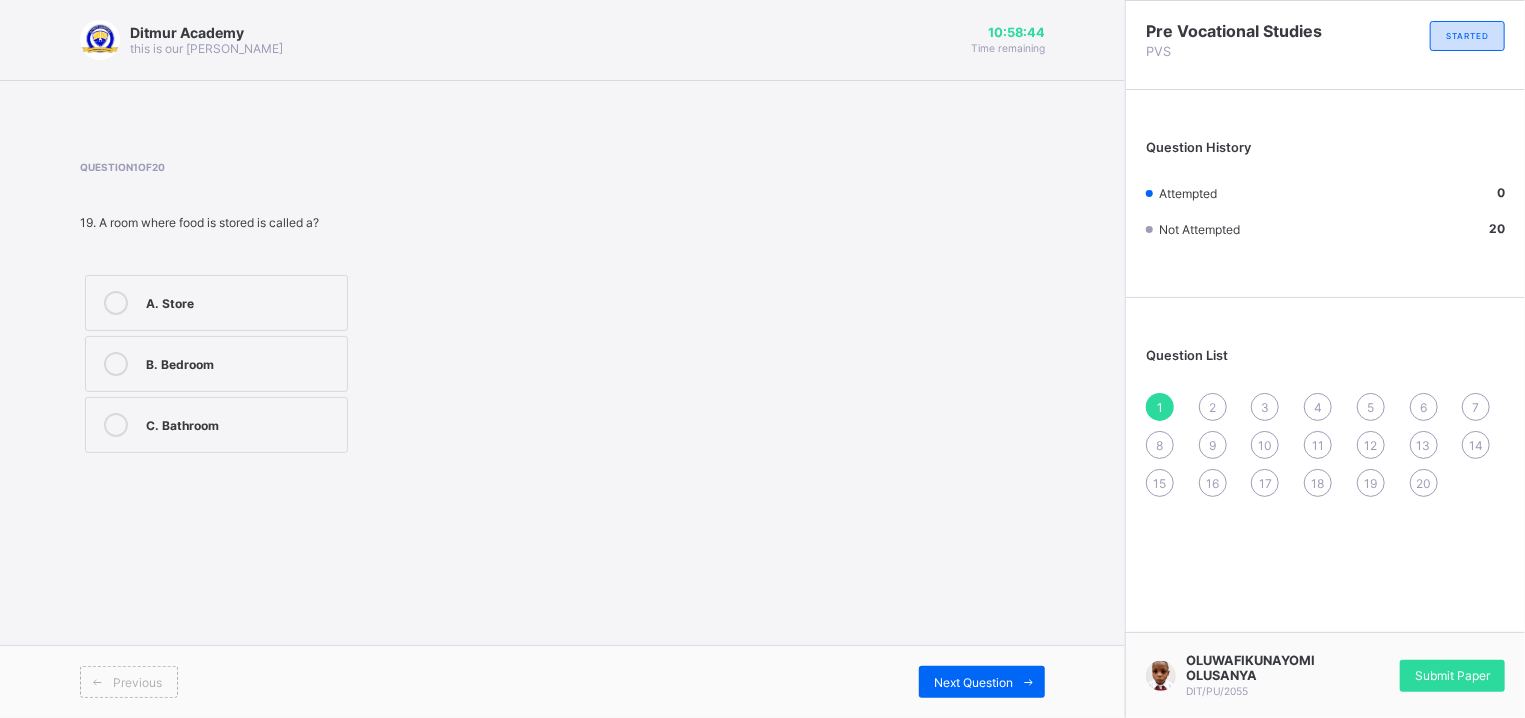 click on "A. Store" at bounding box center (216, 303) 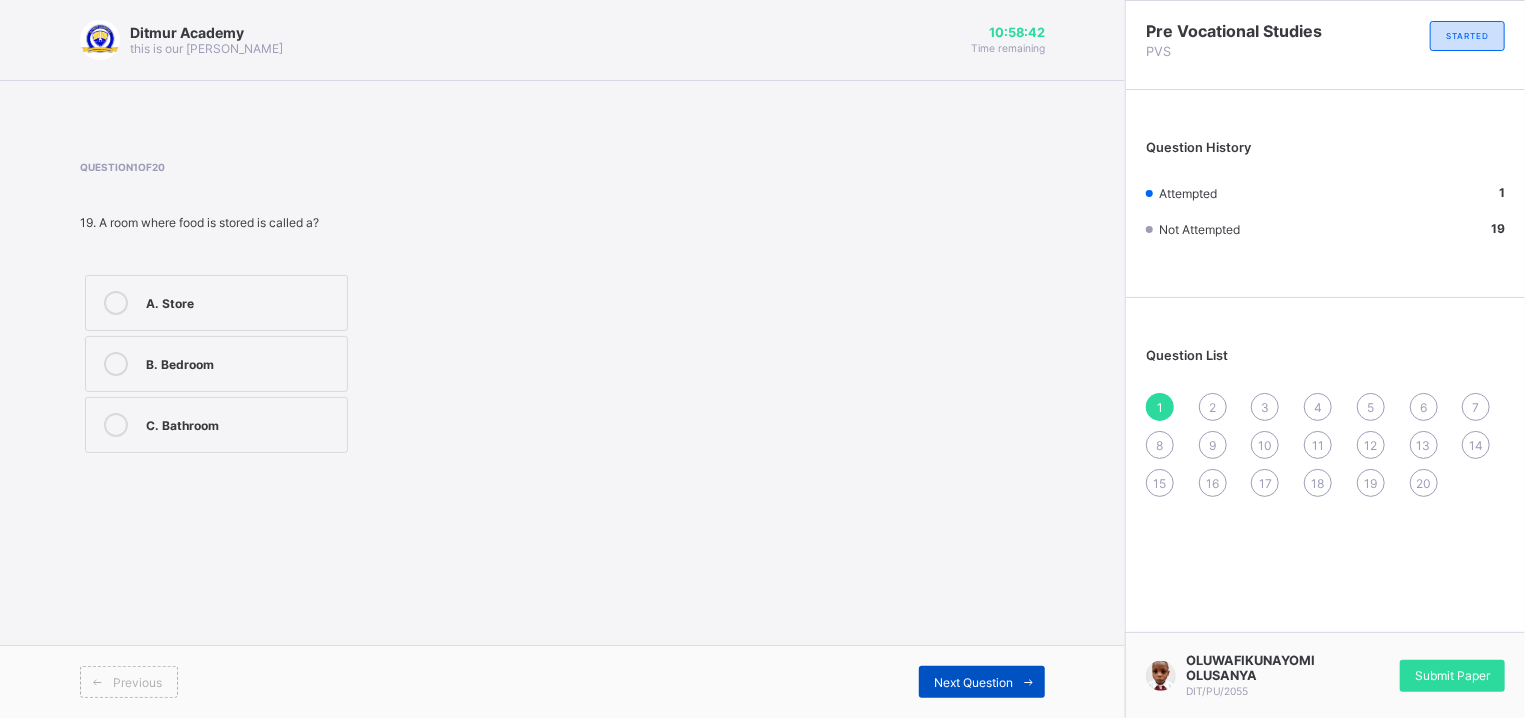 click on "Next Question" at bounding box center [973, 682] 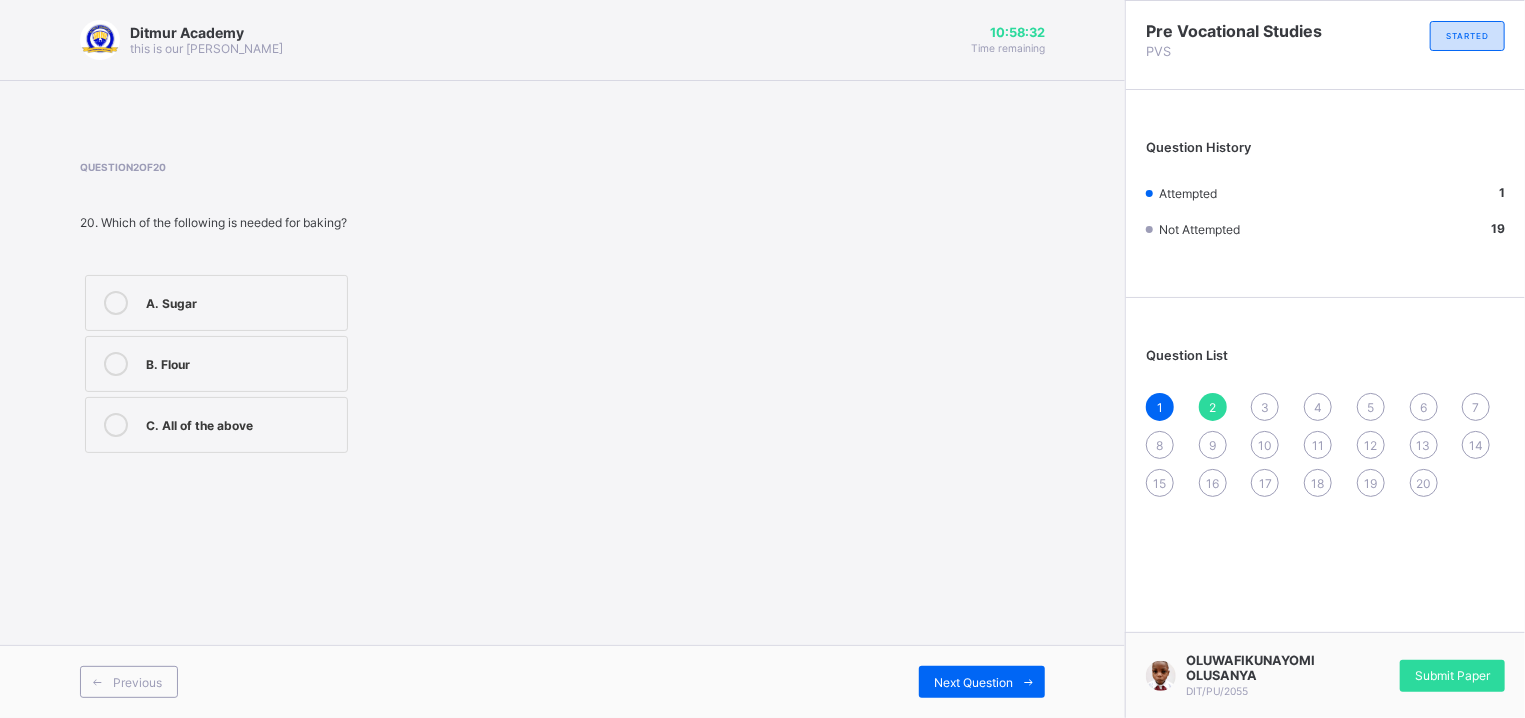 click on "C. All of the above" at bounding box center [241, 423] 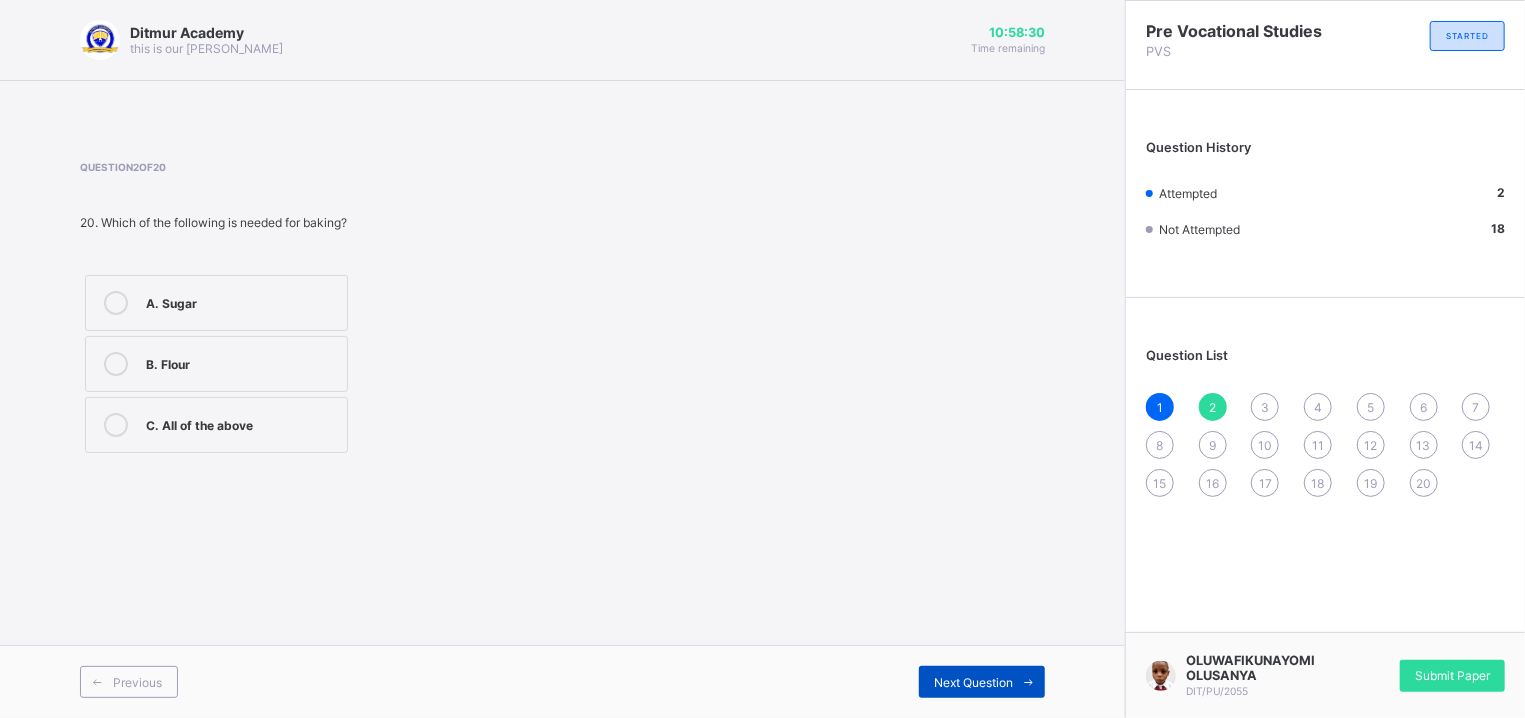 click on "Next Question" at bounding box center [973, 682] 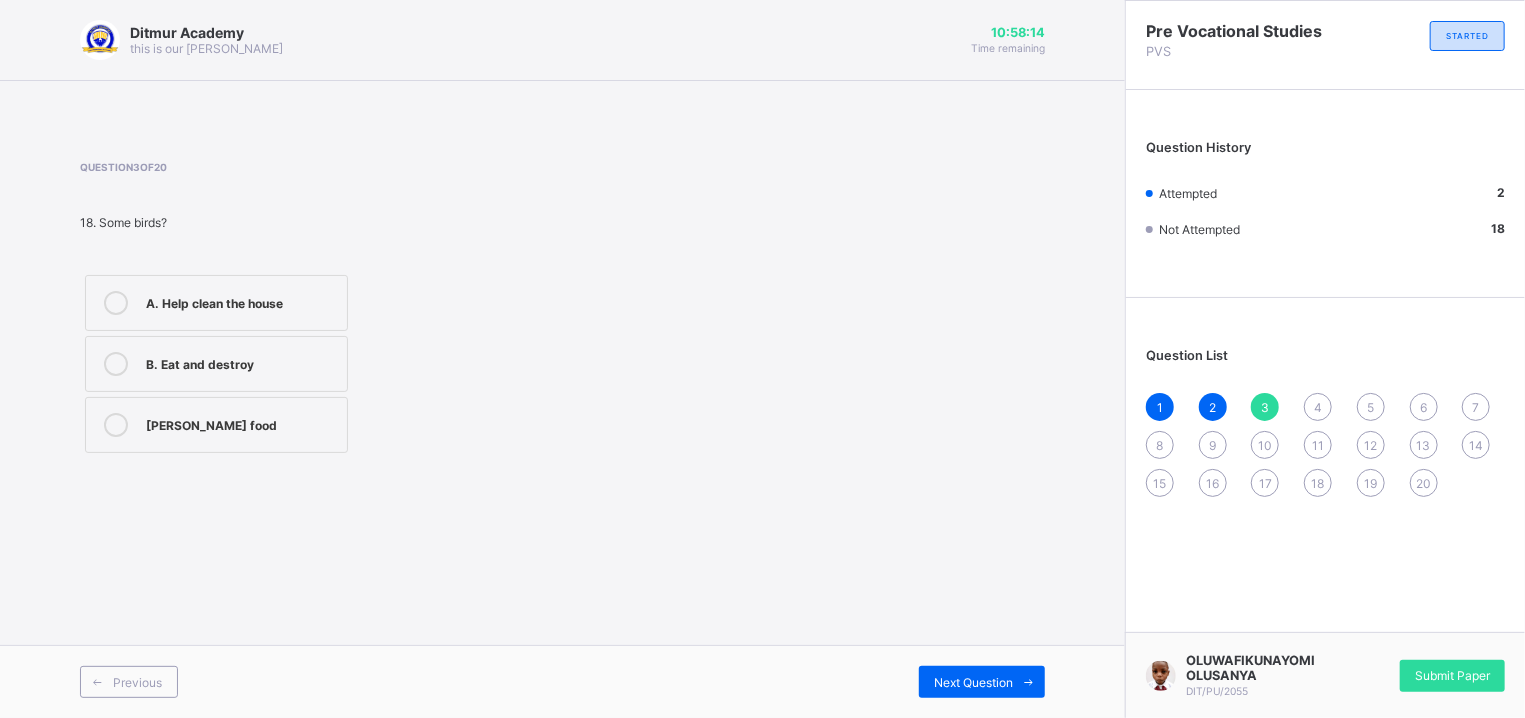 click on "B. Eat and destroy" at bounding box center [216, 364] 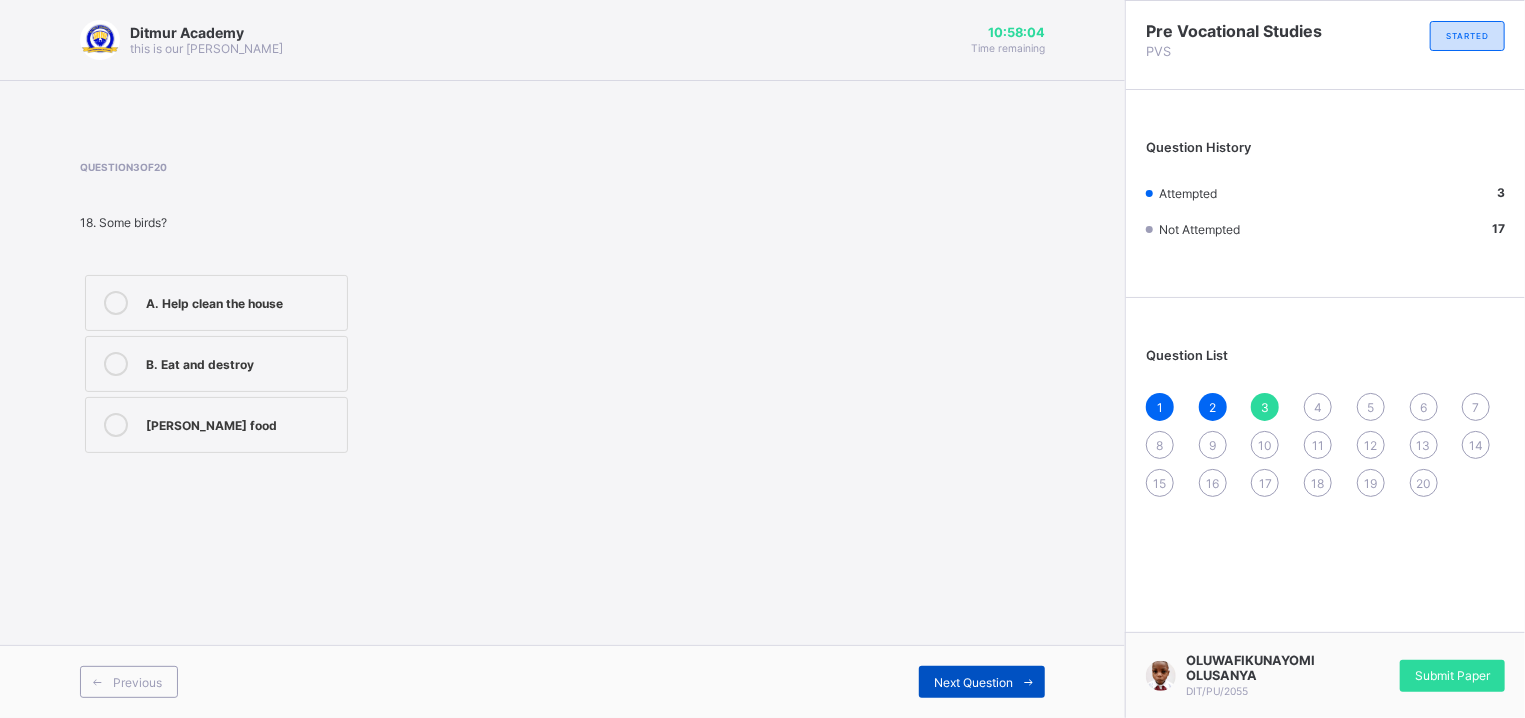 click on "Next Question" at bounding box center (973, 682) 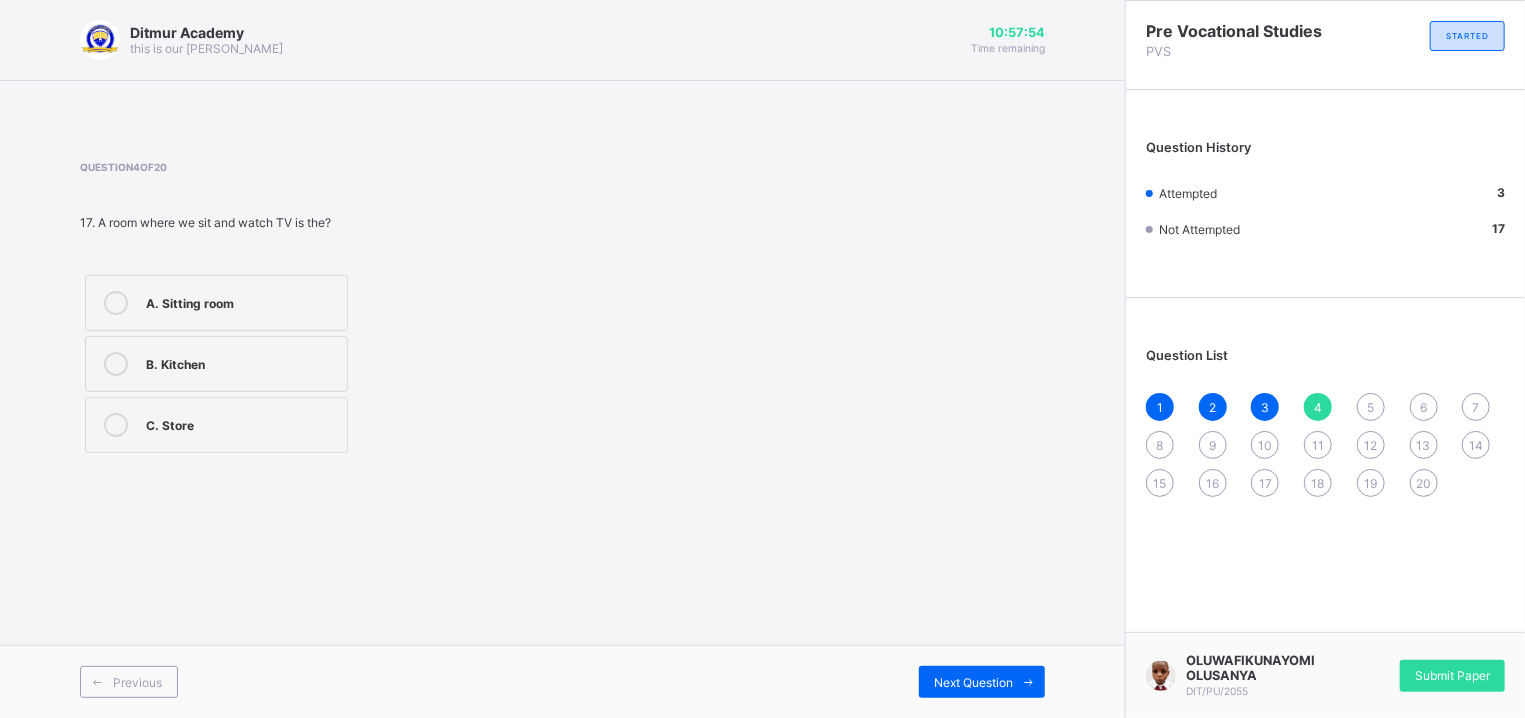 click on "A. Sitting room" at bounding box center [241, 301] 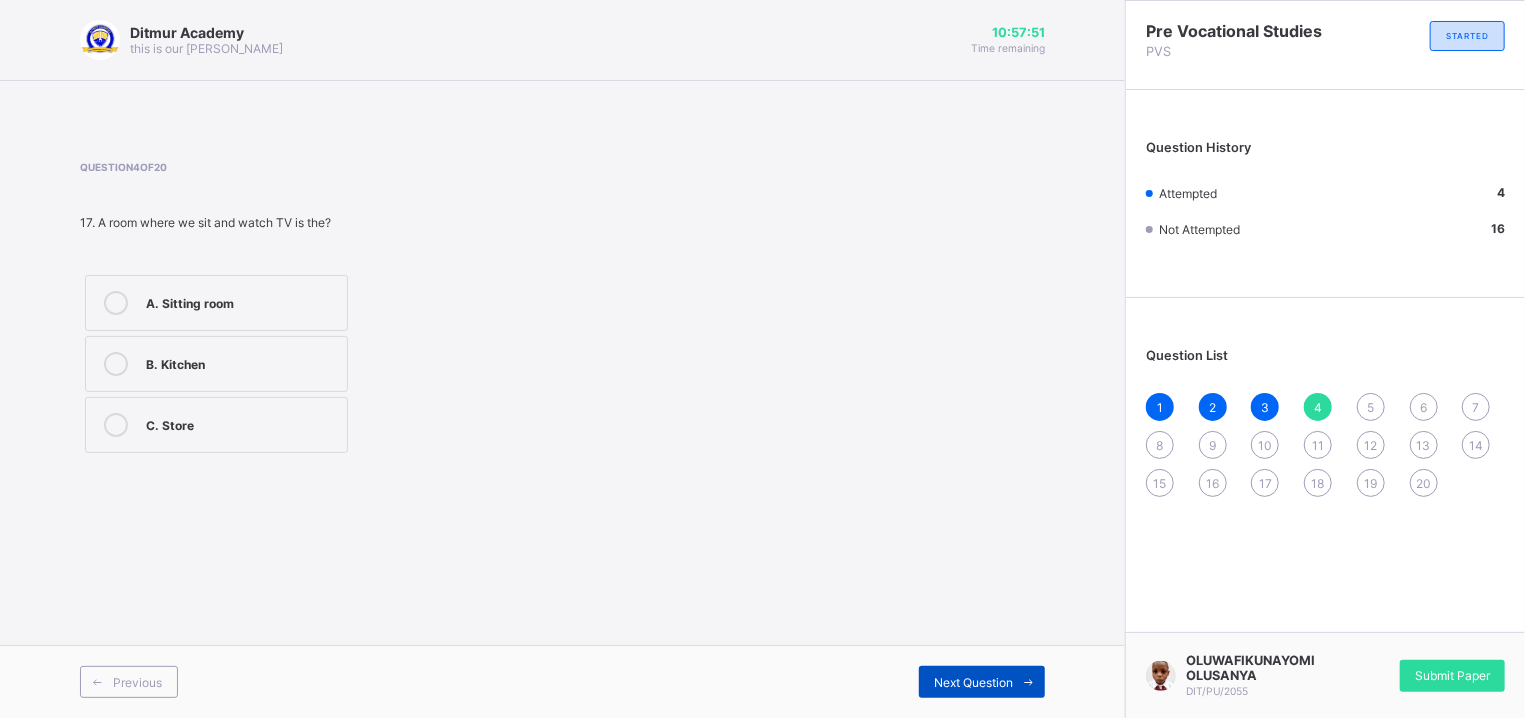 click on "Next Question" at bounding box center [982, 682] 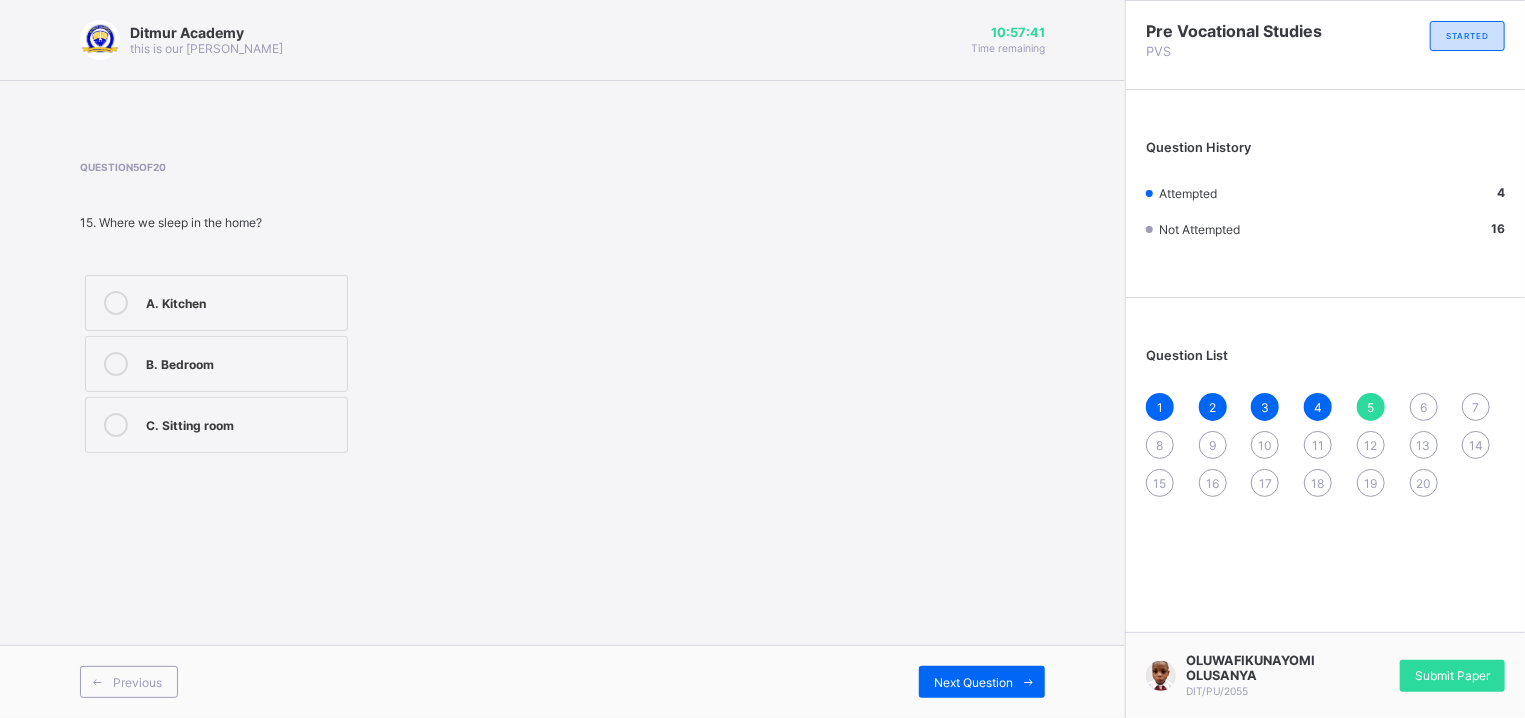 click on "B. Bedroom" at bounding box center [241, 364] 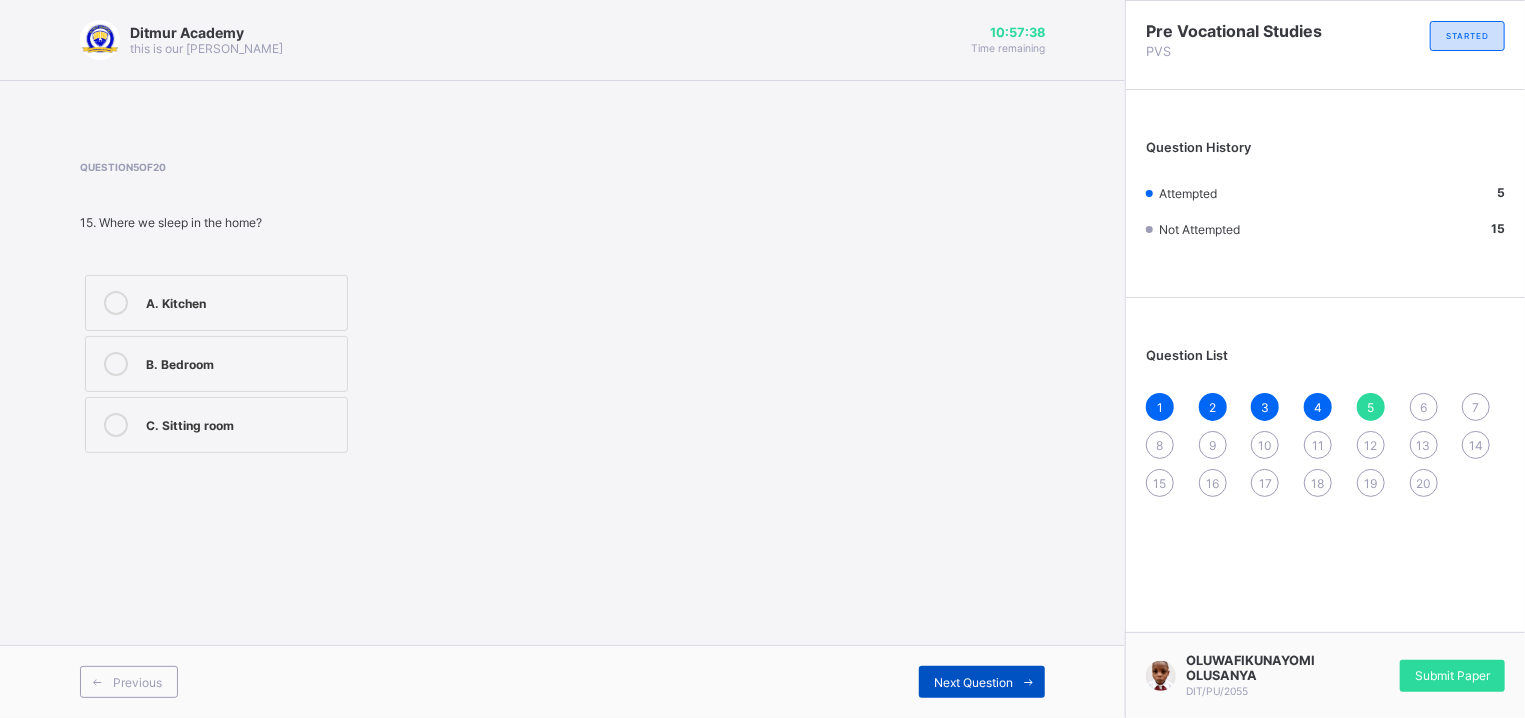 click on "Next Question" at bounding box center (973, 682) 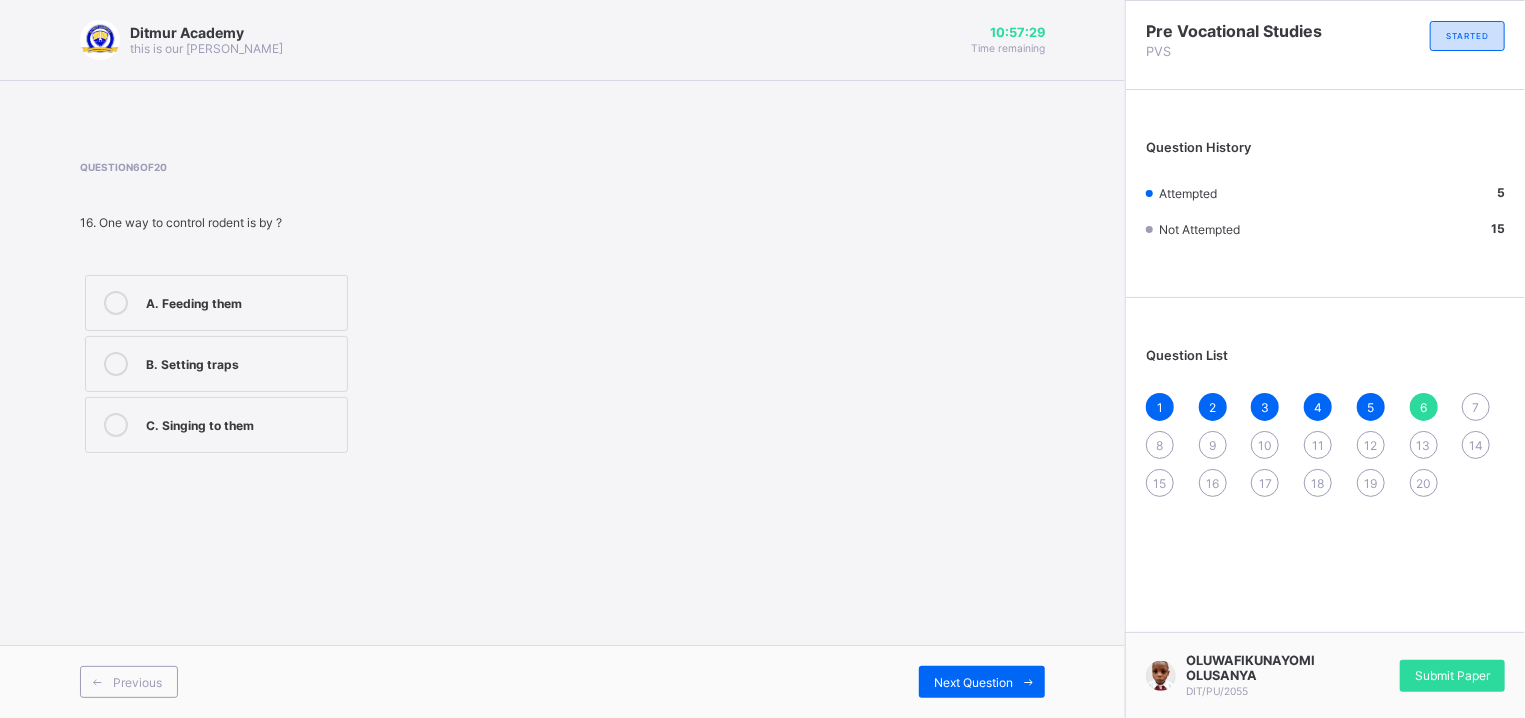 click on "B. Setting traps" at bounding box center (216, 364) 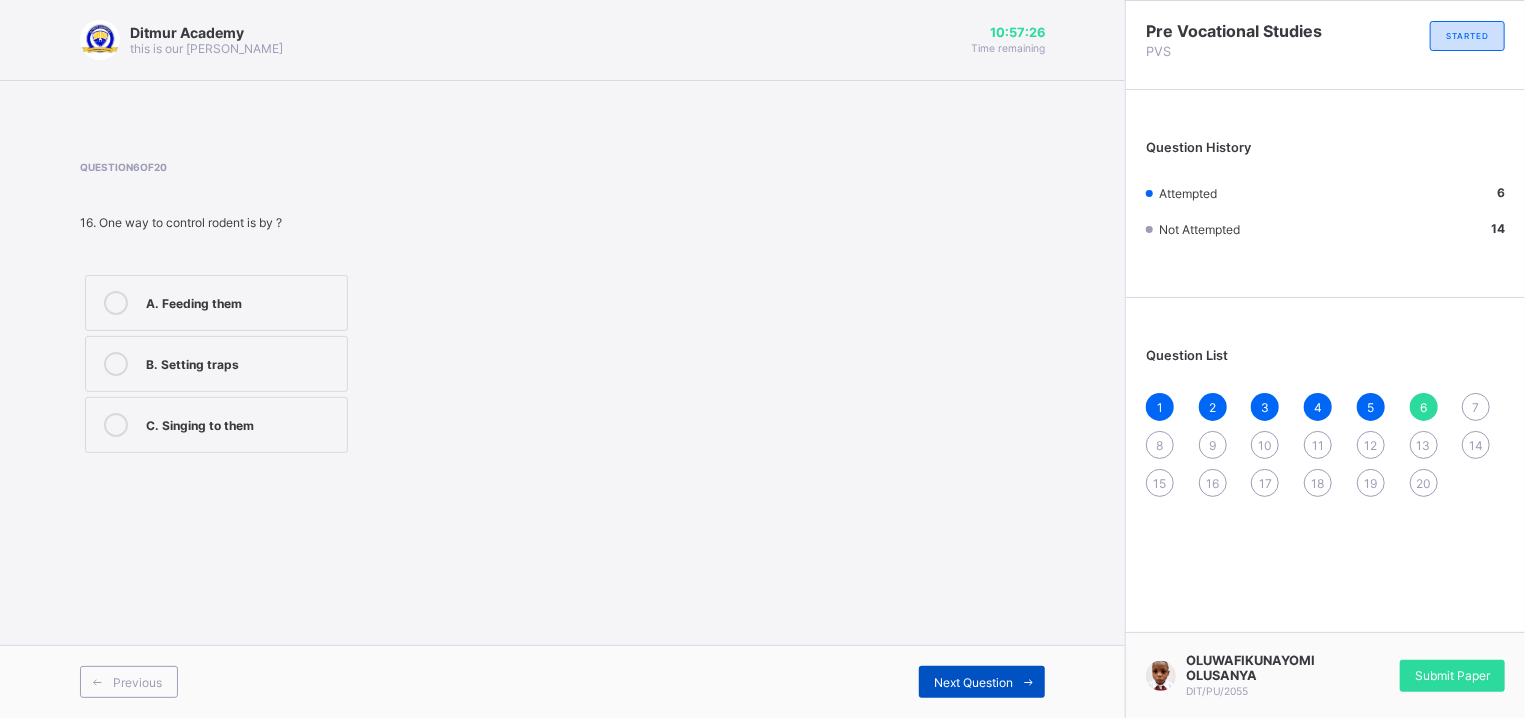 click on "Next Question" at bounding box center [973, 682] 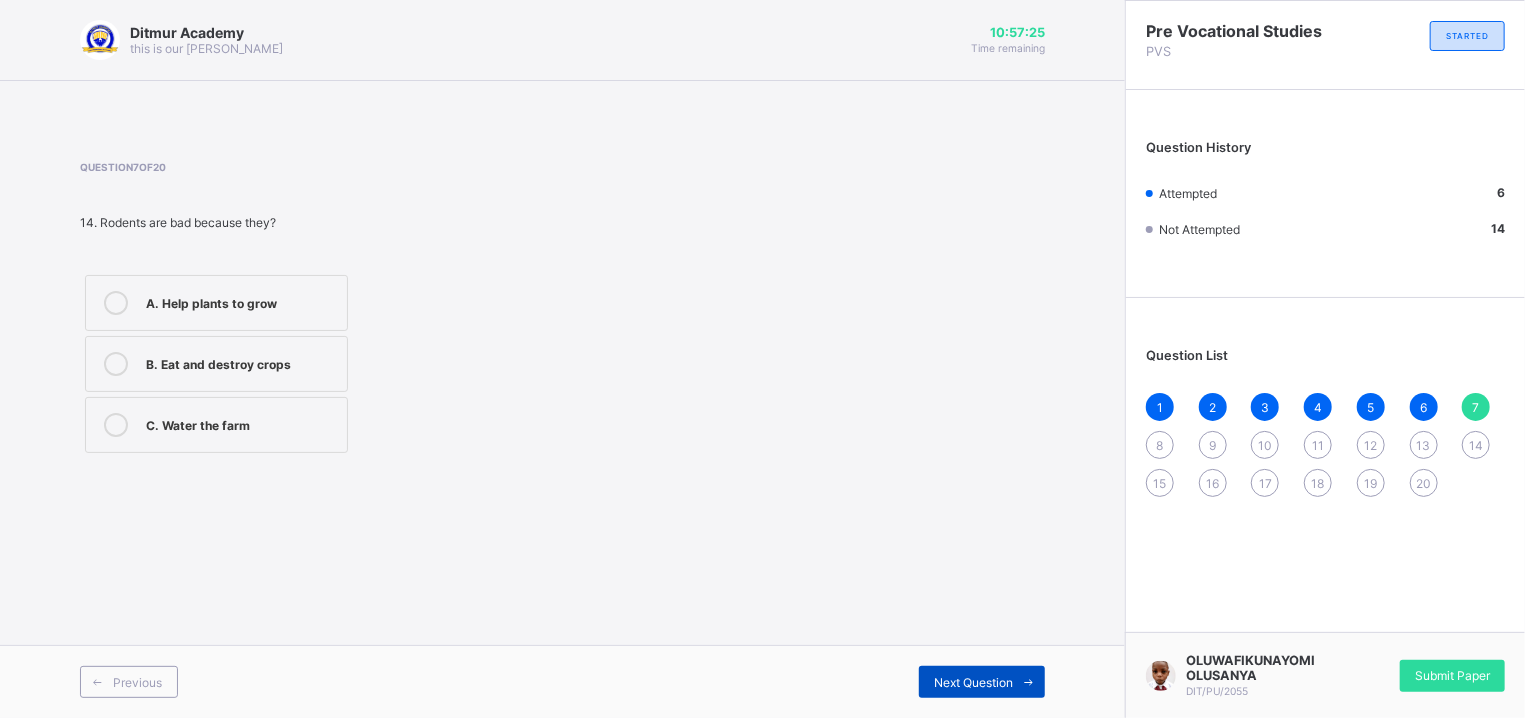 click on "Next Question" at bounding box center [973, 682] 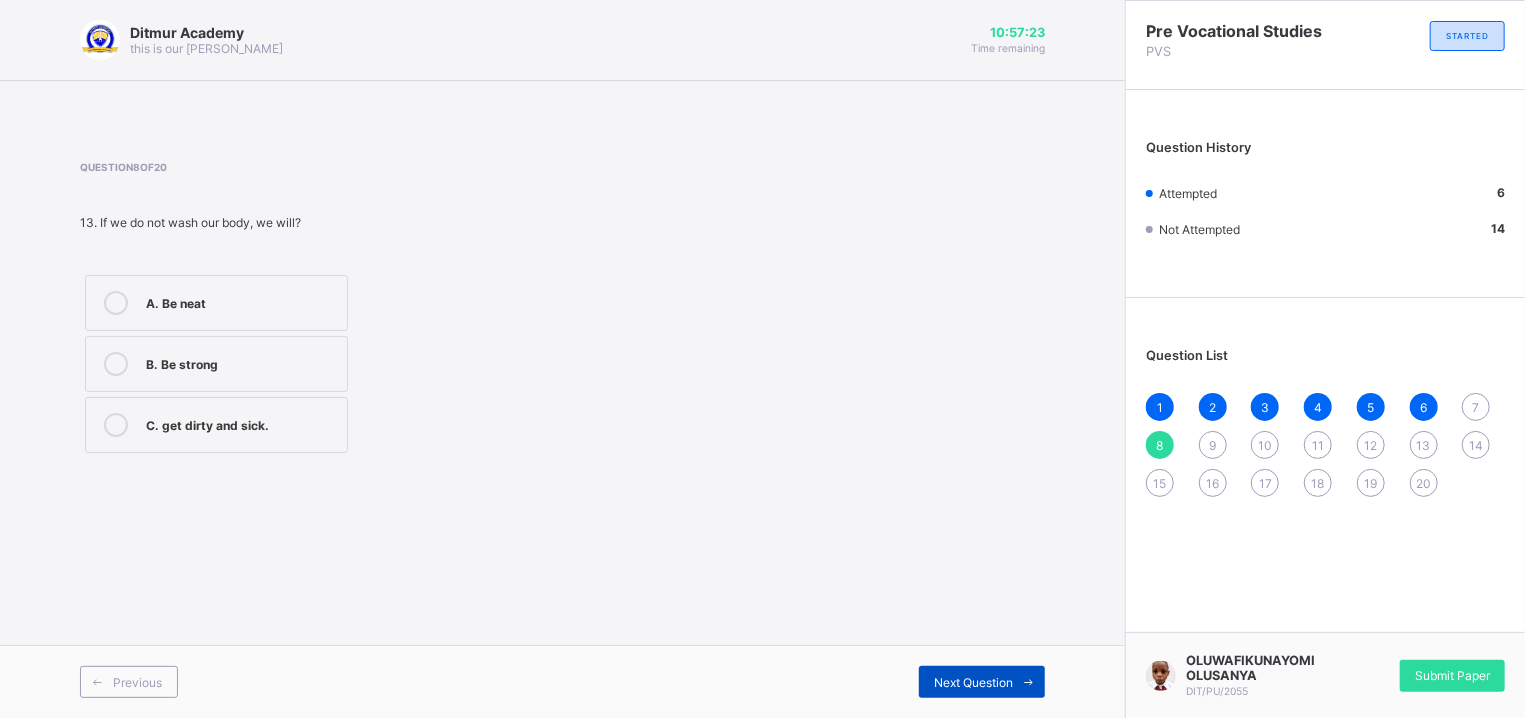 click on "Next Question" at bounding box center (973, 682) 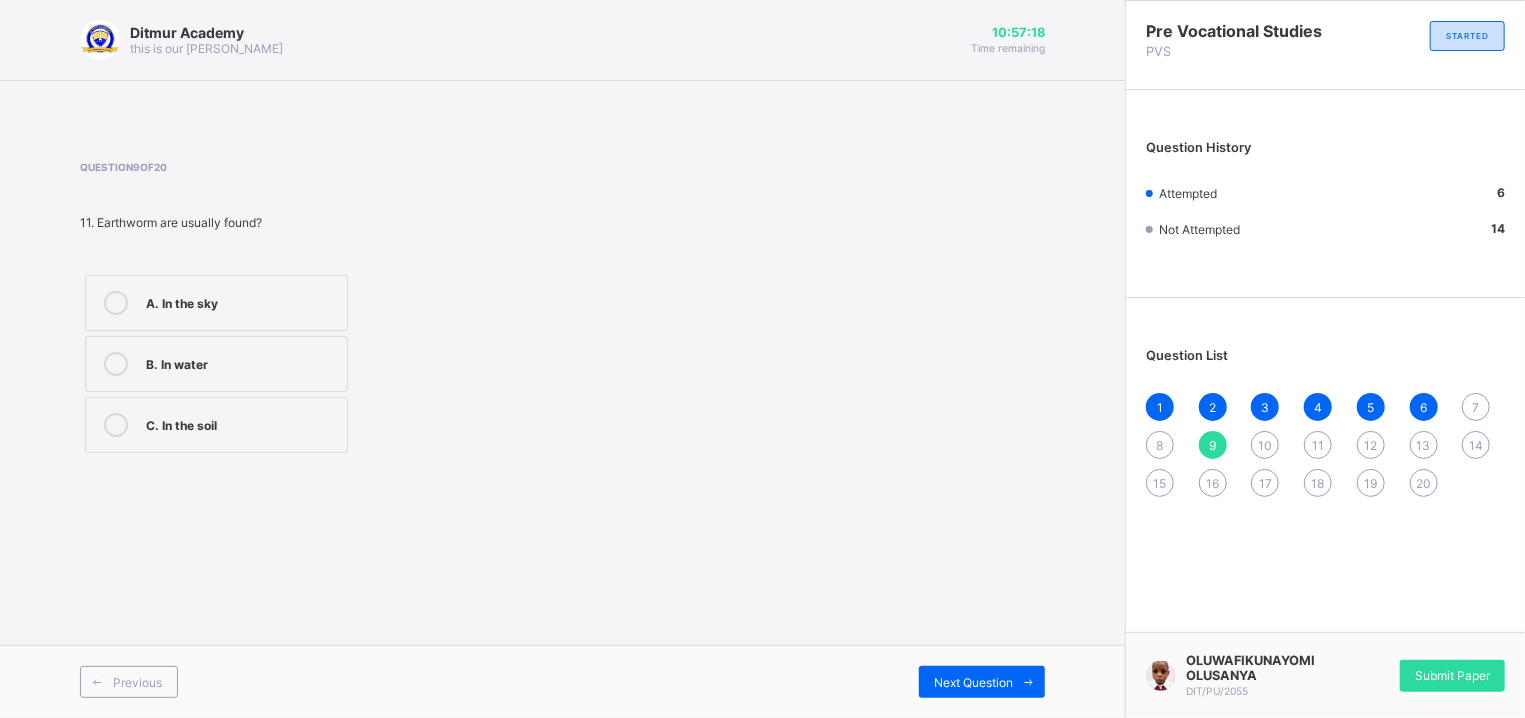 click on "7" at bounding box center [1476, 407] 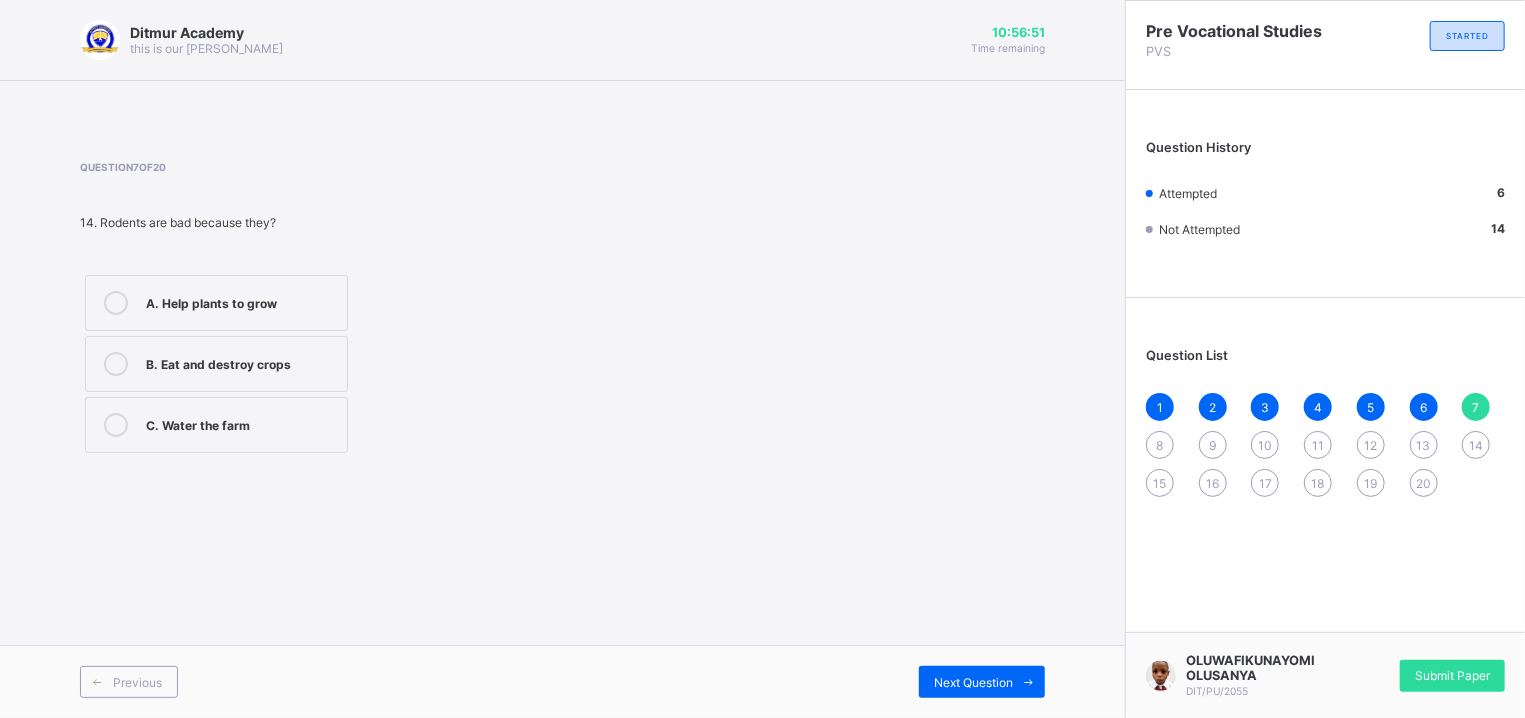 click on "B. Eat and destroy crops" at bounding box center (216, 364) 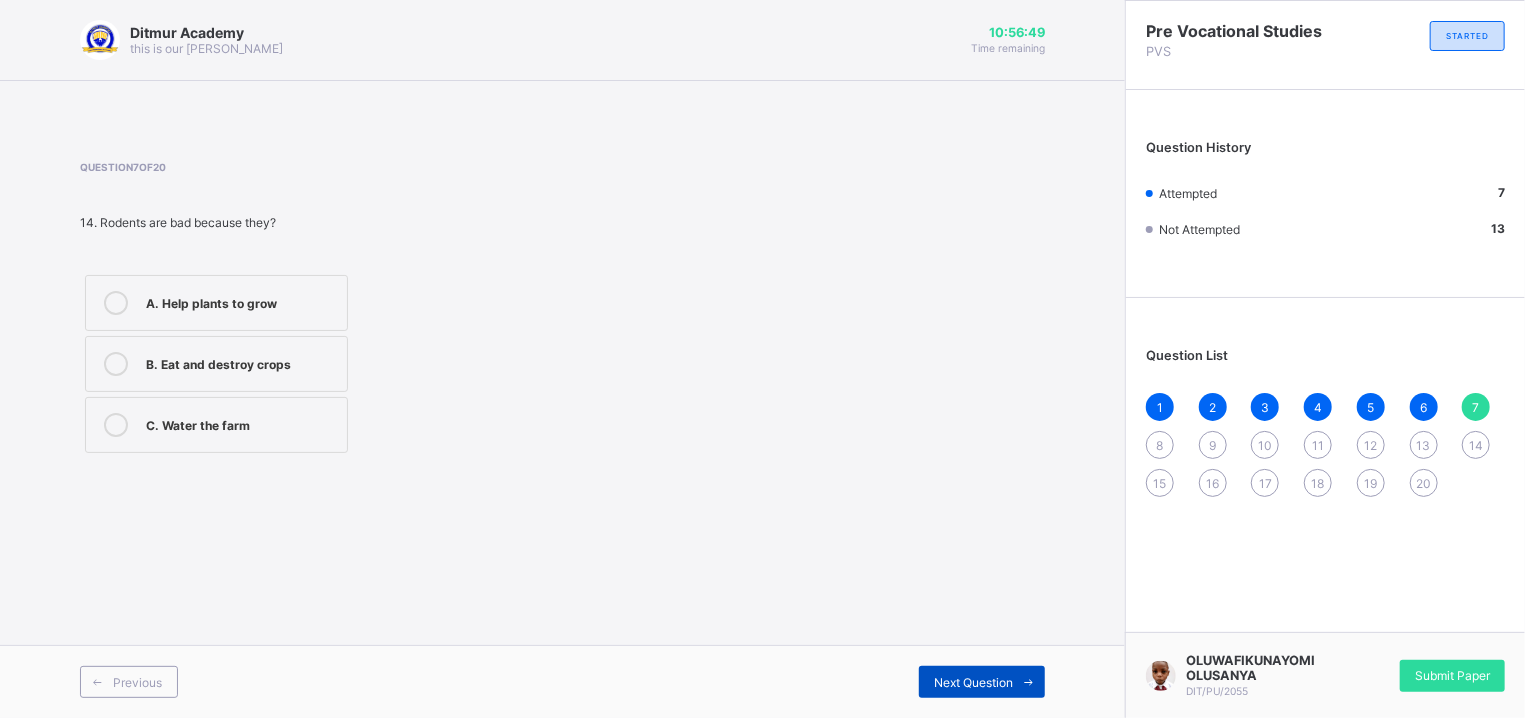 click on "Next Question" at bounding box center [973, 682] 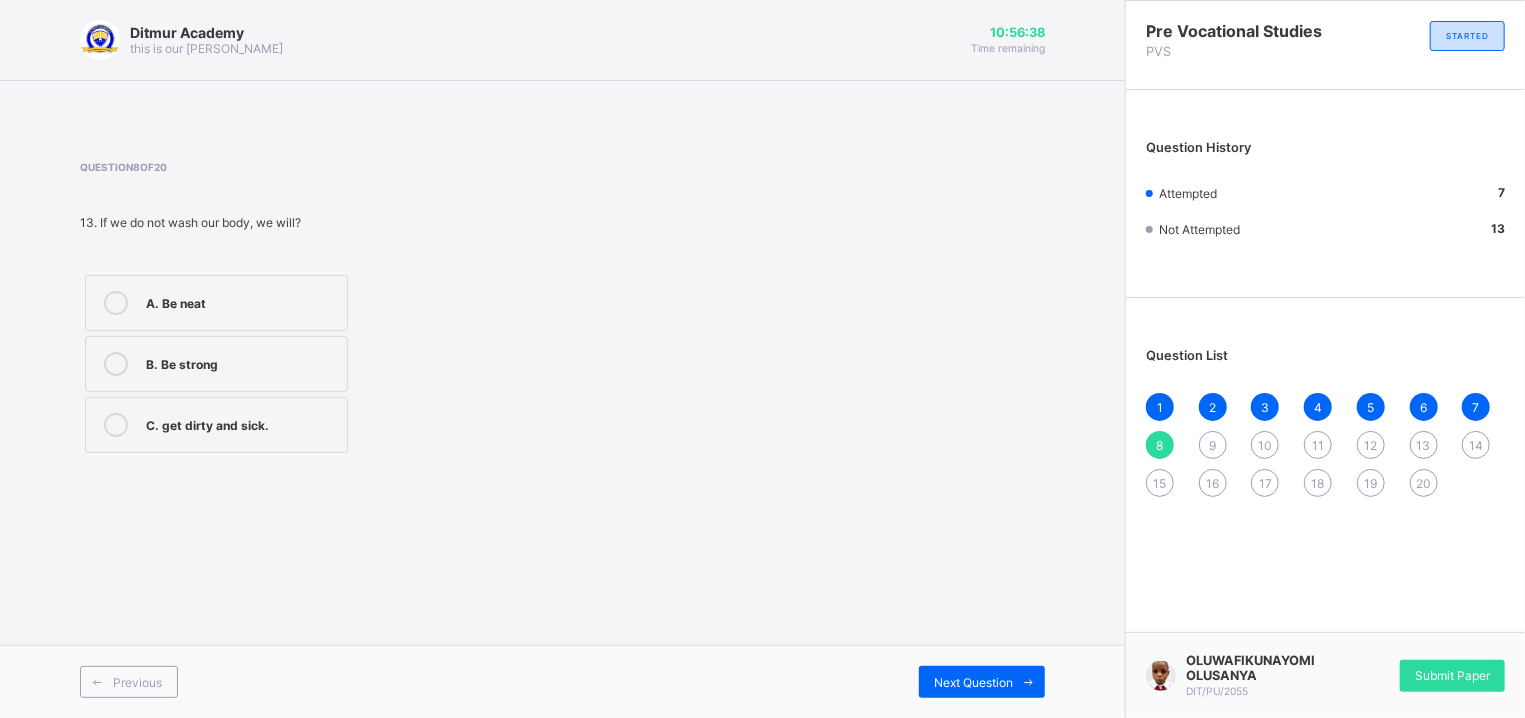 click on "C. get dirty and sick." at bounding box center (241, 423) 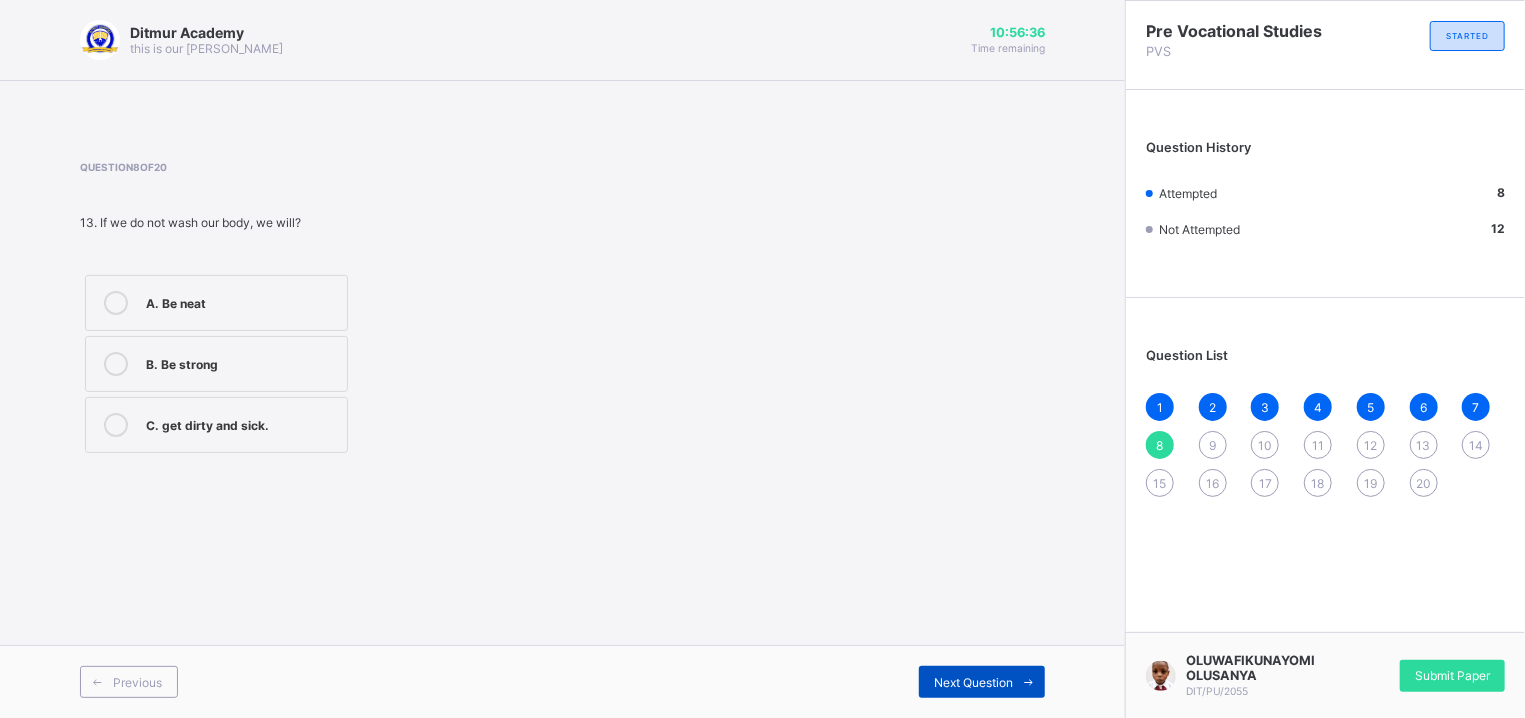 click on "Next Question" at bounding box center (973, 682) 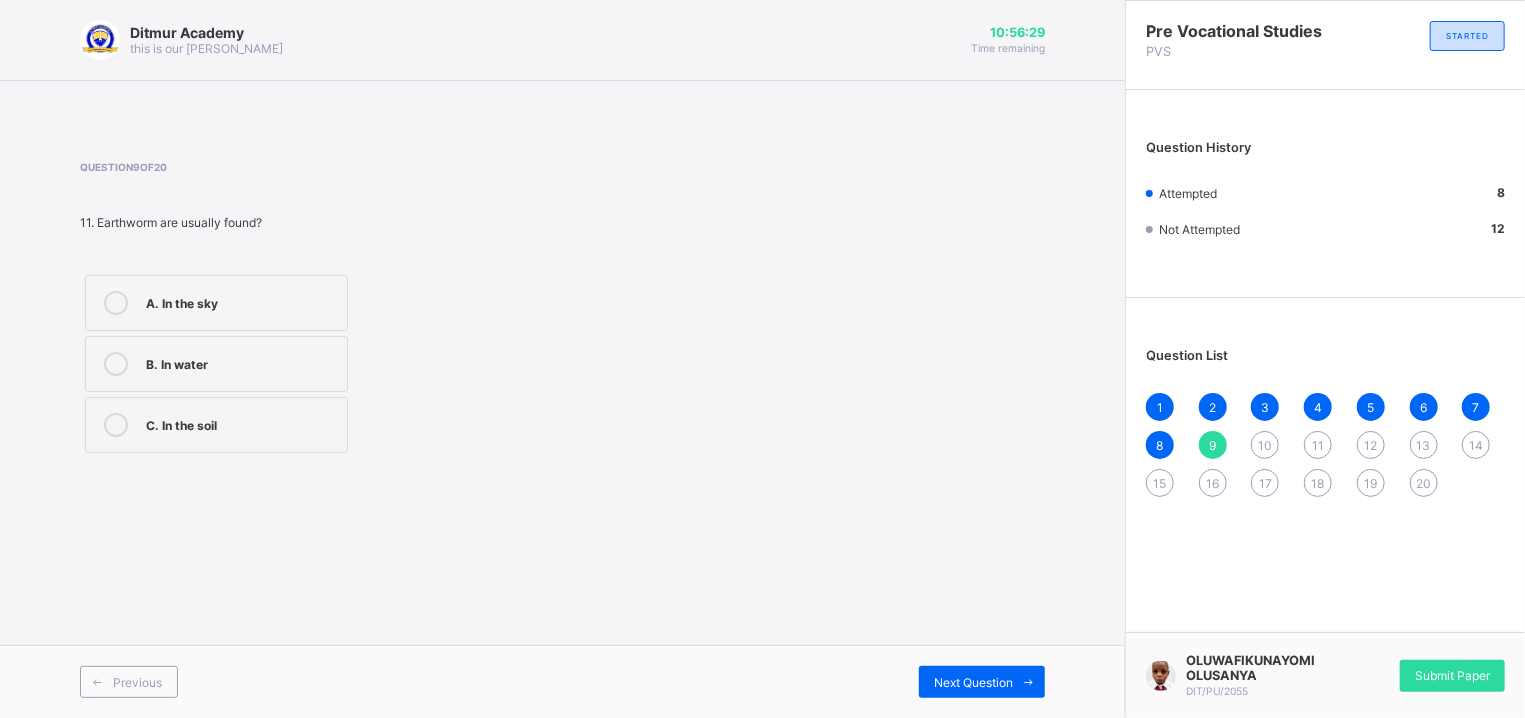 click on "C. In the soil" at bounding box center [216, 425] 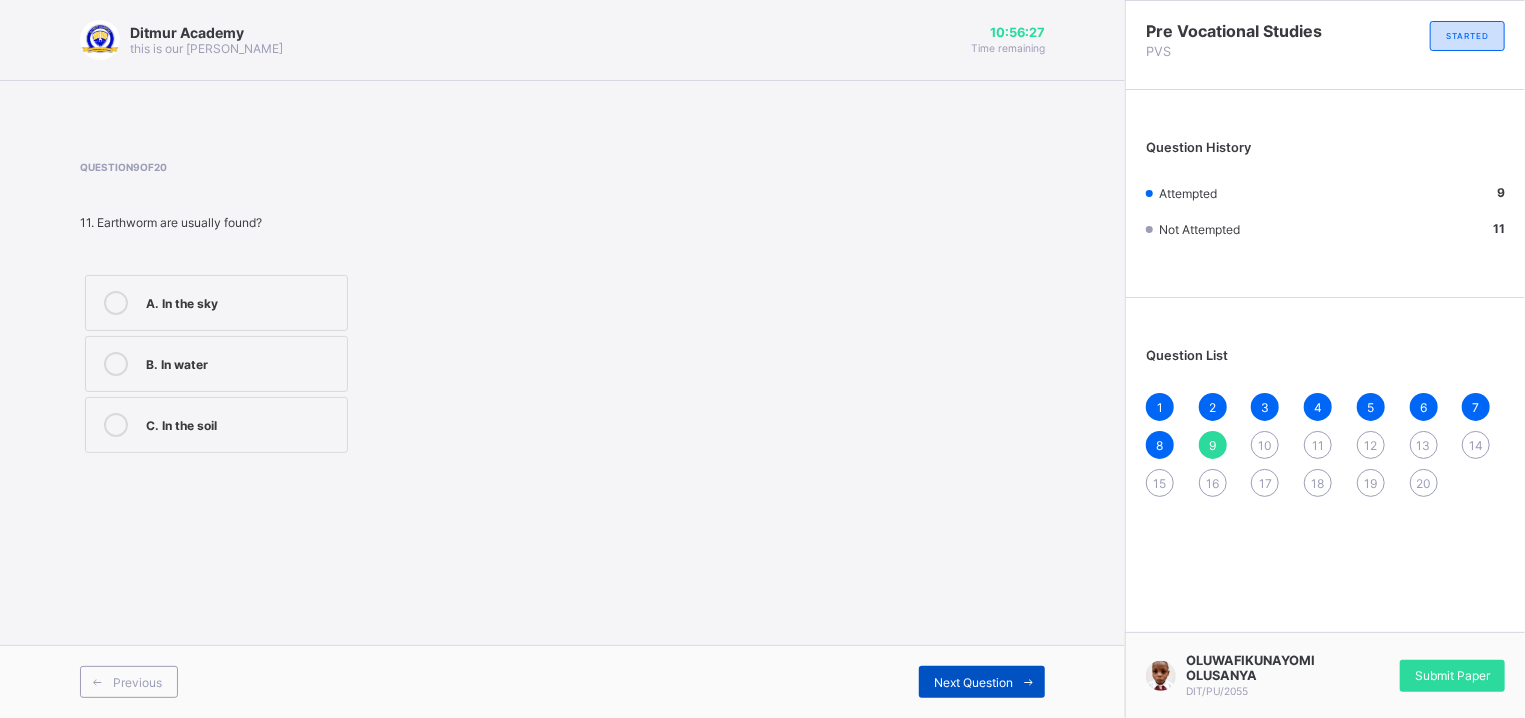 click on "Next Question" at bounding box center [973, 682] 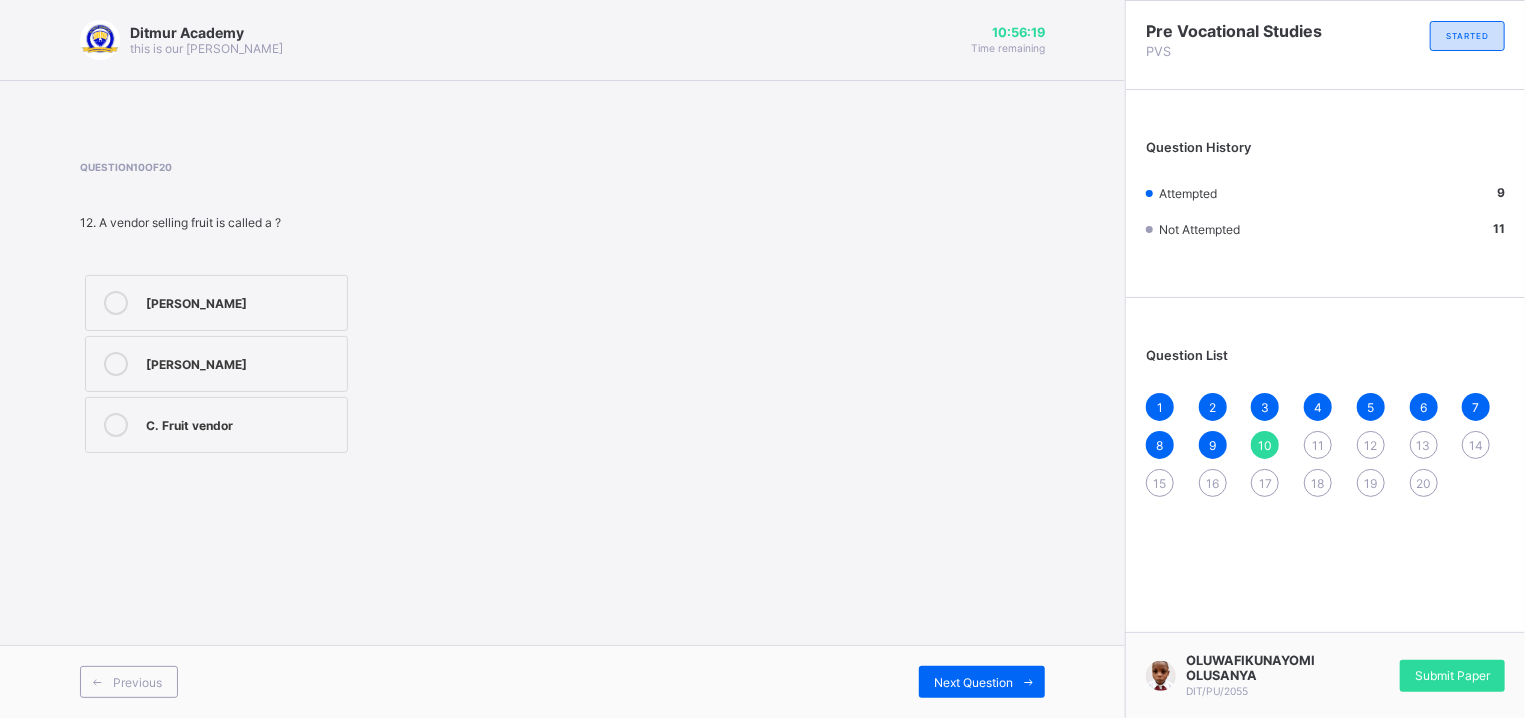 click on "[PERSON_NAME]" at bounding box center [241, 301] 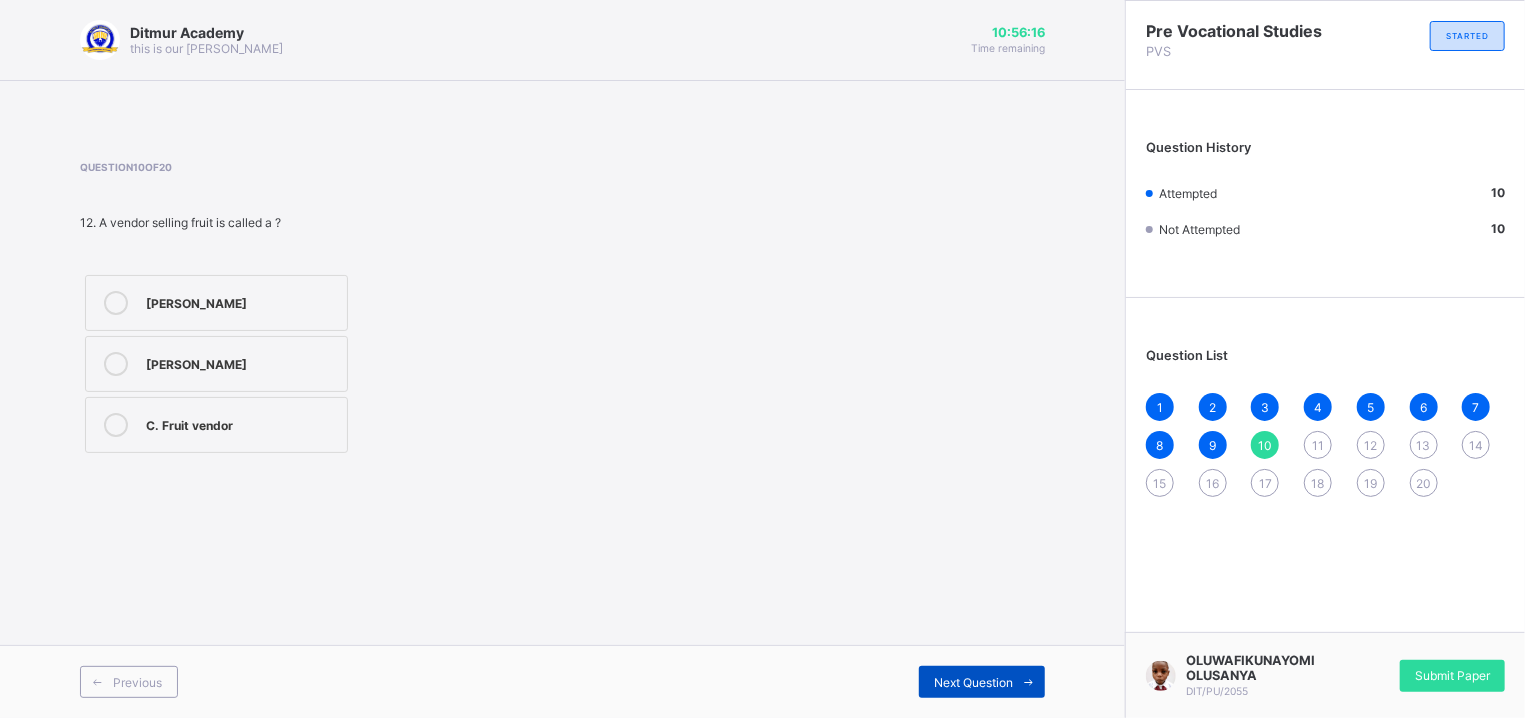 click on "Next Question" at bounding box center [982, 682] 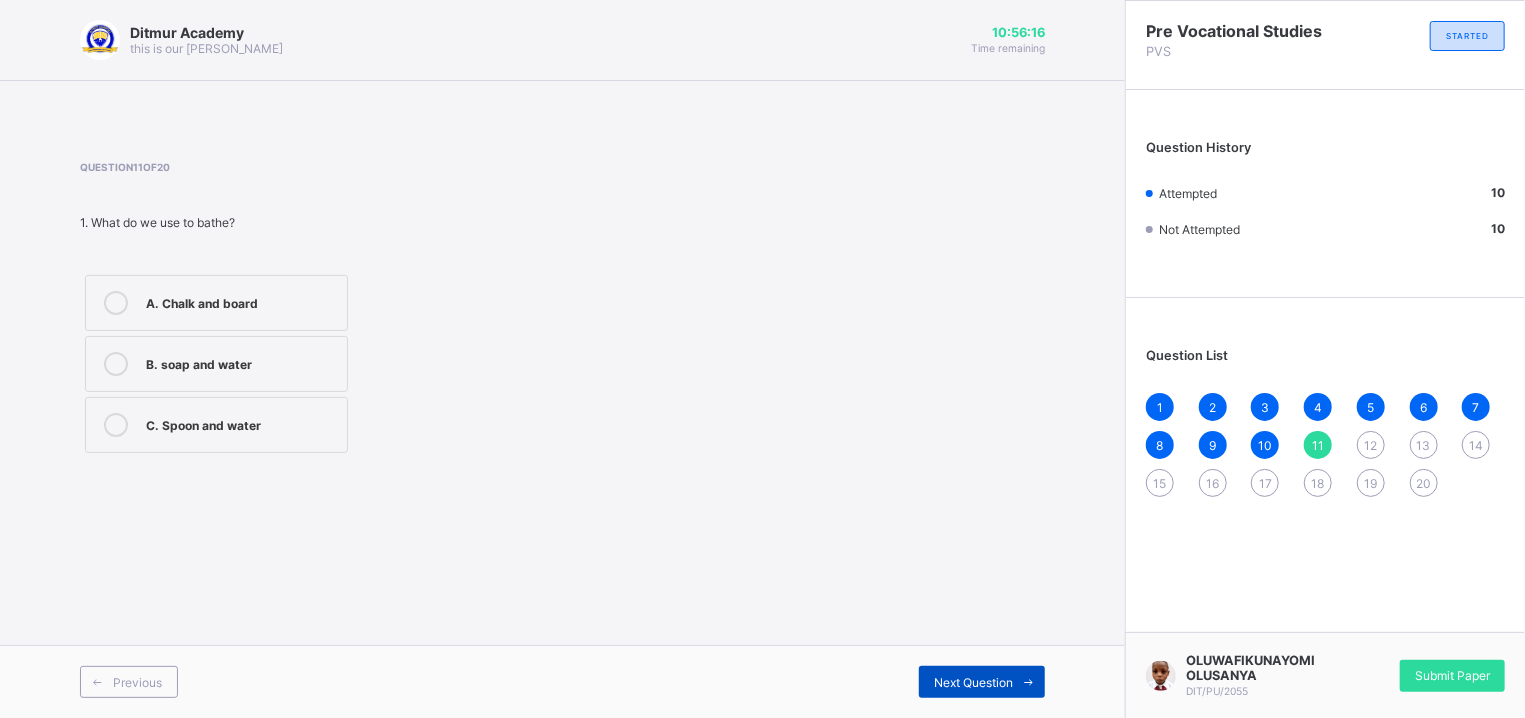 click on "Next Question" at bounding box center (982, 682) 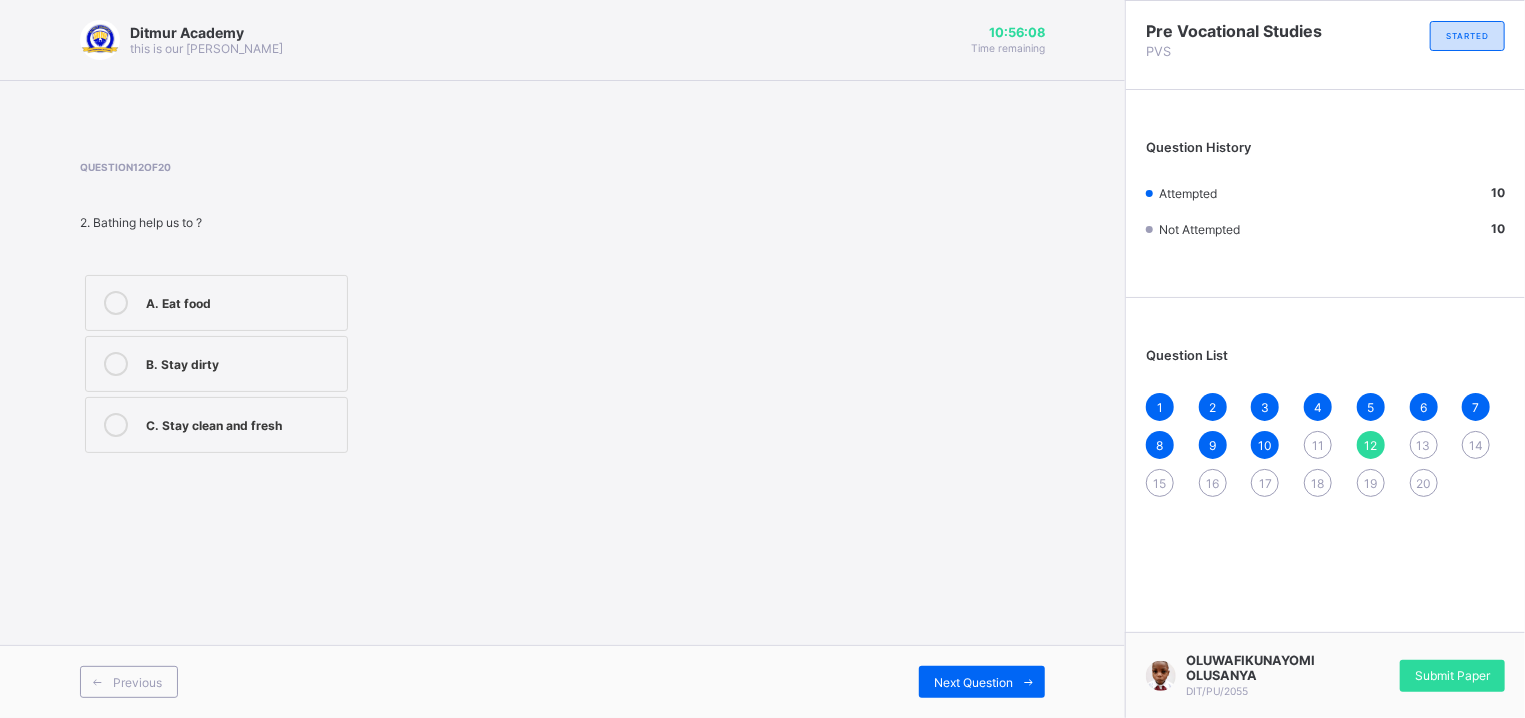 click on "11" at bounding box center [1318, 445] 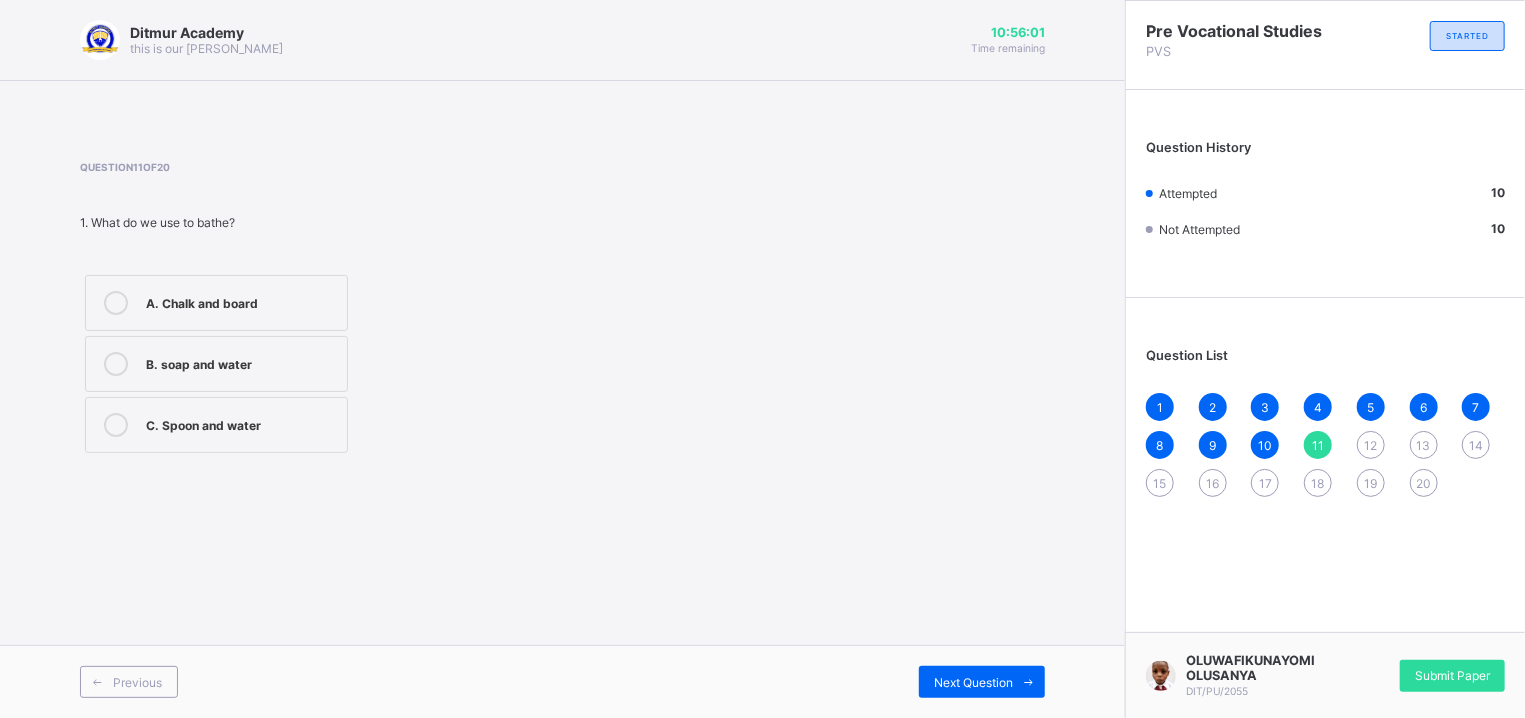 click on "Question  11  of  20 1. What do we use to bathe? A. Chalk and board  B. soap and water  C. Spoon and water" at bounding box center (307, 309) 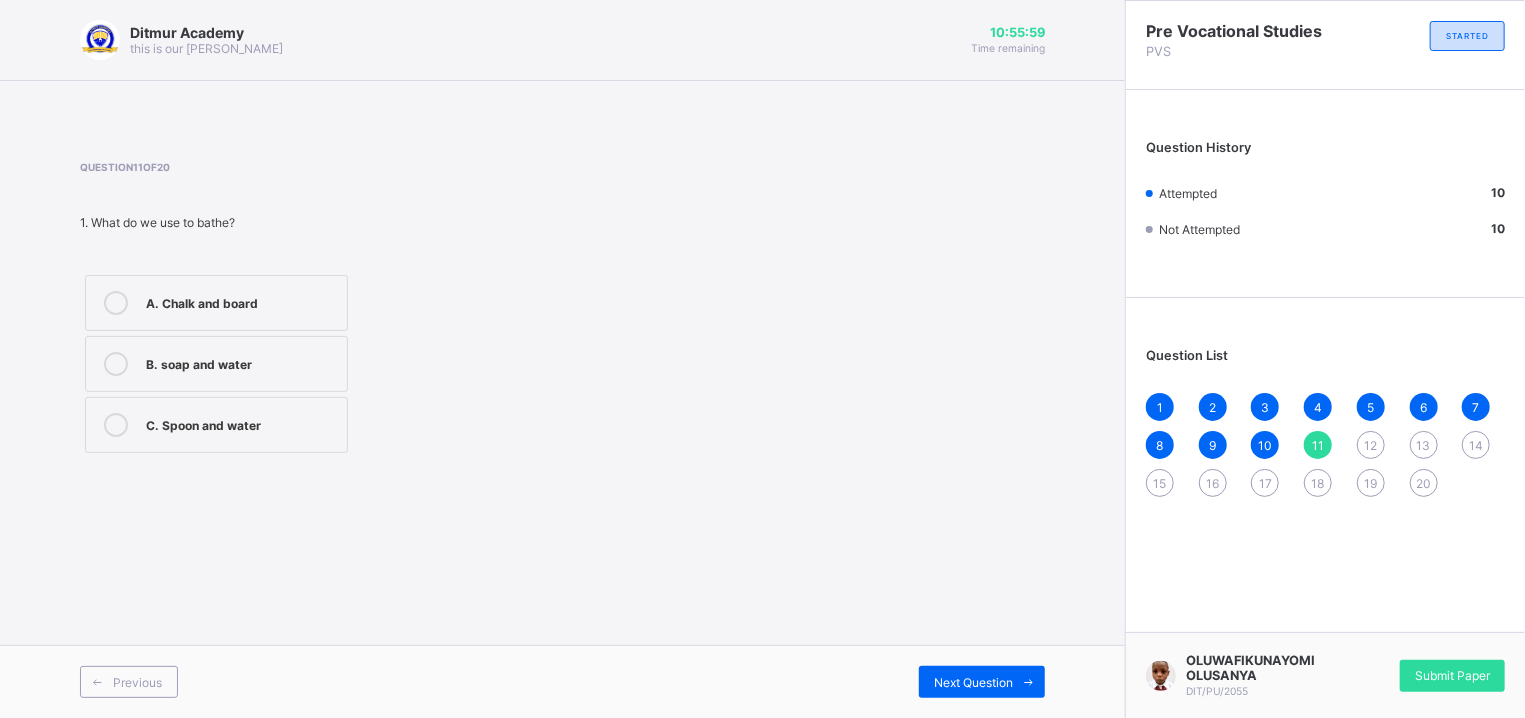 click on "B. soap and water" at bounding box center [241, 364] 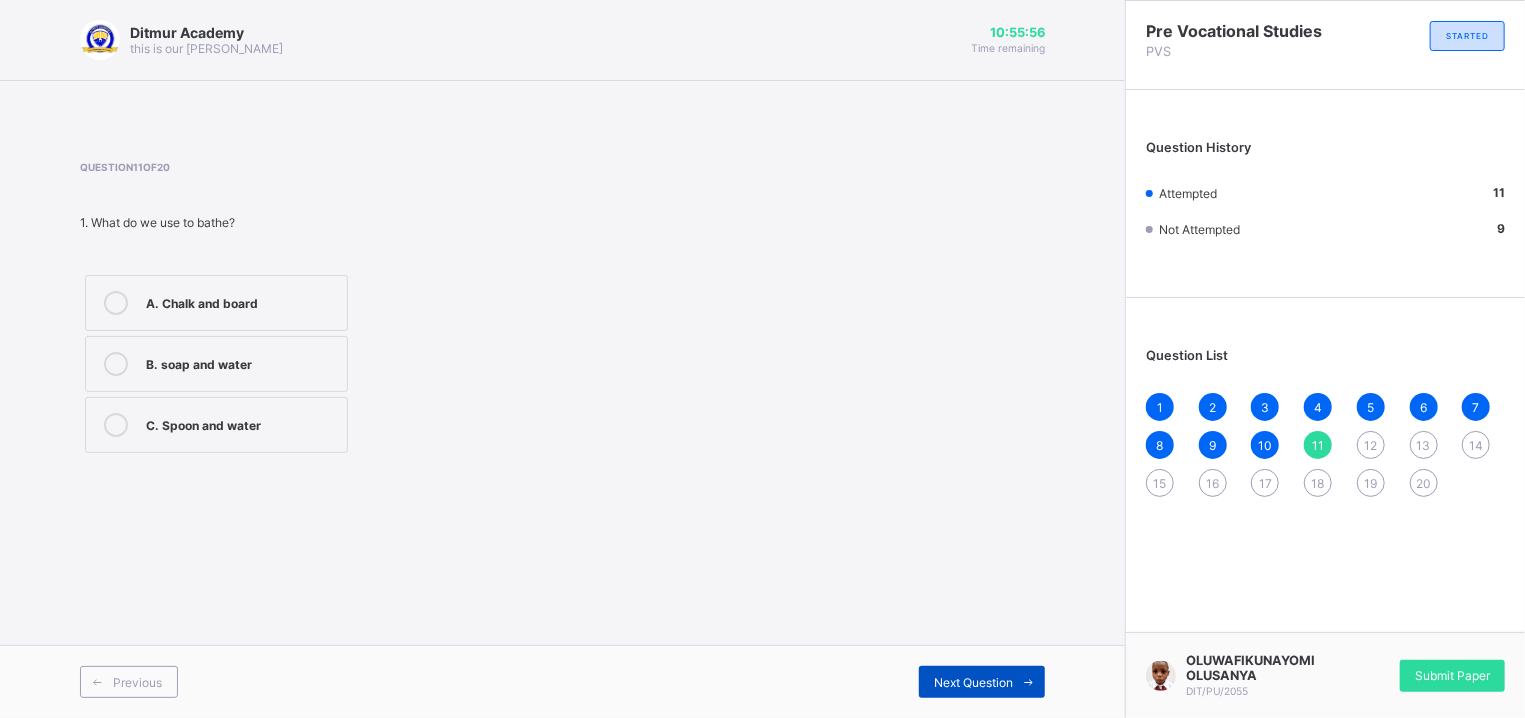 click on "Next Question" at bounding box center (982, 682) 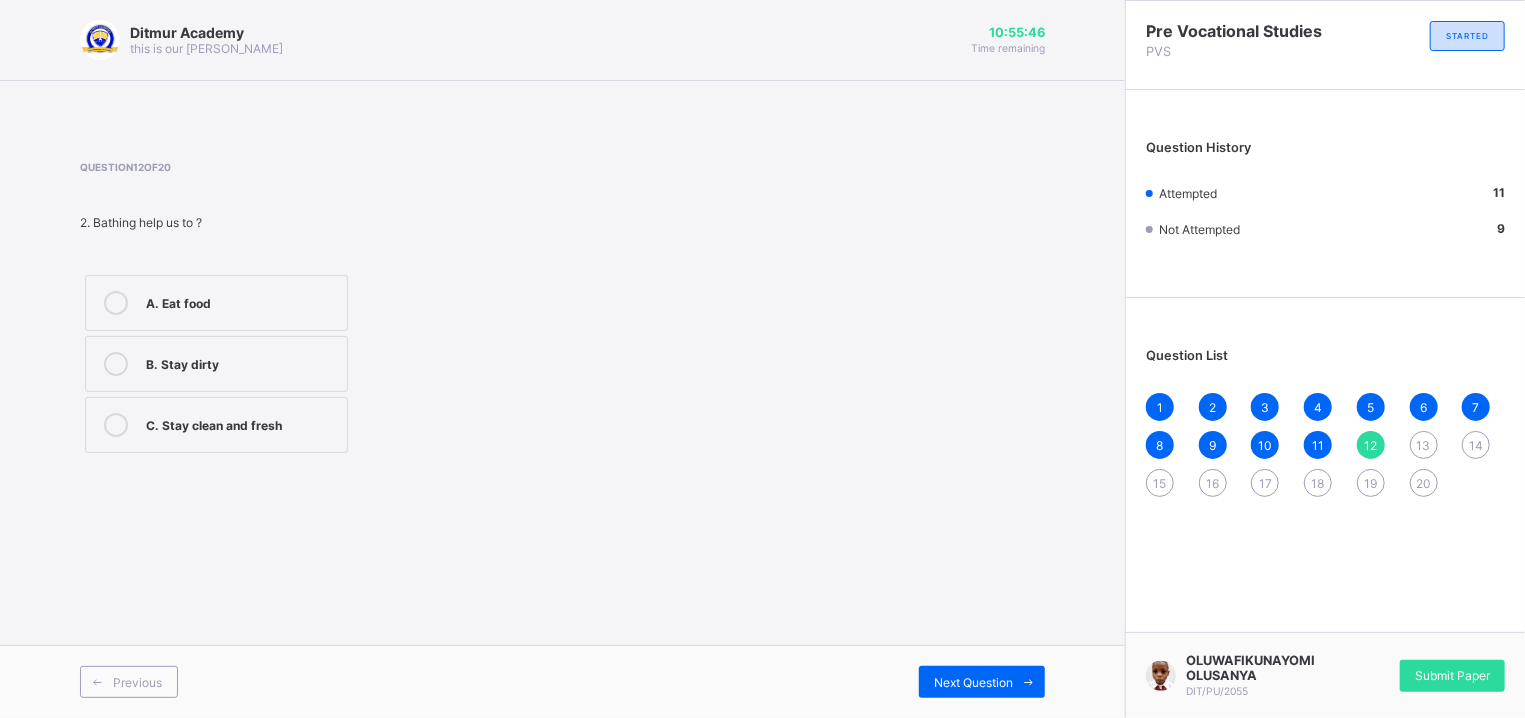 click on "C. Stay clean and fresh" at bounding box center [241, 425] 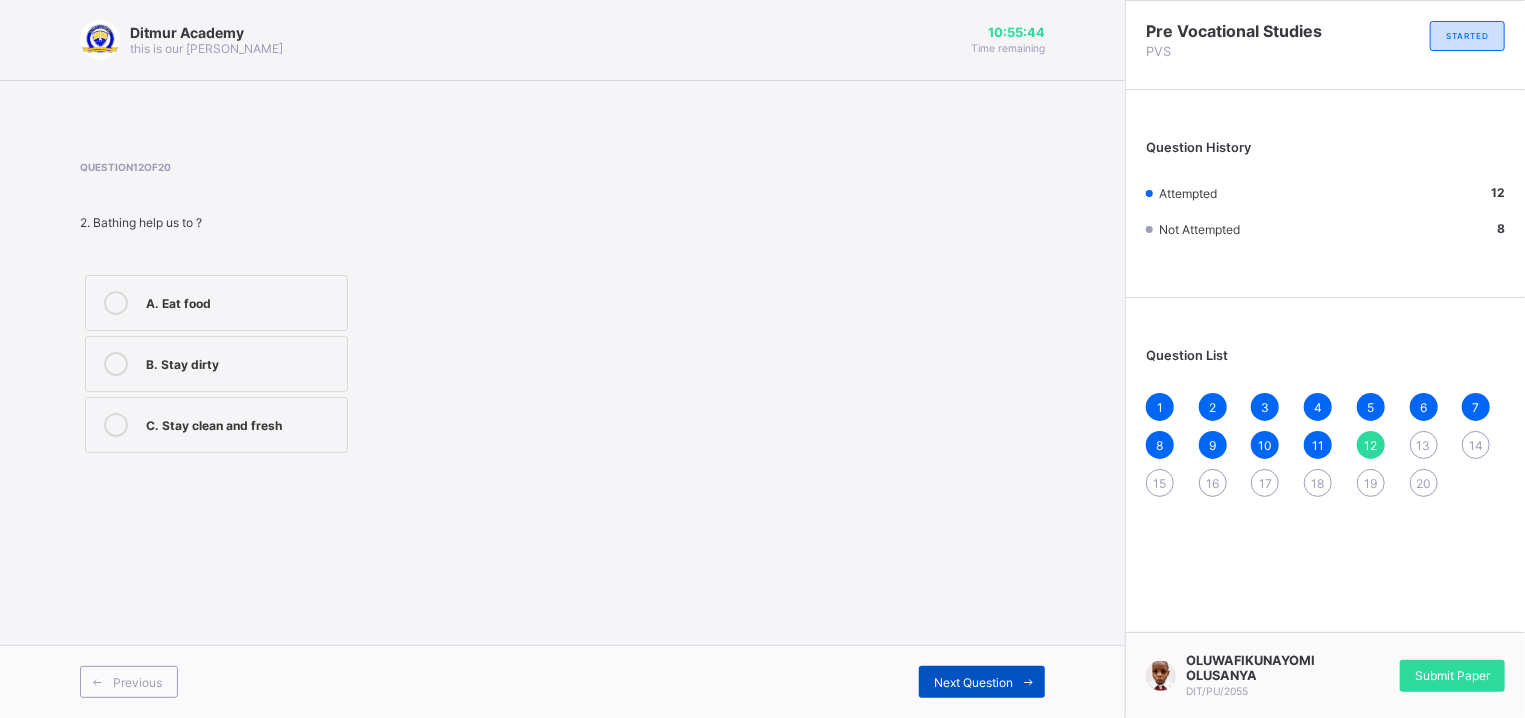 click on "Next Question" at bounding box center [982, 682] 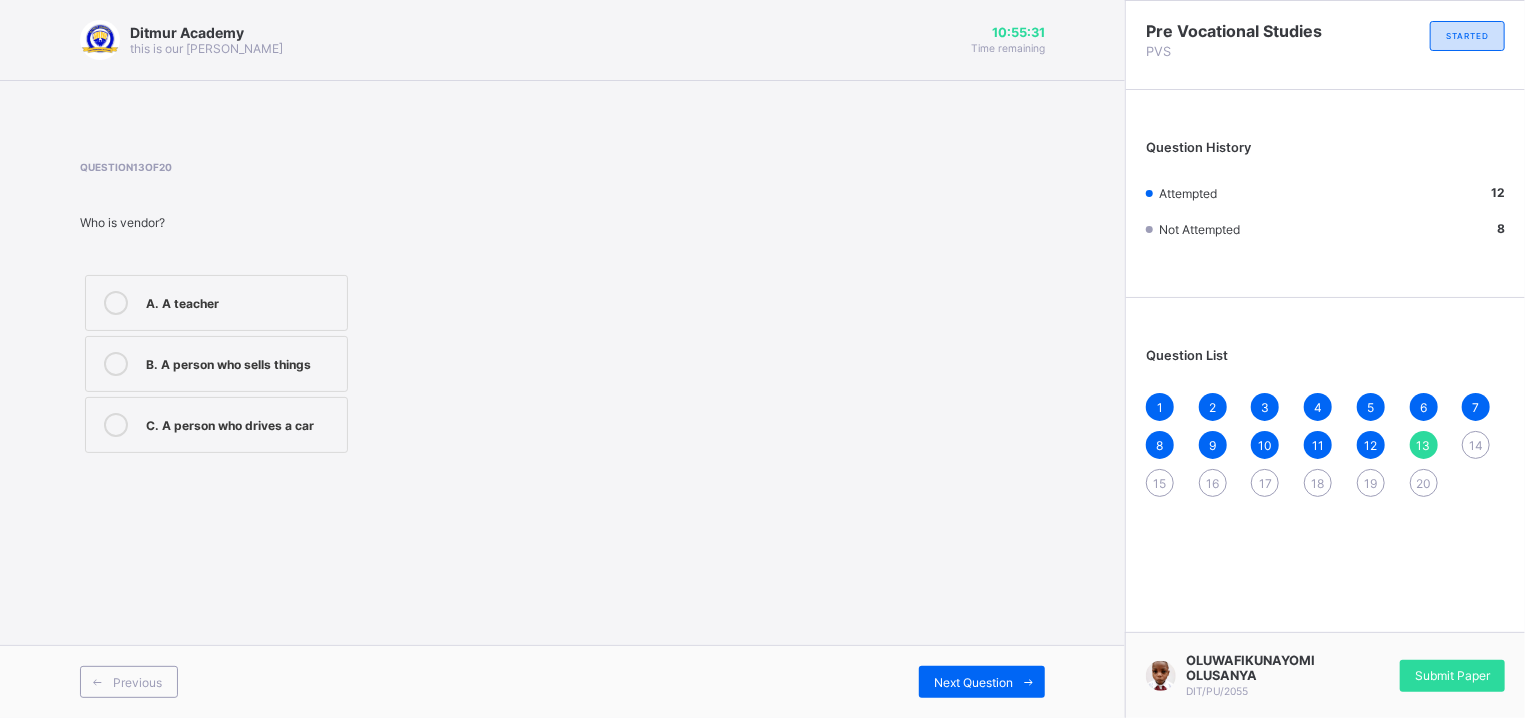 click on "C. A person who drives a car" at bounding box center [241, 423] 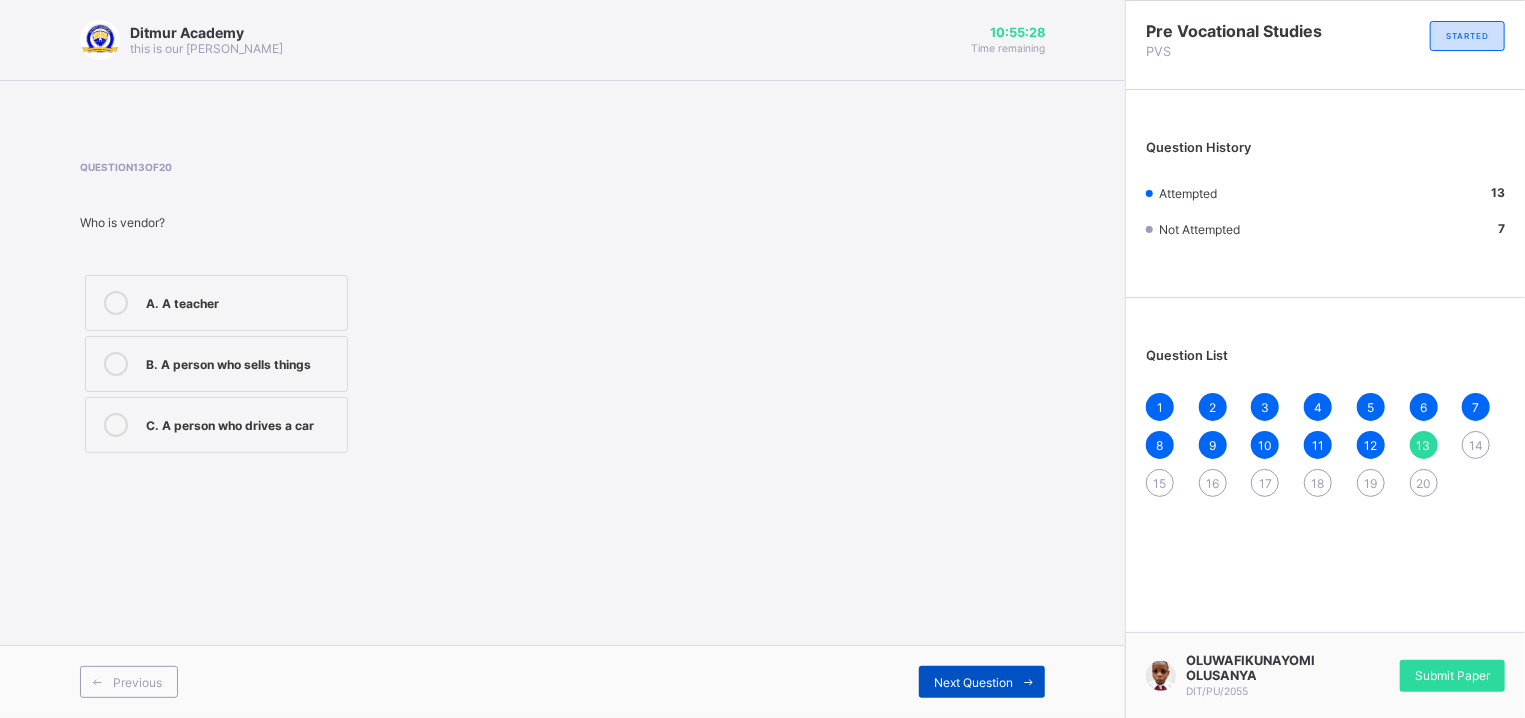 click on "Next Question" at bounding box center [973, 682] 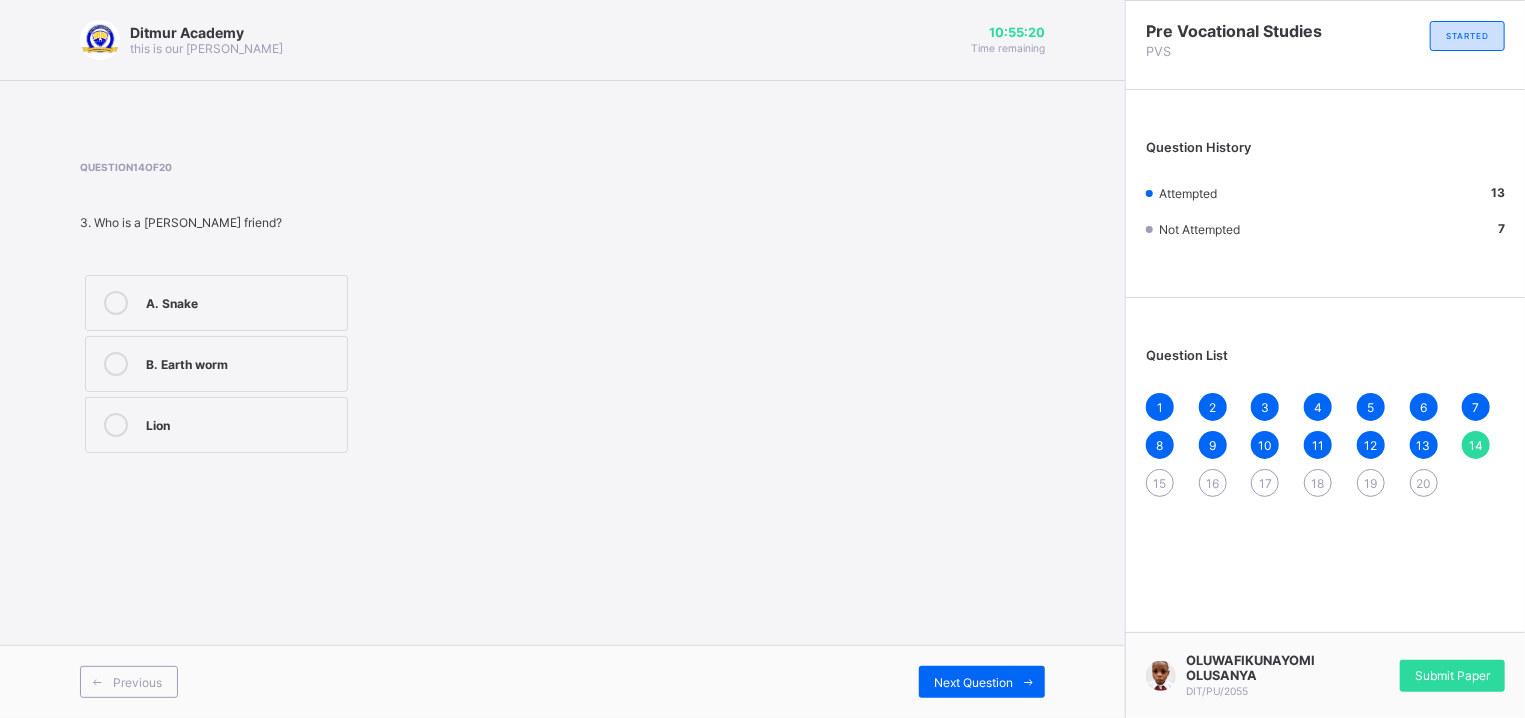 click at bounding box center (116, 364) 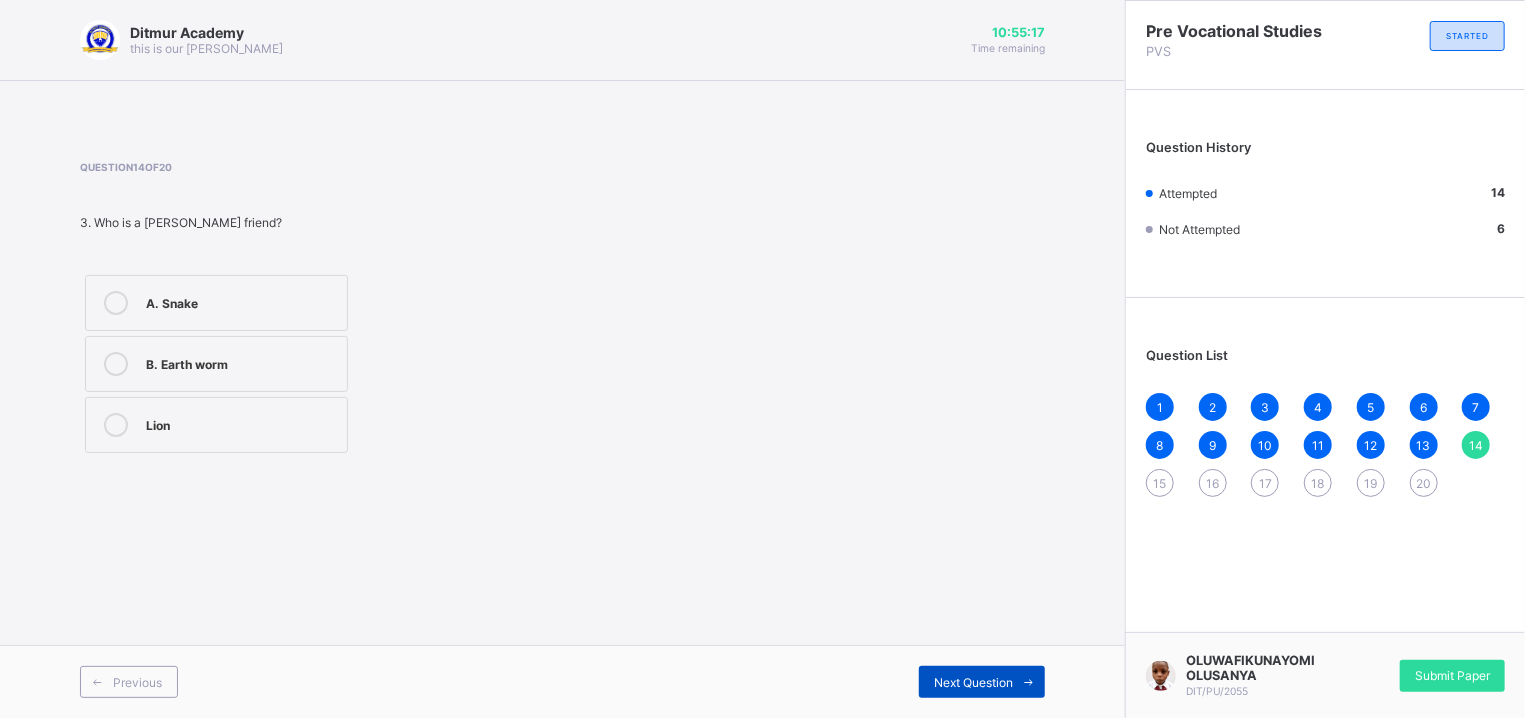 click on "Next Question" at bounding box center (973, 682) 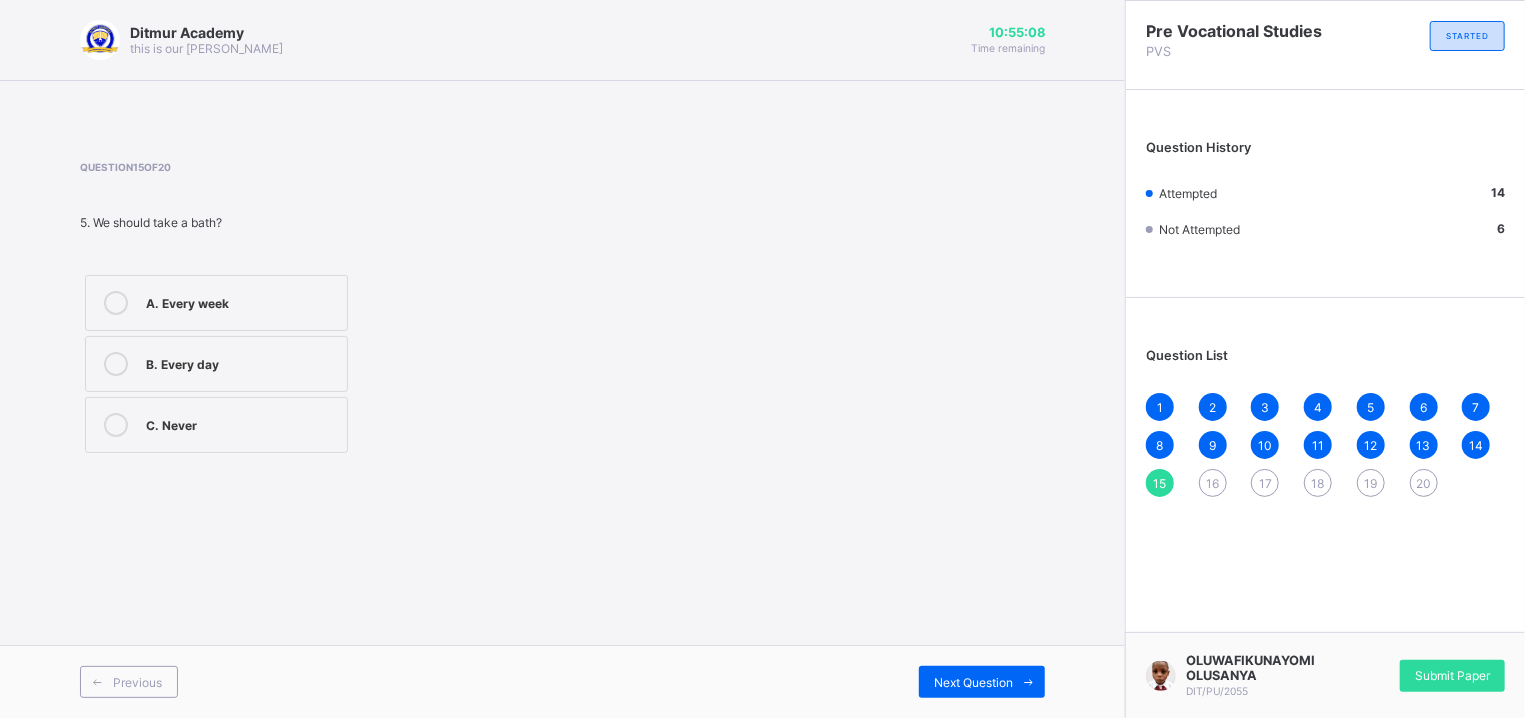 click on "A. Every week" at bounding box center [241, 303] 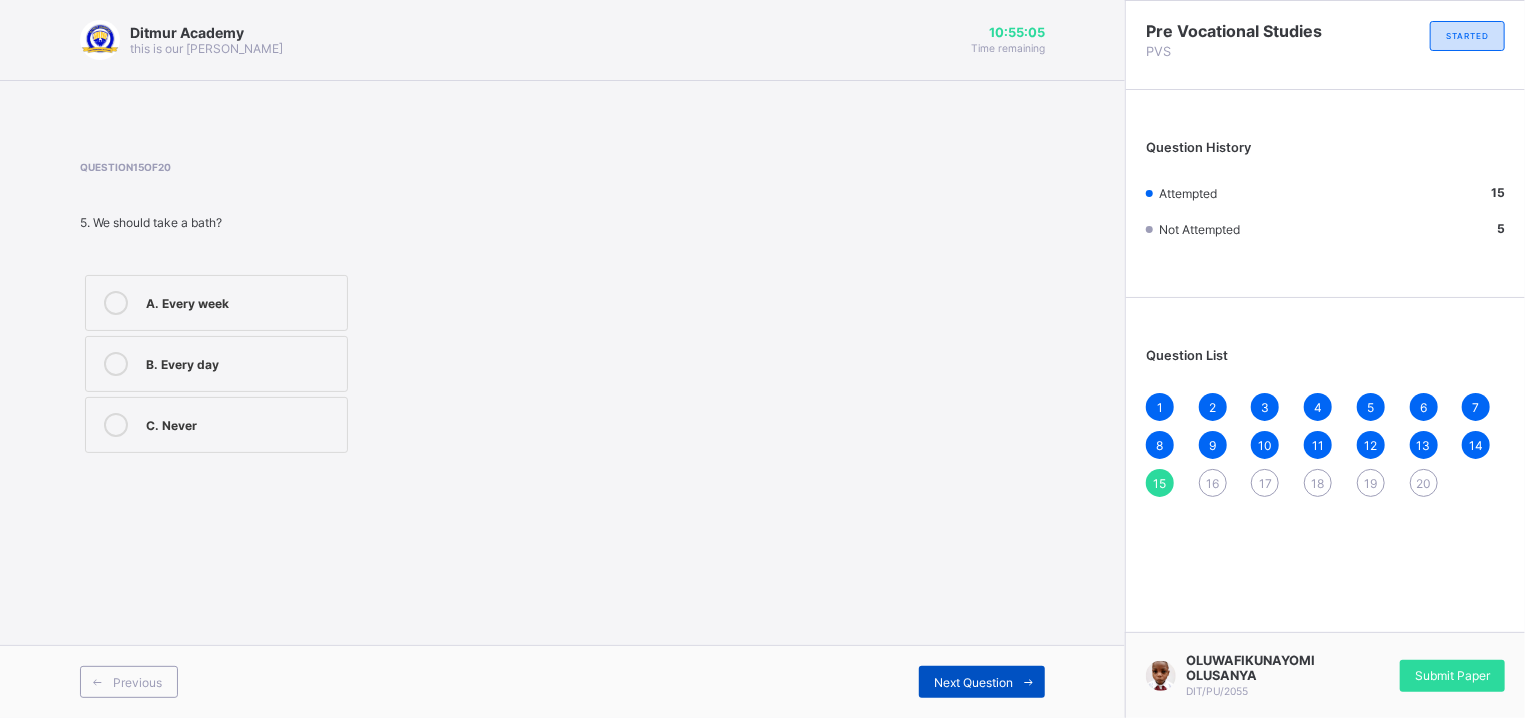 click on "Next Question" at bounding box center (973, 682) 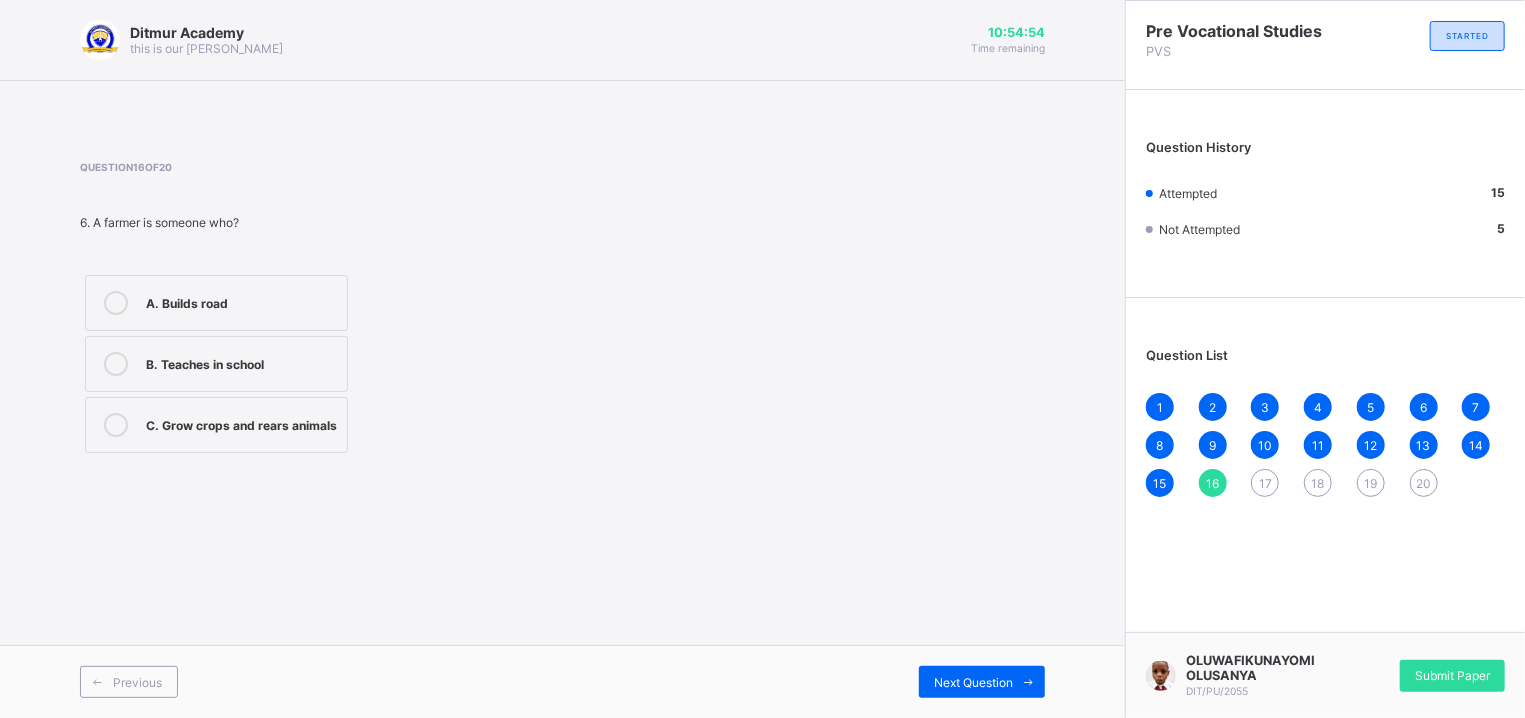 click on "C. Grow crops and rears animals" at bounding box center [241, 423] 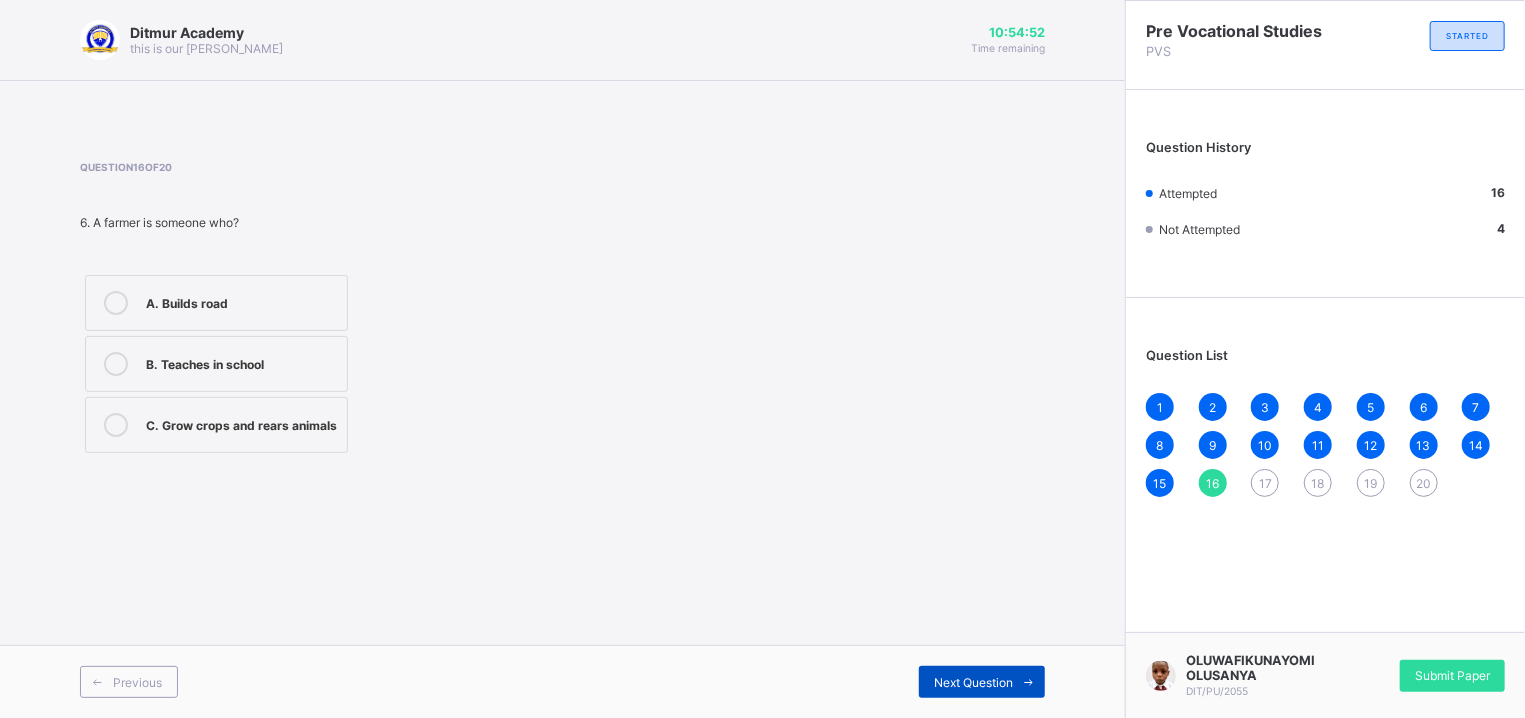 click at bounding box center (1029, 682) 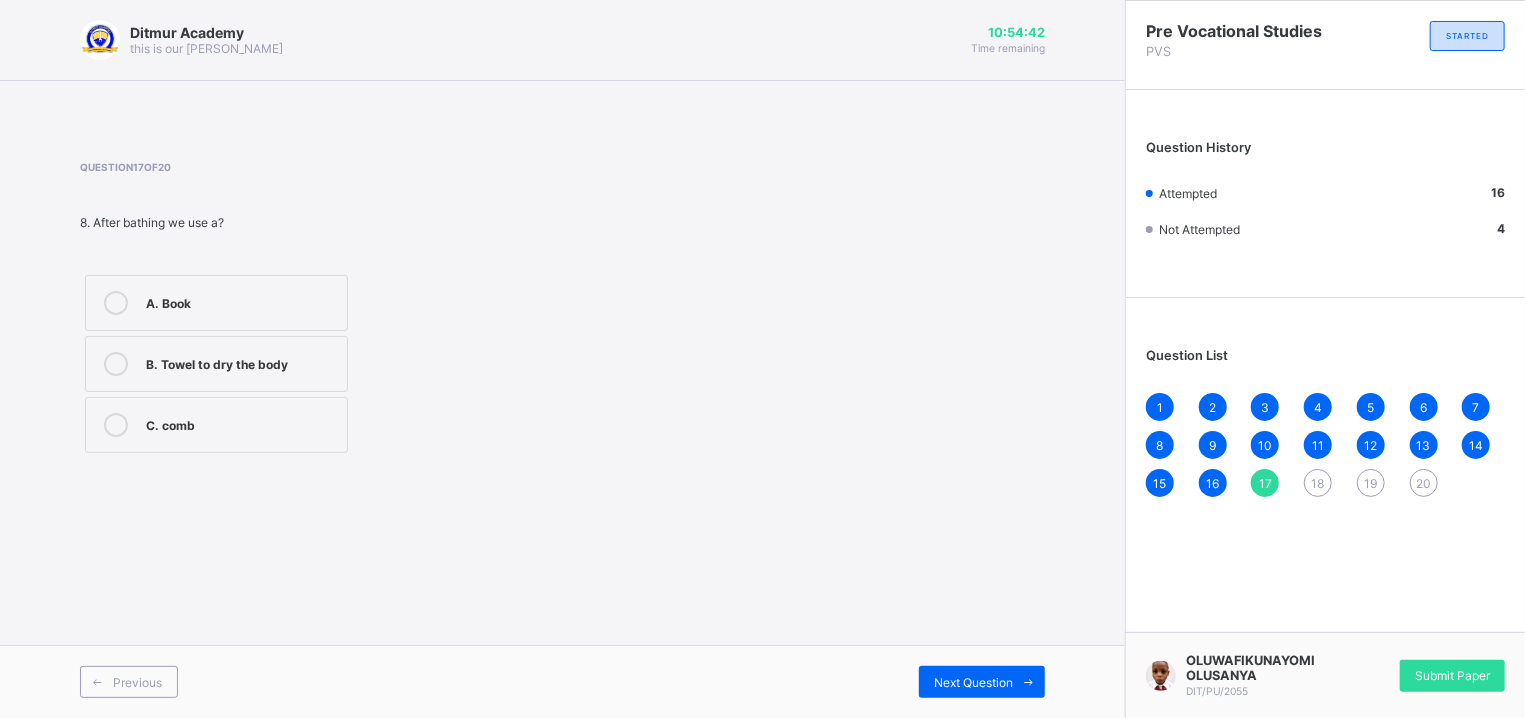 click on "B. Towel to dry the body" at bounding box center (216, 364) 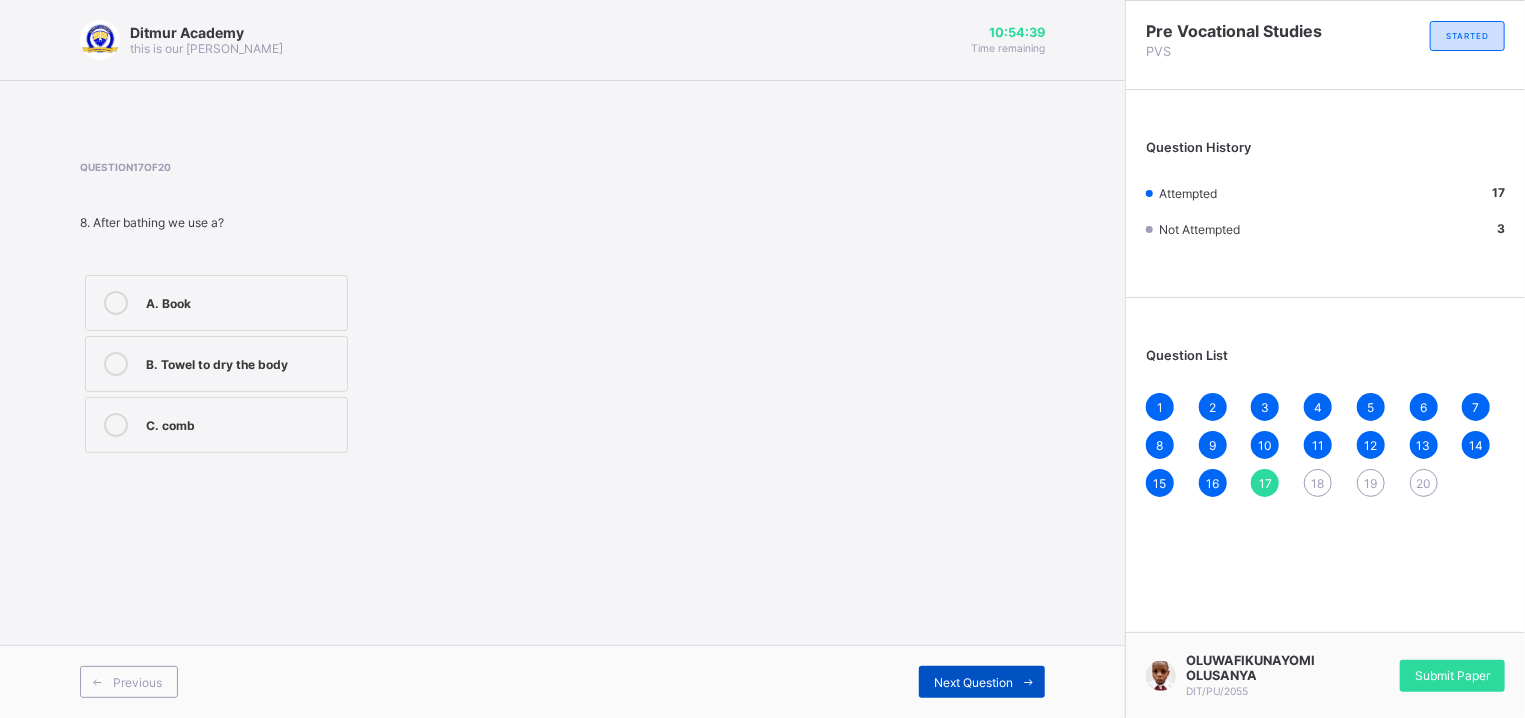 click on "Next Question" at bounding box center [973, 682] 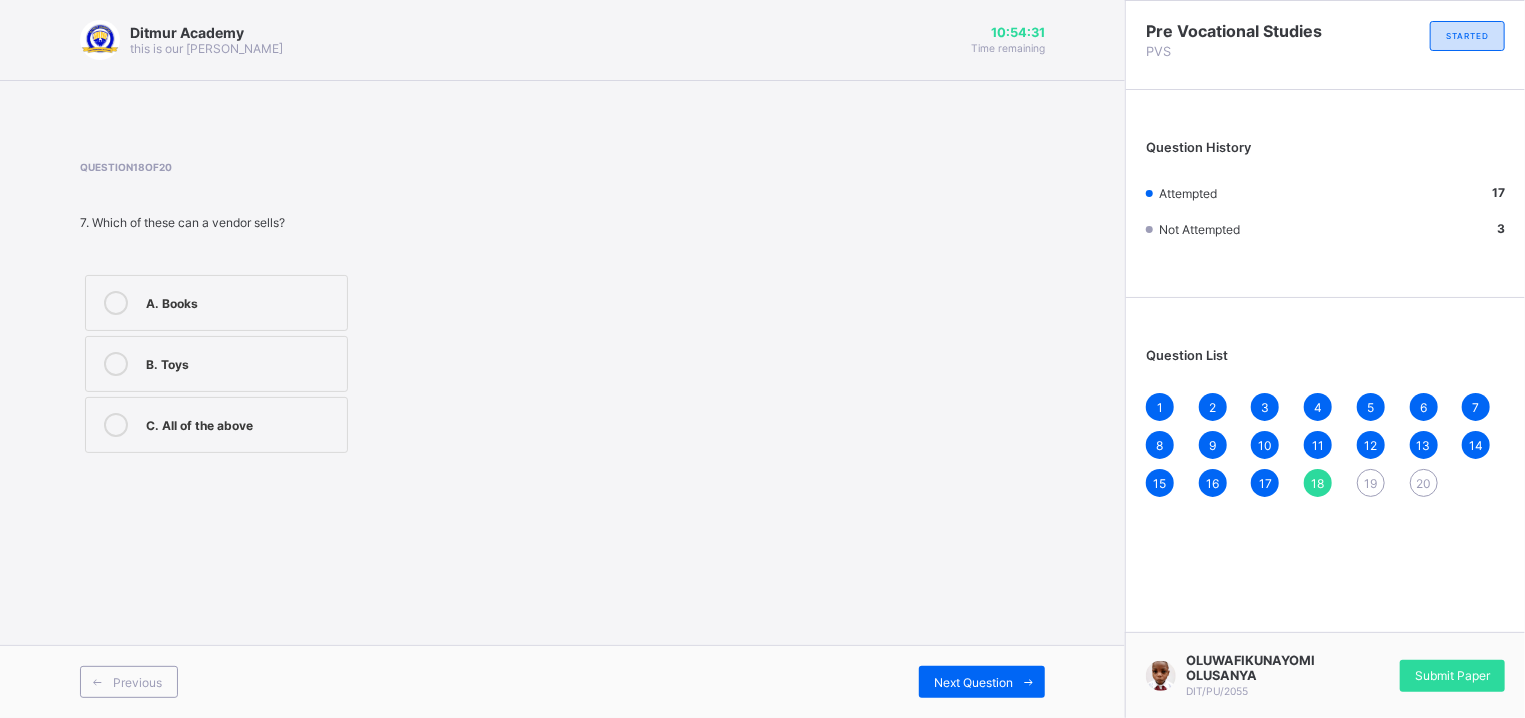 click on "C. All of the above" at bounding box center [216, 425] 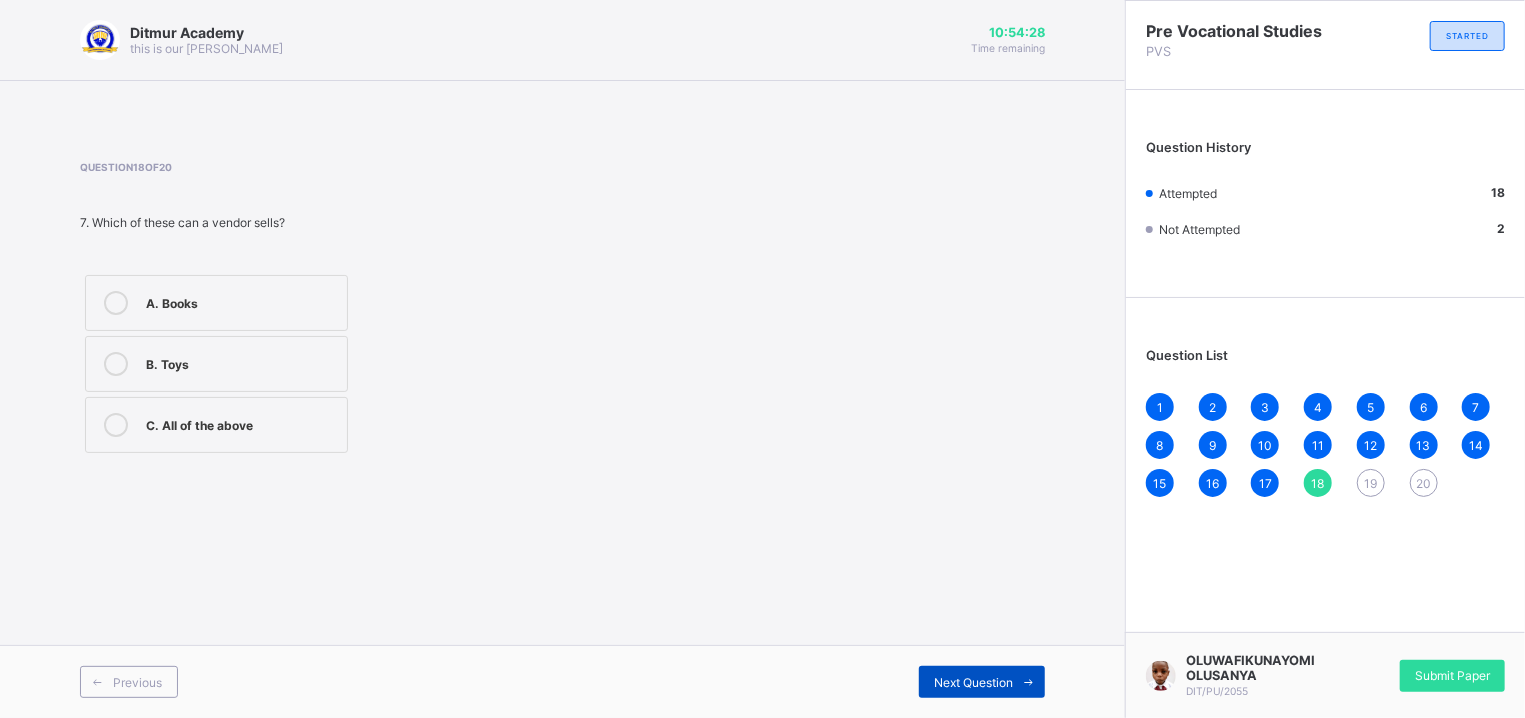 click on "Next Question" at bounding box center (982, 682) 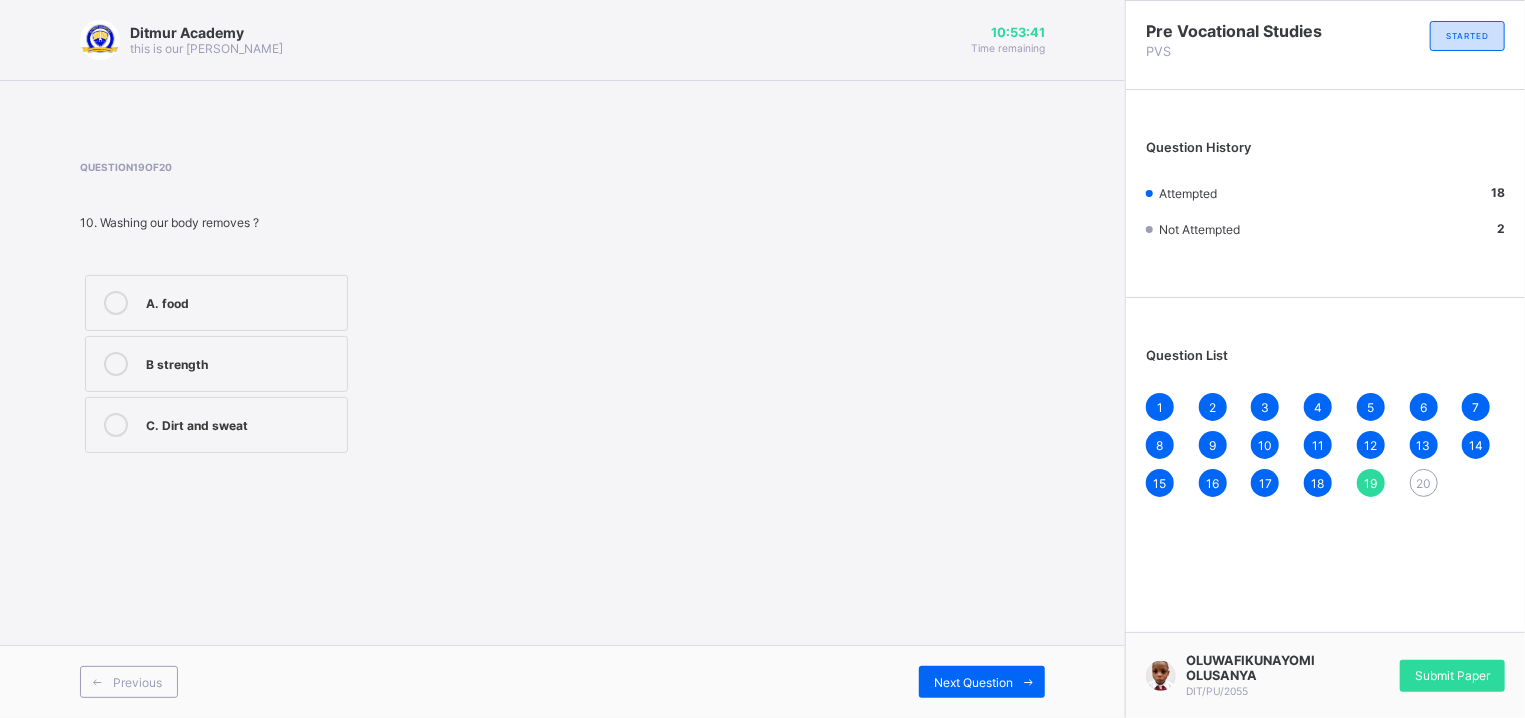 click on "C. Dirt and sweat" at bounding box center [241, 425] 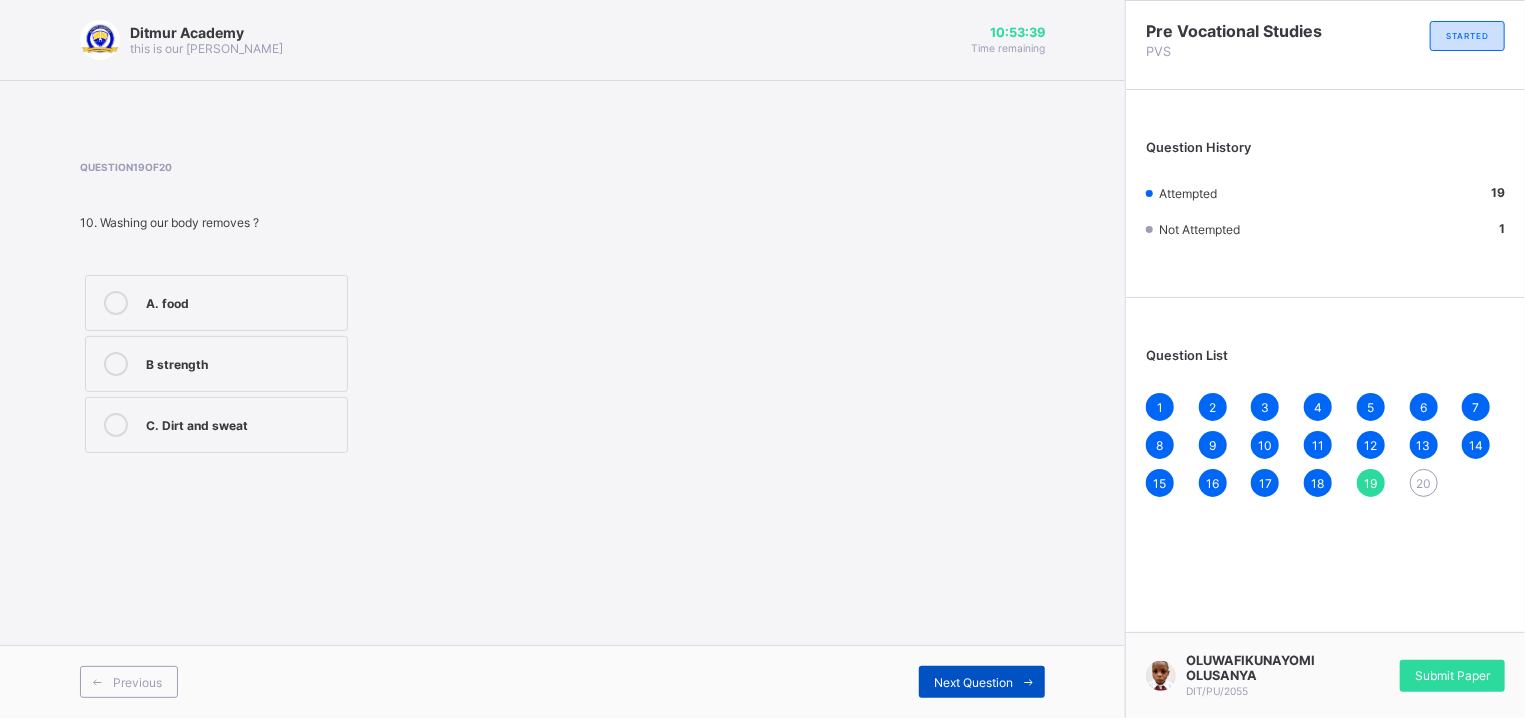 click on "Next Question" at bounding box center (982, 682) 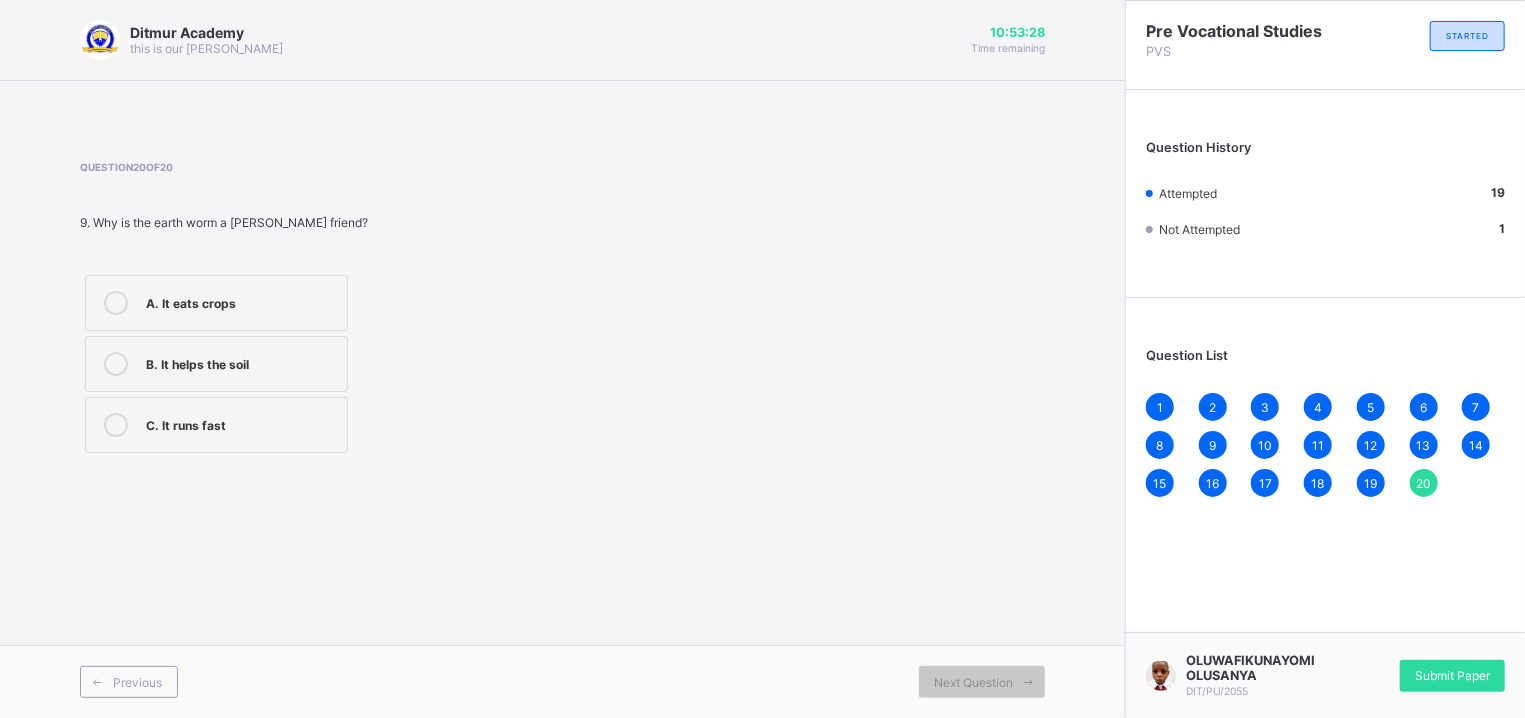 click on "C.  It runs fast" at bounding box center [216, 425] 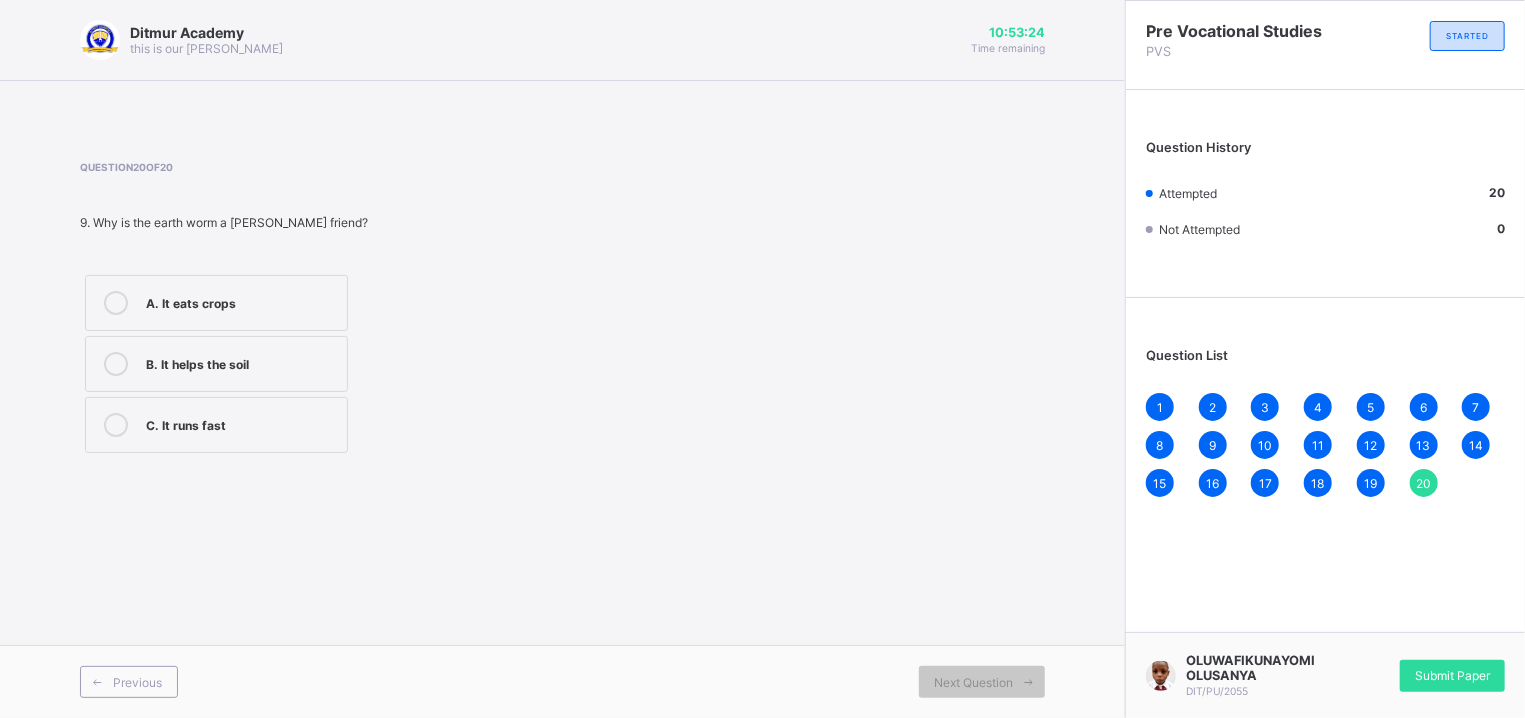 click on "B. It helps the soil" at bounding box center (241, 362) 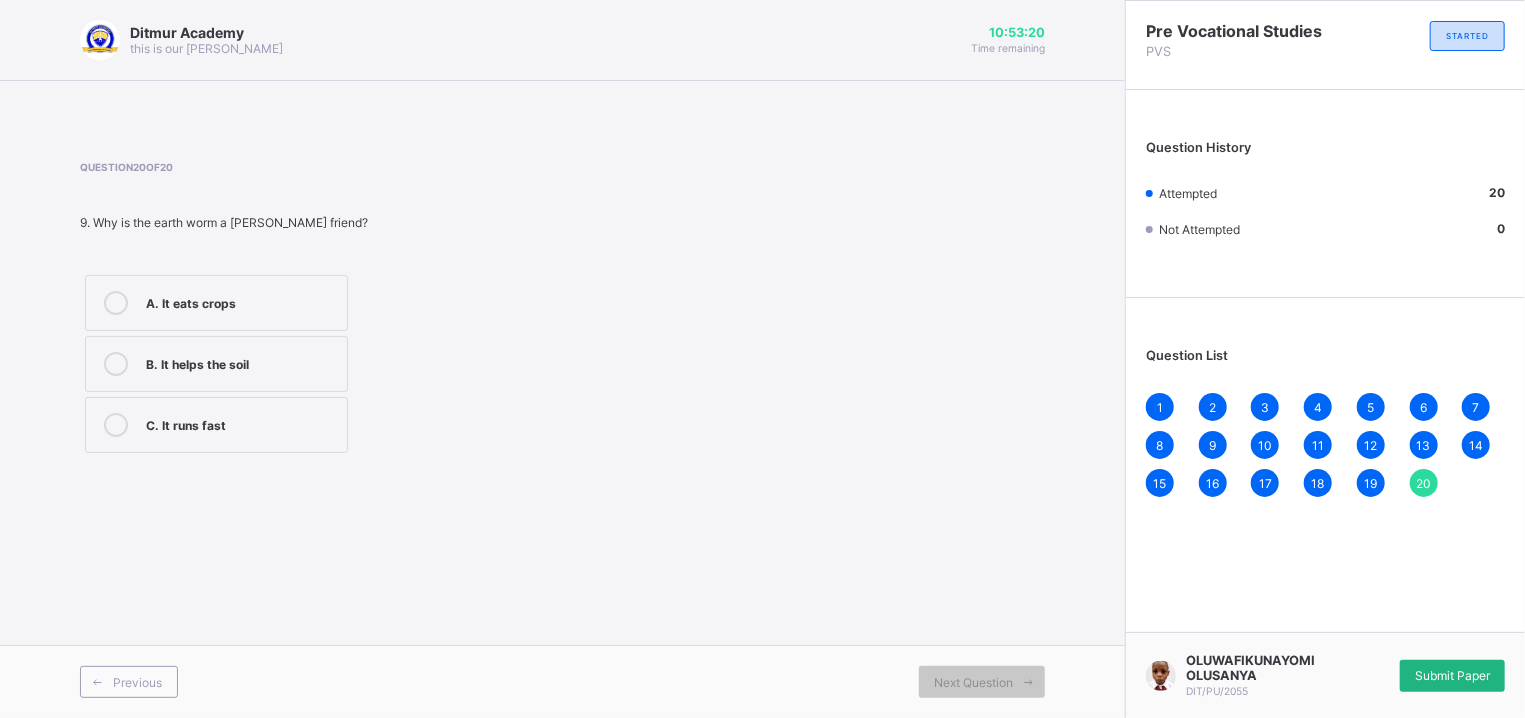 click on "Submit Paper" at bounding box center [1452, 676] 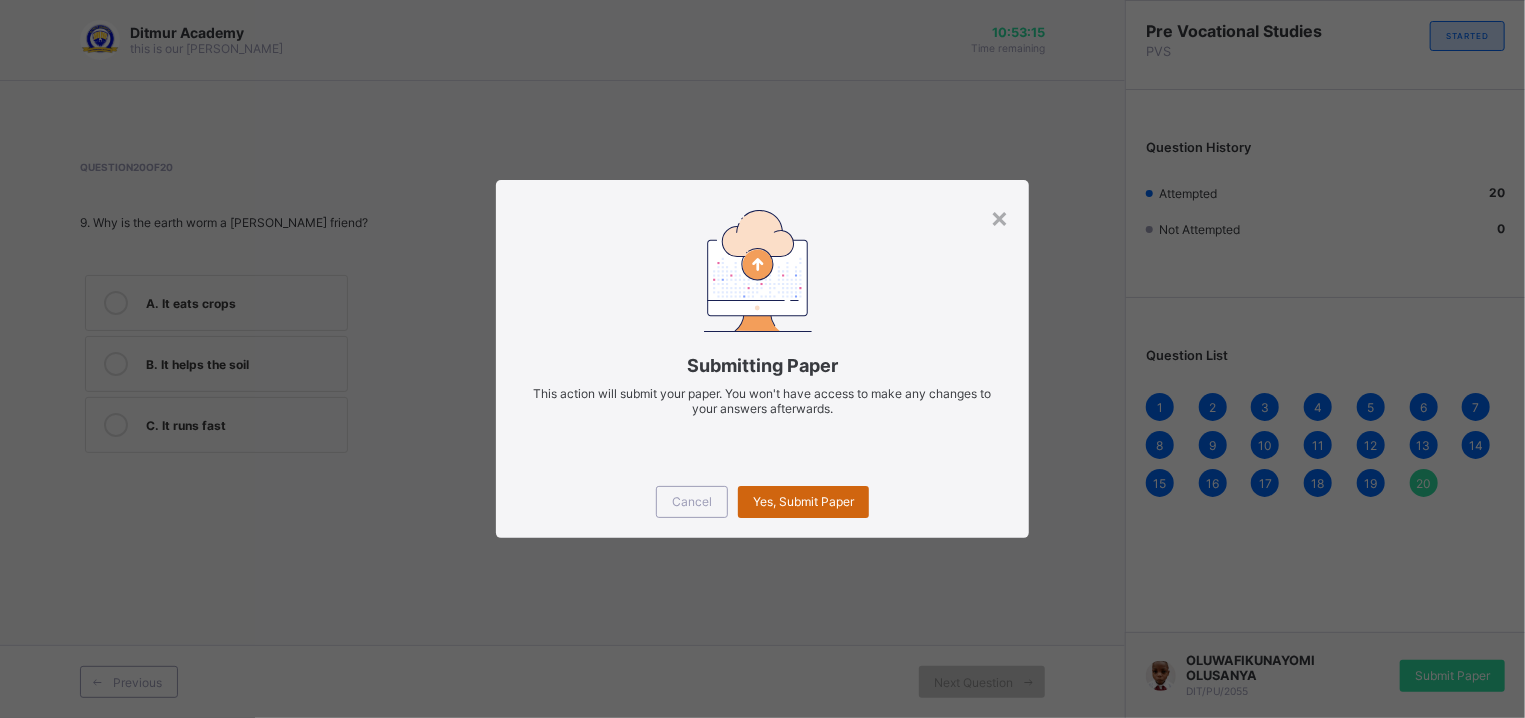 click on "Yes, Submit Paper" at bounding box center [803, 502] 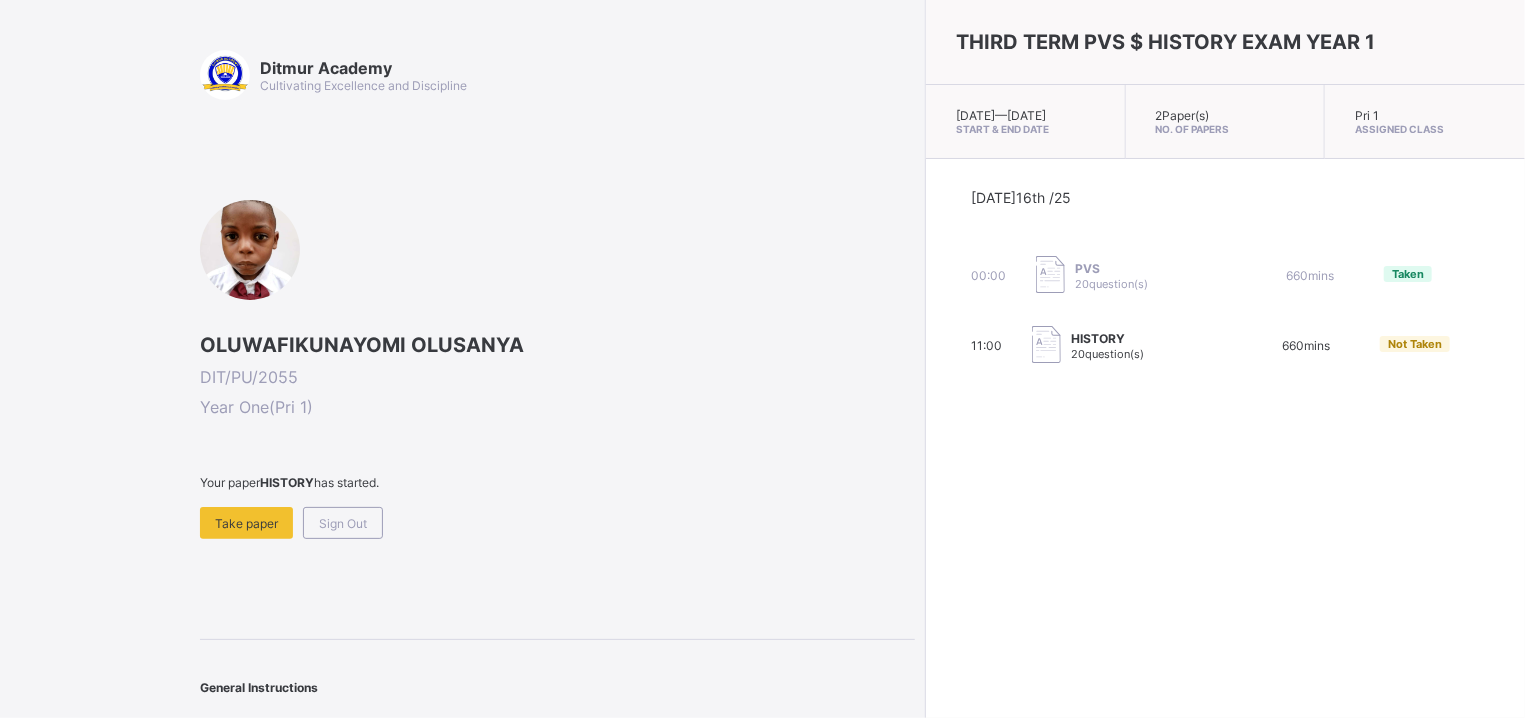 click on "[DATE]  16th /25 00:00 PVS 20  question(s)   660  mins Taken 11:00 HISTORY 20  question(s)   660  mins Not Taken" at bounding box center [1225, 277] 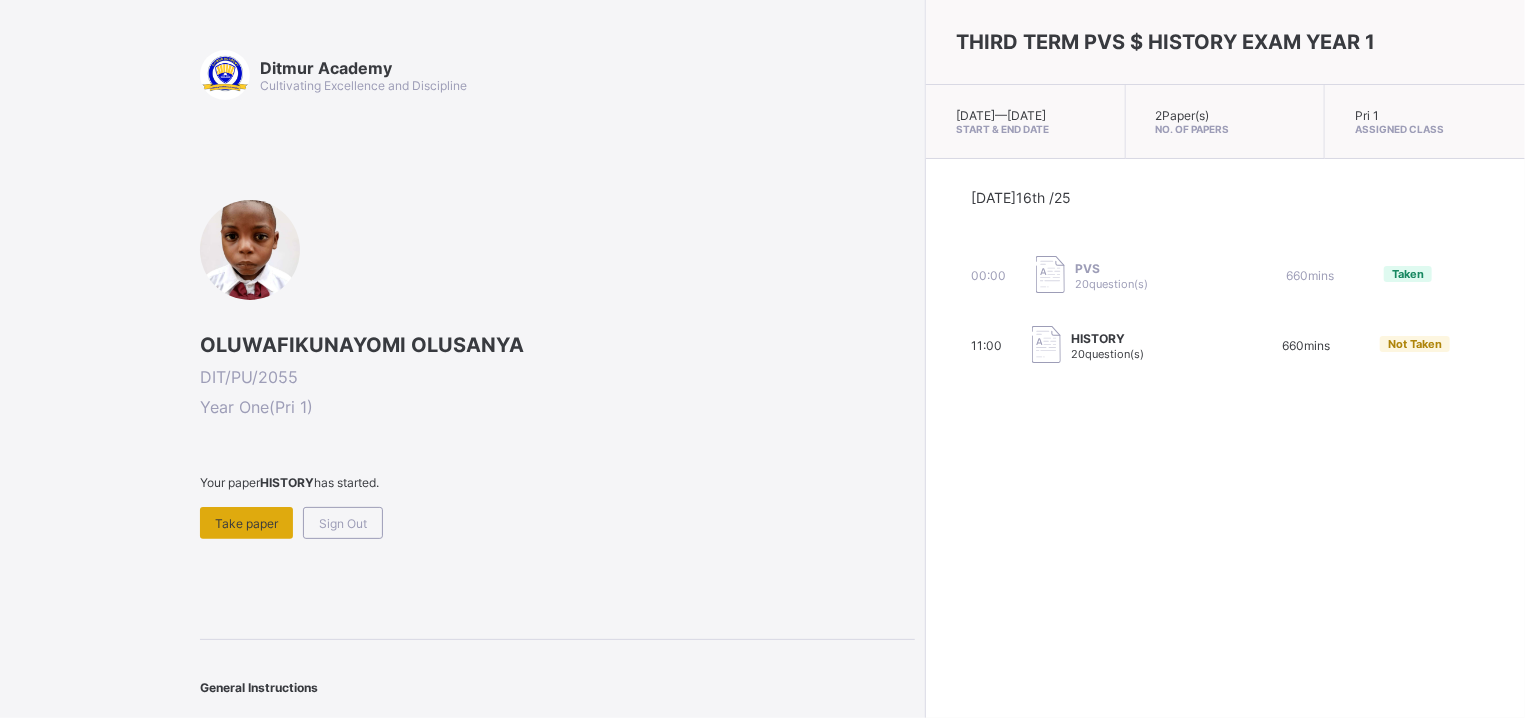 click on "Take paper" at bounding box center (246, 523) 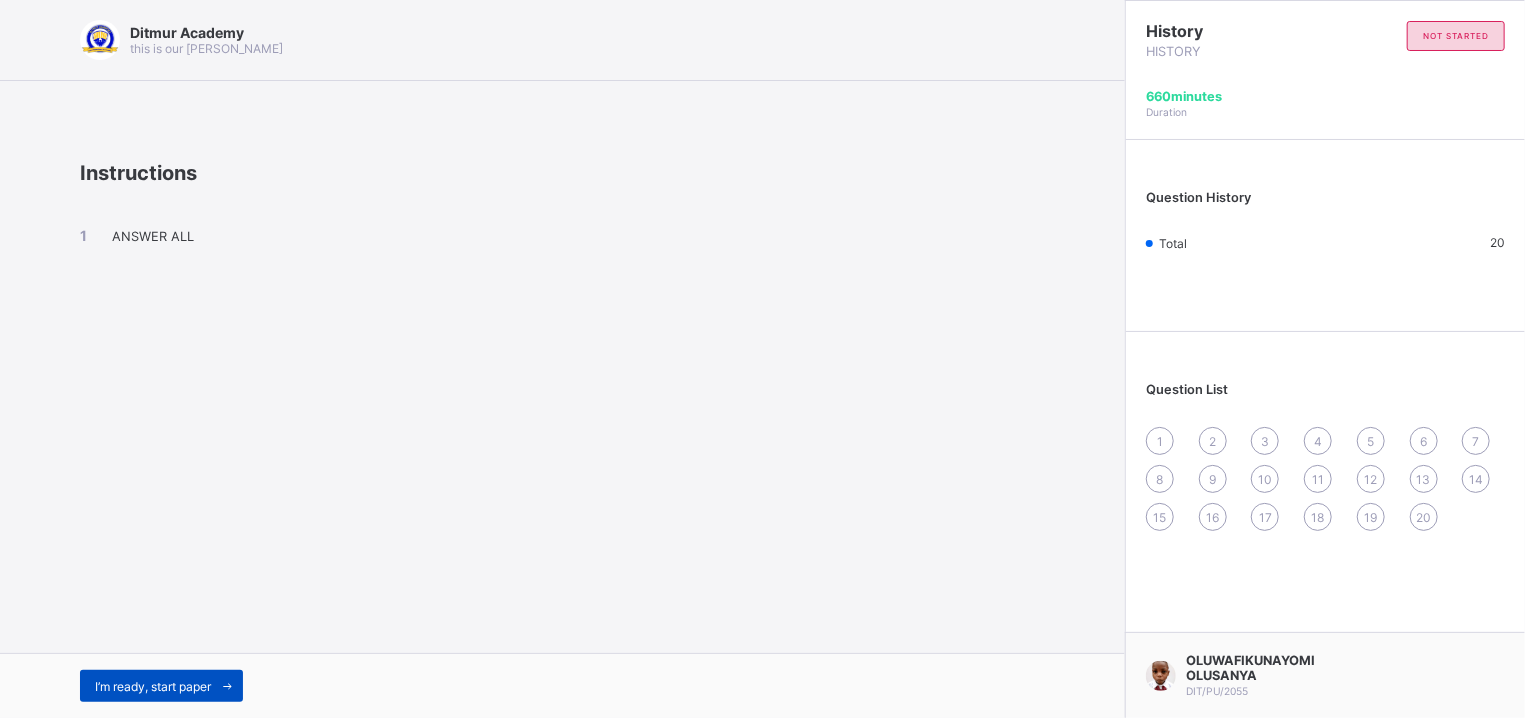 click on "I’m ready, start paper" at bounding box center (161, 686) 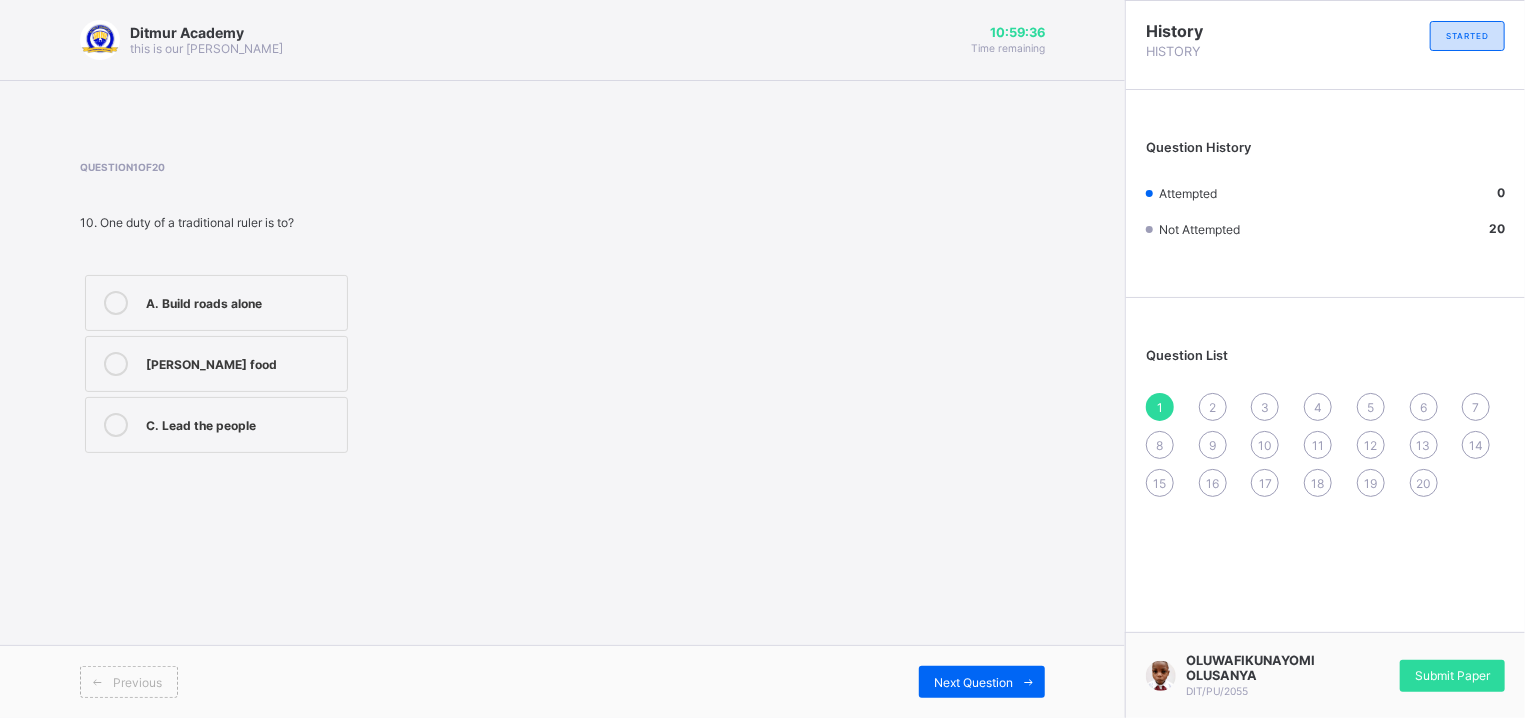 click on "A. Build roads alone  [PERSON_NAME] food  C. Lead the people" at bounding box center (307, 364) 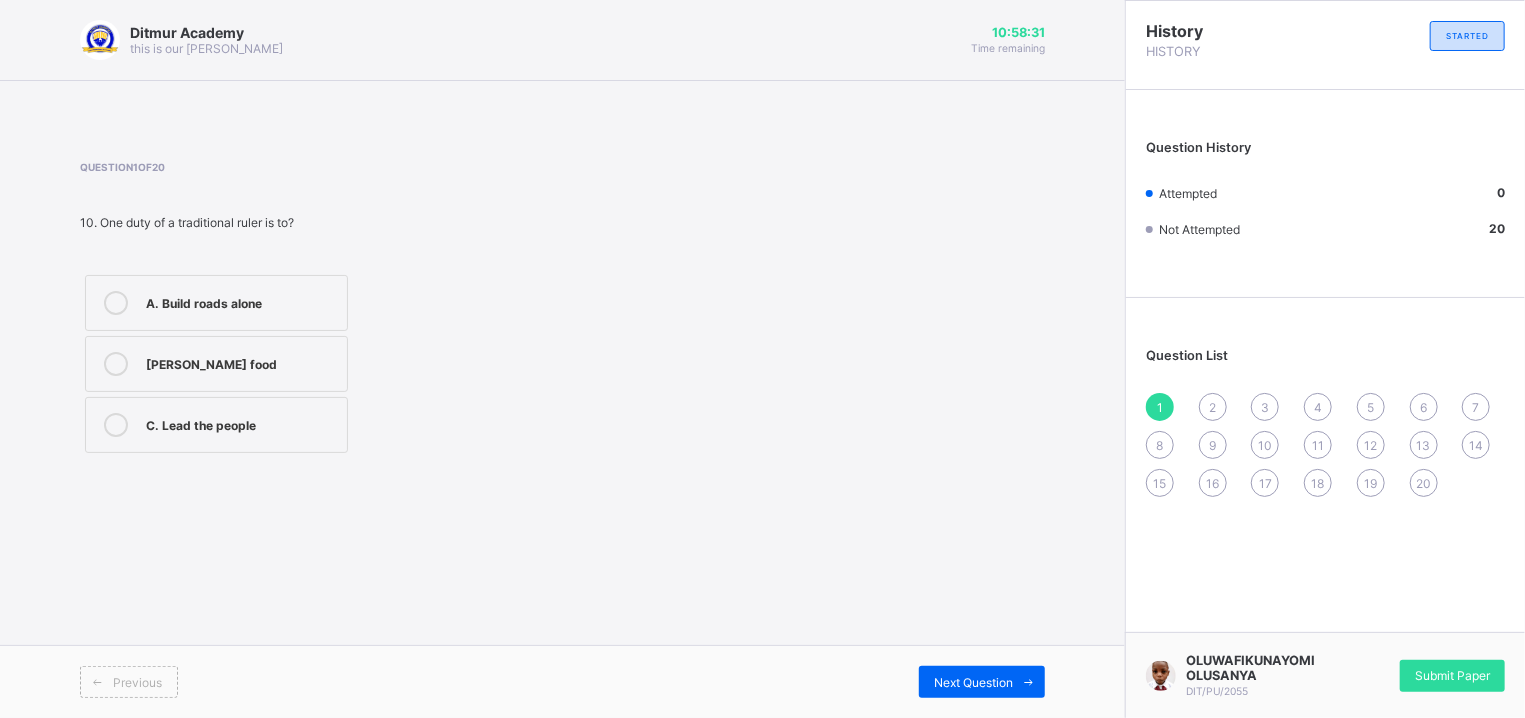 click on "A. Build roads alone" at bounding box center [216, 303] 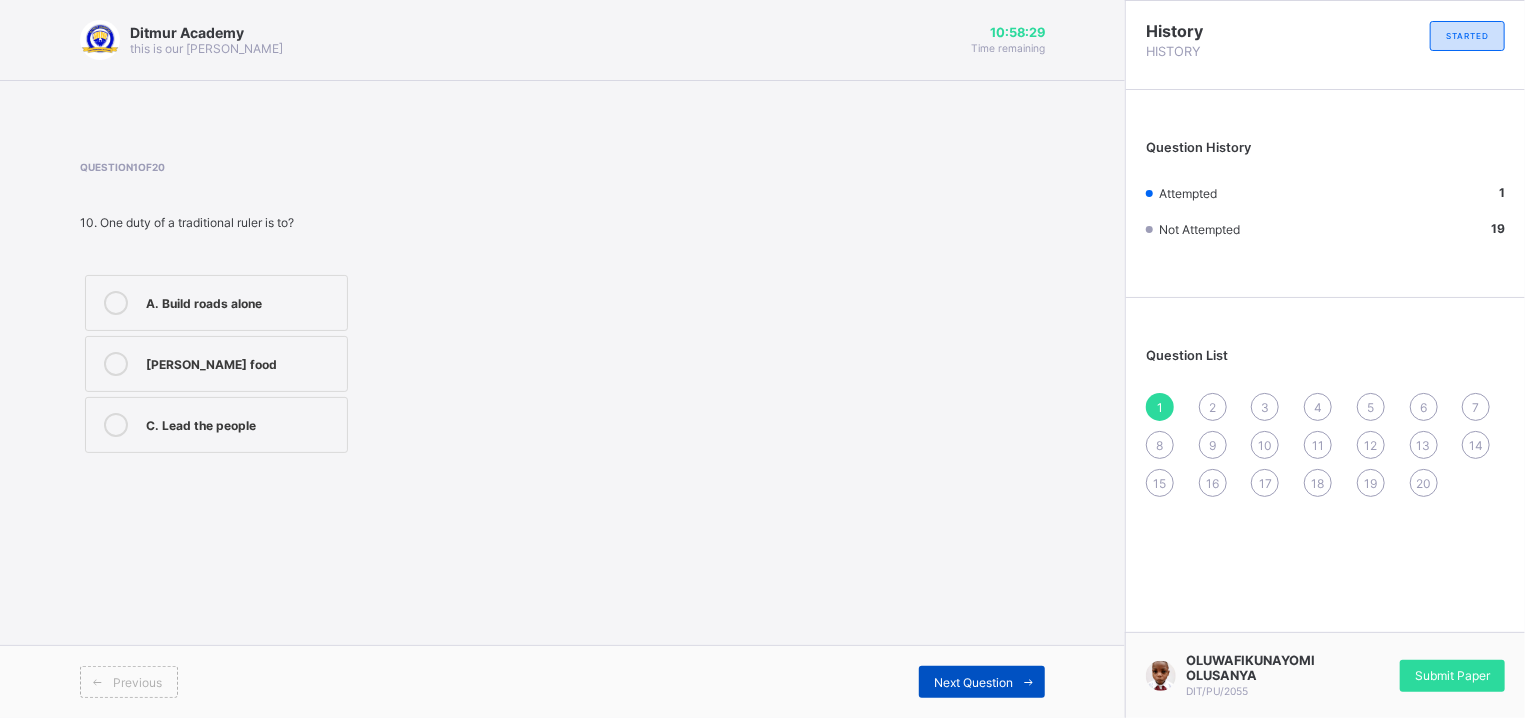click on "Next Question" at bounding box center [982, 682] 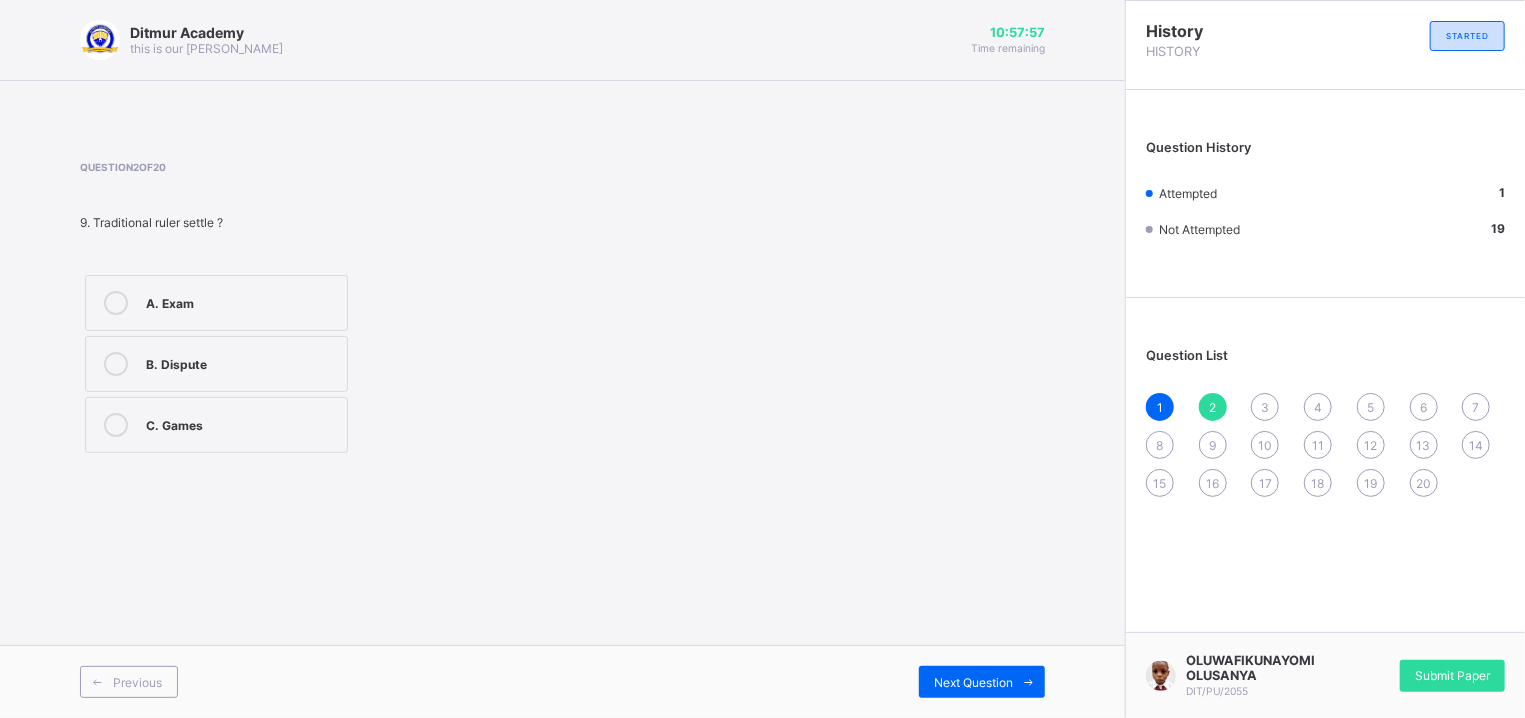 click on "A. Exam" at bounding box center [241, 303] 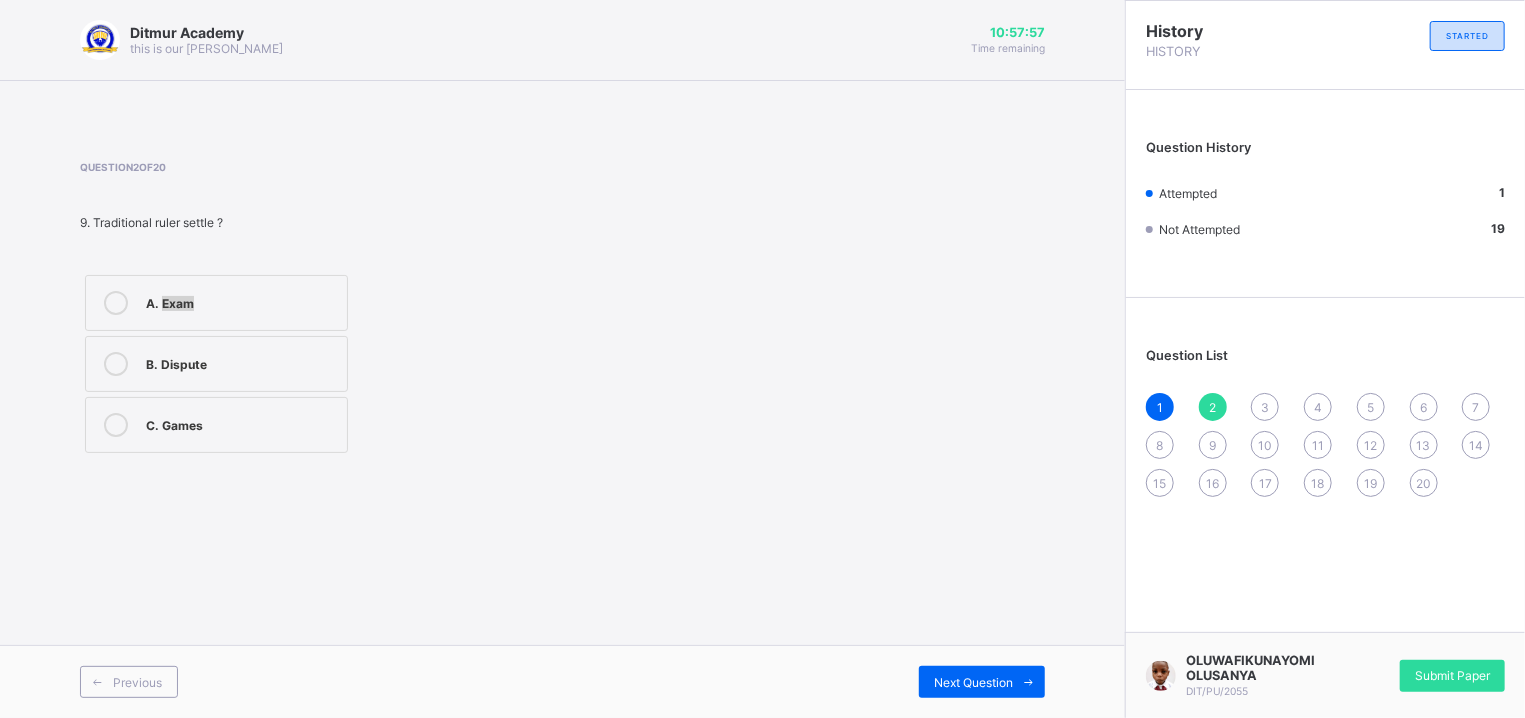 click on "A. Exam" at bounding box center (241, 303) 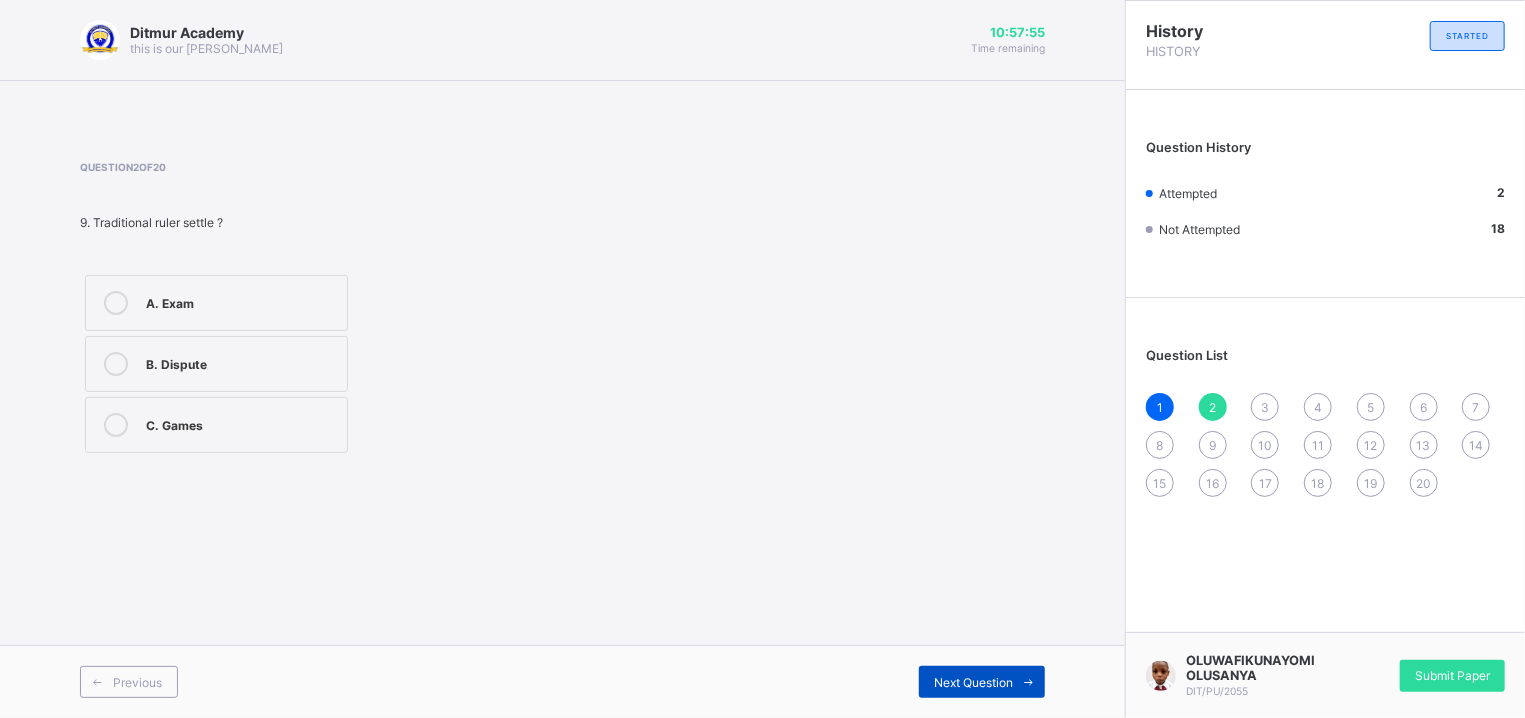 click on "Next Question" at bounding box center (973, 682) 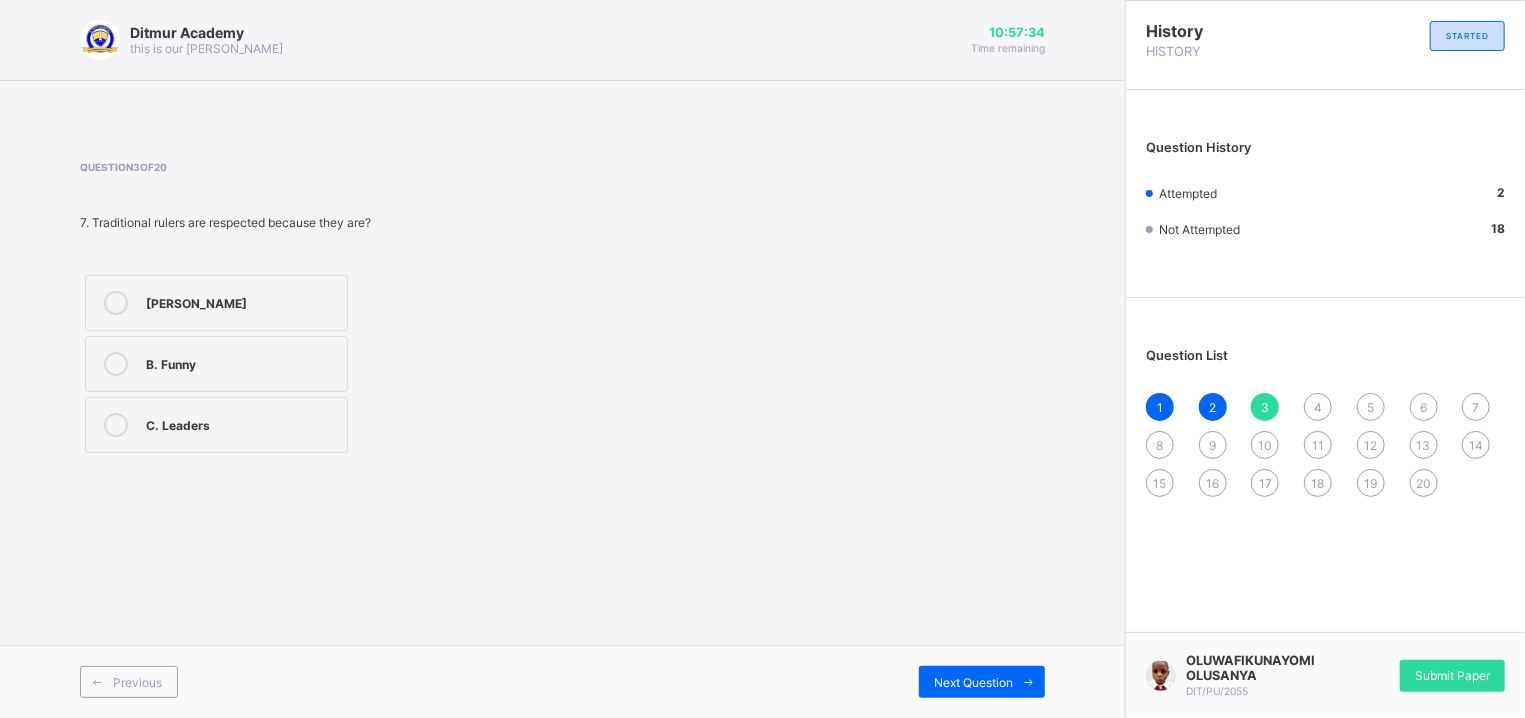 click on "C. Leaders" at bounding box center (216, 425) 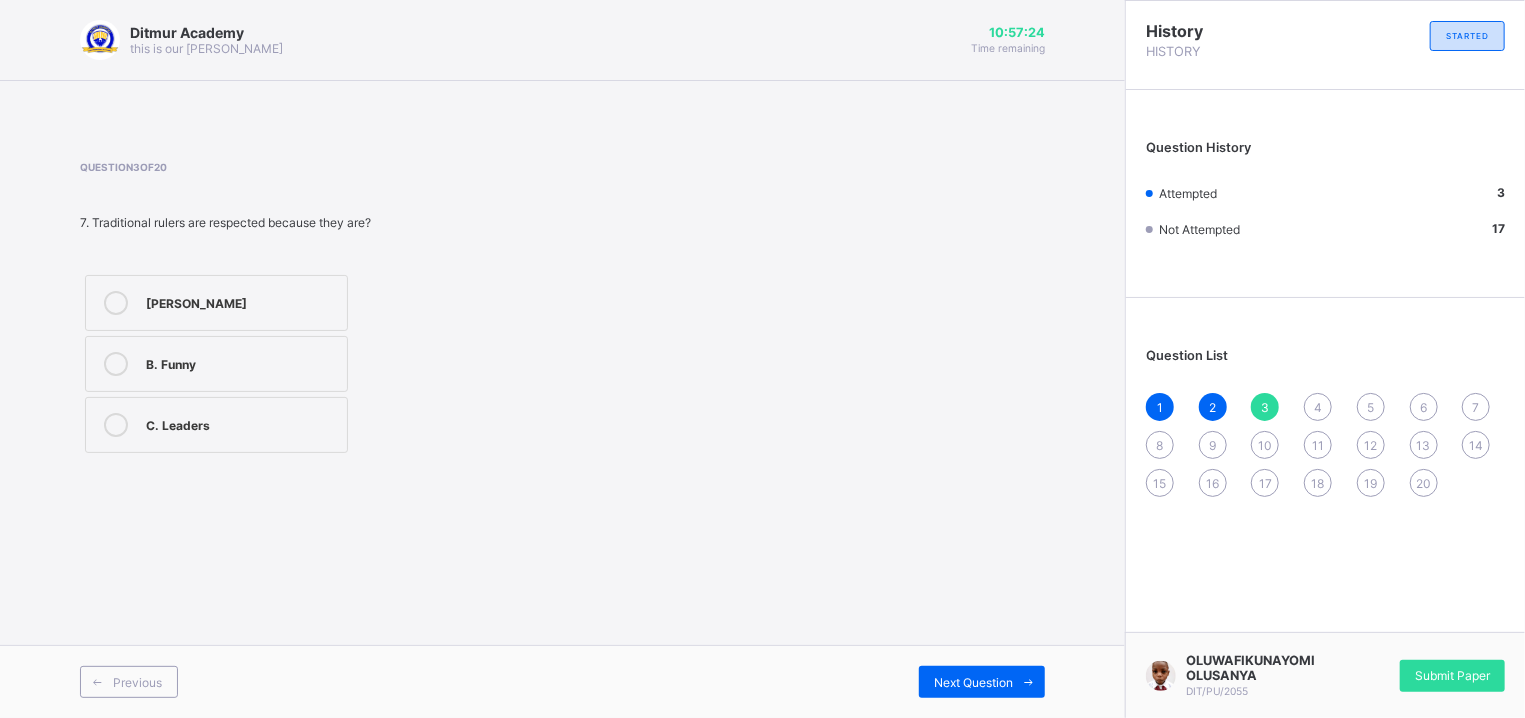 click on "Previous Next Question" at bounding box center (562, 681) 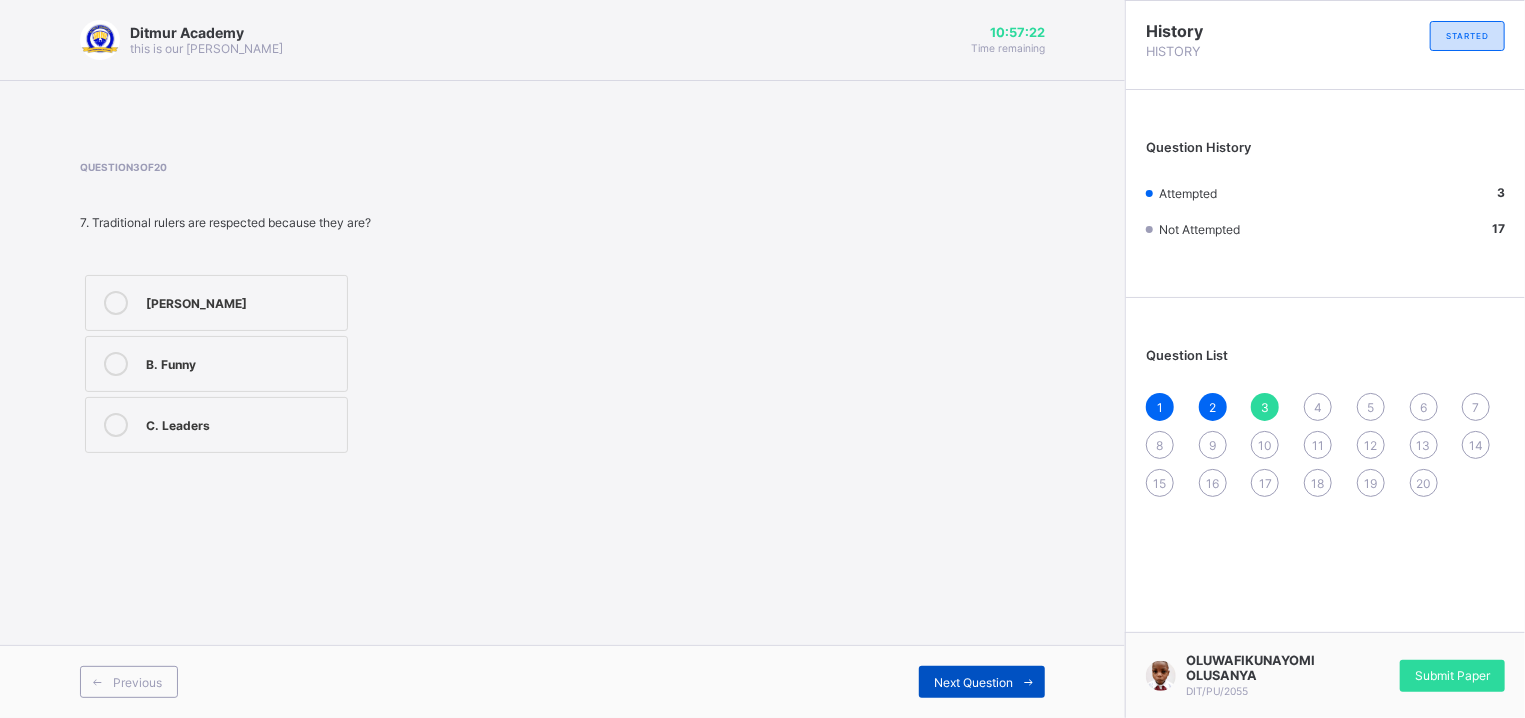 click on "Next Question" at bounding box center [973, 682] 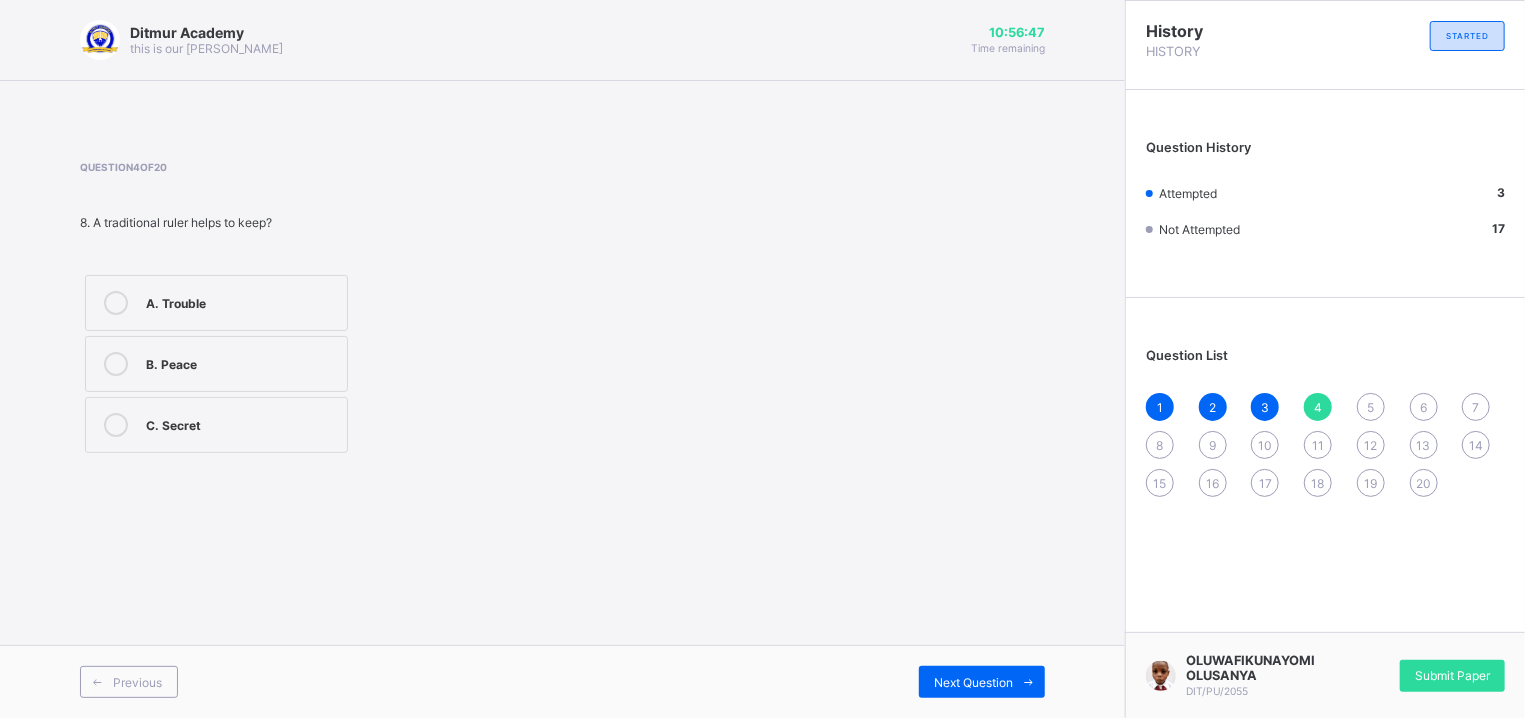 click on "B. Peace" at bounding box center (241, 362) 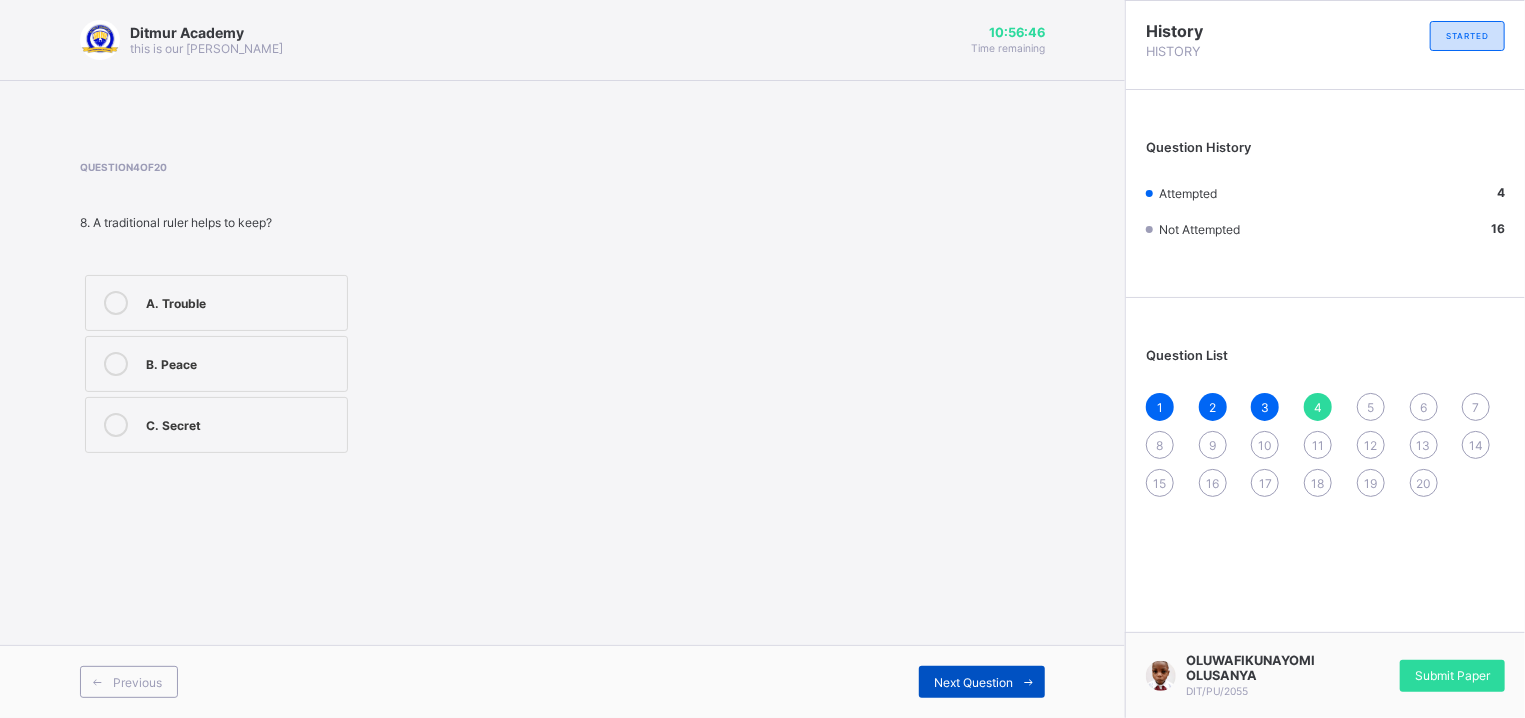 click on "Next Question" at bounding box center (973, 682) 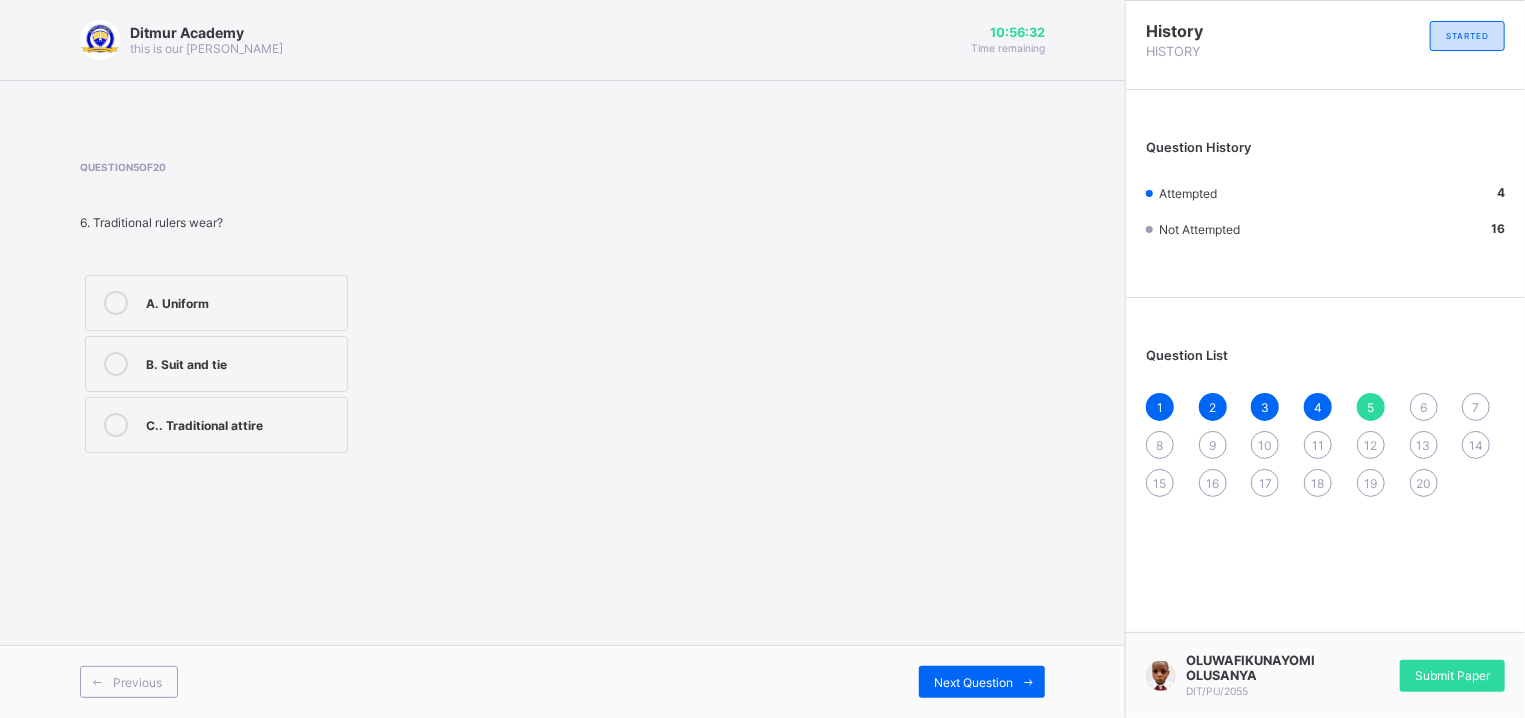 click on "B. Suit and tie" at bounding box center (241, 362) 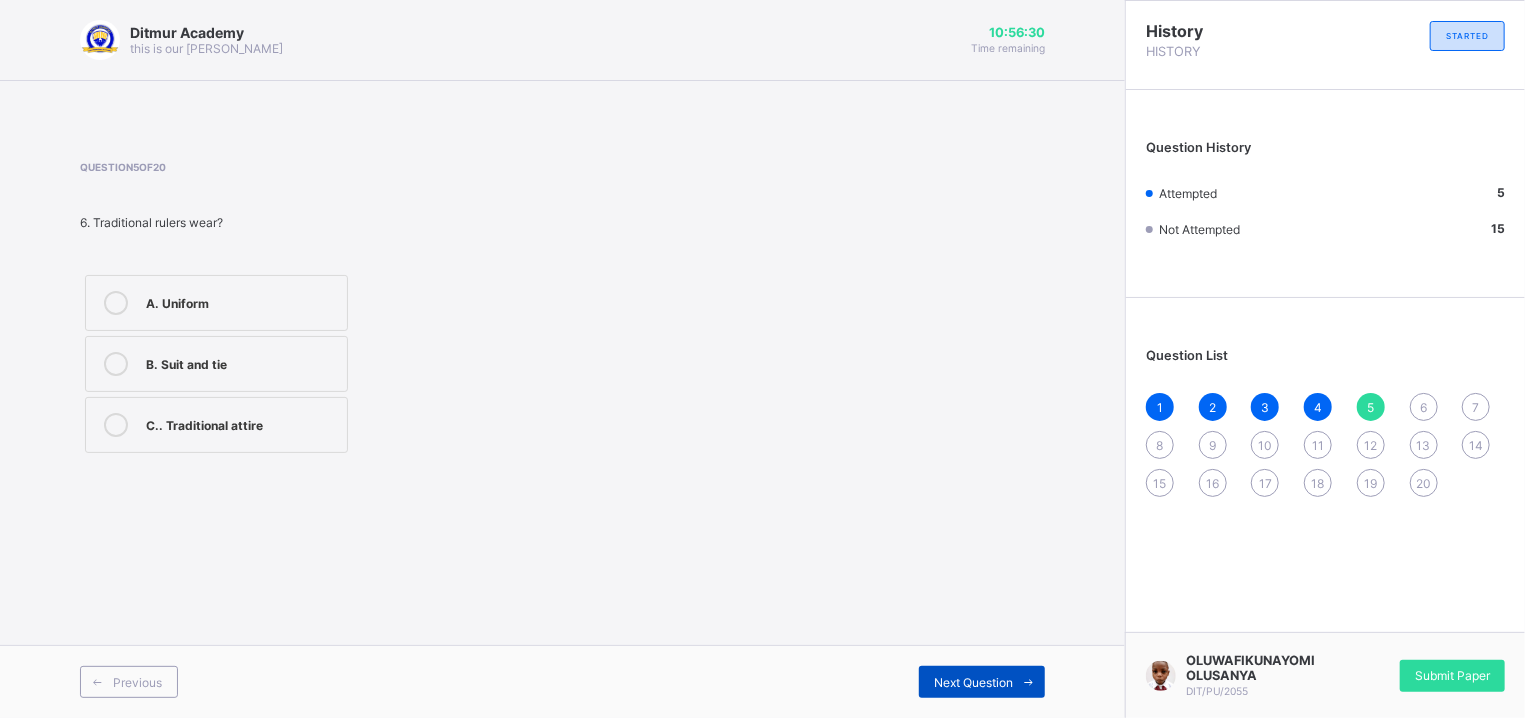 click on "Next Question" at bounding box center [973, 682] 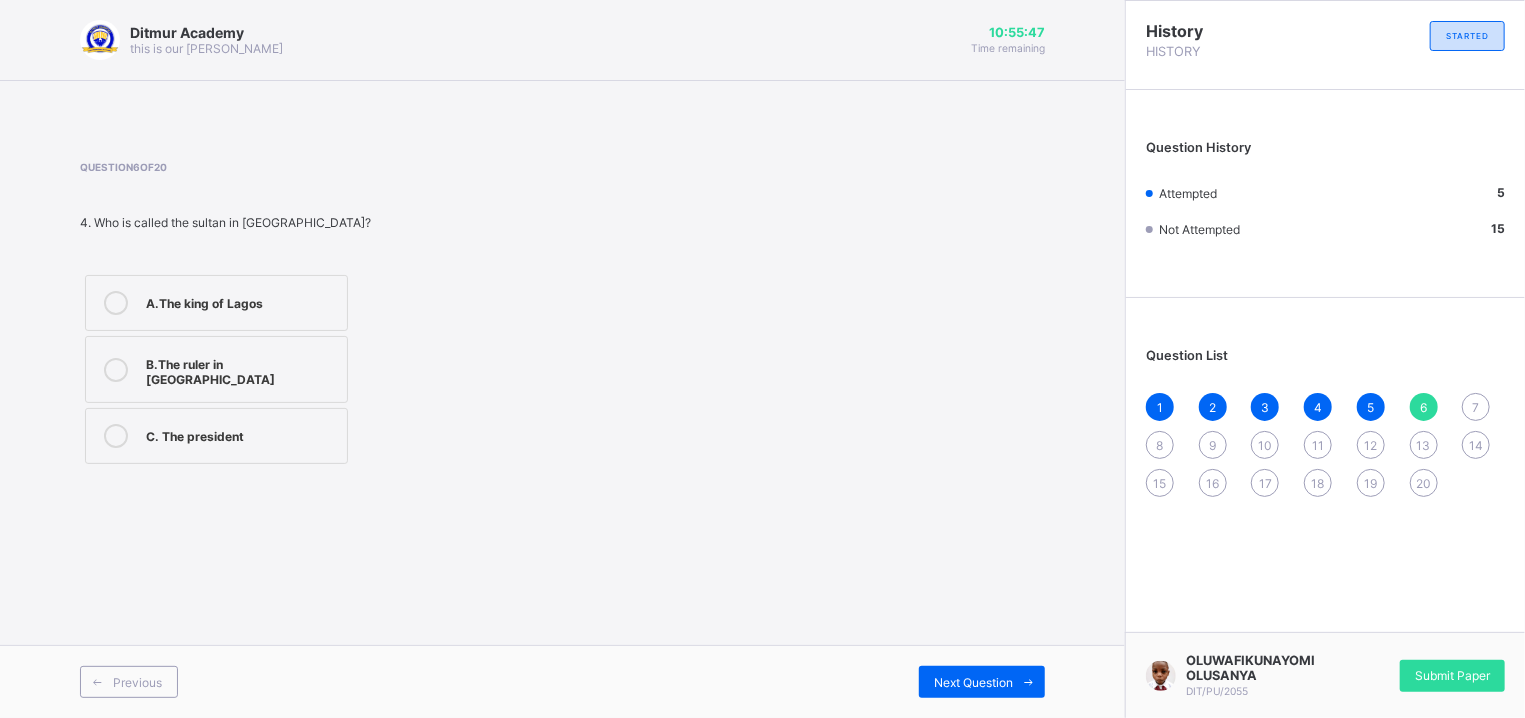 click on "B.The ruler in [GEOGRAPHIC_DATA]" at bounding box center [241, 369] 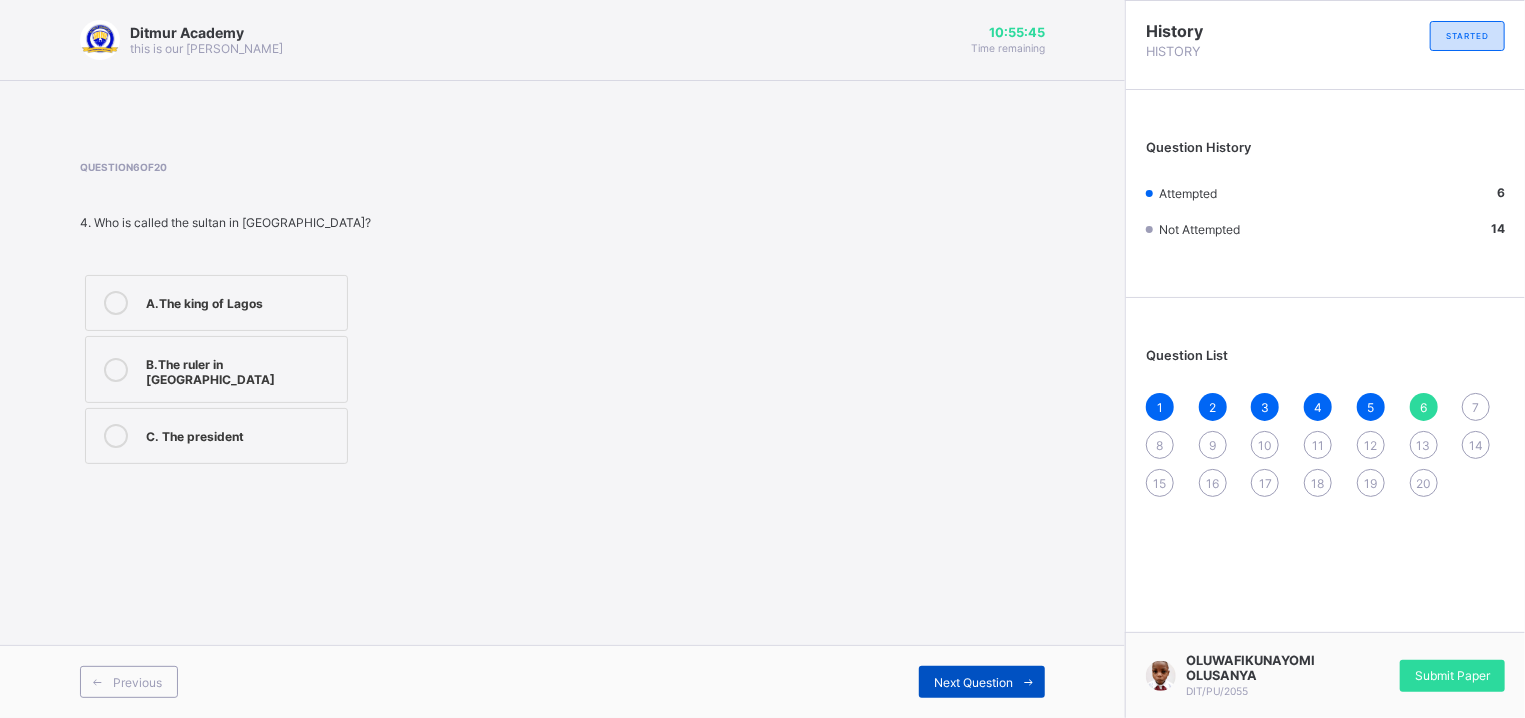 click on "Next Question" at bounding box center (973, 682) 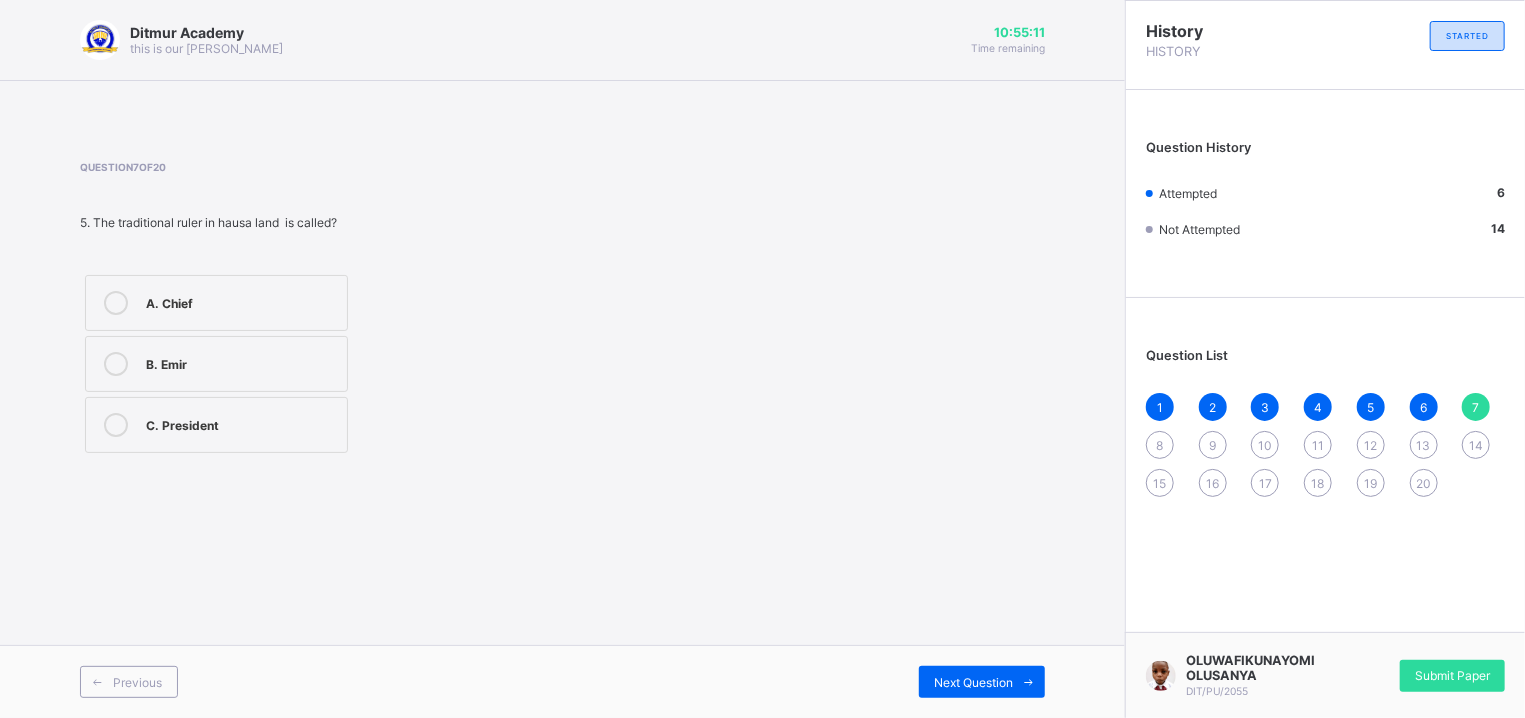 click on "B. Emir" at bounding box center [241, 362] 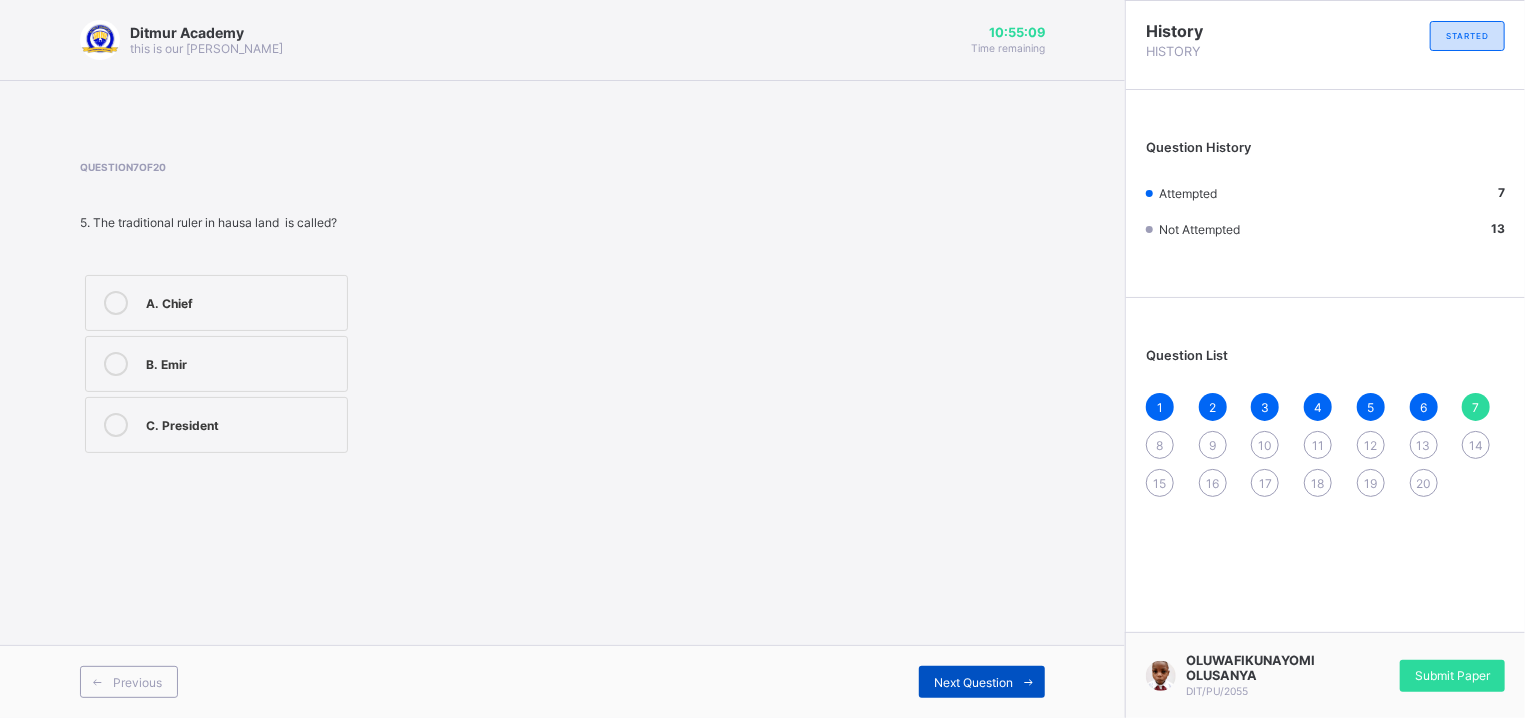 click on "Next Question" at bounding box center [982, 682] 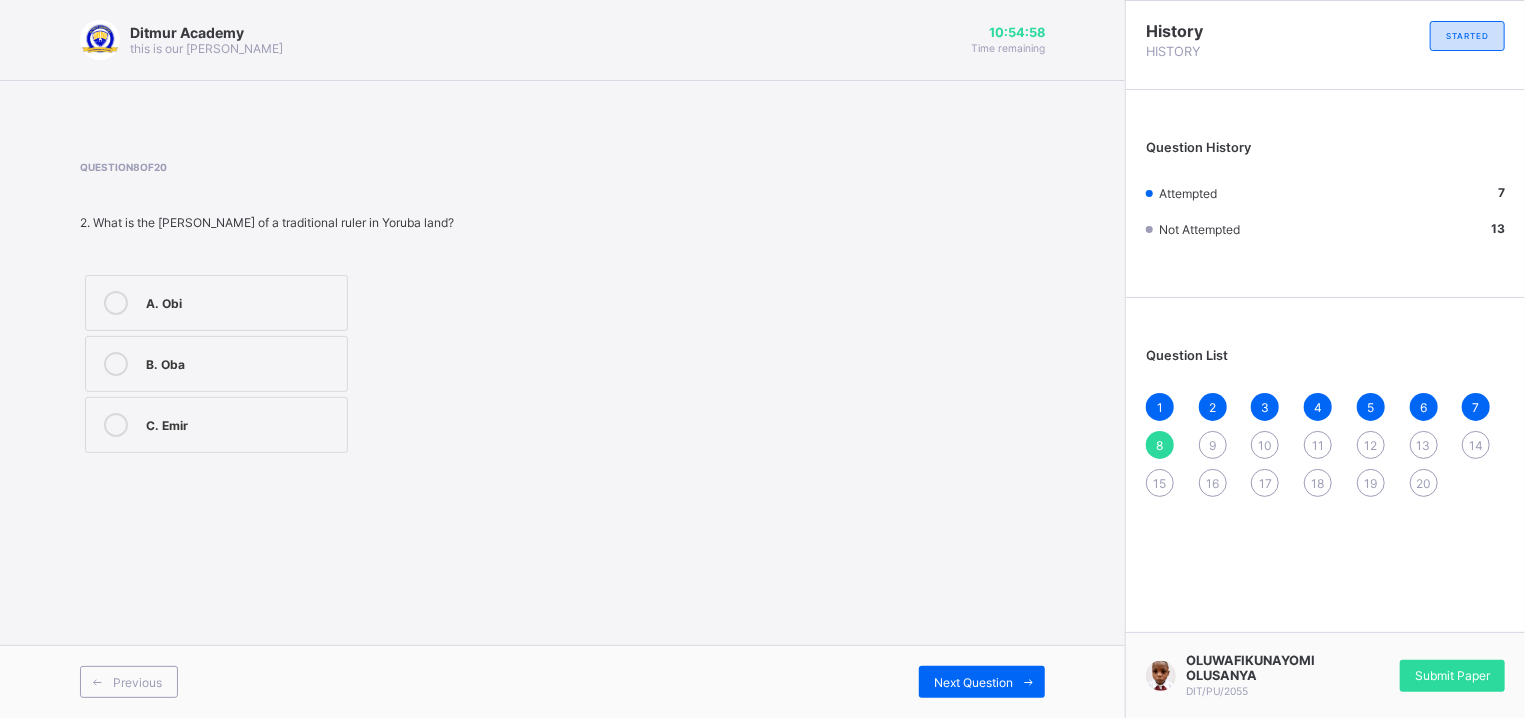 click on "C. Emir" at bounding box center [241, 425] 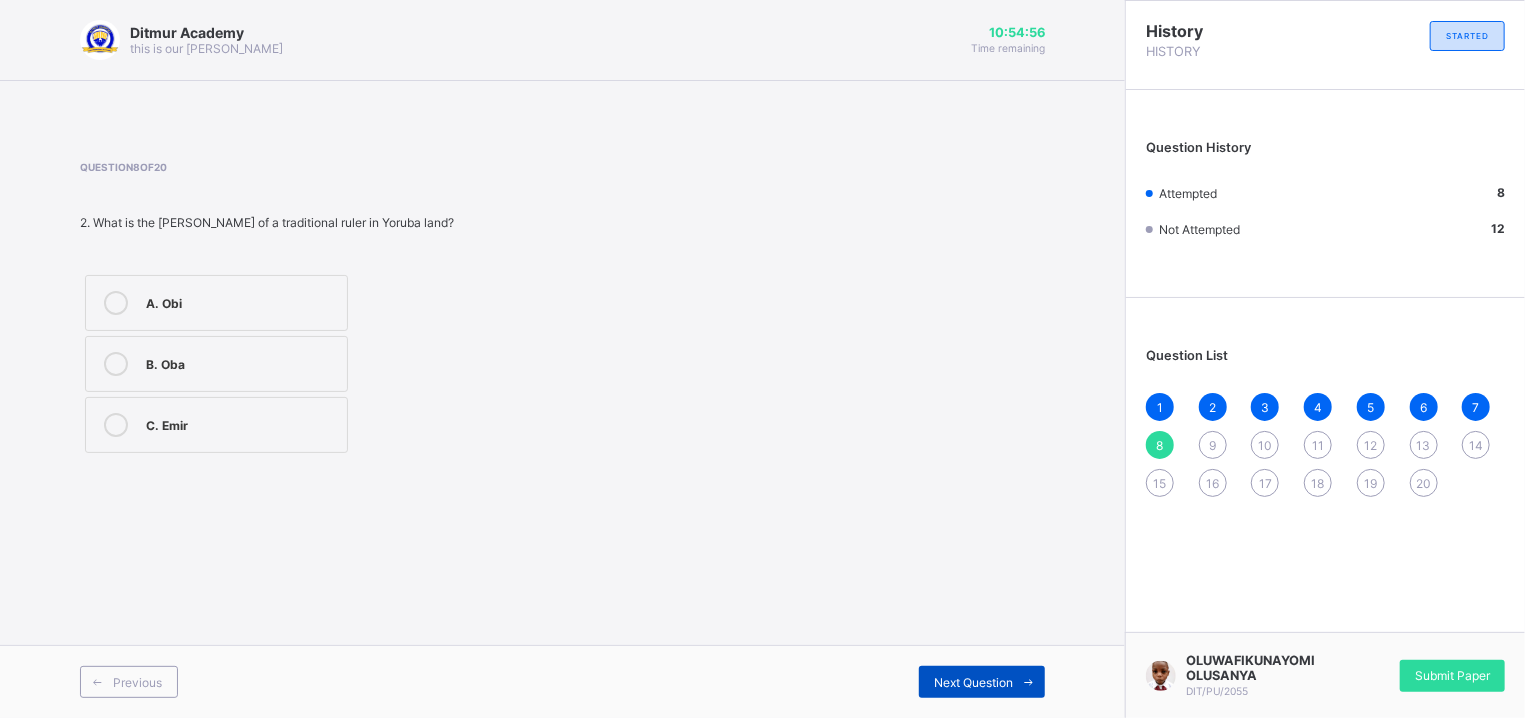 click on "Next Question" at bounding box center [973, 682] 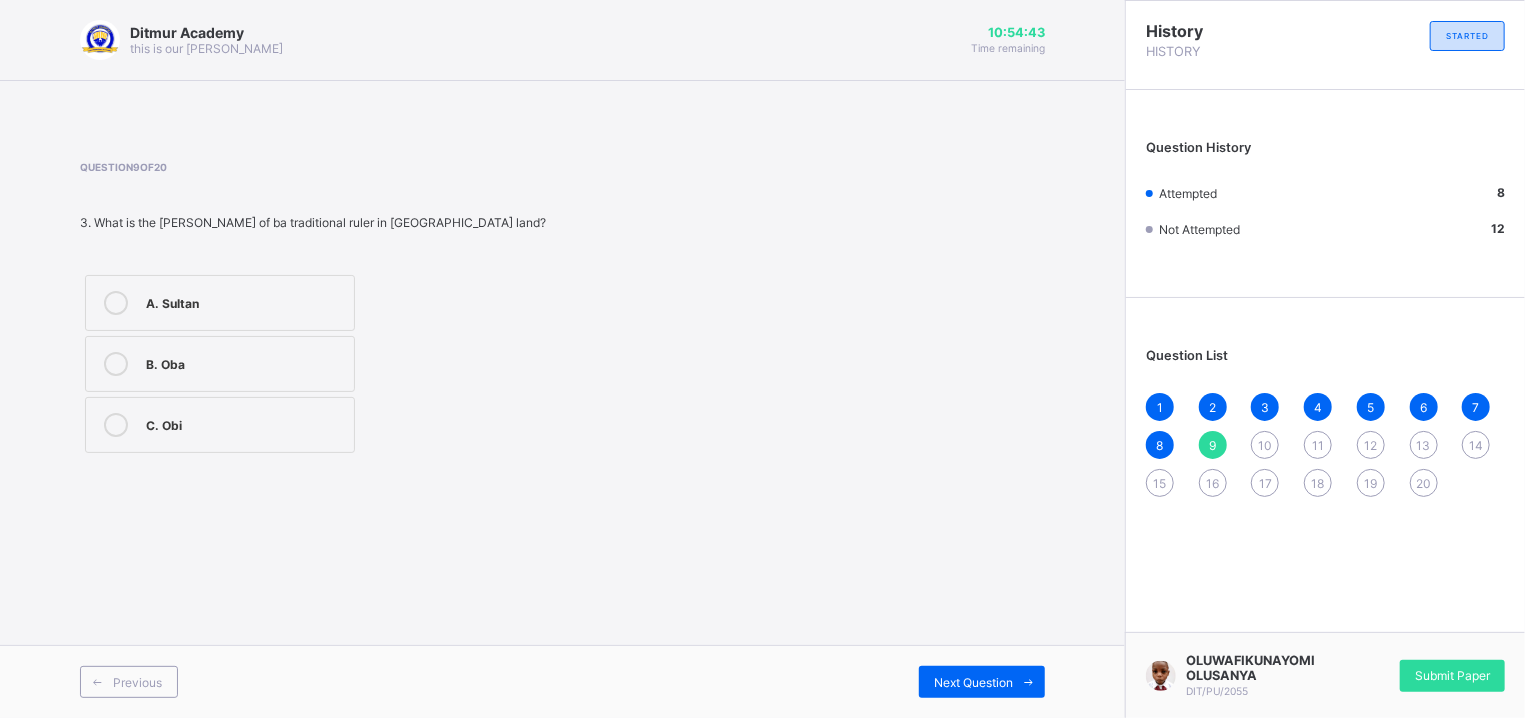 click on "C. Obi" at bounding box center (220, 425) 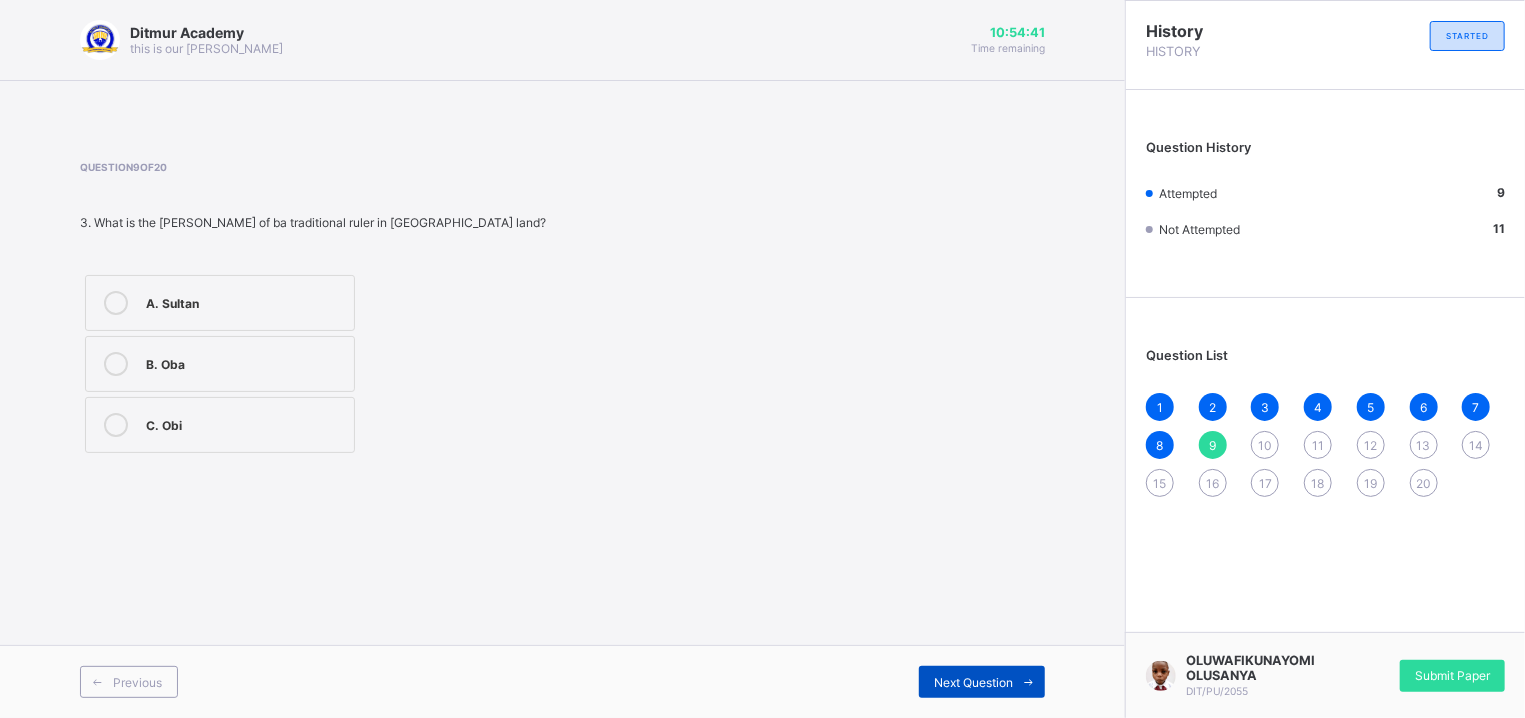 click on "Next Question" at bounding box center [982, 682] 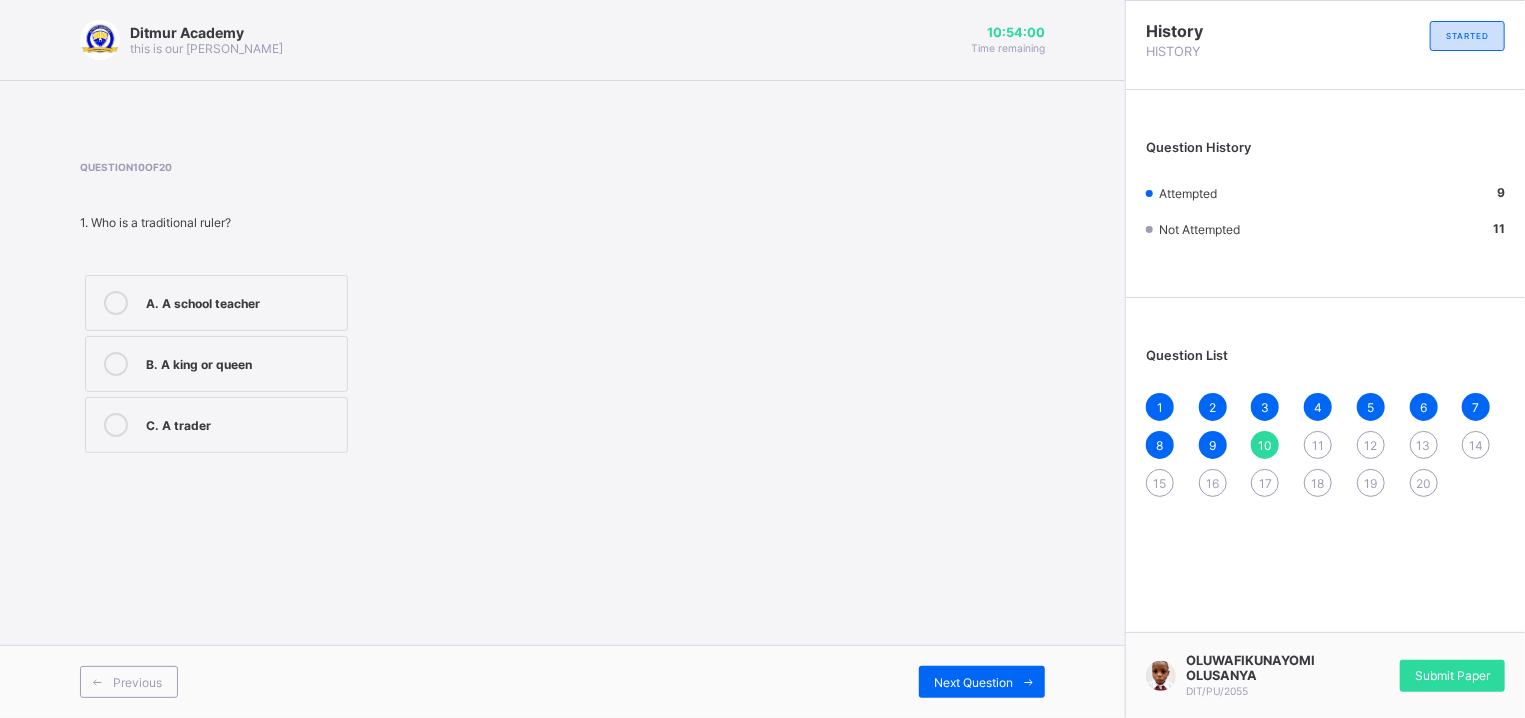 click on "B. A king or queen" at bounding box center [216, 364] 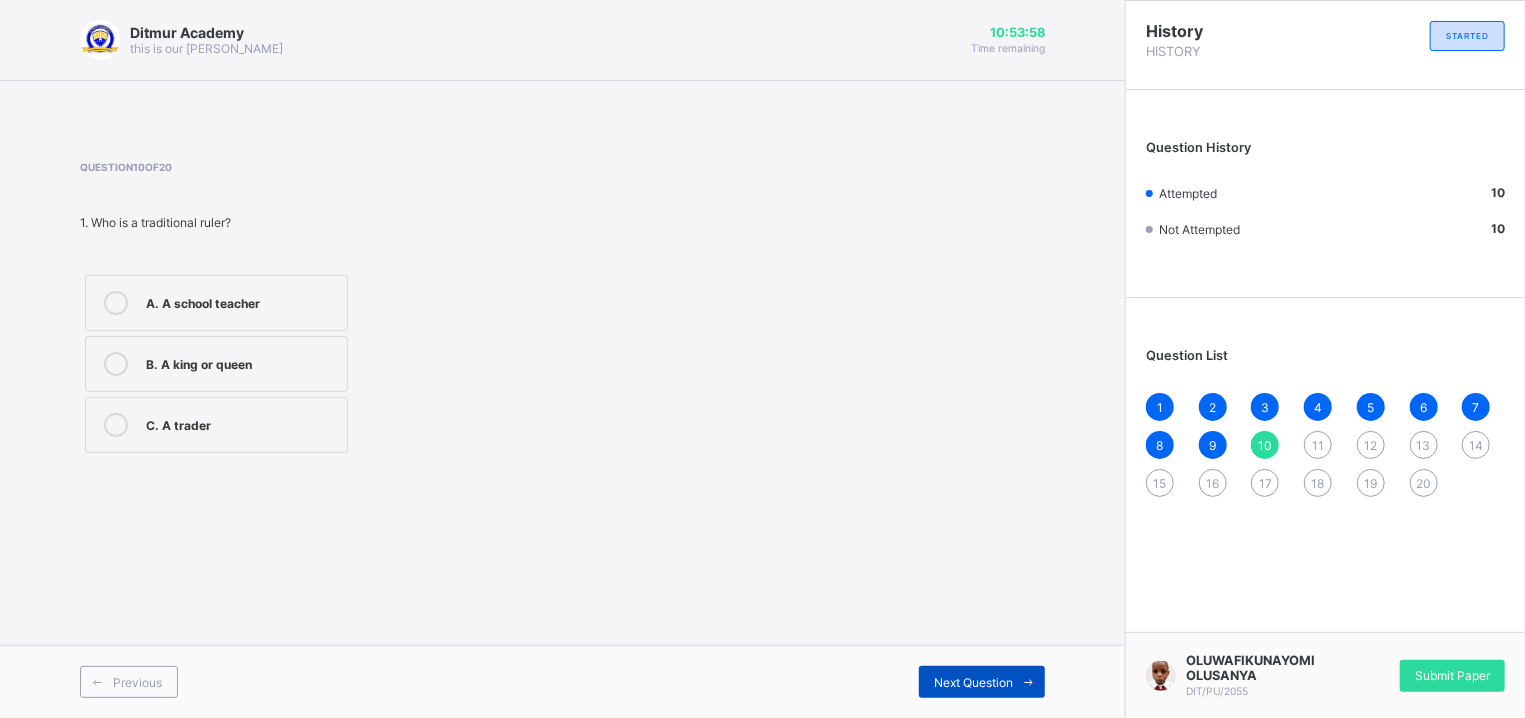 click on "Next Question" at bounding box center (982, 682) 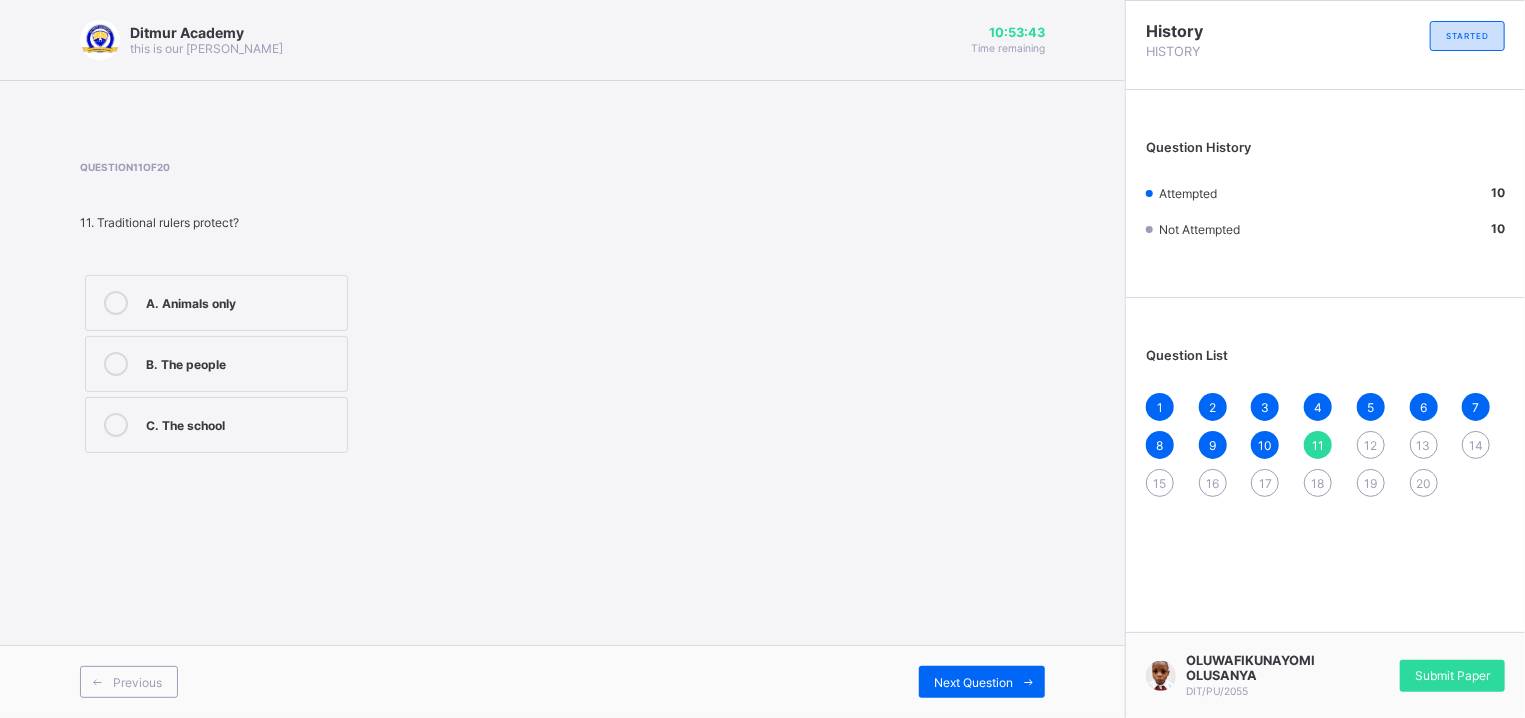 click on "B. The people" at bounding box center (216, 364) 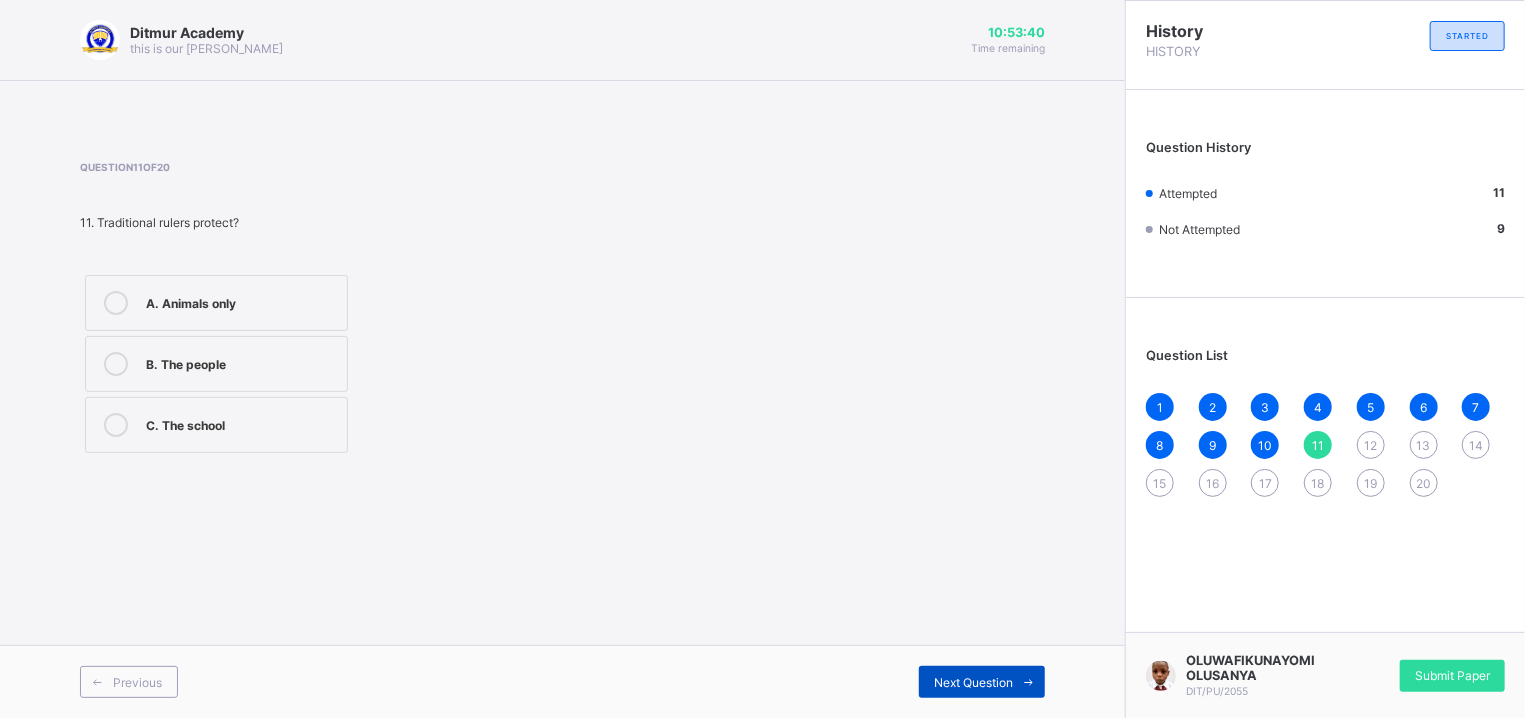 click on "Next Question" at bounding box center (982, 682) 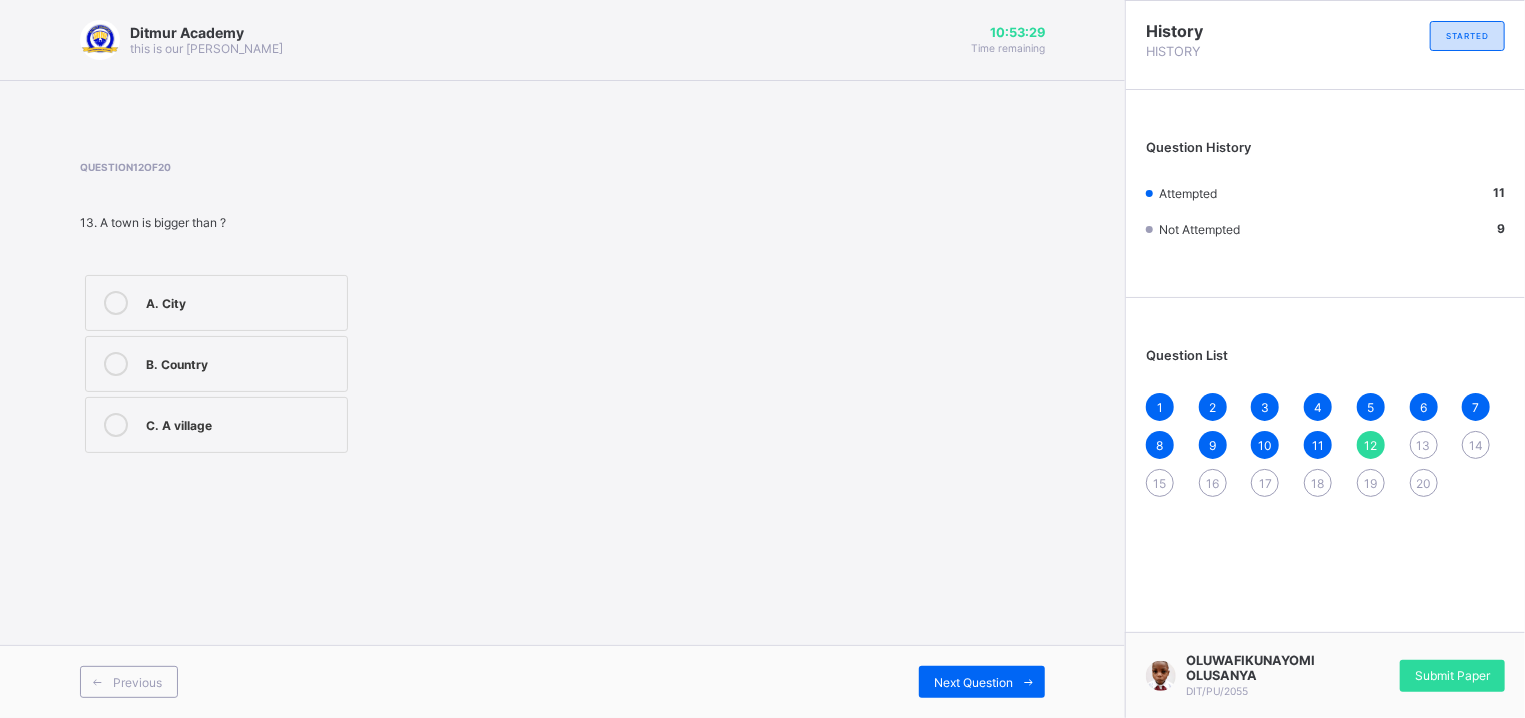 click on "C. A village" at bounding box center [241, 423] 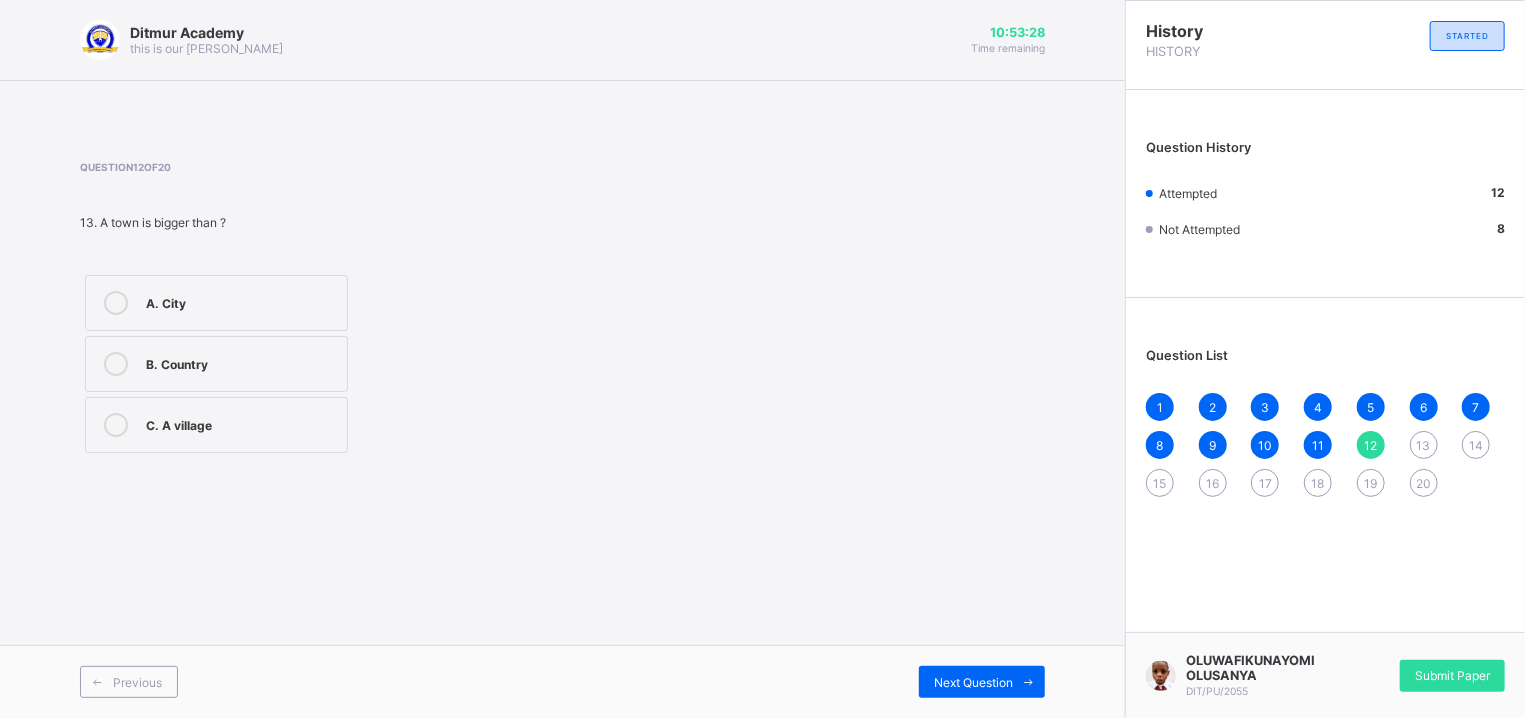 click on "C. A village" at bounding box center (241, 423) 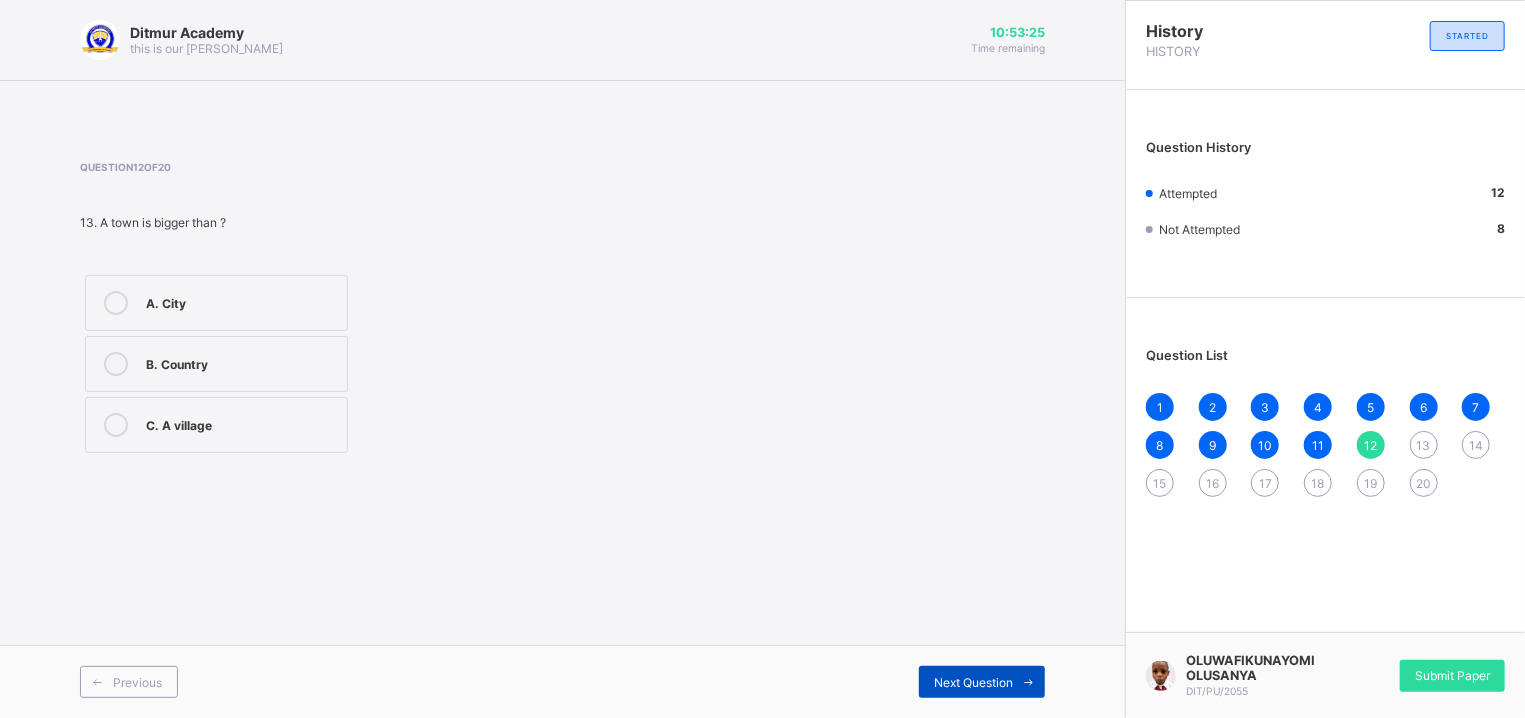 click on "Next Question" at bounding box center [982, 682] 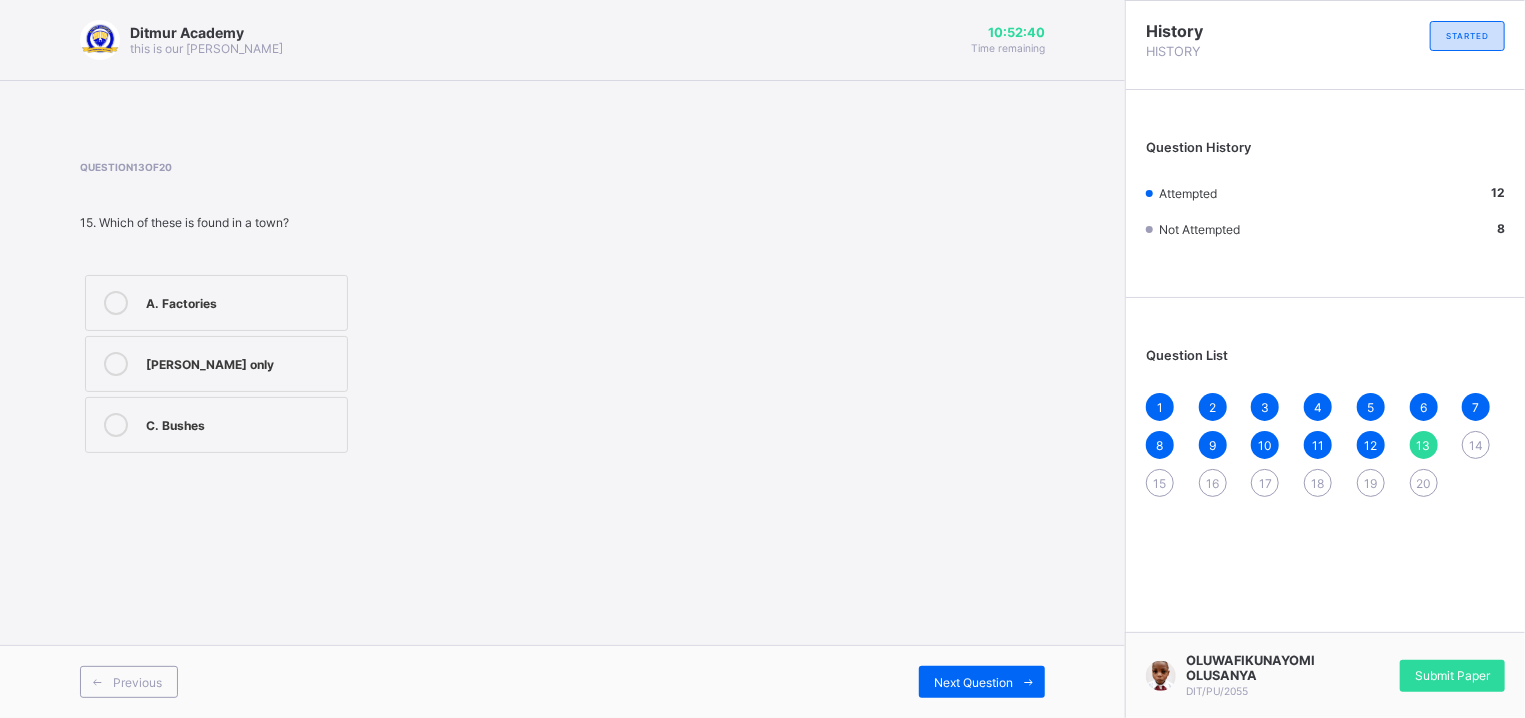 click on "A. Factories" at bounding box center (241, 301) 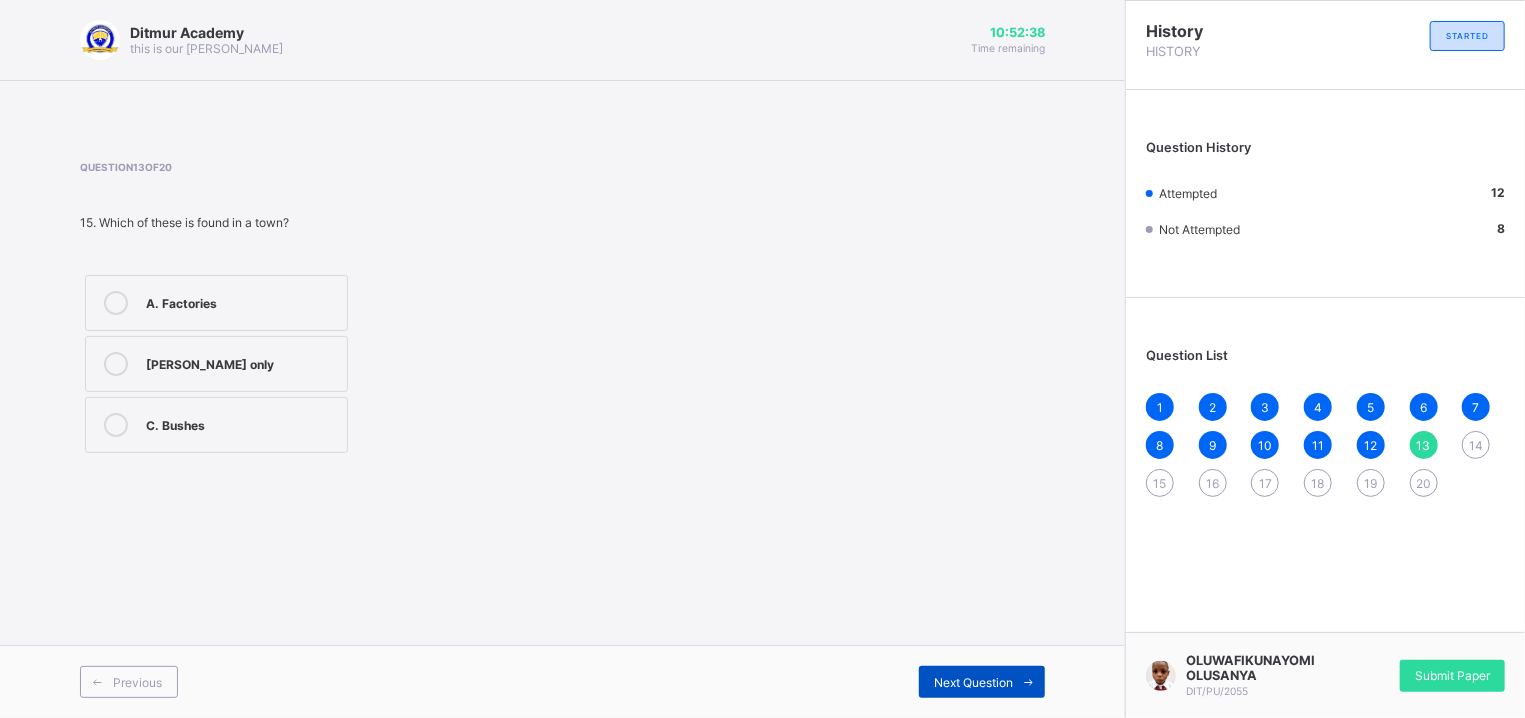click on "Next Question" at bounding box center (973, 682) 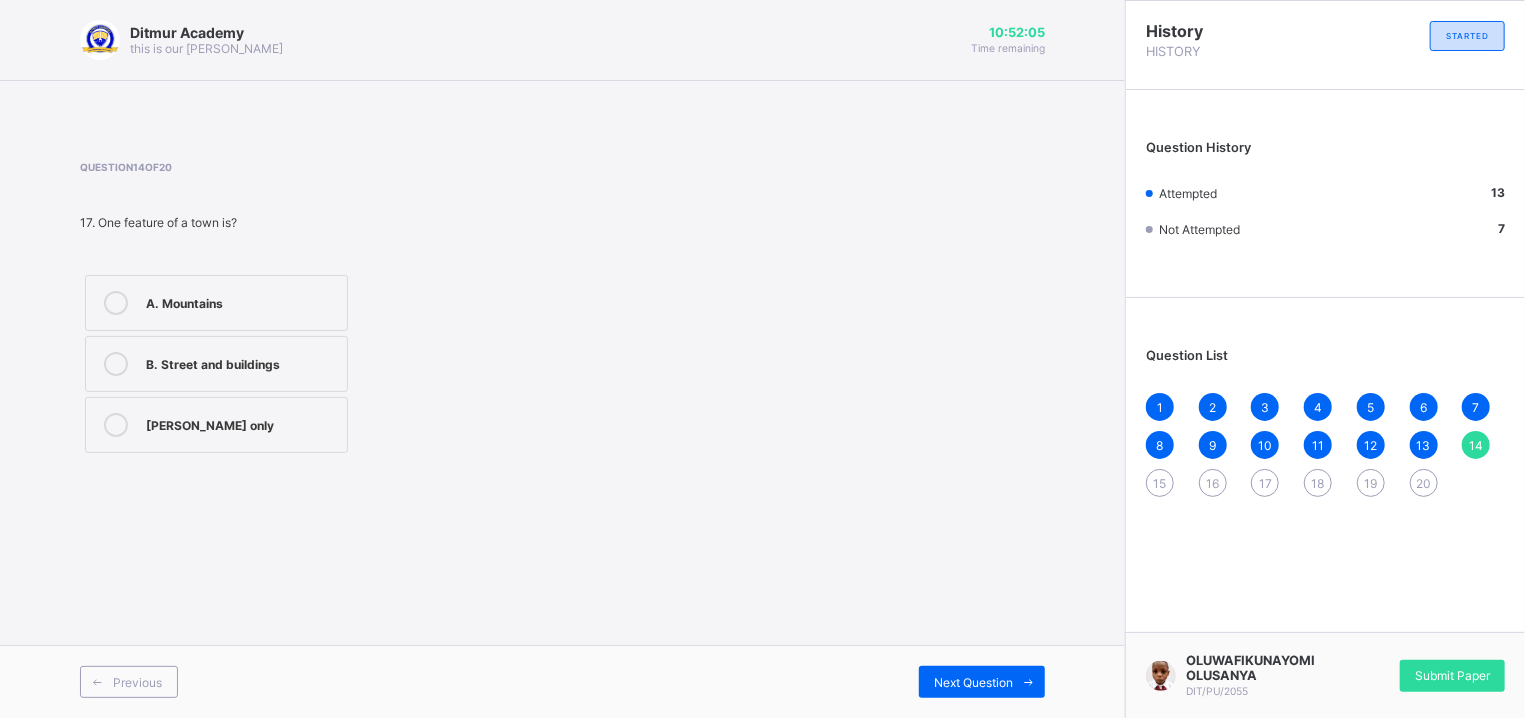 click on "B. Street and buildings" at bounding box center [241, 362] 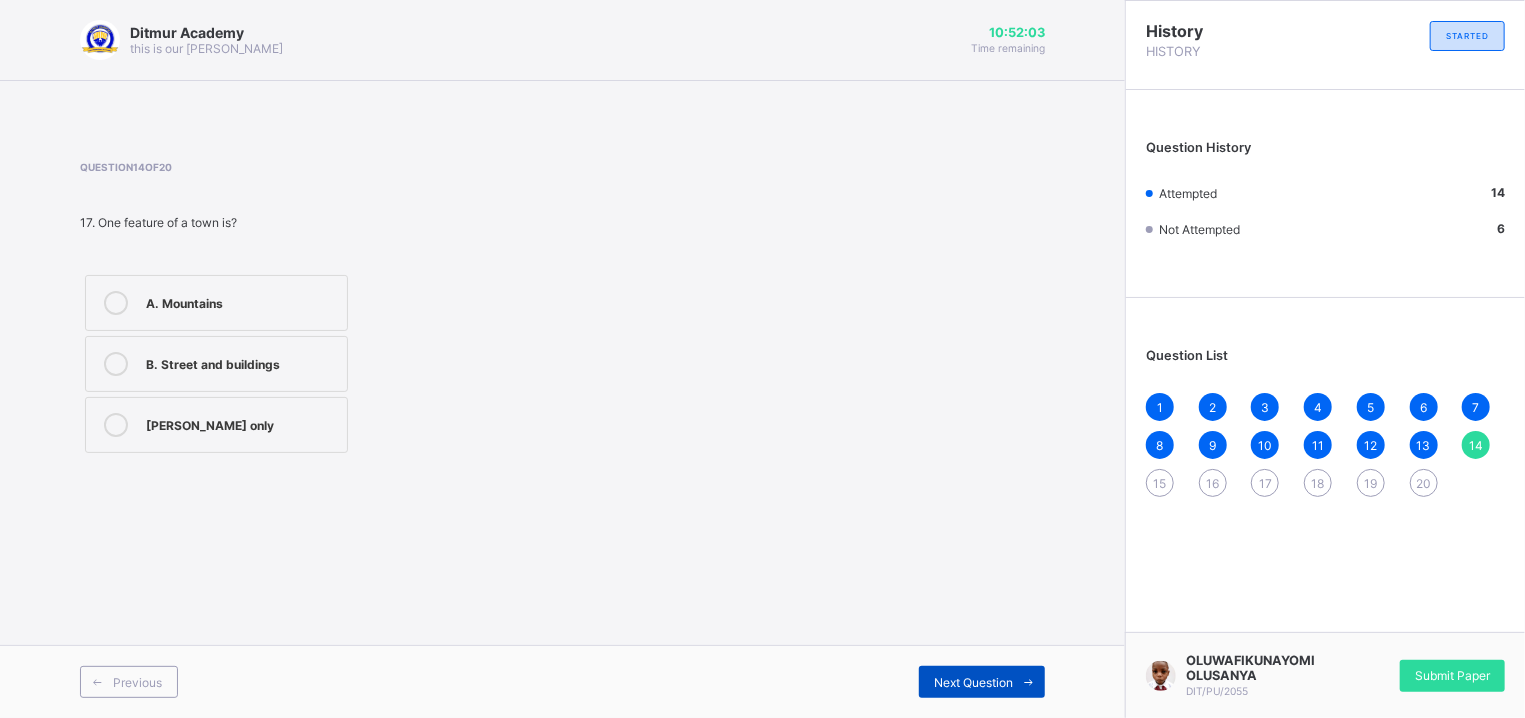 click on "Next Question" at bounding box center [982, 682] 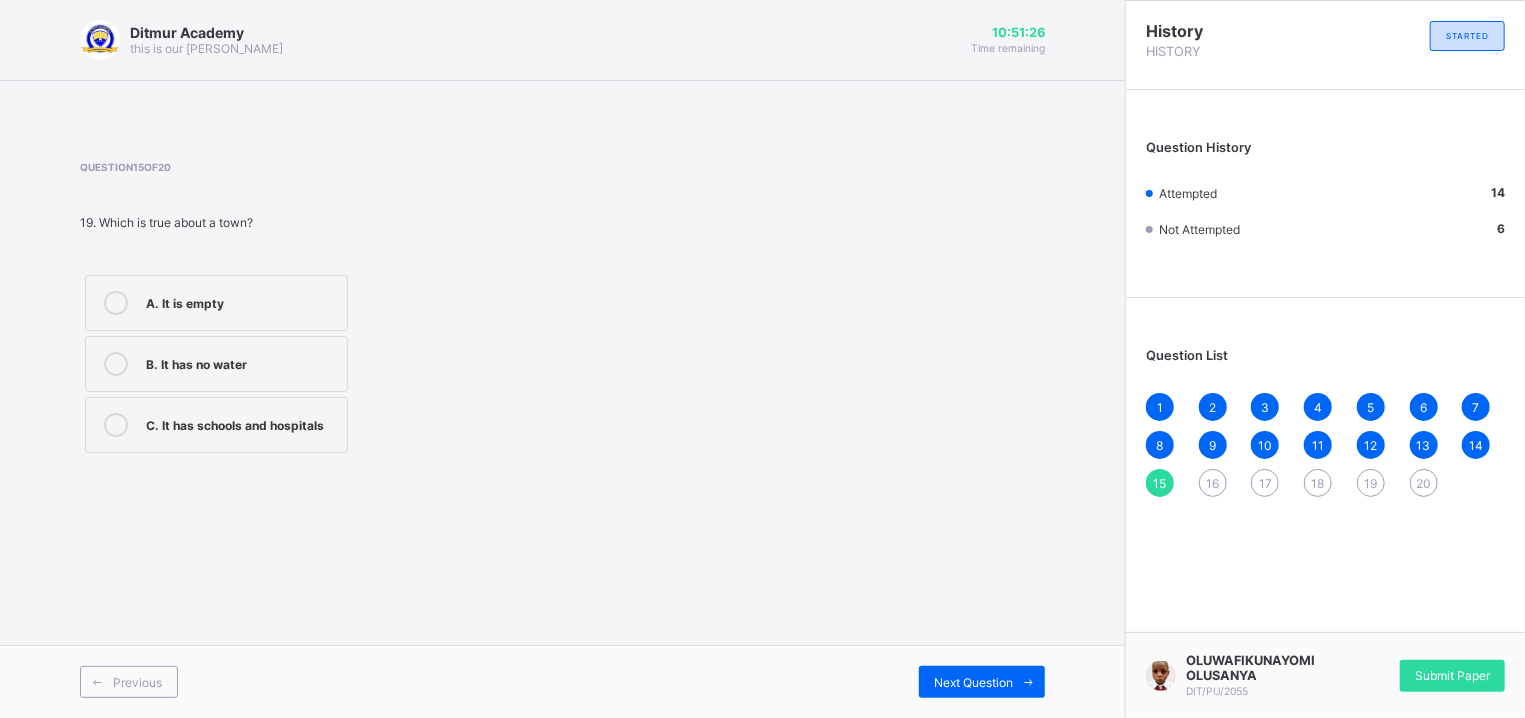 click on "C. It has schools and hospitals" at bounding box center [241, 423] 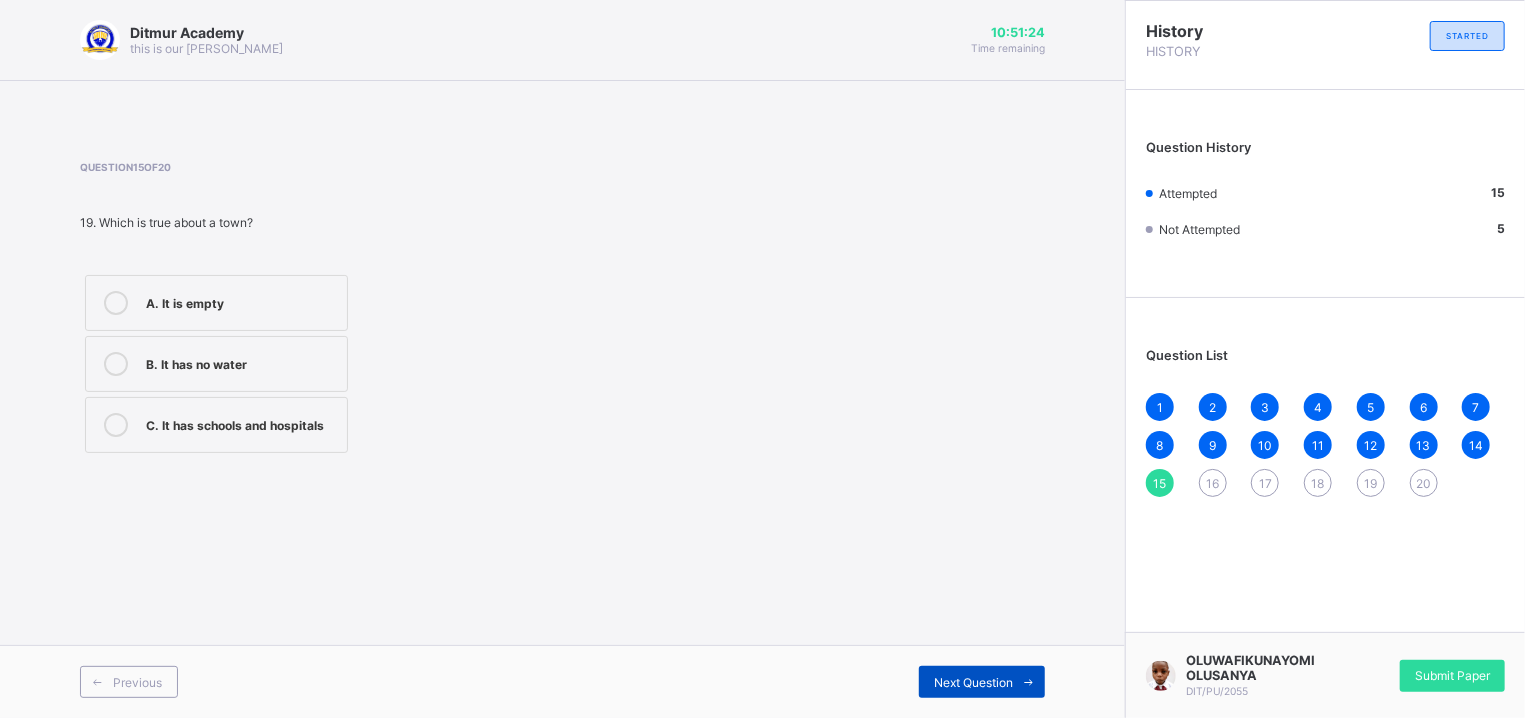 click on "Next Question" at bounding box center [973, 682] 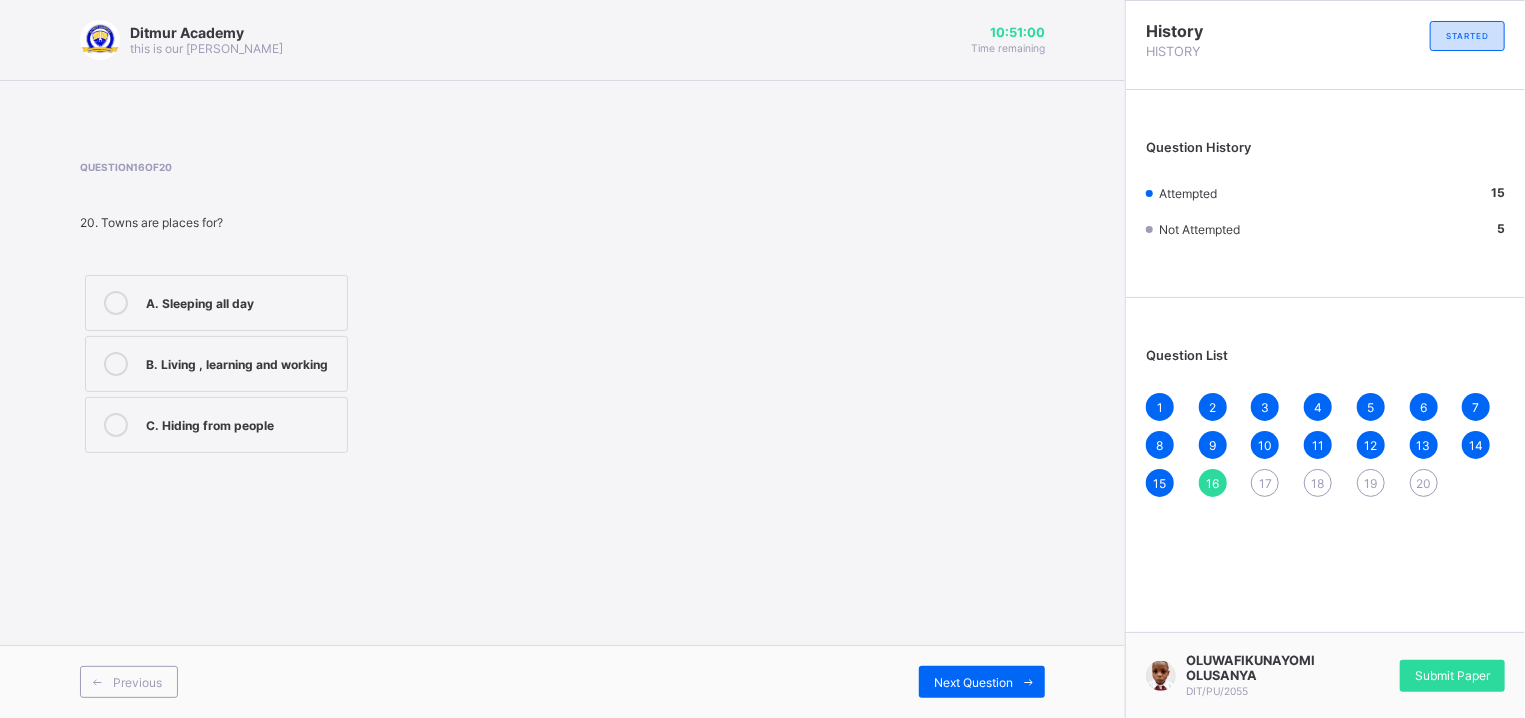 click on "B. Living , learning and working" at bounding box center [241, 362] 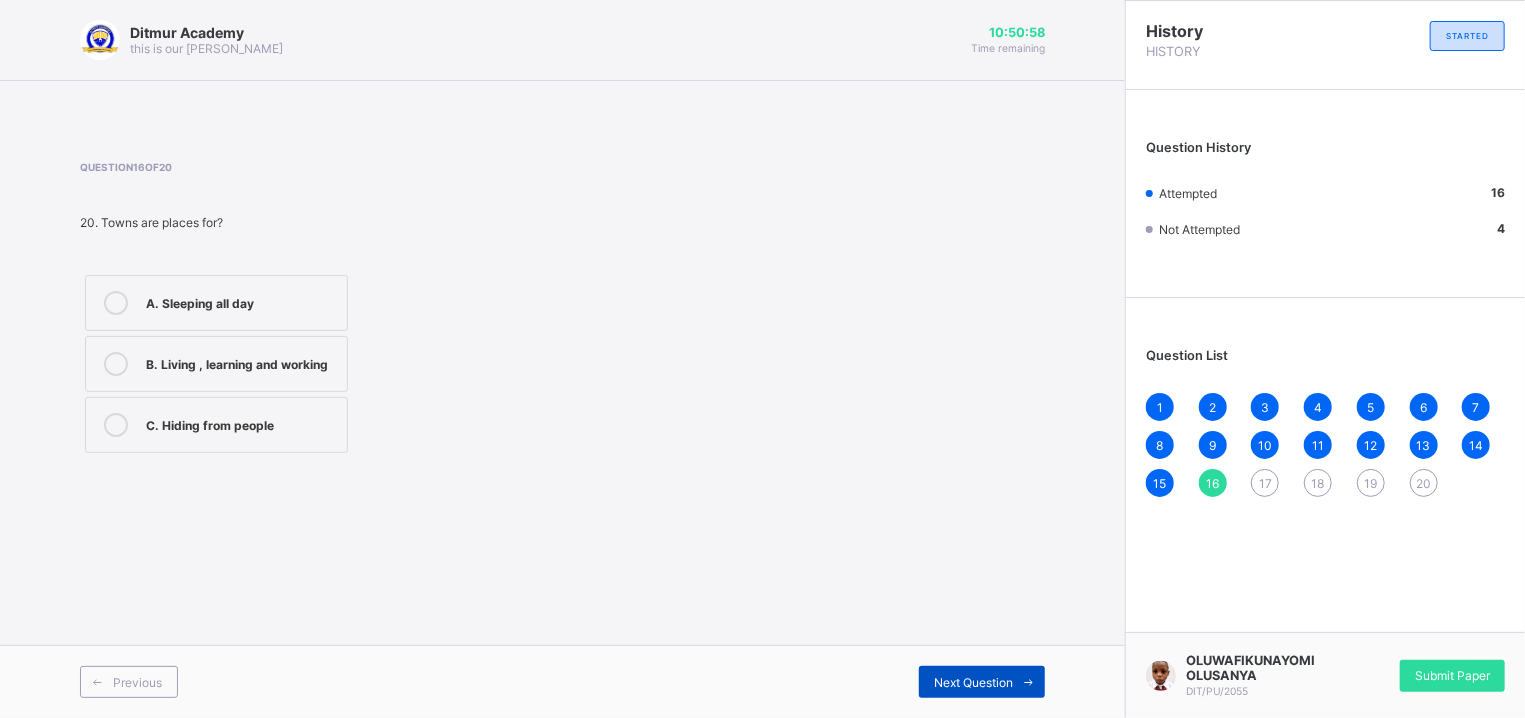click on "Next Question" at bounding box center (973, 682) 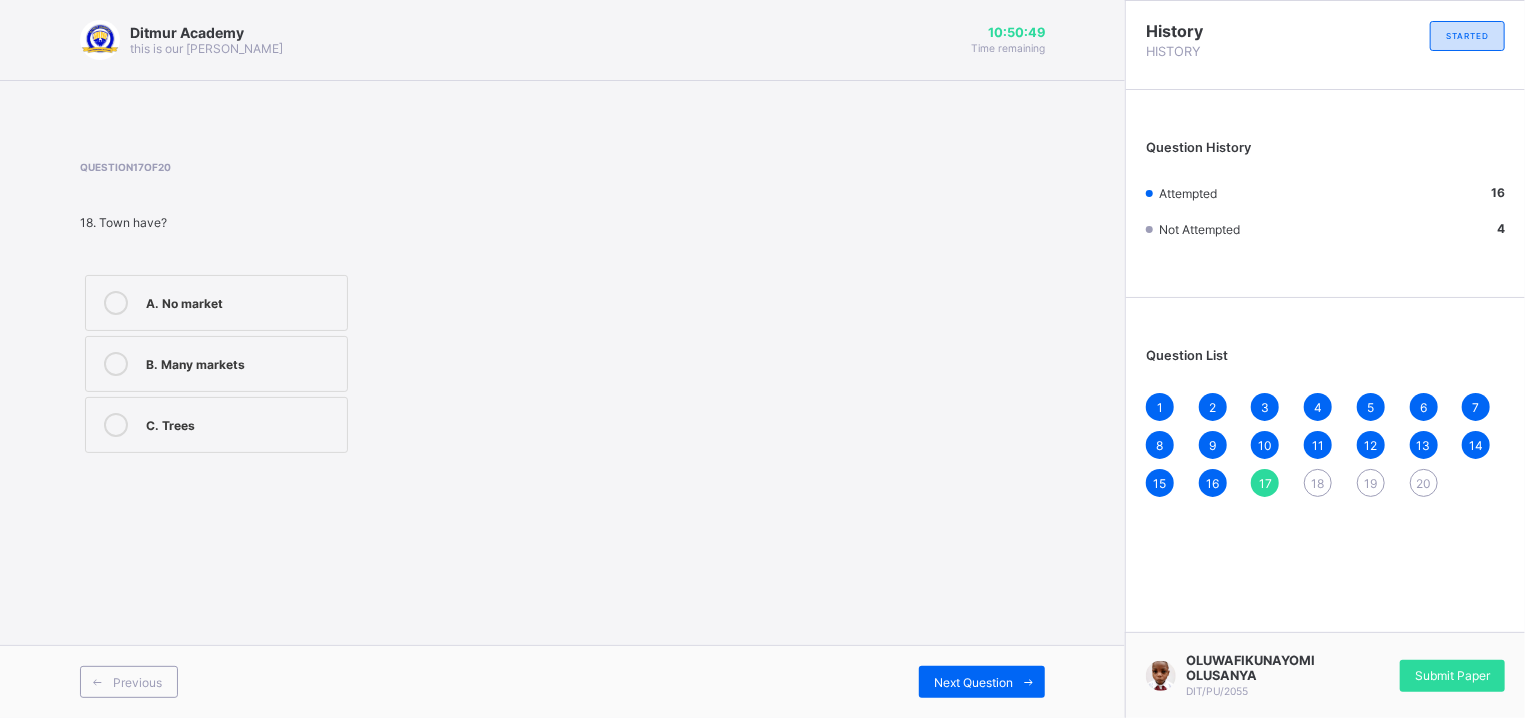 click on "B. Many markets" at bounding box center (216, 364) 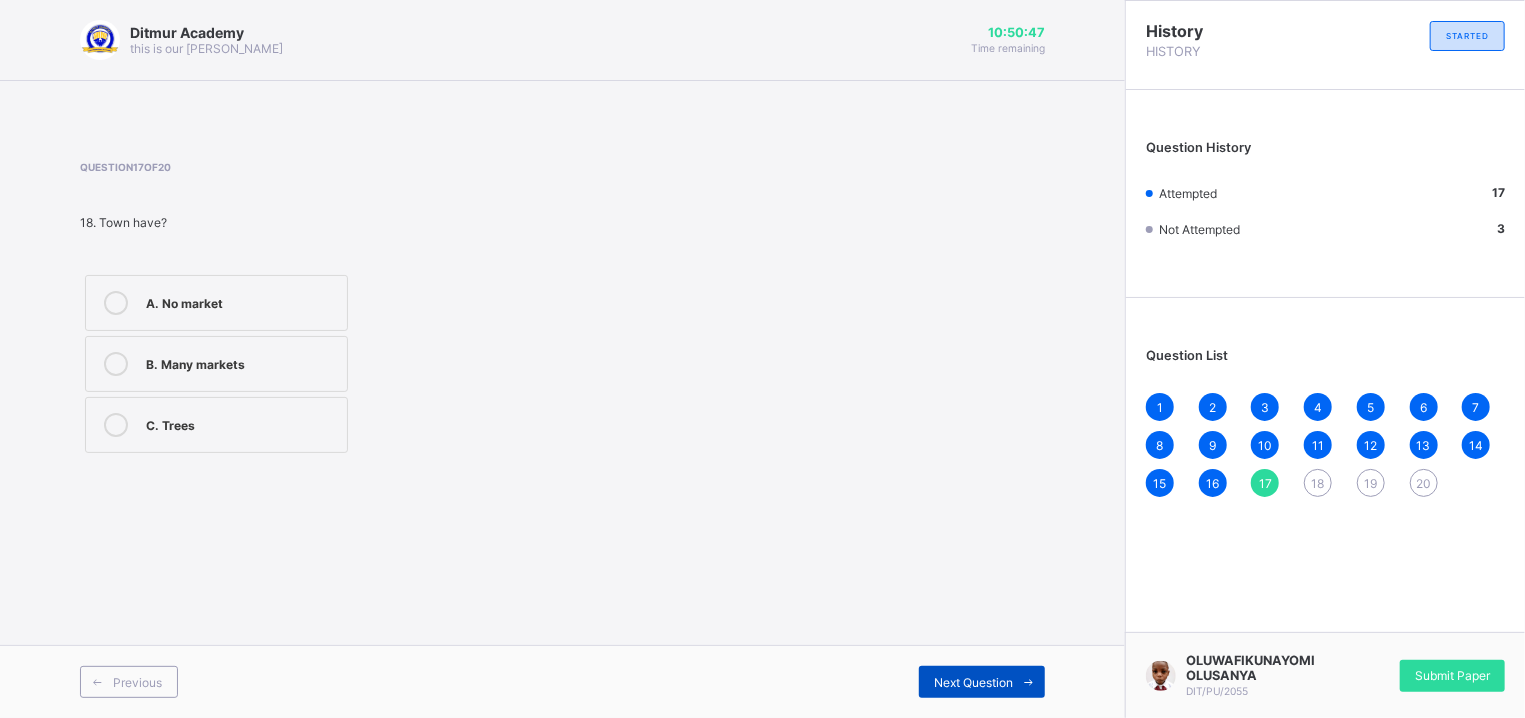 click on "Next Question" at bounding box center (973, 682) 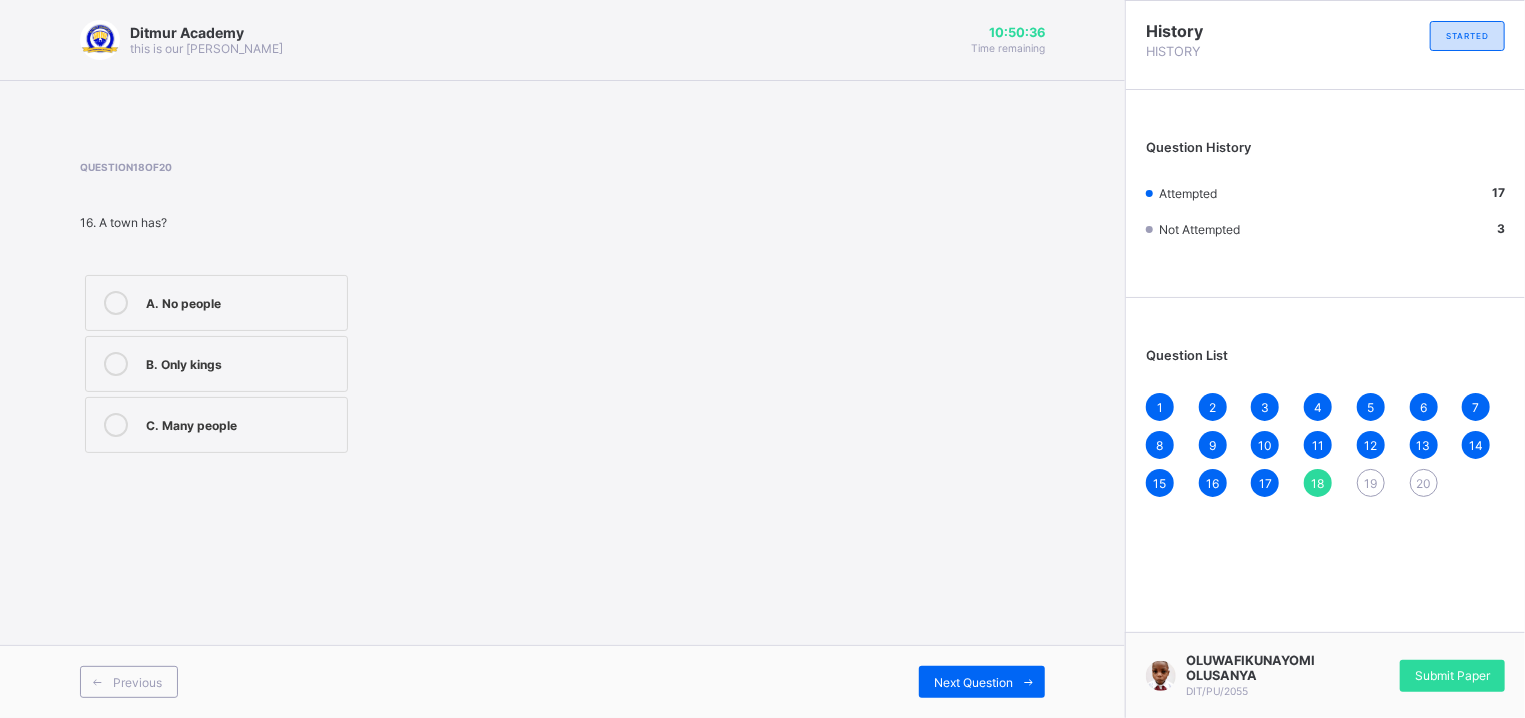 click on "C. Many people" at bounding box center [241, 423] 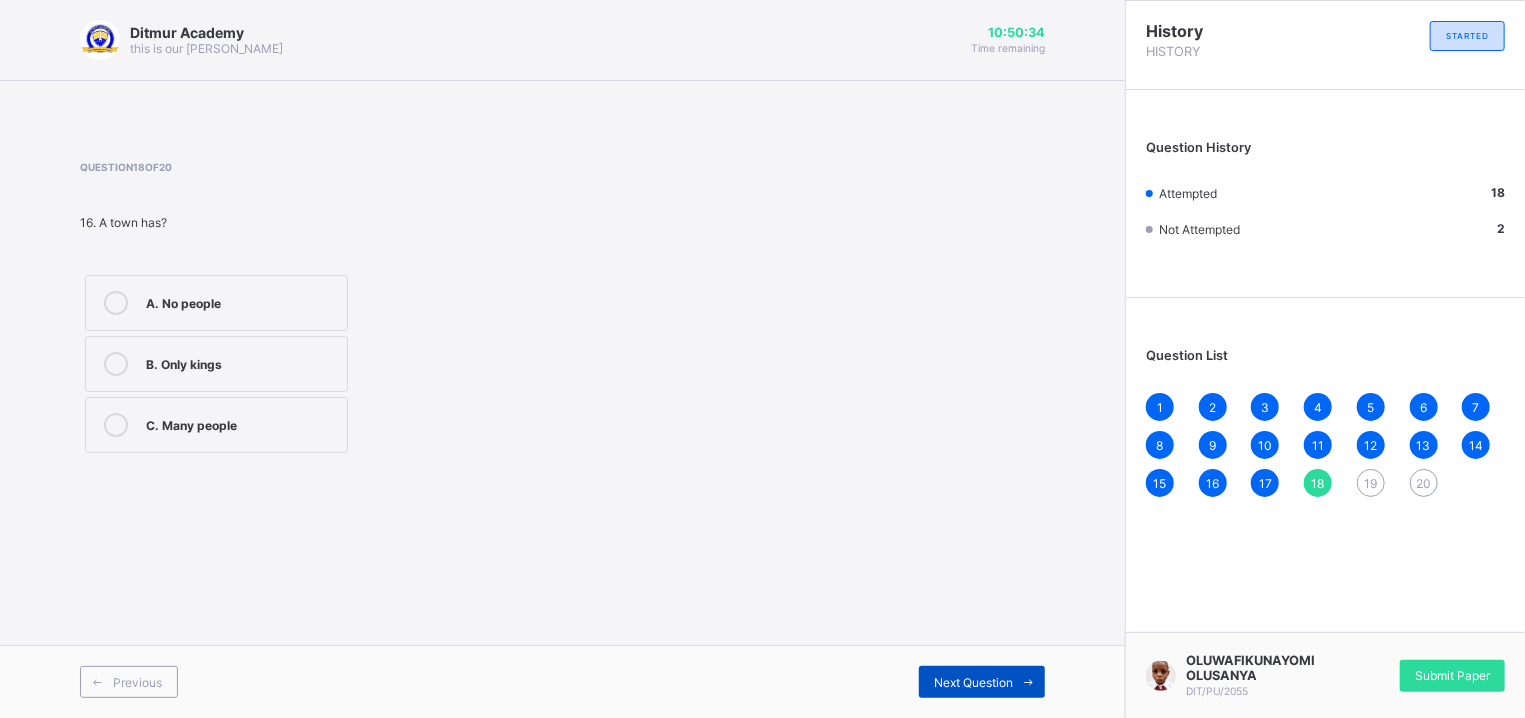 click on "Next Question" at bounding box center (973, 682) 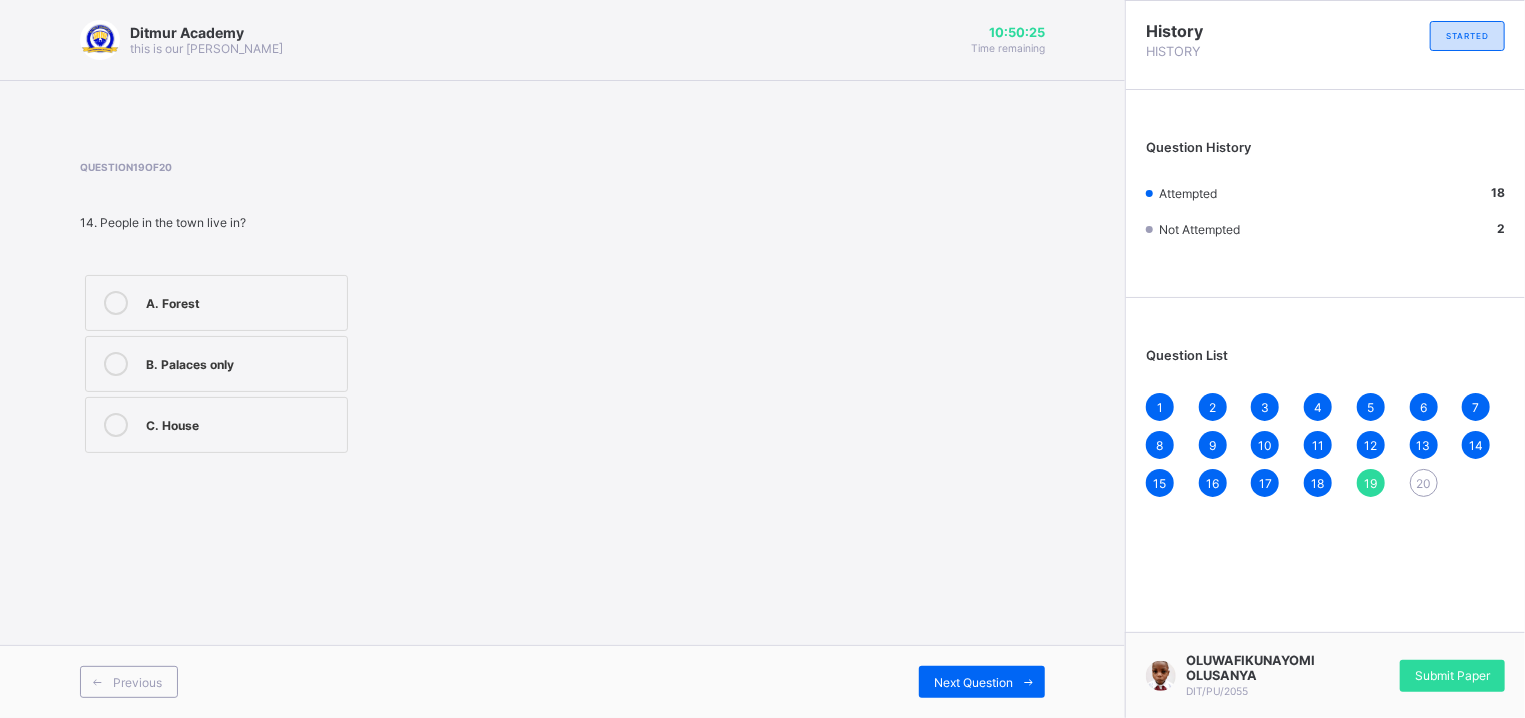 click on "C. House" at bounding box center (216, 425) 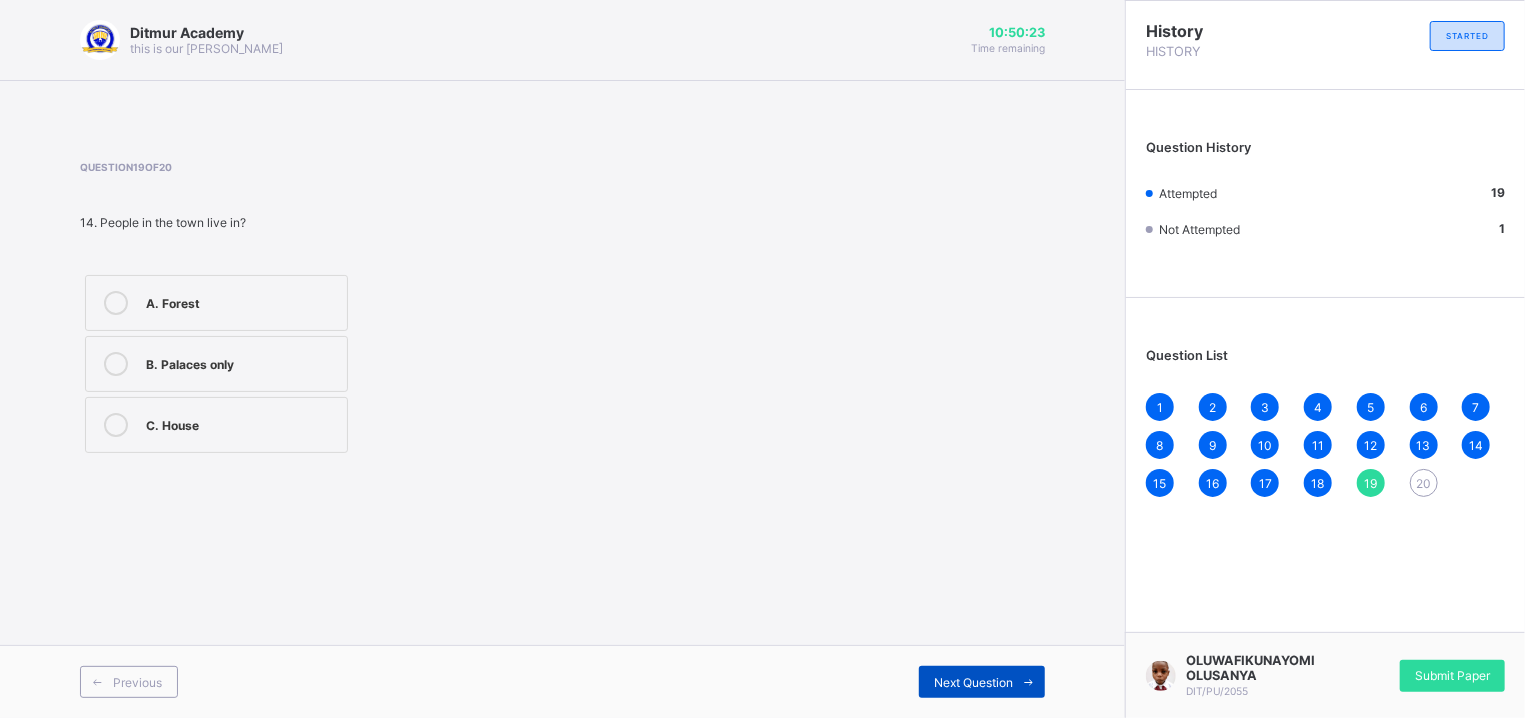 click on "Next Question" at bounding box center [982, 682] 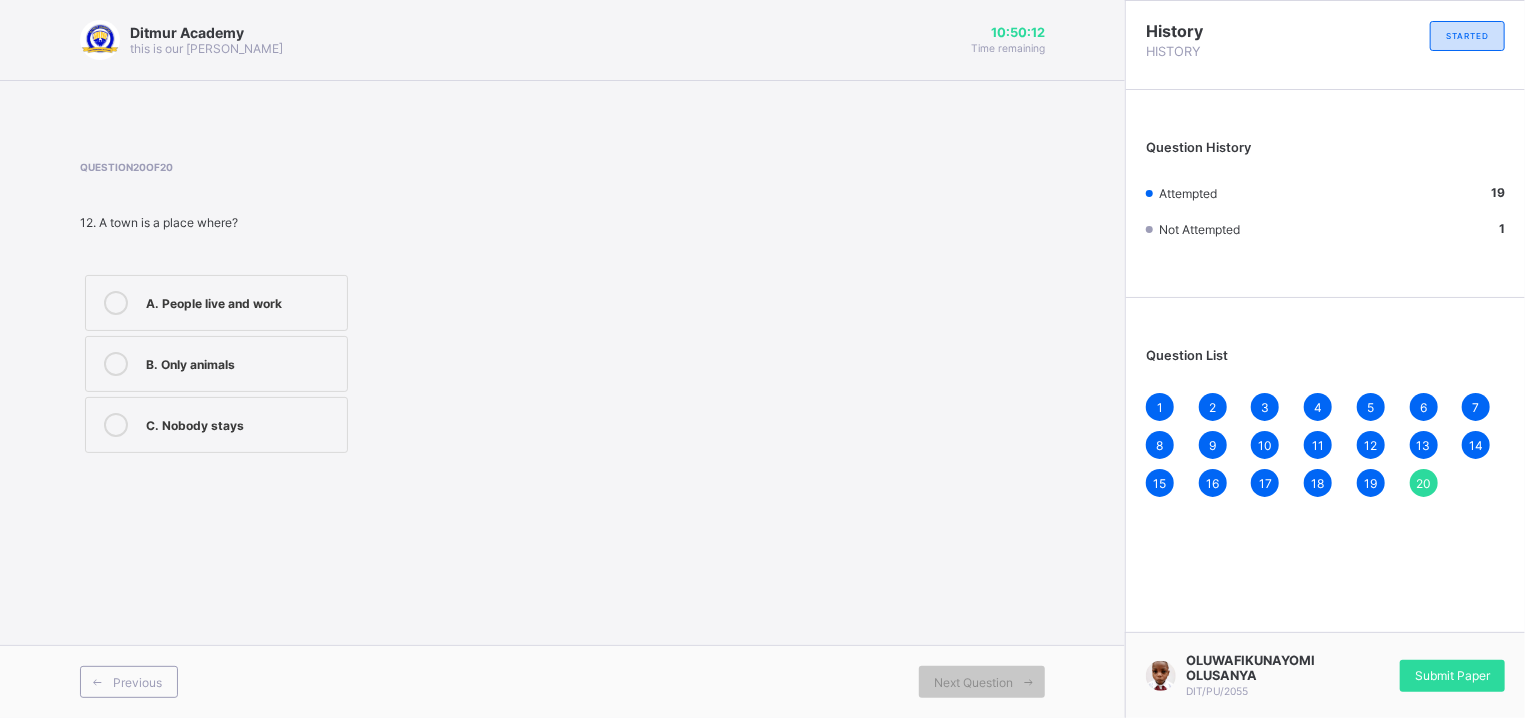 drag, startPoint x: 310, startPoint y: 333, endPoint x: 307, endPoint y: 322, distance: 11.401754 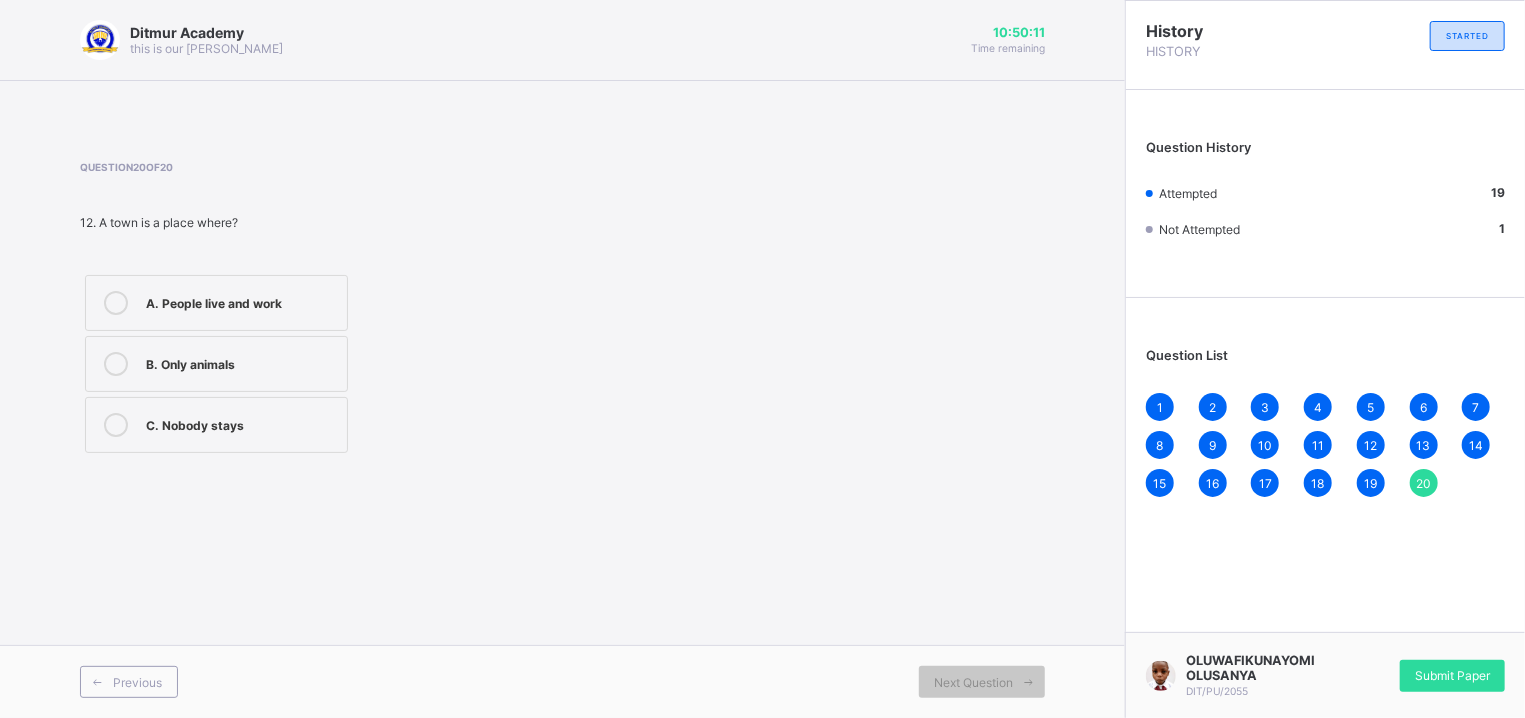 click on "A. People live and work" at bounding box center [216, 303] 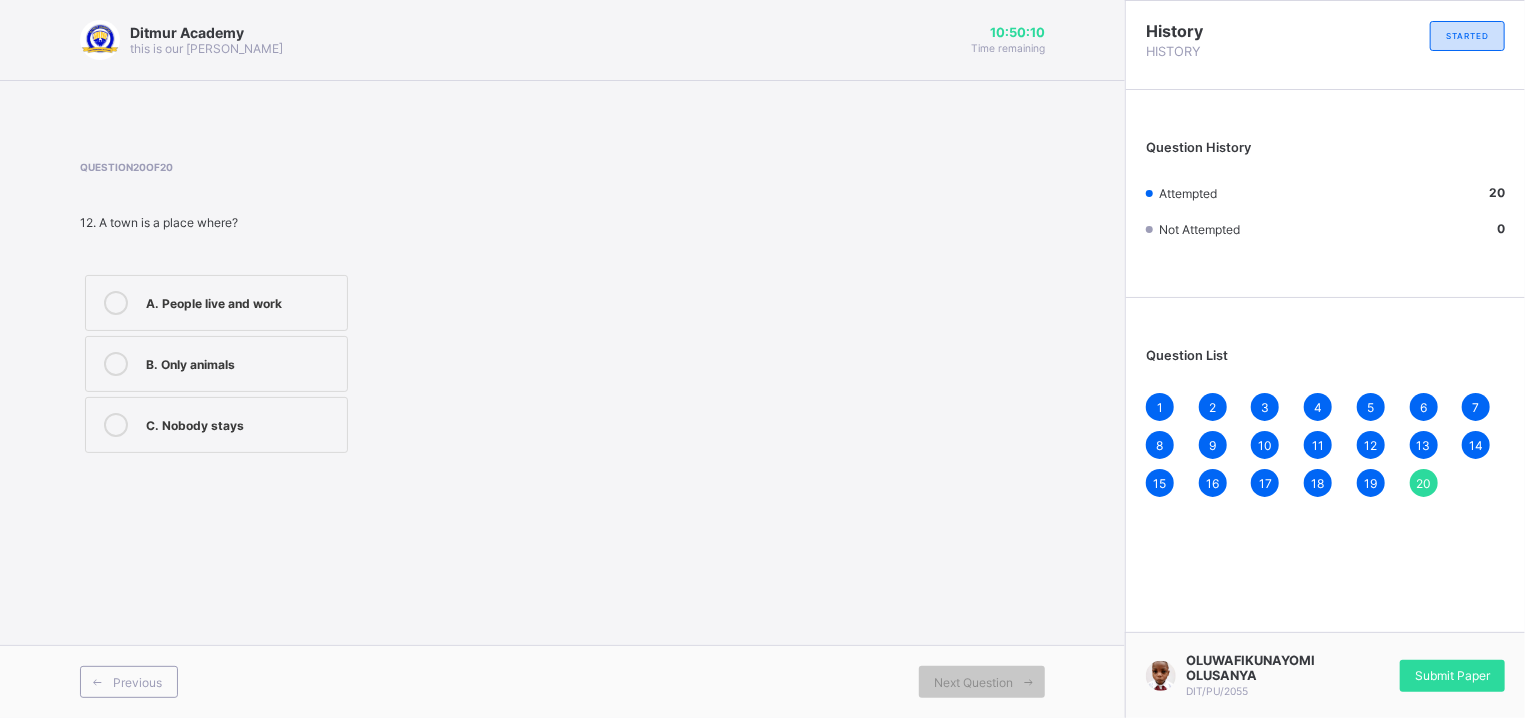 click on "A. People live and work" at bounding box center (216, 303) 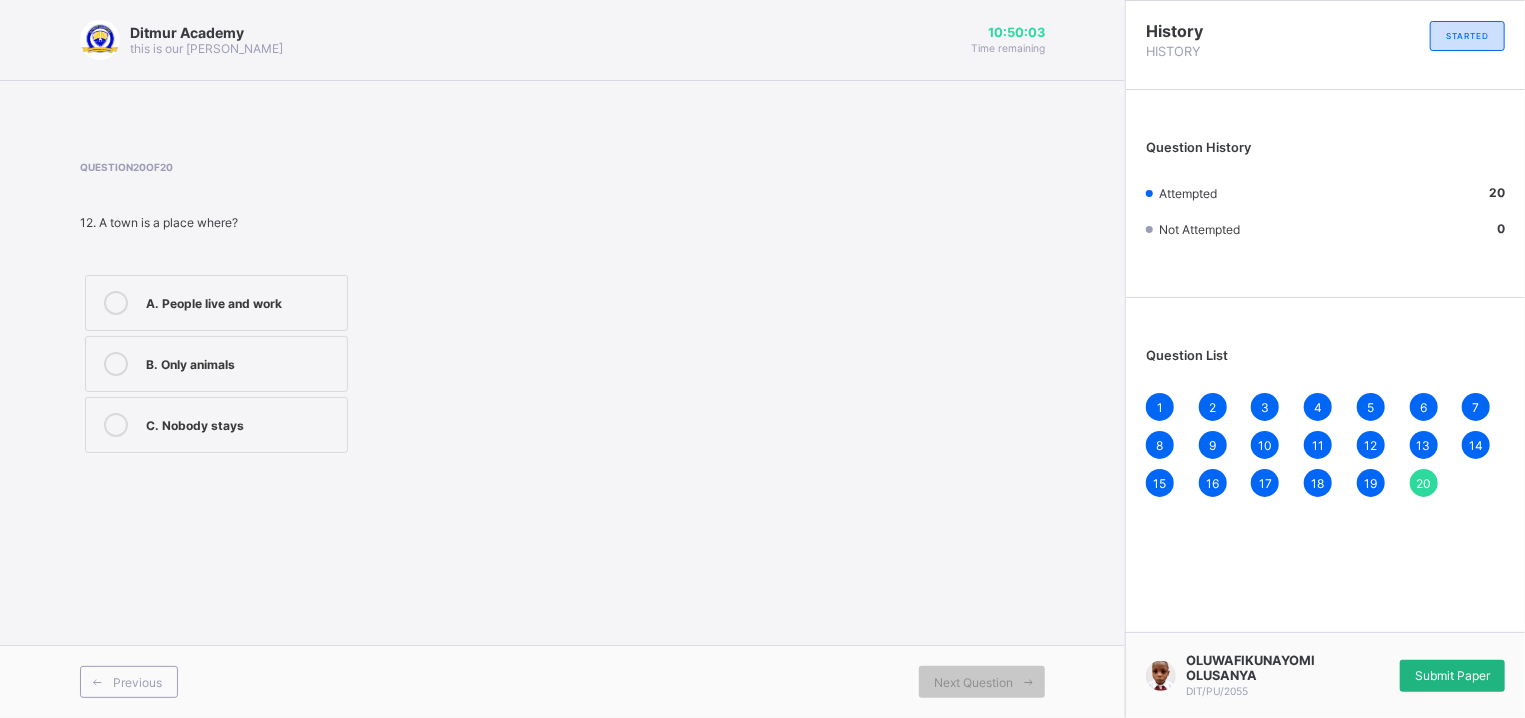 click on "Submit Paper" at bounding box center [1452, 676] 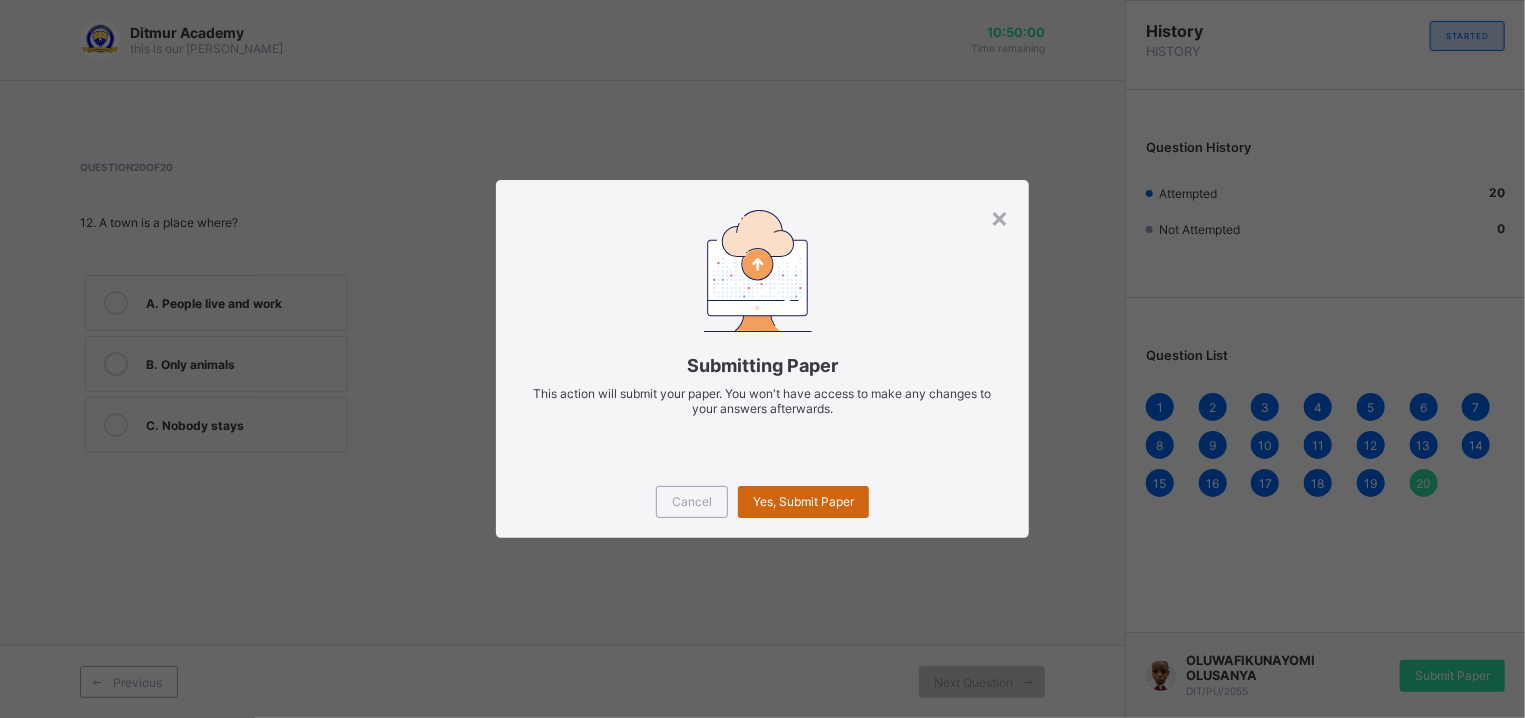 click on "Yes, Submit Paper" at bounding box center (803, 501) 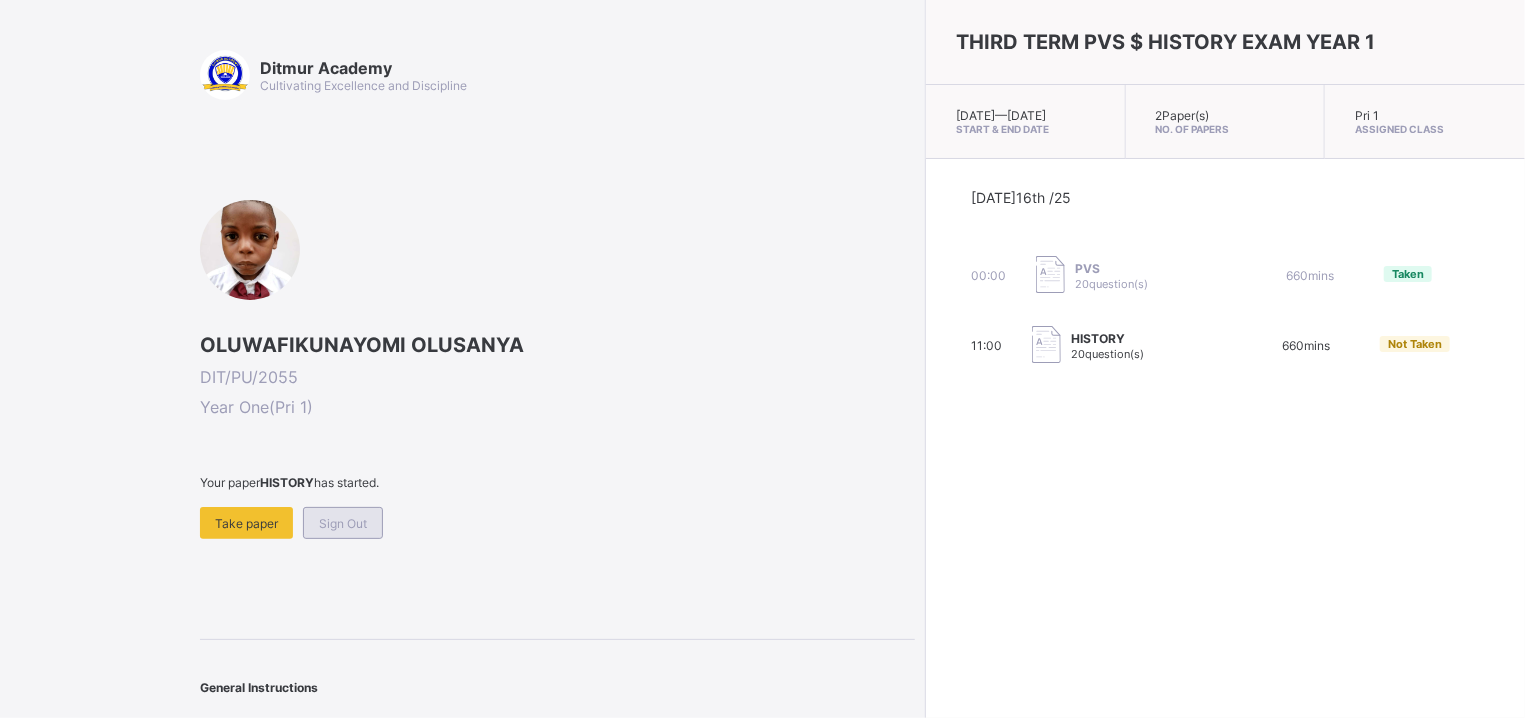 click on "Sign Out" at bounding box center (343, 523) 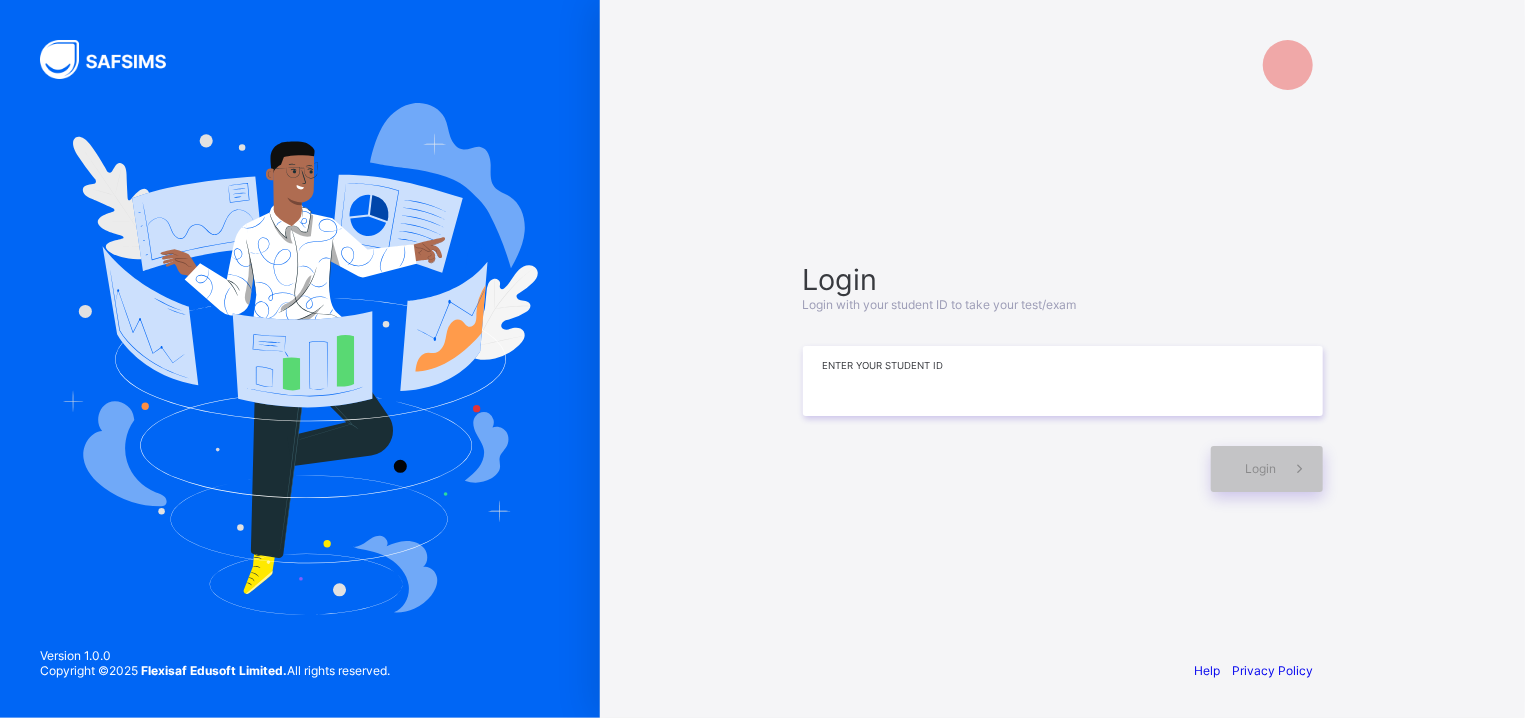 click at bounding box center (1063, 381) 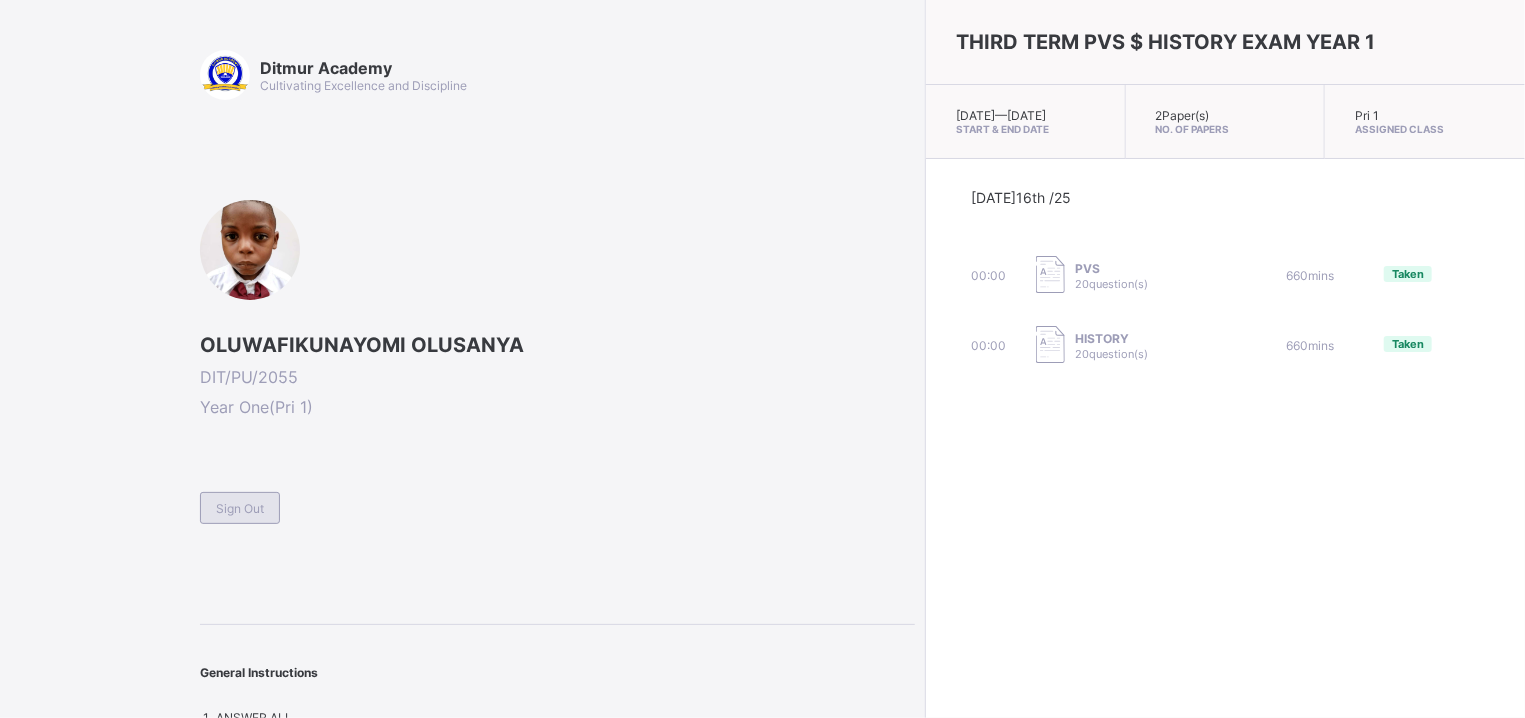 click on "Sign Out" at bounding box center (240, 508) 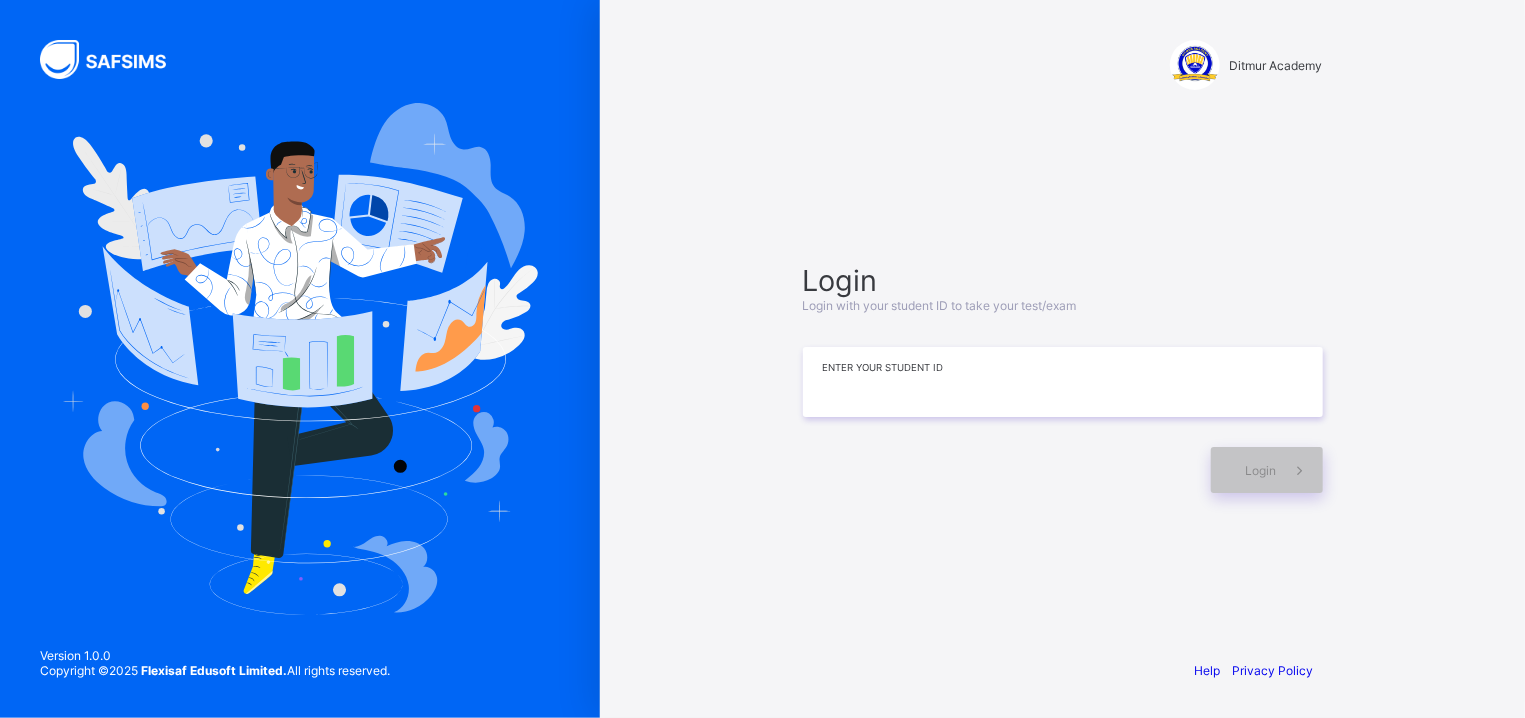 click at bounding box center [1063, 382] 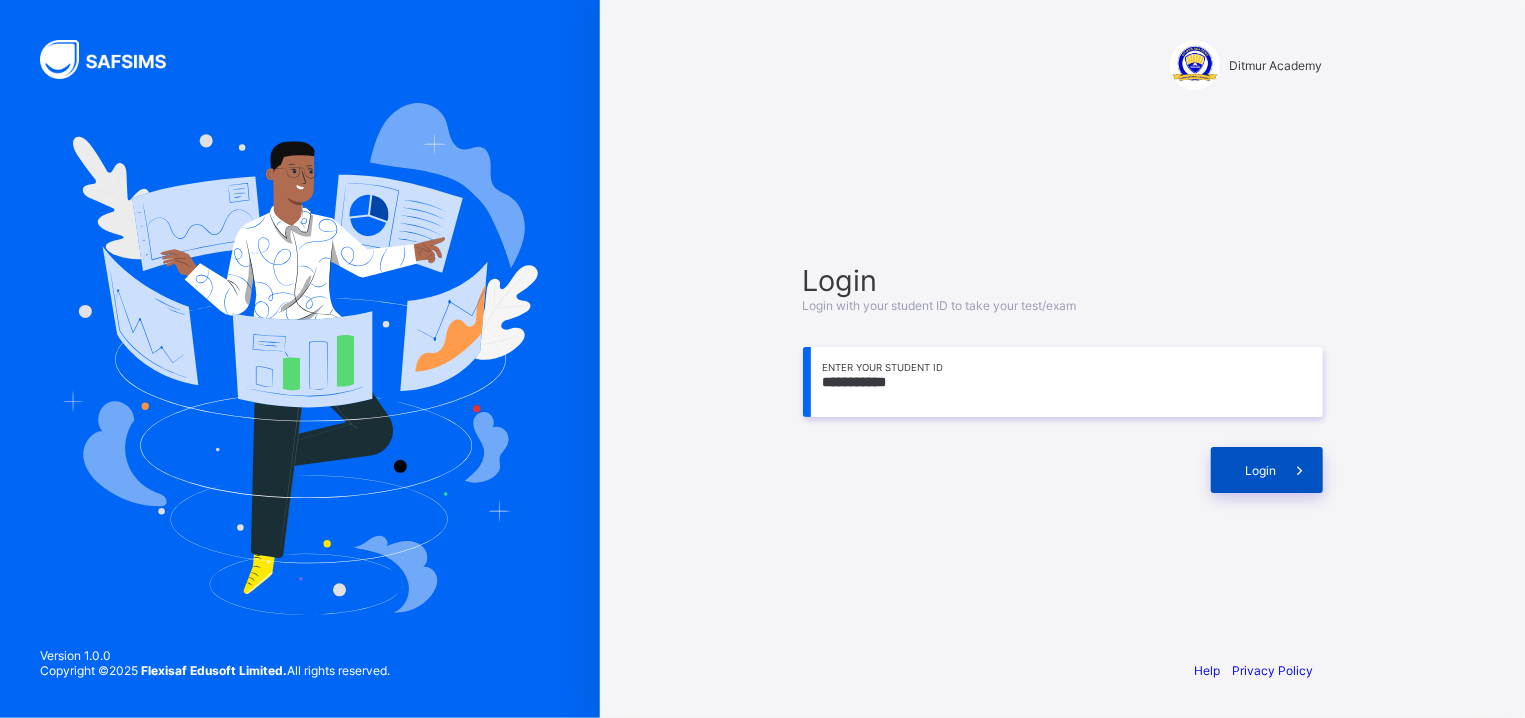 type on "**********" 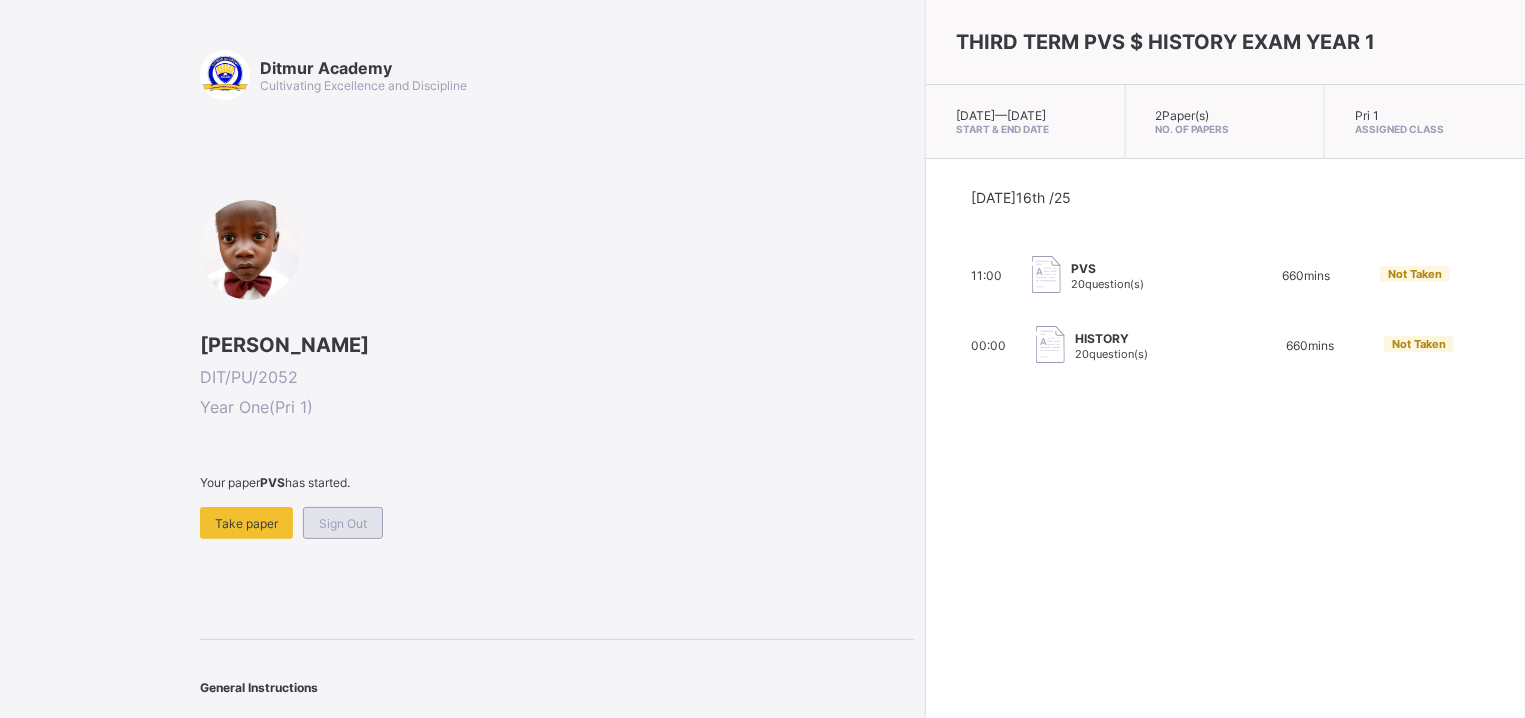 click on "Sign Out" at bounding box center [343, 523] 